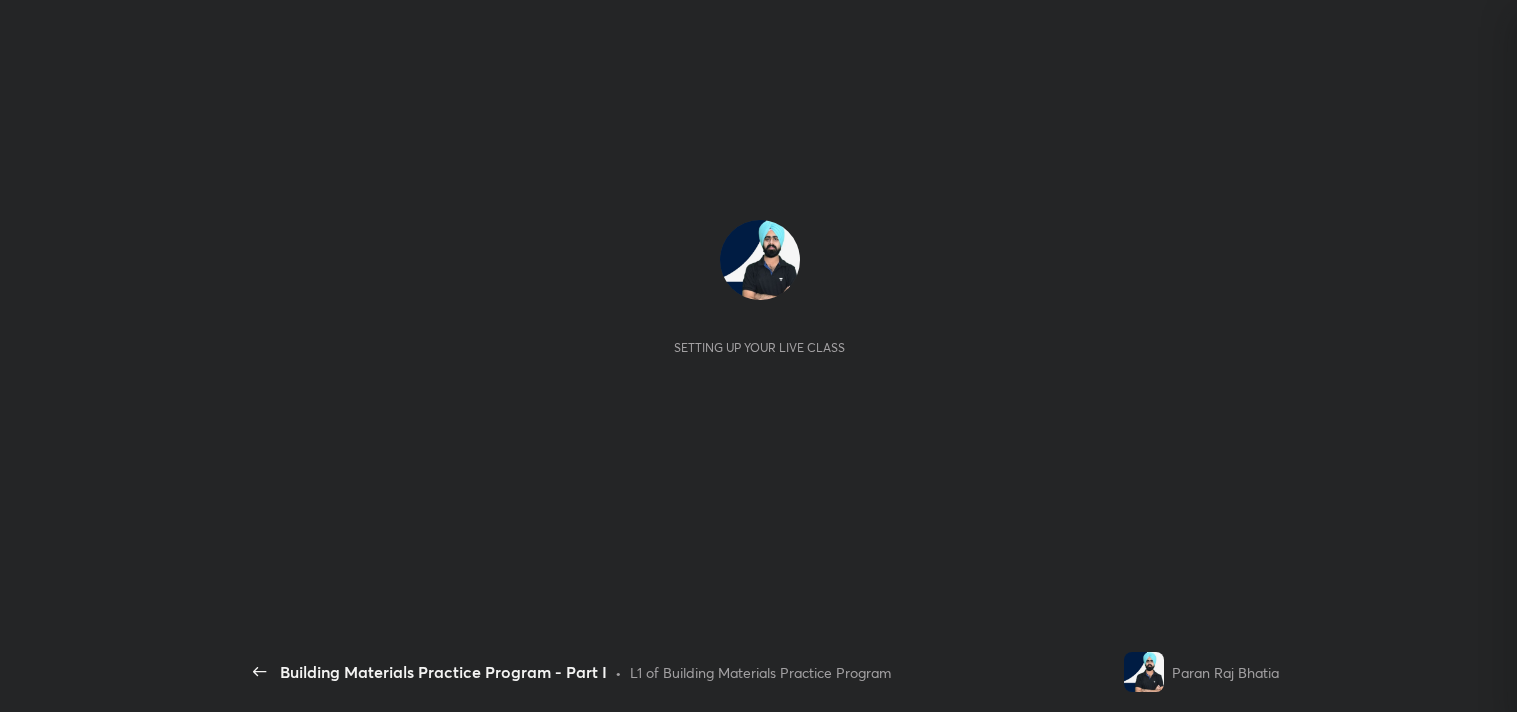 scroll, scrollTop: 0, scrollLeft: 0, axis: both 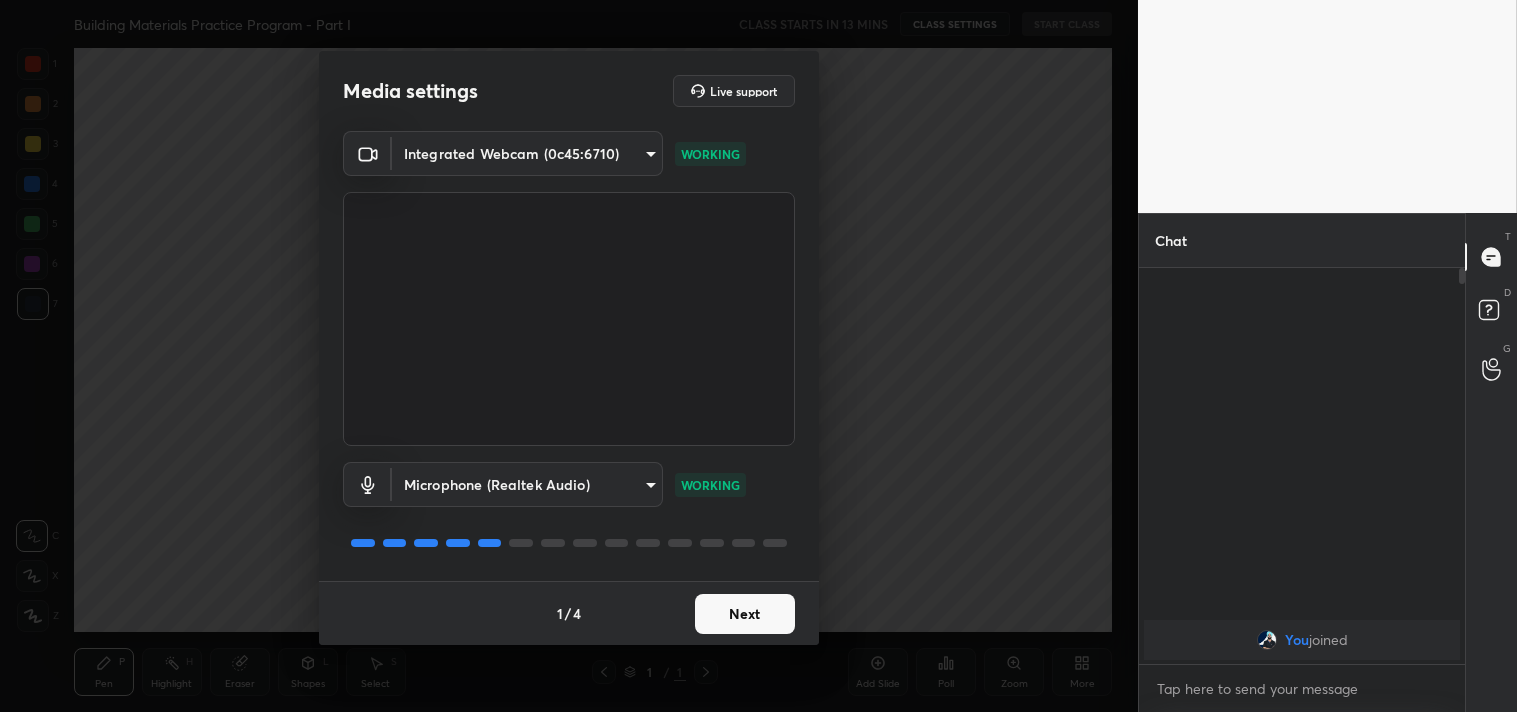 click on "Next" at bounding box center [745, 614] 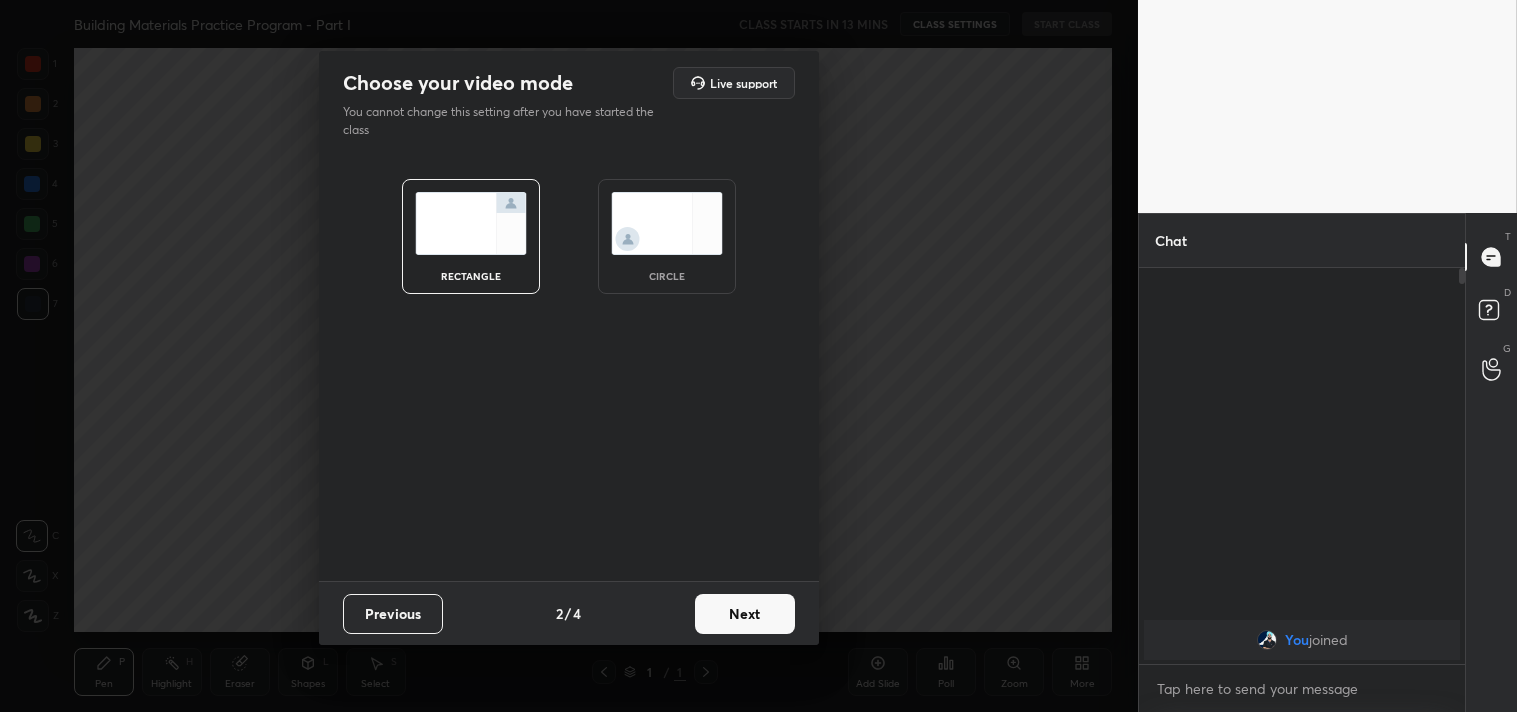 click on "Next" at bounding box center (745, 614) 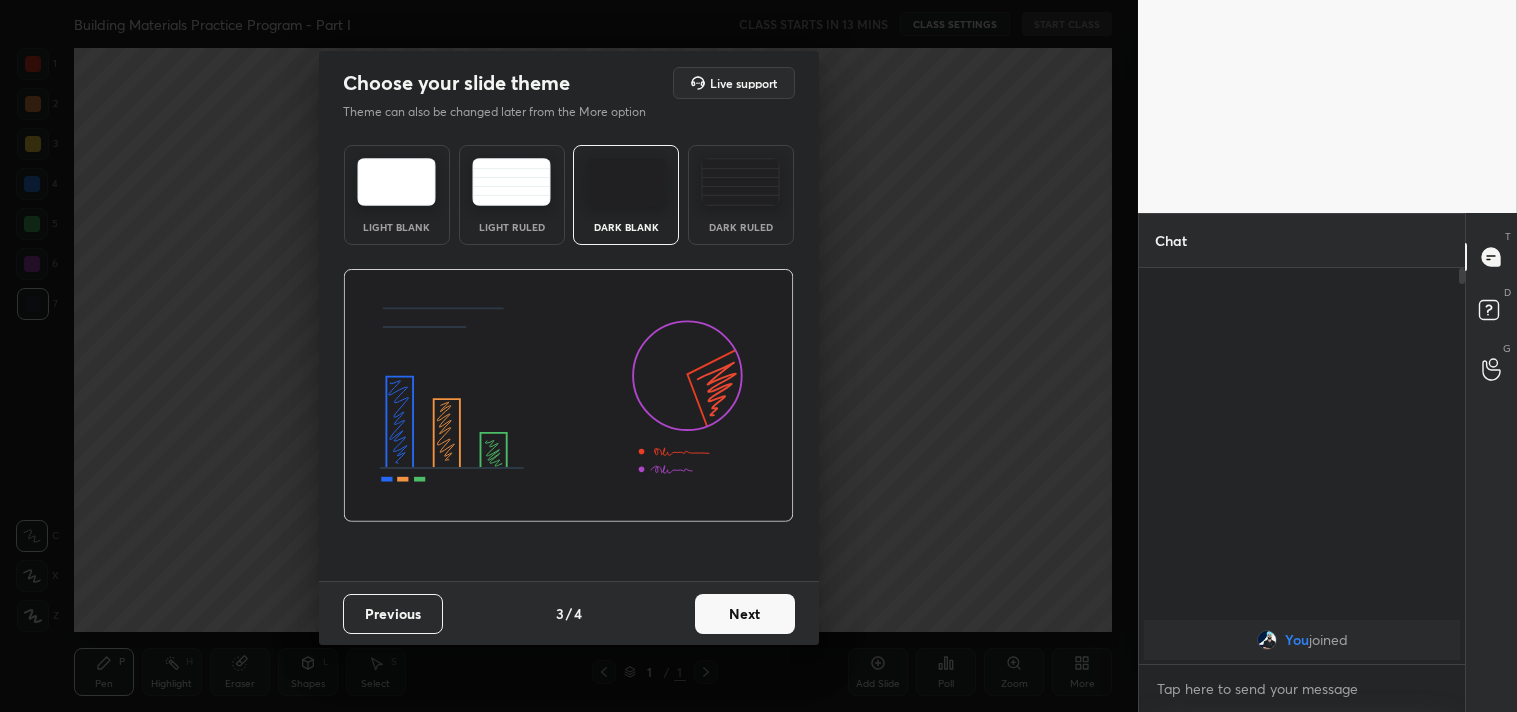 click on "Next" at bounding box center [745, 614] 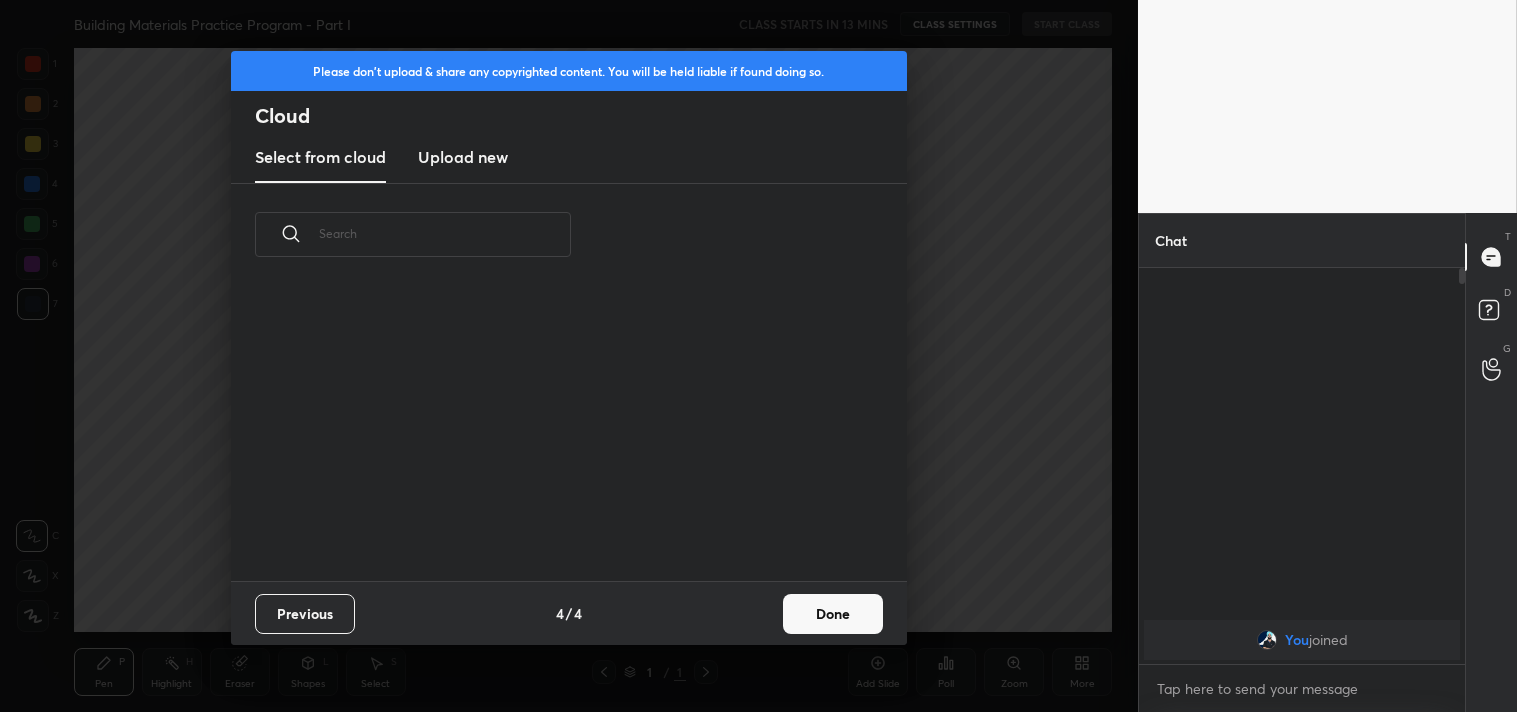 scroll, scrollTop: 6, scrollLeft: 11, axis: both 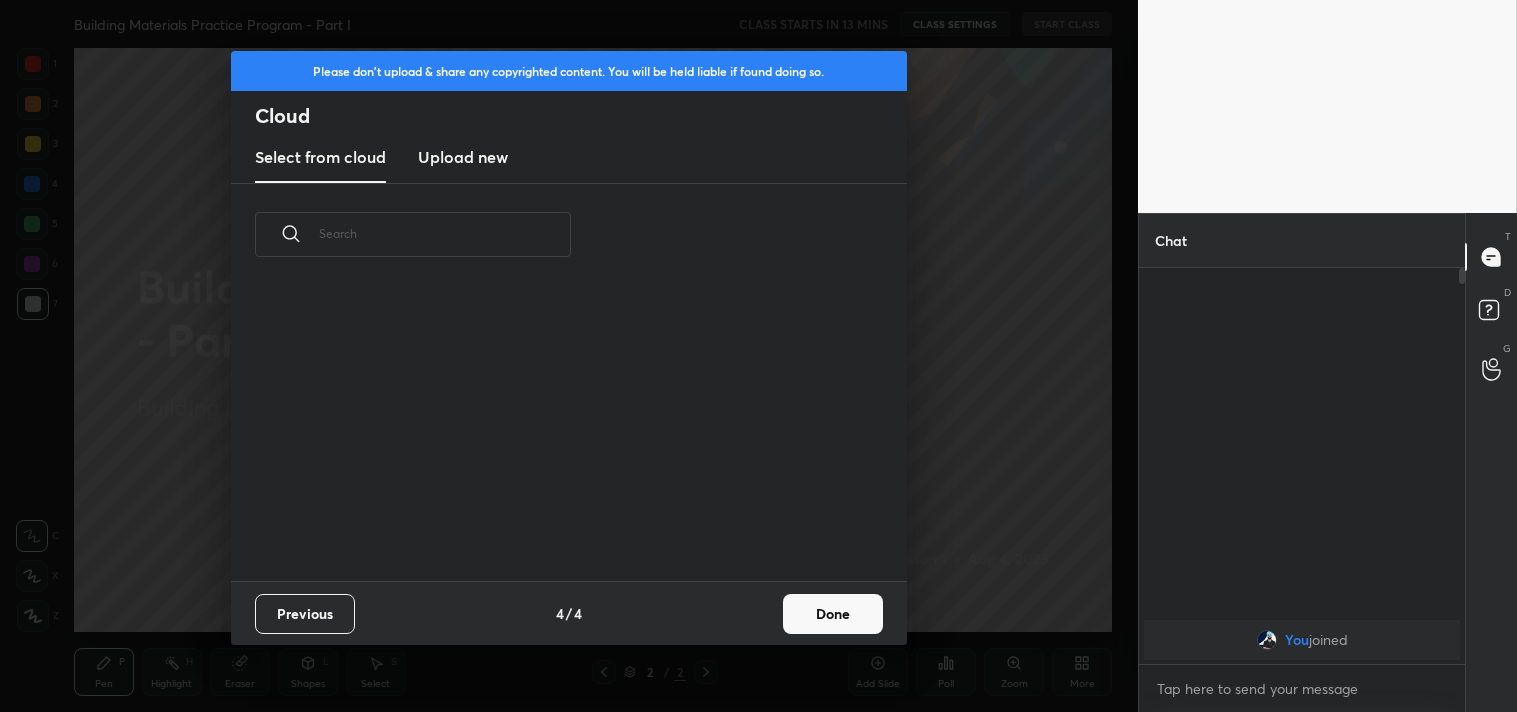click on "Upload new" at bounding box center (463, 157) 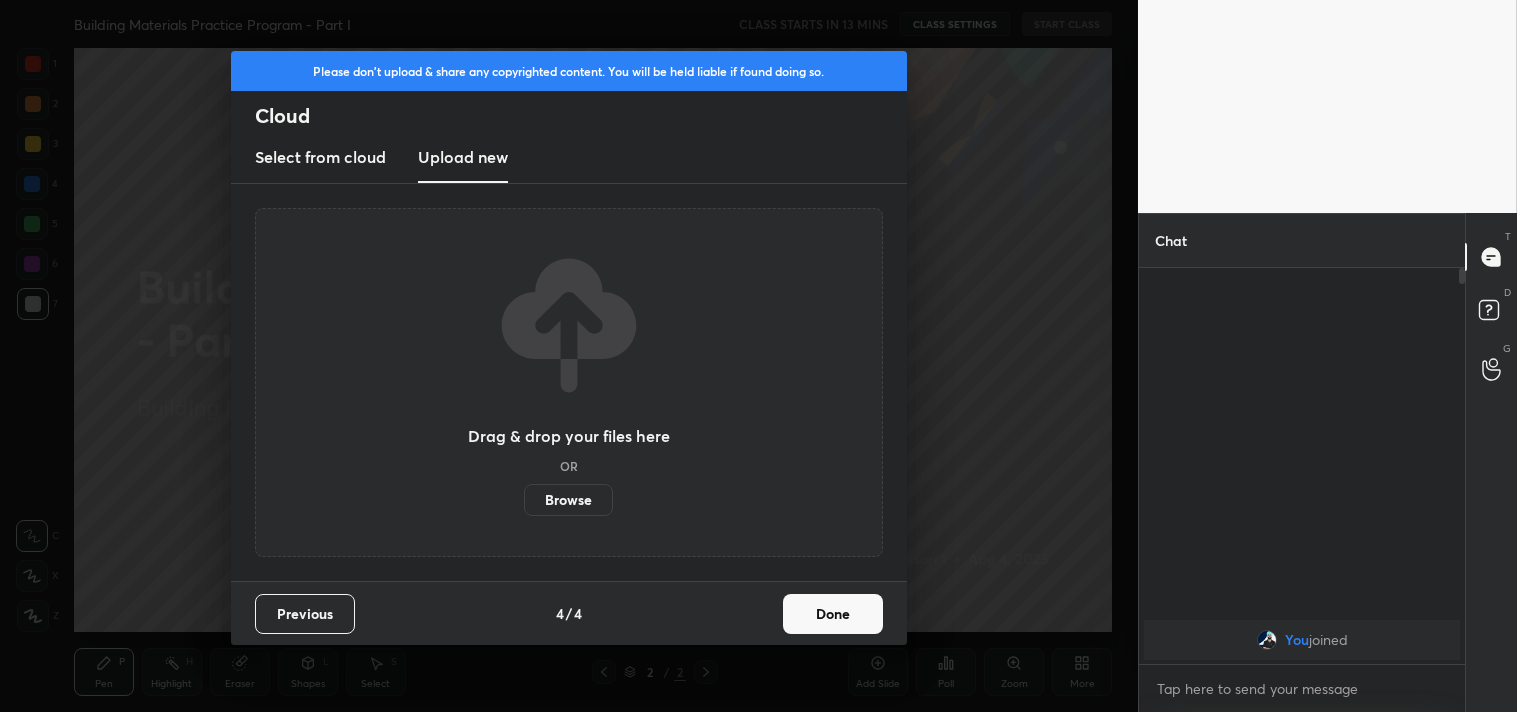 click on "Browse" at bounding box center (568, 500) 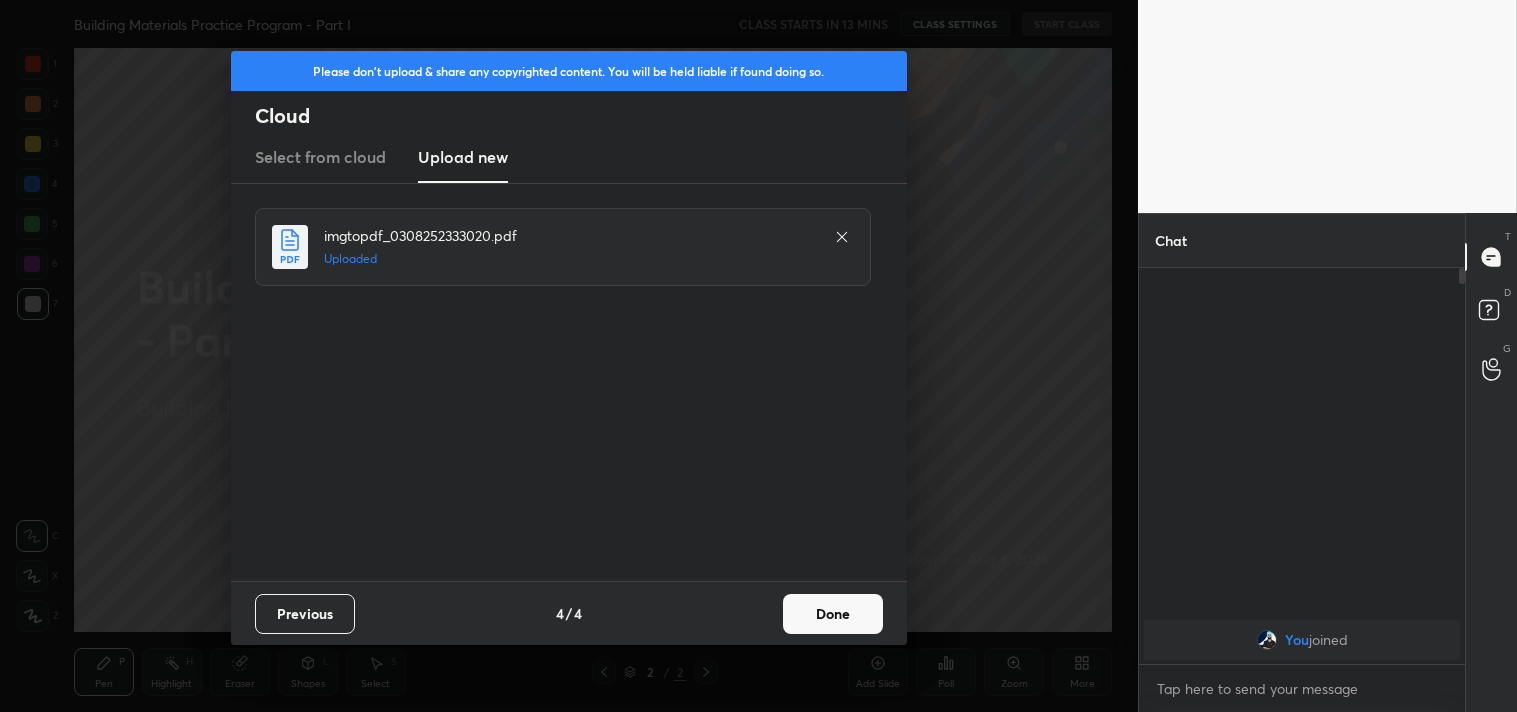 click on "Done" at bounding box center [833, 614] 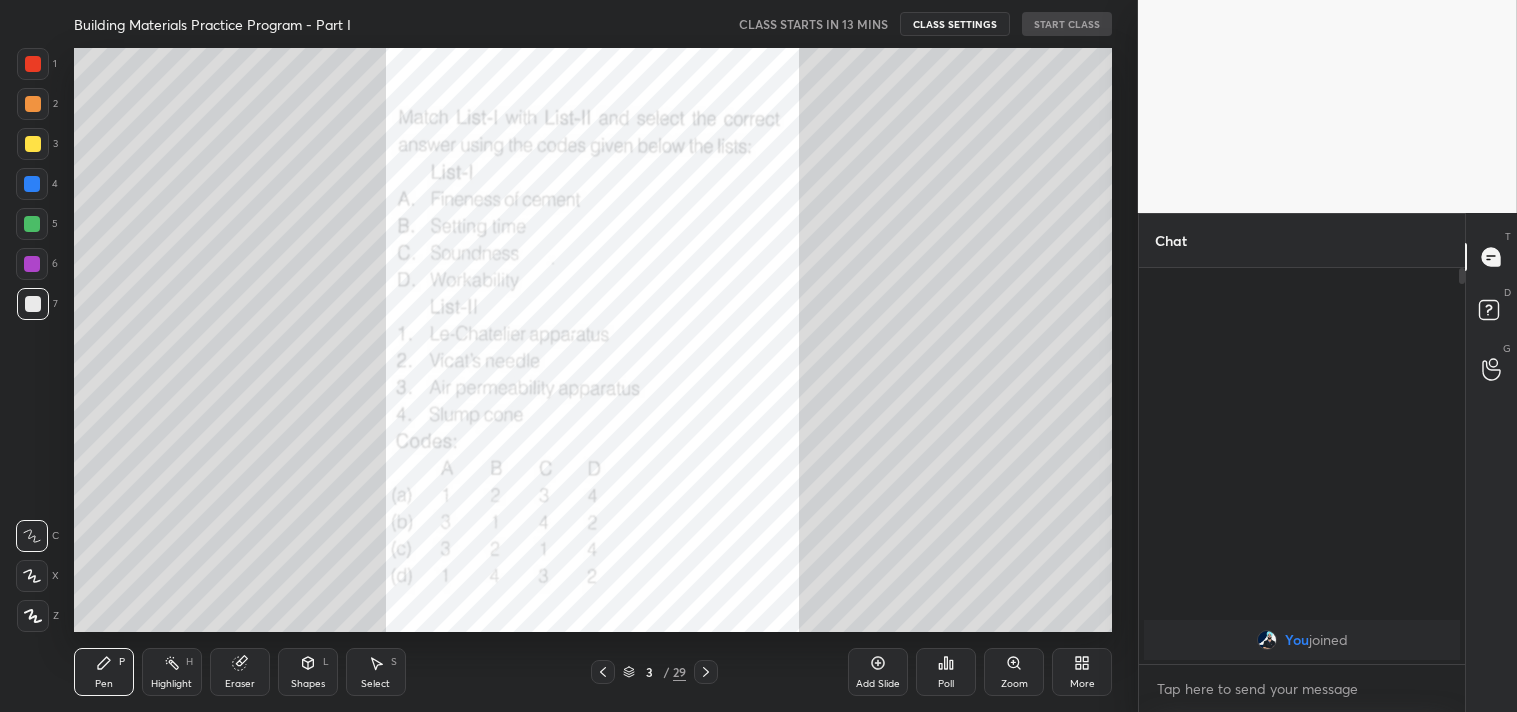 click 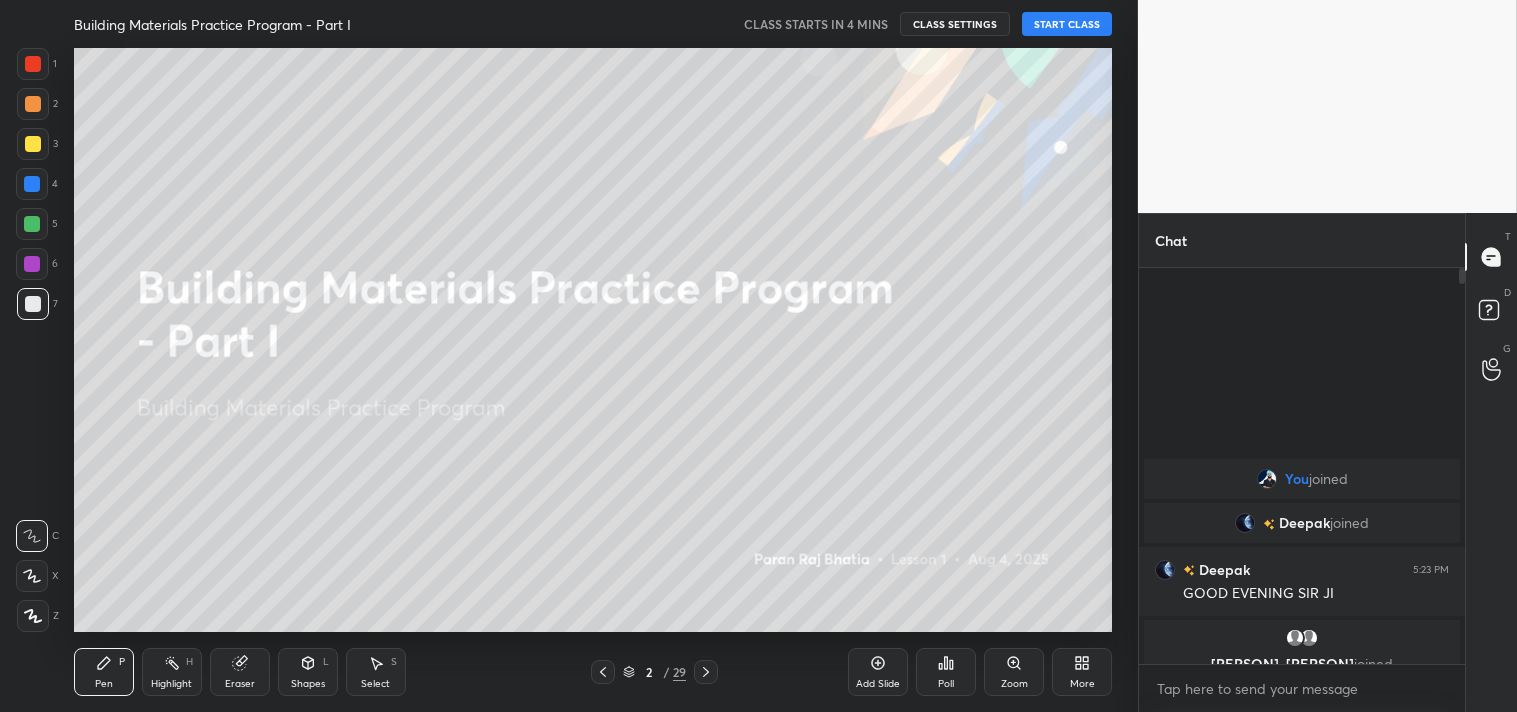 click 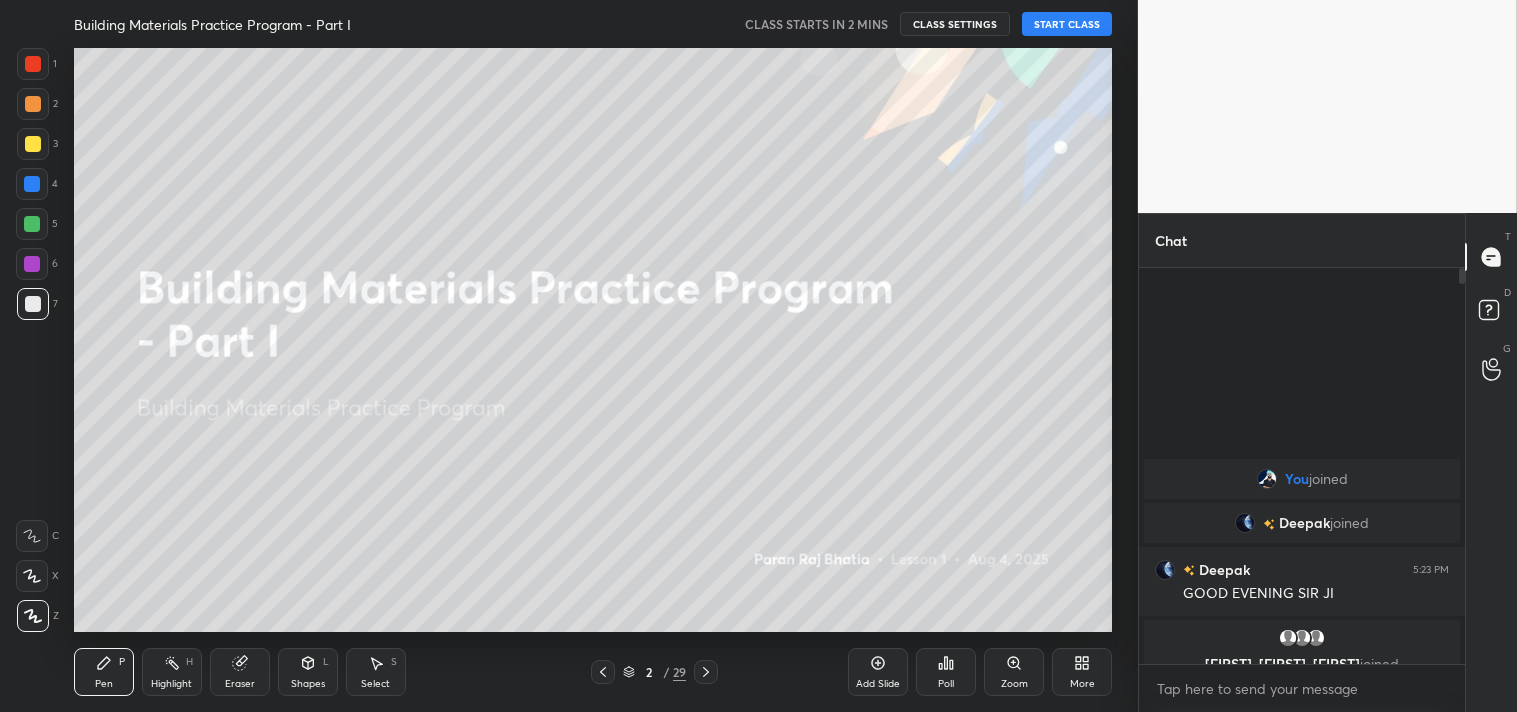 click on "START CLASS" at bounding box center (1067, 24) 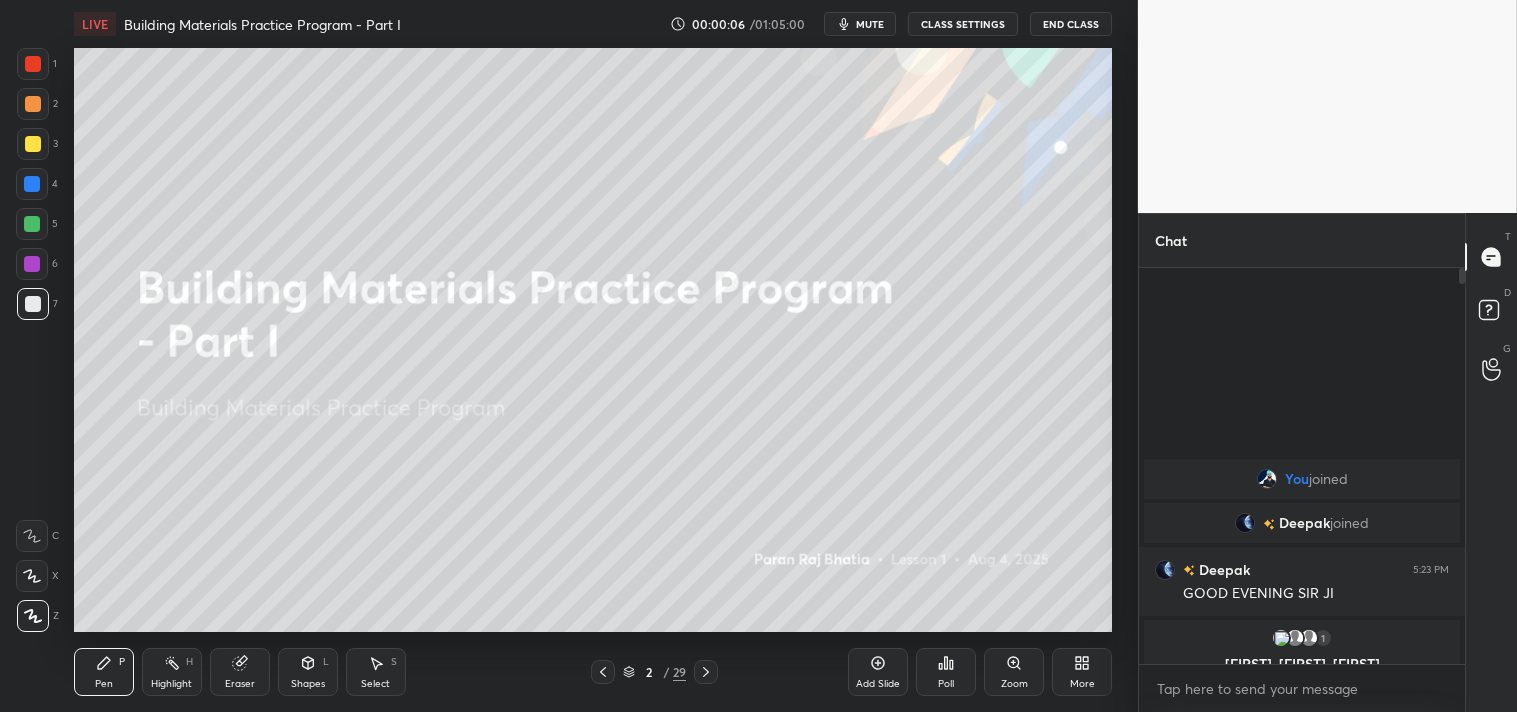 click on "mute" at bounding box center [870, 24] 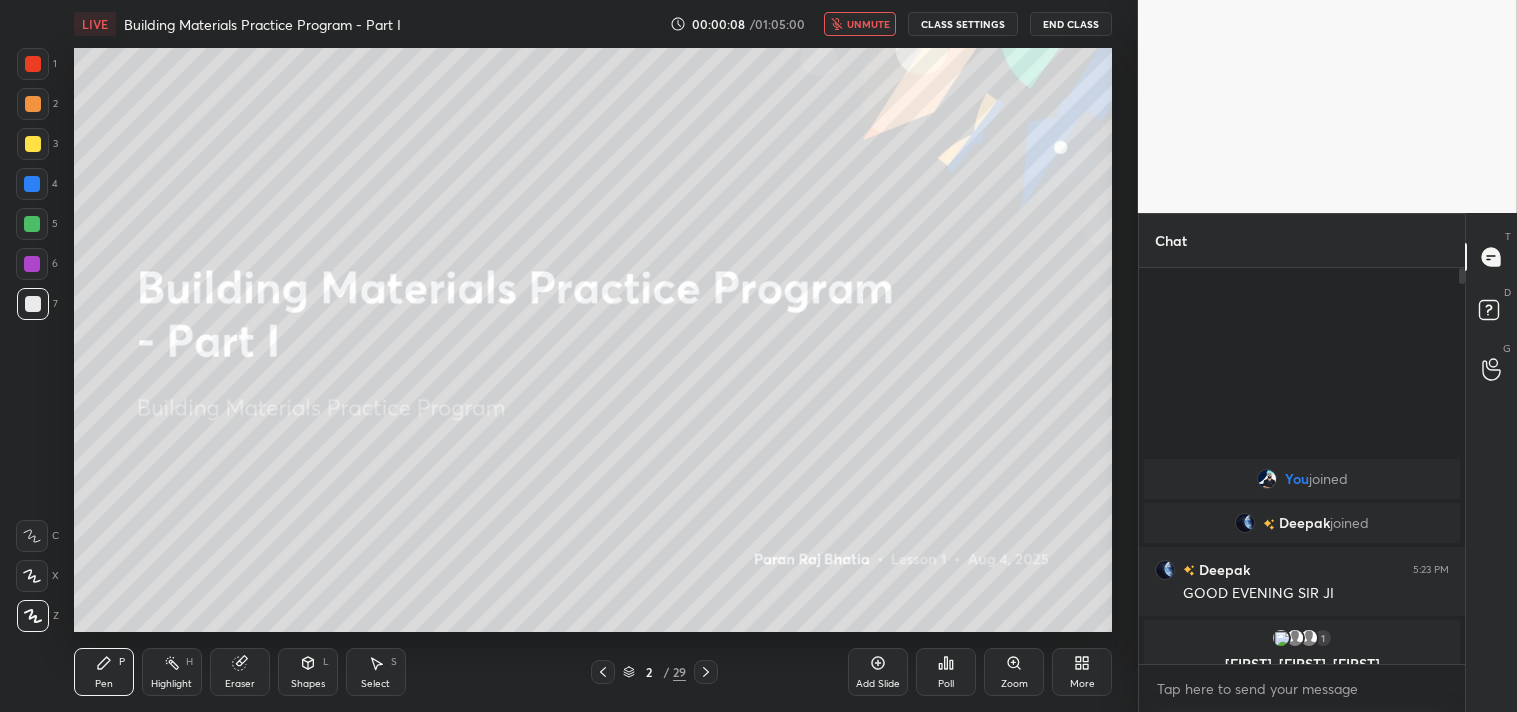 click on "Pen P Highlight H Eraser Shapes L Select S 2 / 29 Add Slide Poll Zoom More" at bounding box center (593, 672) 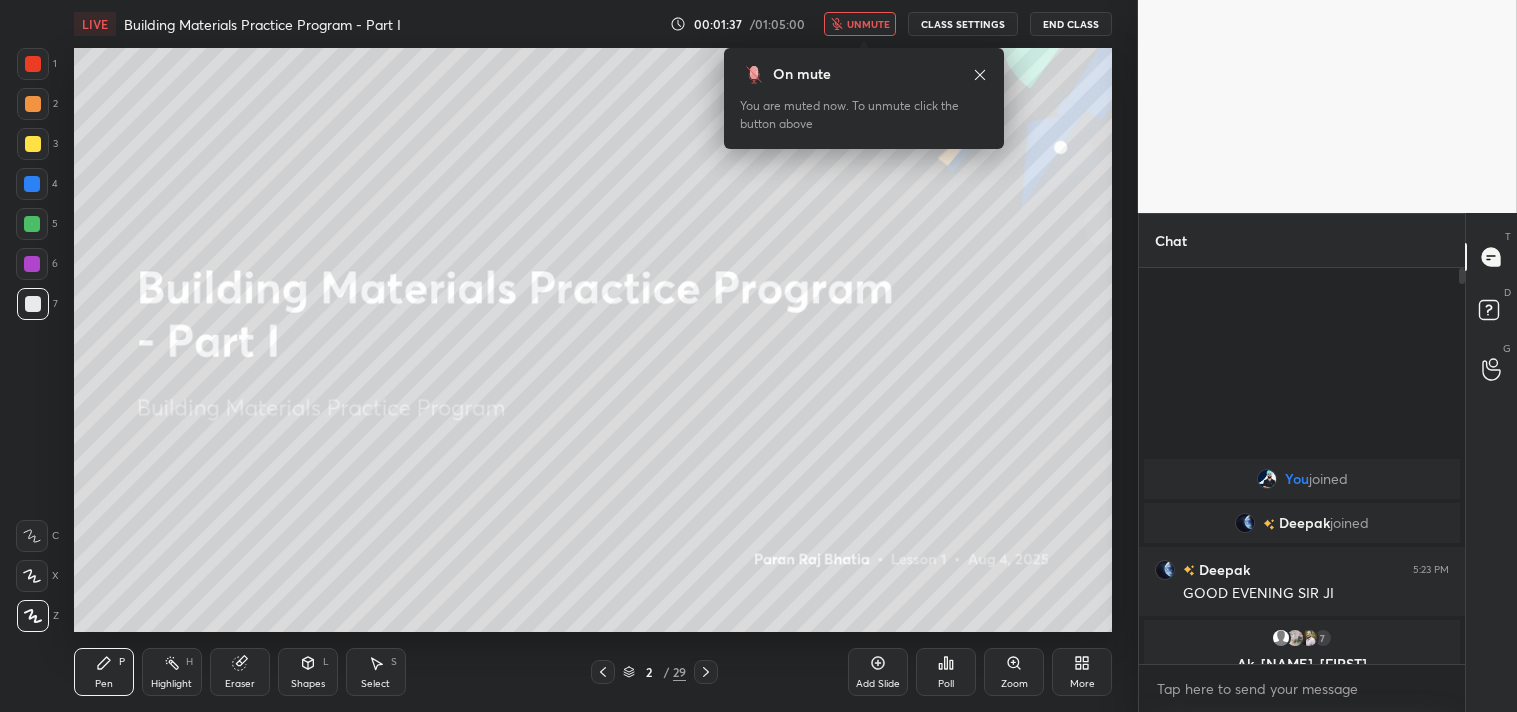 click 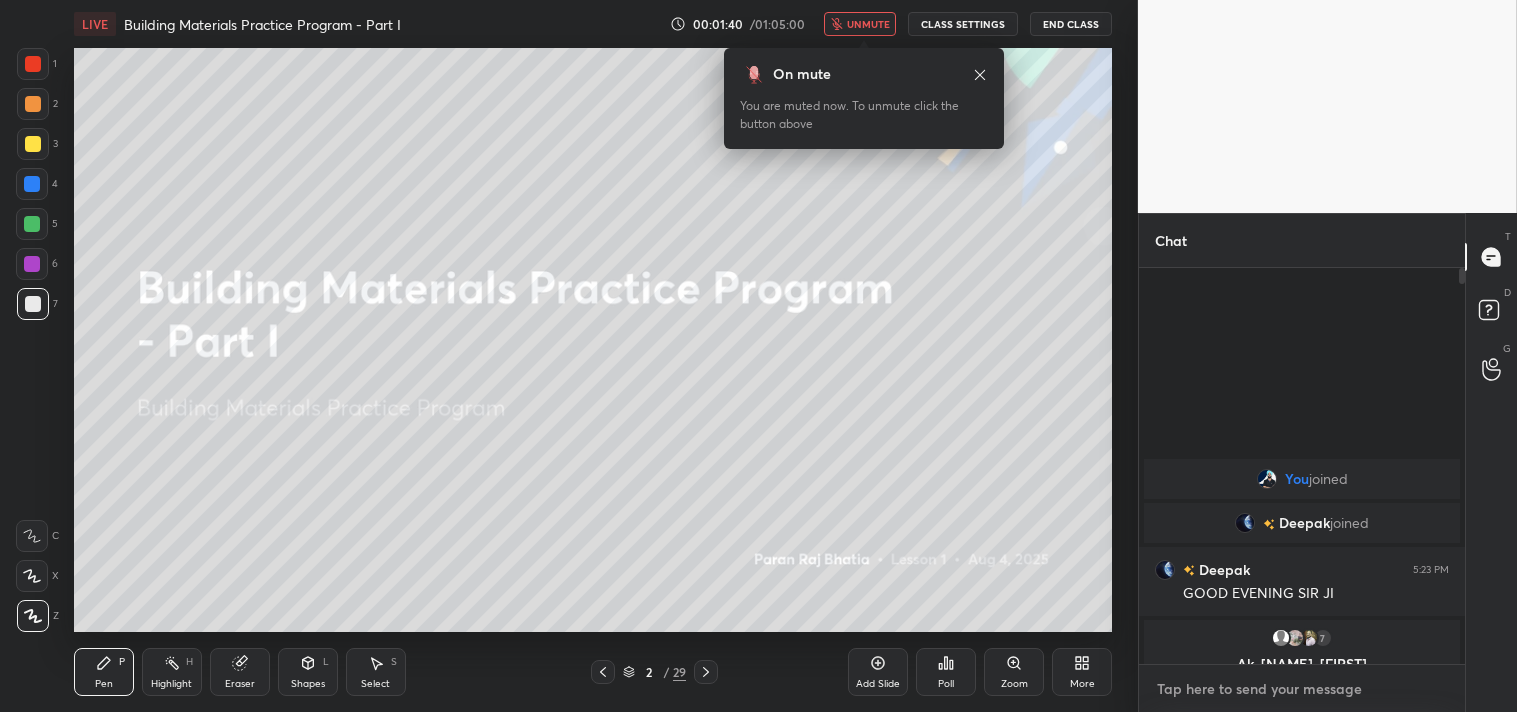 type on "x" 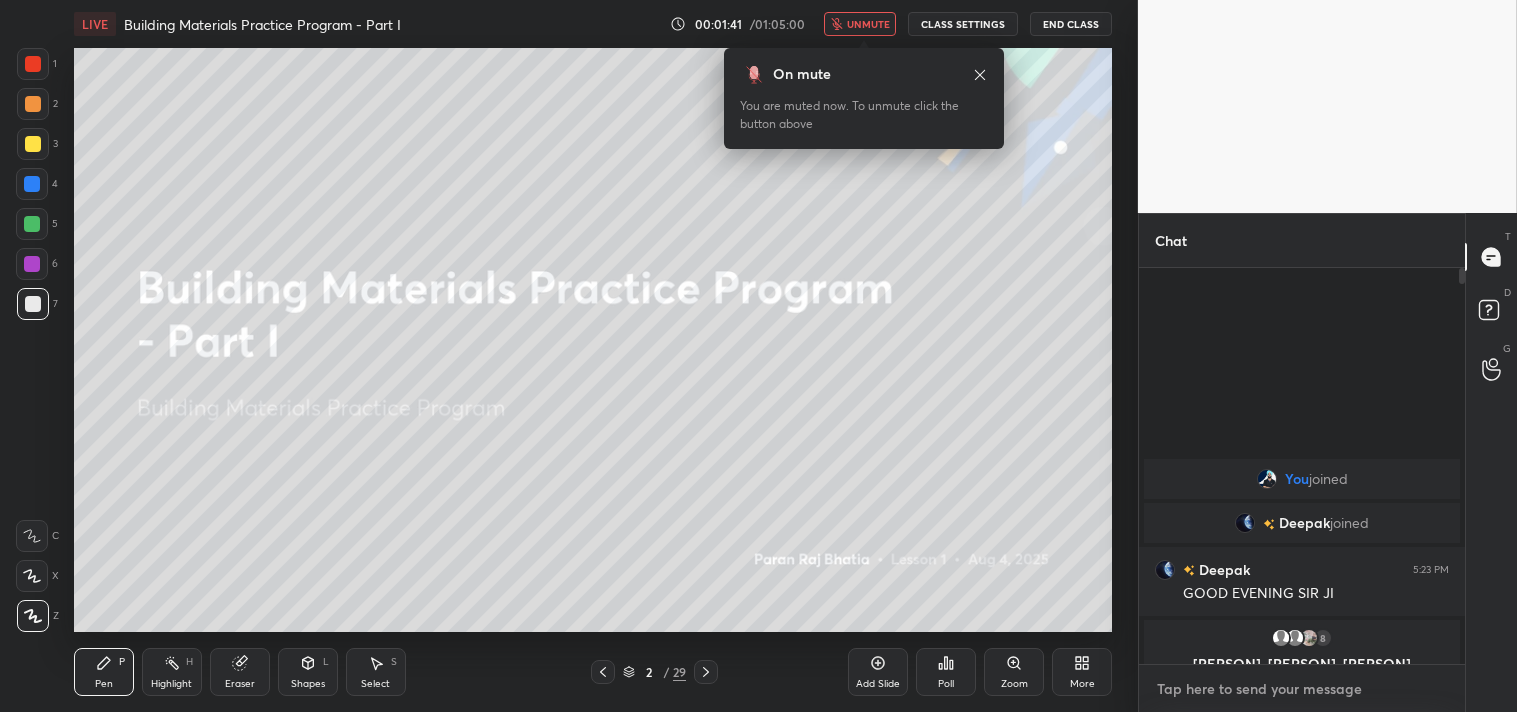 type on "j" 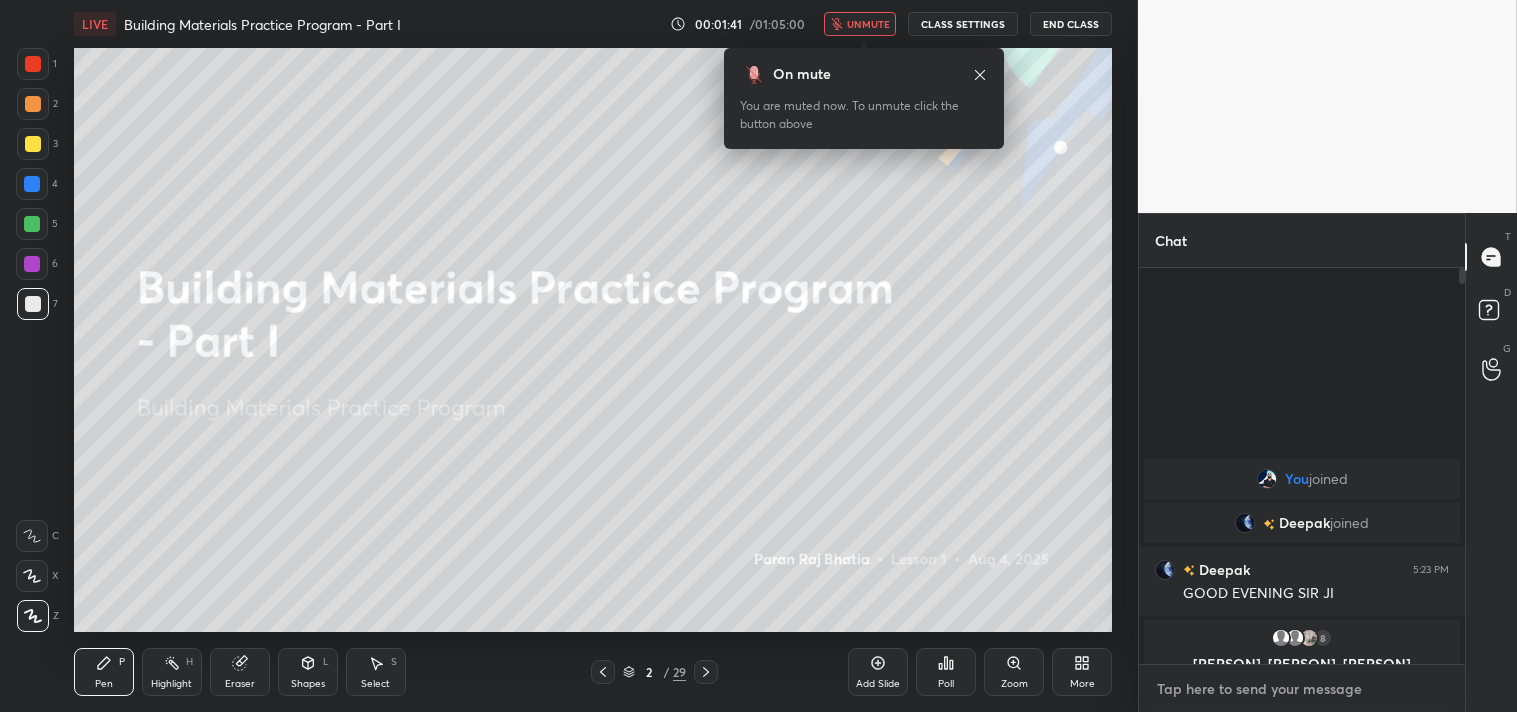 type on "x" 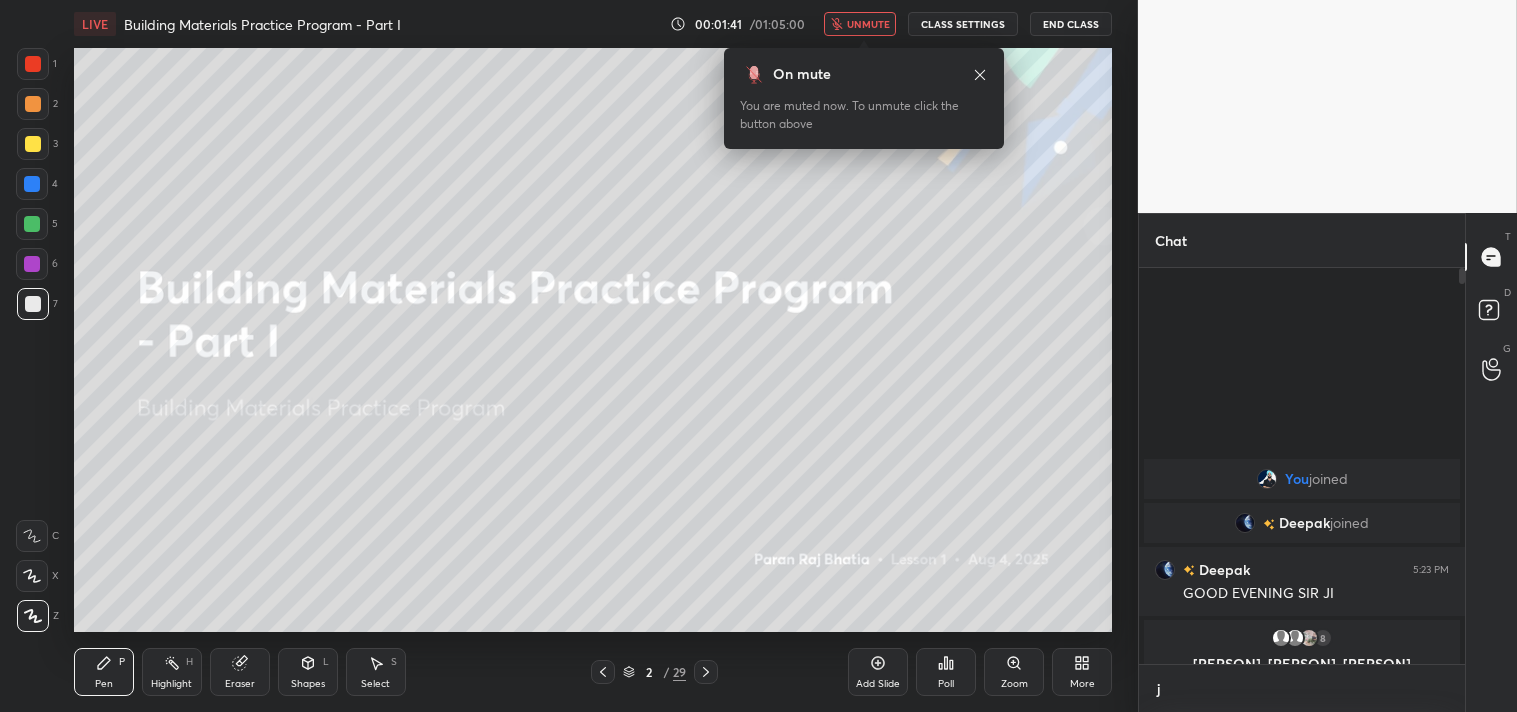 scroll, scrollTop: 384, scrollLeft: 320, axis: both 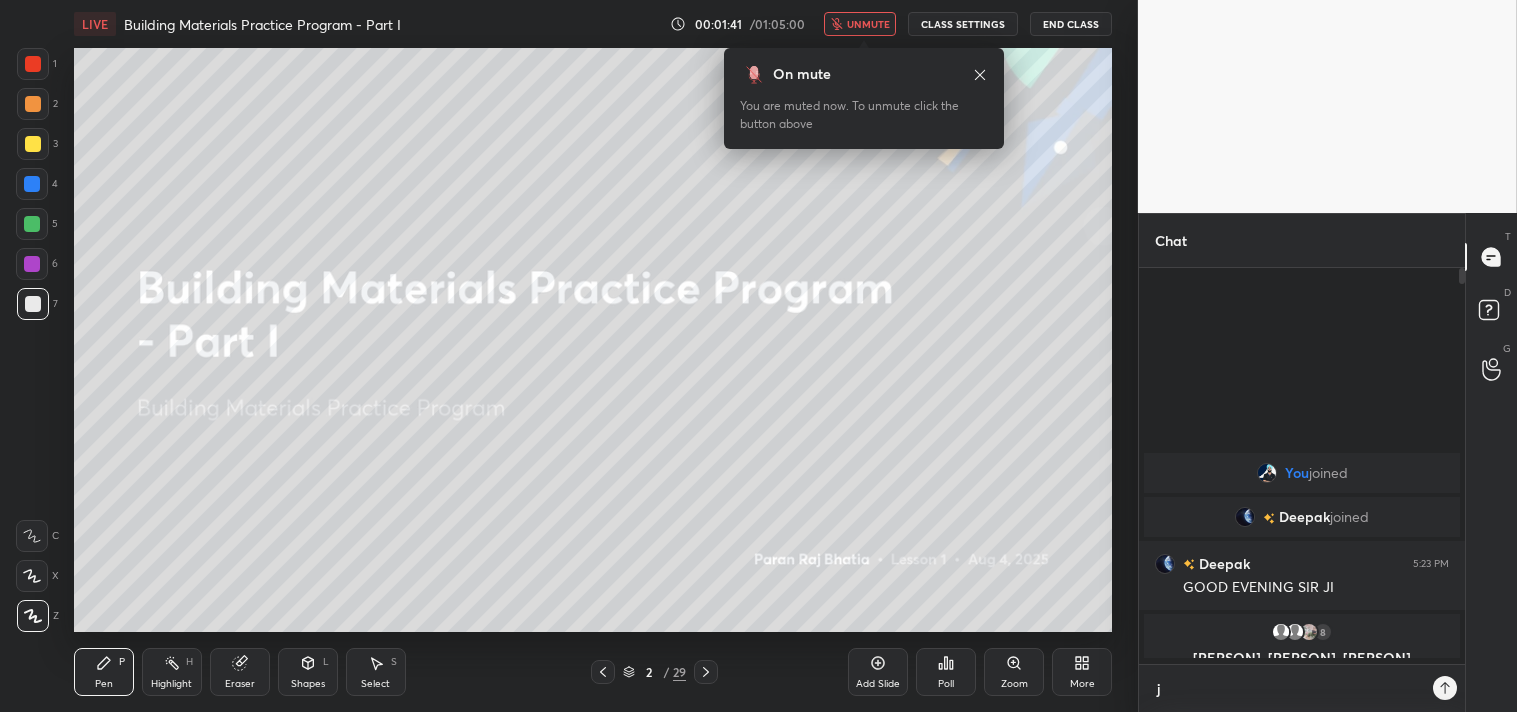 type on "jo" 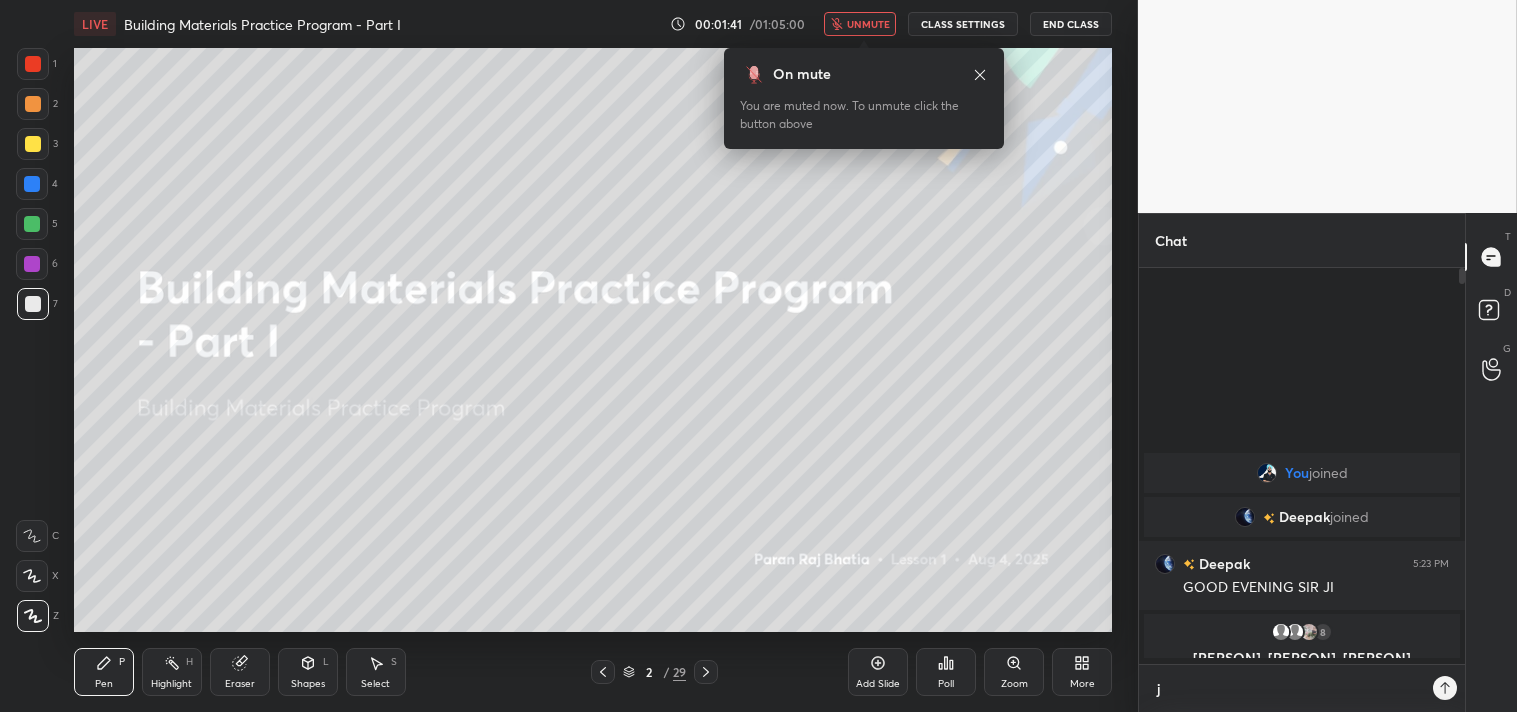 type on "x" 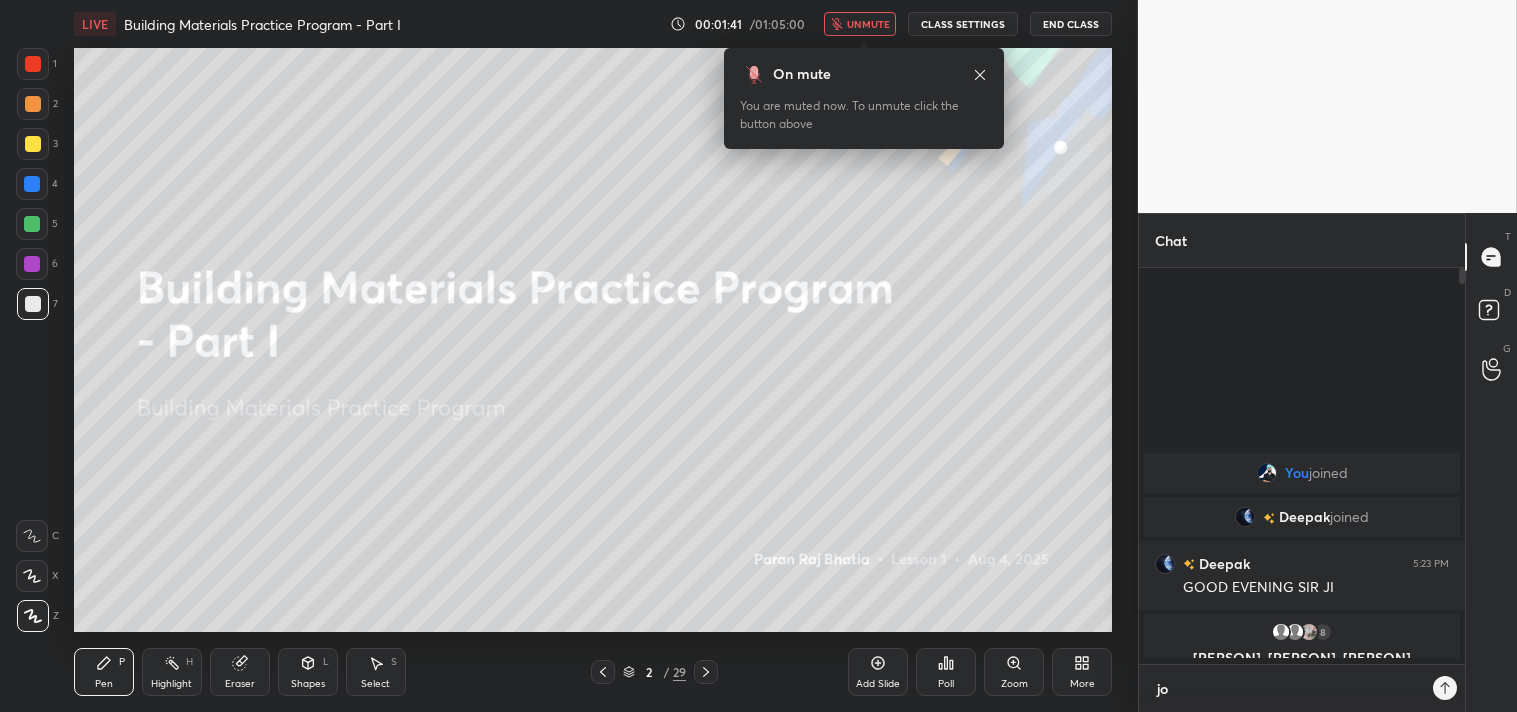 scroll, scrollTop: 6, scrollLeft: 5, axis: both 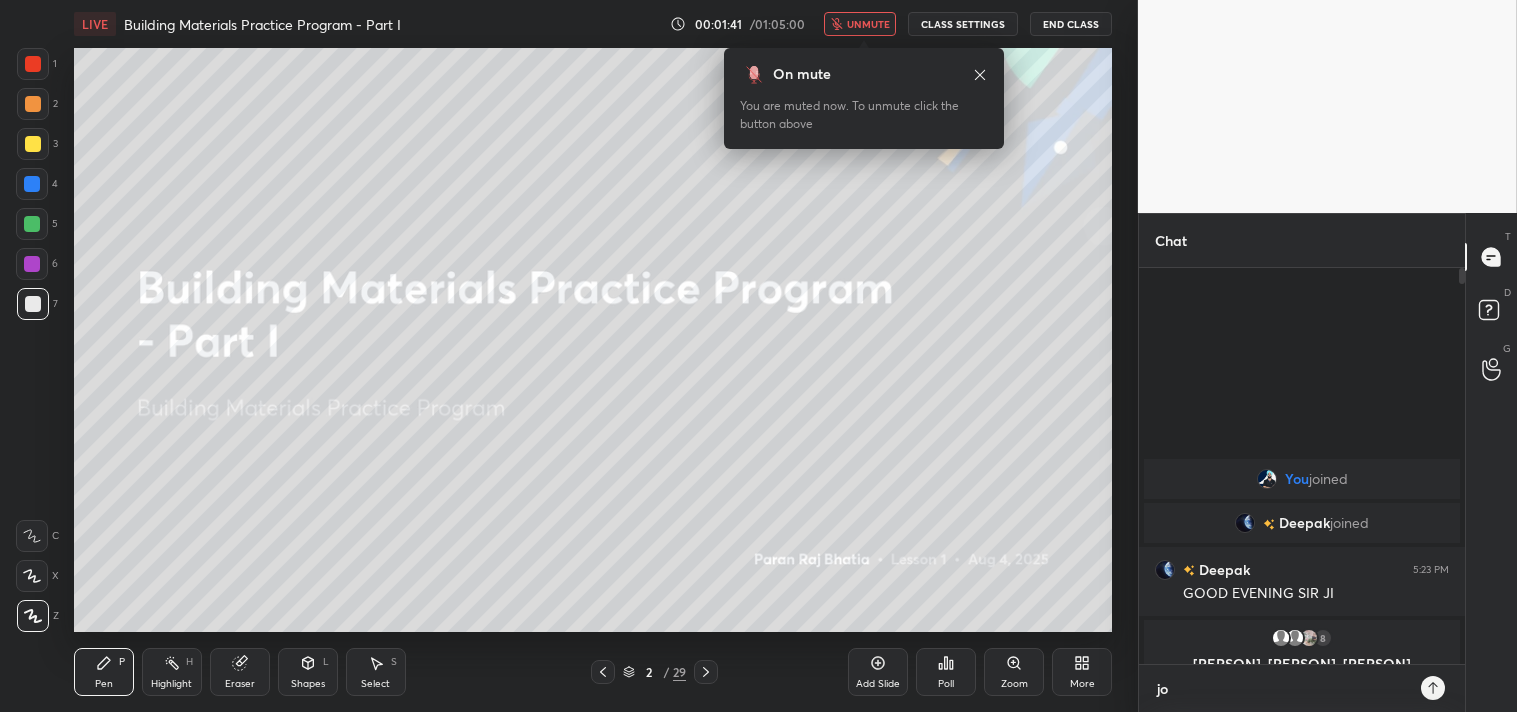 type on "joi" 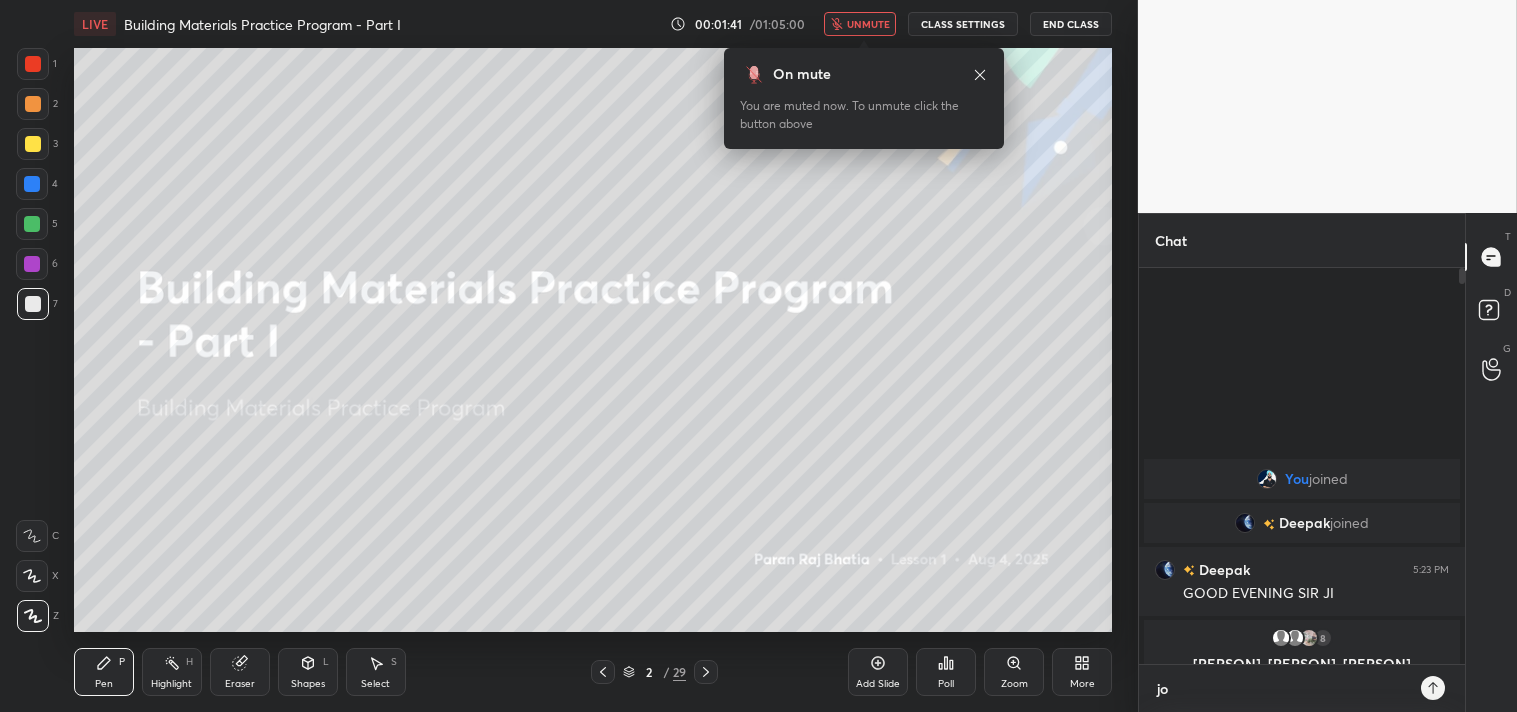 type on "x" 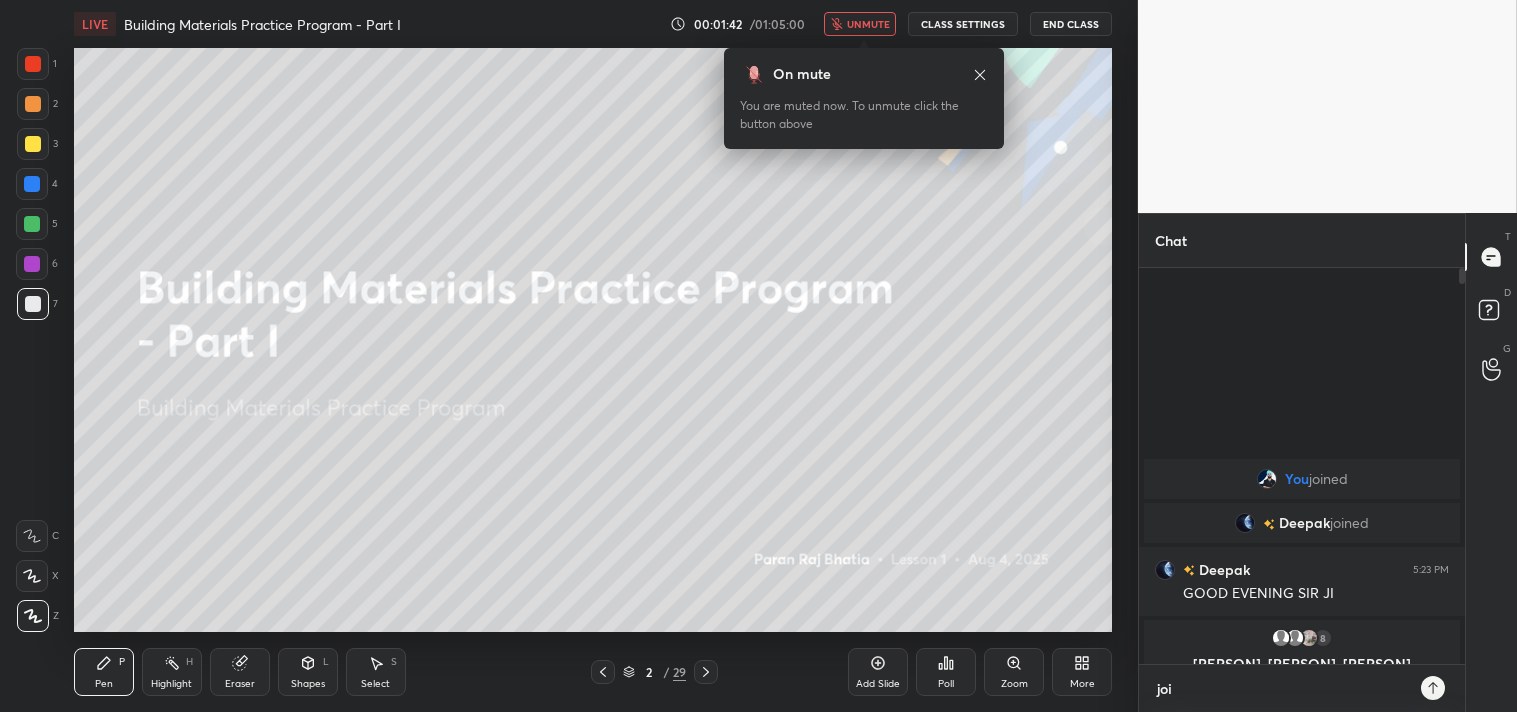 type on "join" 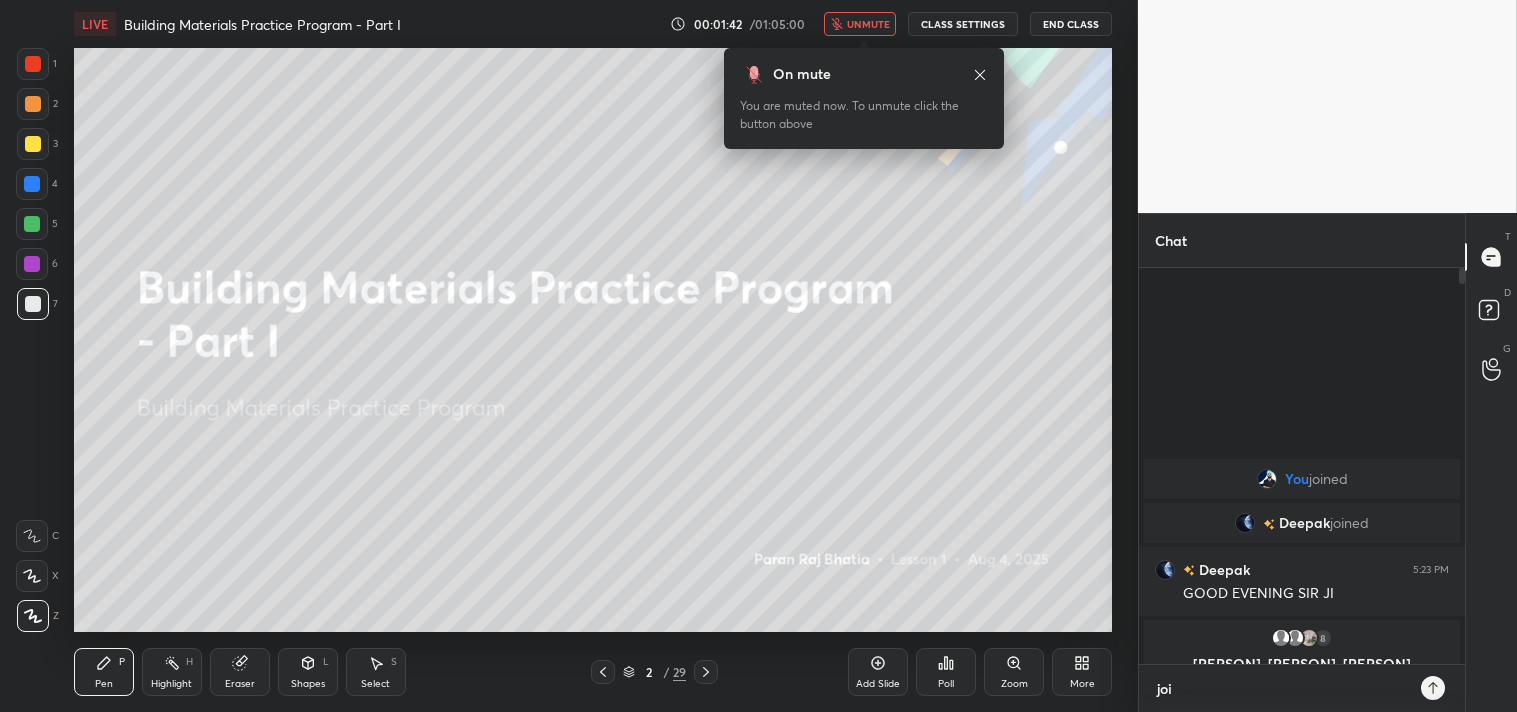 type on "x" 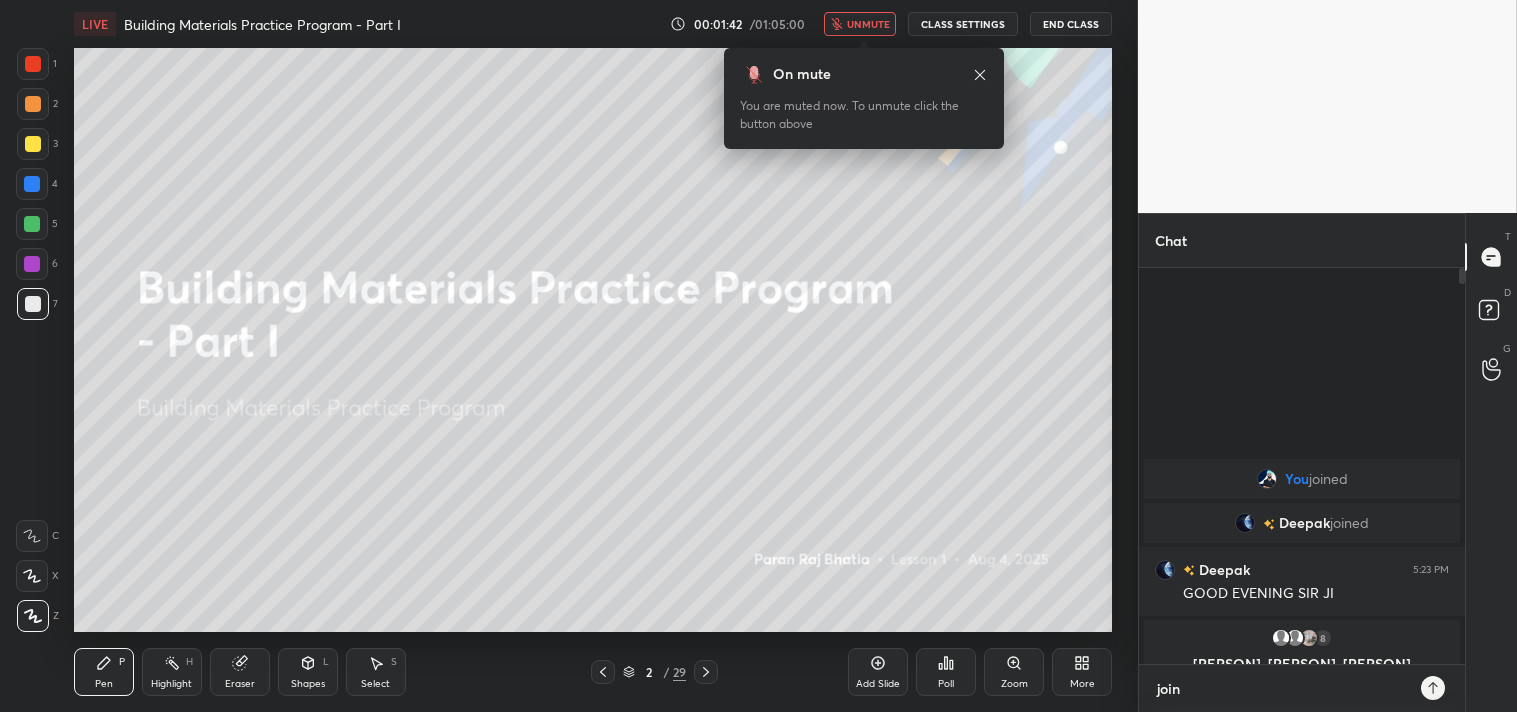 type on "joini" 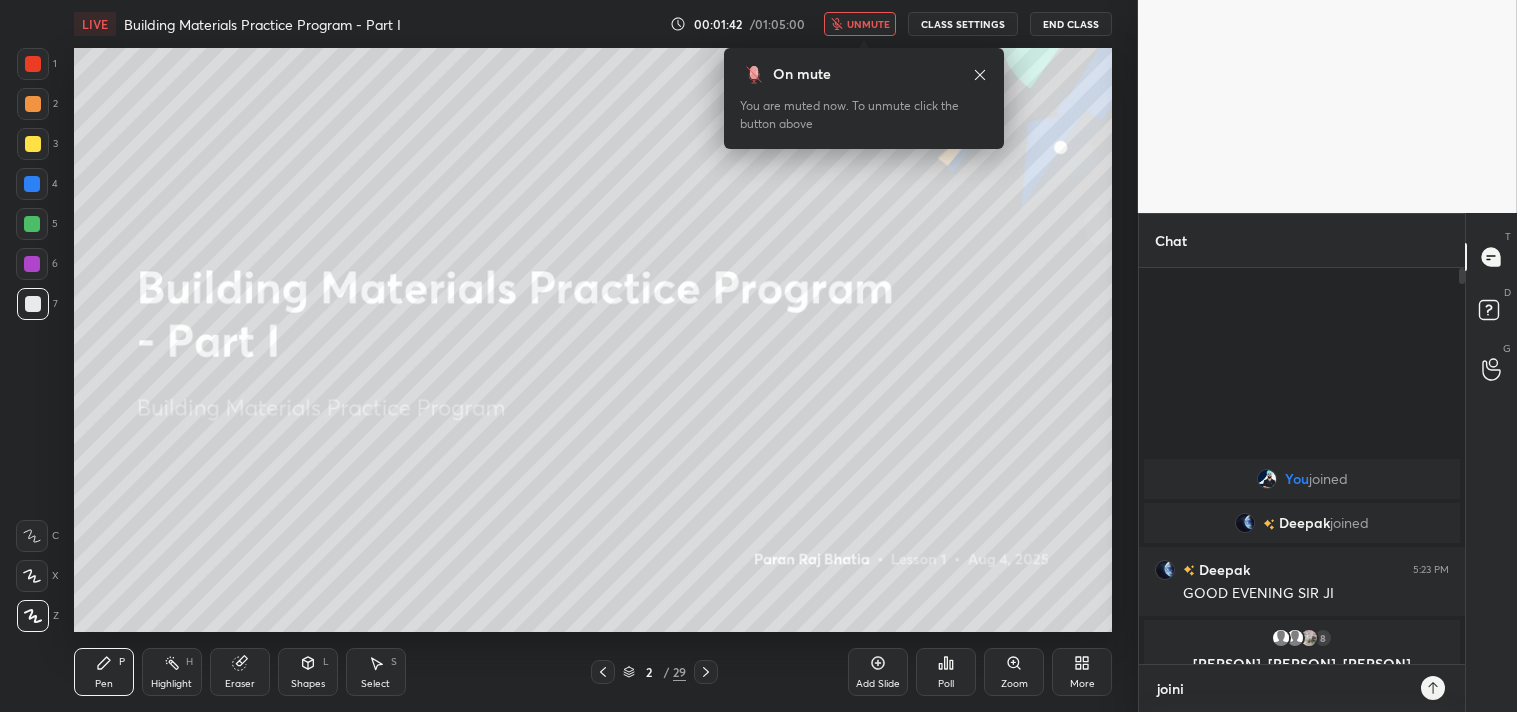 type on "joinin" 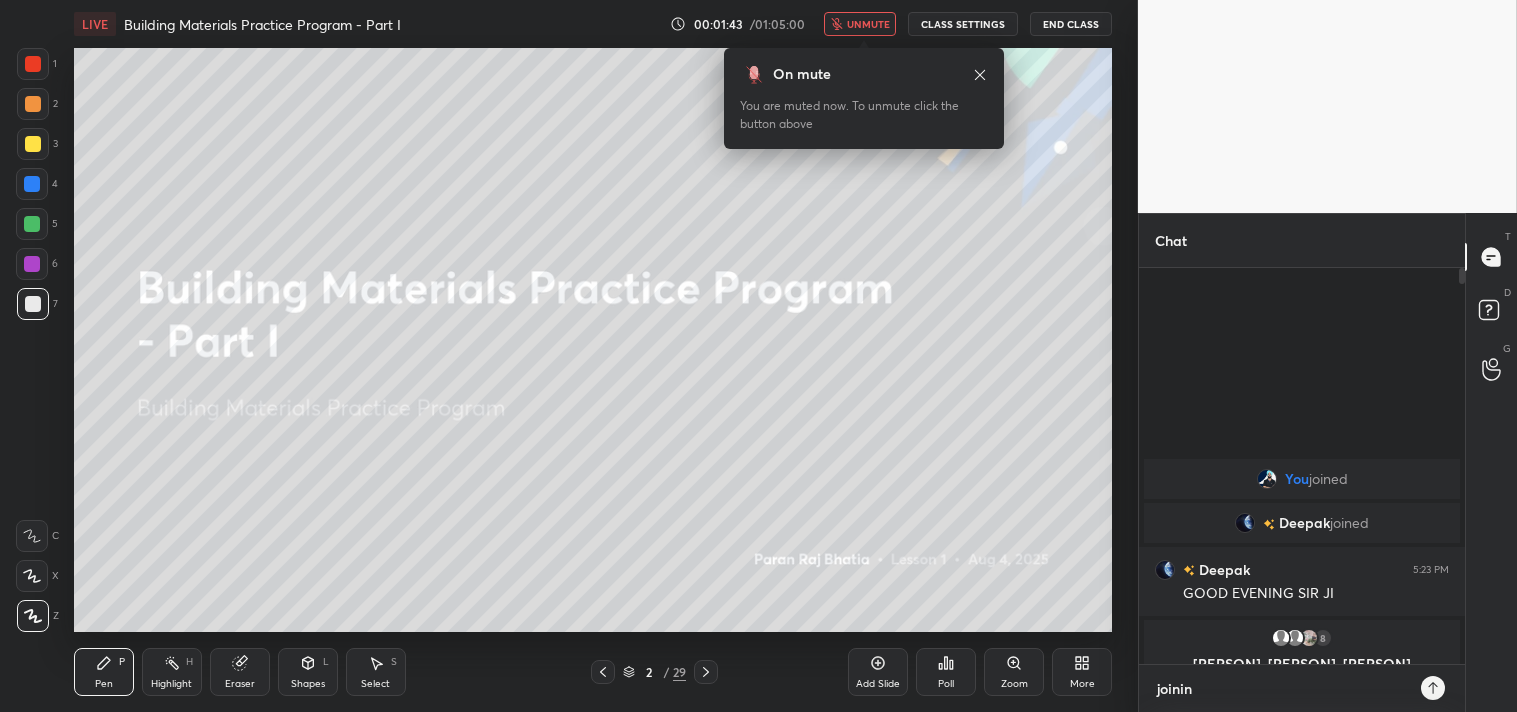 type on "joining" 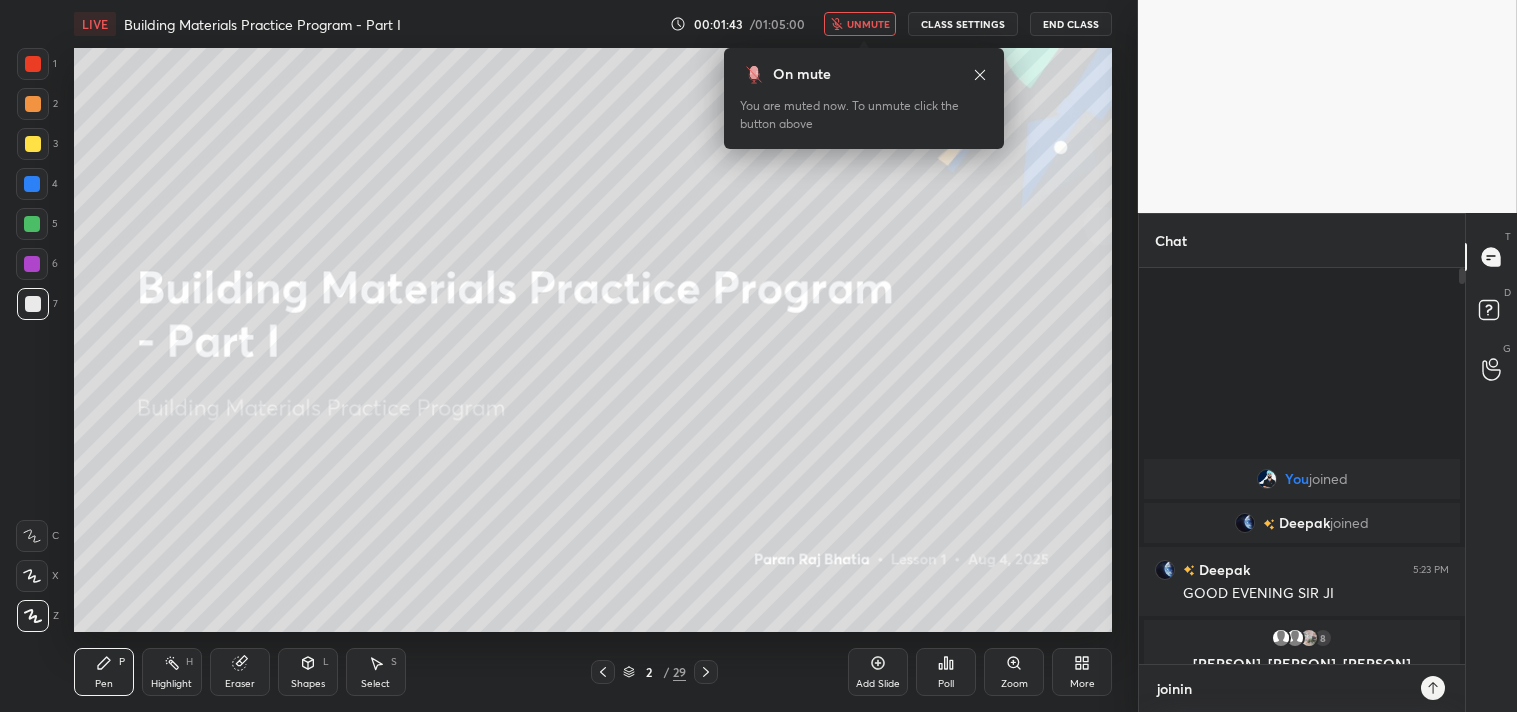 type on "x" 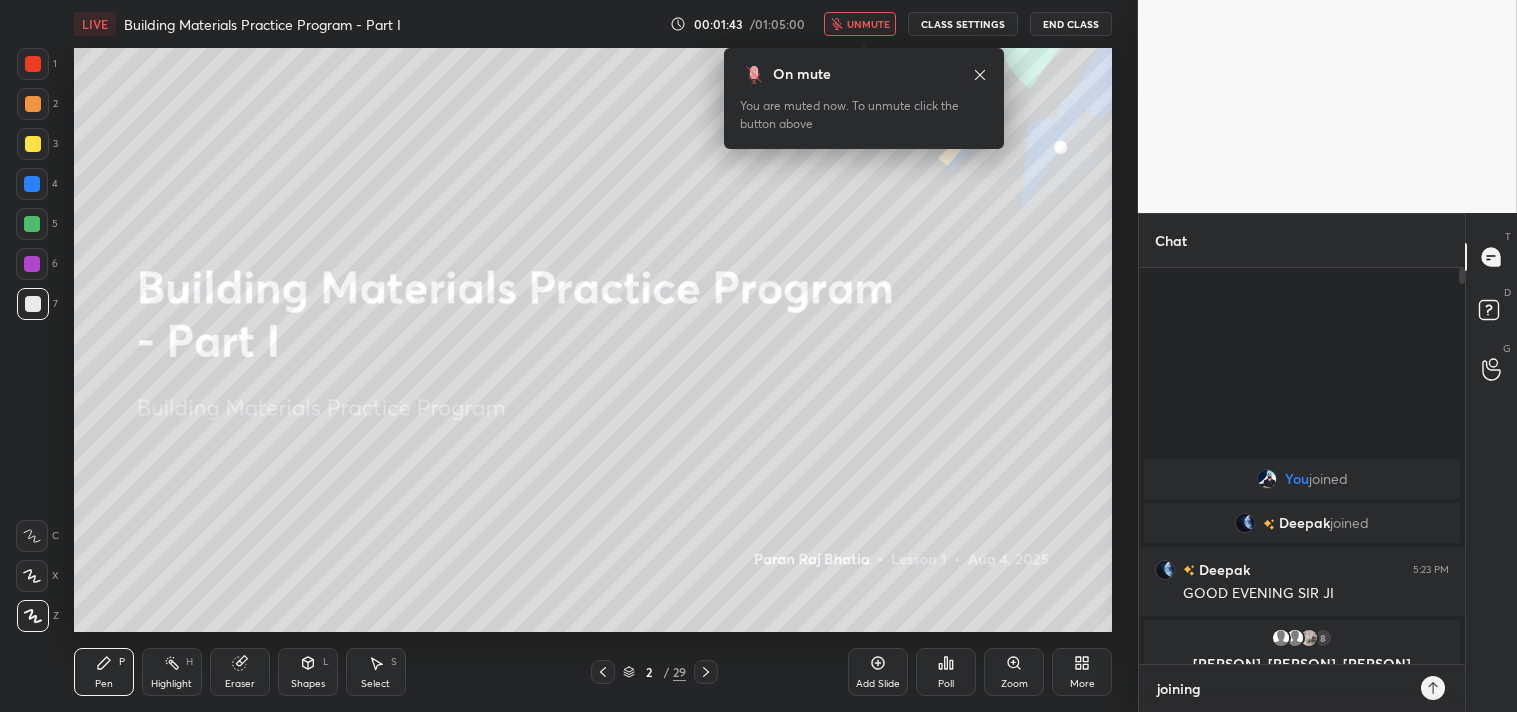 type on "joining" 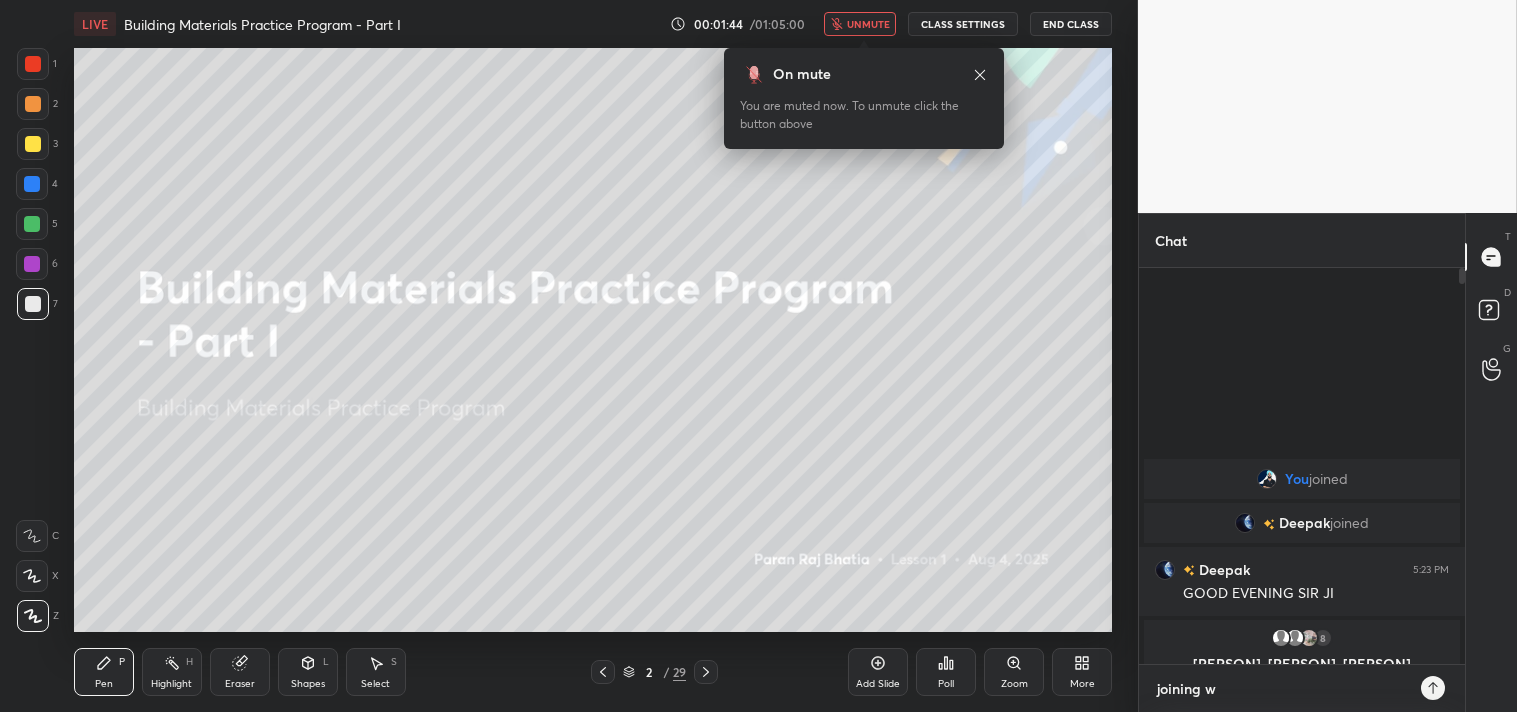type on "joining wi" 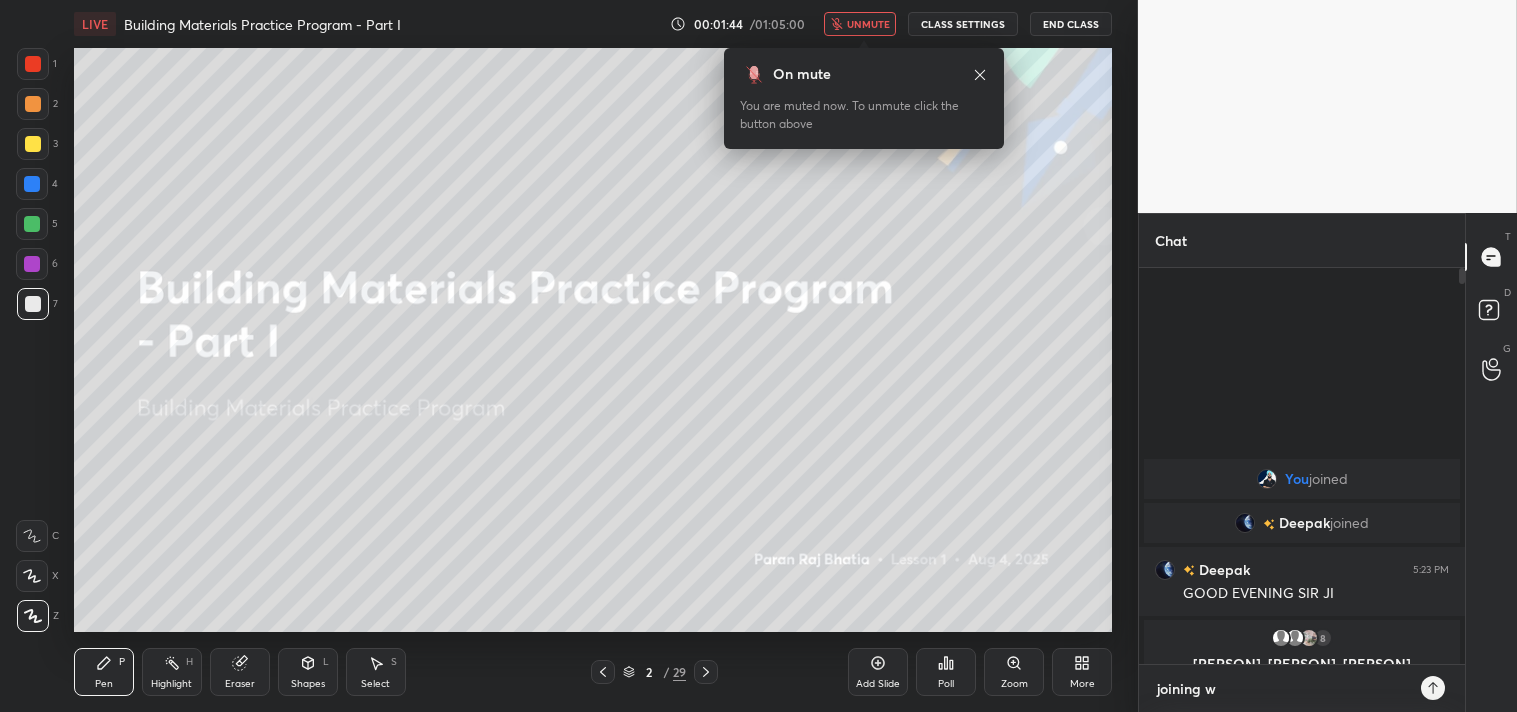 type on "x" 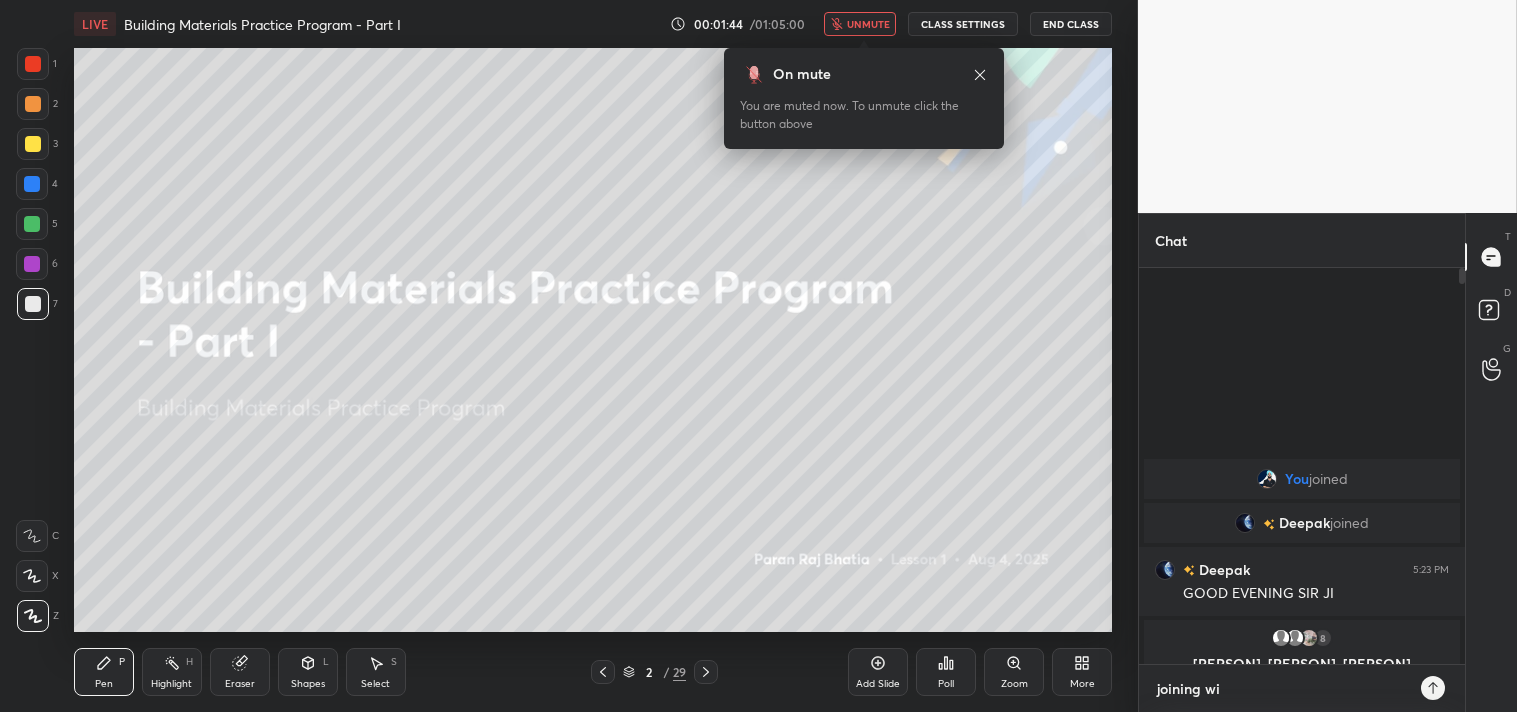 type on "joining wit" 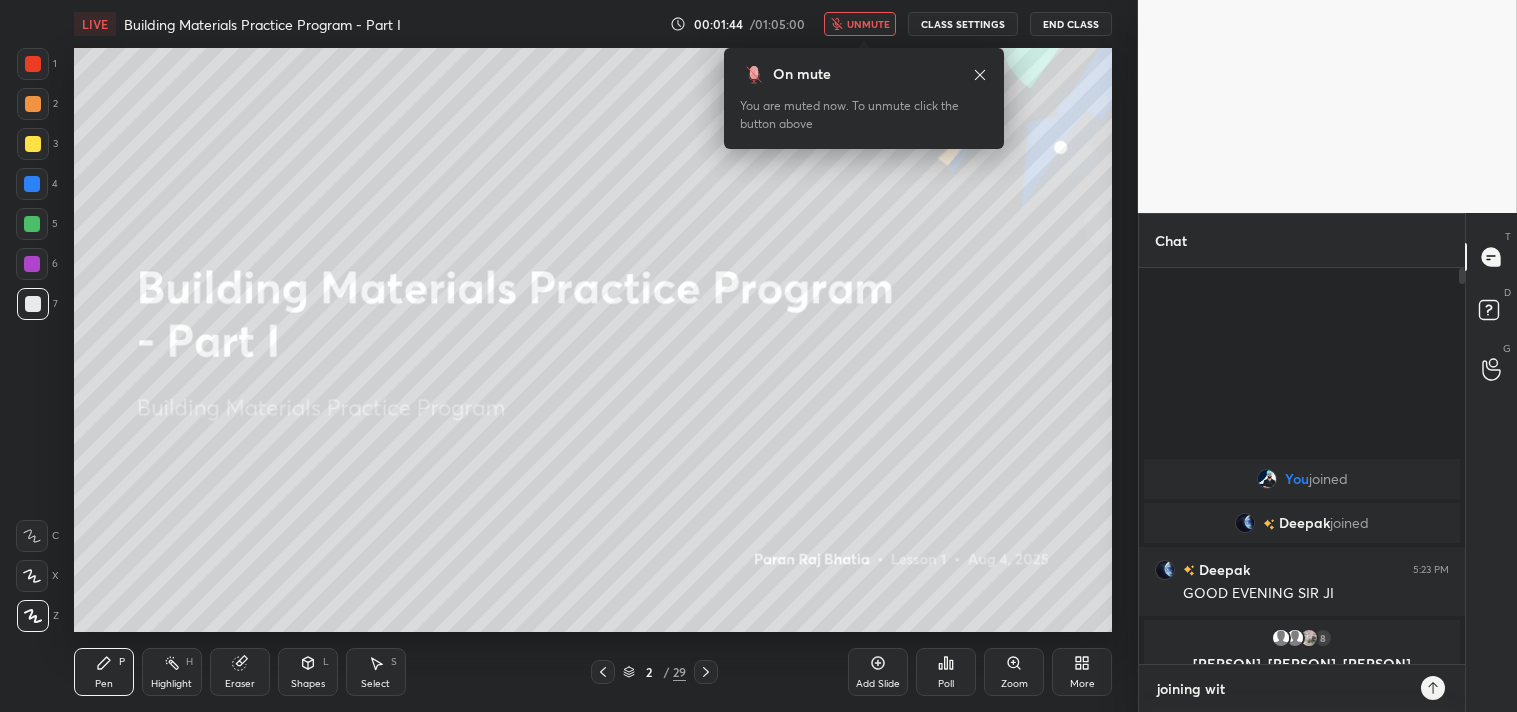 type on "joining with" 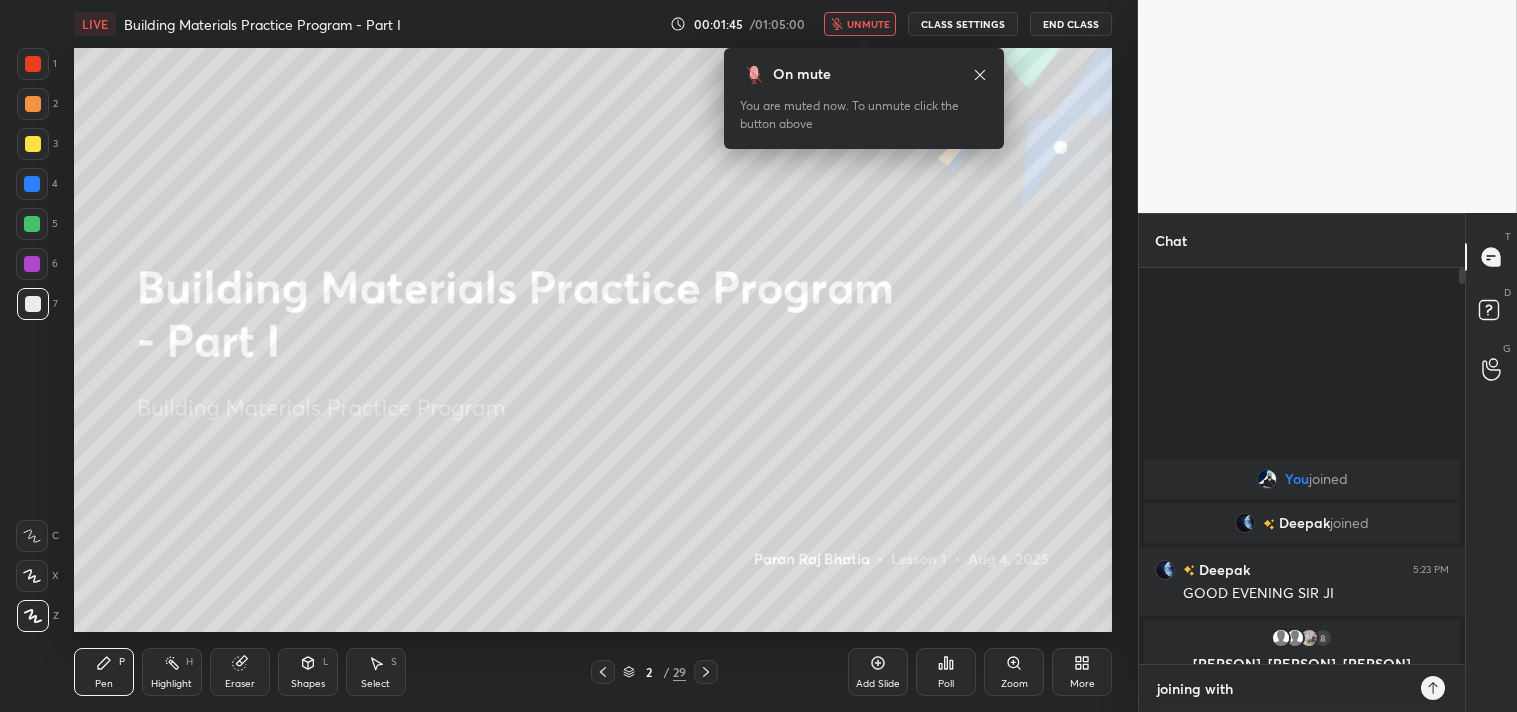 type on "joining withi" 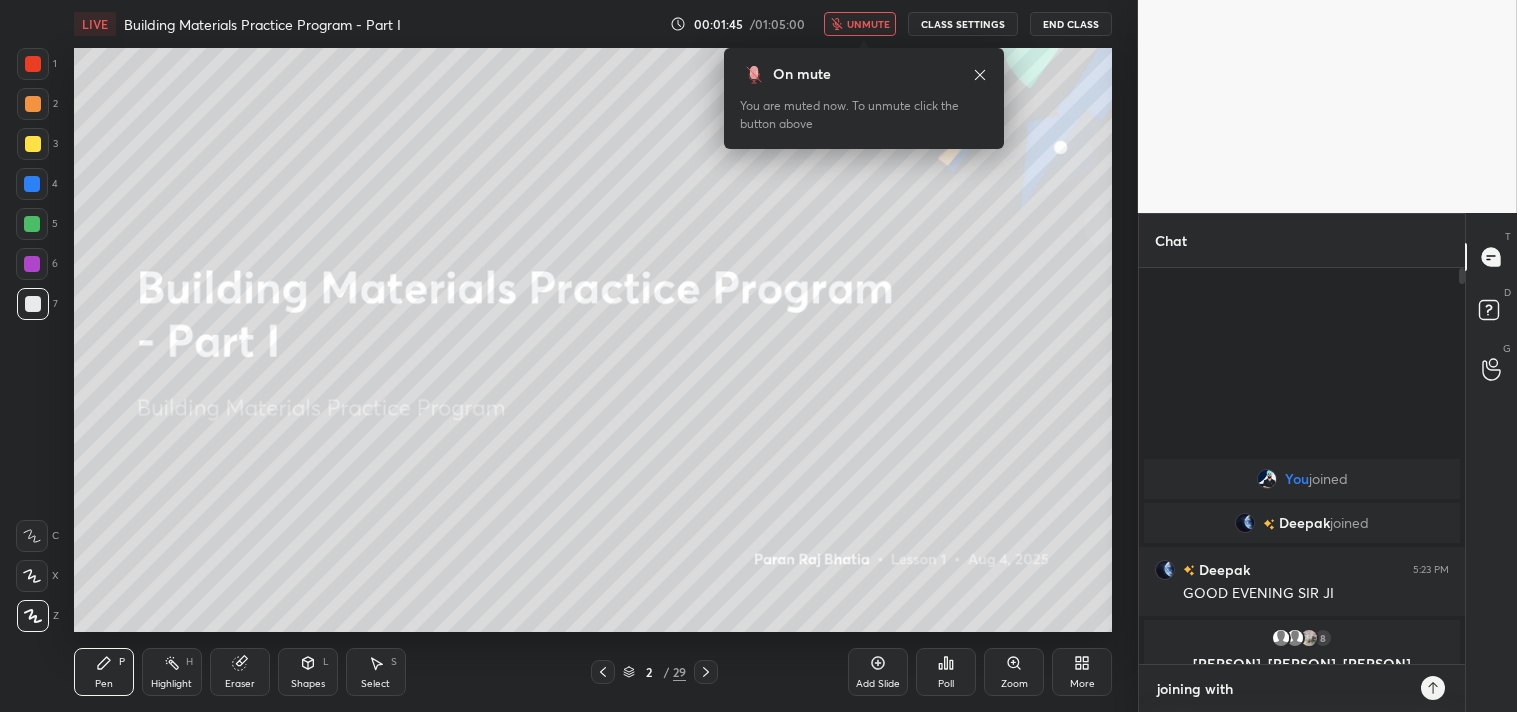 type on "x" 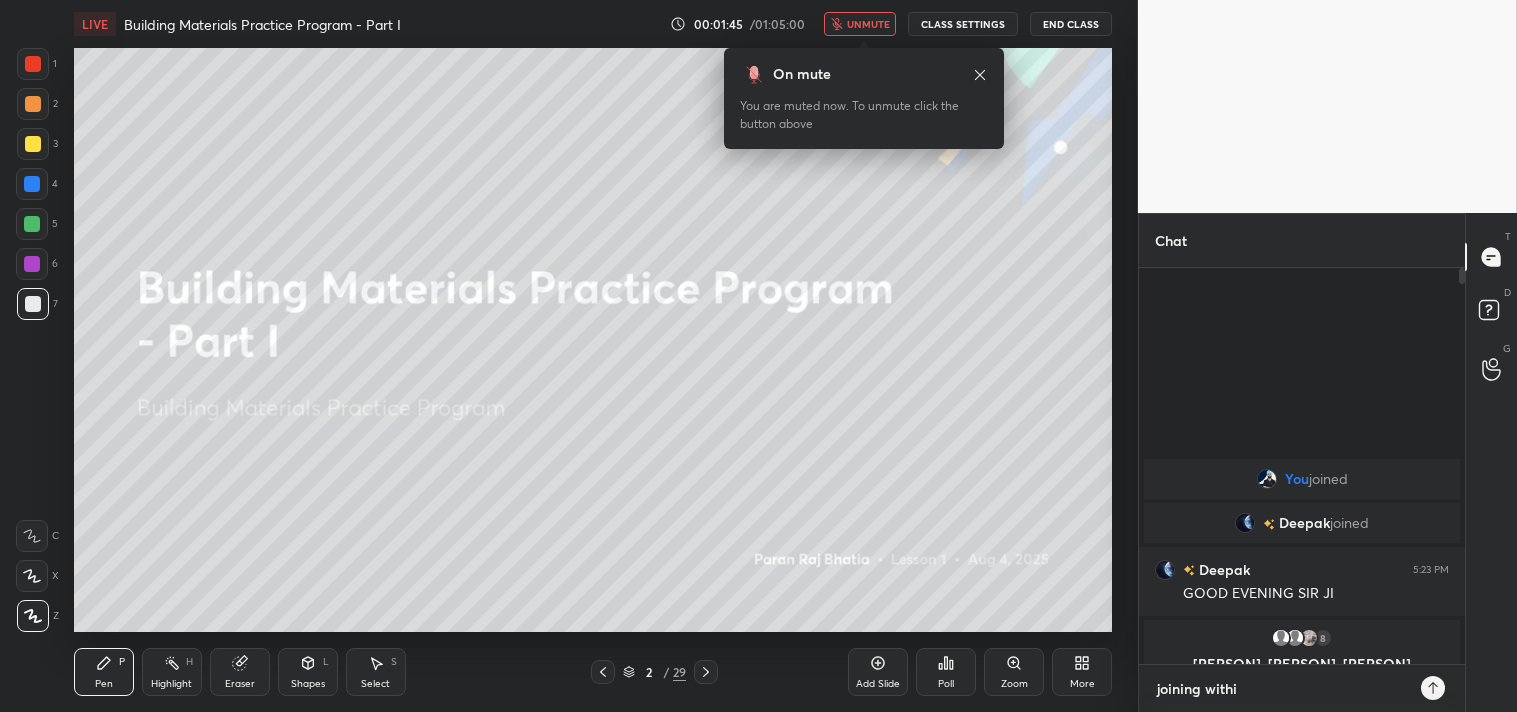 type on "joining within" 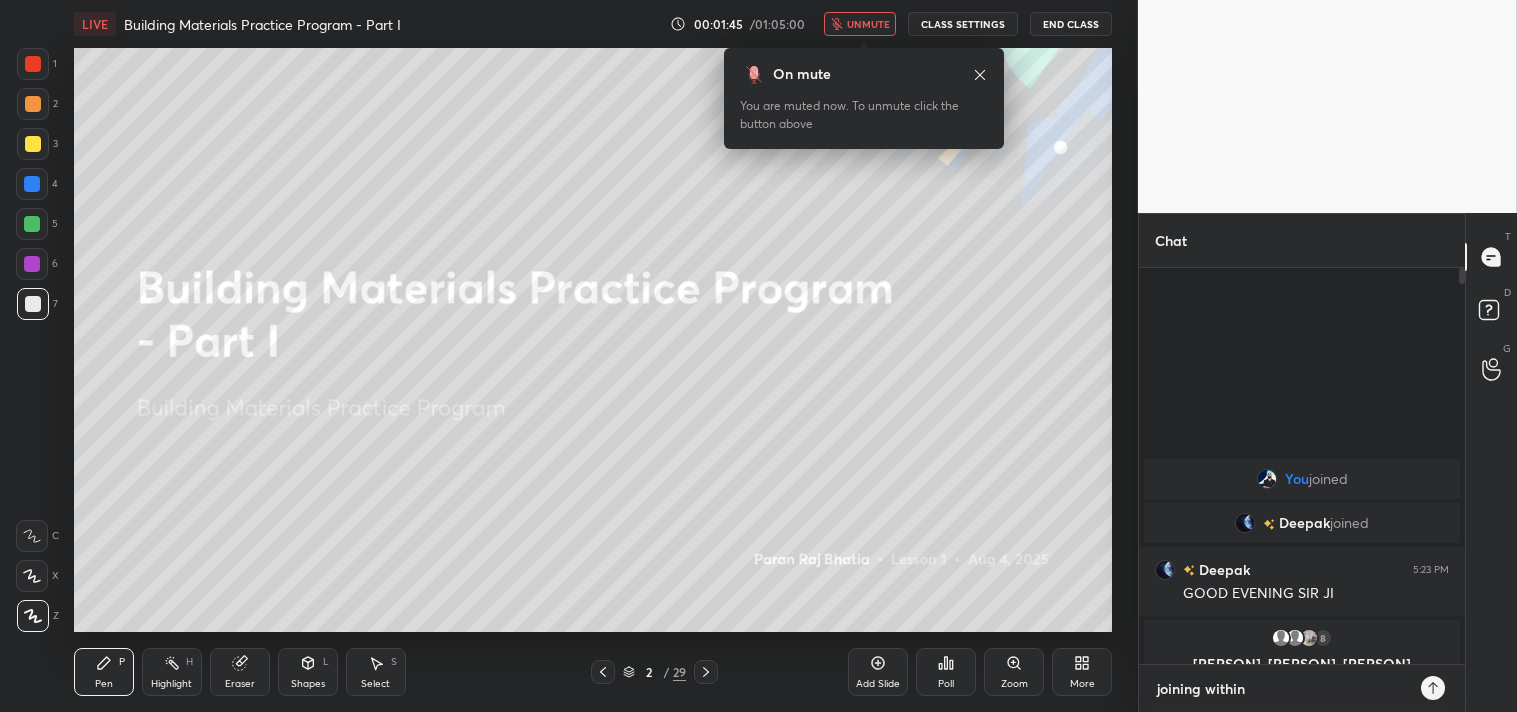type on "joining within" 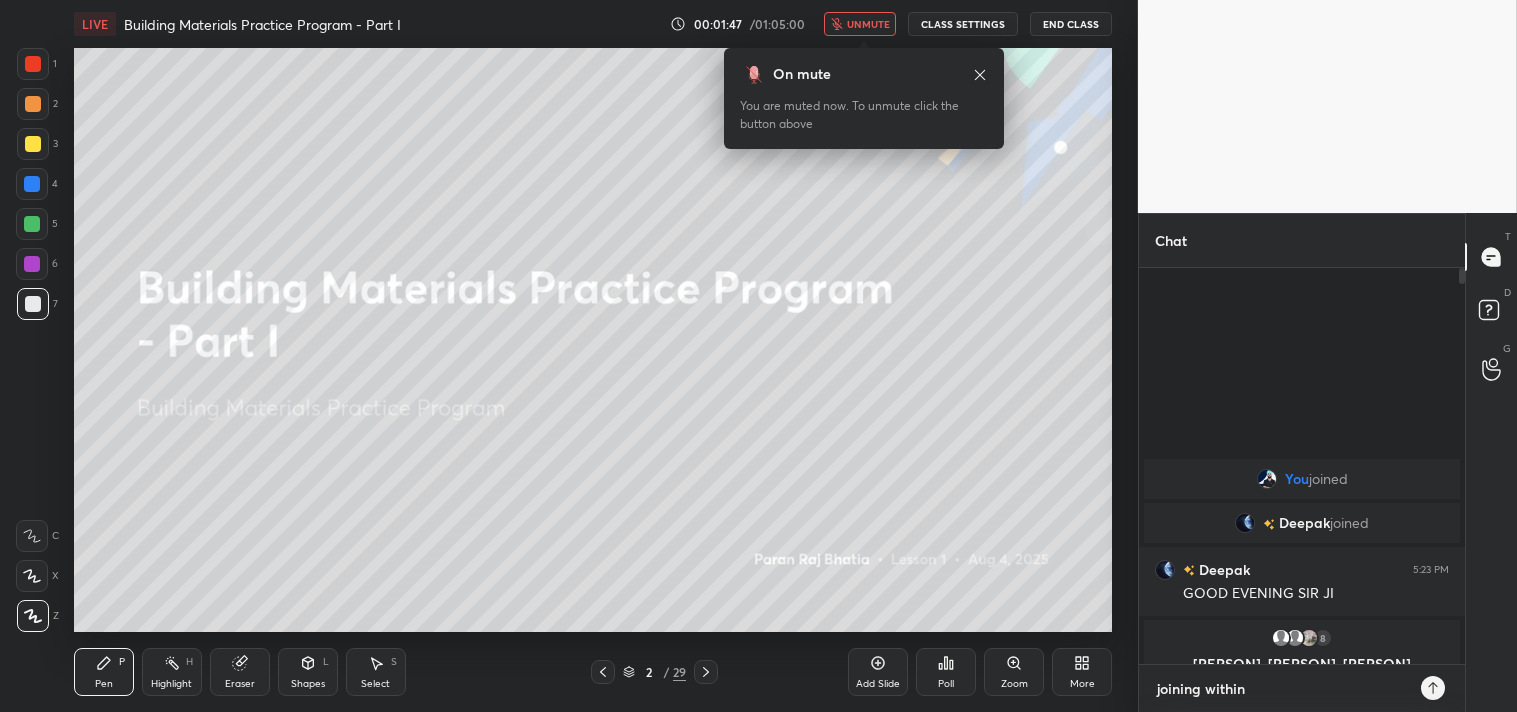 type on "joining within a" 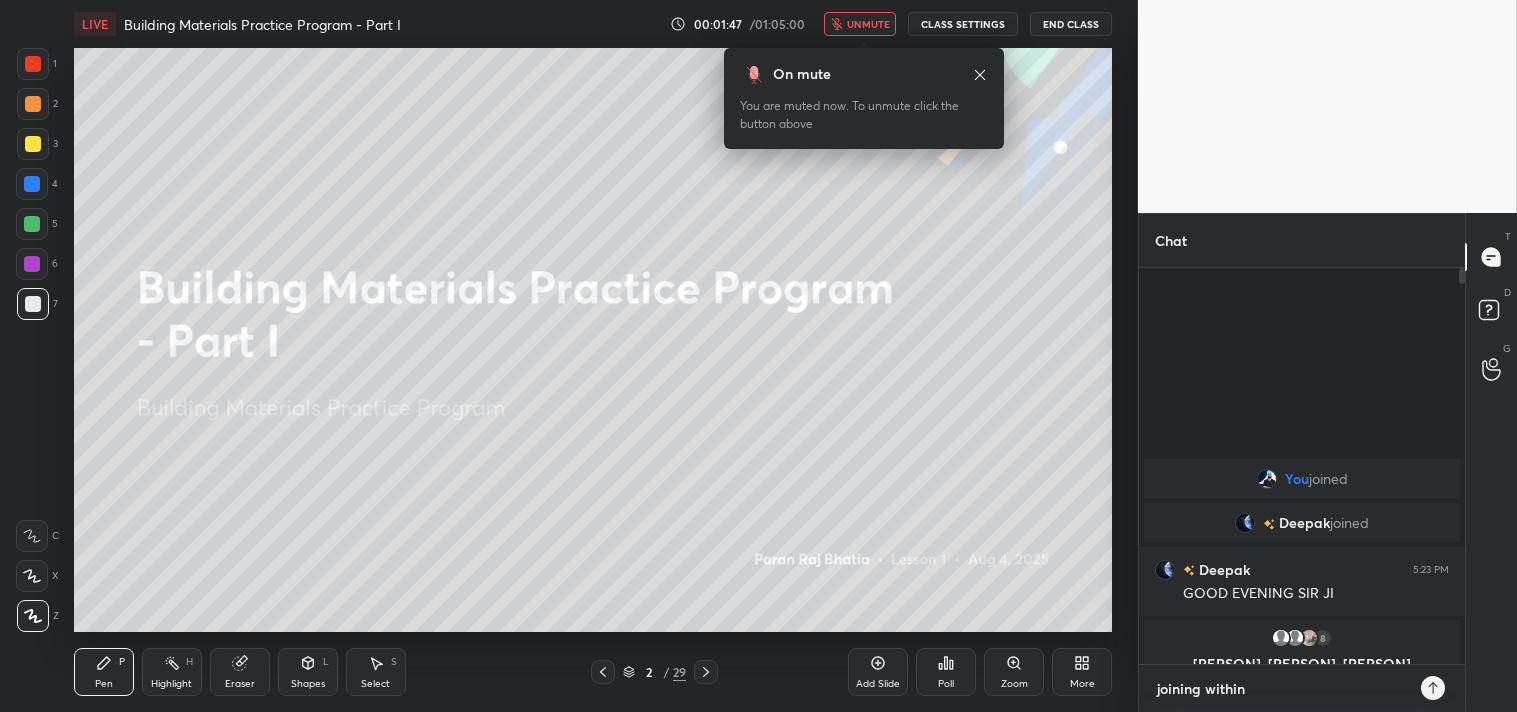 type on "x" 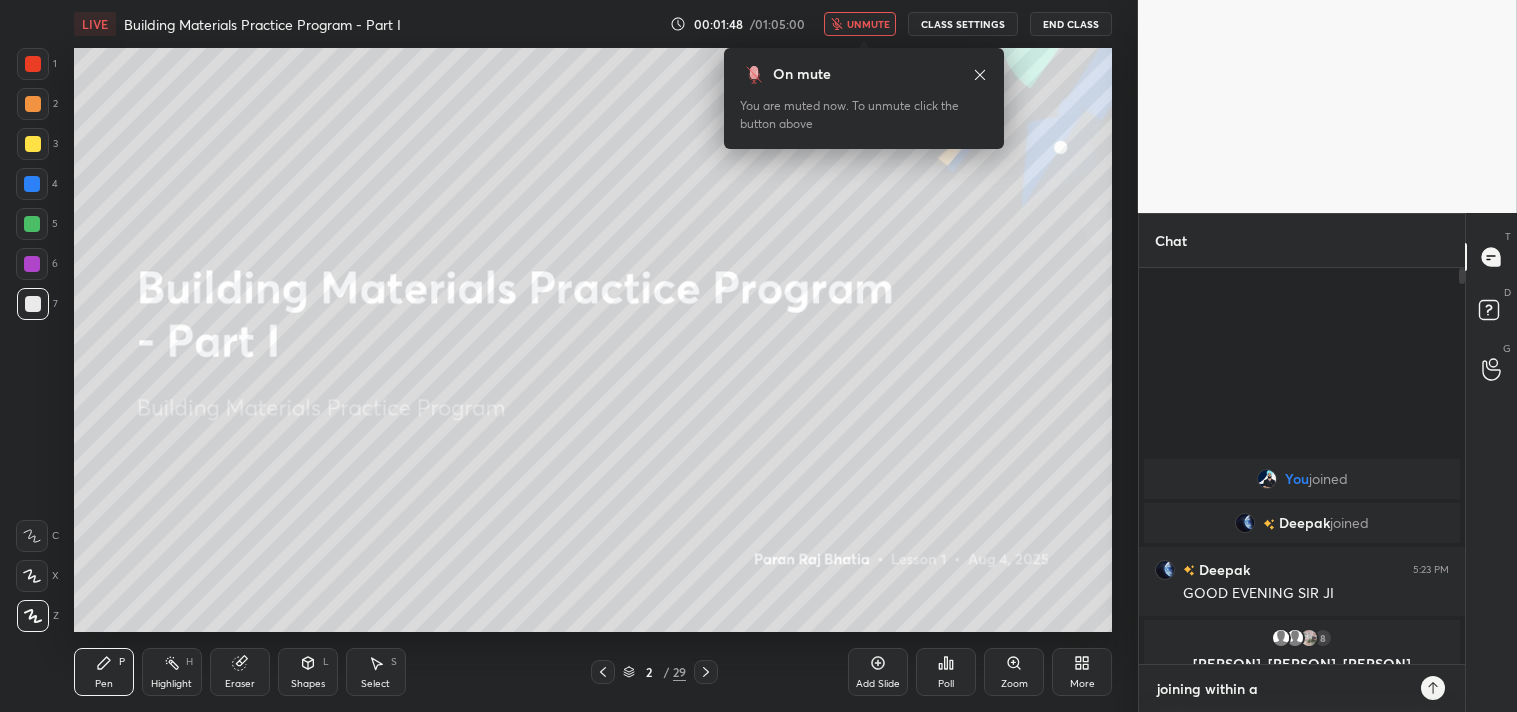 type on "joining within a" 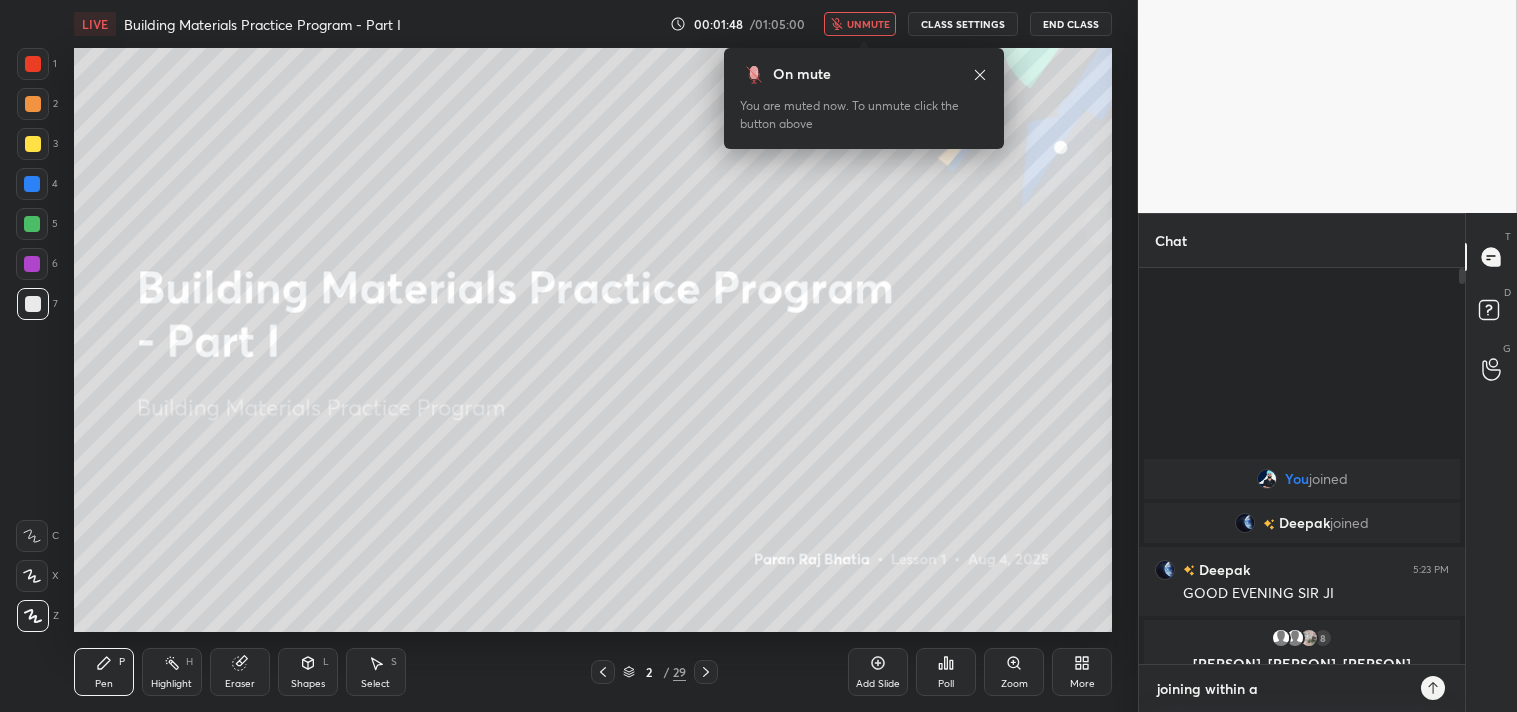 type on "x" 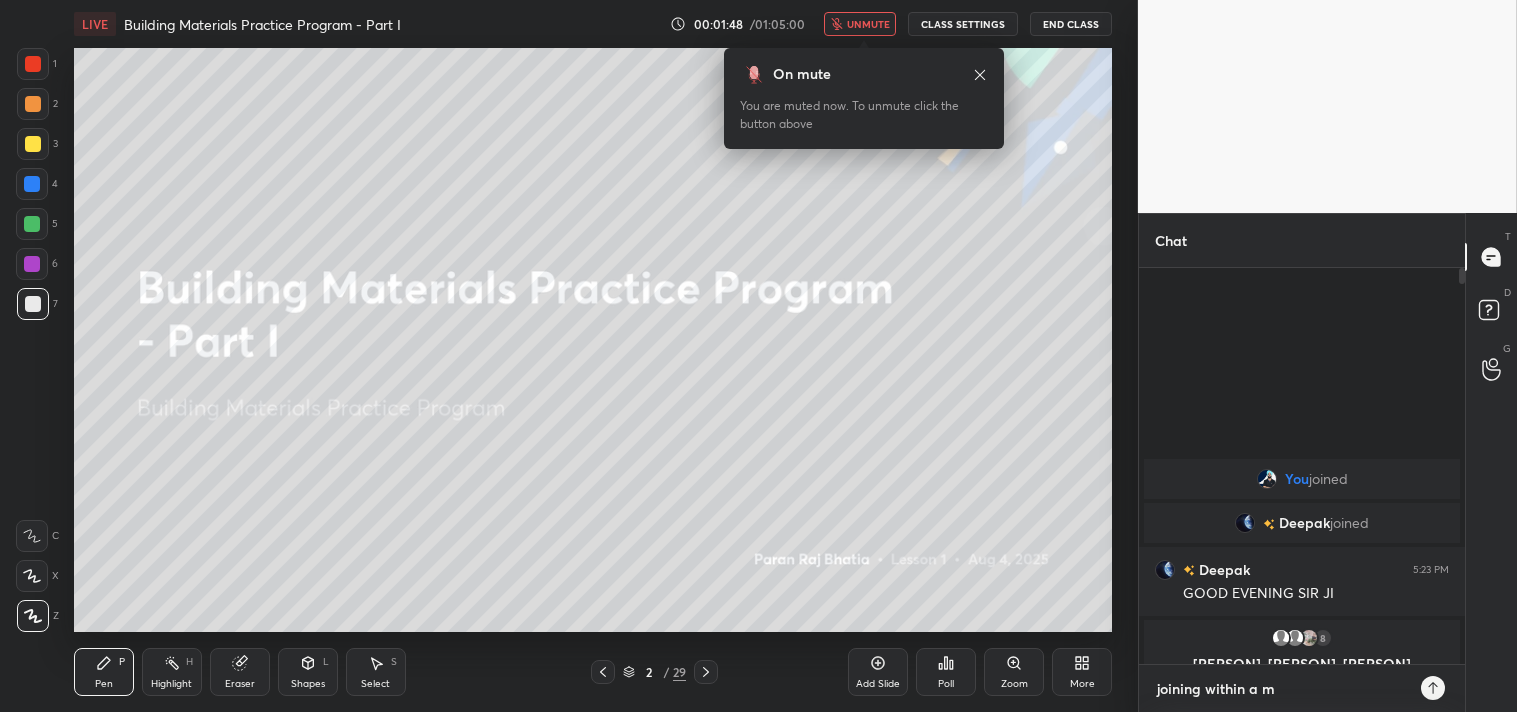 type on "joining within a mi" 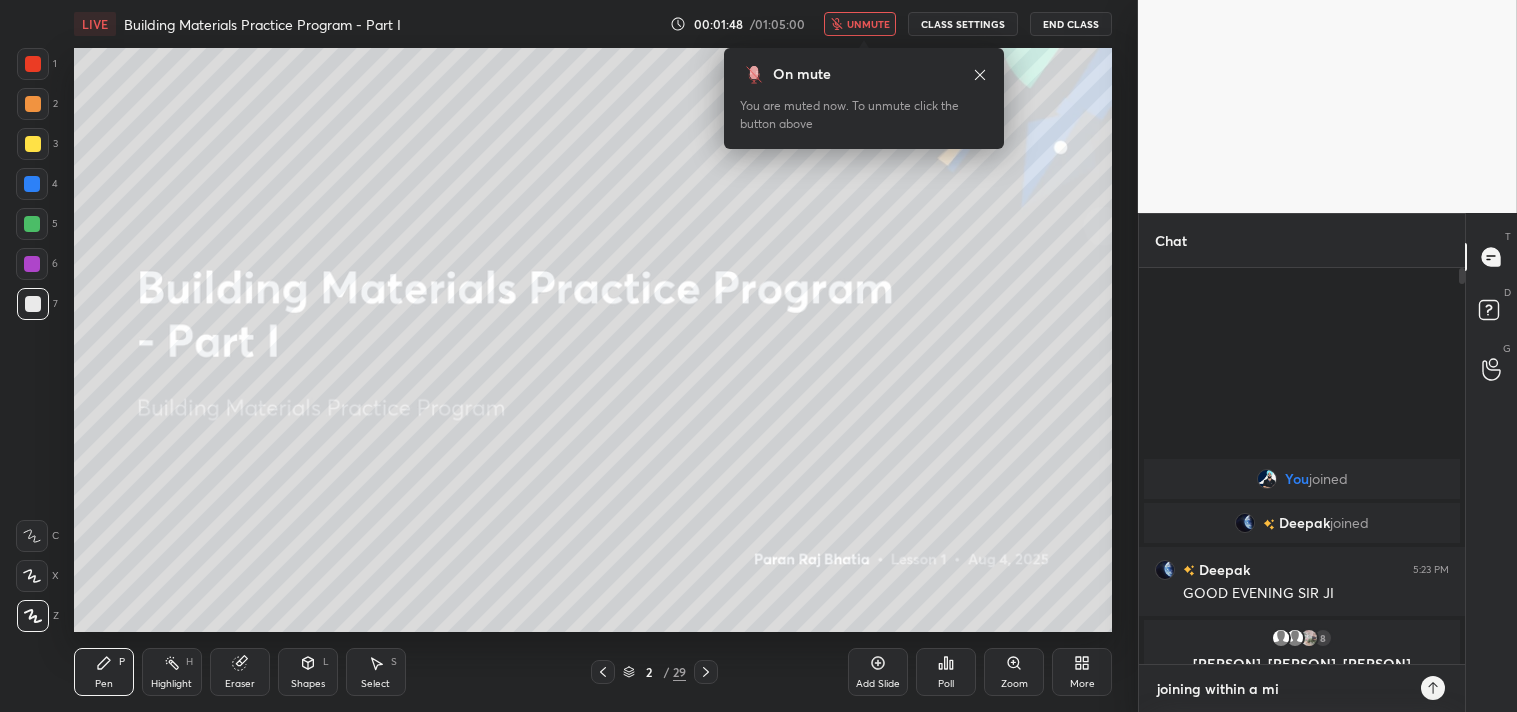 type on "x" 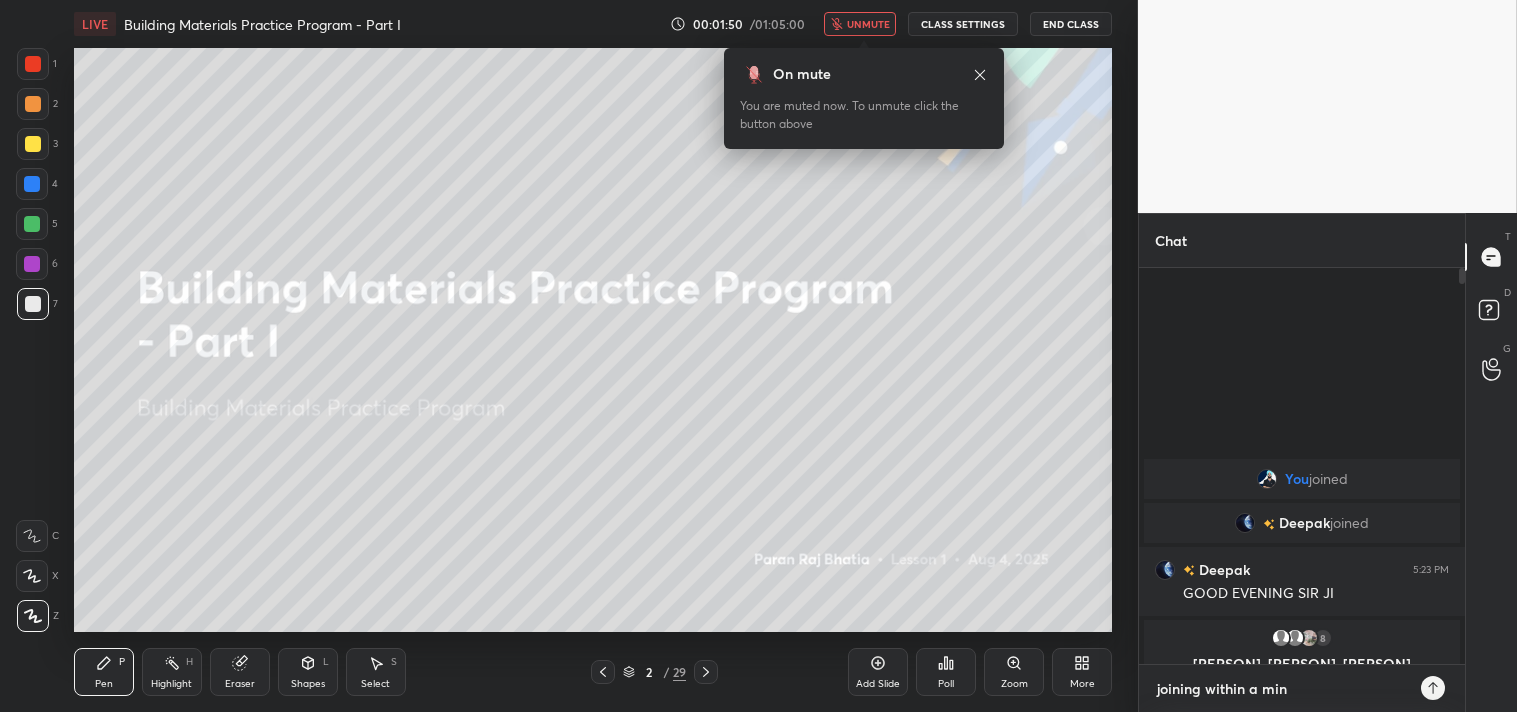 type on "joining within a min" 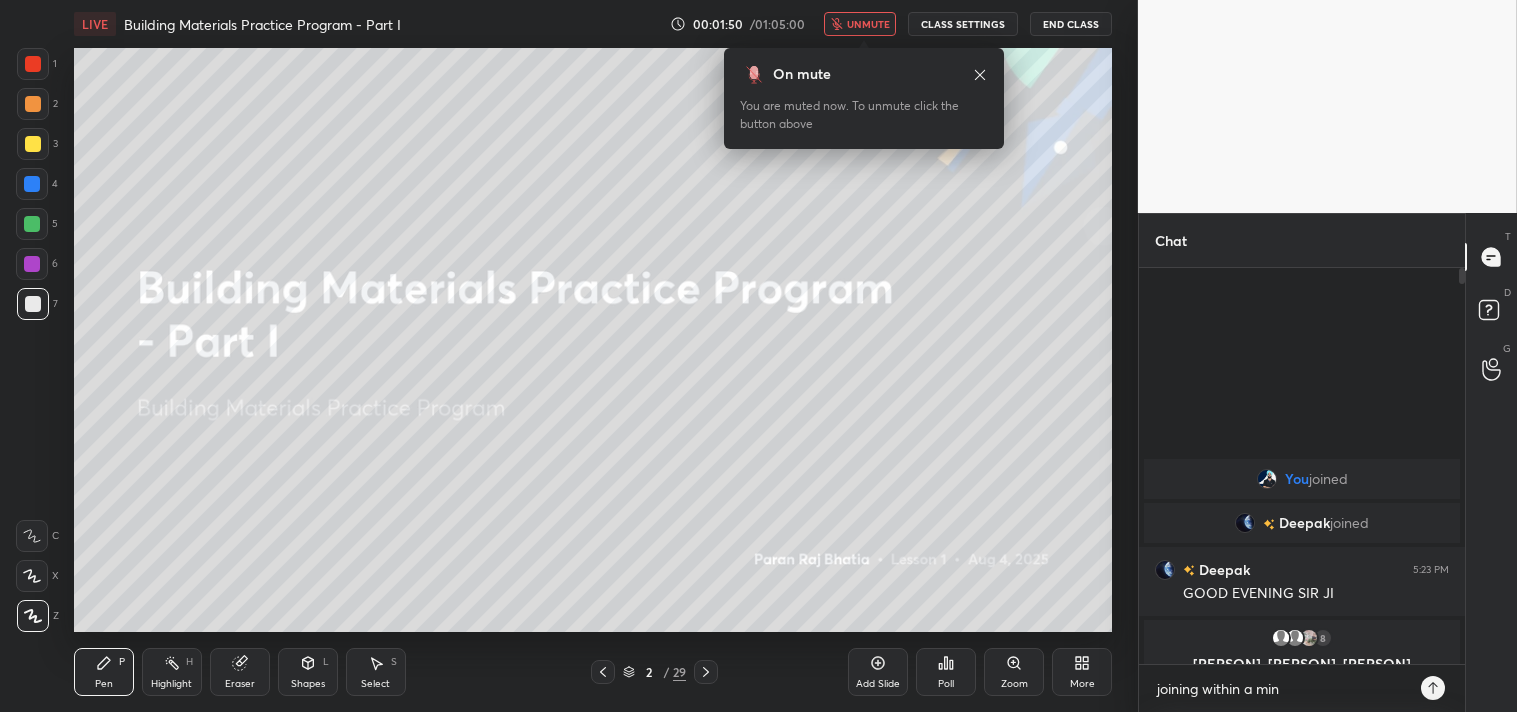 type on "x" 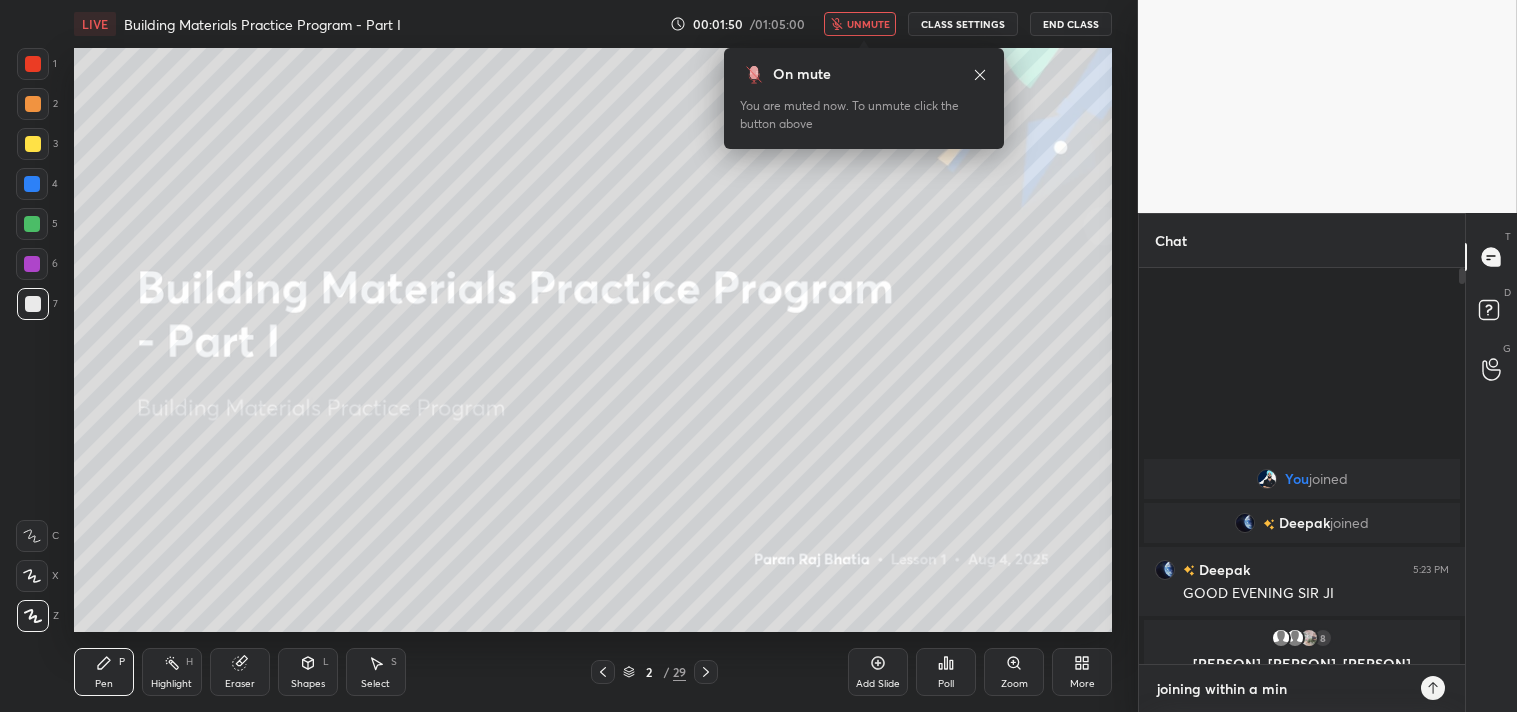 type 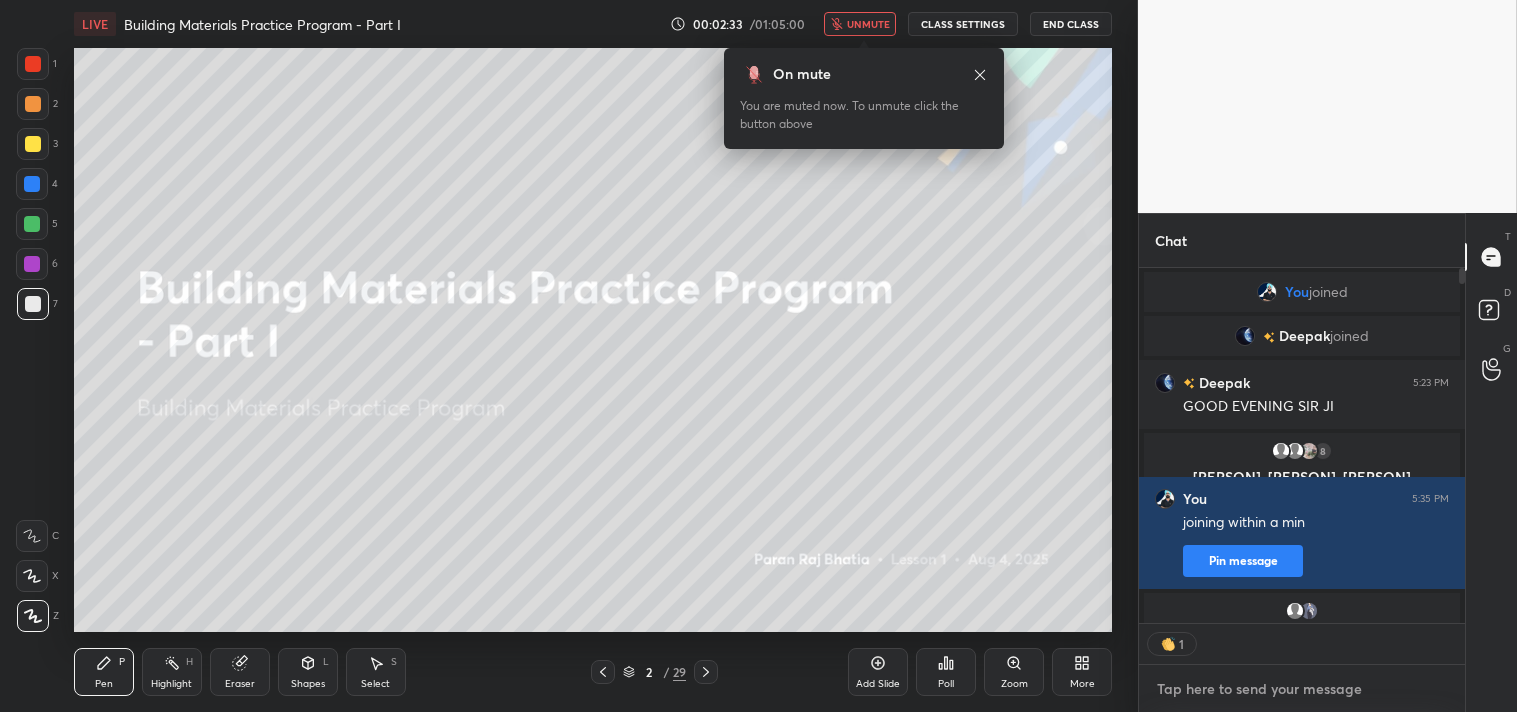 scroll, scrollTop: 350, scrollLeft: 320, axis: both 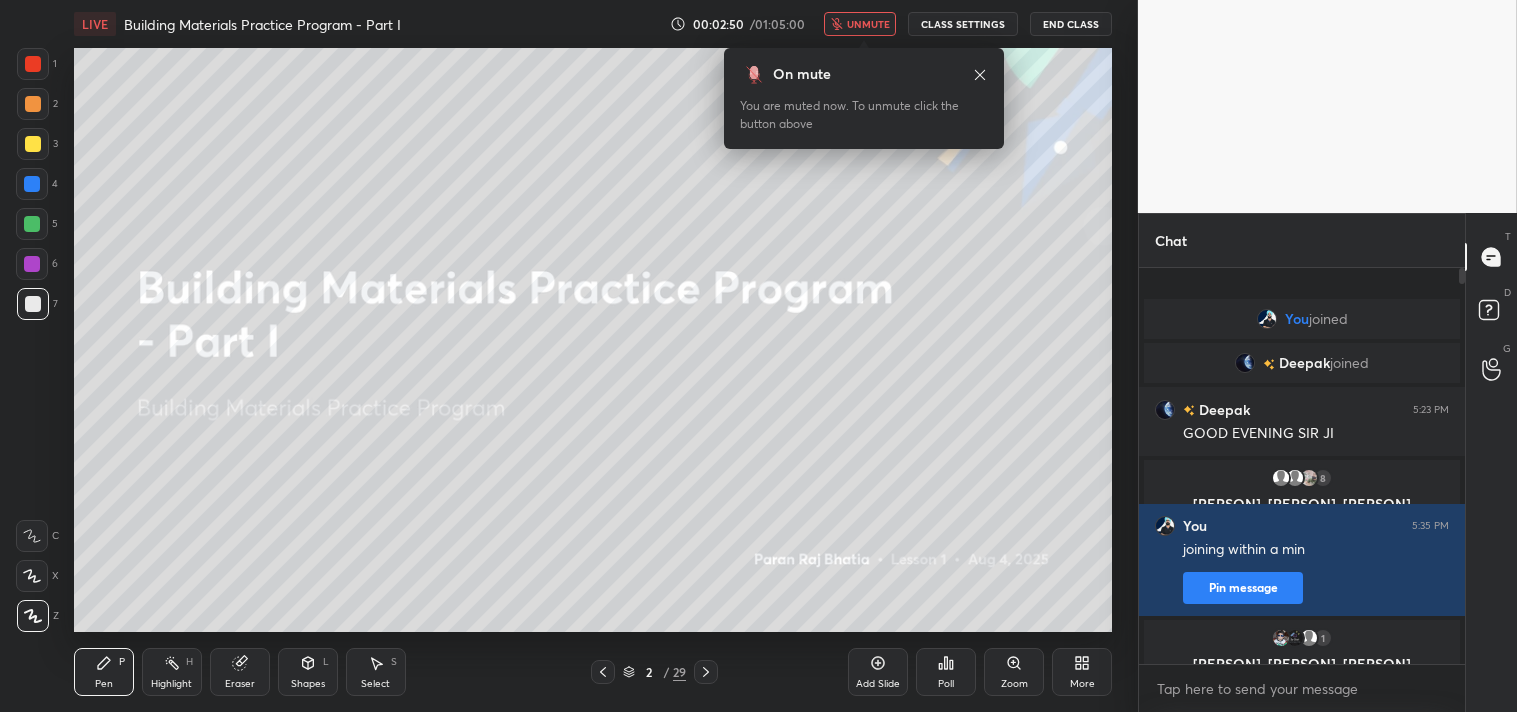 type on "x" 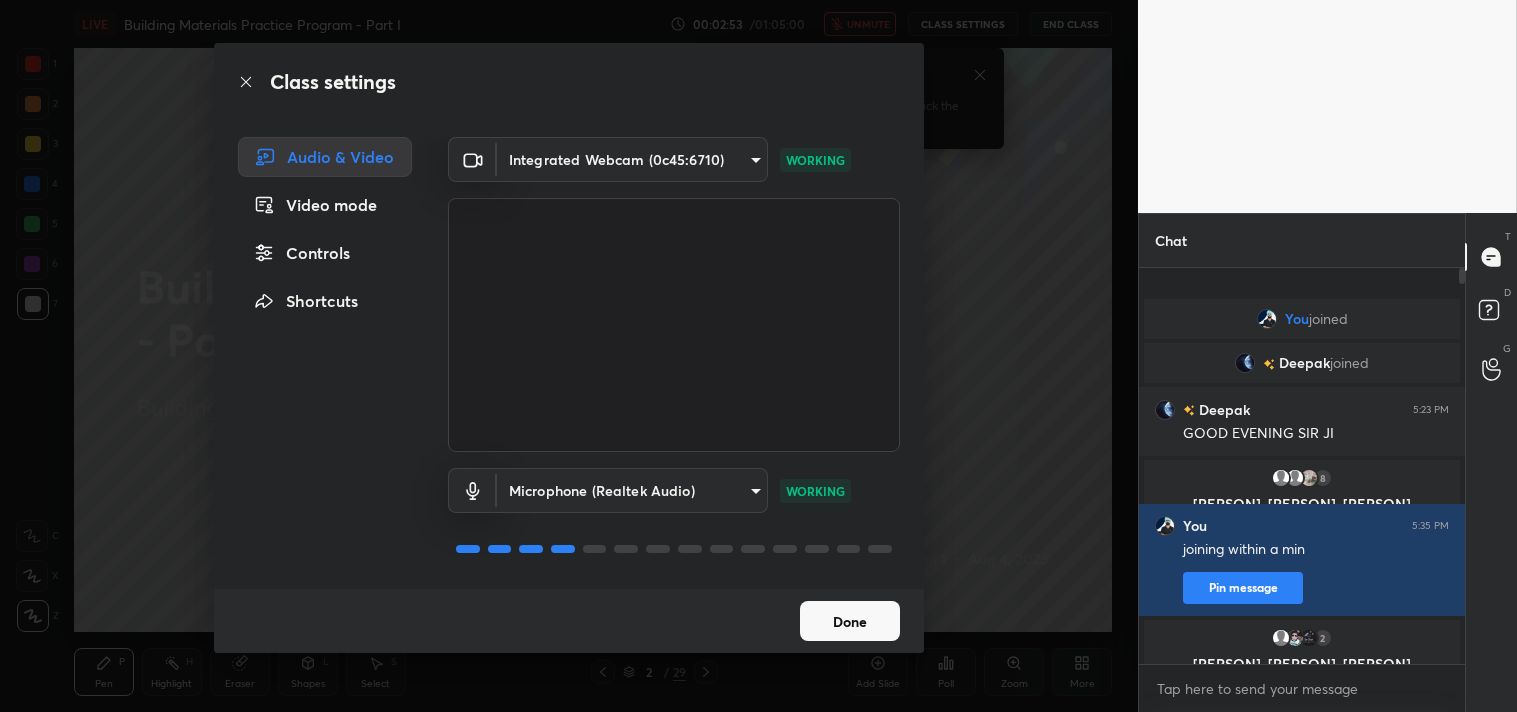 click on "1 2 3 4 5 6 7 C X Z C X Z E E Erase all   H H LIVE Building Materials Practice Program - Part I 00:02:53 /  01:05:00 unmute CLASS SETTINGS End Class Setting up your live class Poll for   secs No correct answer Start poll Back Building Materials Practice Program - Part I • L1 of Building Materials Practice Program Paran Raj Bhatia Pen P Highlight H Eraser Shapes L Select S 2 / 29 Add Slide Poll Zoom More Chat You  joined Deepak  joined Deepak 5:23 PM GOOD EVENING SIR JI 8 gsp, Ak, IQBAL &  8 others  joined You 5:35 PM joining within a min Pin message 2 Khatri, PraShanT, Wasim &  2 others  joined 21 NEW MESSAGES Enable hand raising Enable raise hand to speak to learners. Once enabled, chat will be turned off temporarily. Enable x   introducing Raise a hand with a doubt Now learners can raise their hand along with a doubt  How it works? Doubts asked by learners will show up here NEW DOUBTS ASKED No one has raised a hand yet Can't raise hand Got it T Messages (T) D Doubts (D) G Raise Hand (G) Report an issue" at bounding box center [758, 356] 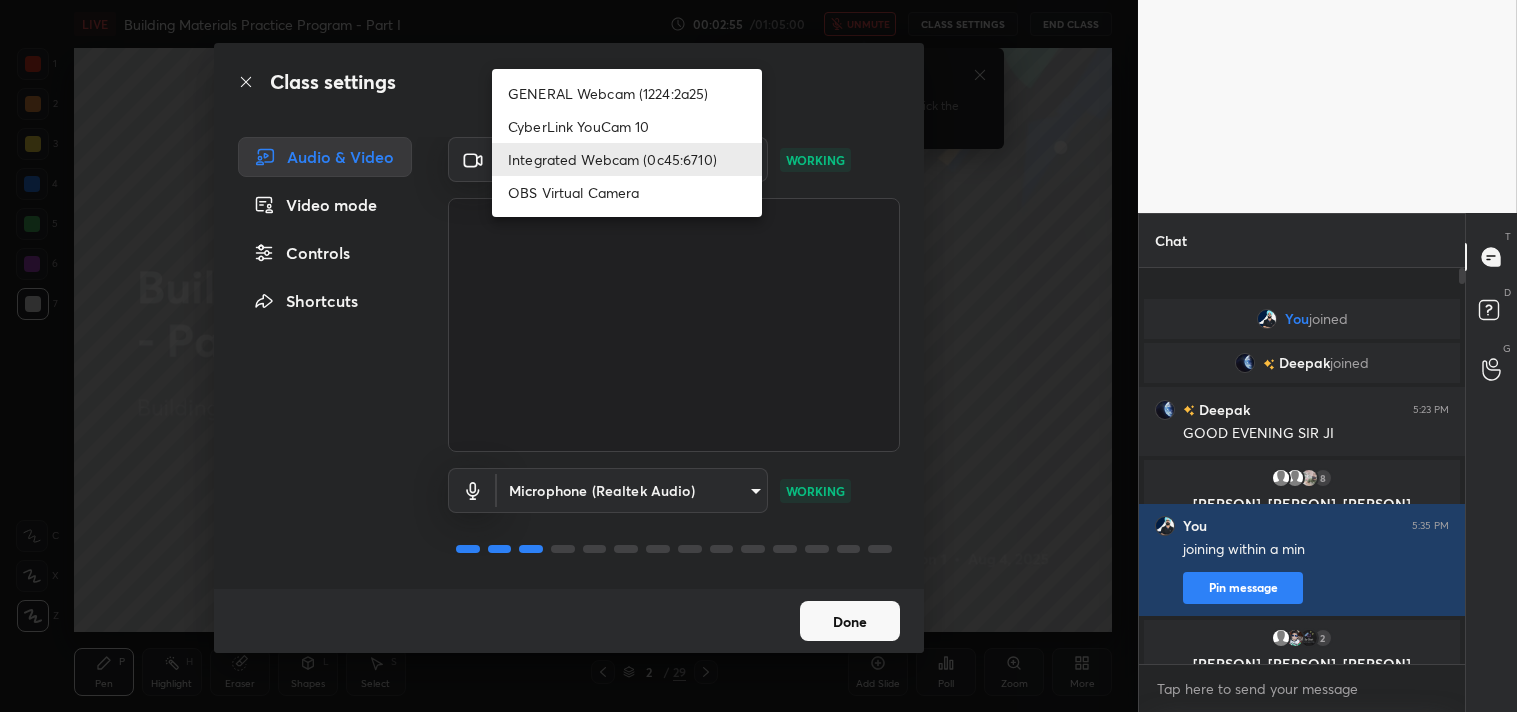 click on "GENERAL Webcam (1224:2a25)" at bounding box center (627, 93) 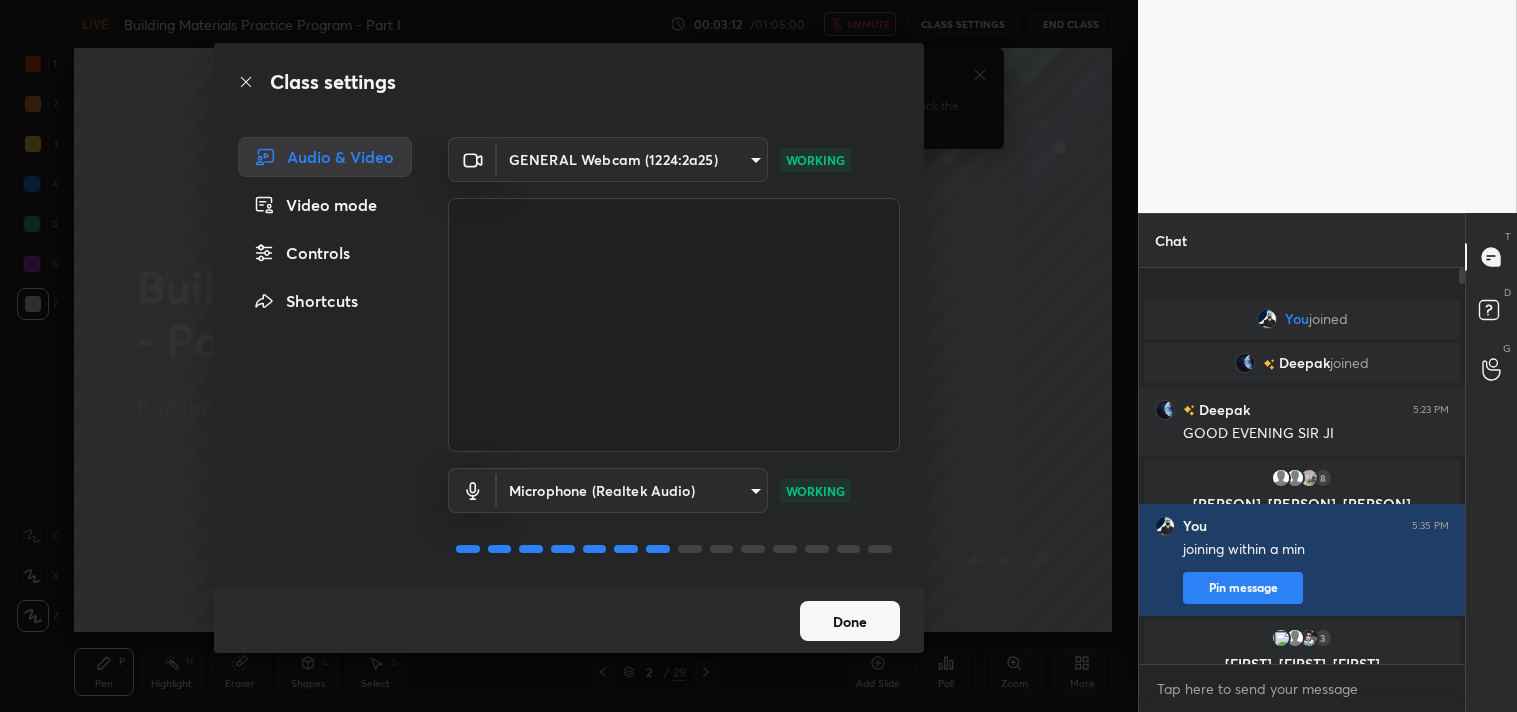 click on "Done" at bounding box center [850, 621] 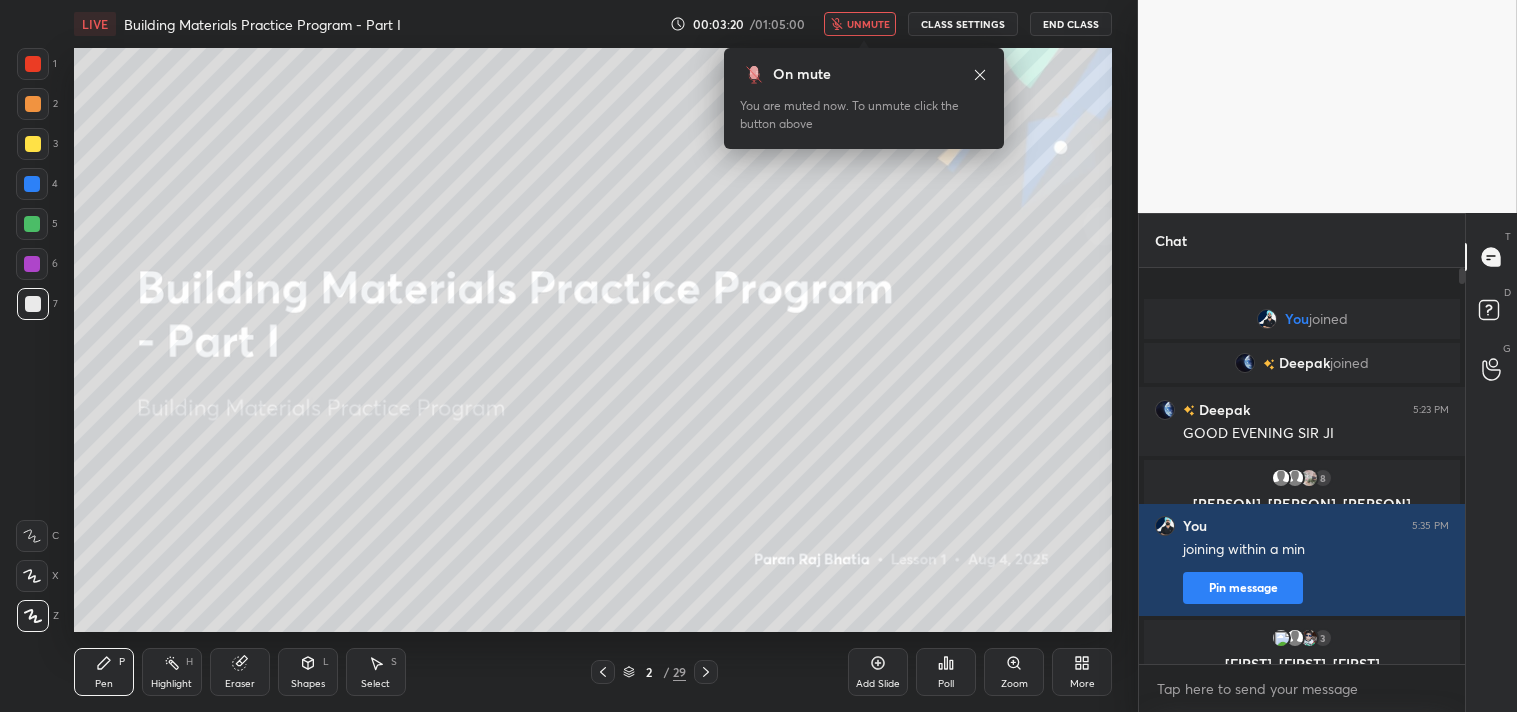 click on "More" at bounding box center [1082, 672] 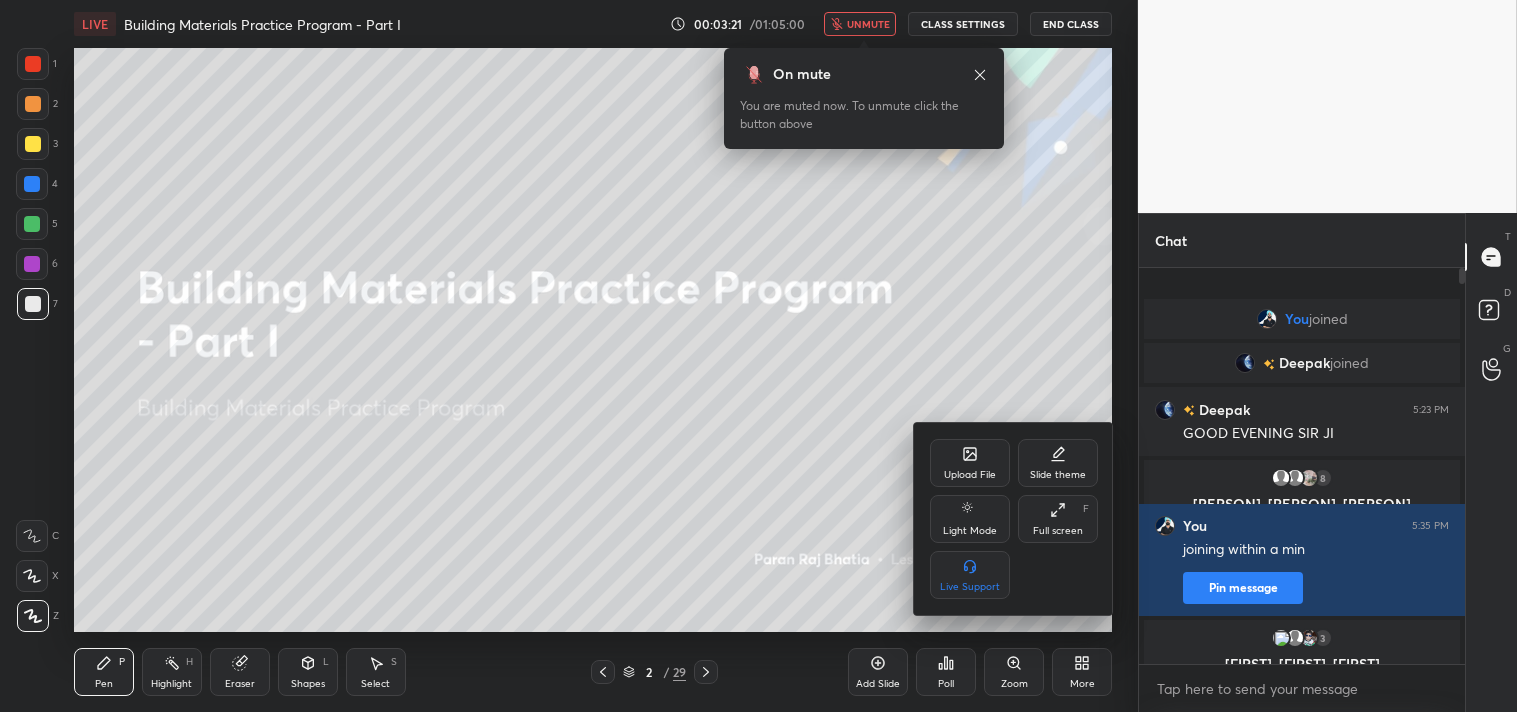 click on "Full screen F" at bounding box center [1058, 519] 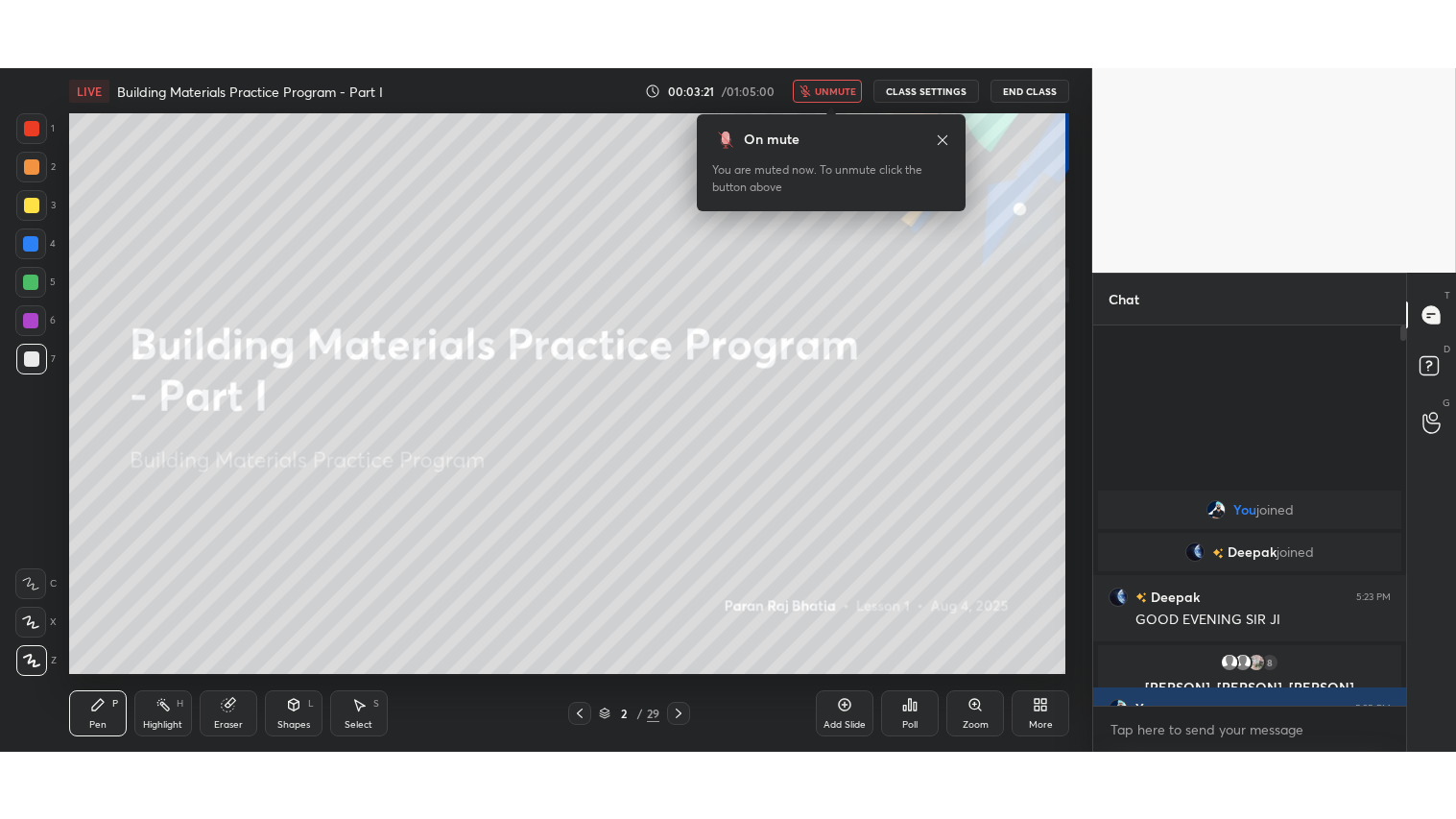 scroll, scrollTop: 95317, scrollLeft: 94962, axis: both 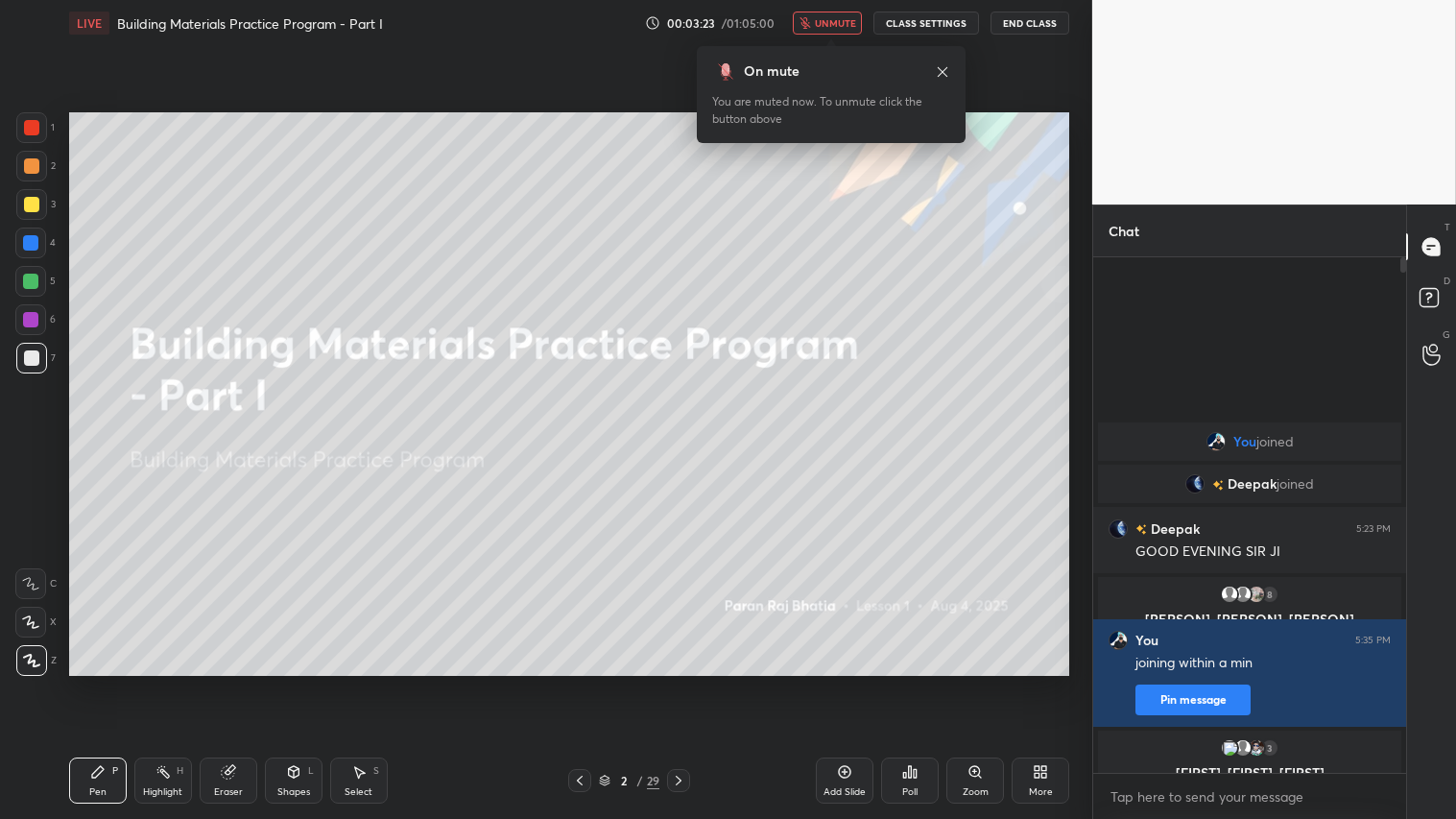 click on "Eraser" at bounding box center [228, 781] 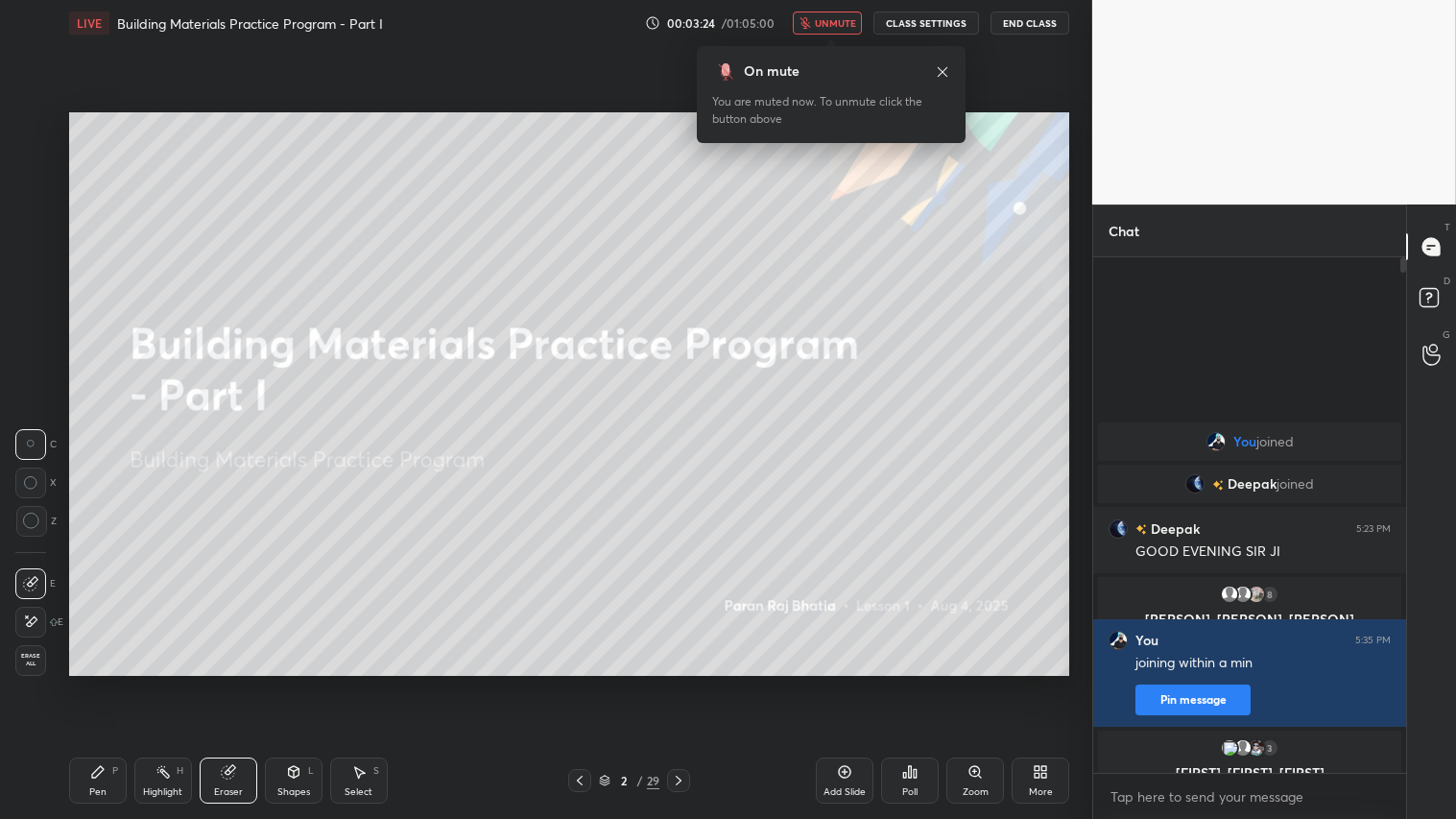 click on "Erase all" at bounding box center (31, 660) 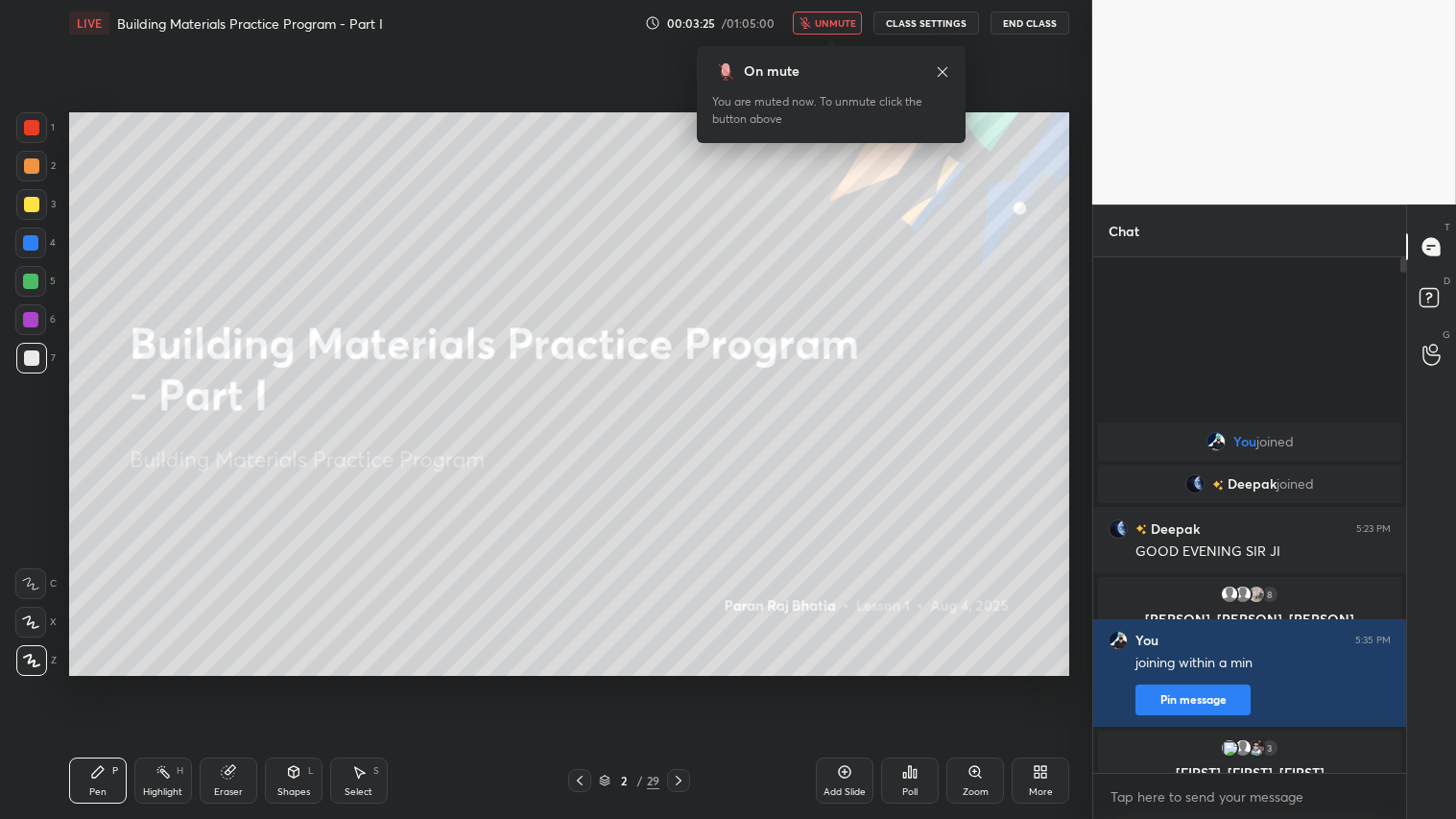 click on "Pen P" at bounding box center (98, 781) 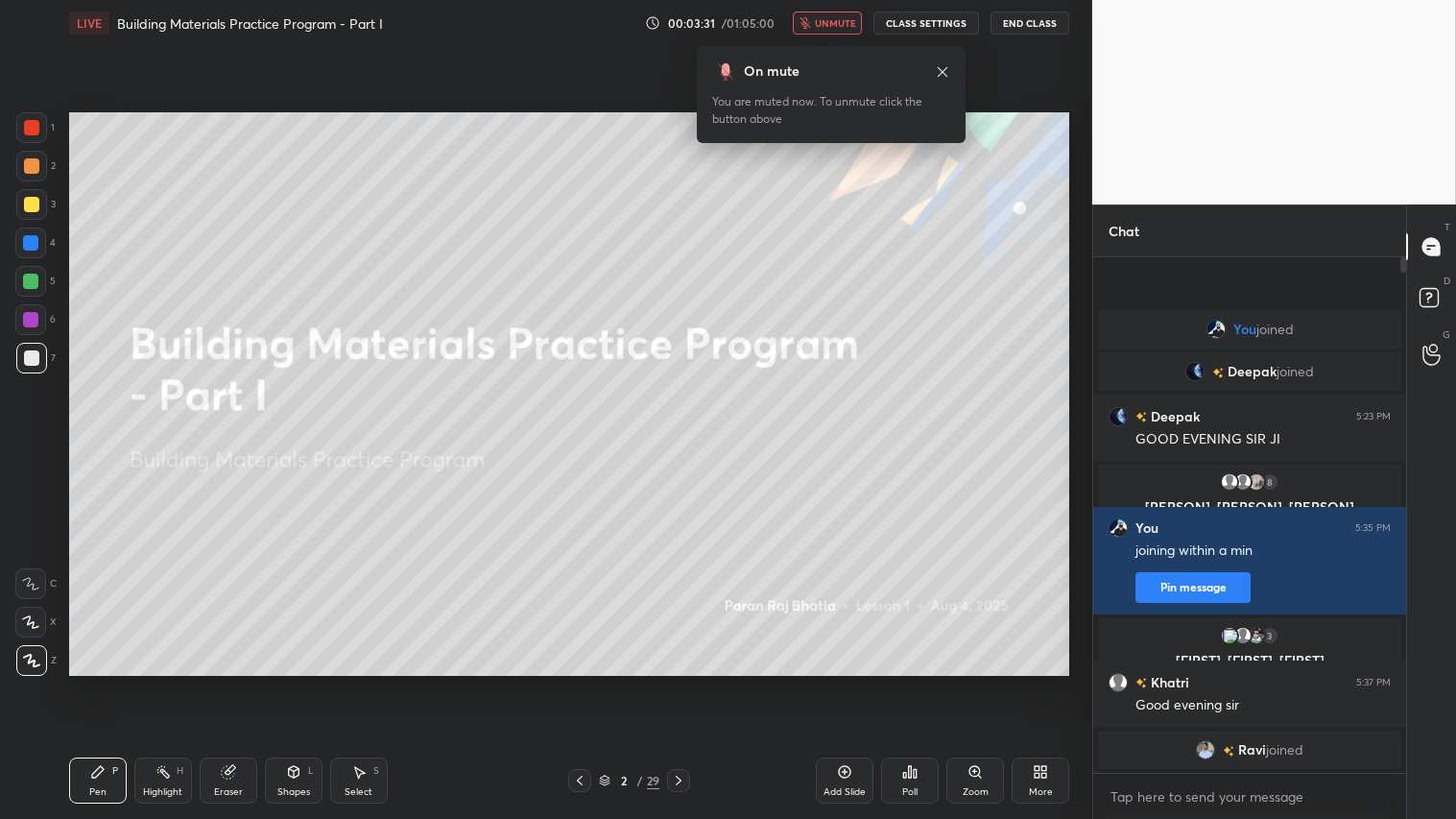 click on "unmute" at bounding box center [835, 23] 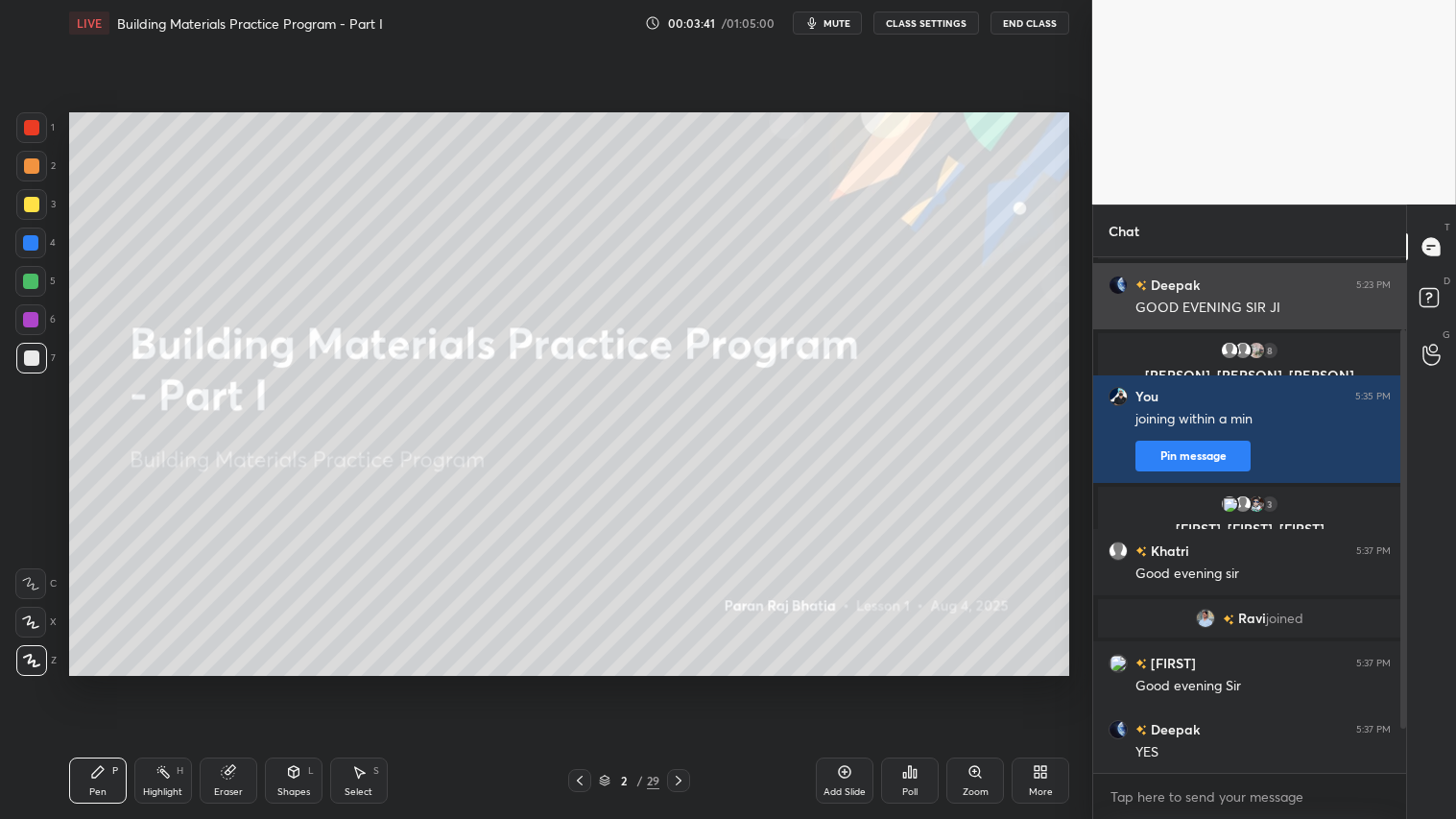 scroll, scrollTop: 149, scrollLeft: 0, axis: vertical 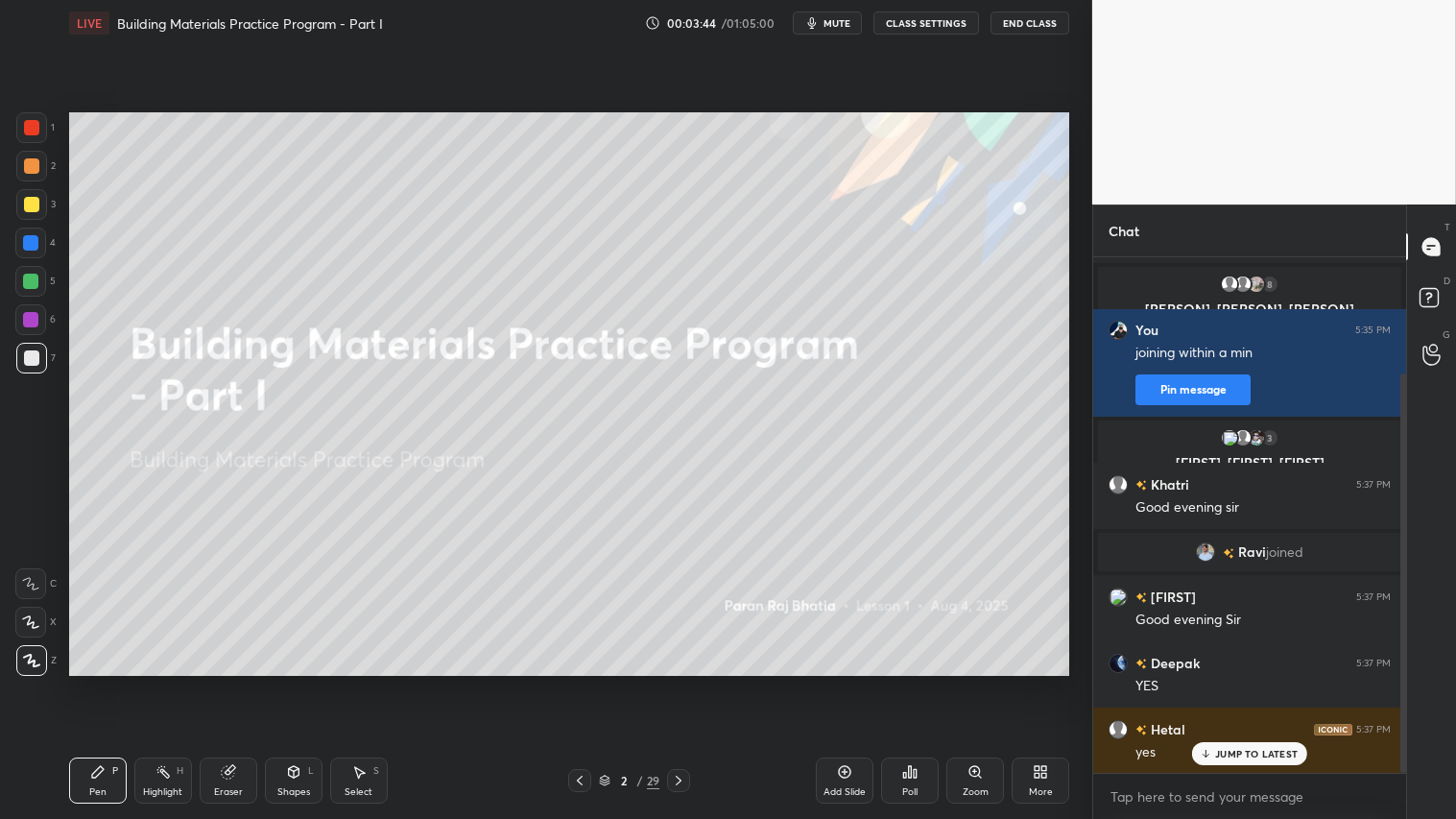 click at bounding box center (32, 128) 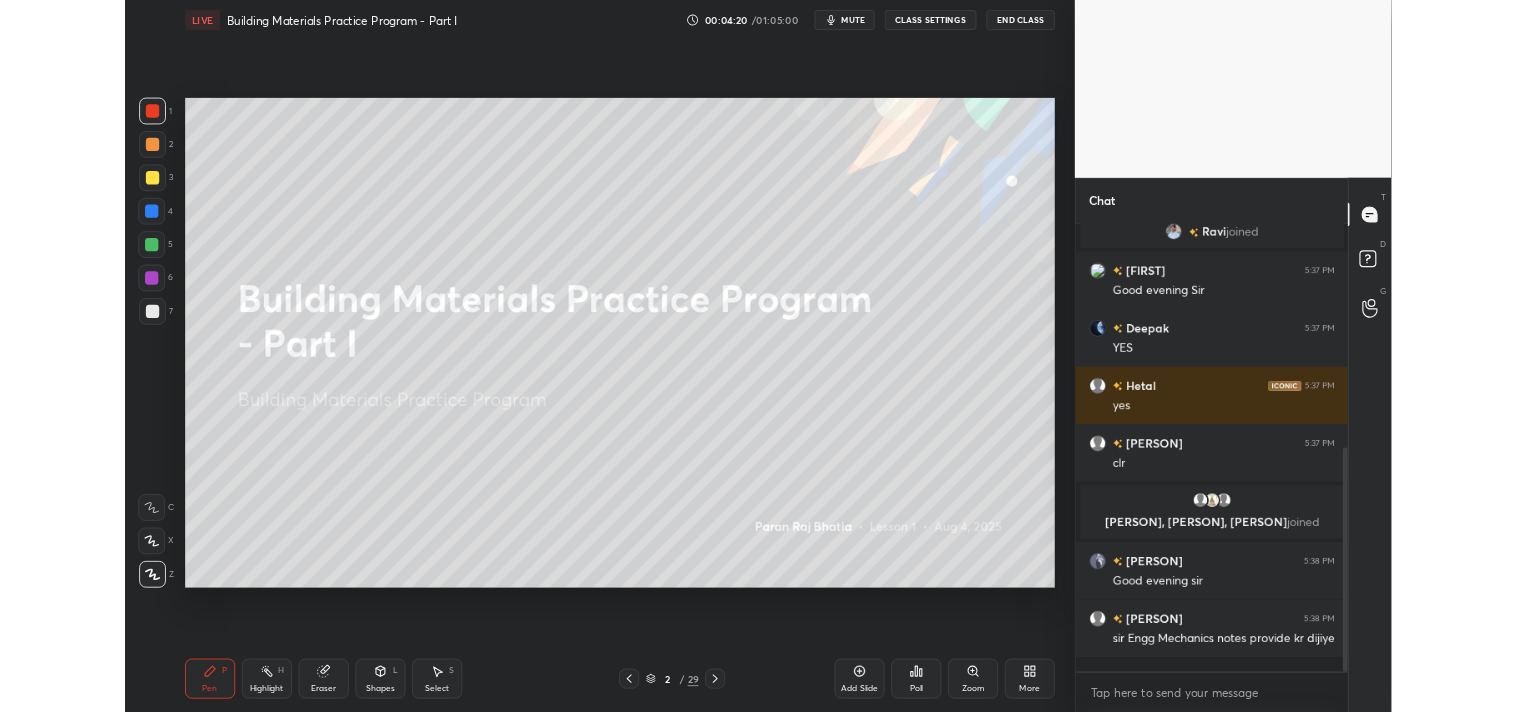 scroll, scrollTop: 581, scrollLeft: 0, axis: vertical 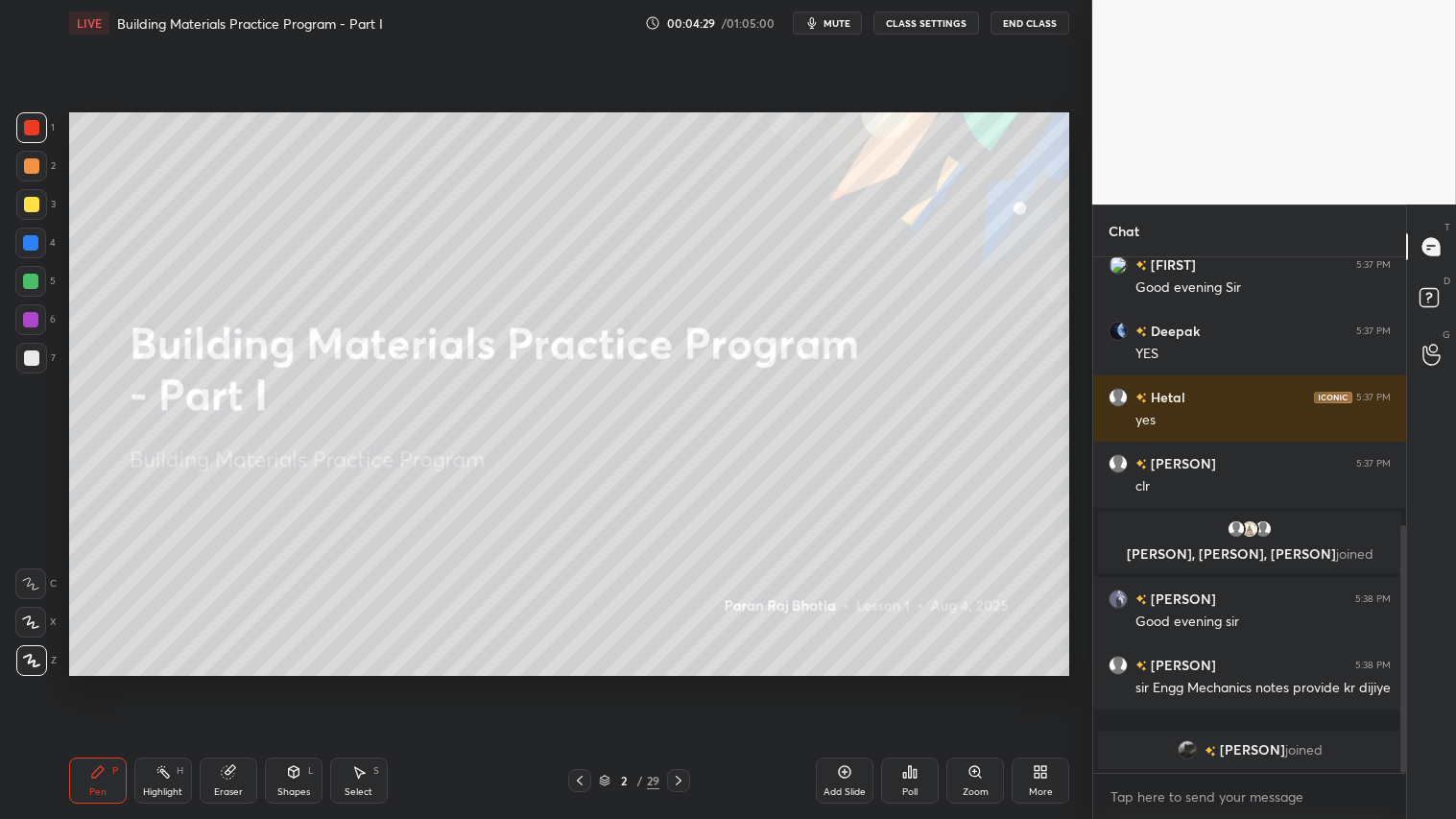 drag, startPoint x: 26, startPoint y: 132, endPoint x: 43, endPoint y: 486, distance: 354.40796 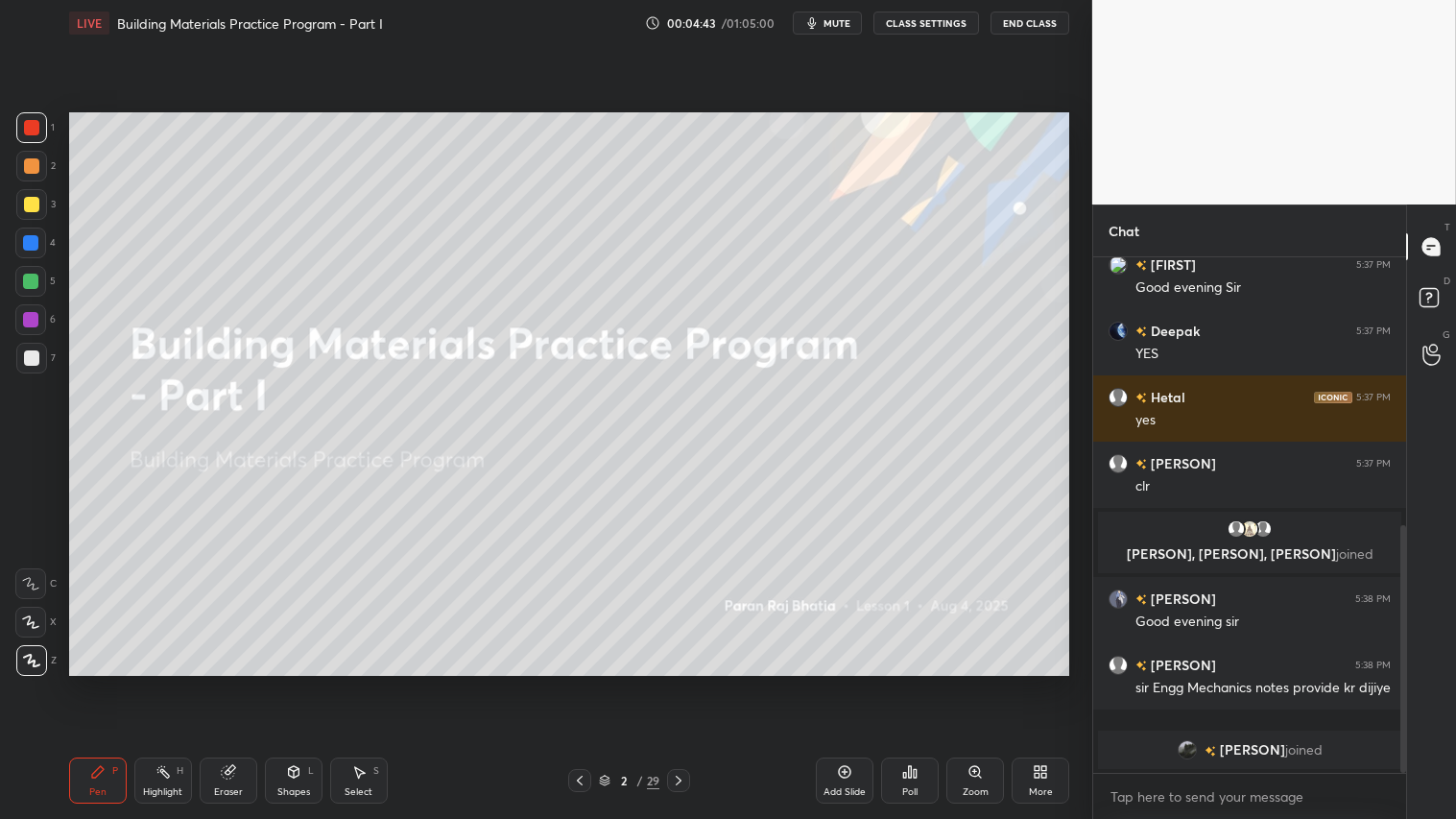 click 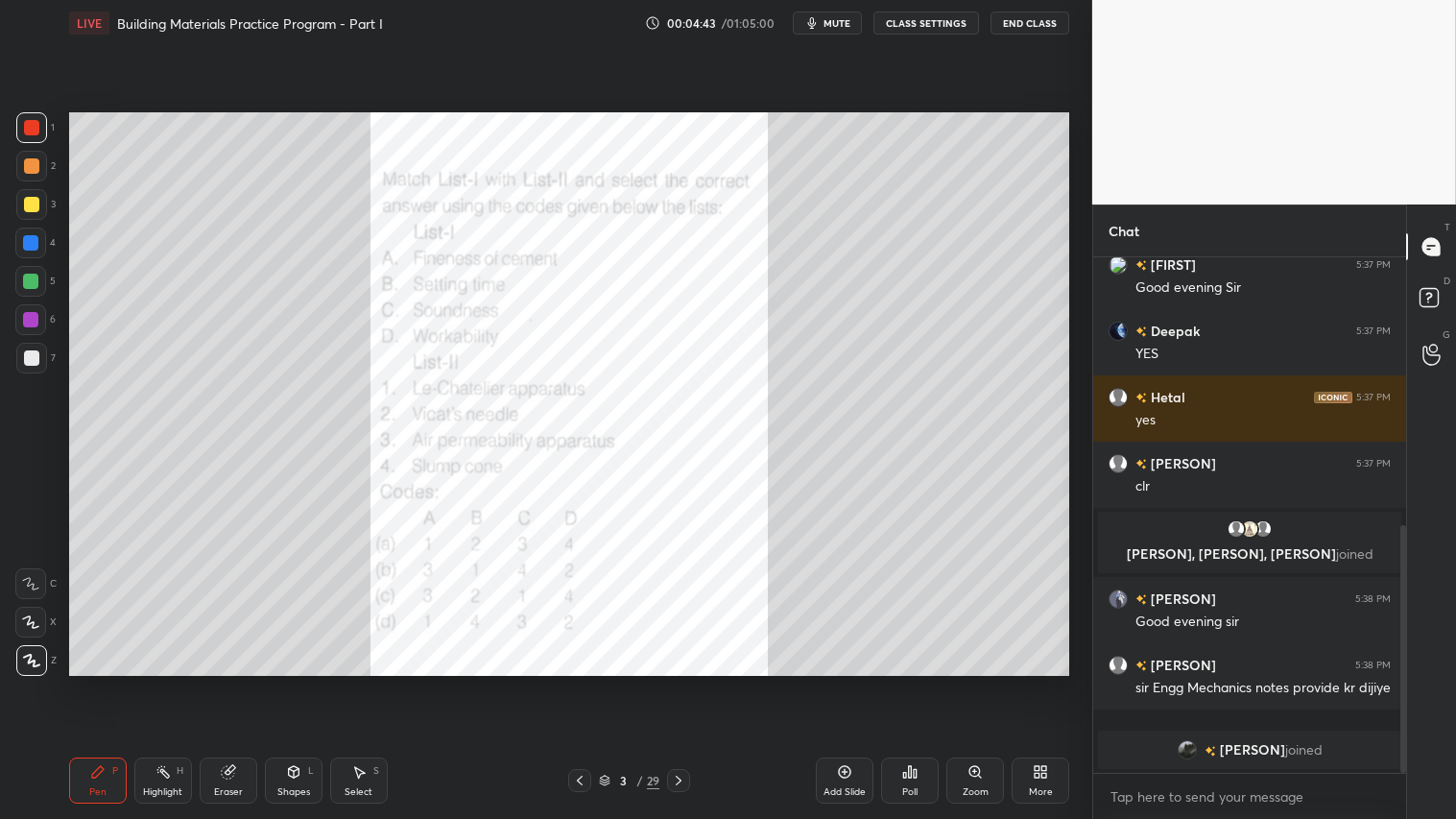 click 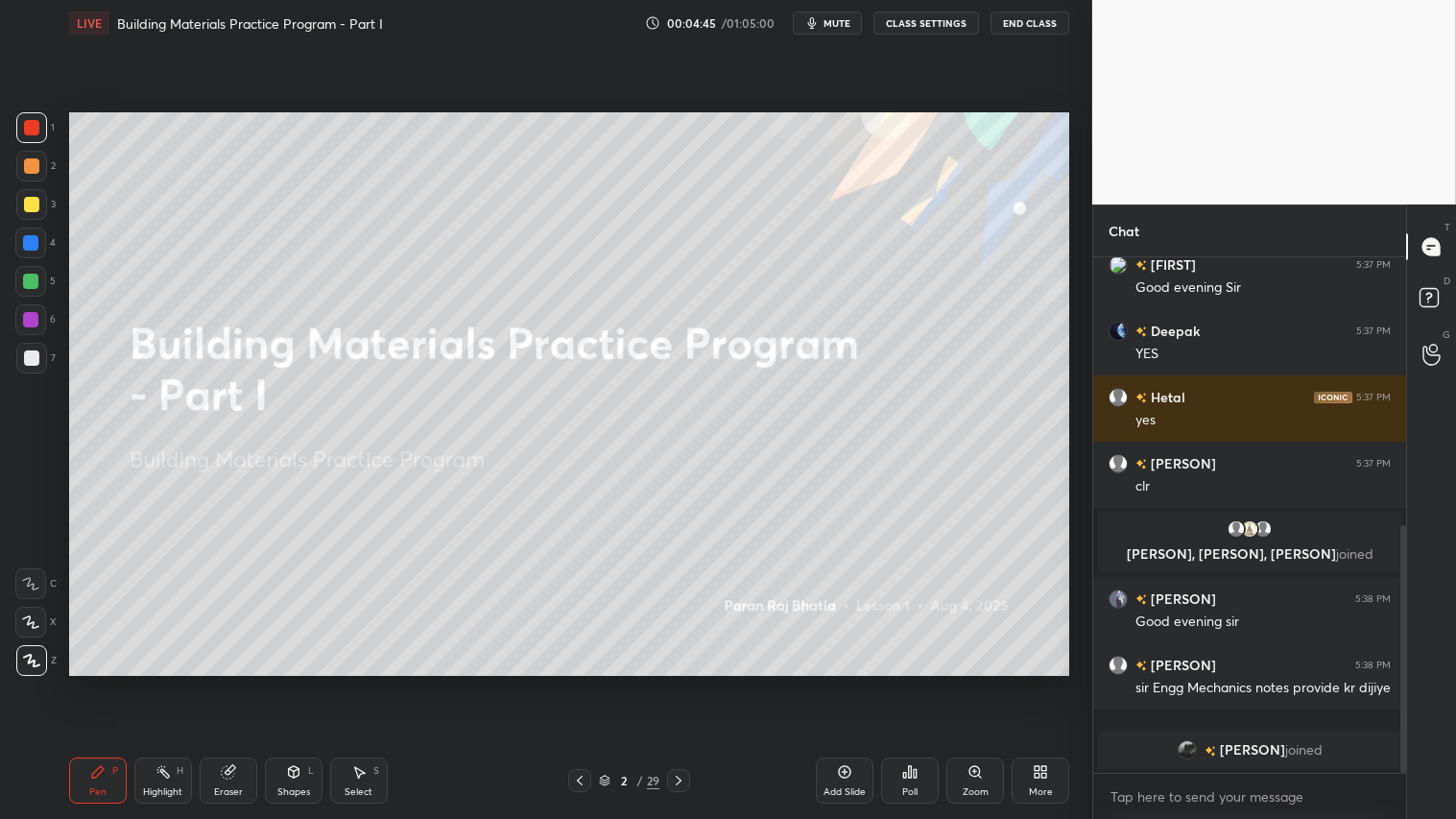 click on "mute" at bounding box center (837, 23) 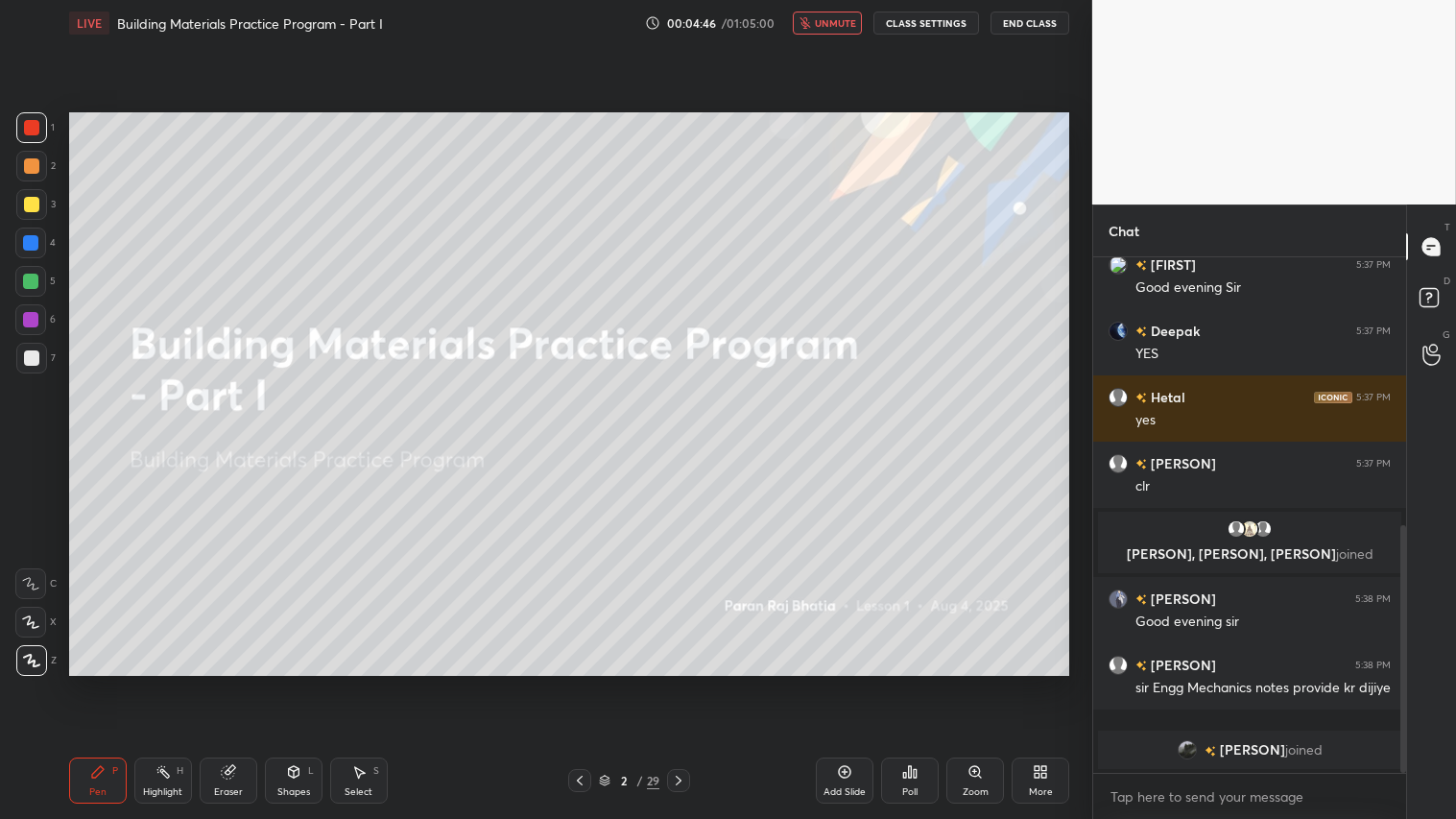 click on "CLASS SETTINGS" at bounding box center [926, 23] 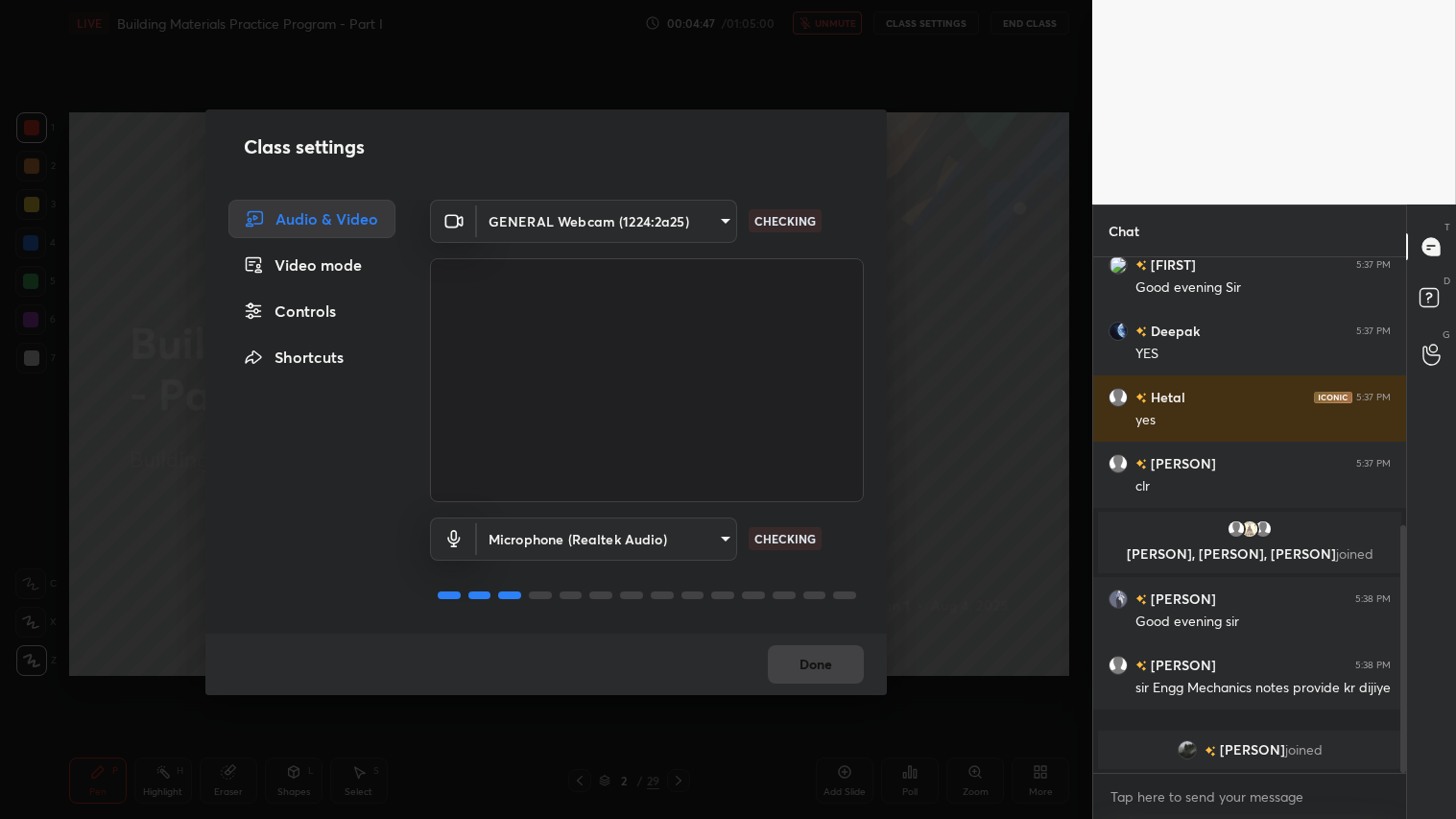 click on "Class settings Audio & Video Video mode Controls Shortcuts GENERAL Webcam (1224:2a25) a804162f24a268607d6802bdfd143bf6309bb53021525fede1067bb20ea62842 CHECKING Microphone (Realtek Audio) 661ed05f452ae25f6d4bbb43ff393d7f986813e8efdf470e07741754526c9205 CHECKING Done" at bounding box center [546, 409] 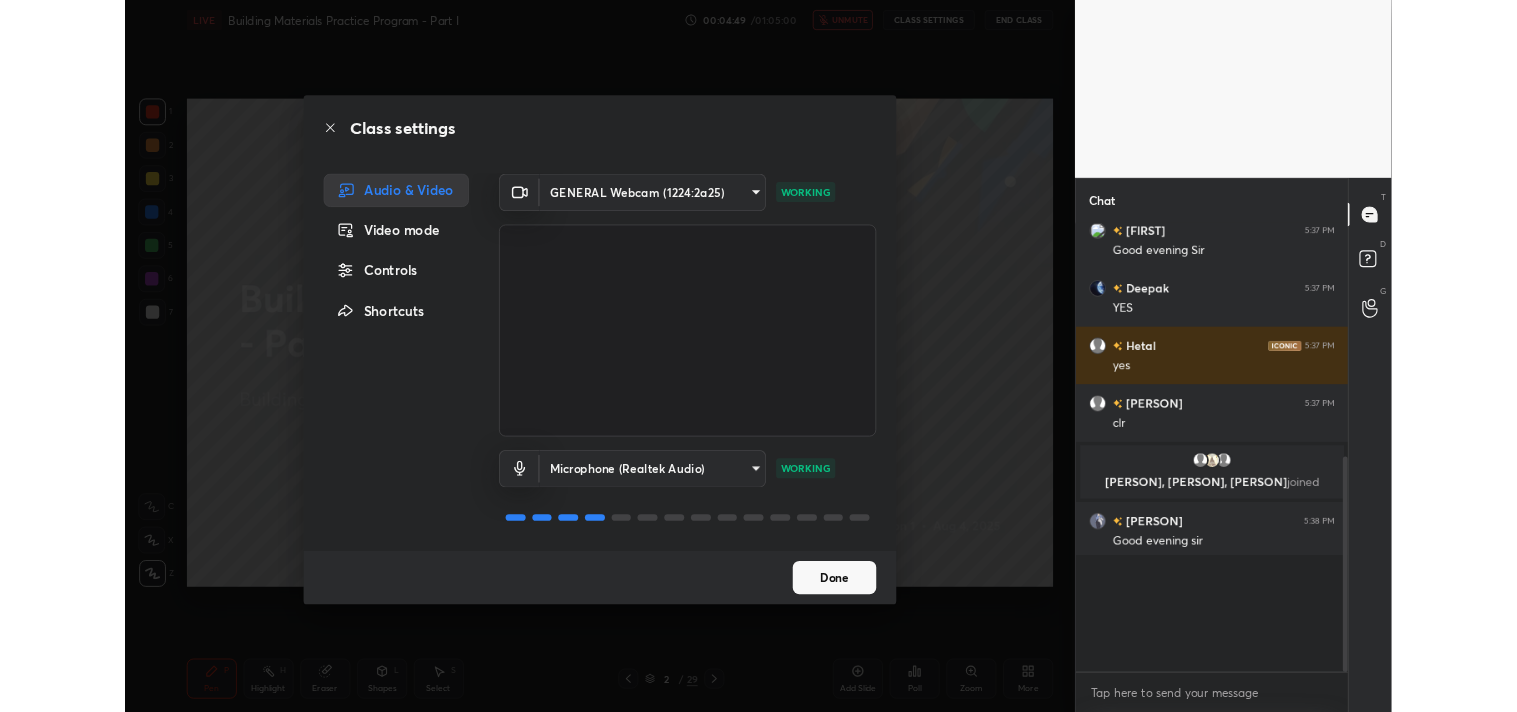 scroll, scrollTop: 584, scrollLeft: 1057, axis: both 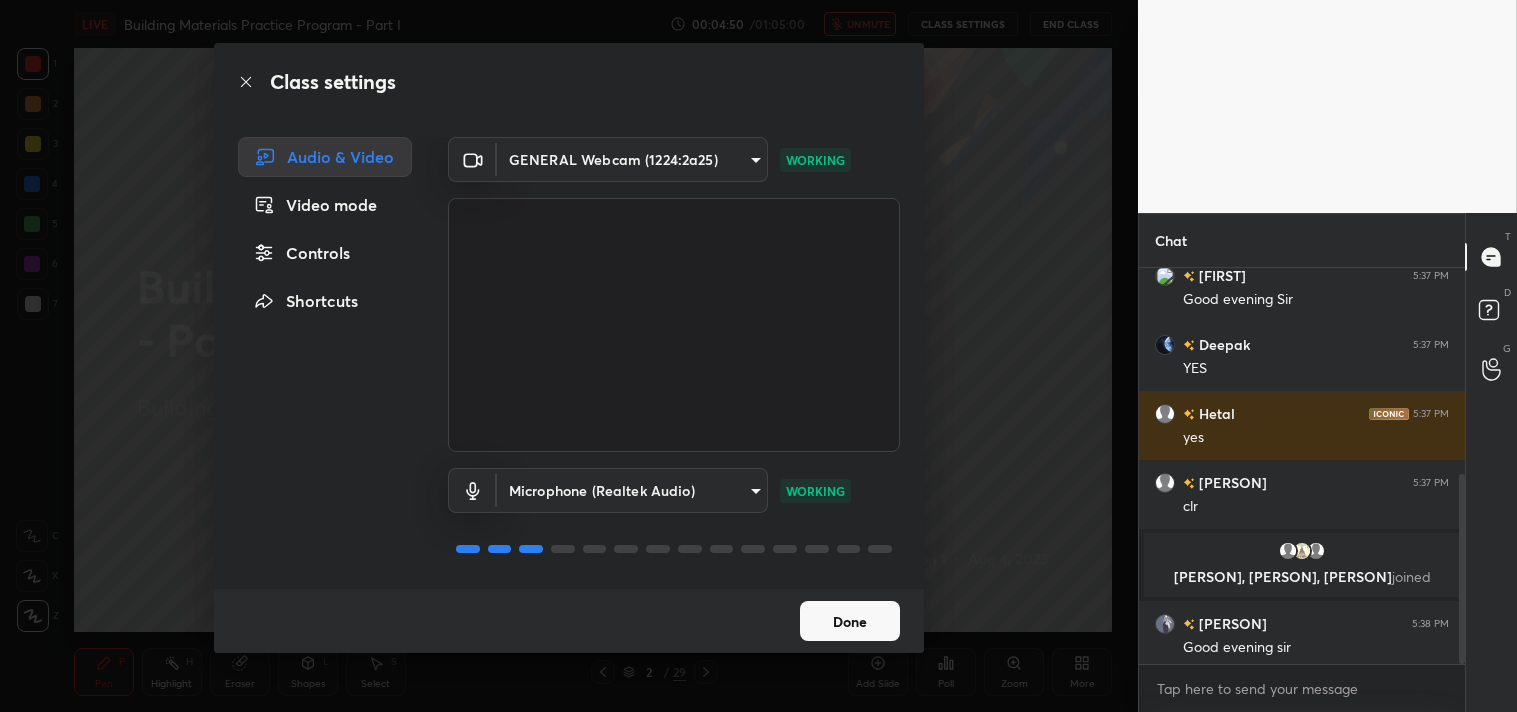 click on "Class settings Audio & Video Video mode Controls Shortcuts GENERAL Webcam (1224:2a25) a804162f24a268607d6802bdfd143bf6309bb53021525fede1067bb20ea62842 WORKING Microphone (Realtek Audio) 661ed05f452ae25f6d4bbb43ff393d7f986813e8efdf470e07741754526c9205 WORKING Done" at bounding box center [569, 356] 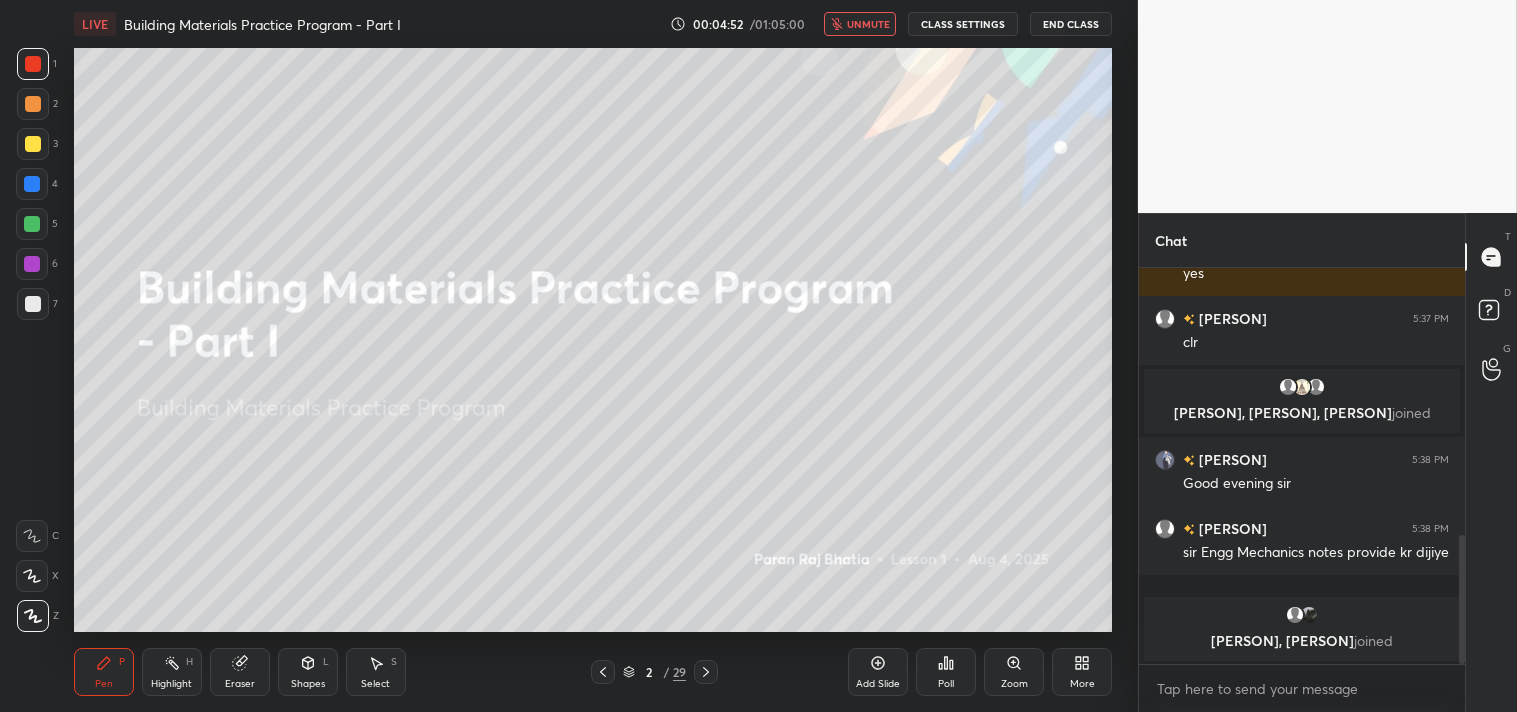scroll, scrollTop: 815, scrollLeft: 0, axis: vertical 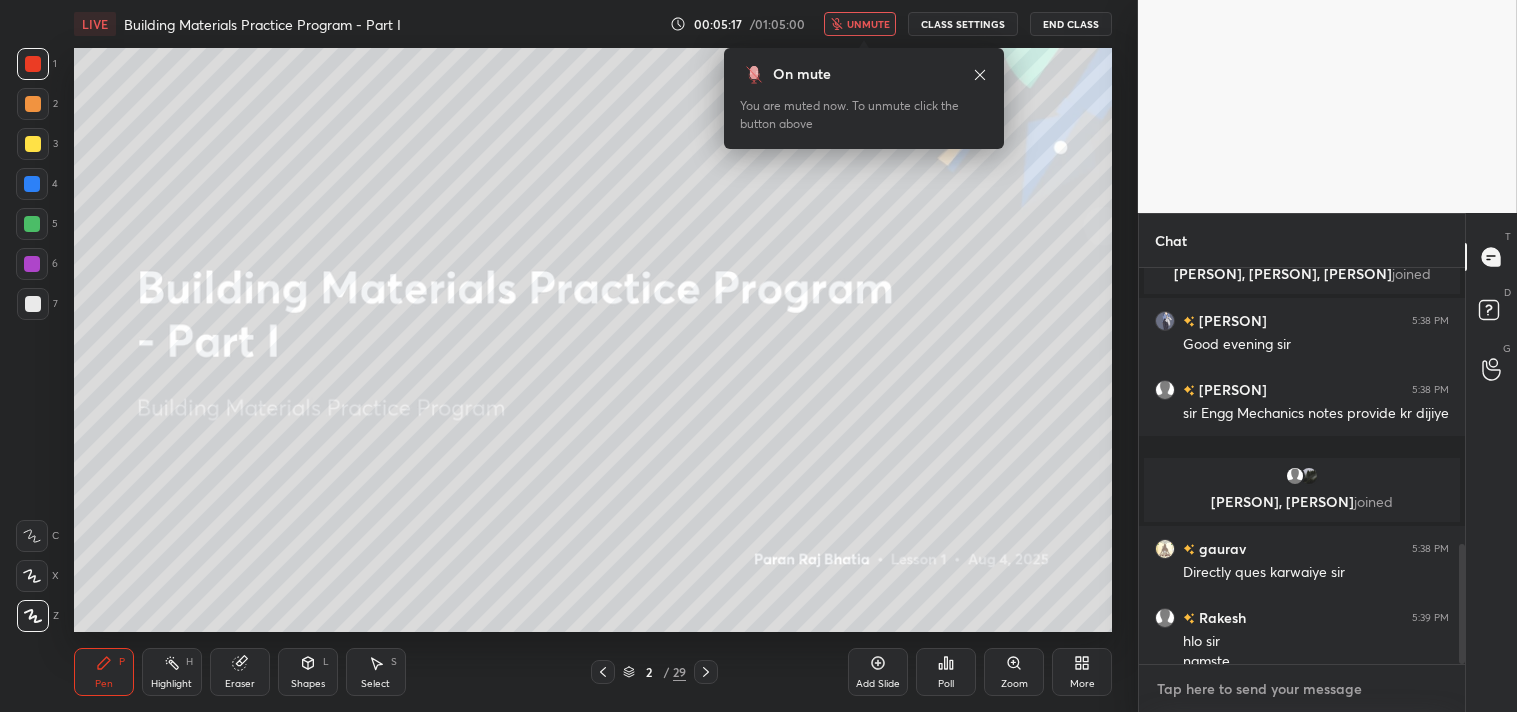 type on "x" 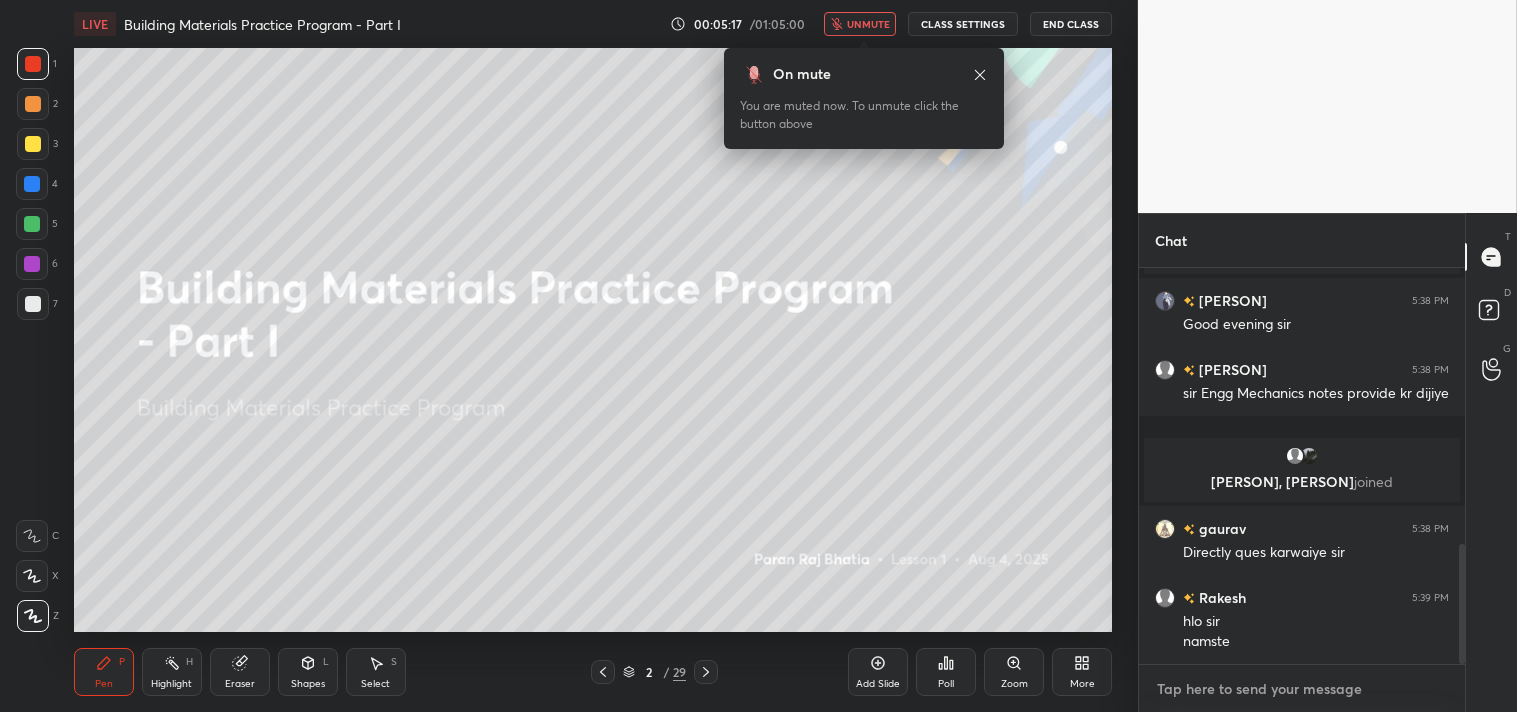 click at bounding box center (1302, 689) 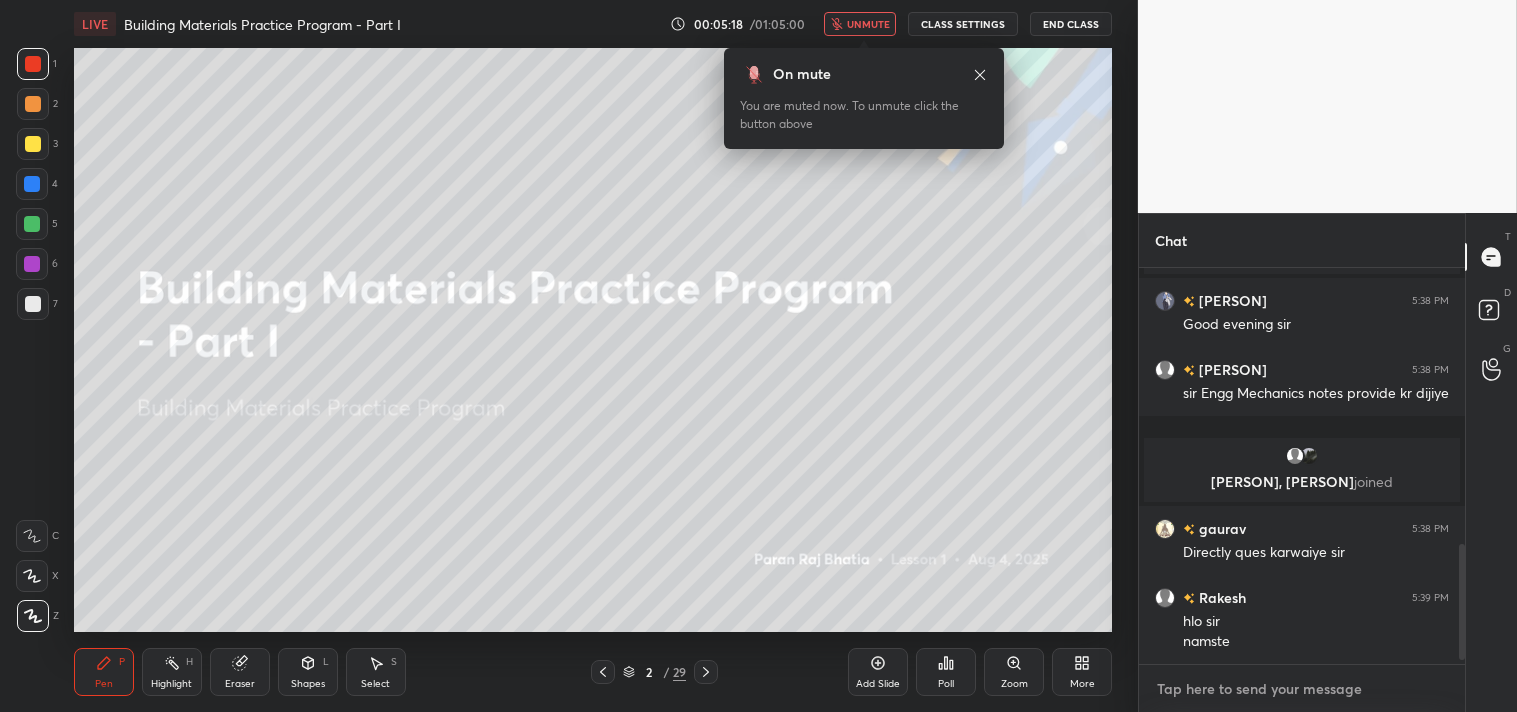 scroll, scrollTop: 952, scrollLeft: 0, axis: vertical 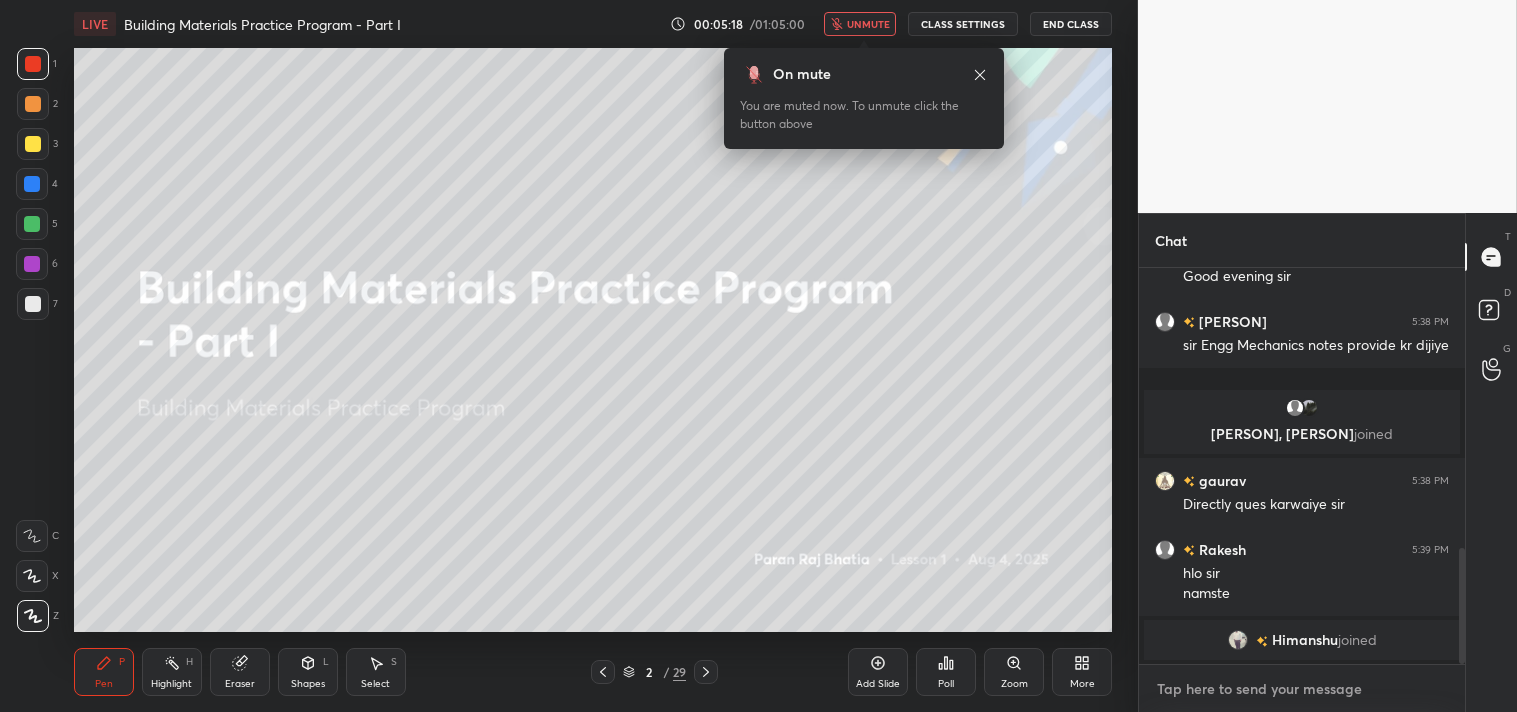 paste on "https://t.me/+4r9qPy_Vp2I1N2Jl" 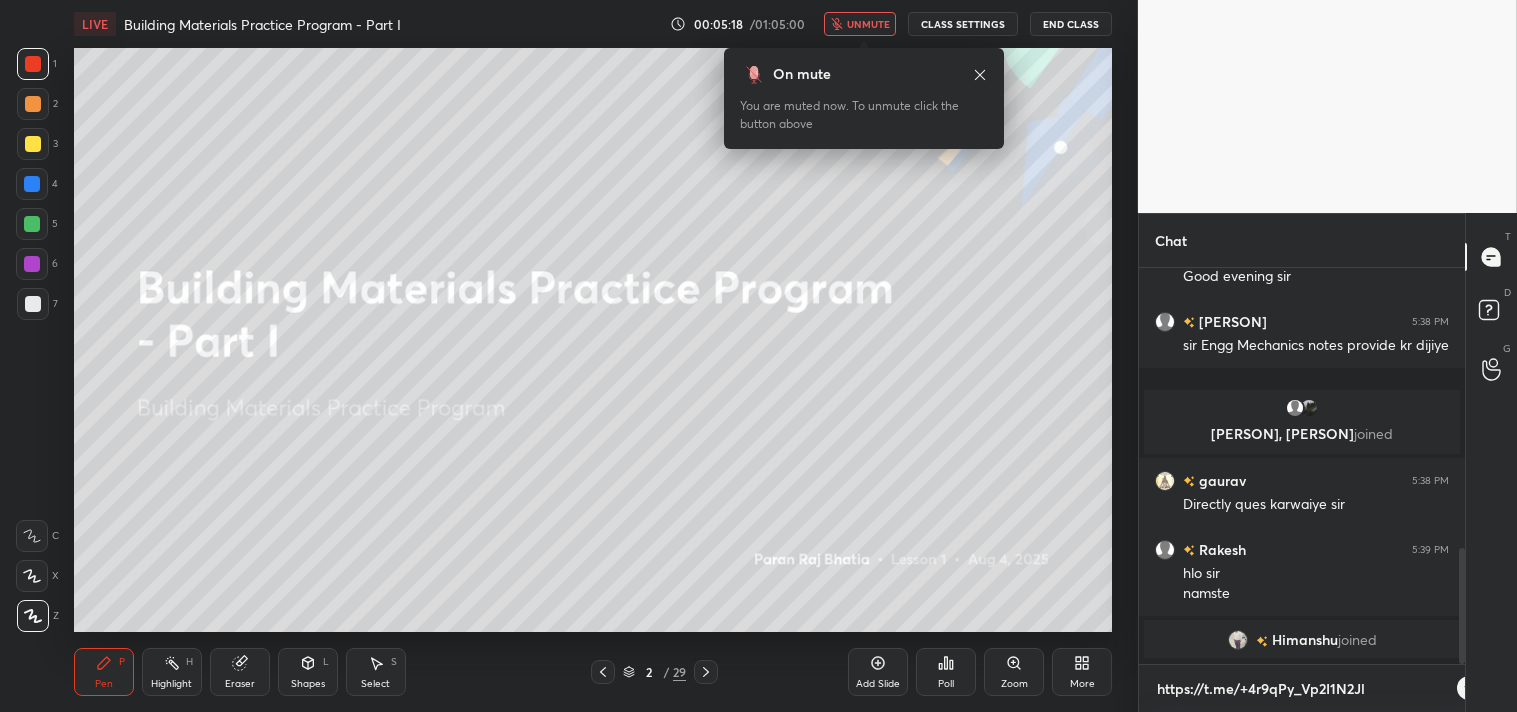 scroll, scrollTop: 384, scrollLeft: 320, axis: both 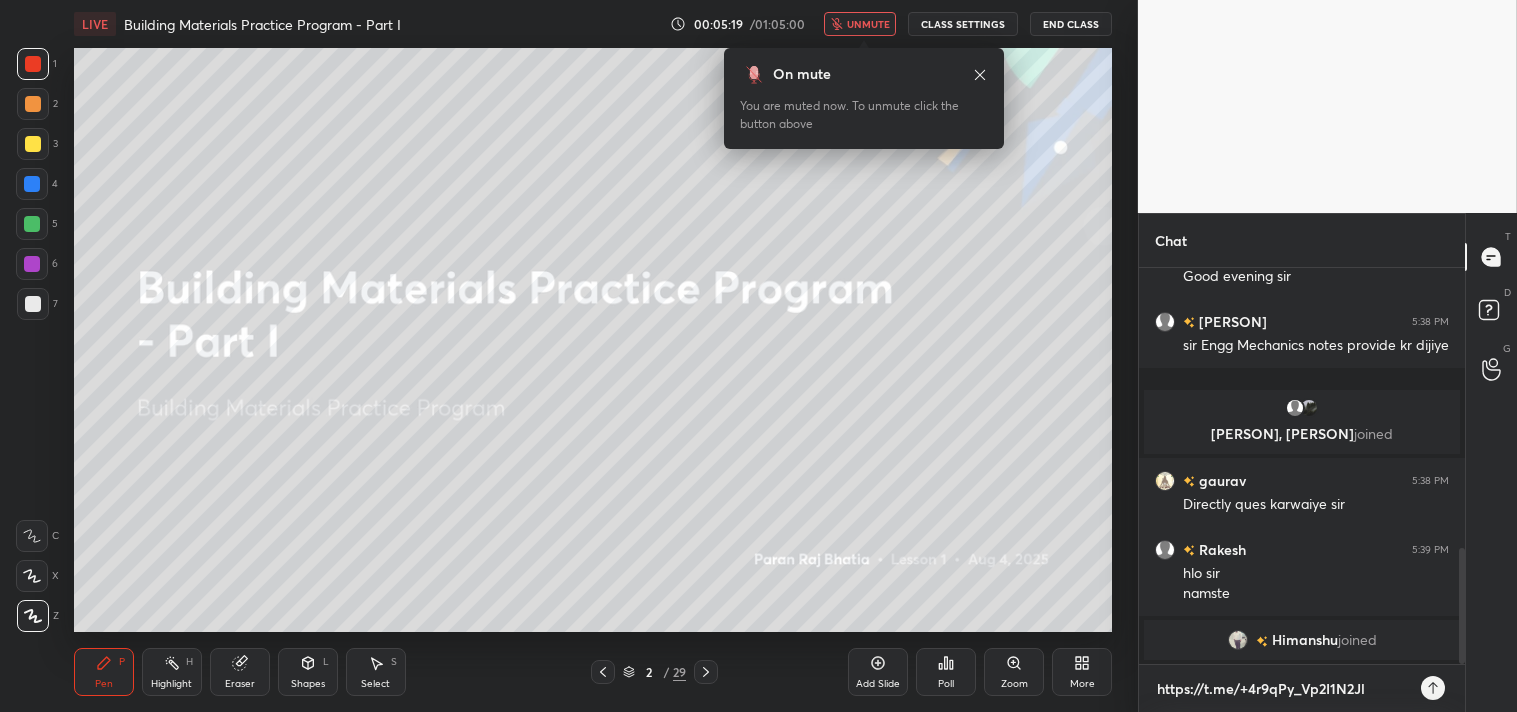 type on "https://t.me/+4r9qPy_Vp2I1N2Jl" 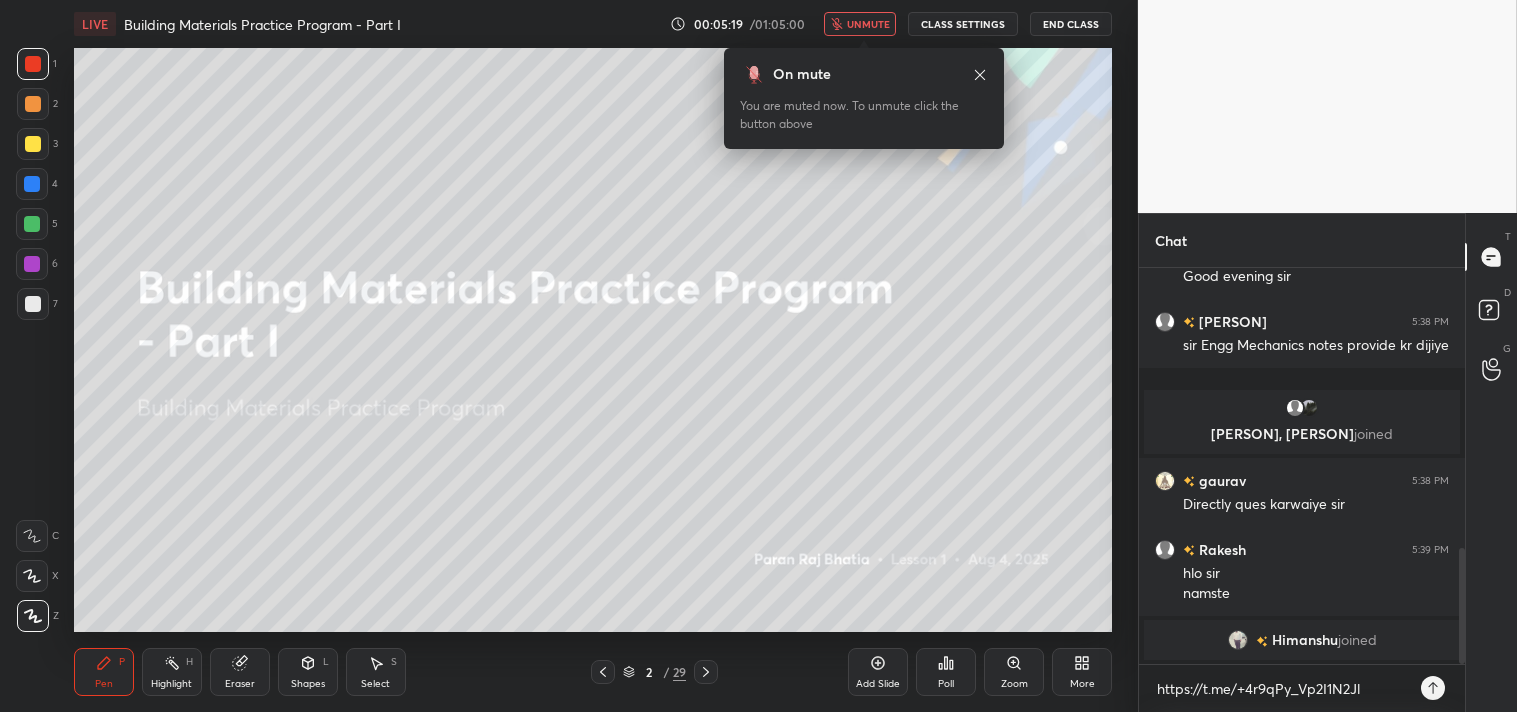 type on "x" 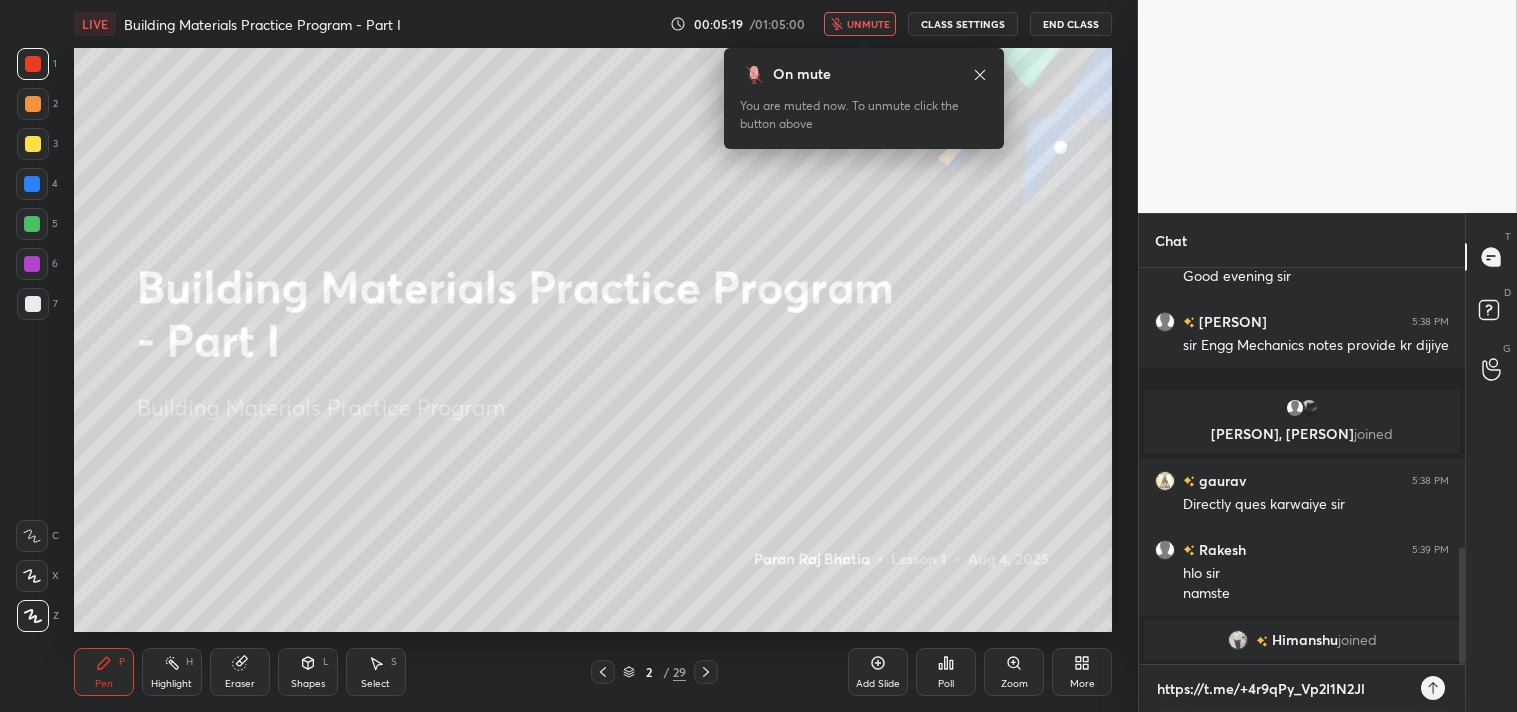 type 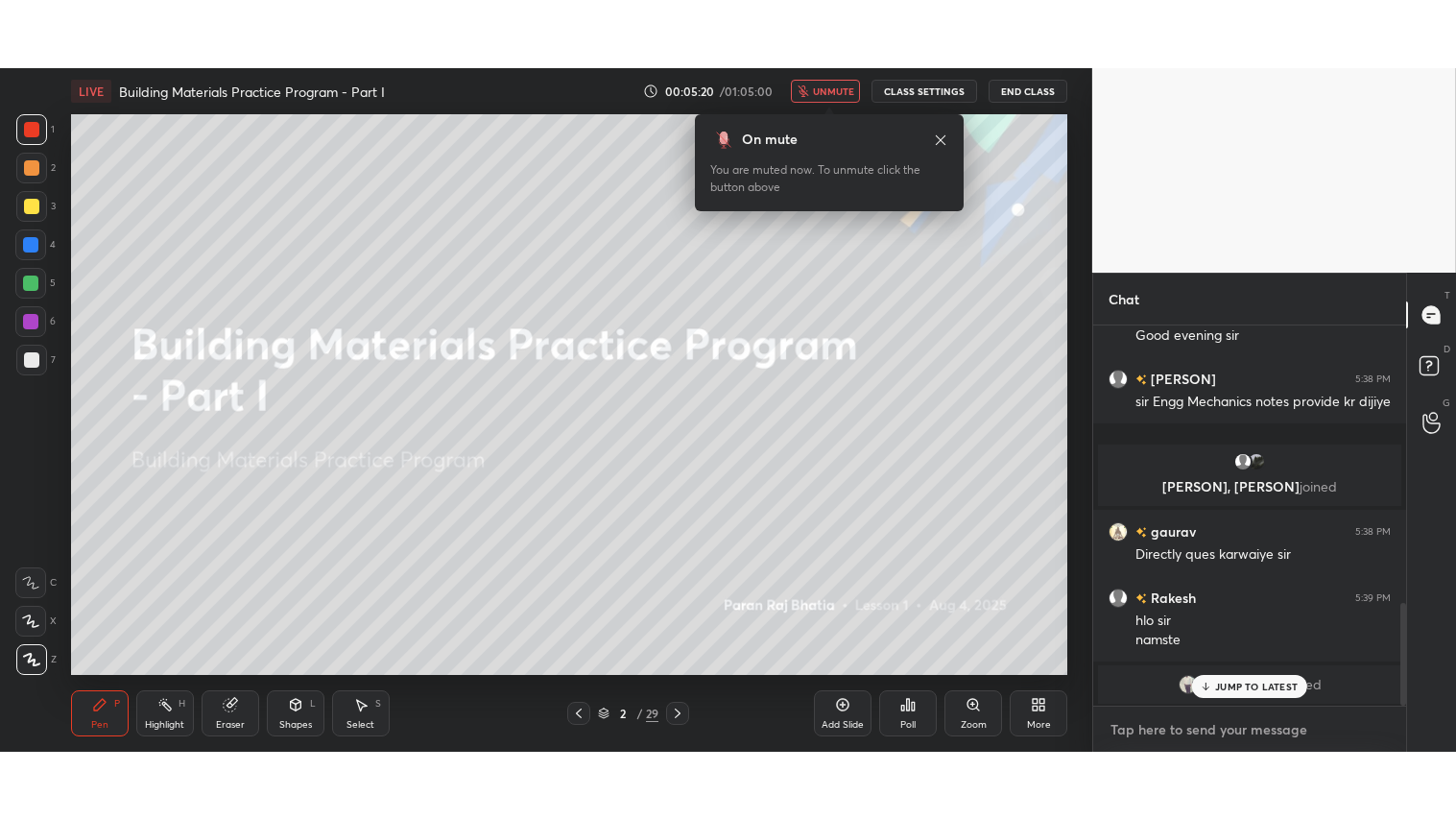 scroll, scrollTop: 1023, scrollLeft: 0, axis: vertical 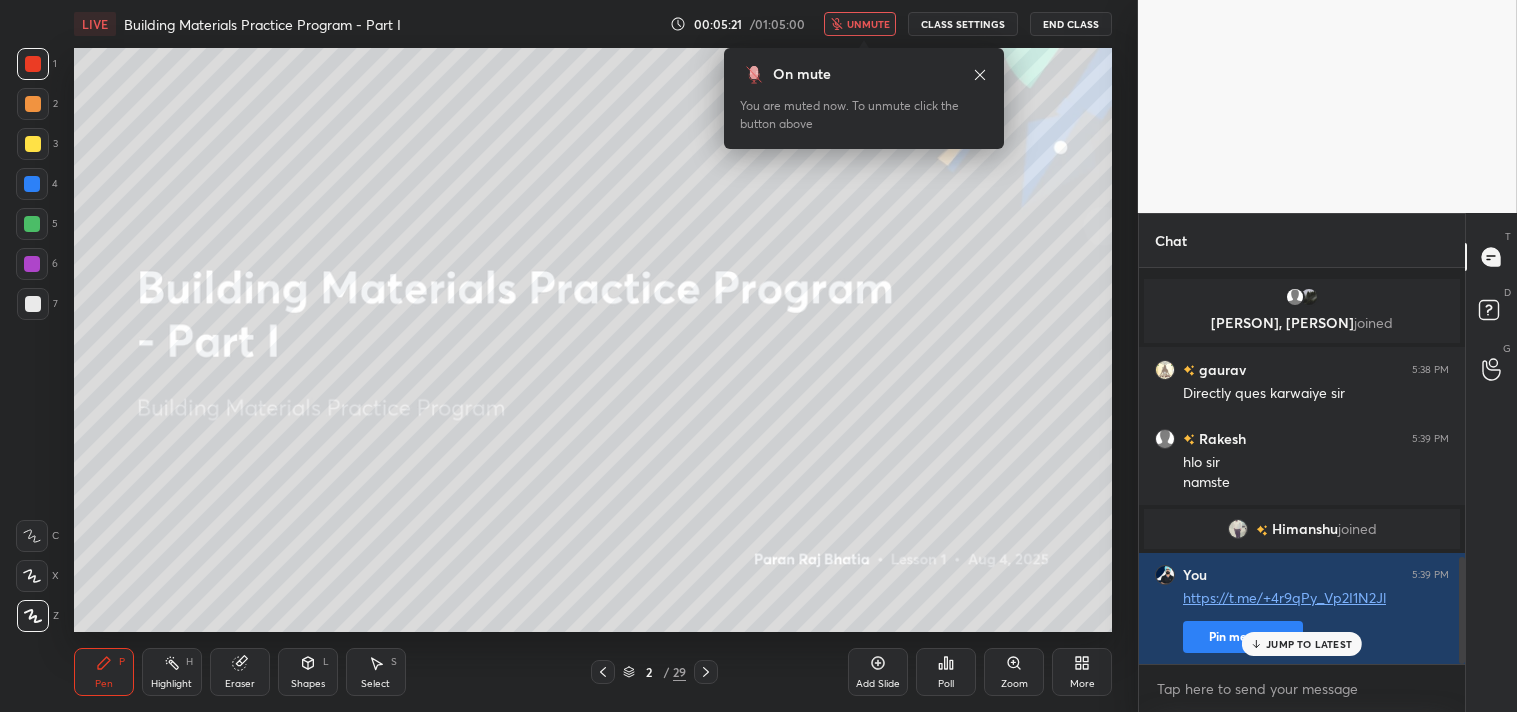 click on "unmute" at bounding box center [868, 24] 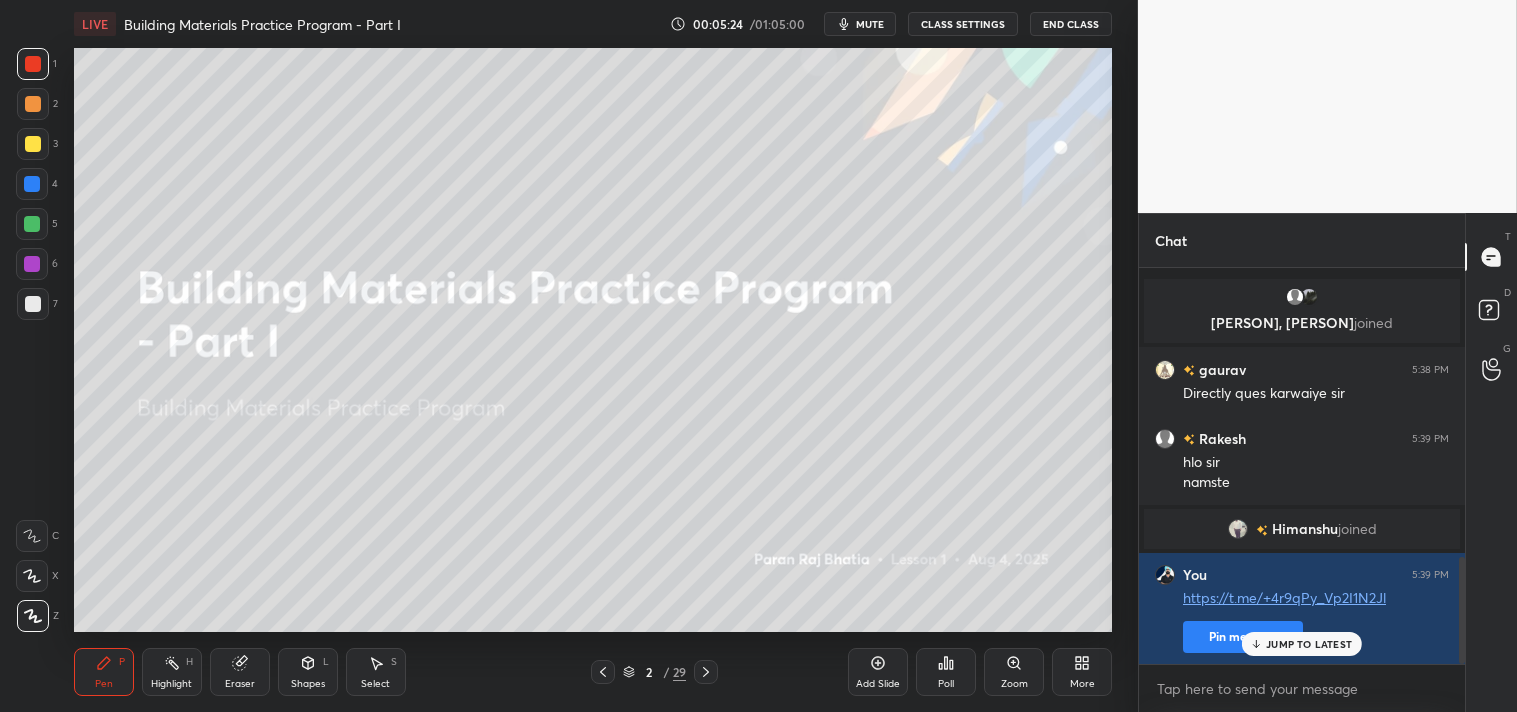 click 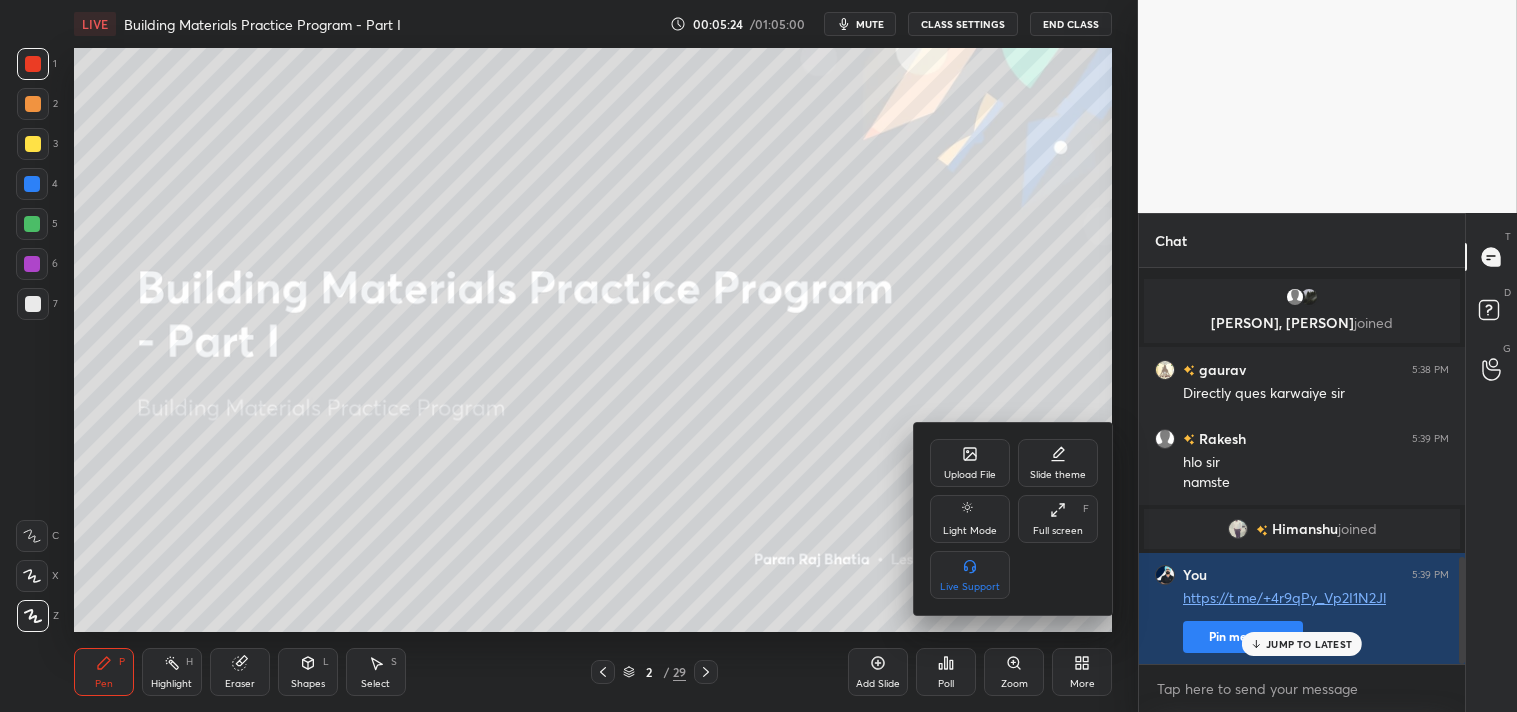 click on "Full screen F" at bounding box center (1058, 519) 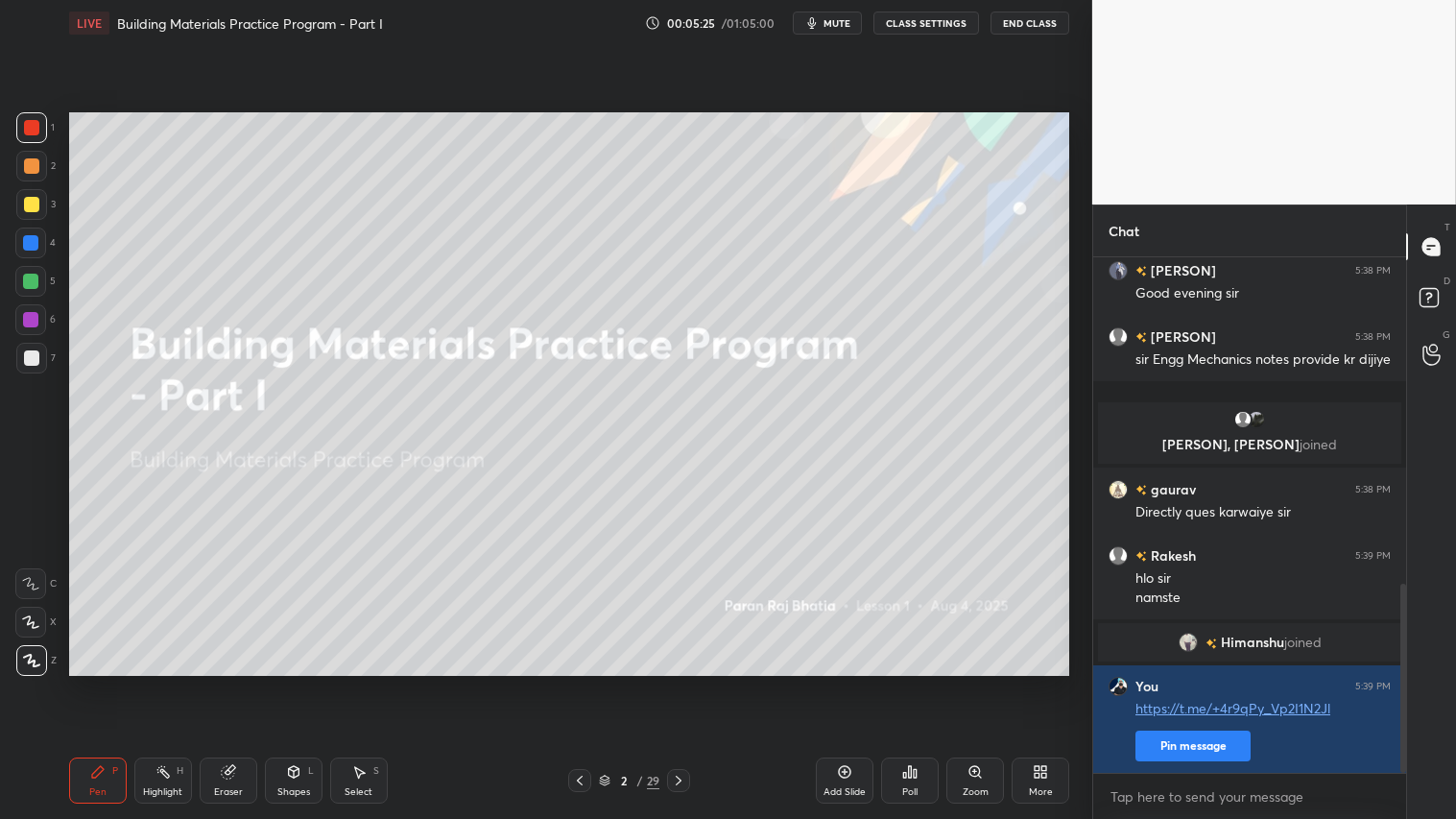 type on "x" 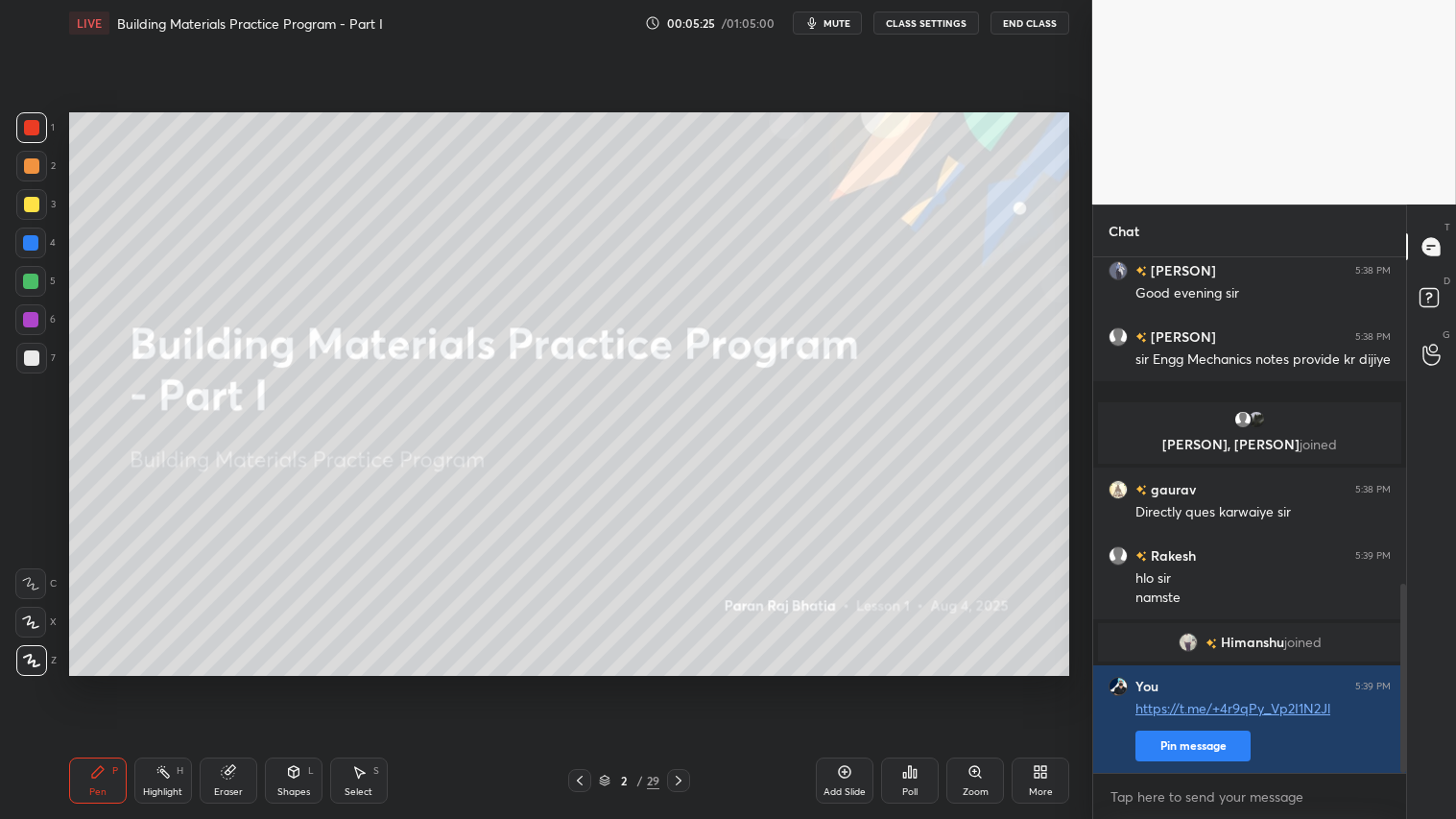 scroll, scrollTop: 95317, scrollLeft: 94962, axis: both 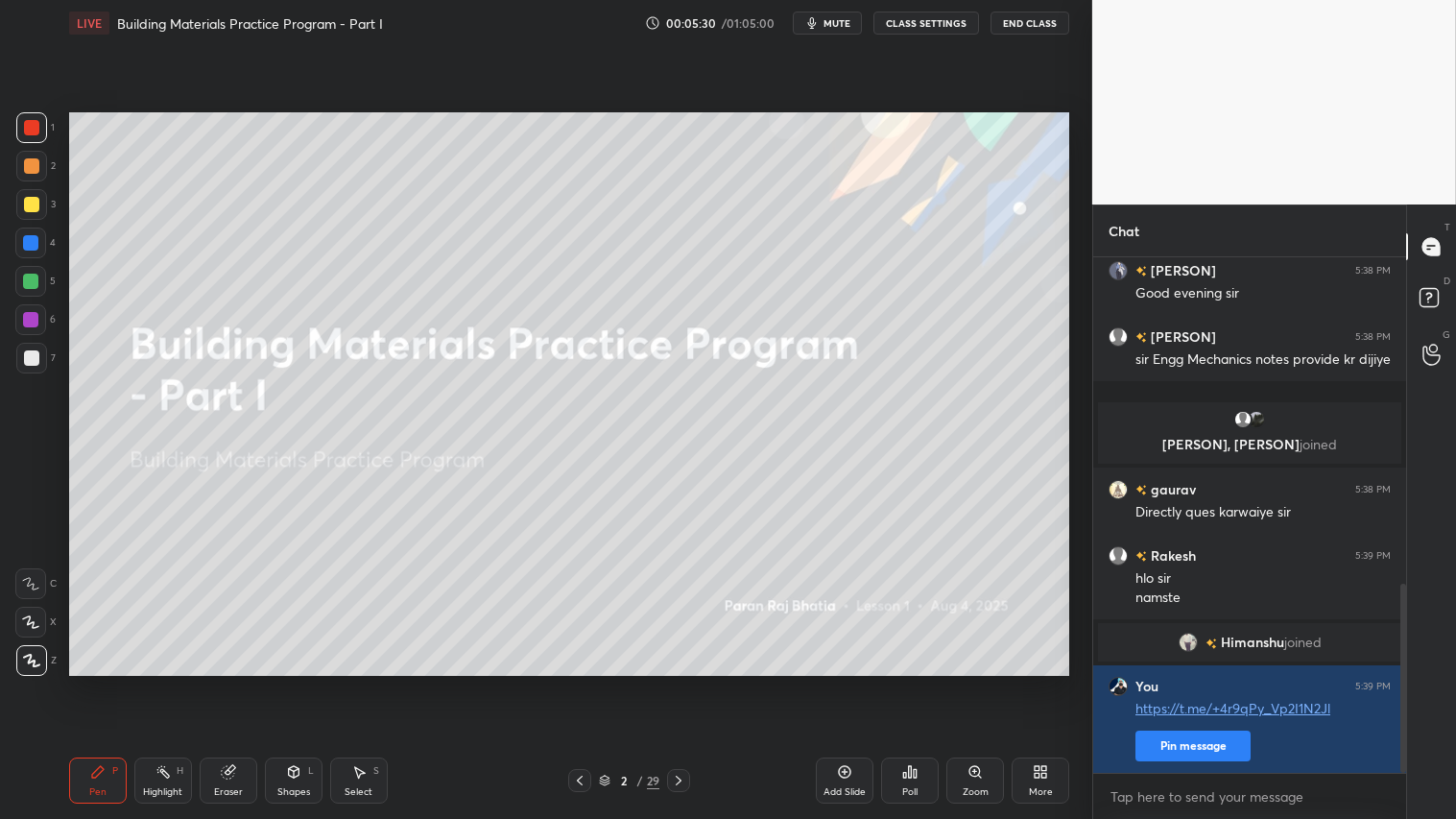 click on "1" at bounding box center [36, 132] 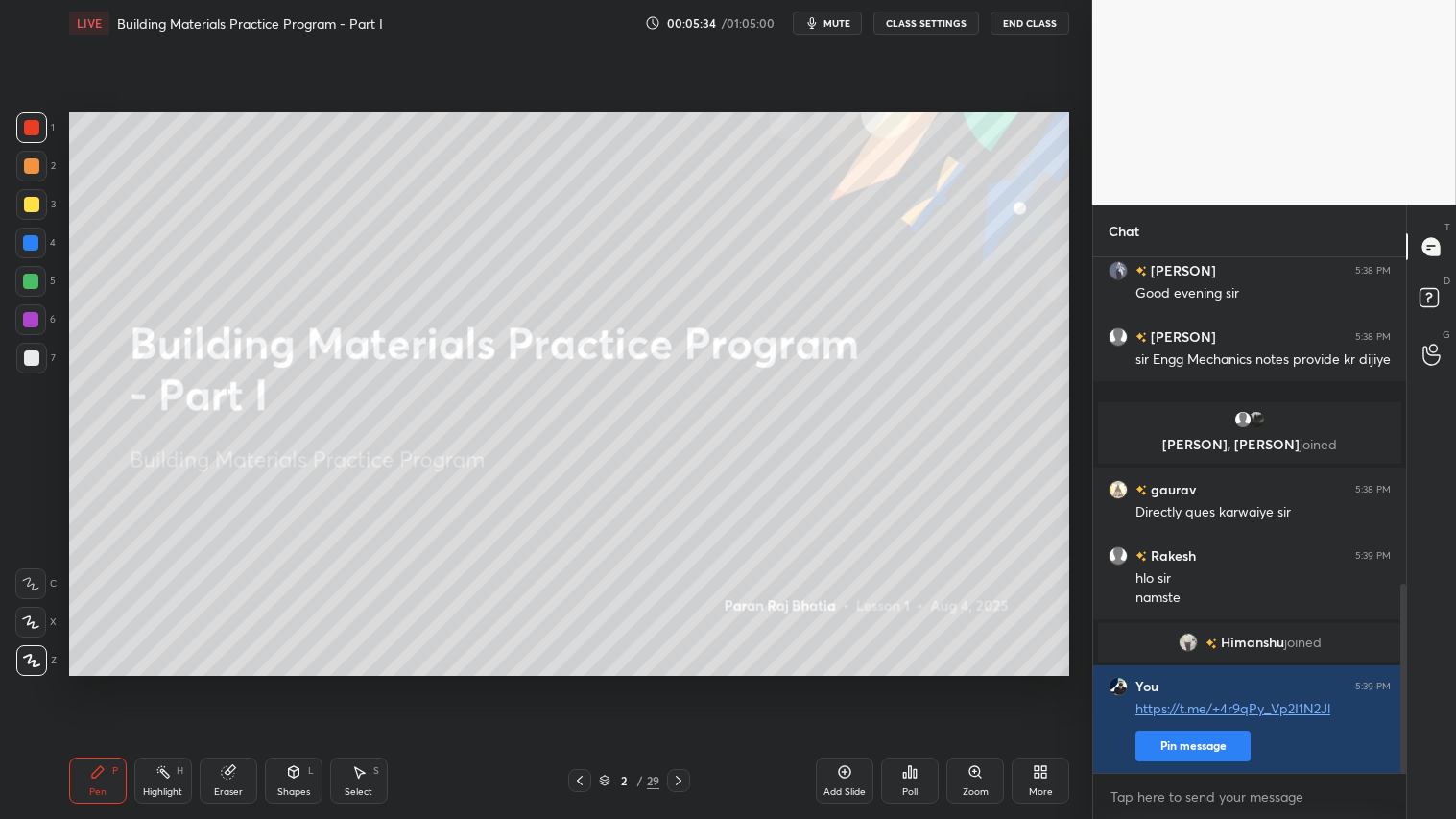 click 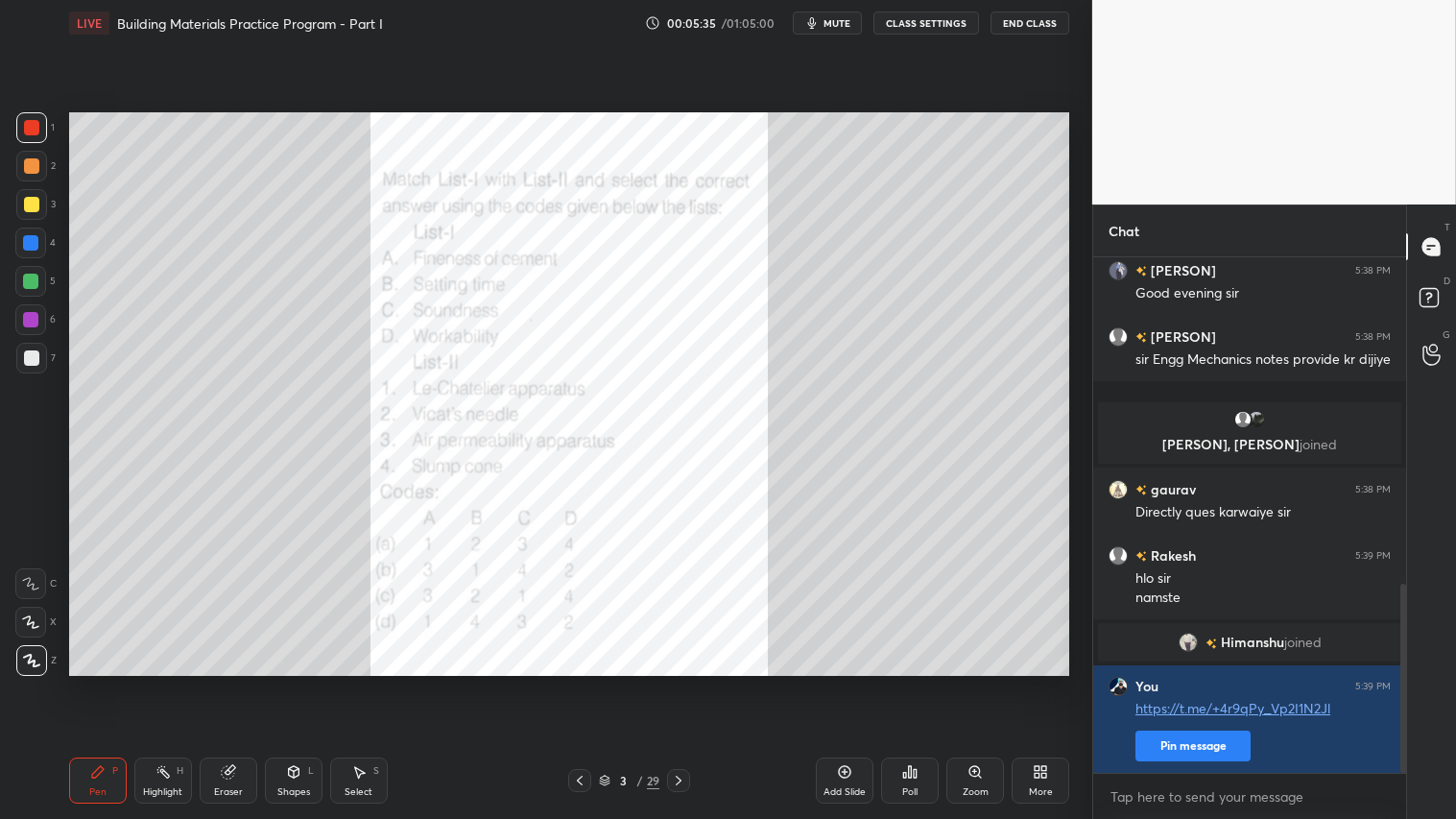 click at bounding box center (32, 128) 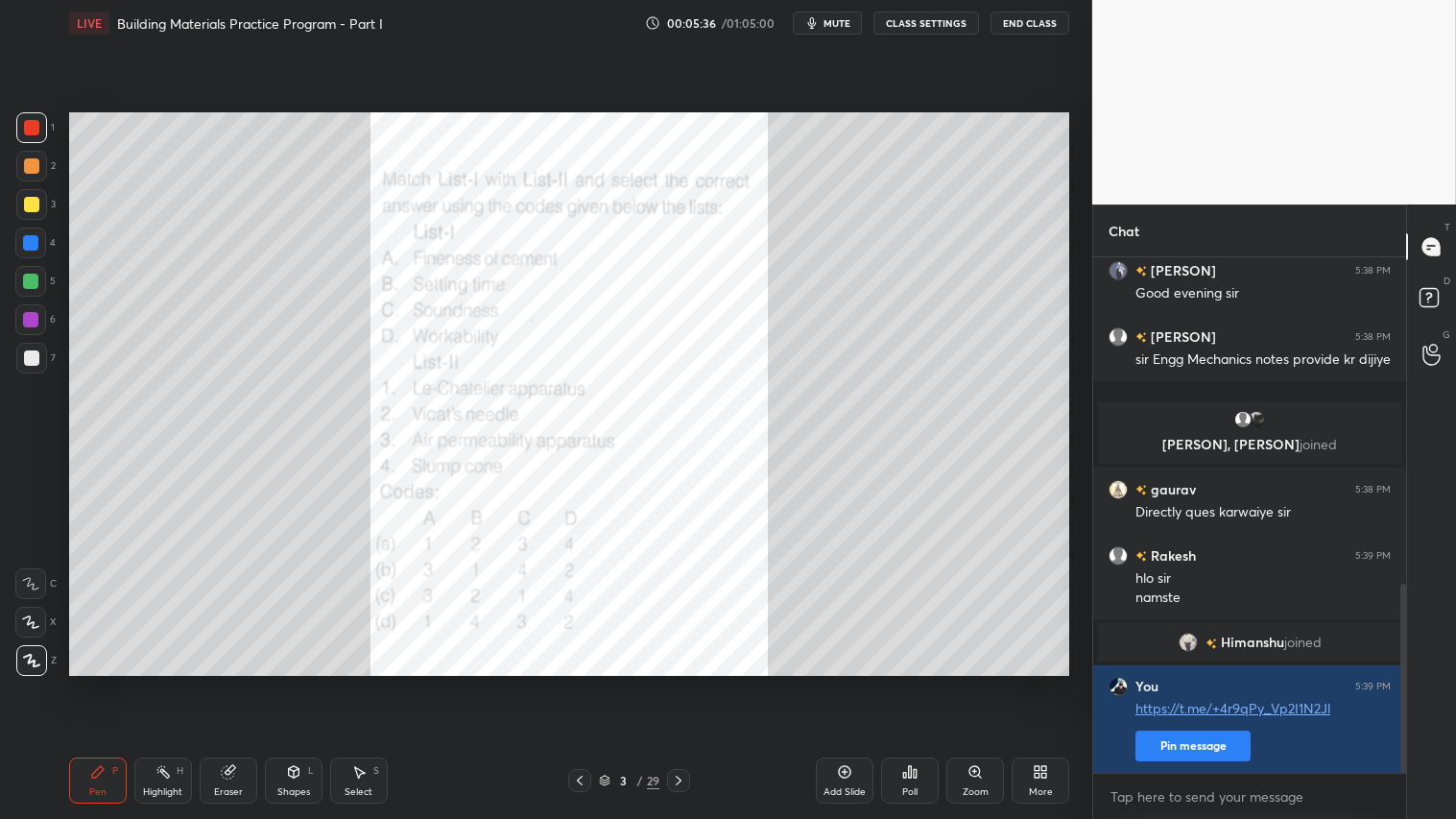 scroll, scrollTop: 954, scrollLeft: 0, axis: vertical 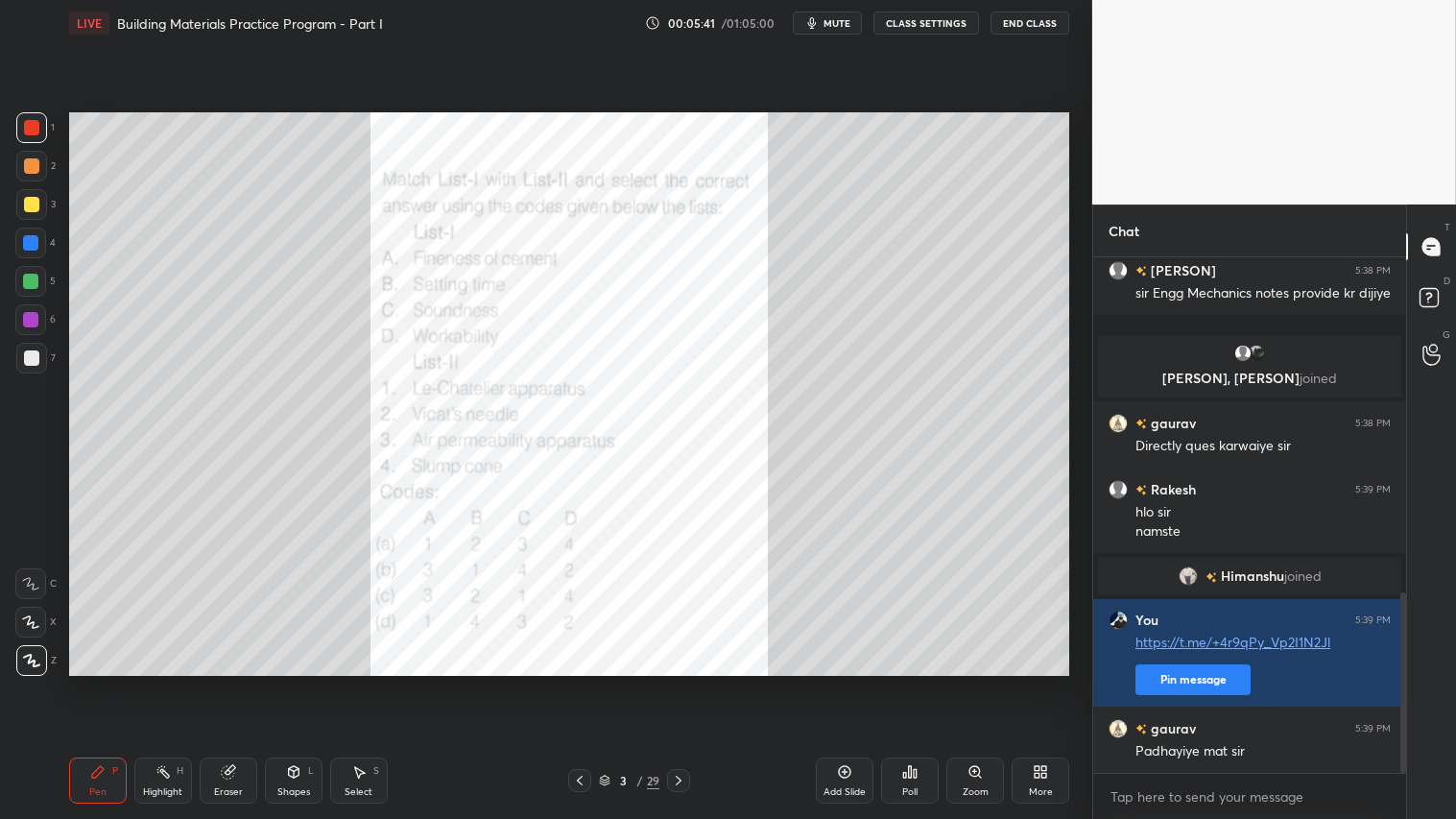 click at bounding box center [32, 128] 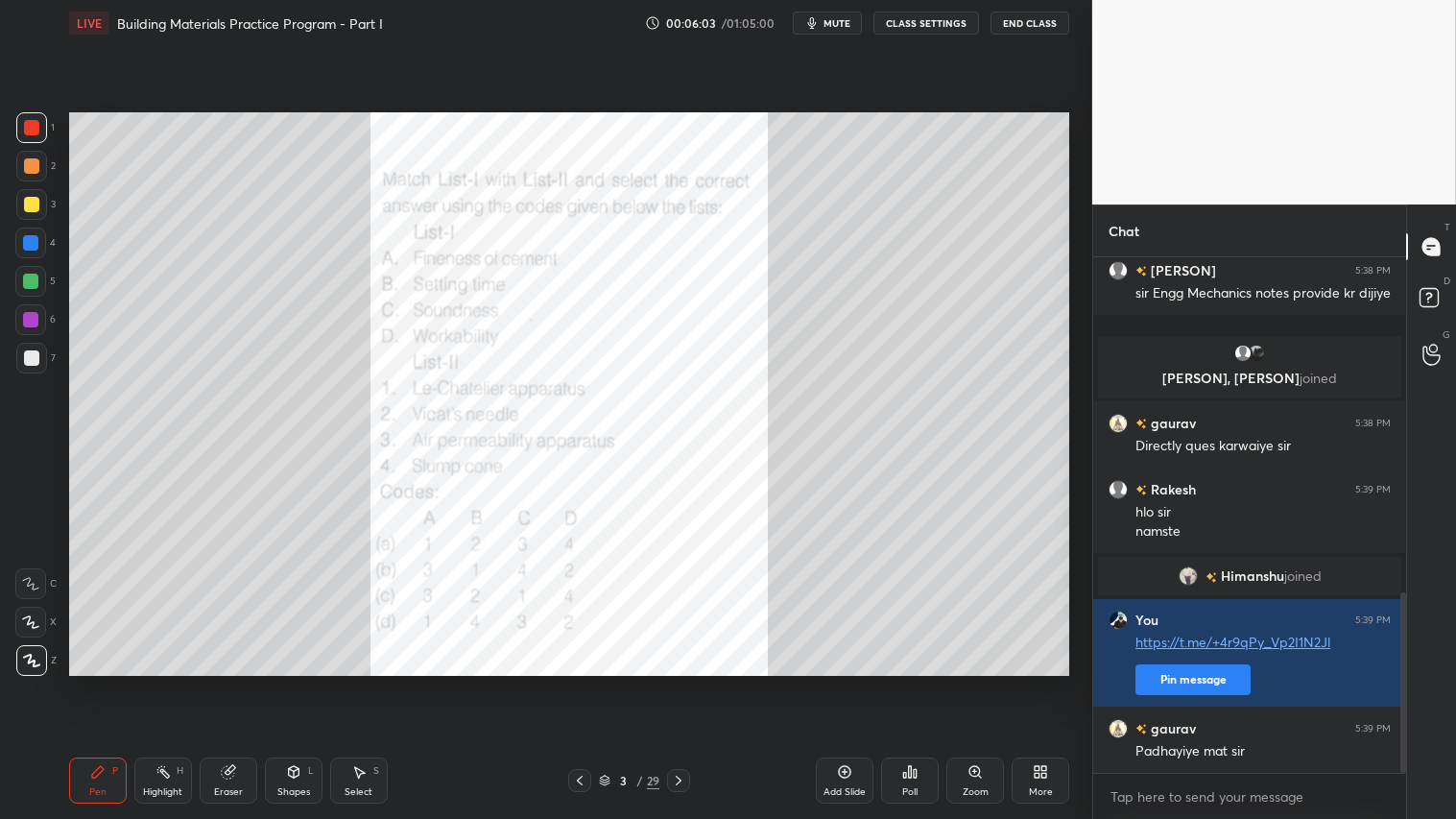 click on "Poll" at bounding box center [910, 781] 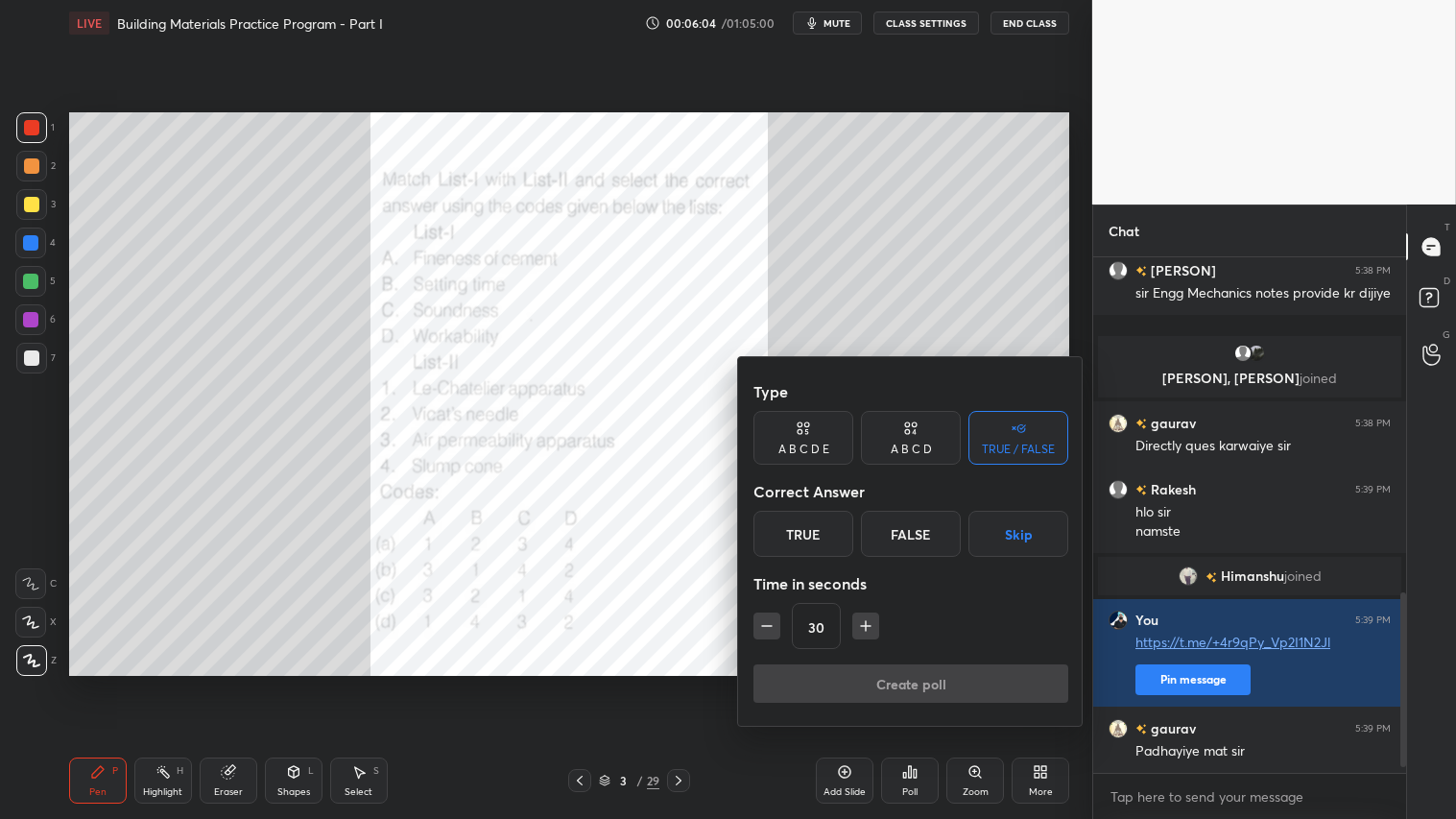 scroll, scrollTop: 1021, scrollLeft: 0, axis: vertical 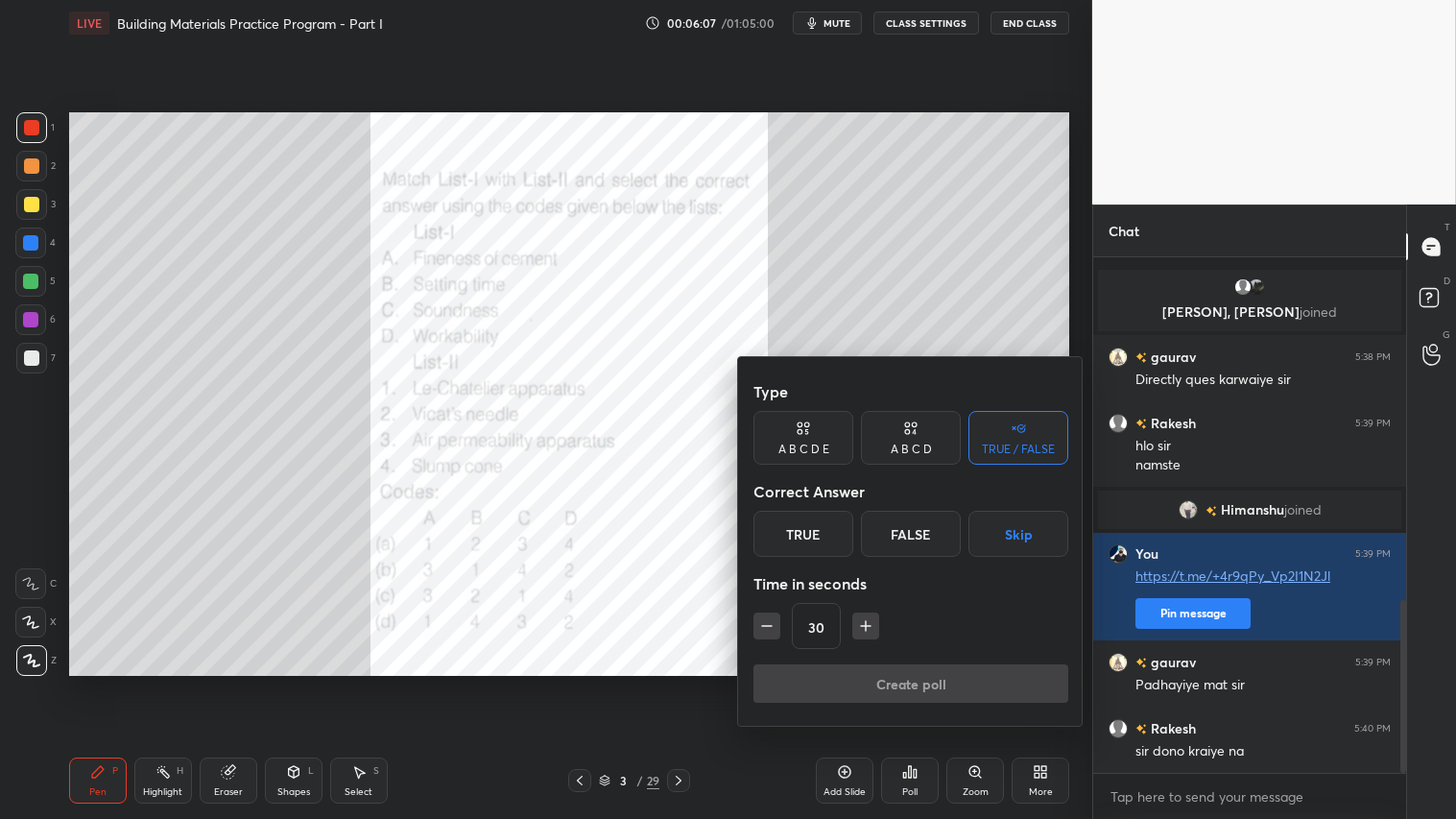 click on "A B C D E" at bounding box center (803, 438) 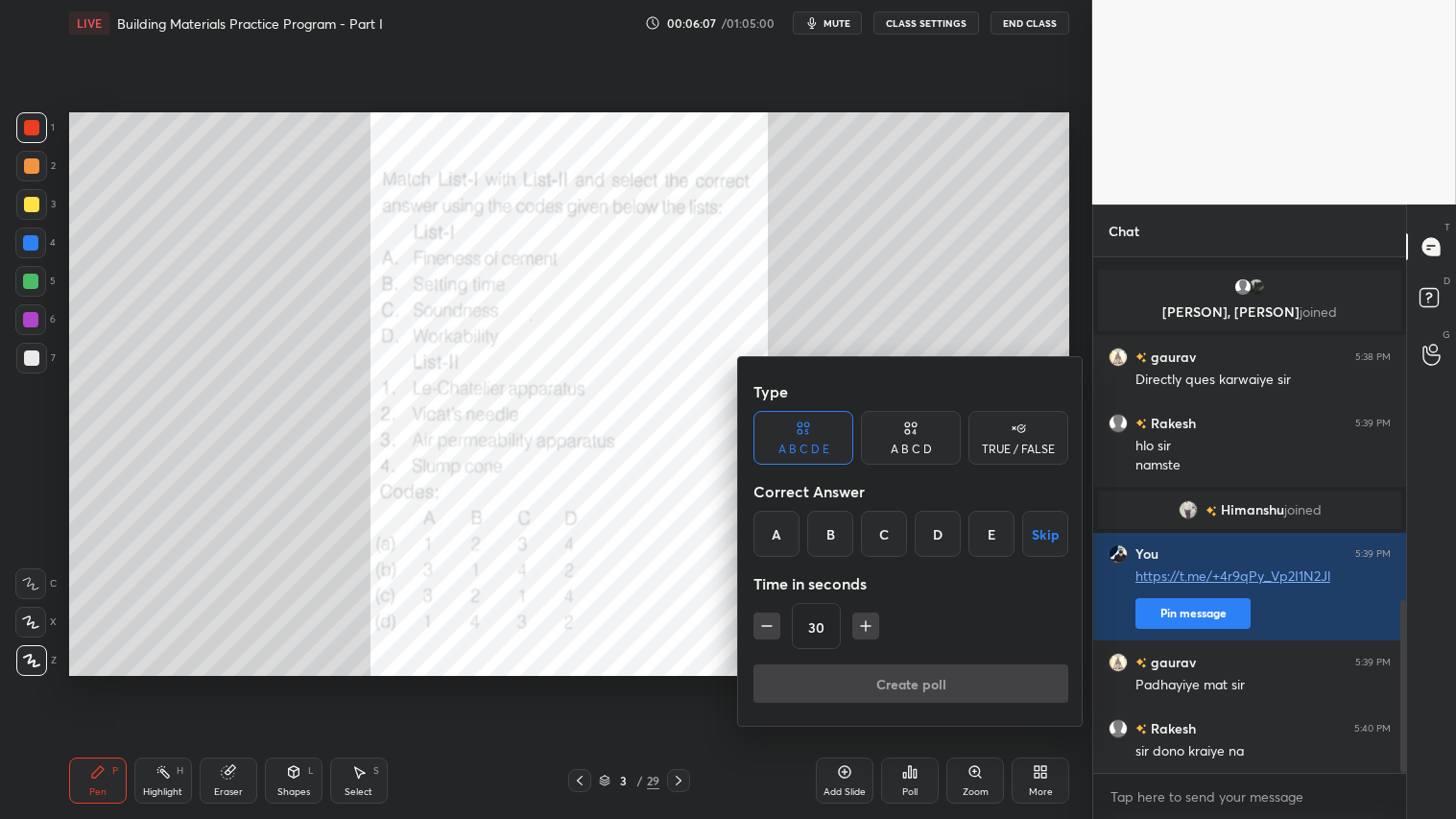 click on "A B C D" at bounding box center [911, 438] 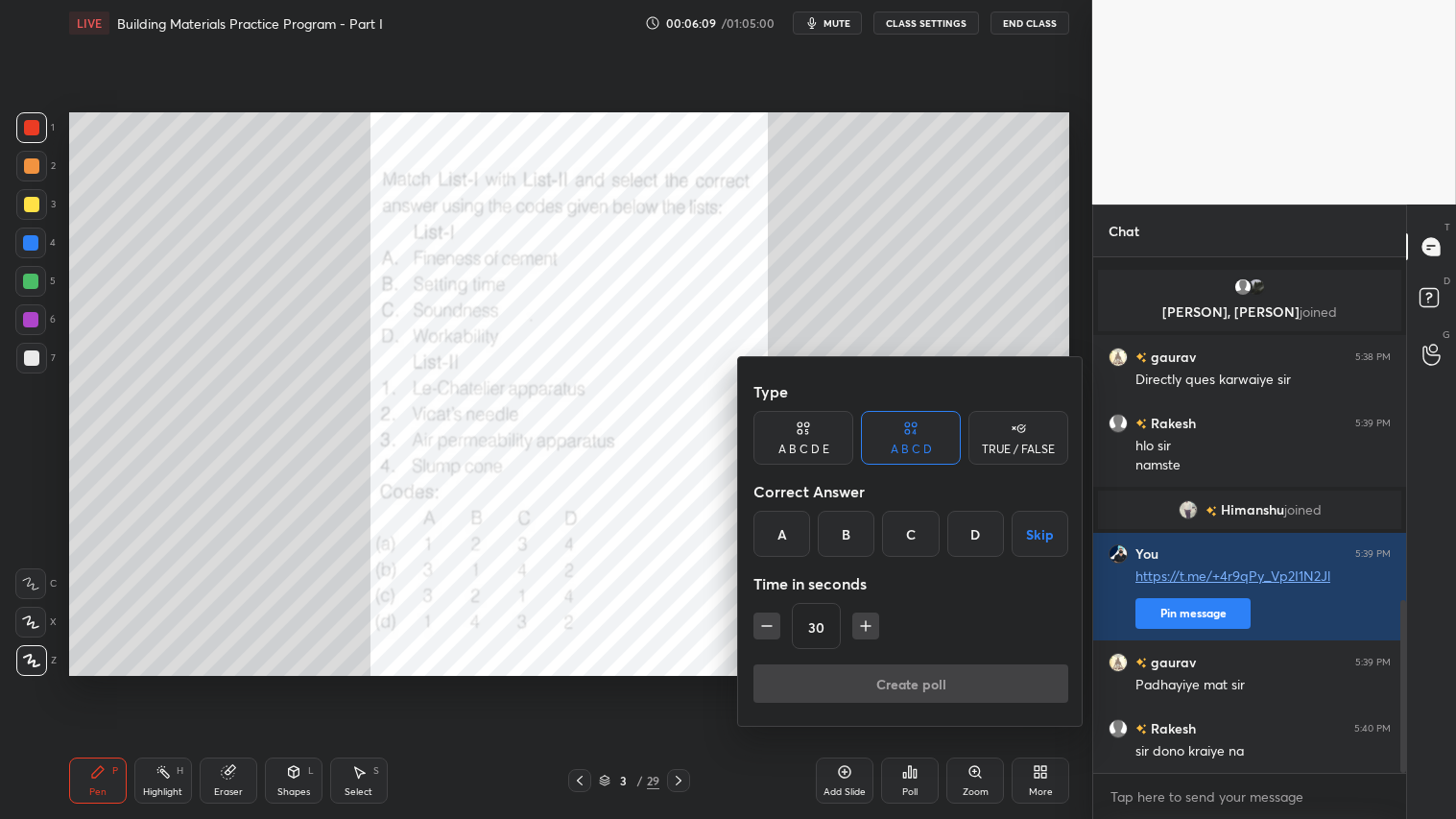 click 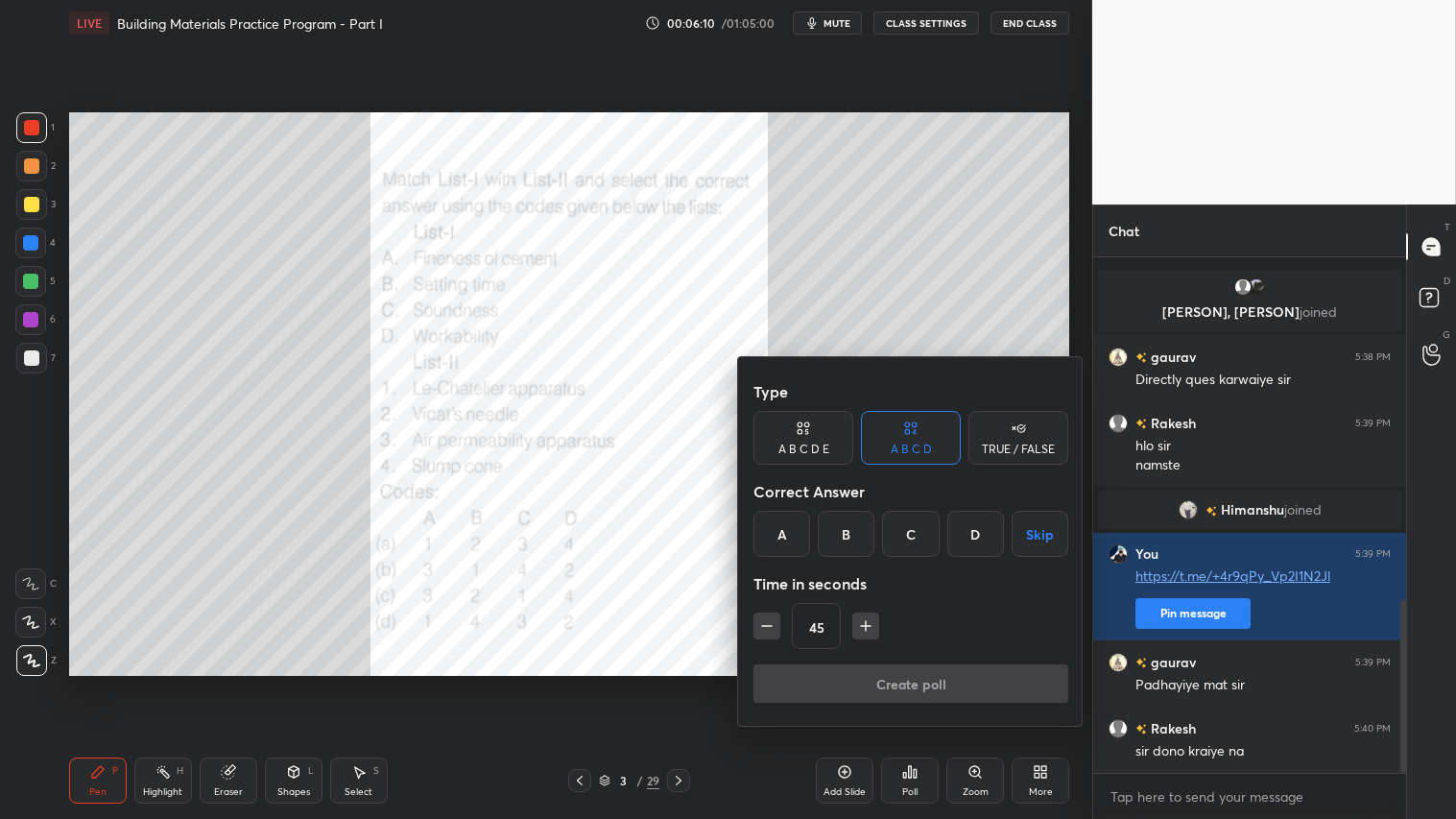 click 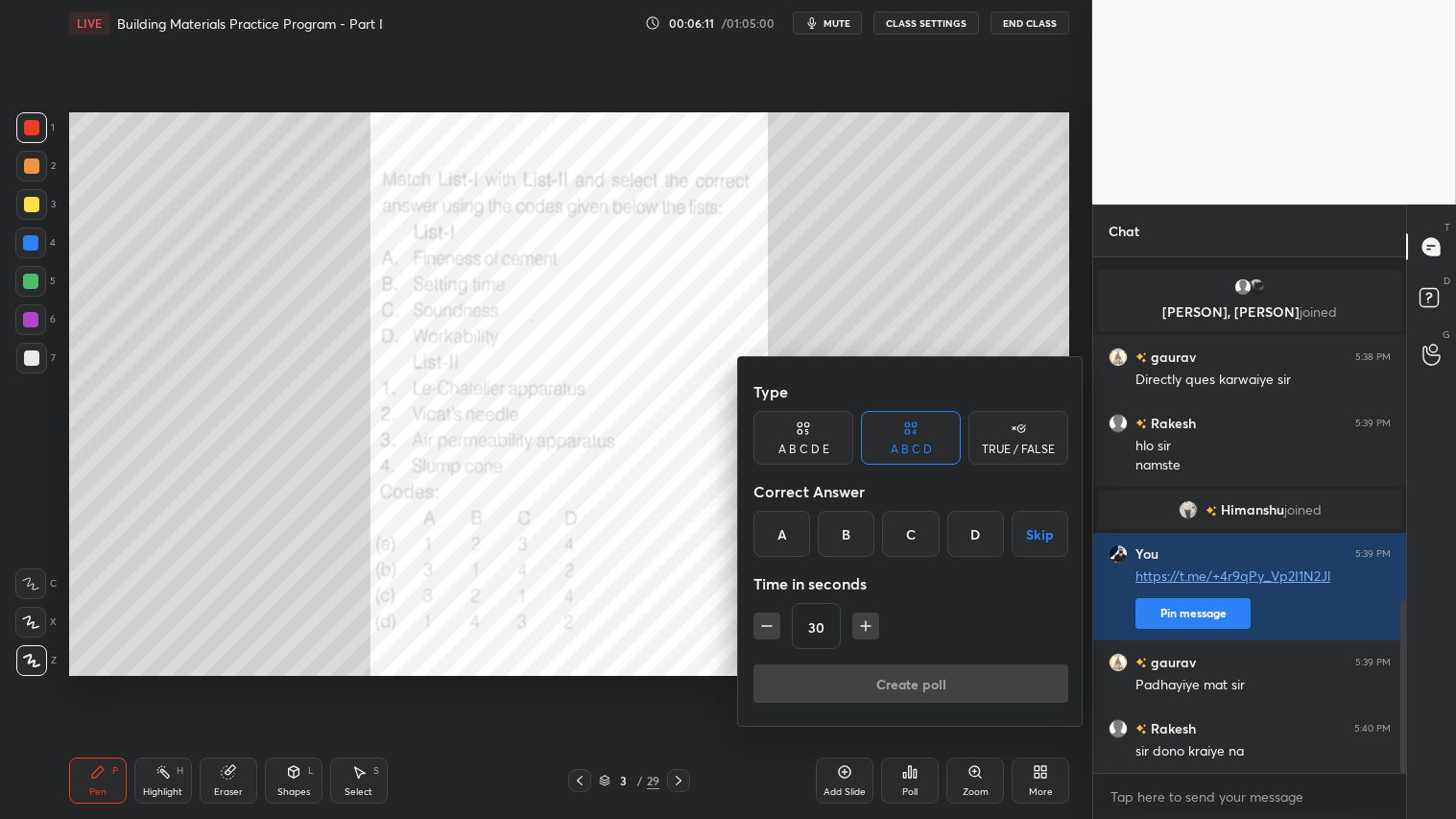 click on "C" at bounding box center [910, 534] 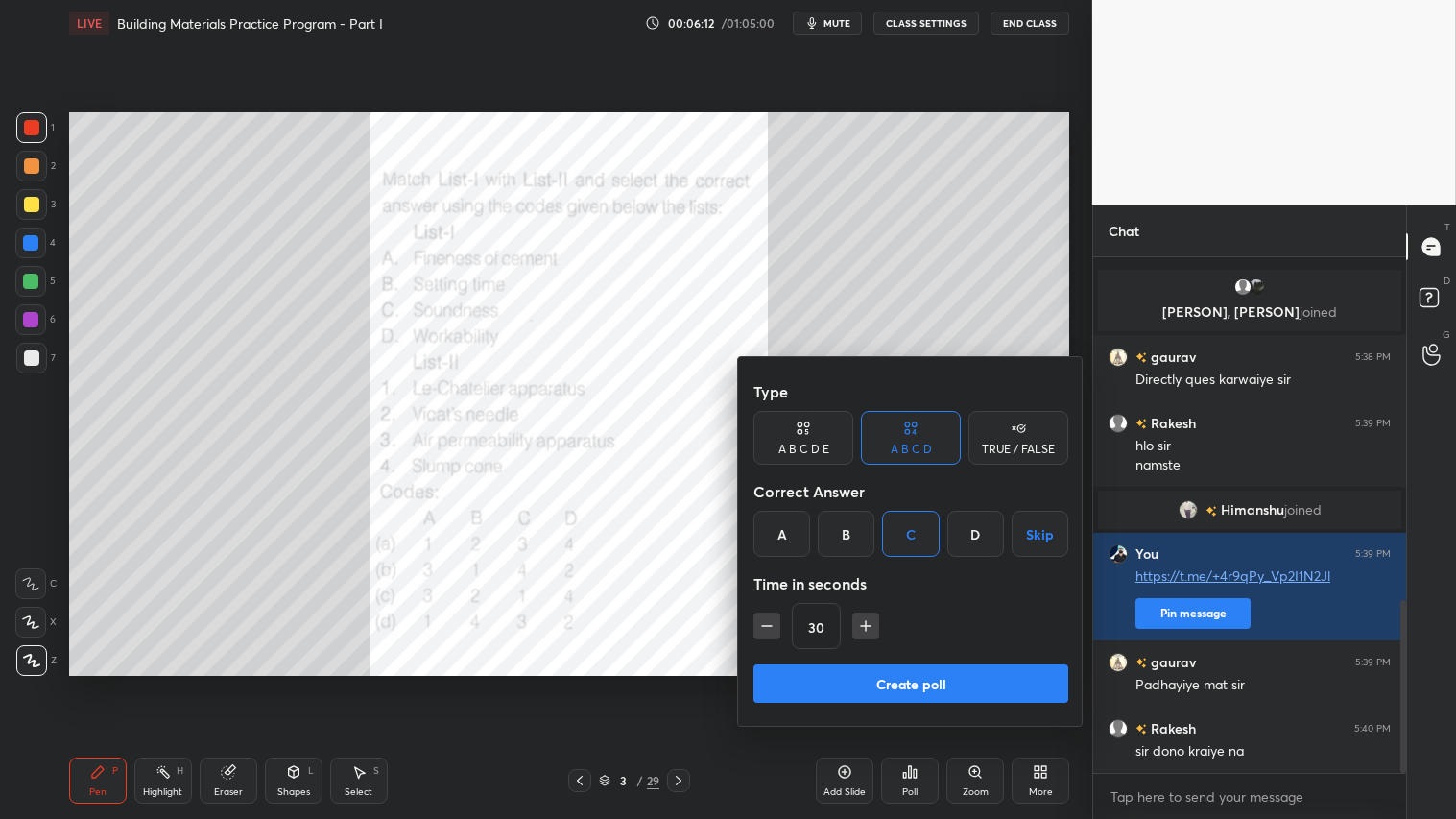 click on "Create poll" at bounding box center (911, 684) 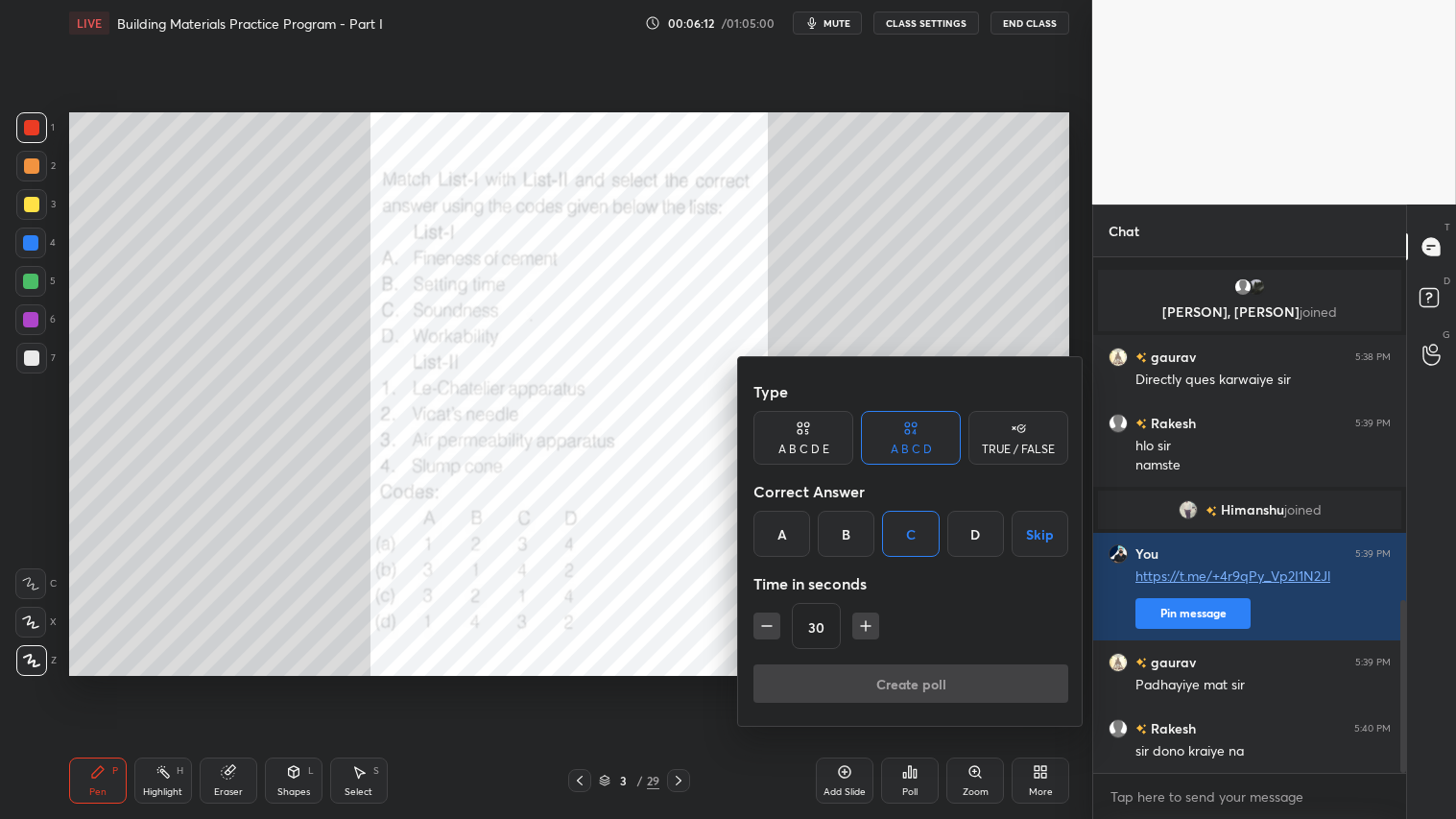 scroll, scrollTop: 477, scrollLeft: 307, axis: both 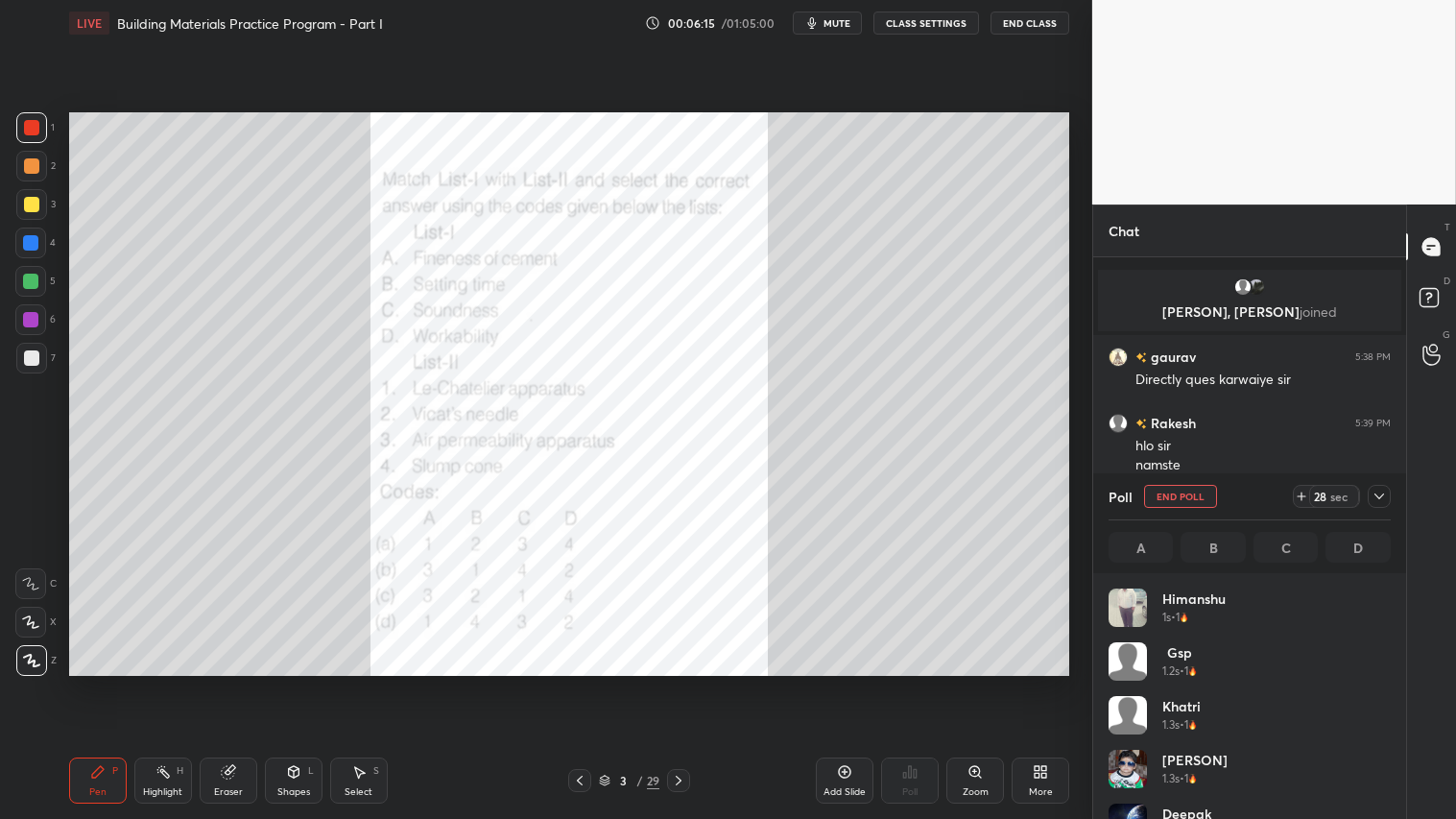 click on "mute" at bounding box center (837, 23) 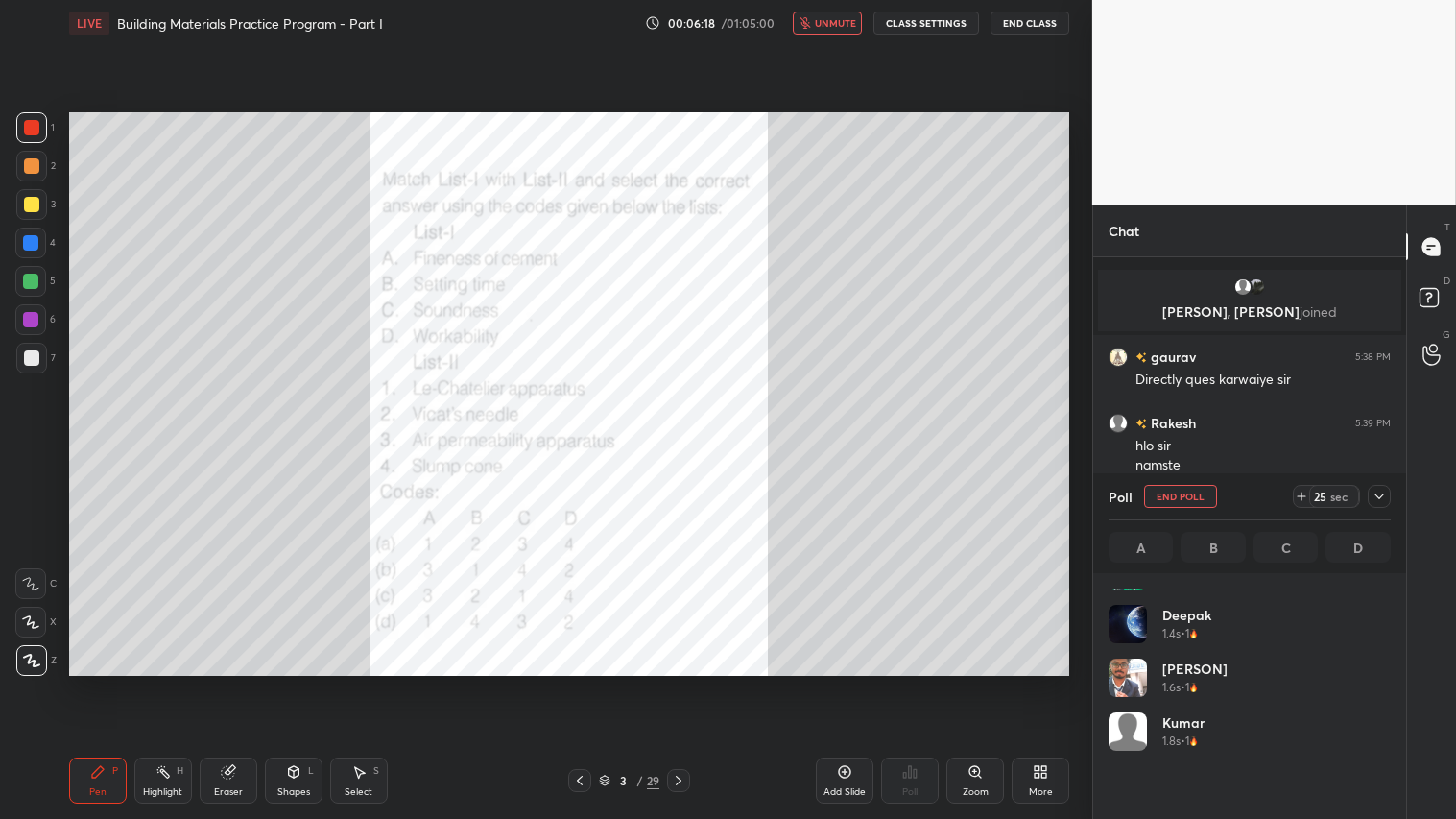scroll, scrollTop: 0, scrollLeft: 0, axis: both 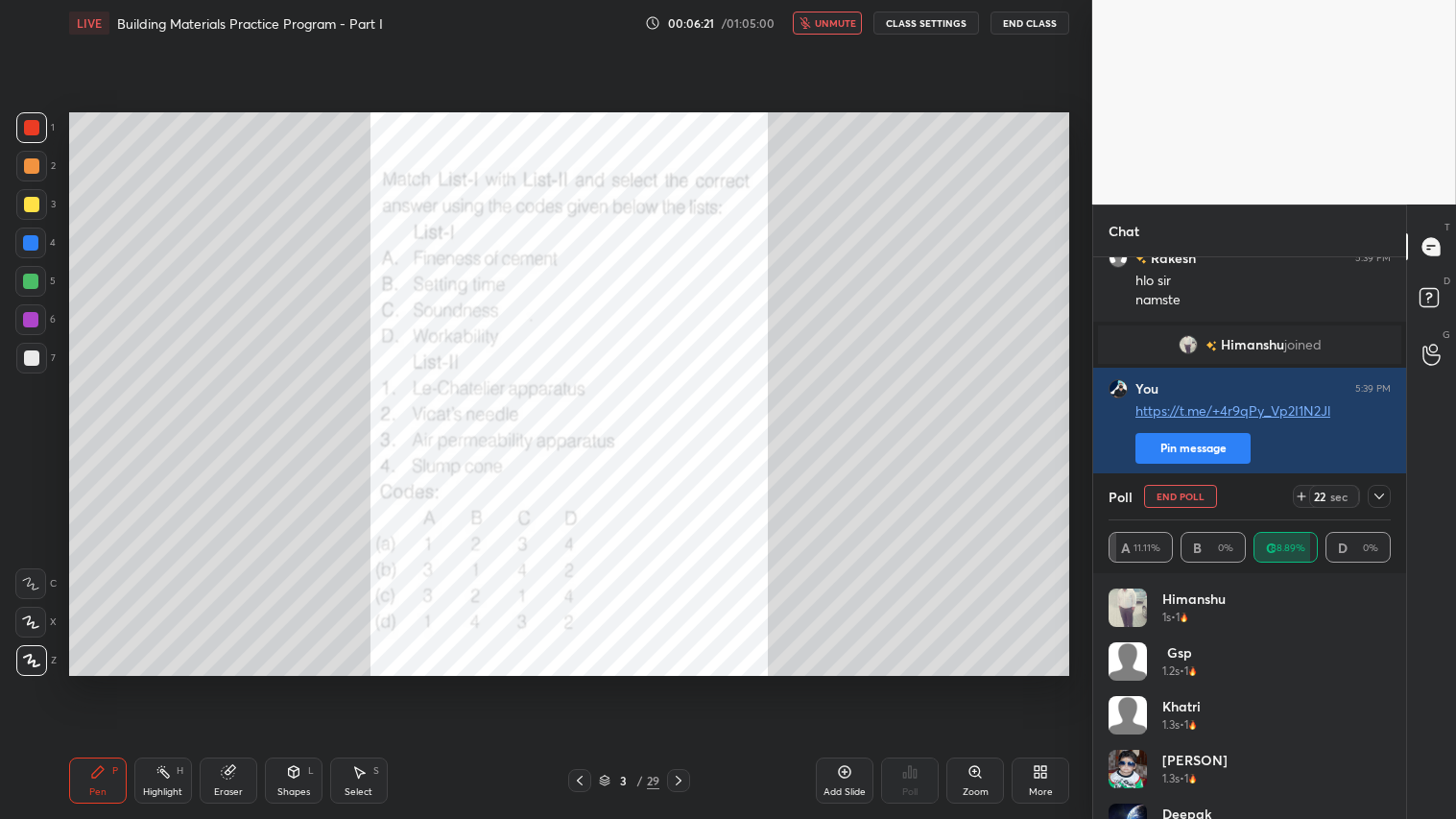 click 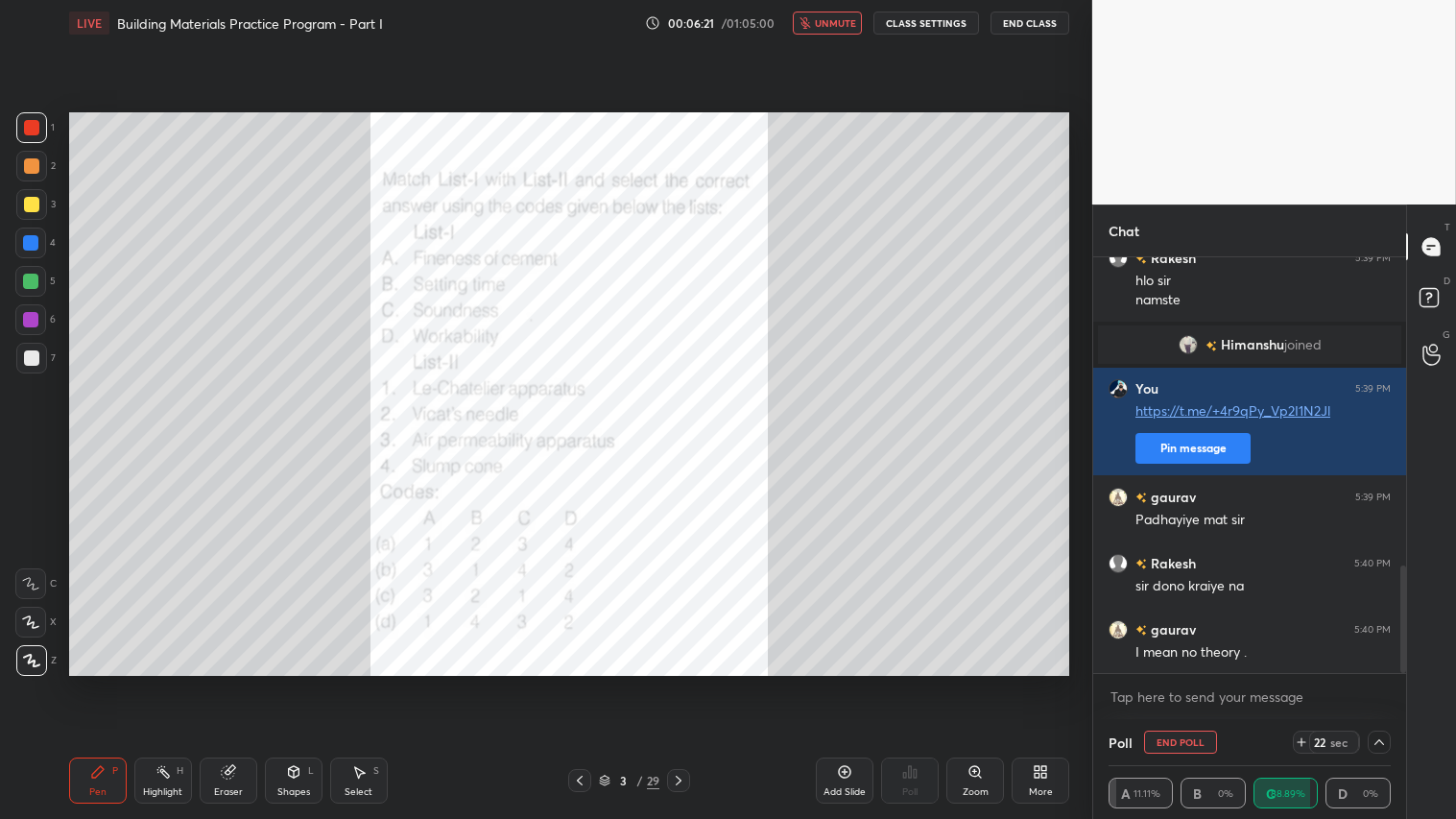 scroll, scrollTop: 0, scrollLeft: 0, axis: both 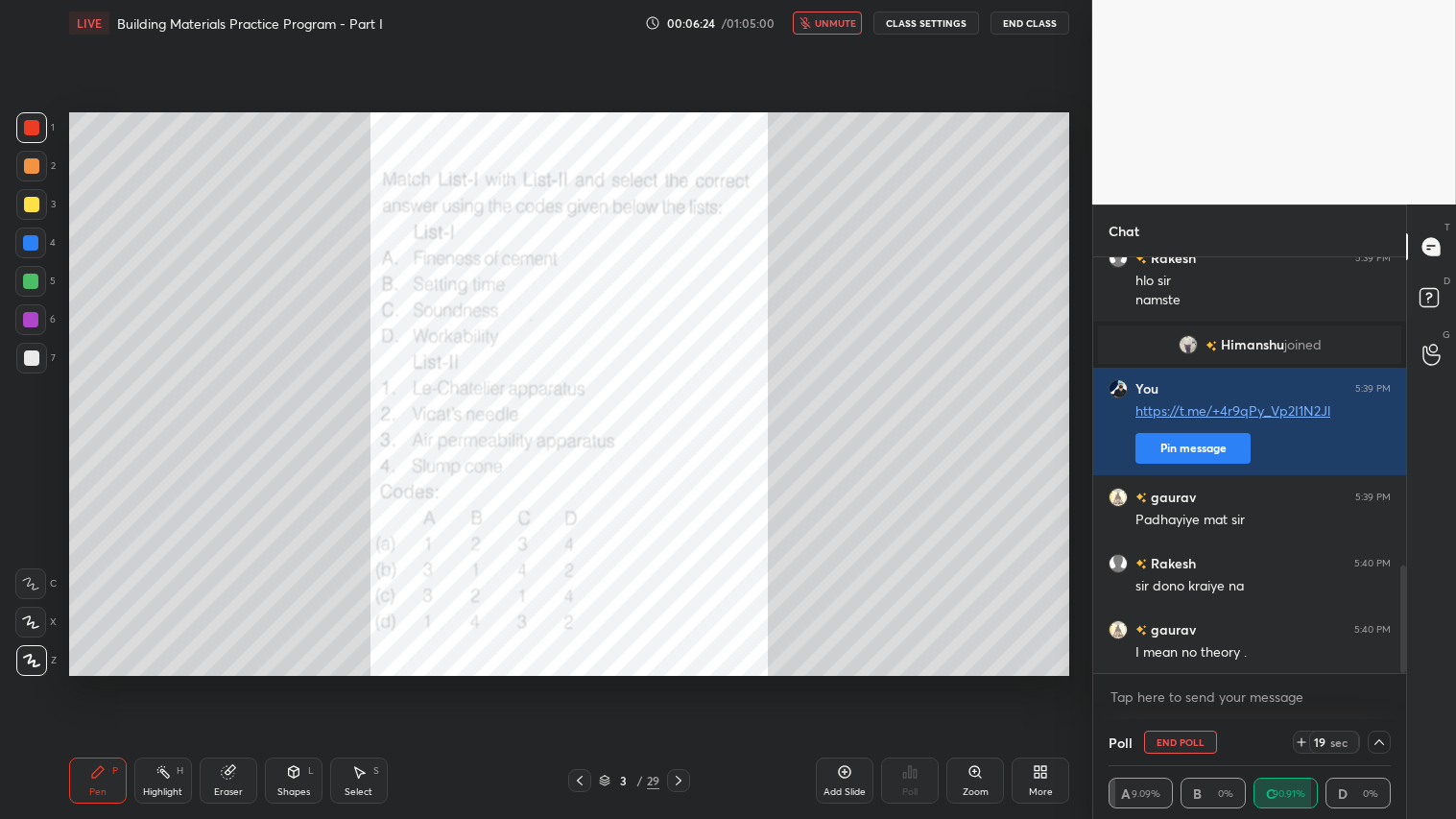 click on "unmute" at bounding box center (835, 23) 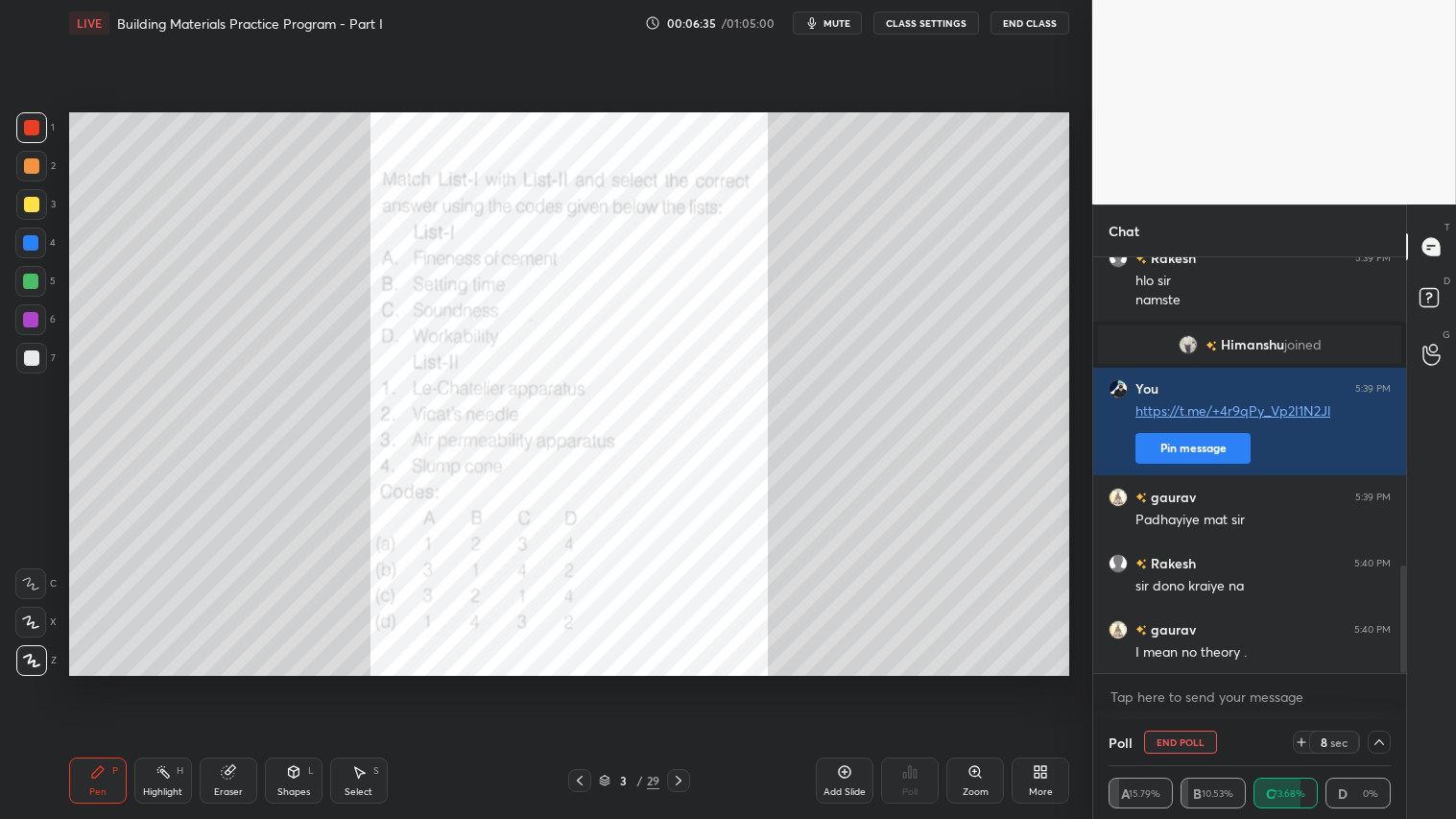 click 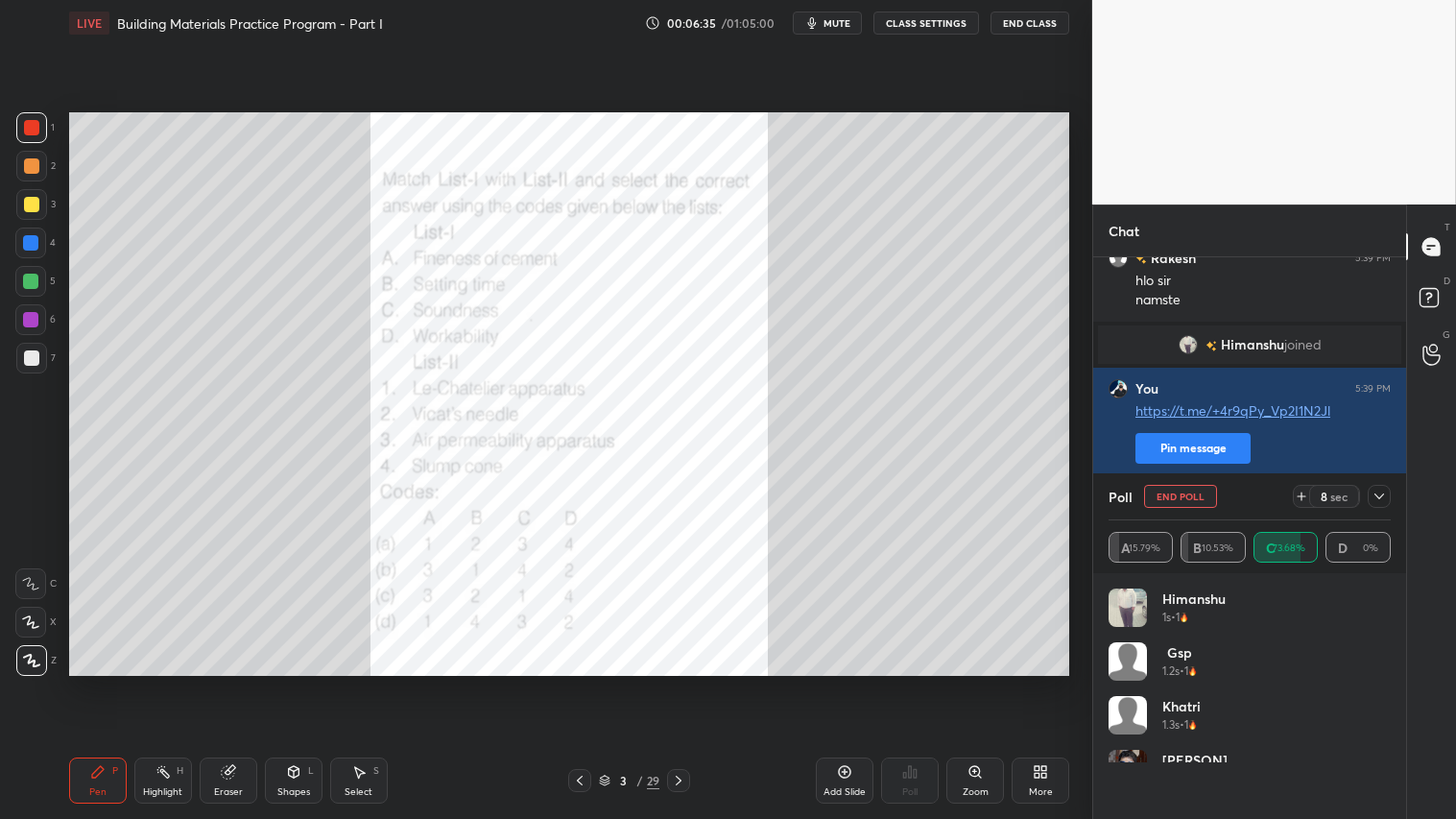 scroll, scrollTop: 5, scrollLeft: 6, axis: both 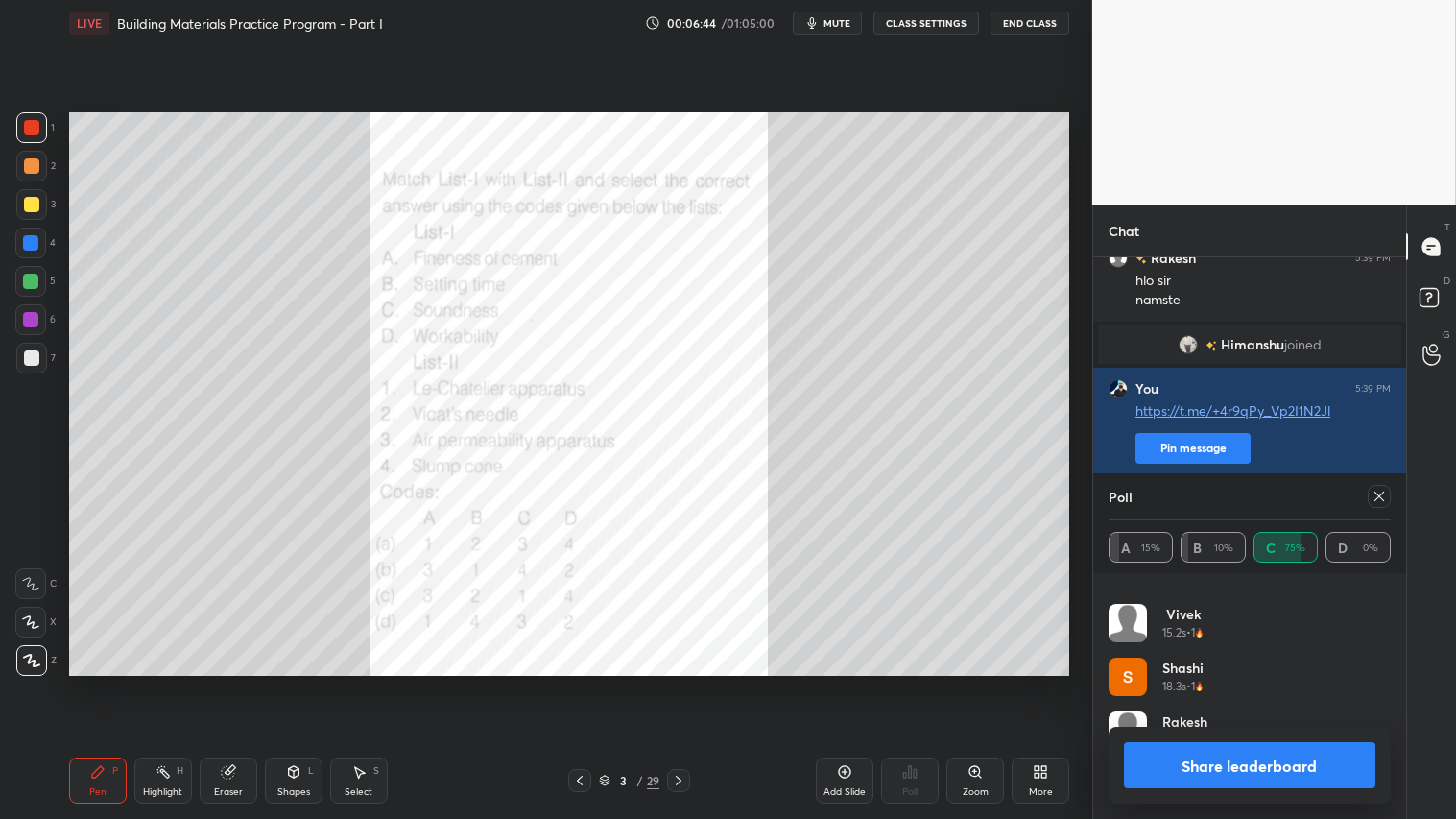 click on "Share leaderboard" at bounding box center (1250, 765) 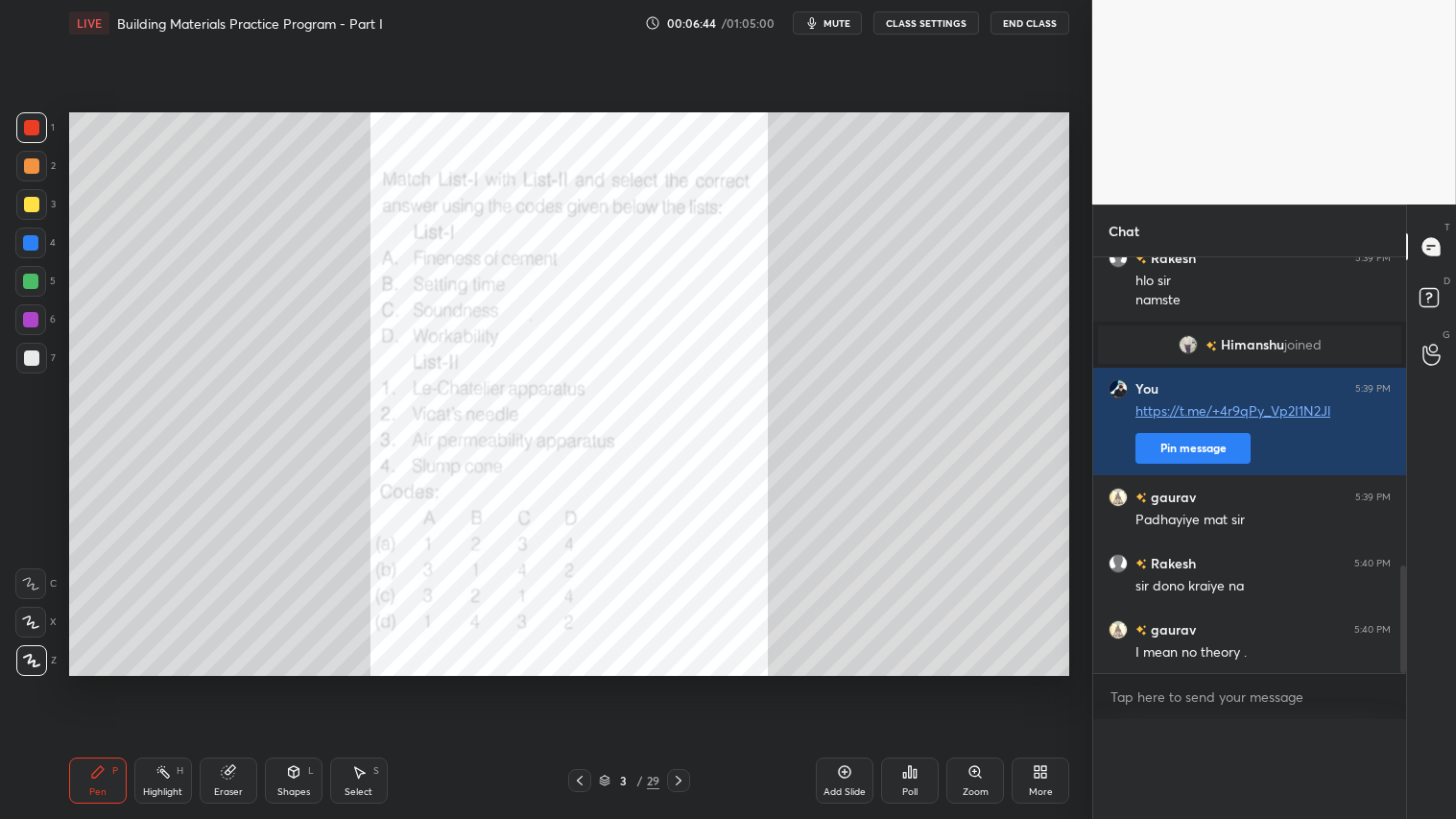 scroll, scrollTop: 0, scrollLeft: 0, axis: both 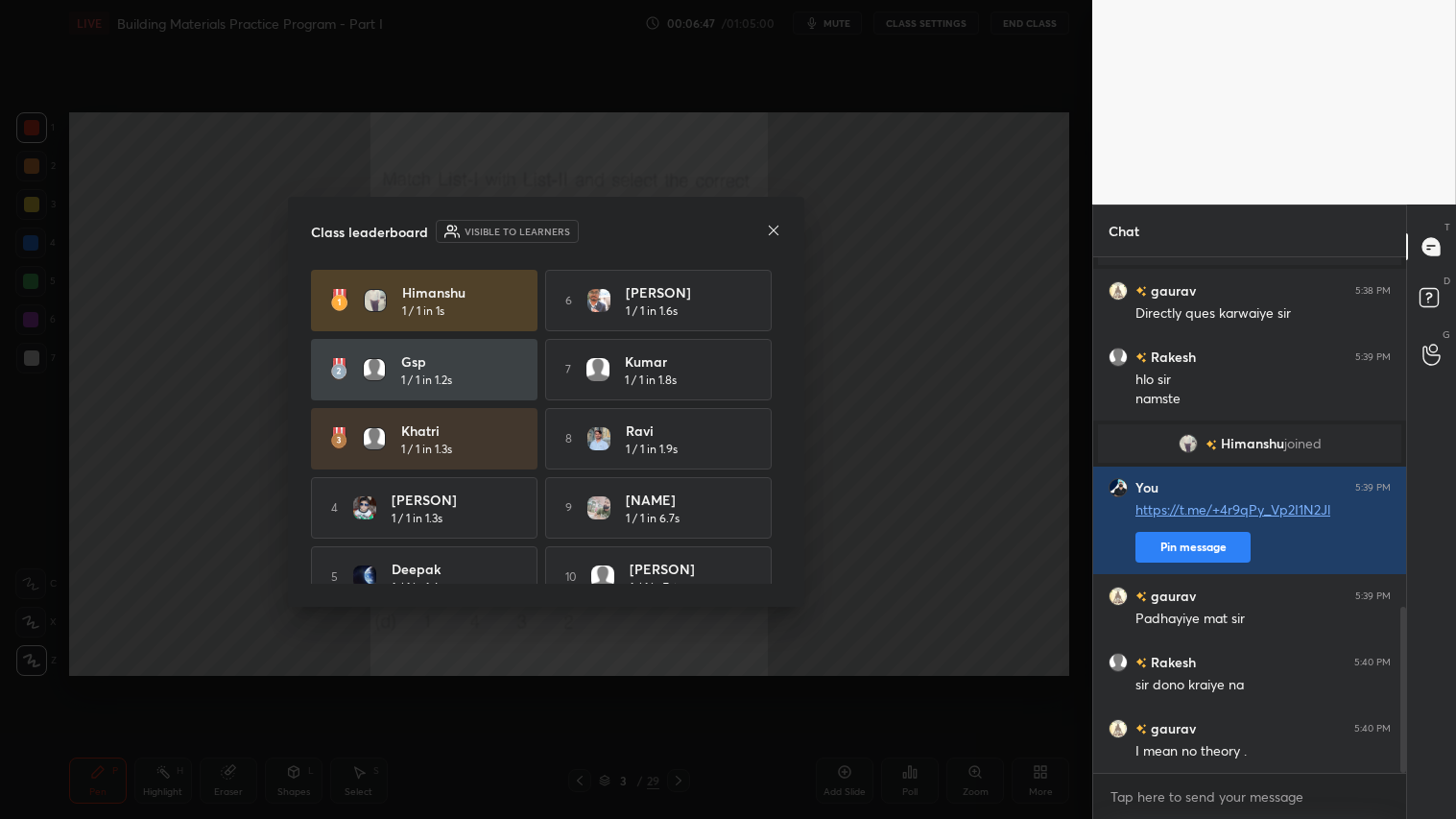click 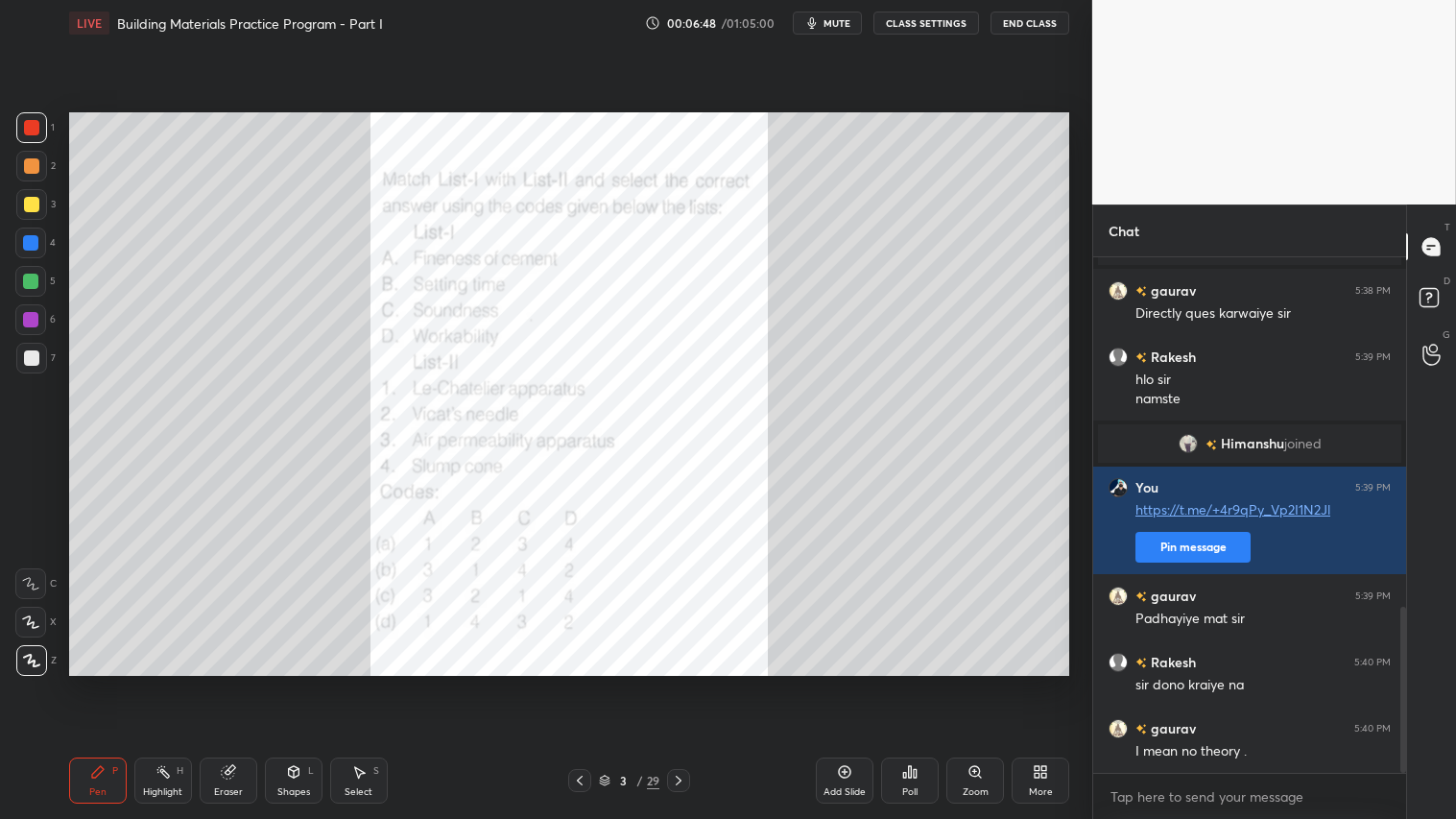 click at bounding box center [32, 128] 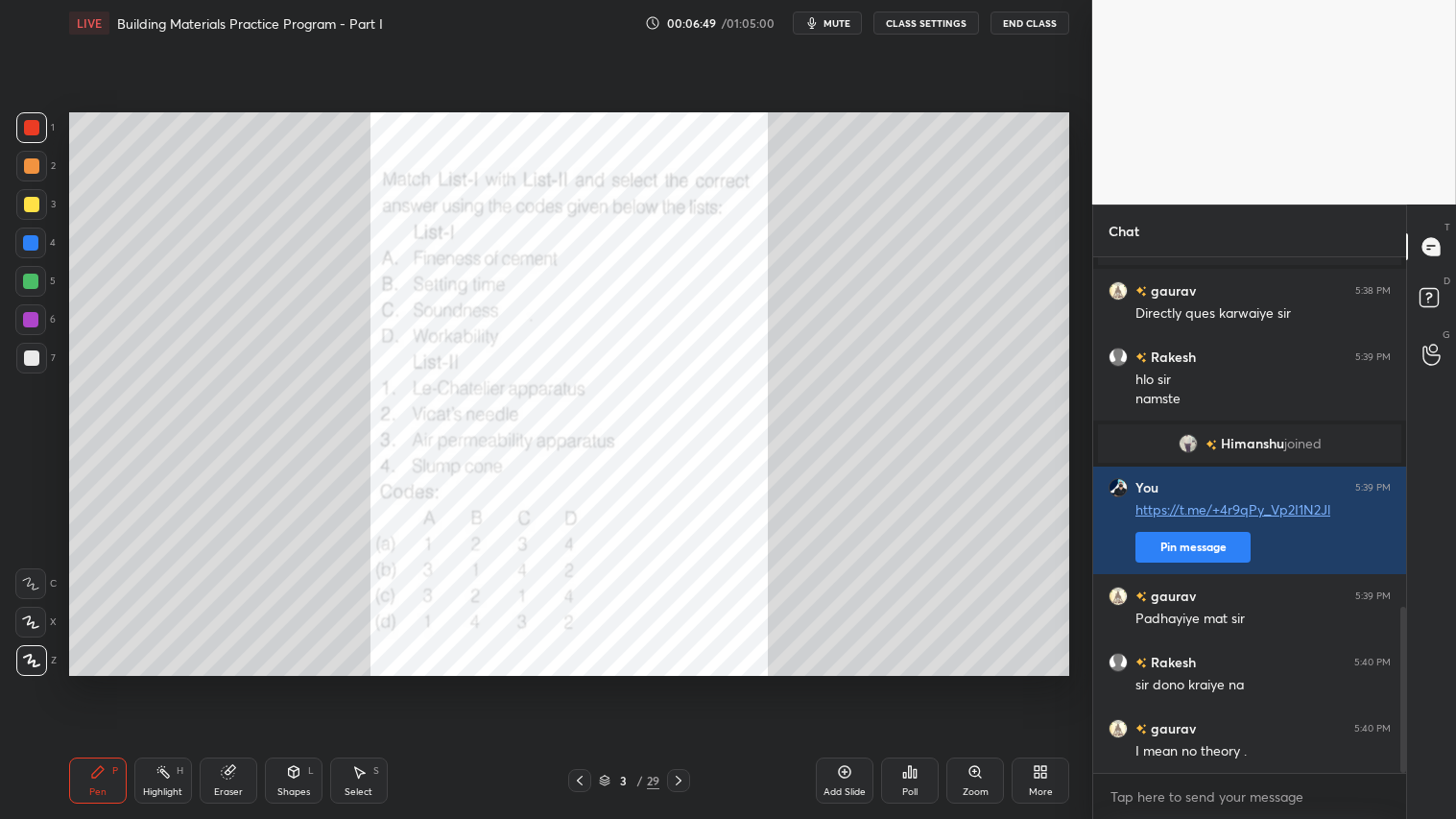 click 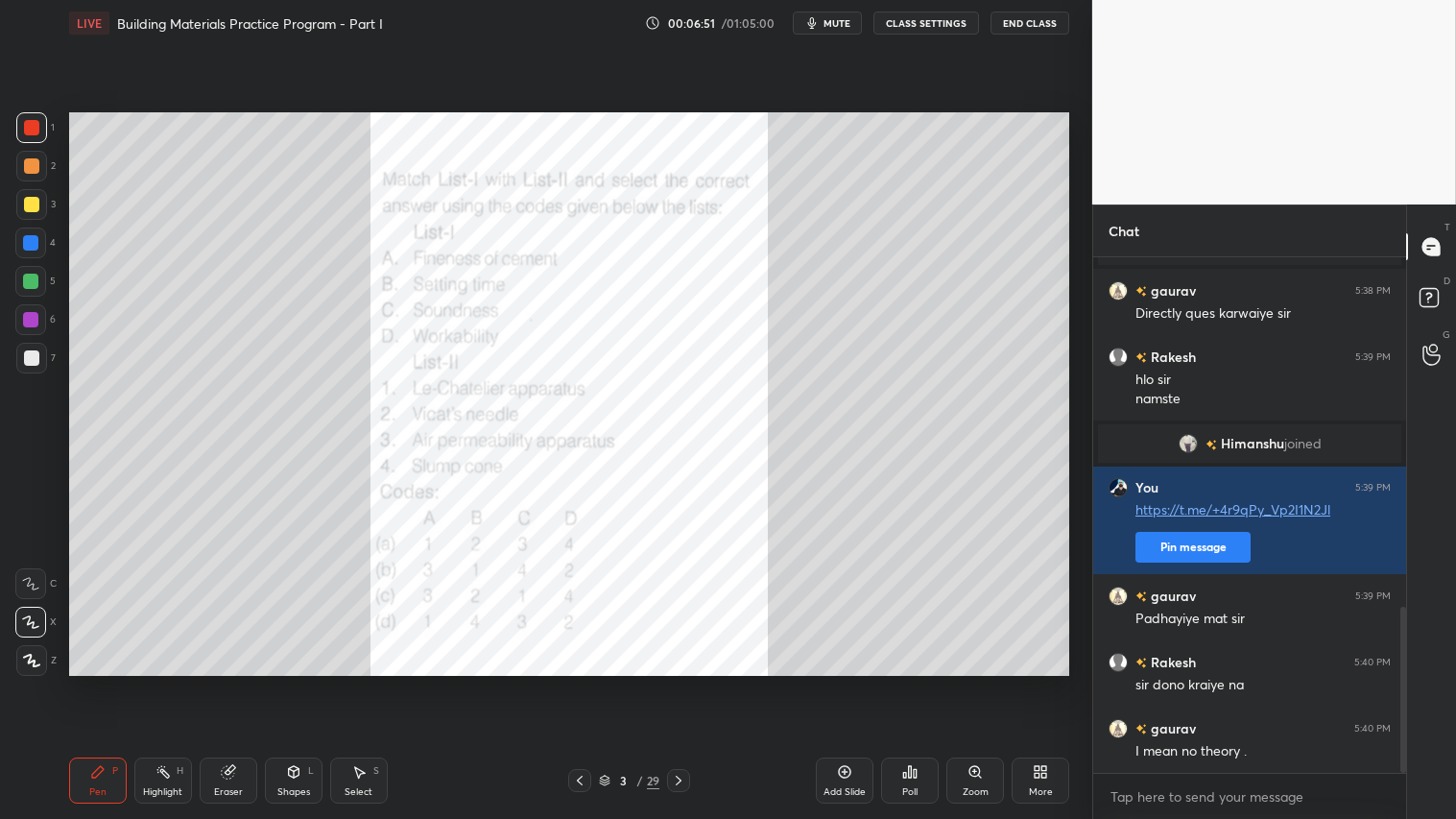 click on "Pen P" at bounding box center [98, 781] 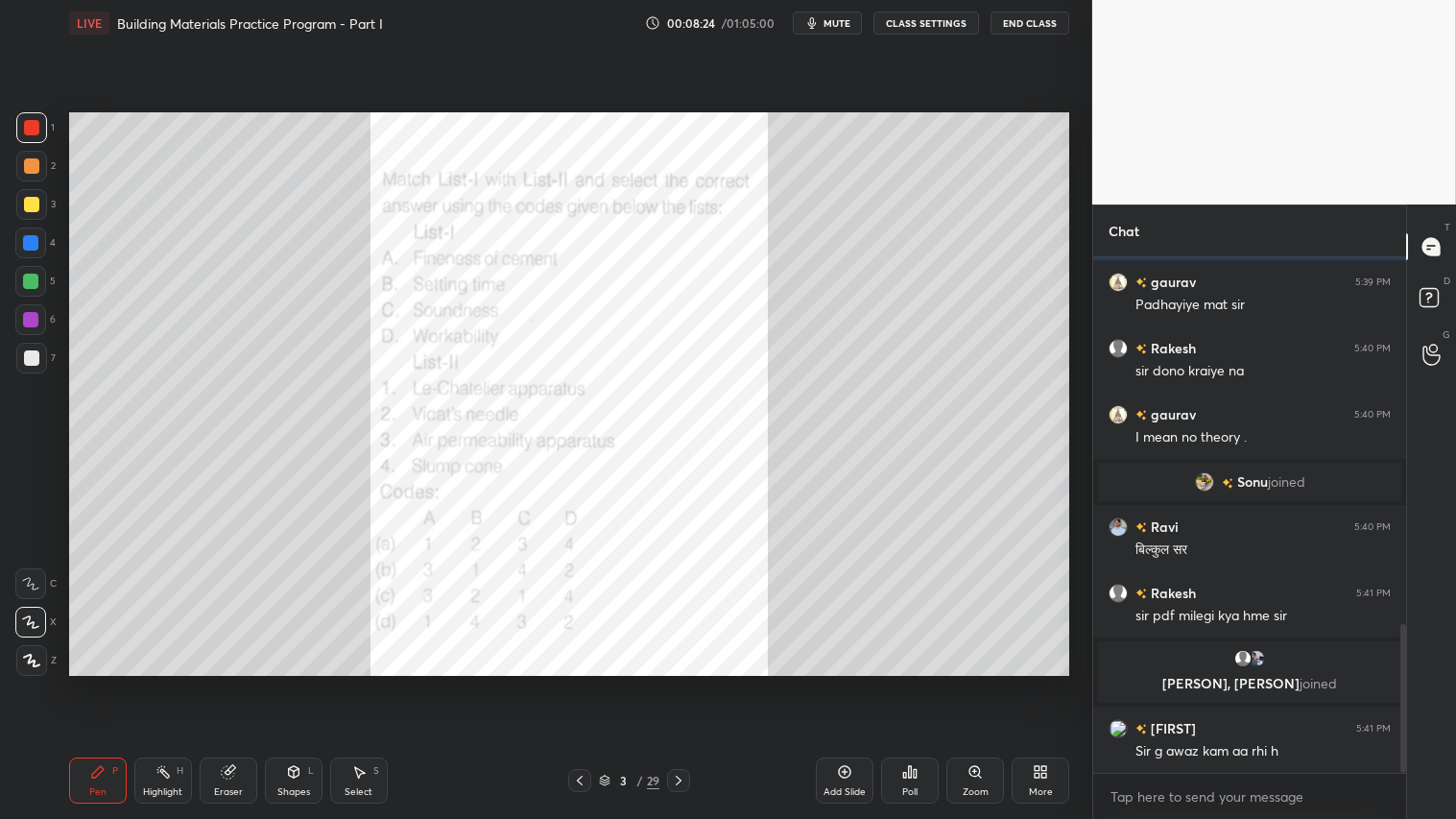 scroll, scrollTop: 1267, scrollLeft: 0, axis: vertical 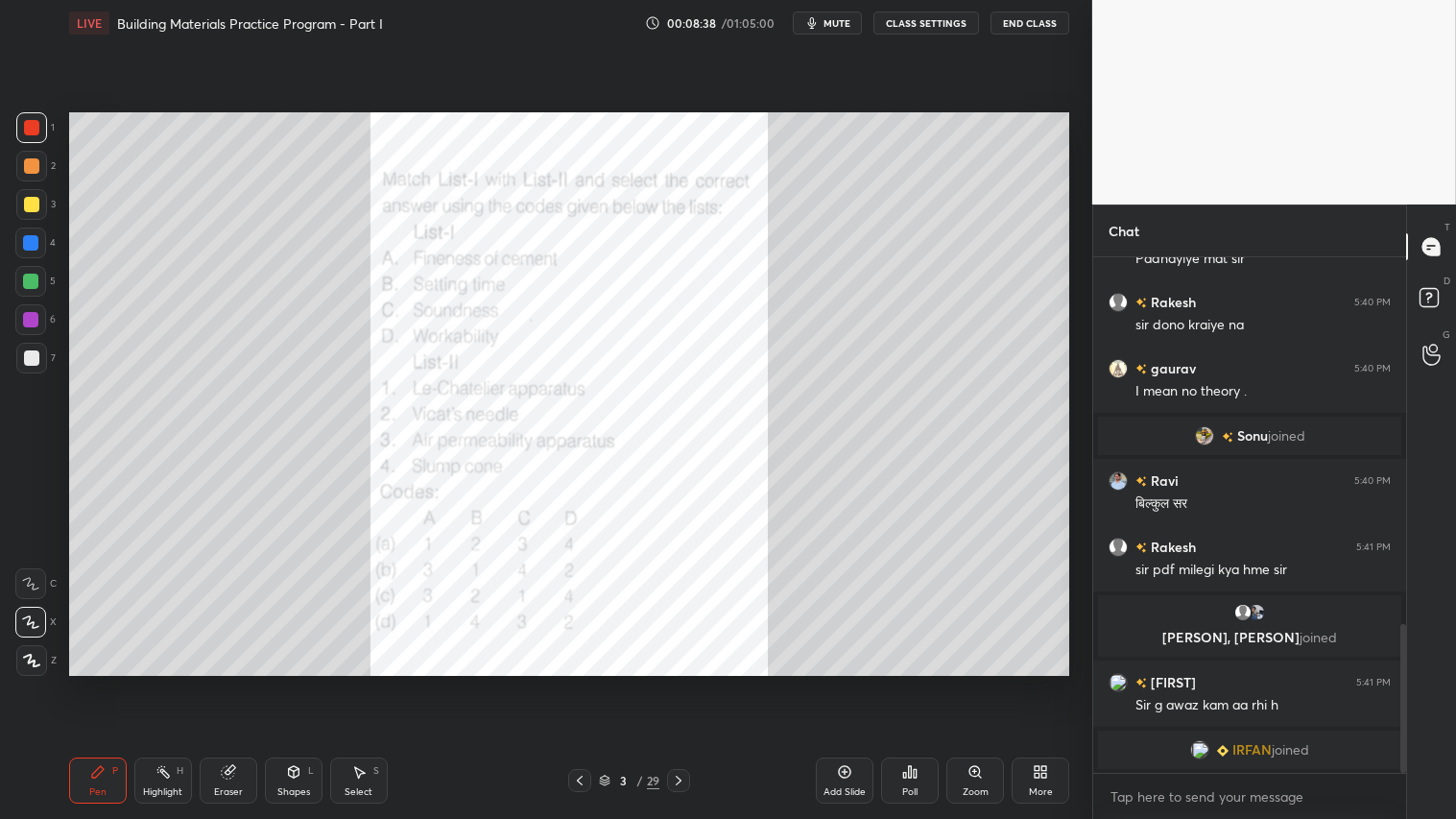 click 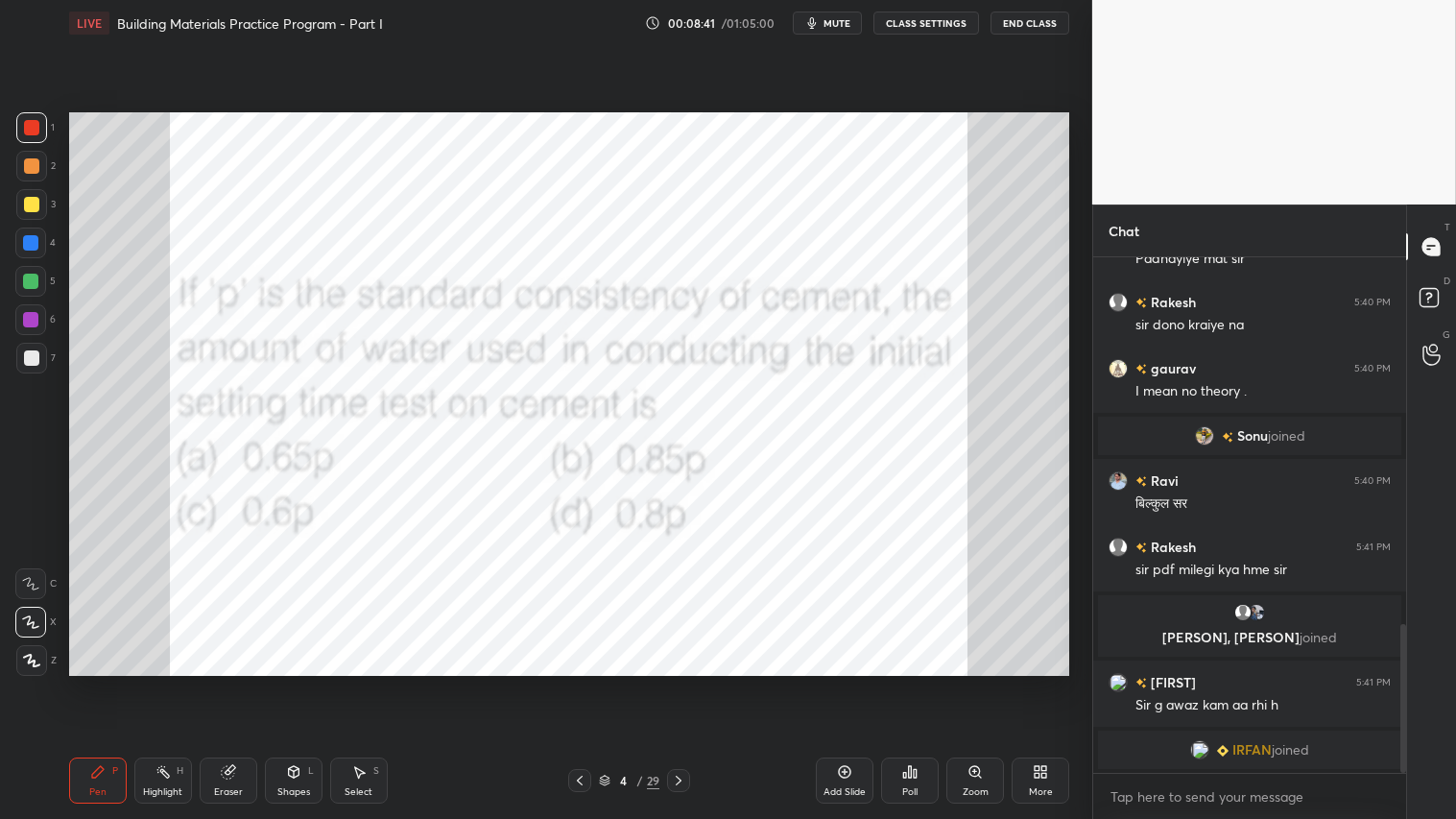 click at bounding box center (32, 128) 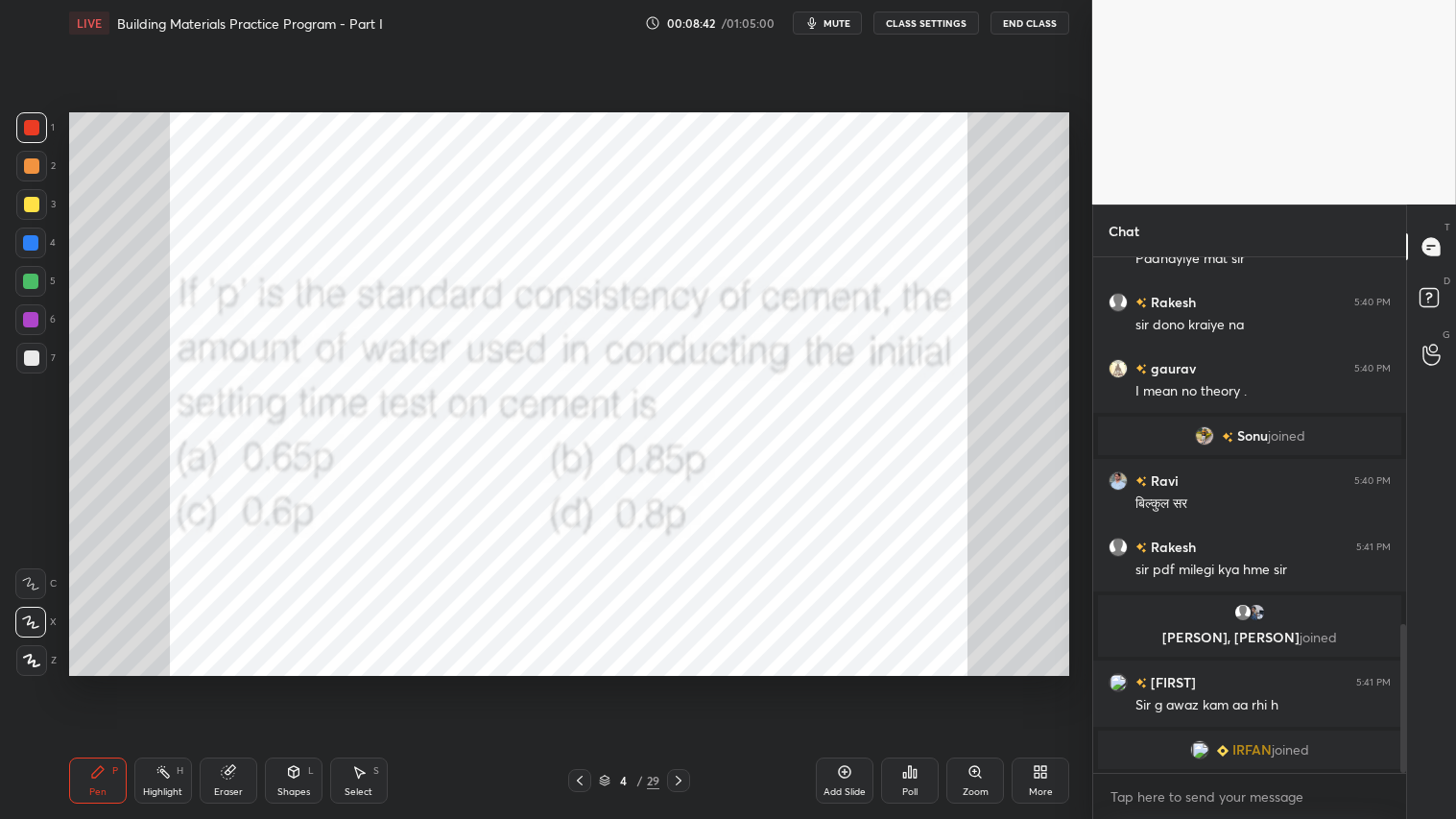 click at bounding box center [32, 128] 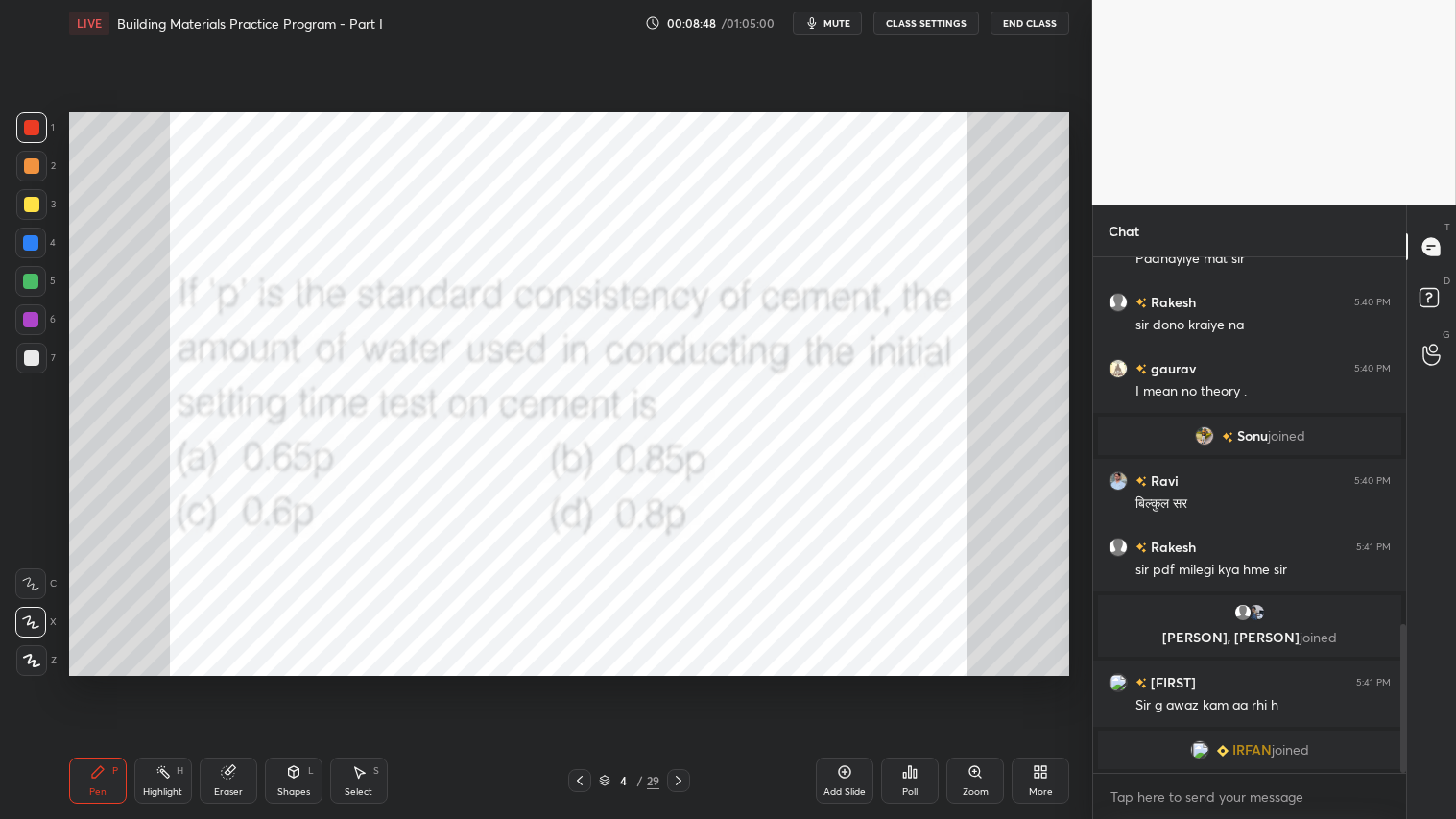 scroll, scrollTop: 1290, scrollLeft: 0, axis: vertical 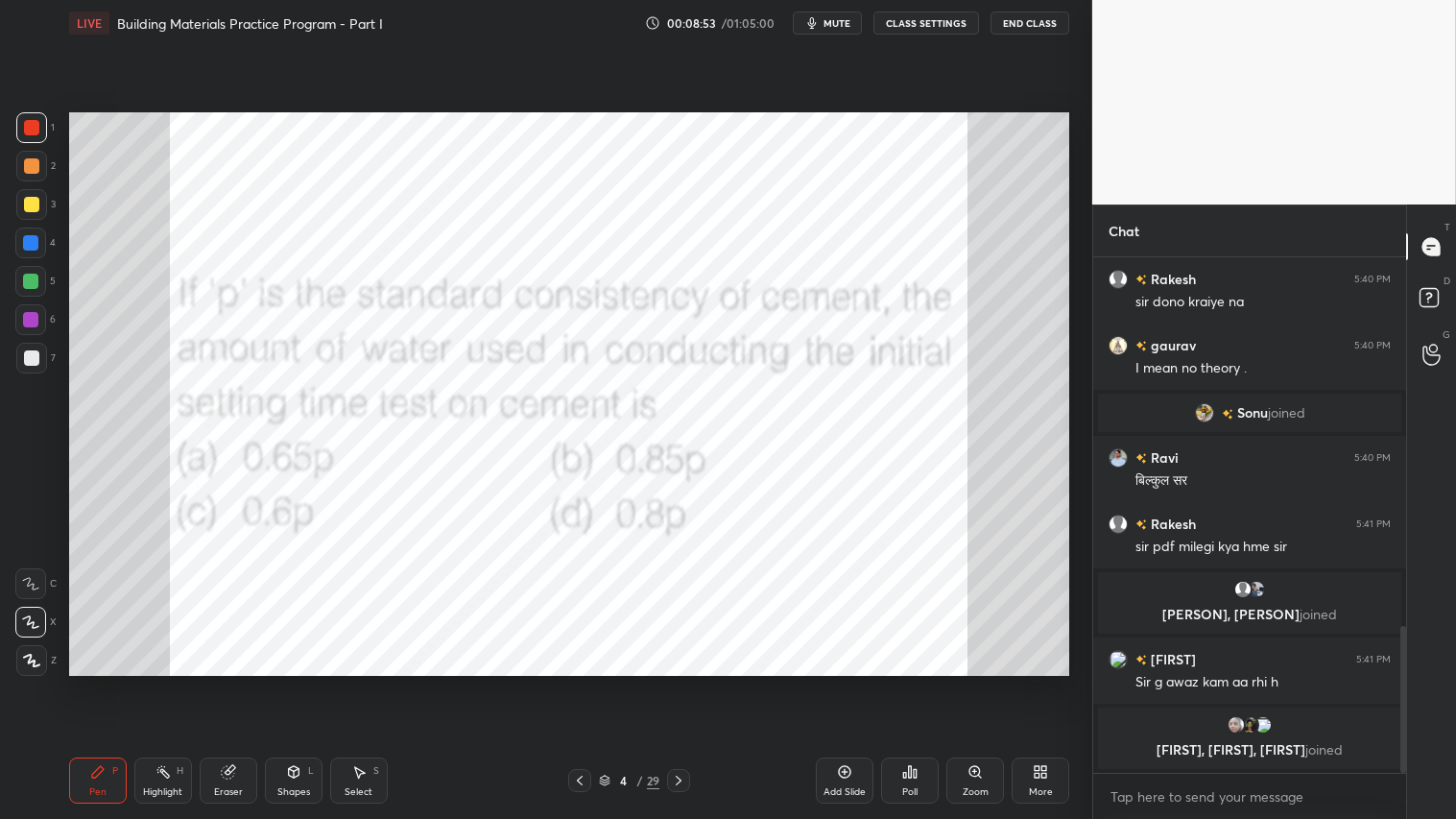 click on "Poll" at bounding box center (910, 792) 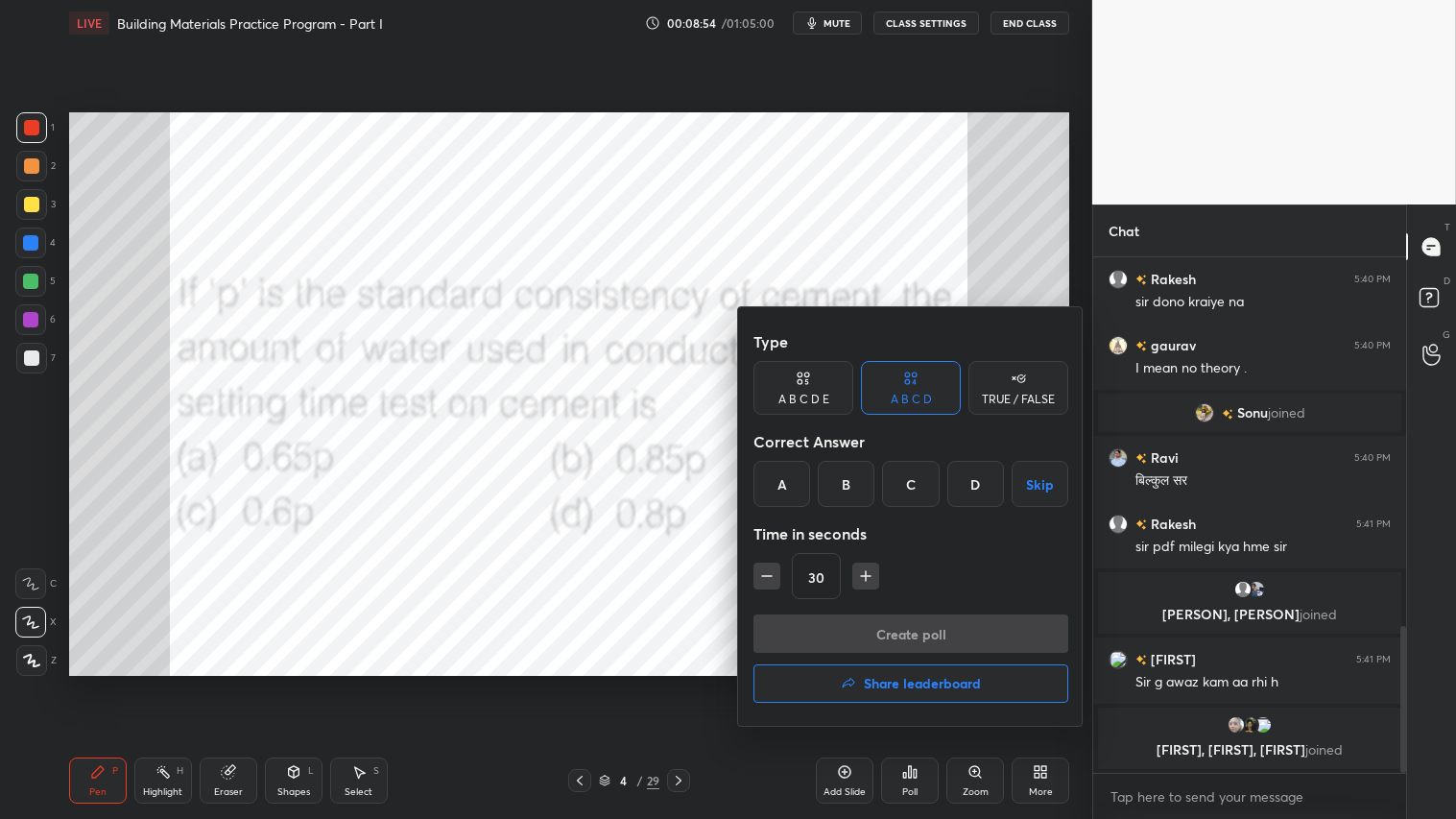 drag, startPoint x: 850, startPoint y: 484, endPoint x: 841, endPoint y: 563, distance: 79.511006 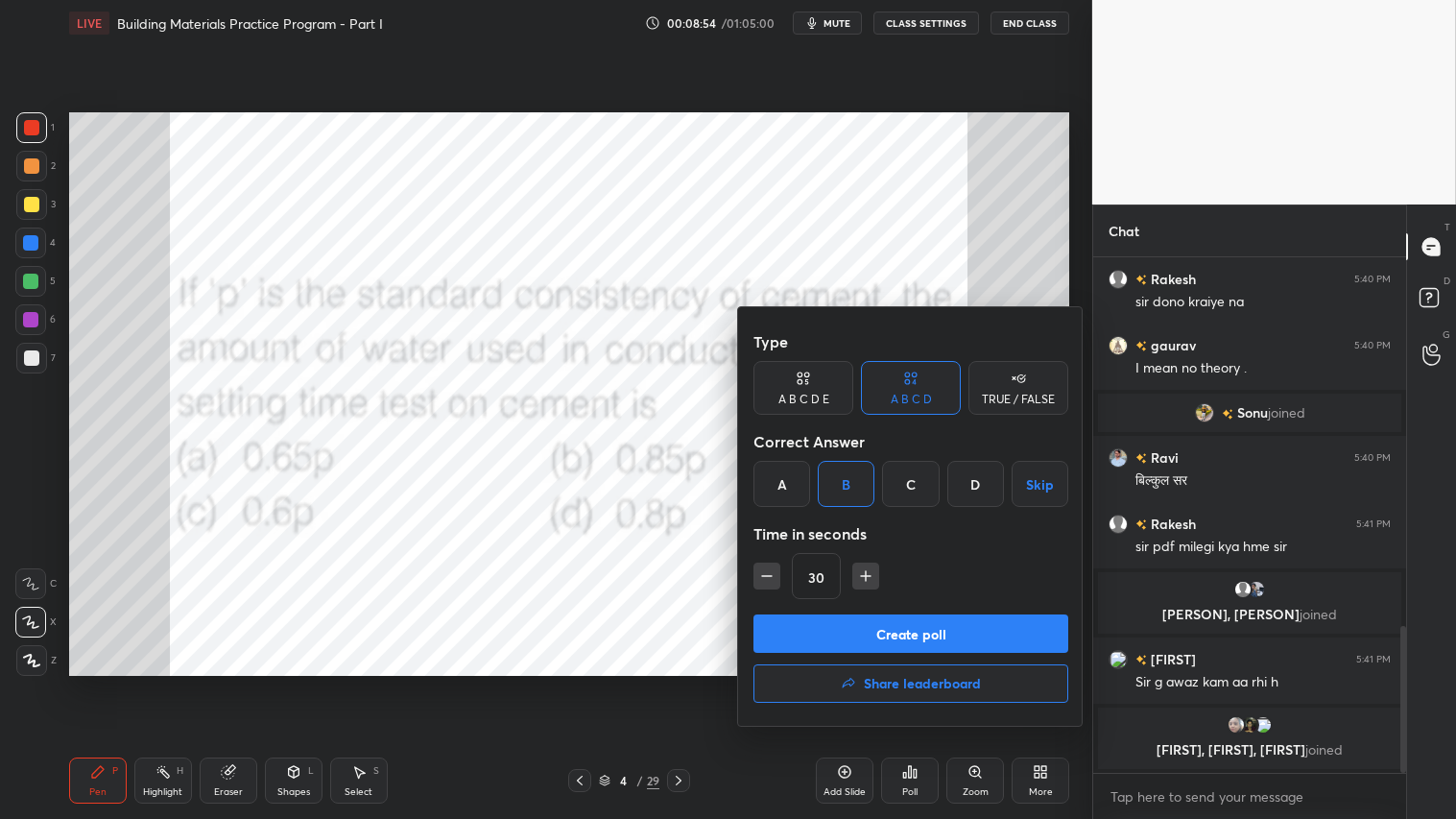 click on "Create poll" at bounding box center [911, 634] 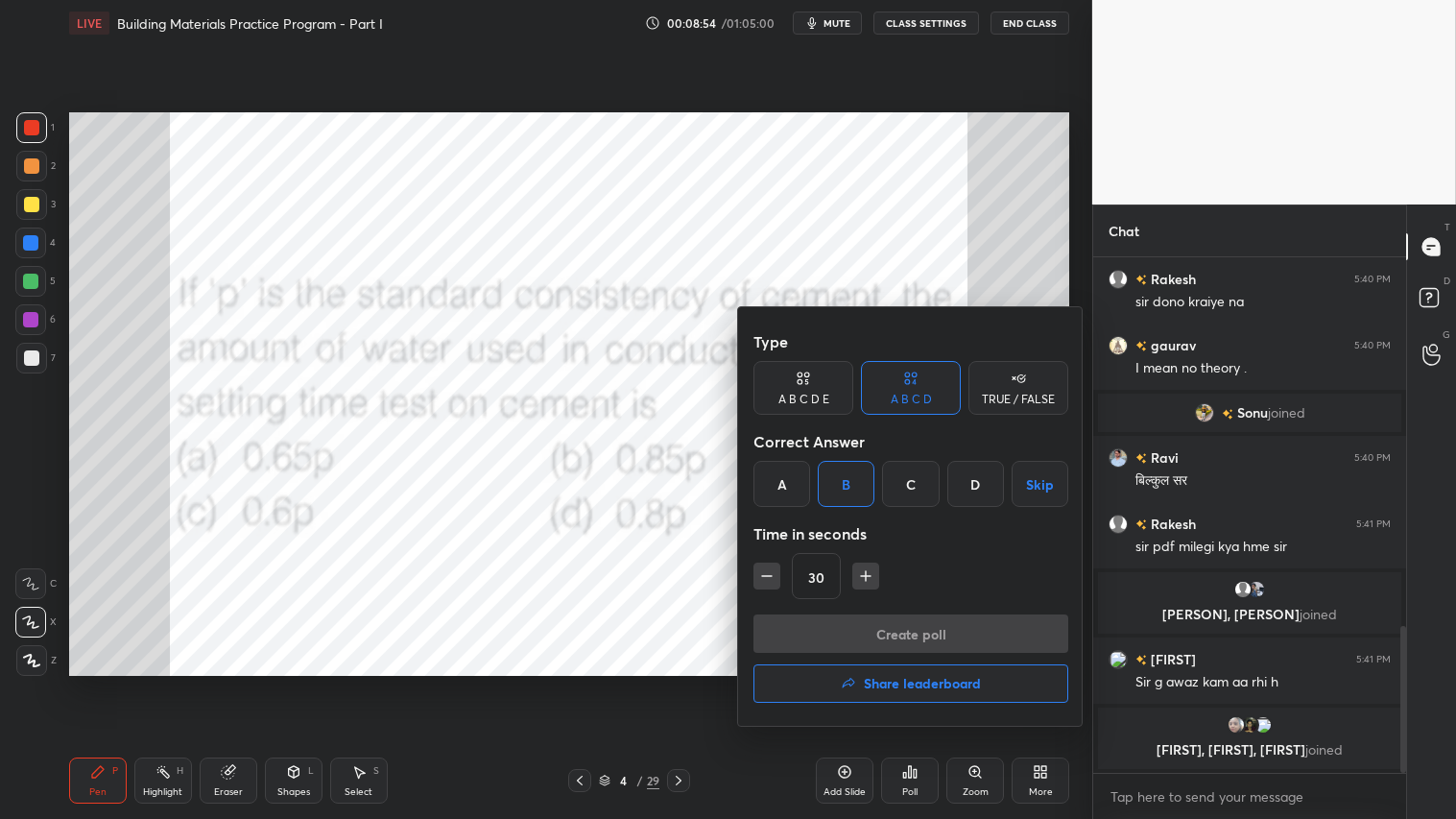 scroll, scrollTop: 477, scrollLeft: 307, axis: both 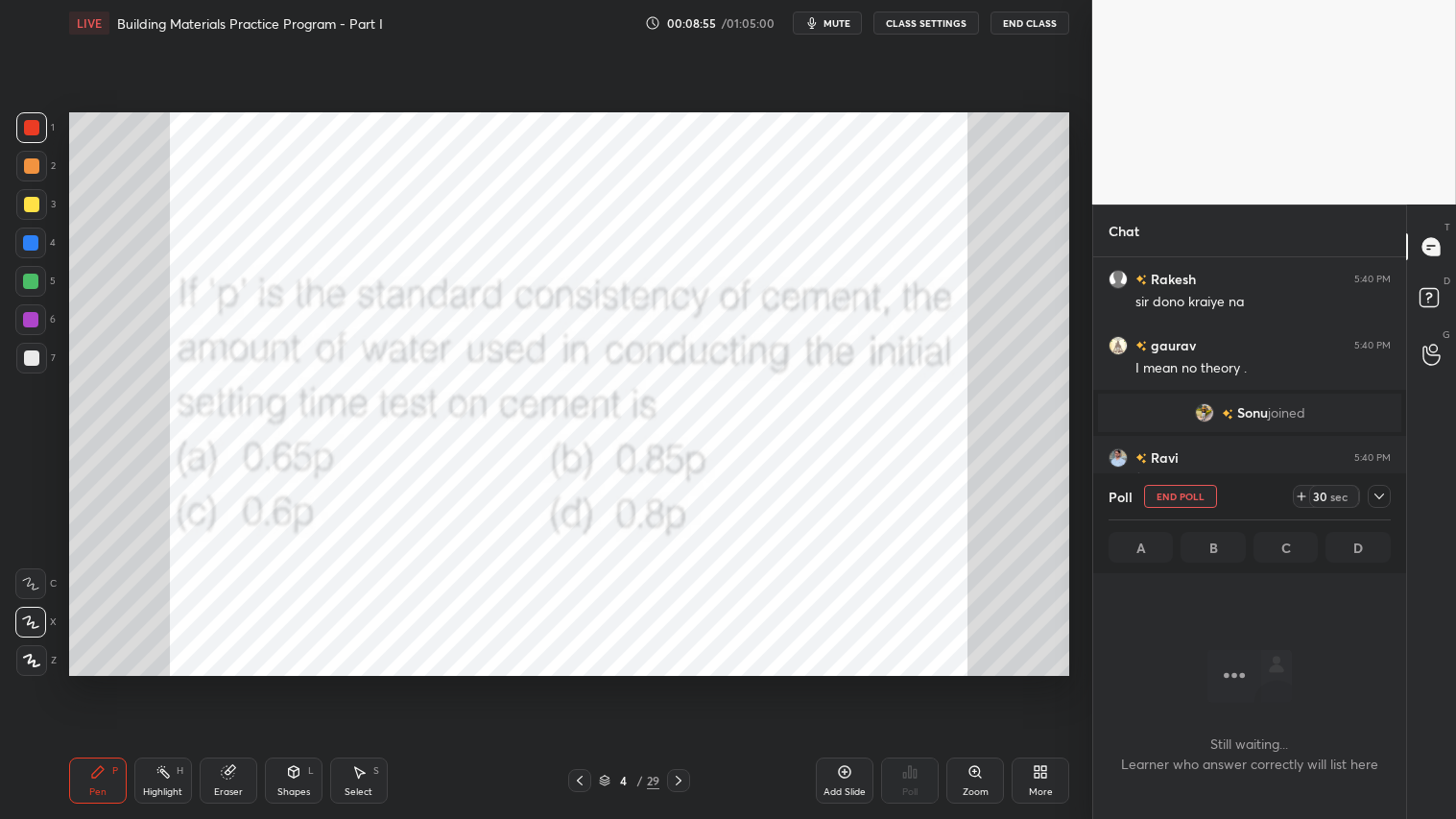 click on "mute" at bounding box center (837, 23) 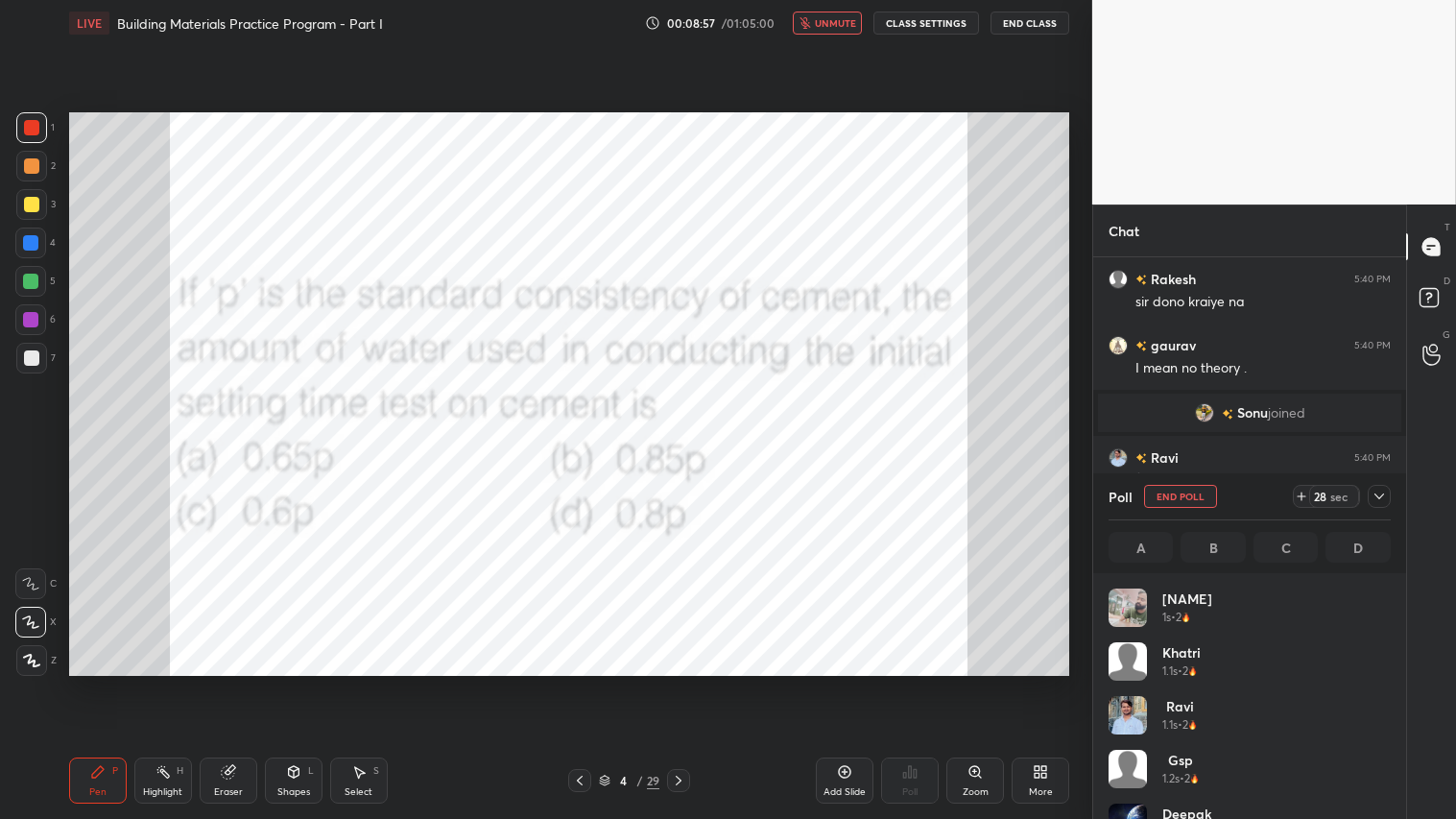 scroll, scrollTop: 6, scrollLeft: 6, axis: both 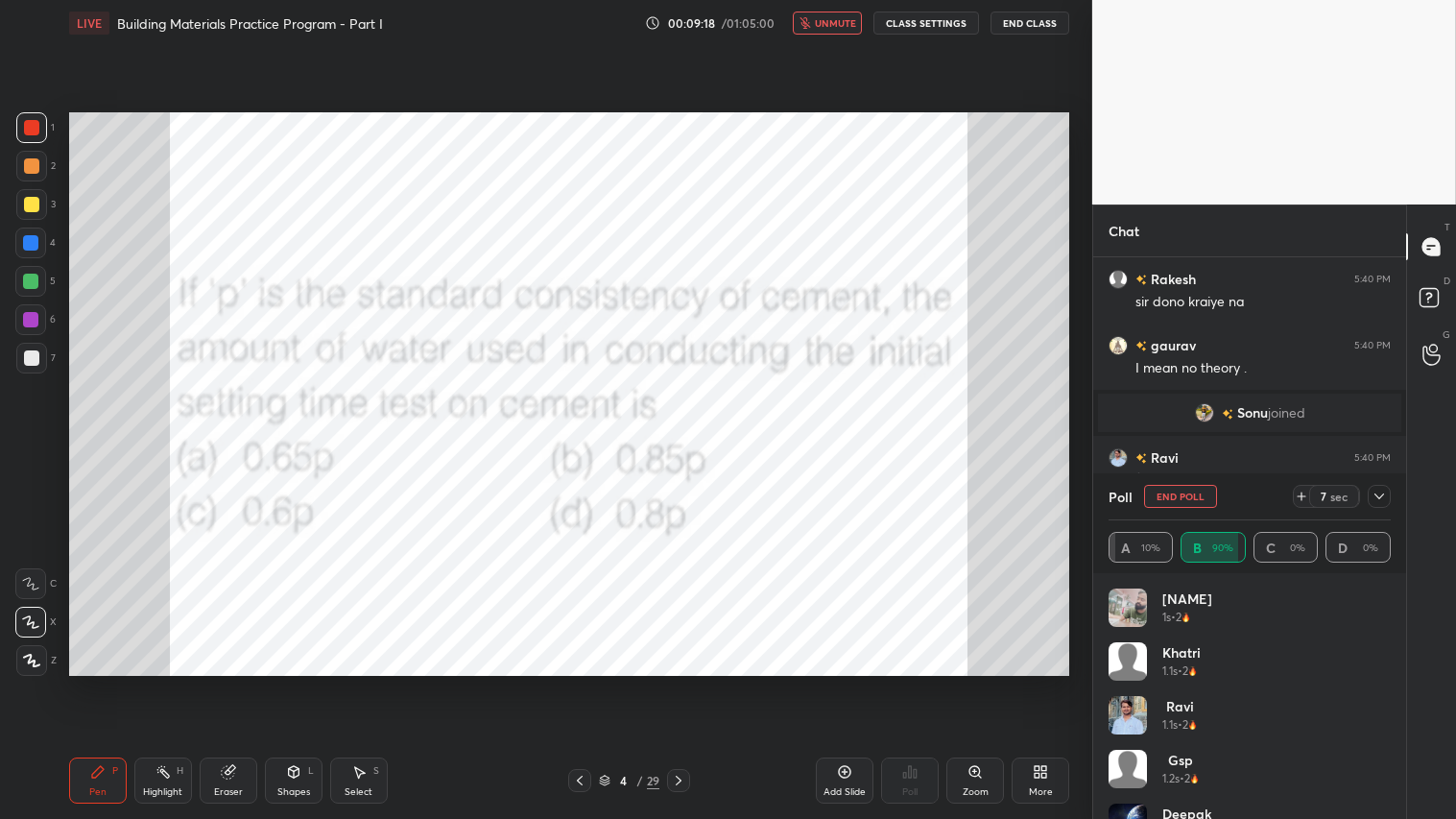 click on "unmute" at bounding box center [835, 23] 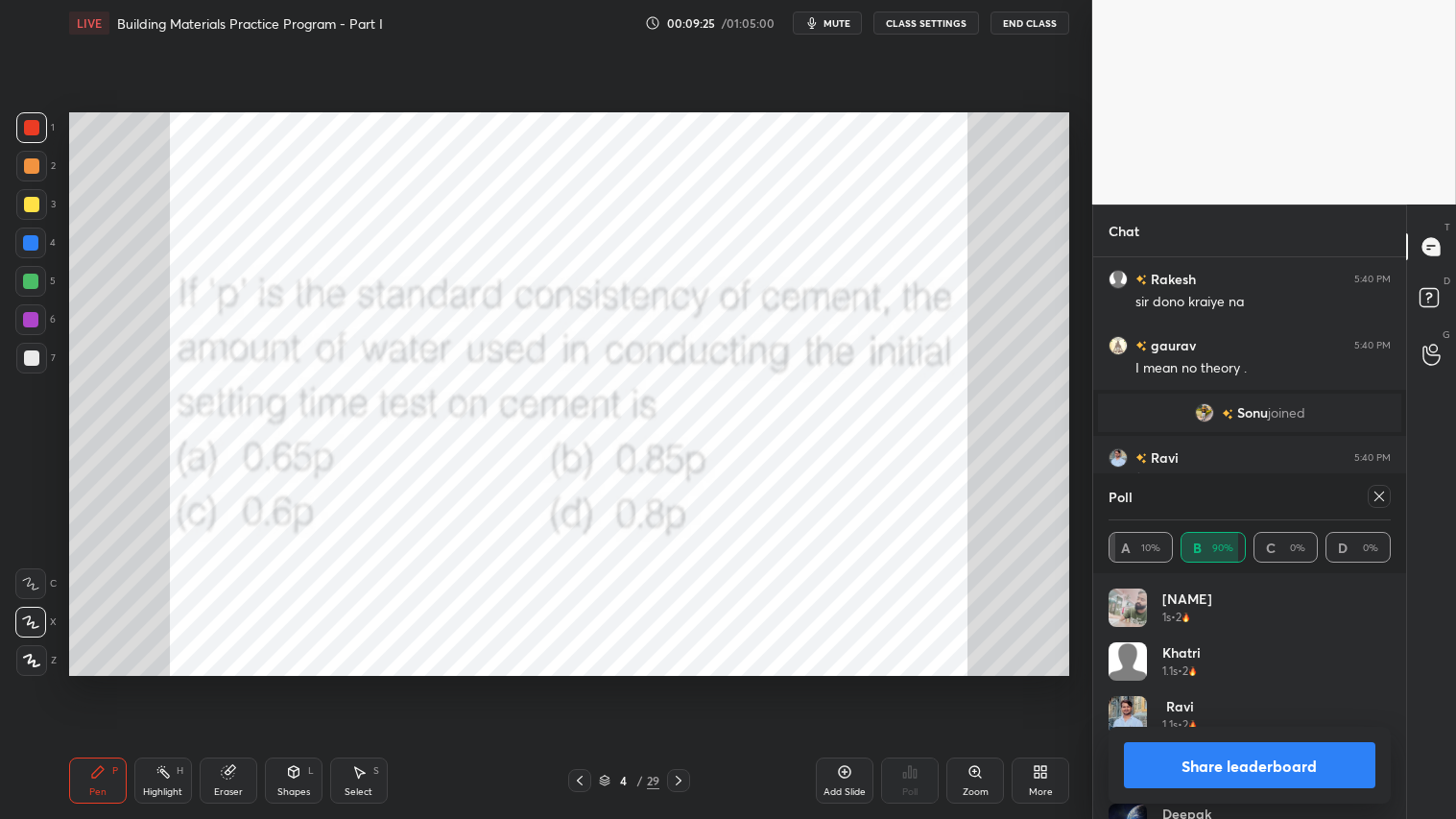 click on "Share leaderboard" at bounding box center (1250, 765) 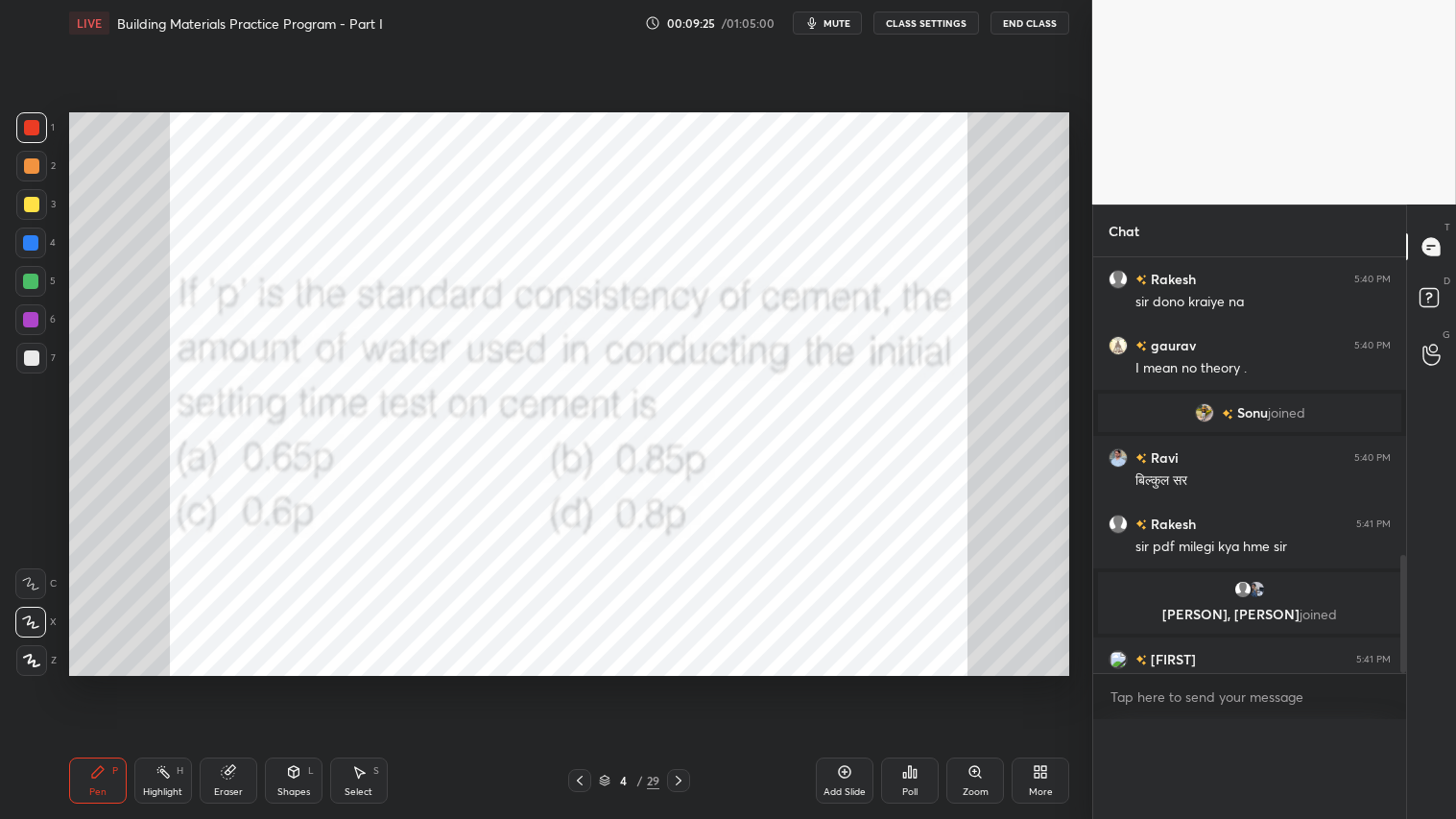 scroll, scrollTop: 115, scrollLeft: 276, axis: both 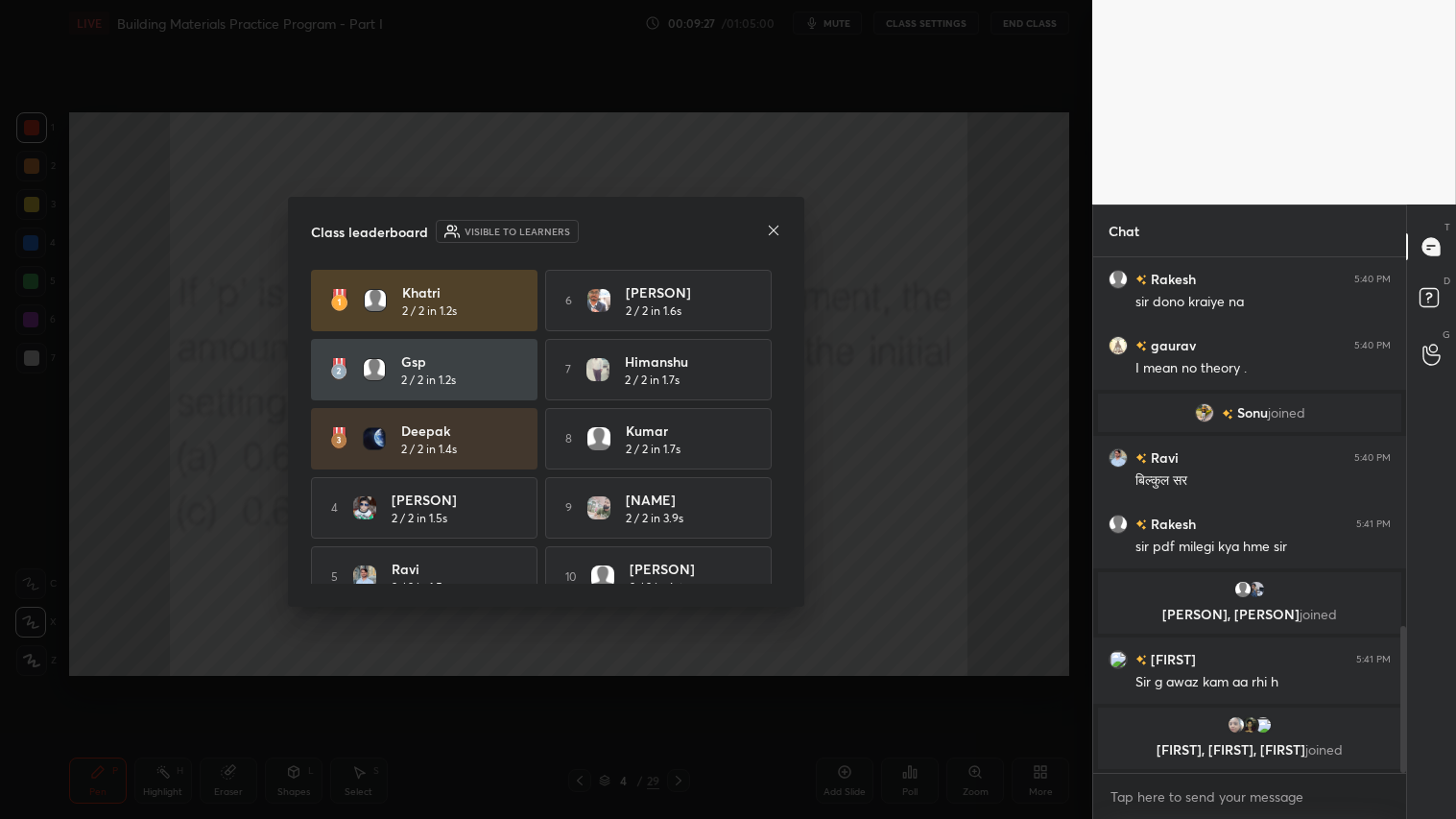 click 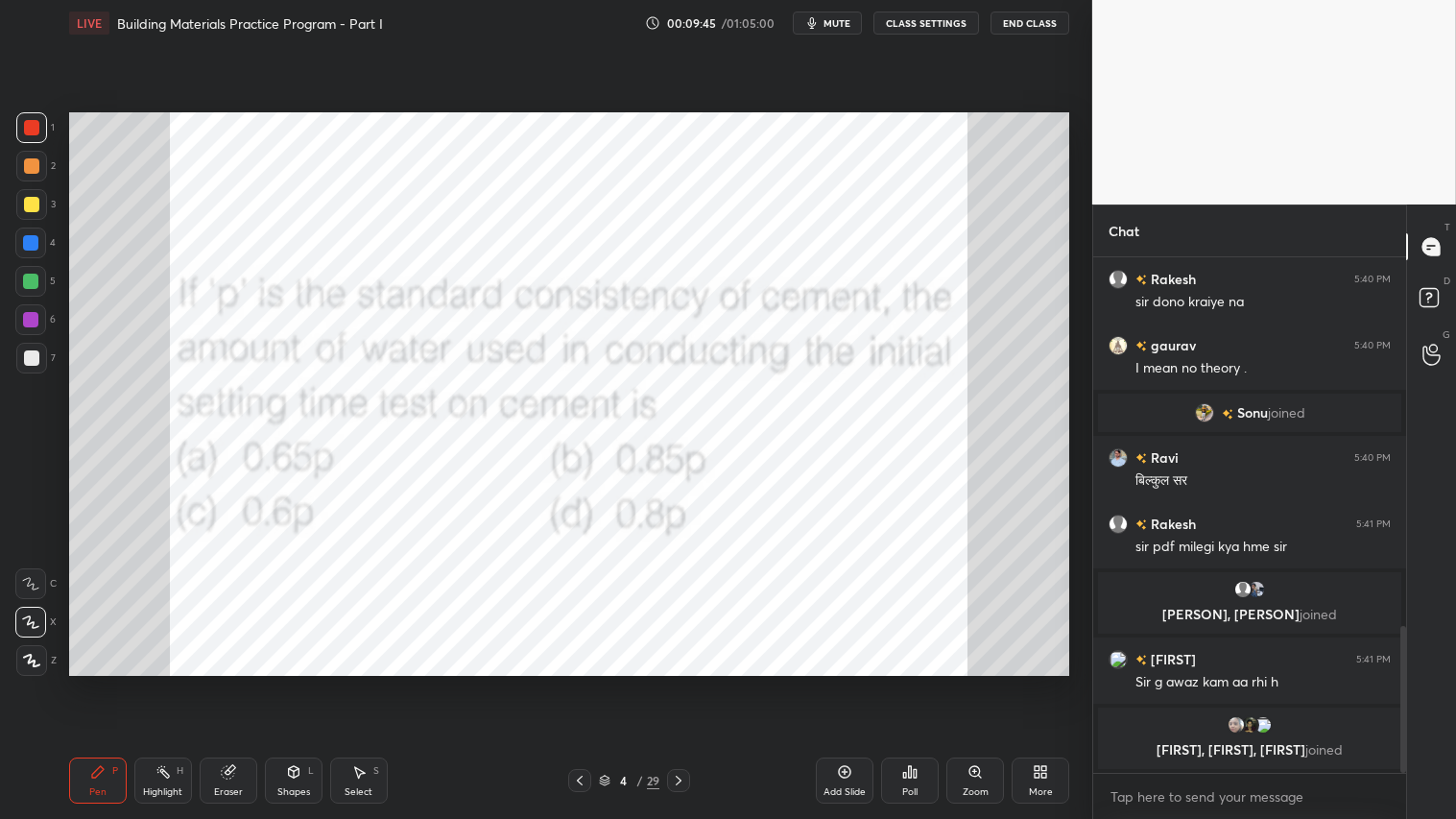 click 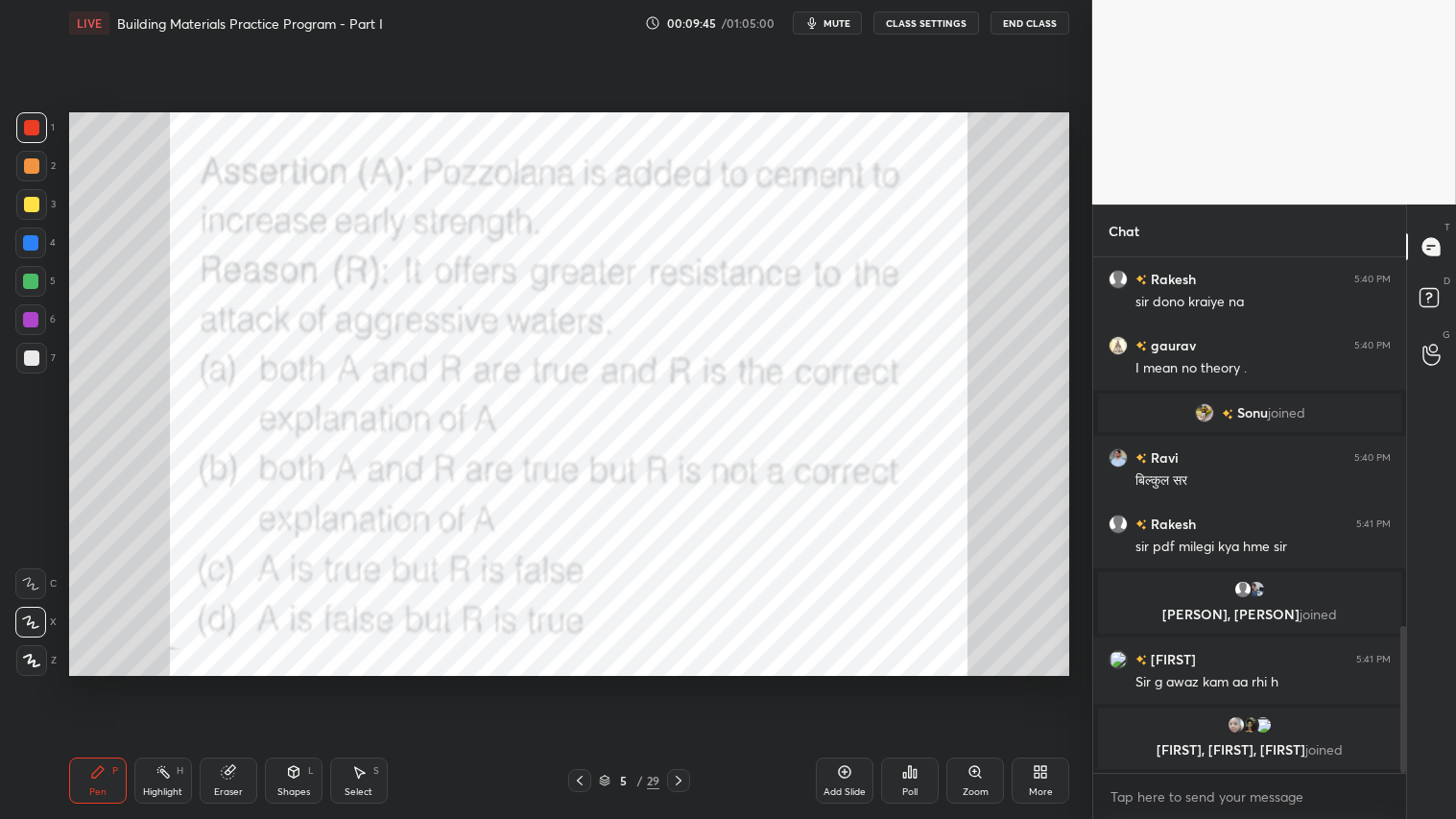 scroll, scrollTop: 1306, scrollLeft: 0, axis: vertical 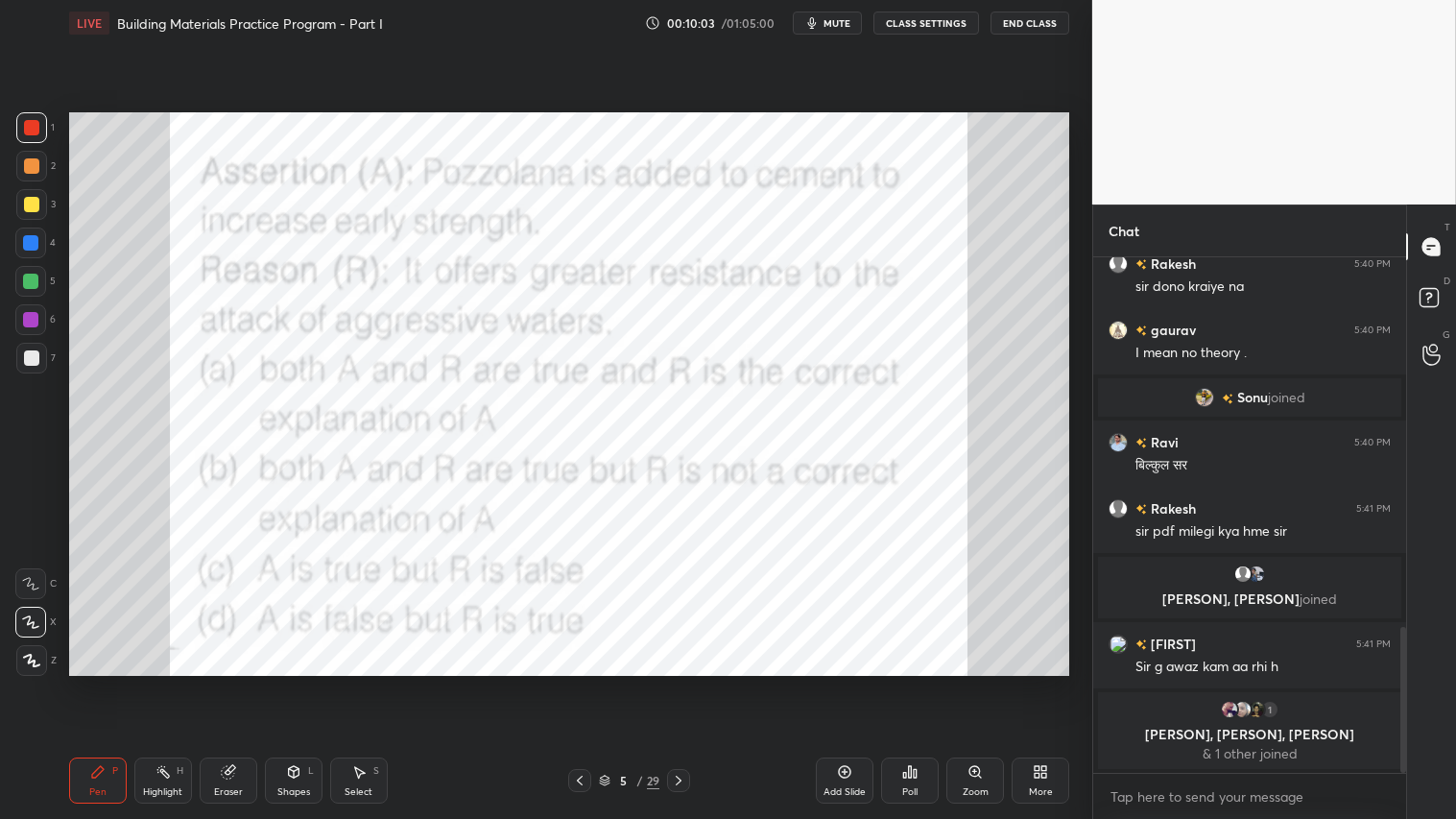 click on "Poll" at bounding box center (910, 781) 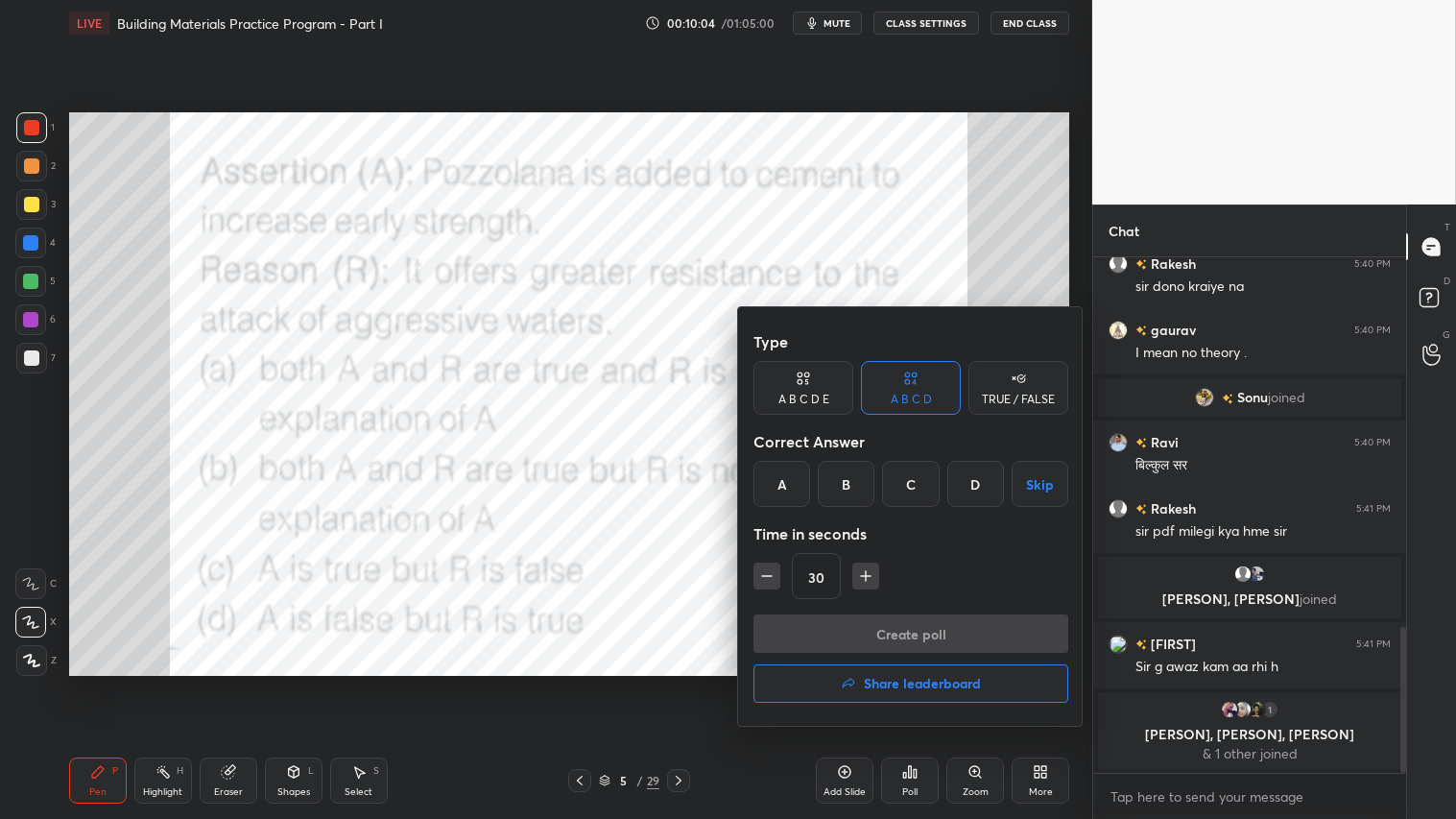 click on "D" at bounding box center (975, 484) 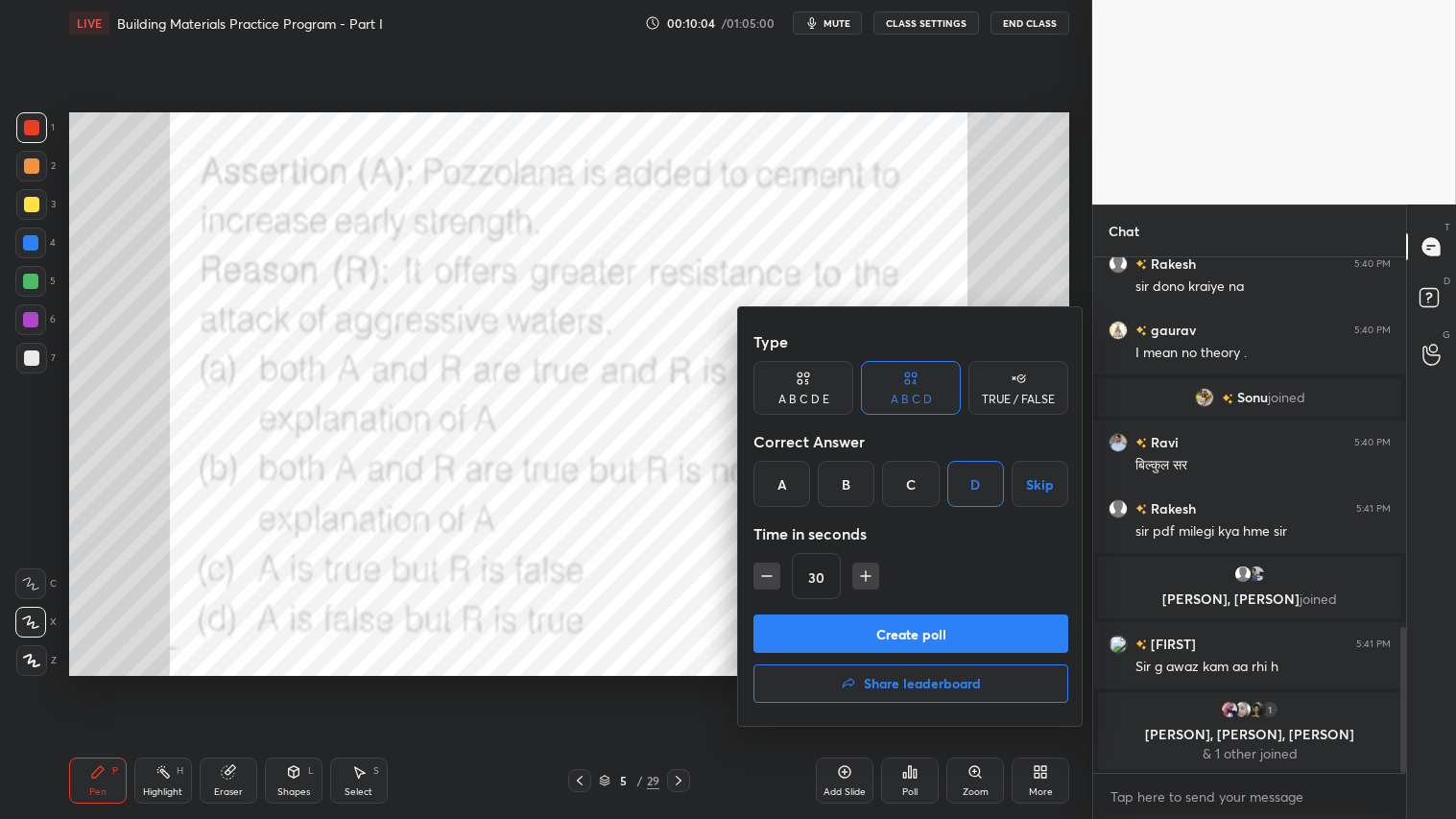 click on "Create poll" at bounding box center [911, 634] 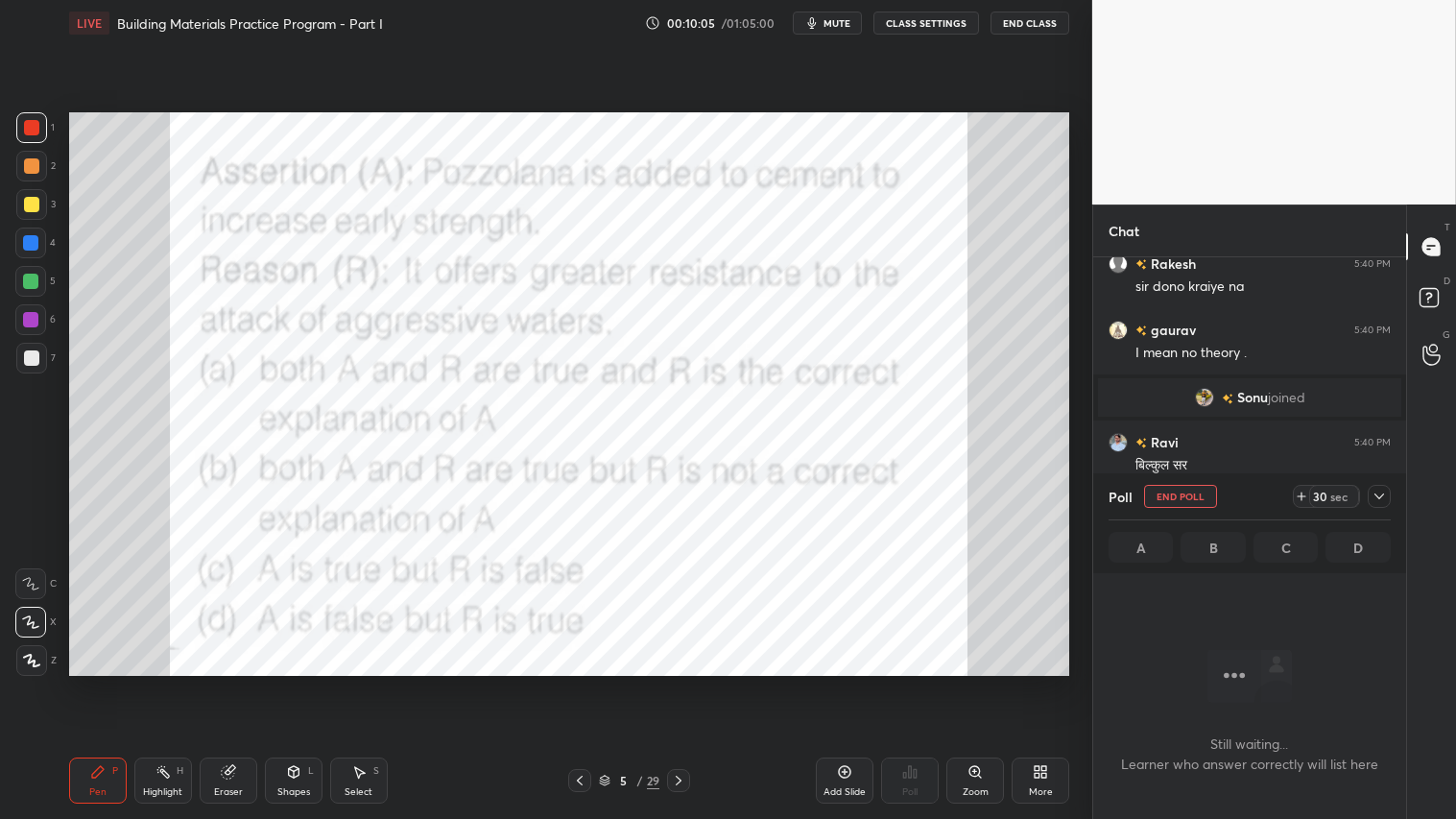 scroll, scrollTop: 461, scrollLeft: 307, axis: both 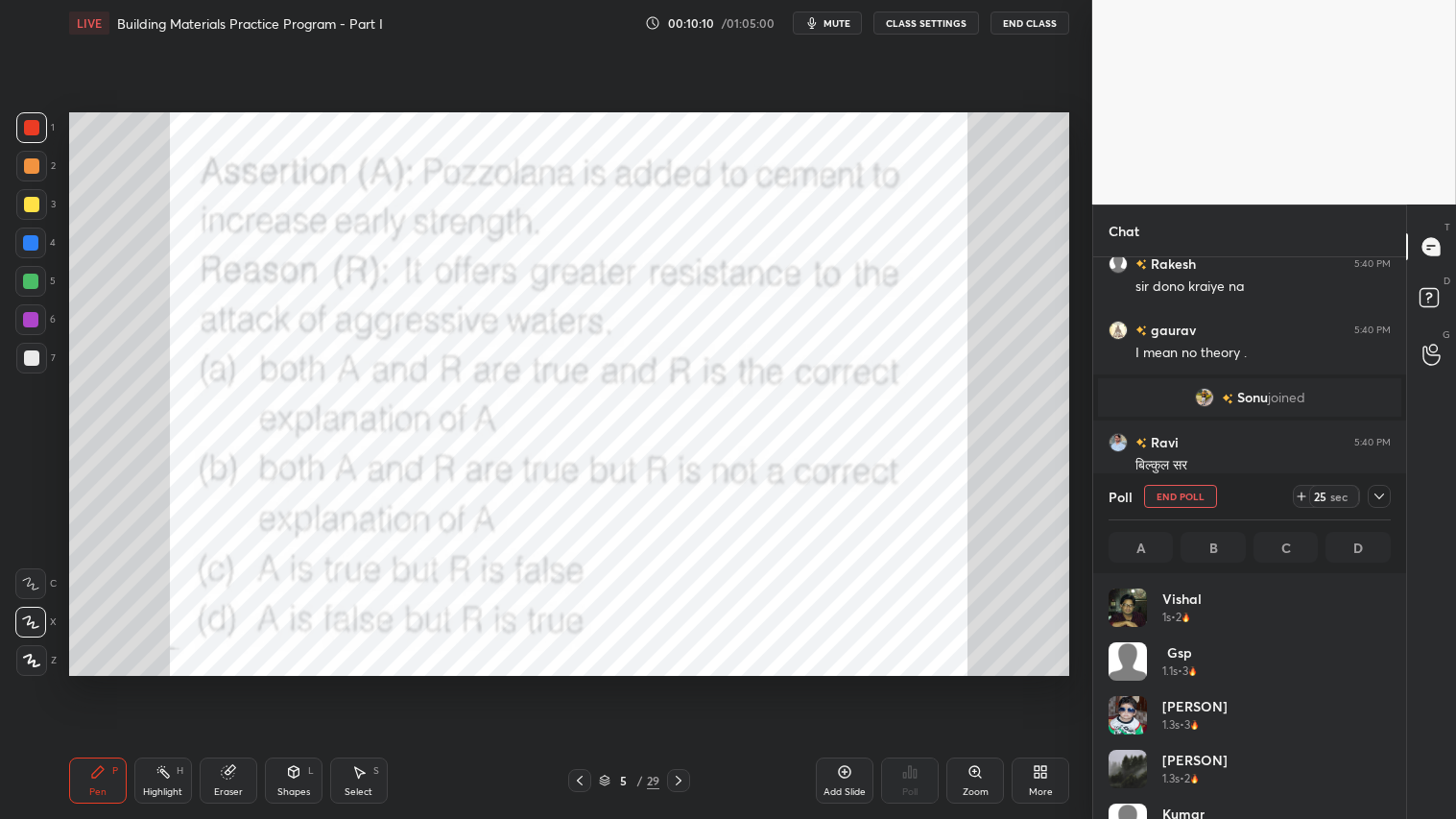 click on "mute" at bounding box center (837, 23) 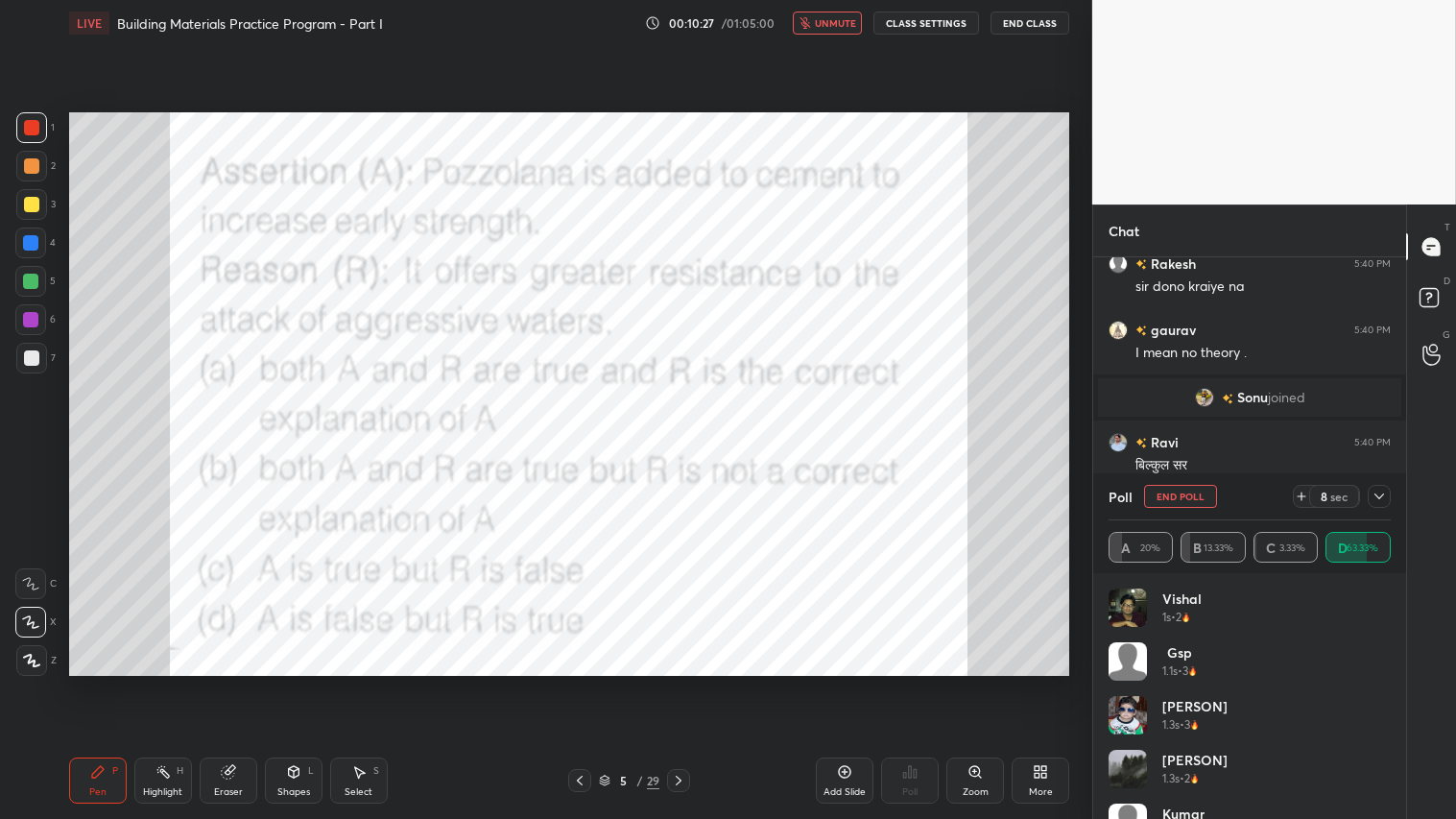 click on "unmute" at bounding box center (835, 23) 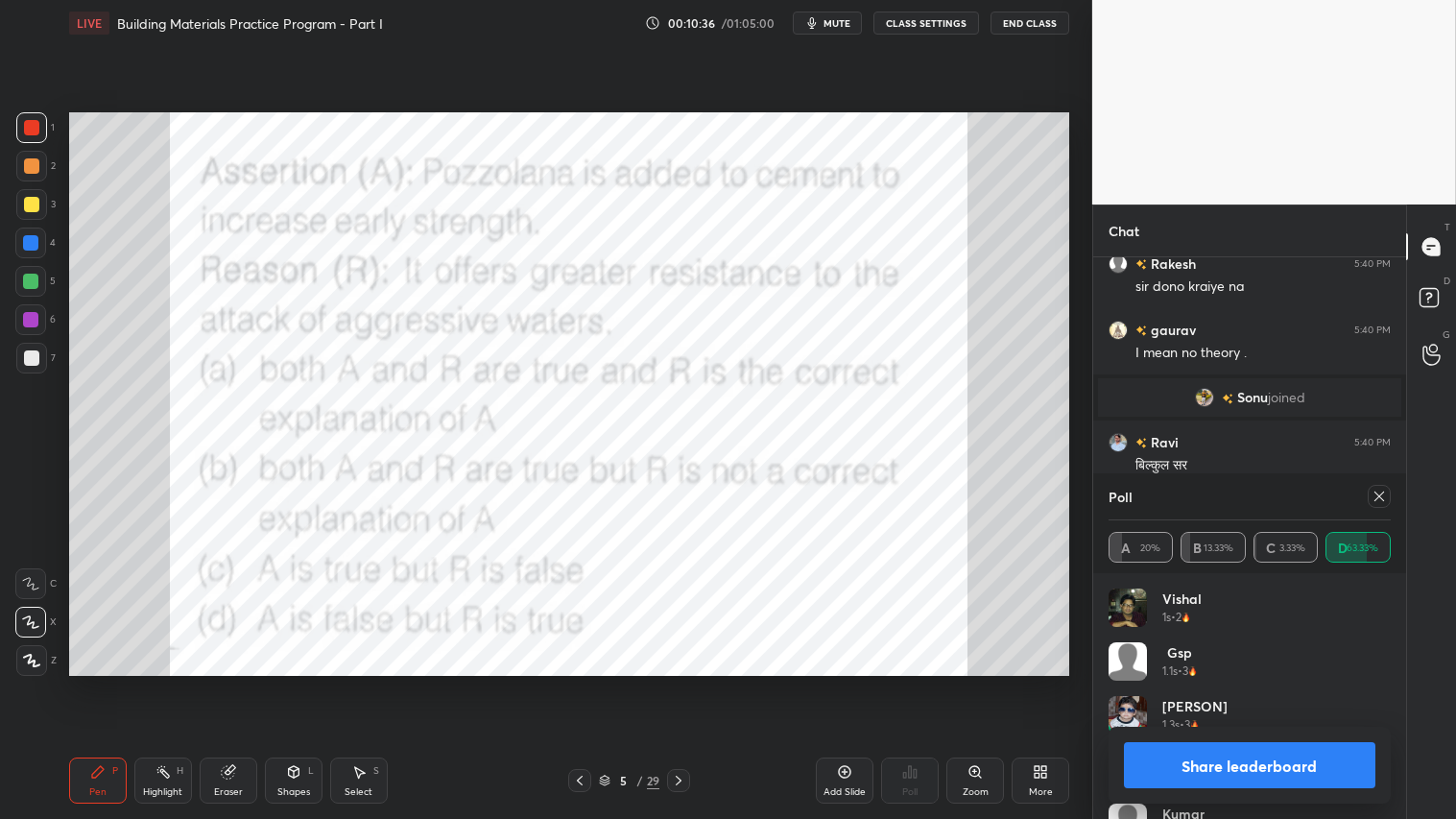 click on "Share leaderboard" at bounding box center [1250, 765] 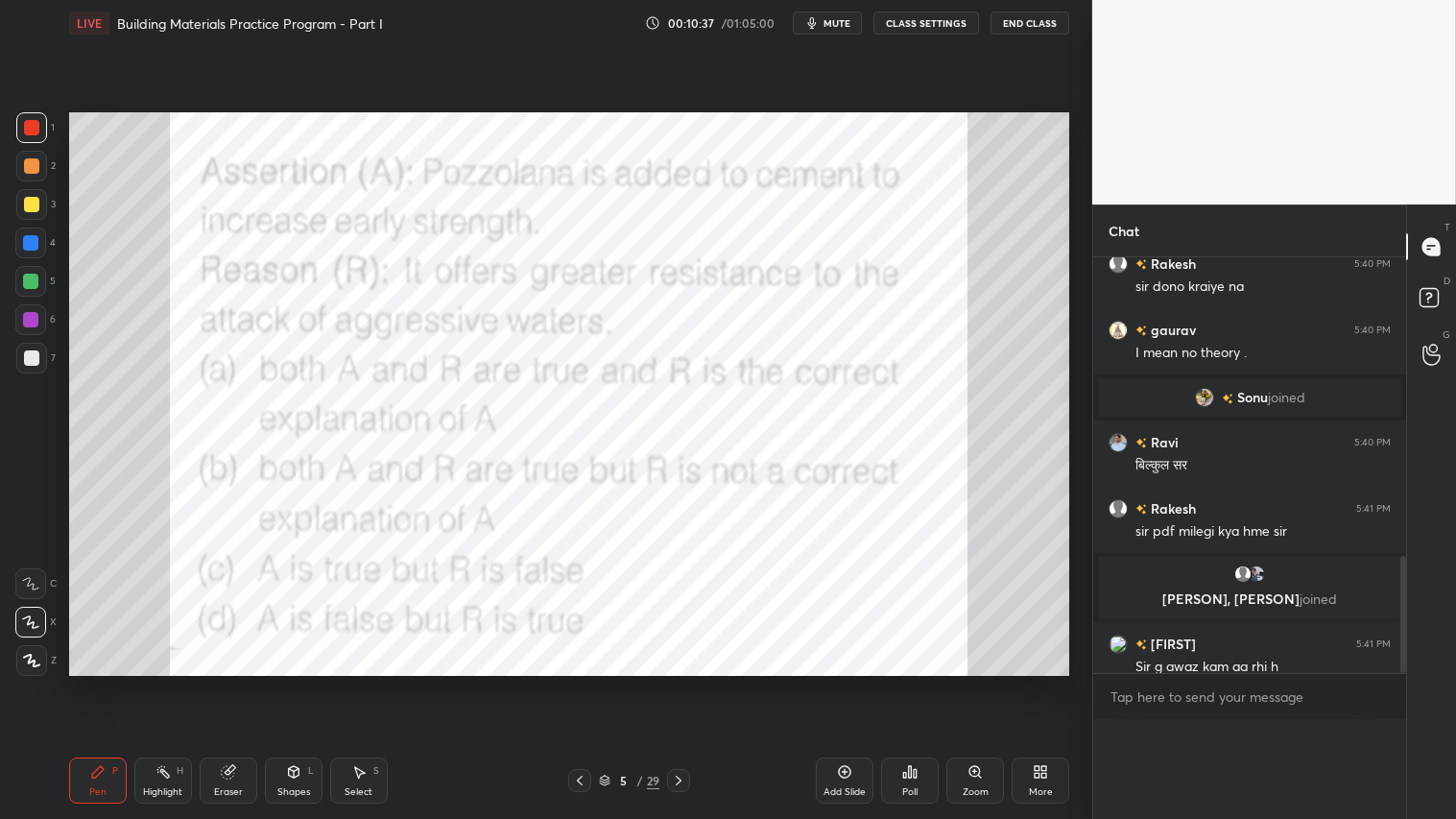 scroll, scrollTop: 0, scrollLeft: 0, axis: both 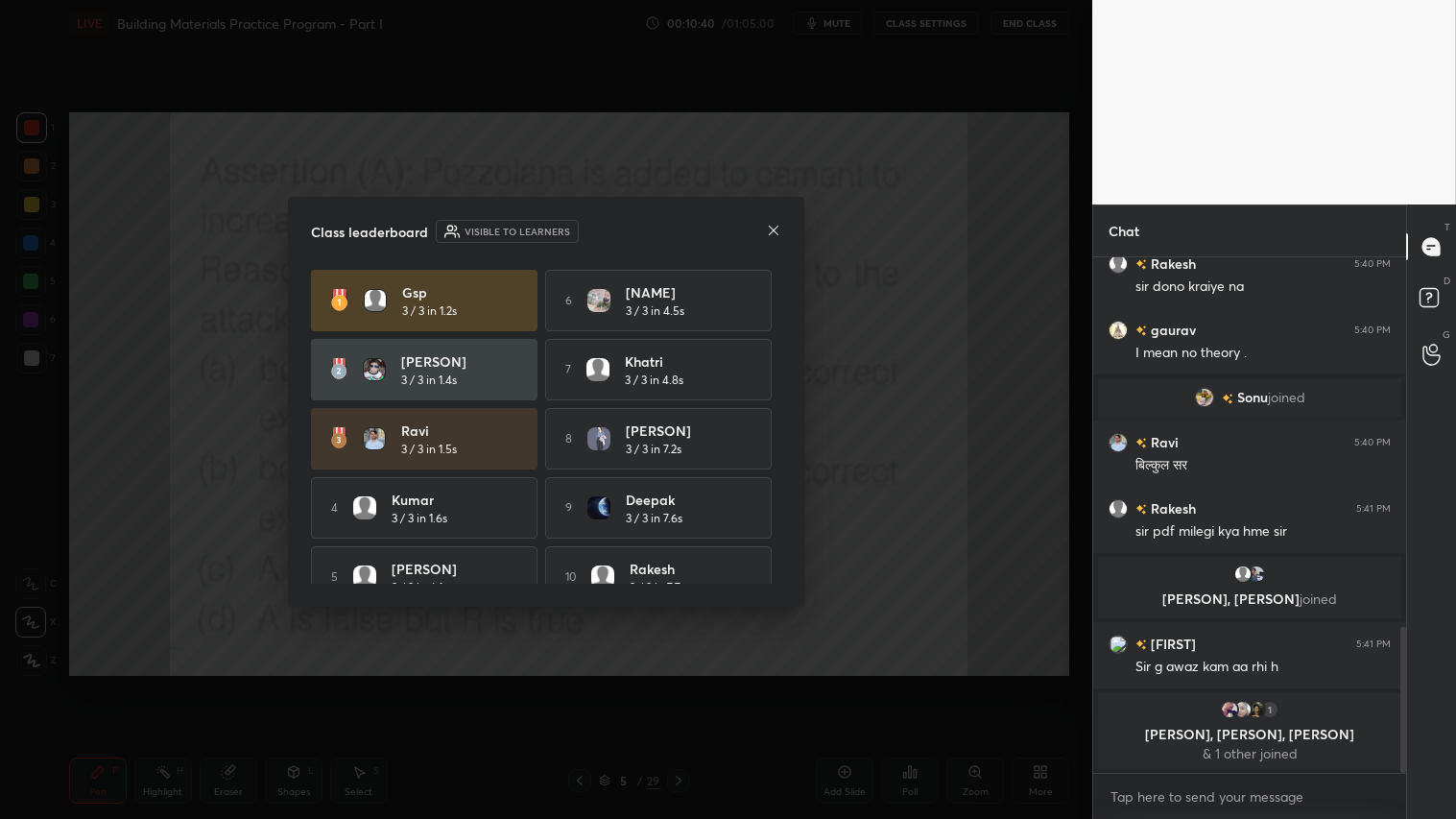 click 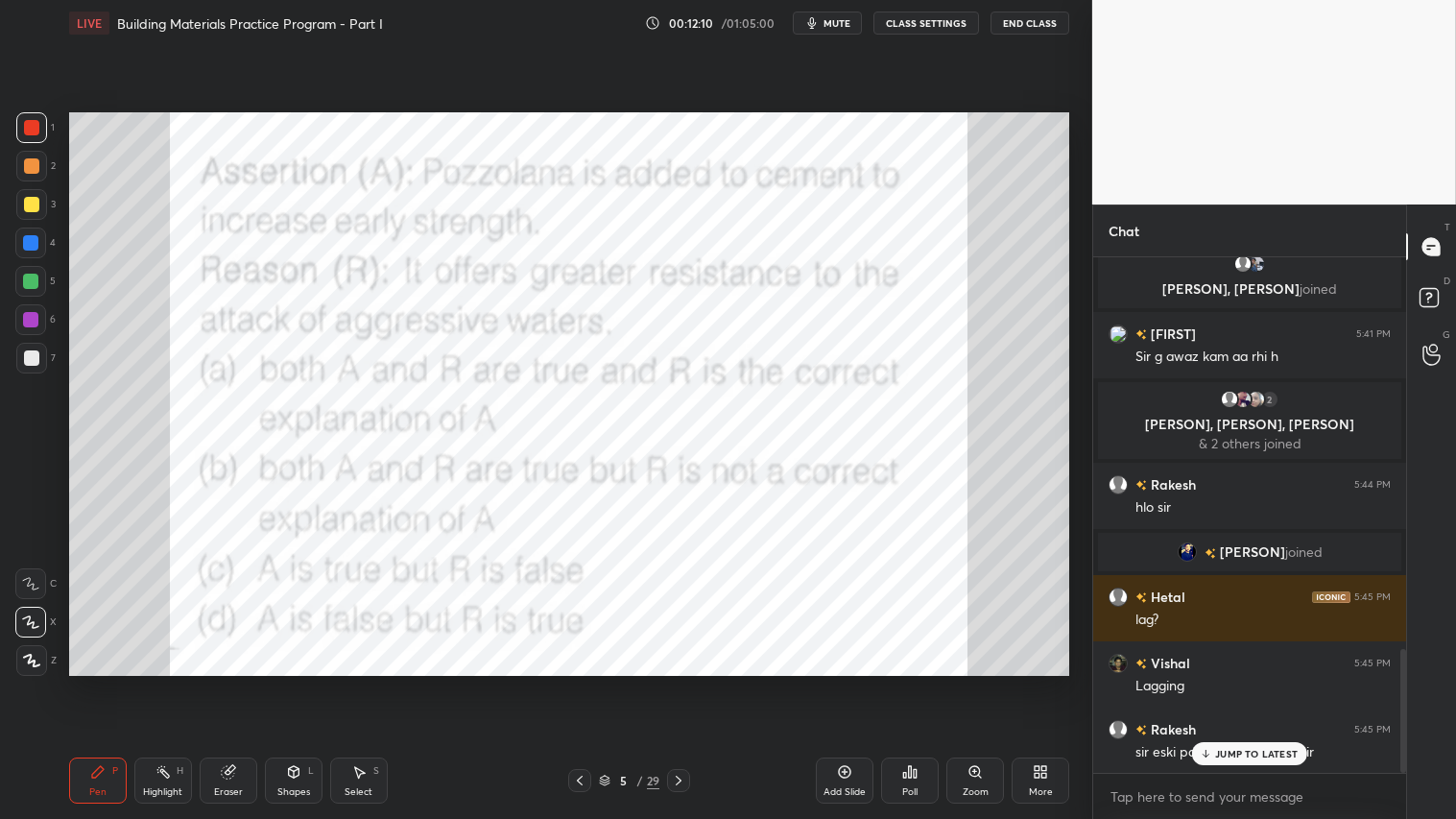 scroll, scrollTop: 1627, scrollLeft: 0, axis: vertical 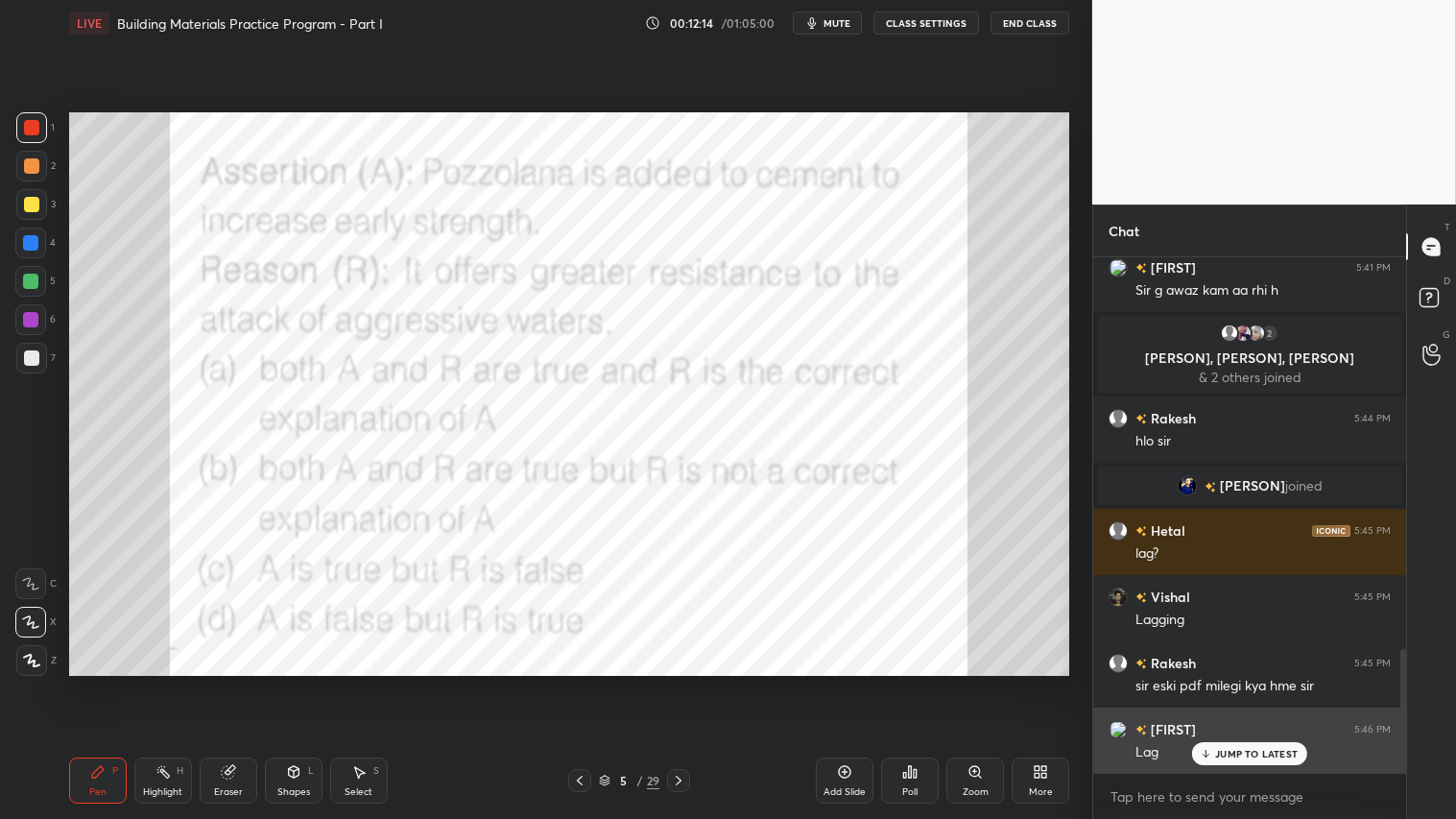 click on "JUMP TO LATEST" at bounding box center [1256, 754] 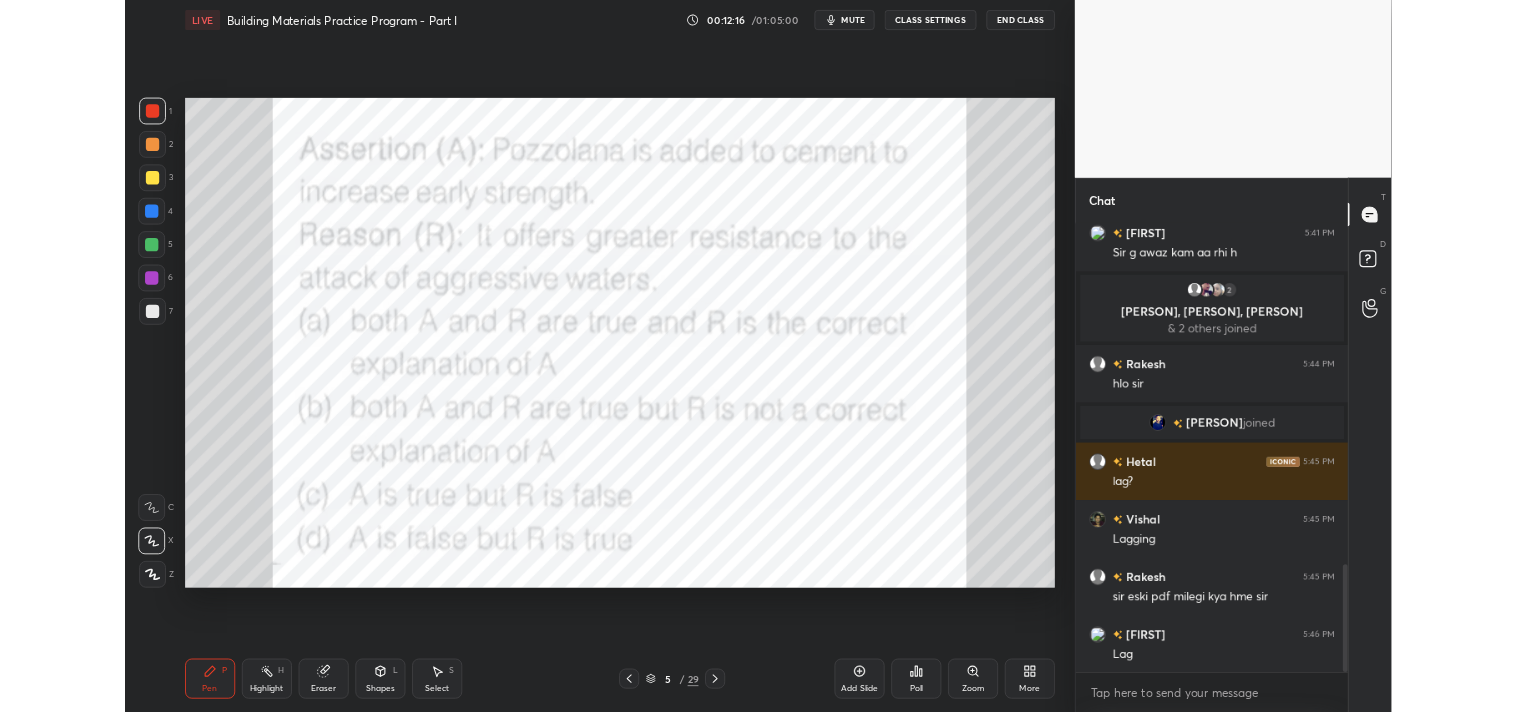 scroll, scrollTop: 1765, scrollLeft: 0, axis: vertical 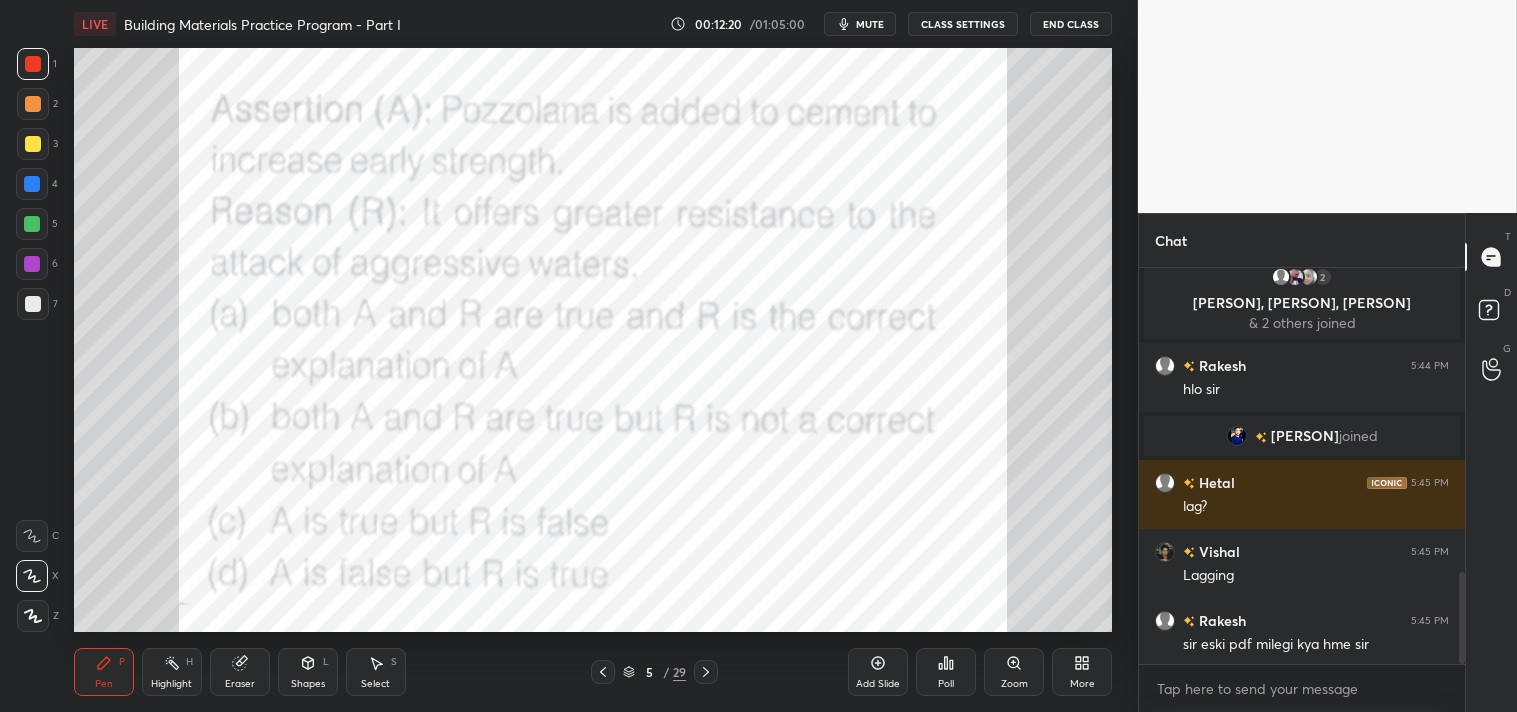 type on "x" 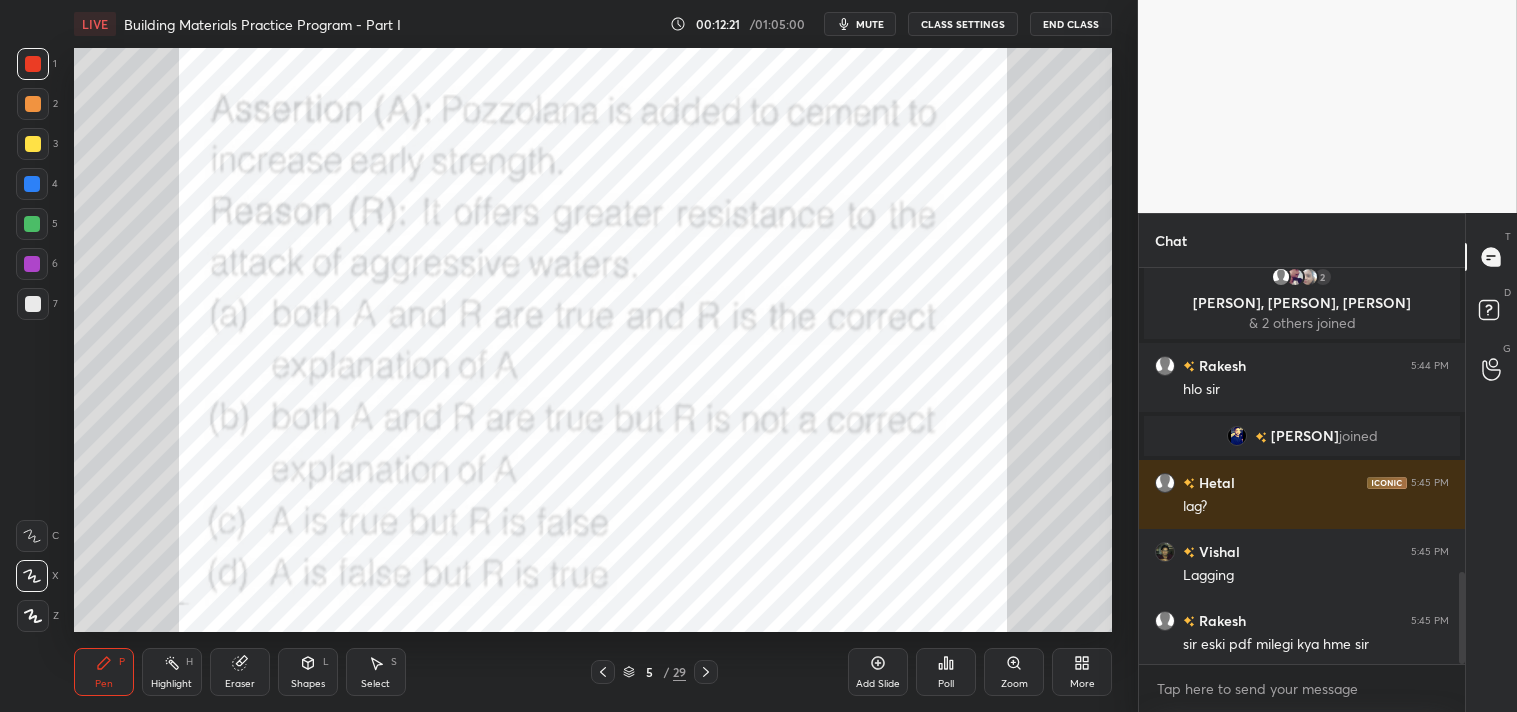 click on "mute" at bounding box center (870, 24) 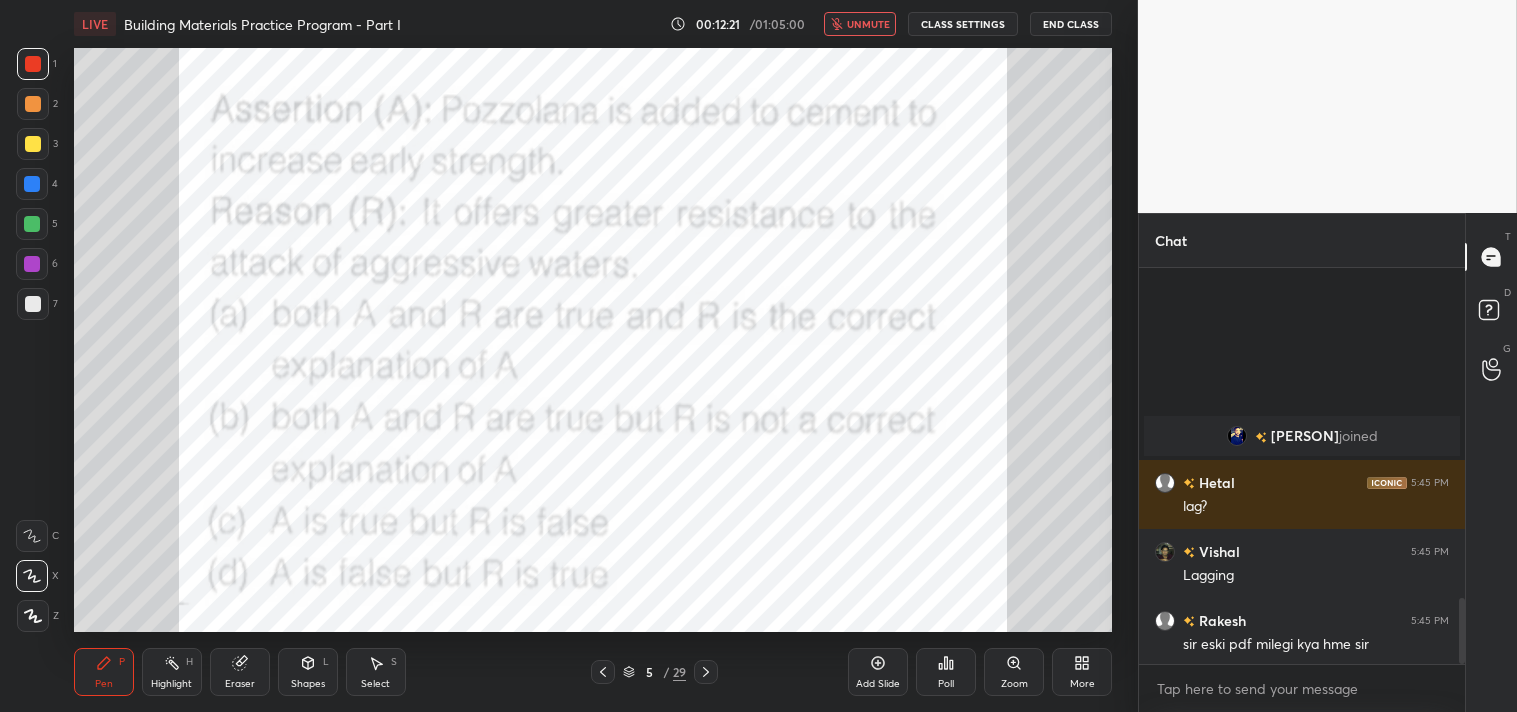 scroll, scrollTop: 1975, scrollLeft: 0, axis: vertical 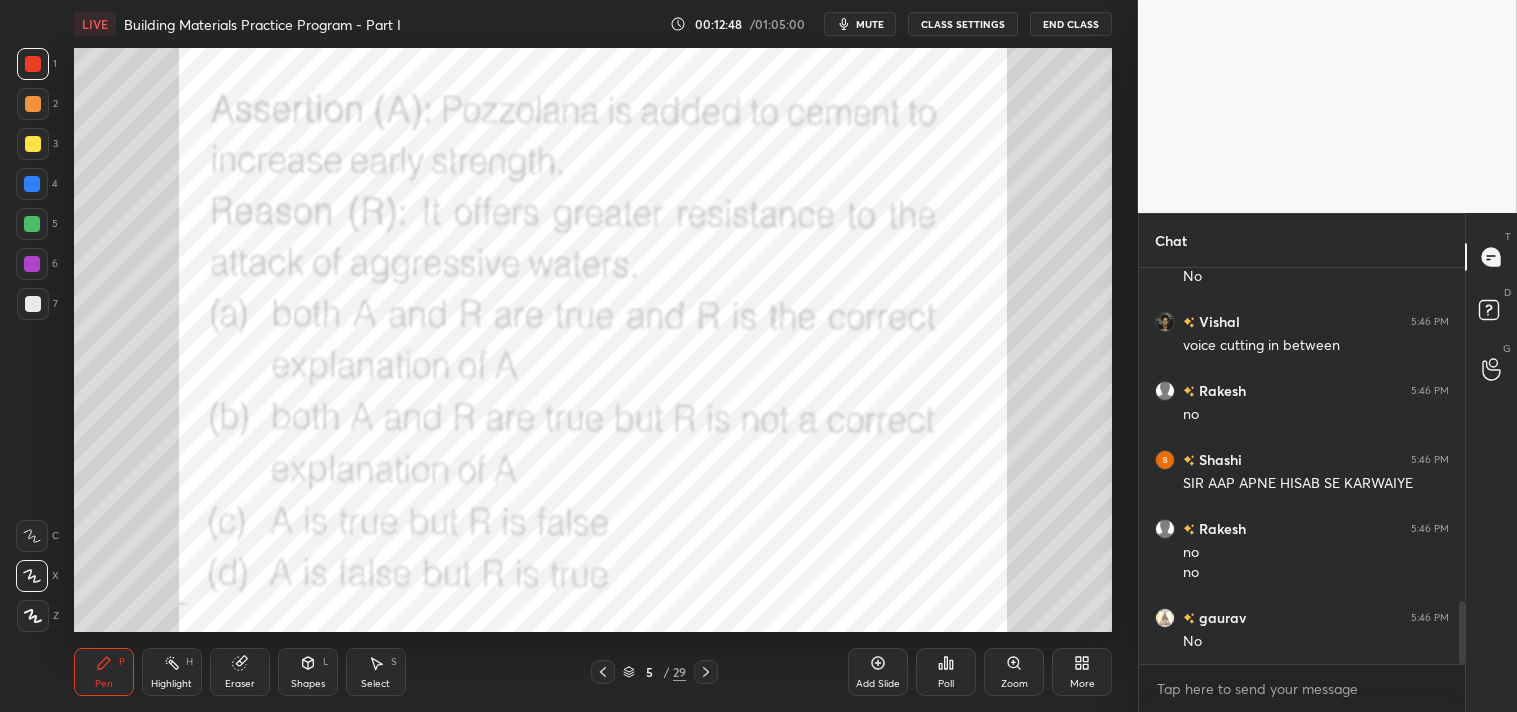 click 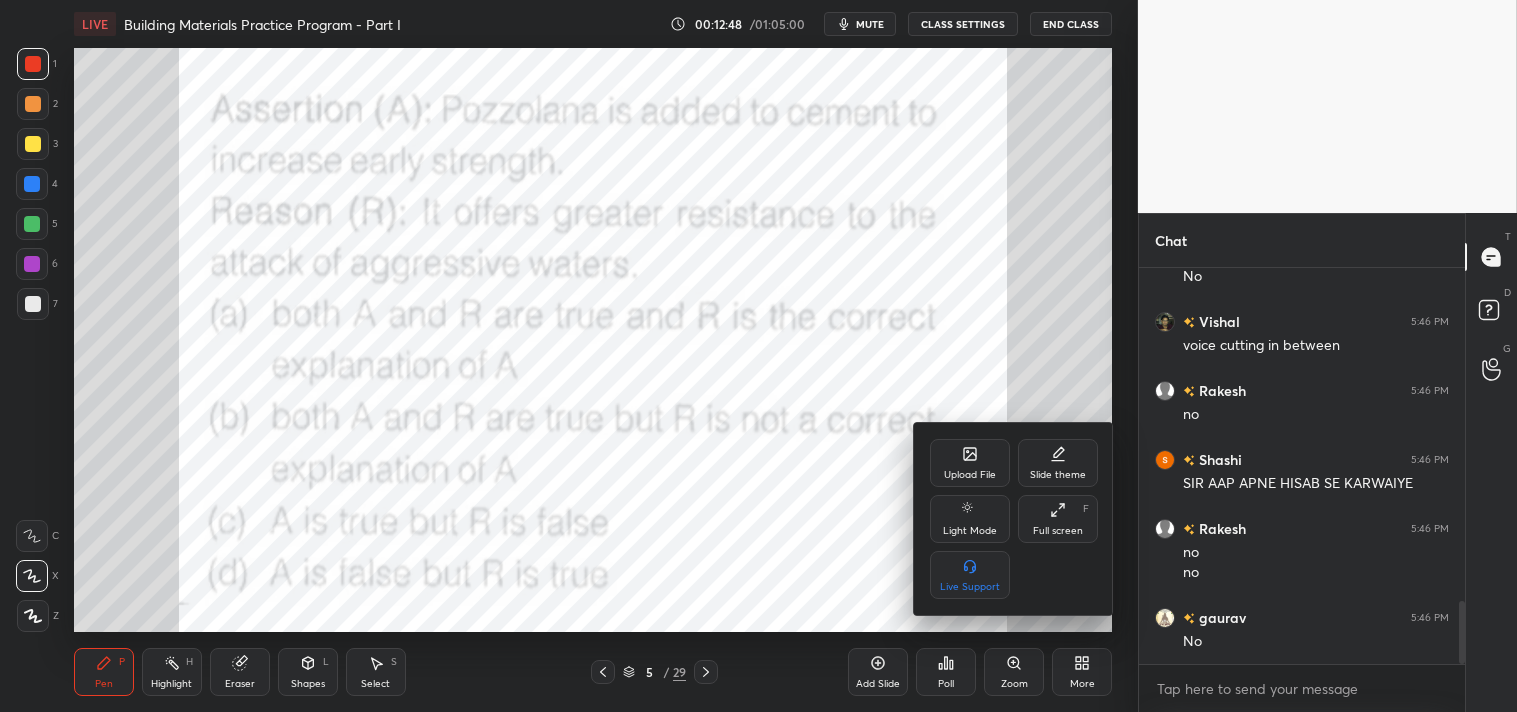 drag, startPoint x: 1054, startPoint y: 517, endPoint x: 1057, endPoint y: 615, distance: 98.045906 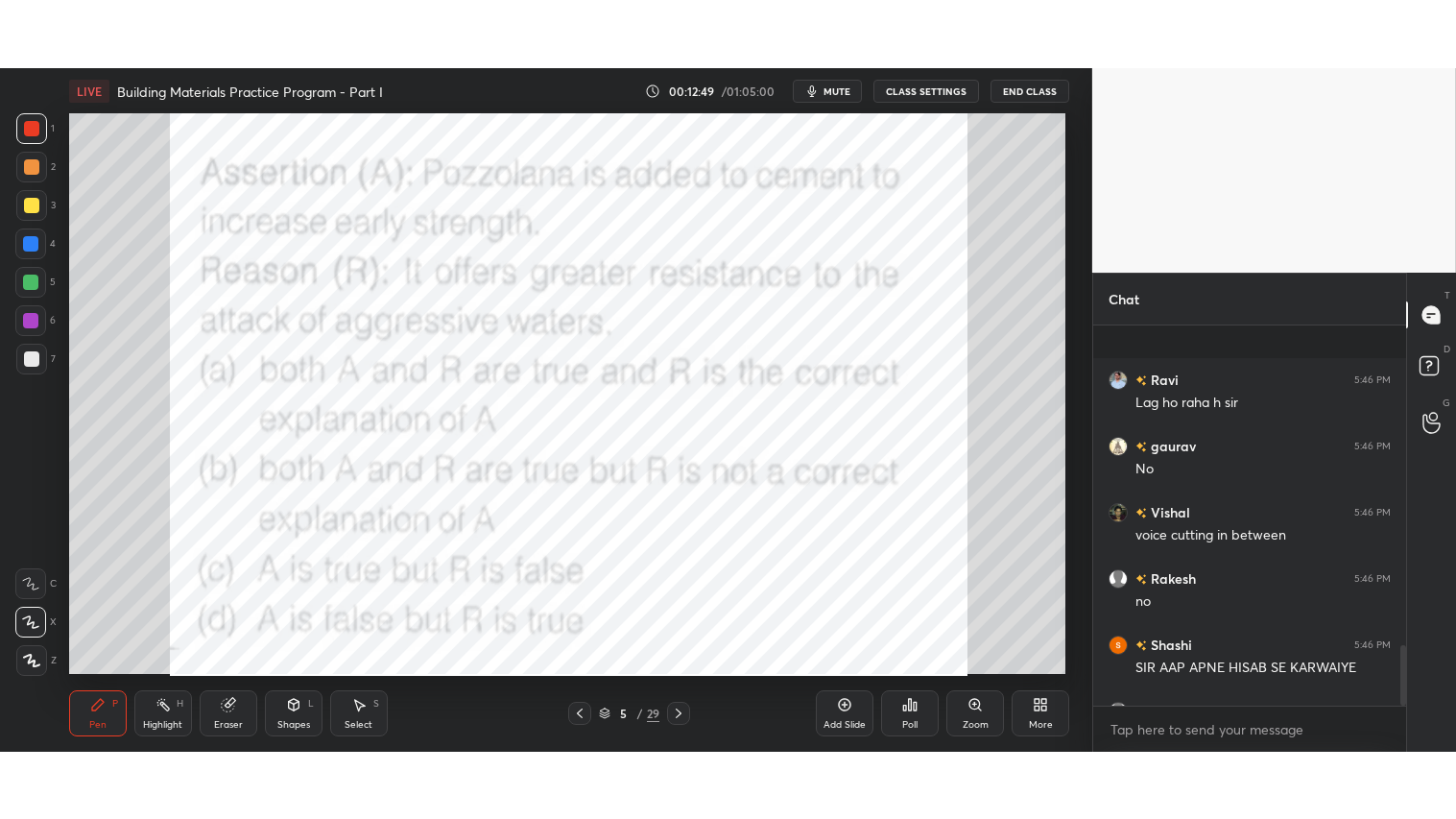 scroll, scrollTop: 95317, scrollLeft: 94962, axis: both 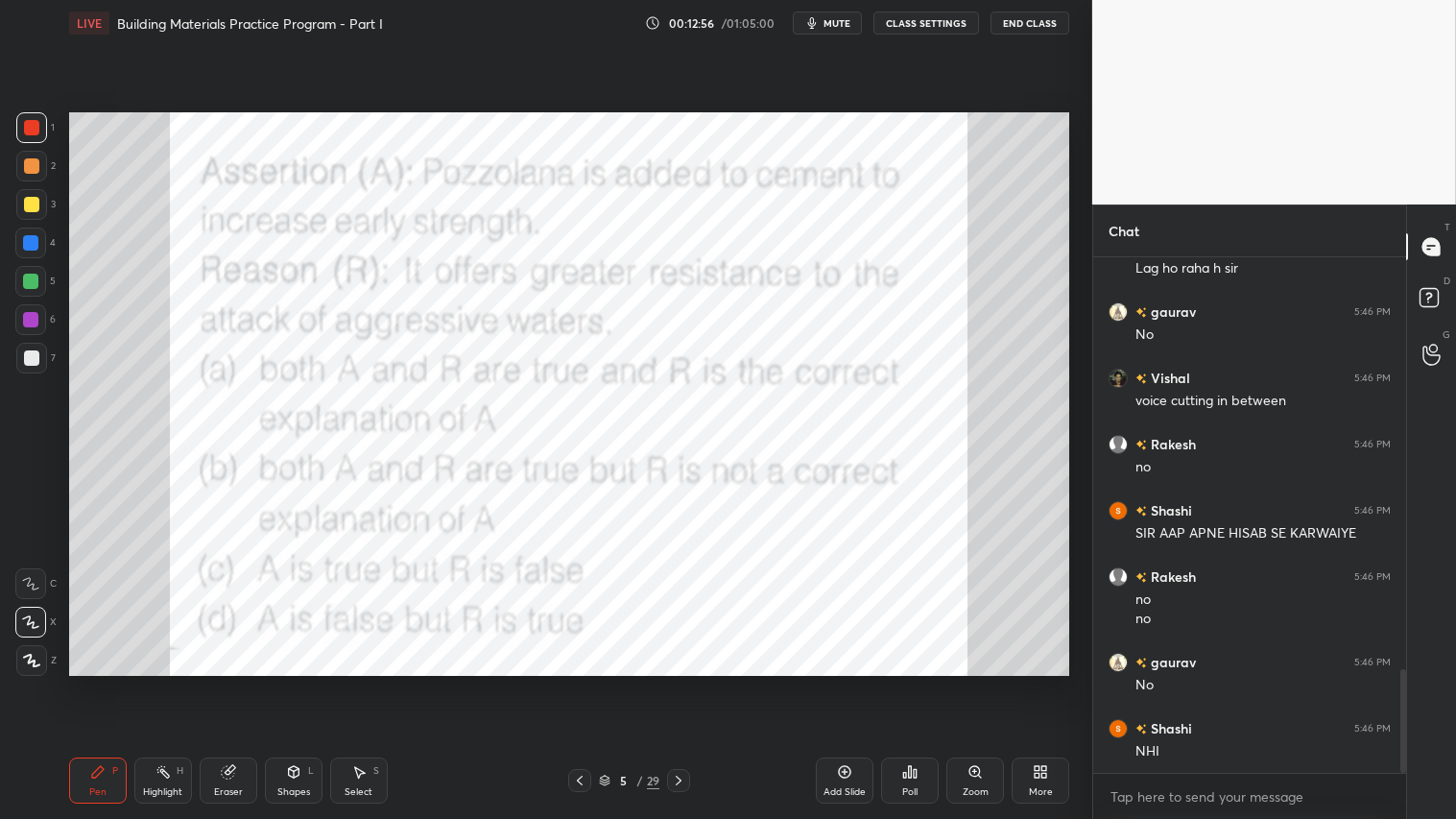 click at bounding box center (32, 128) 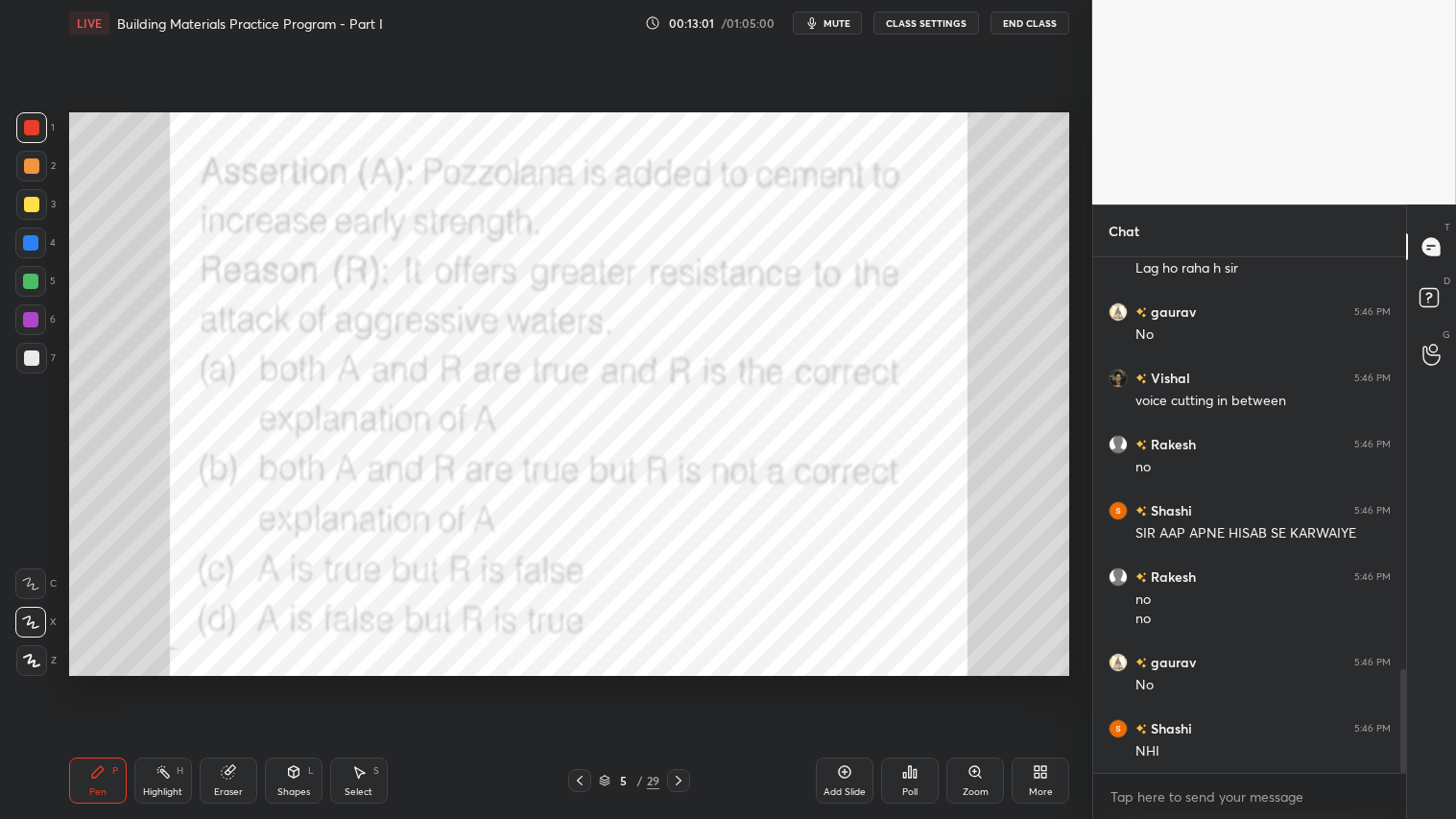 click at bounding box center [32, 128] 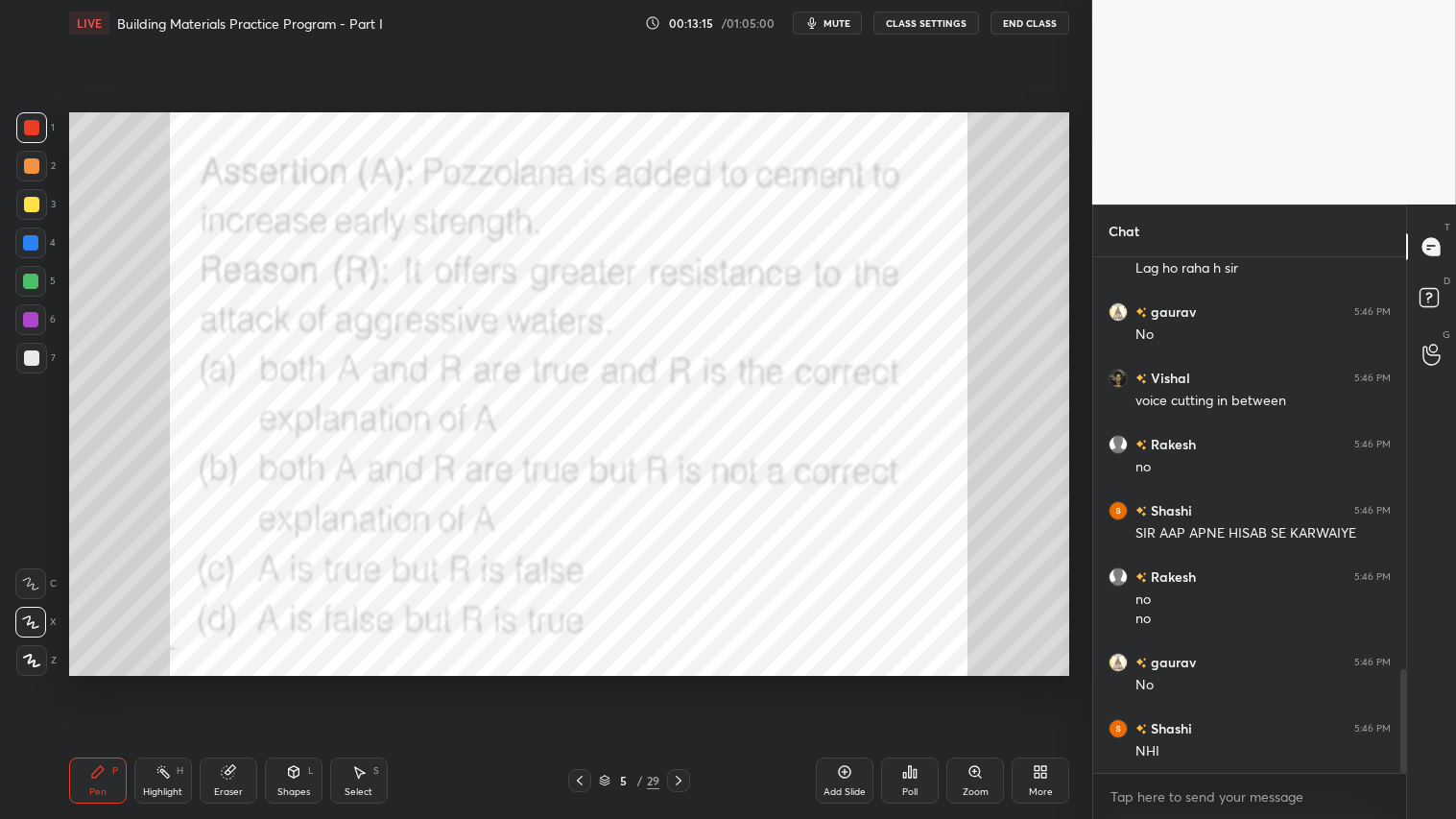 click at bounding box center [679, 781] 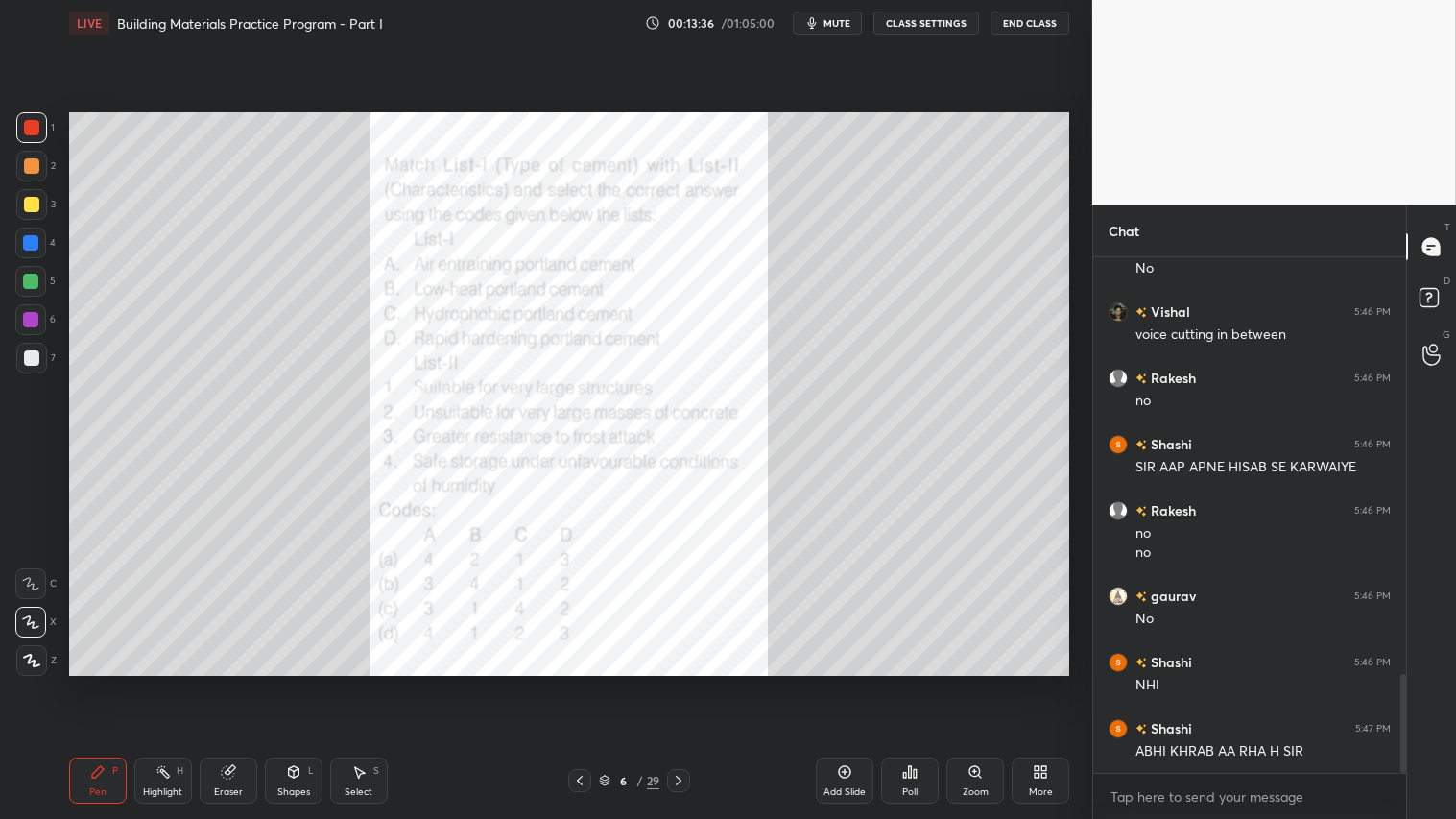 scroll, scrollTop: 2180, scrollLeft: 0, axis: vertical 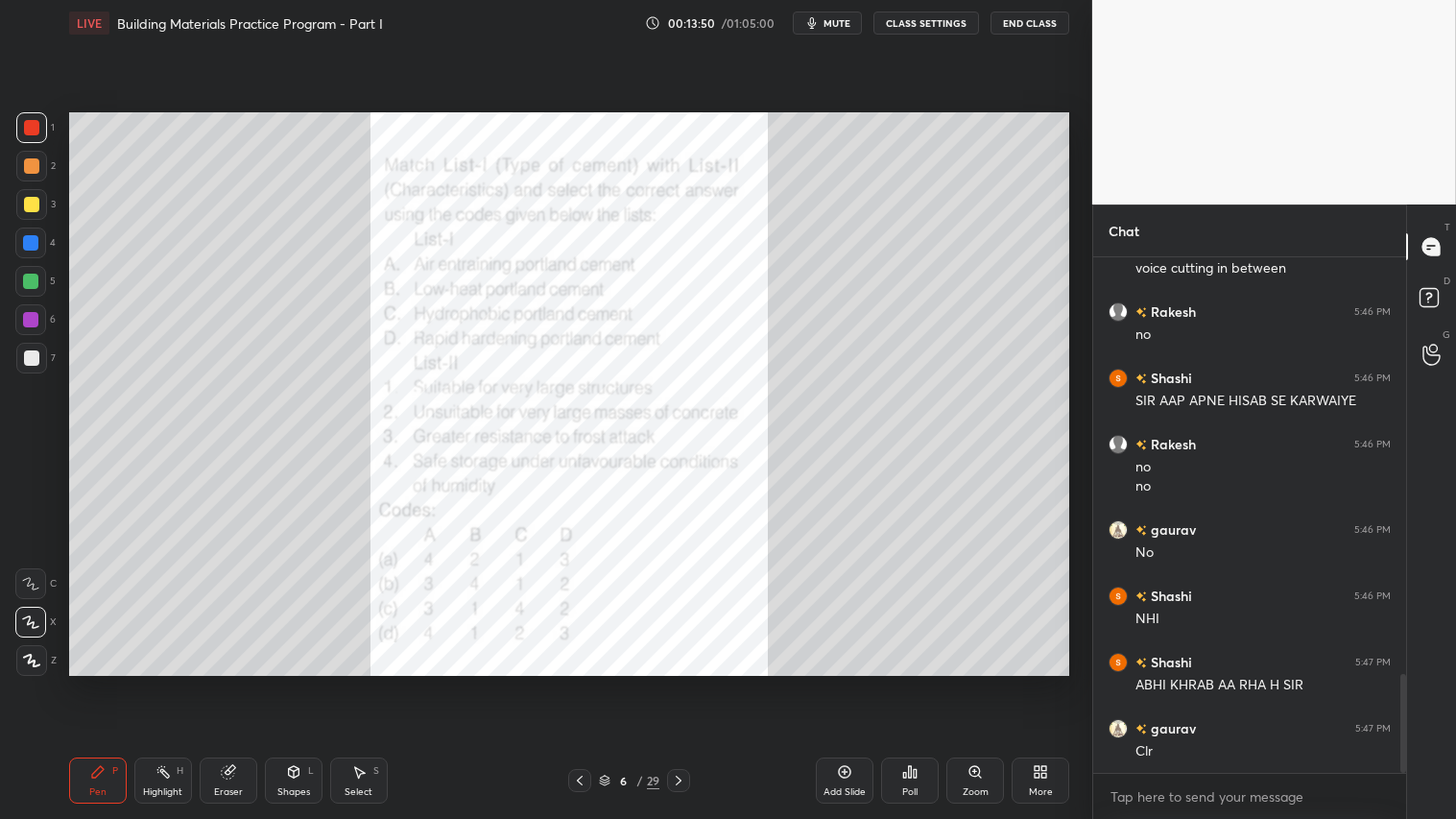 click on "Poll" at bounding box center (910, 781) 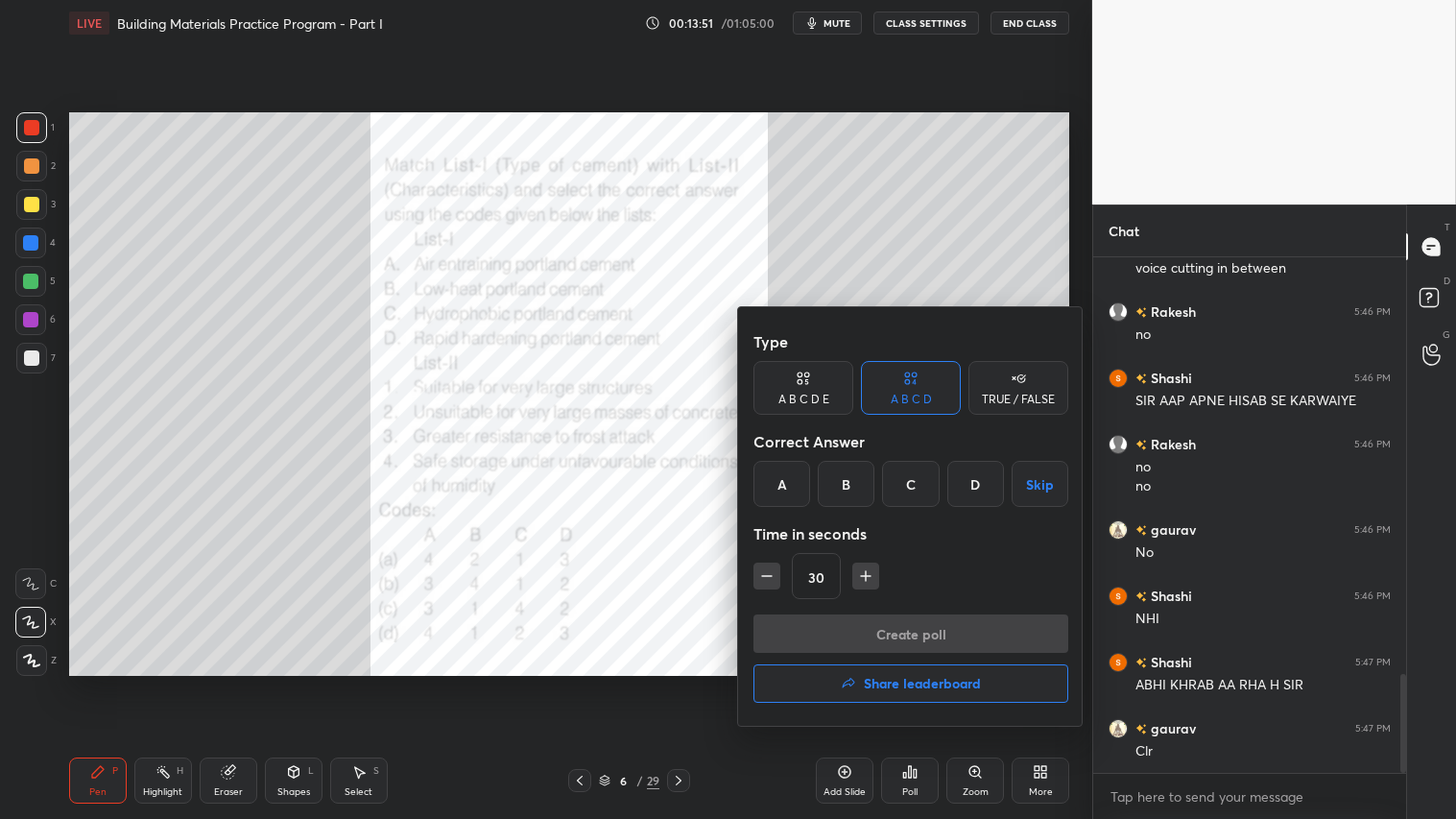 click on "C" at bounding box center [910, 484] 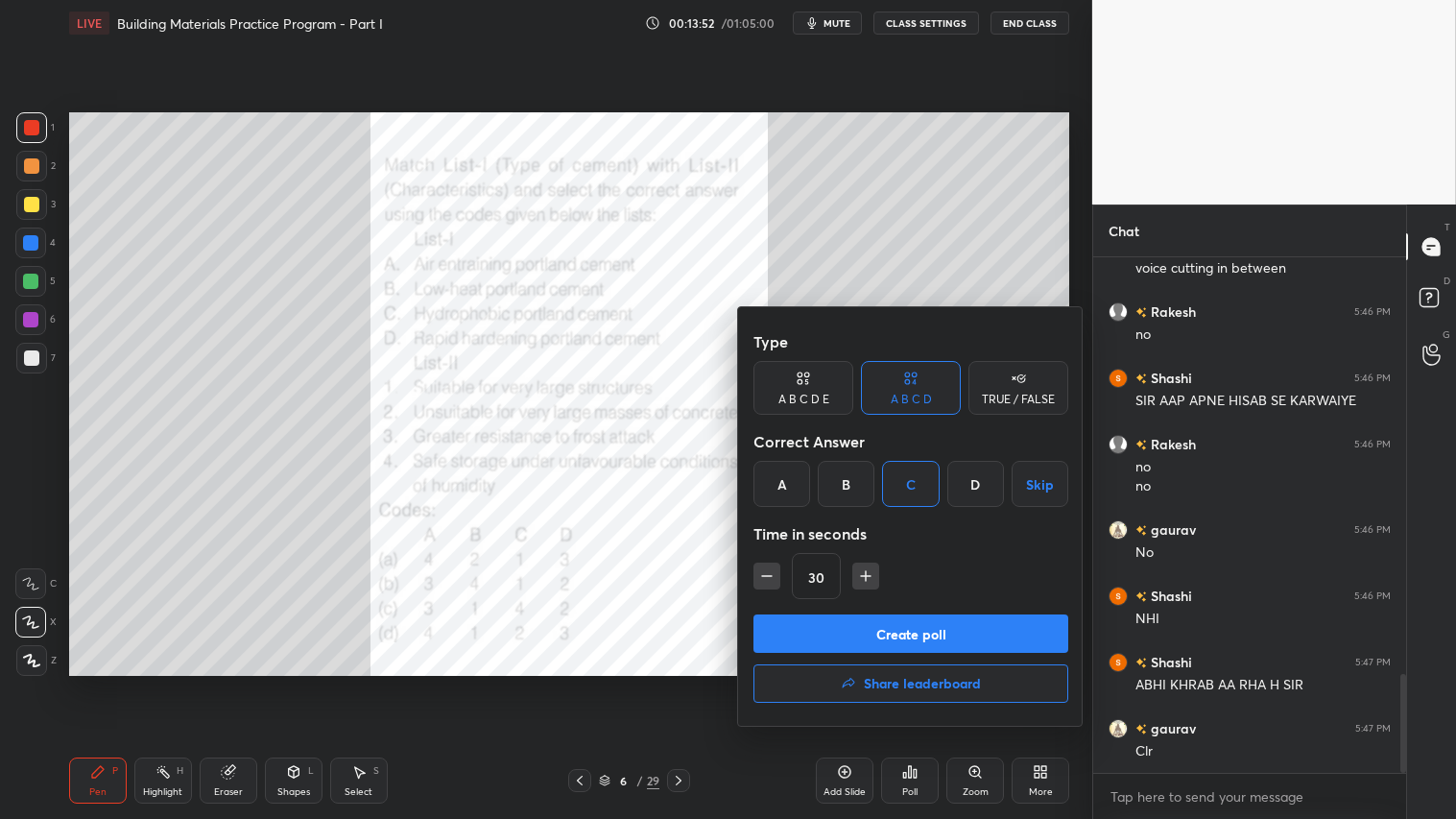 click 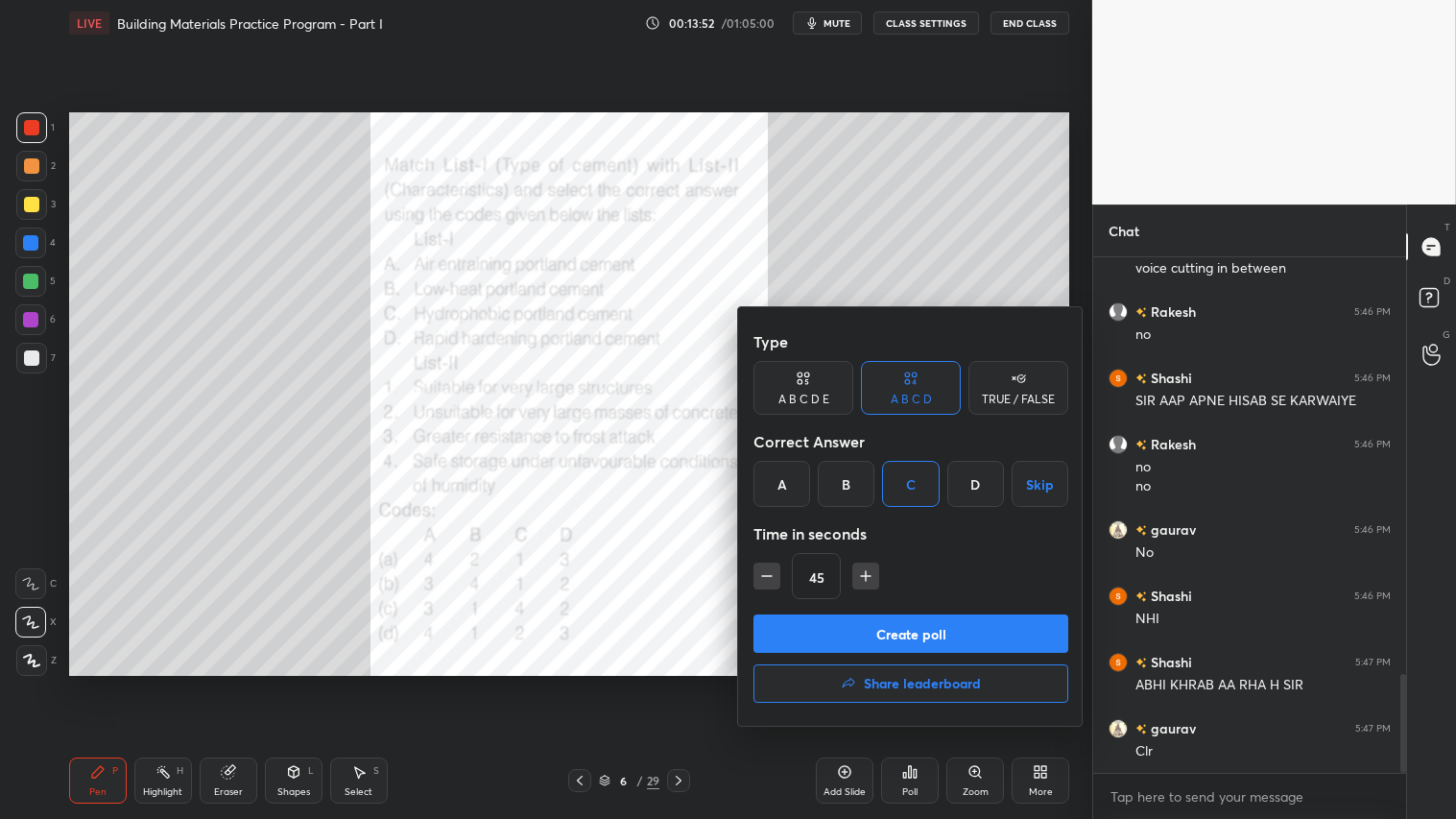 click on "Create poll" at bounding box center (911, 634) 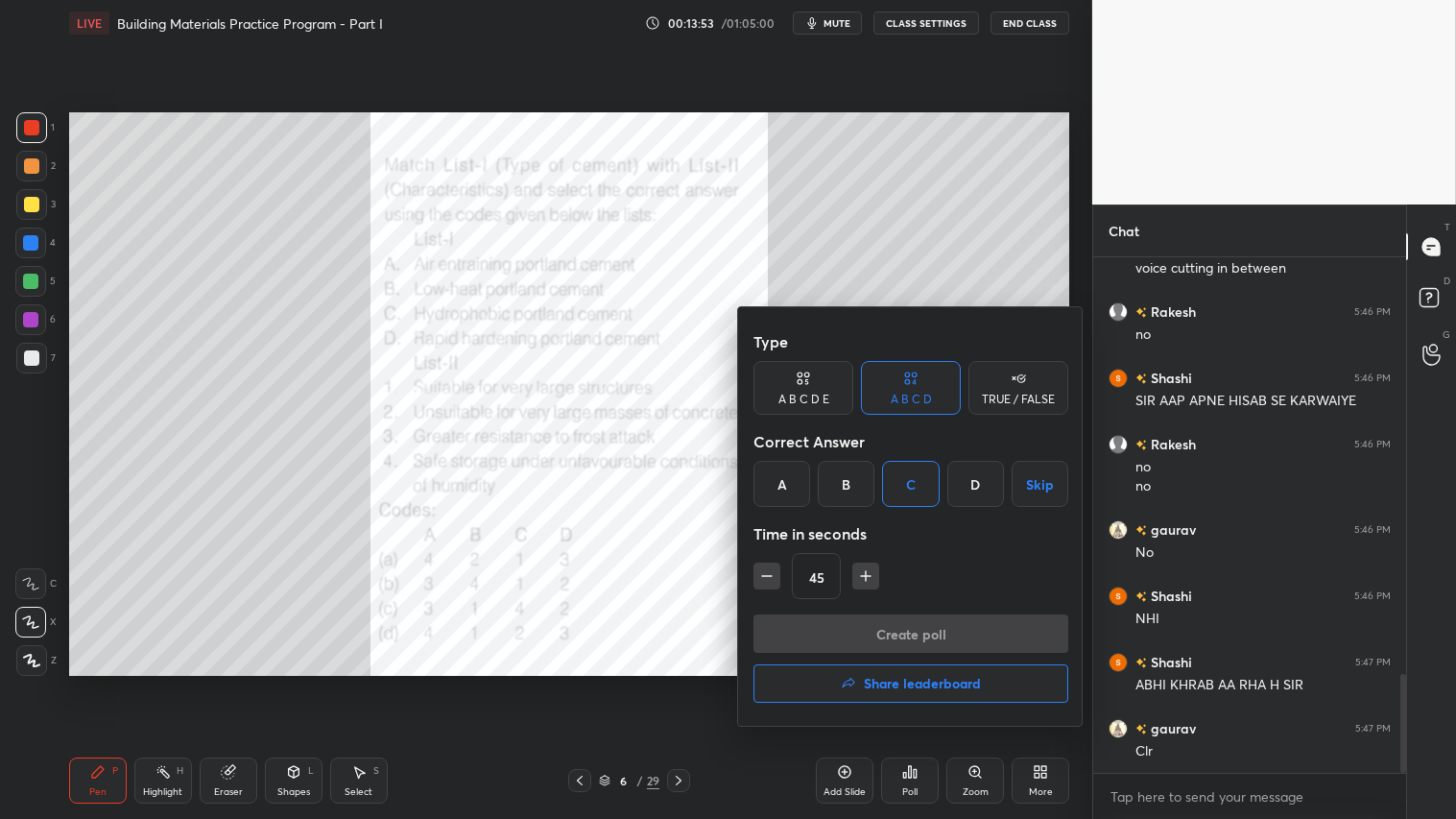 scroll, scrollTop: 470, scrollLeft: 307, axis: both 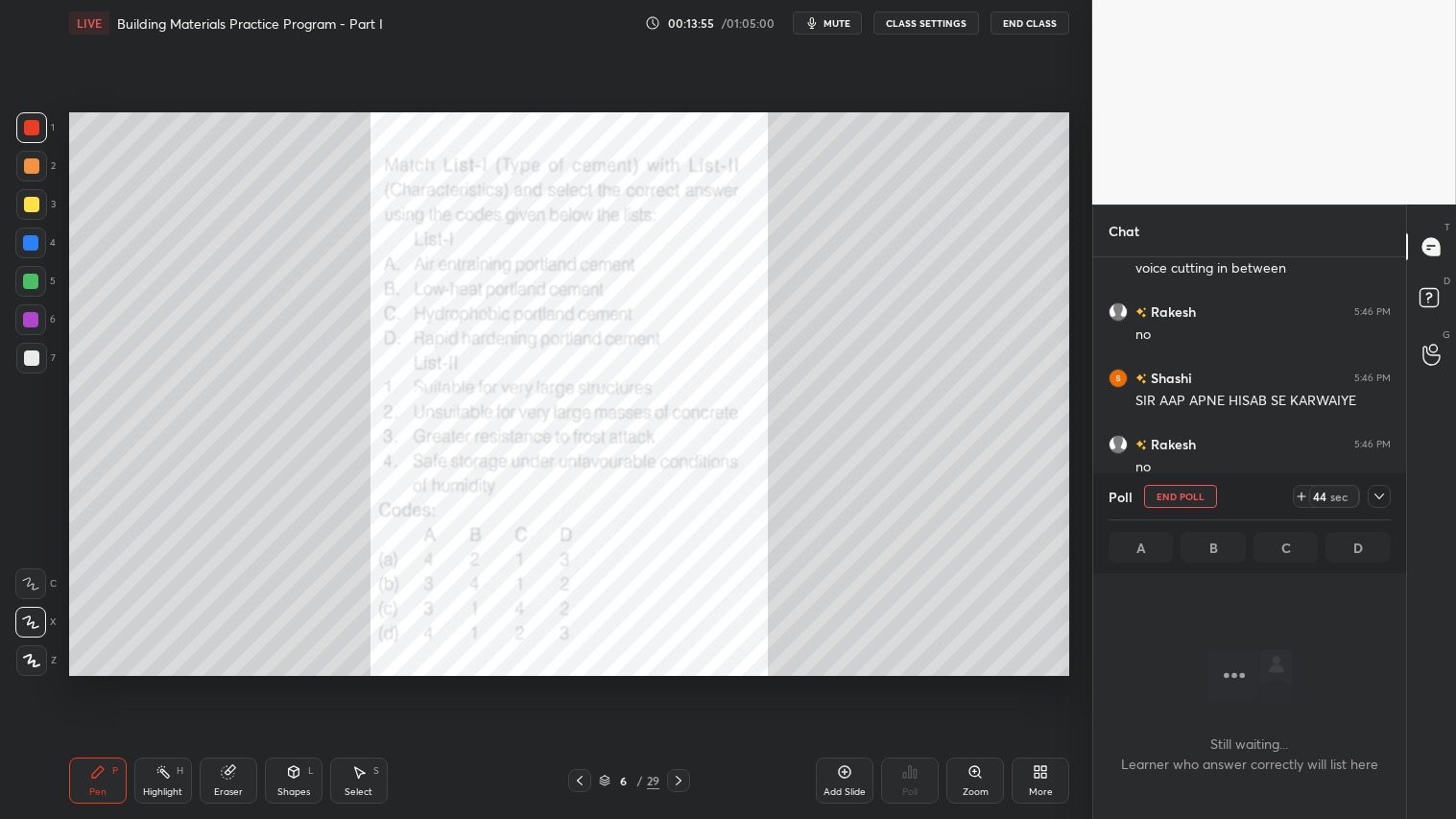 click on "mute" at bounding box center [827, 23] 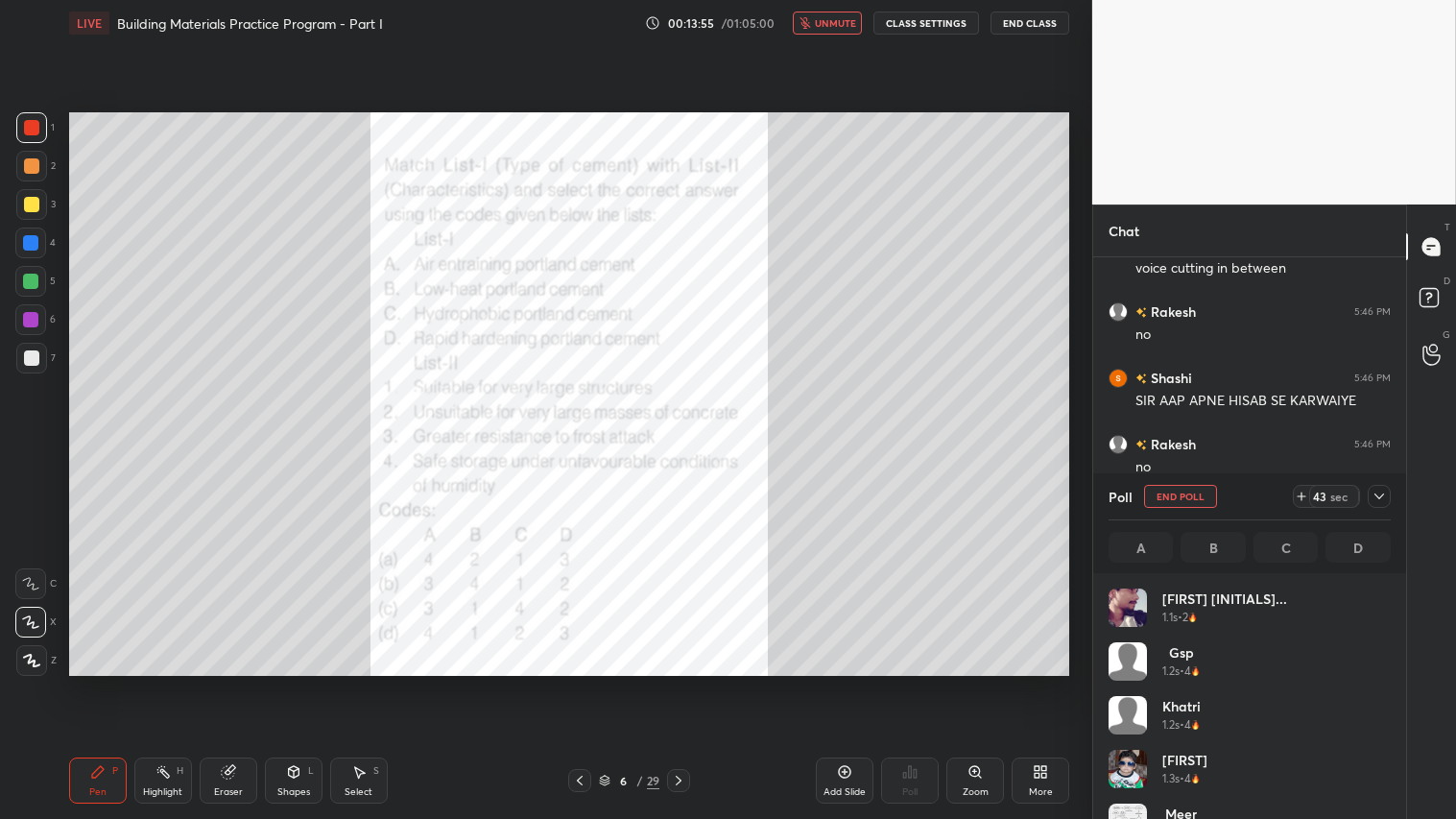 scroll, scrollTop: 6, scrollLeft: 6, axis: both 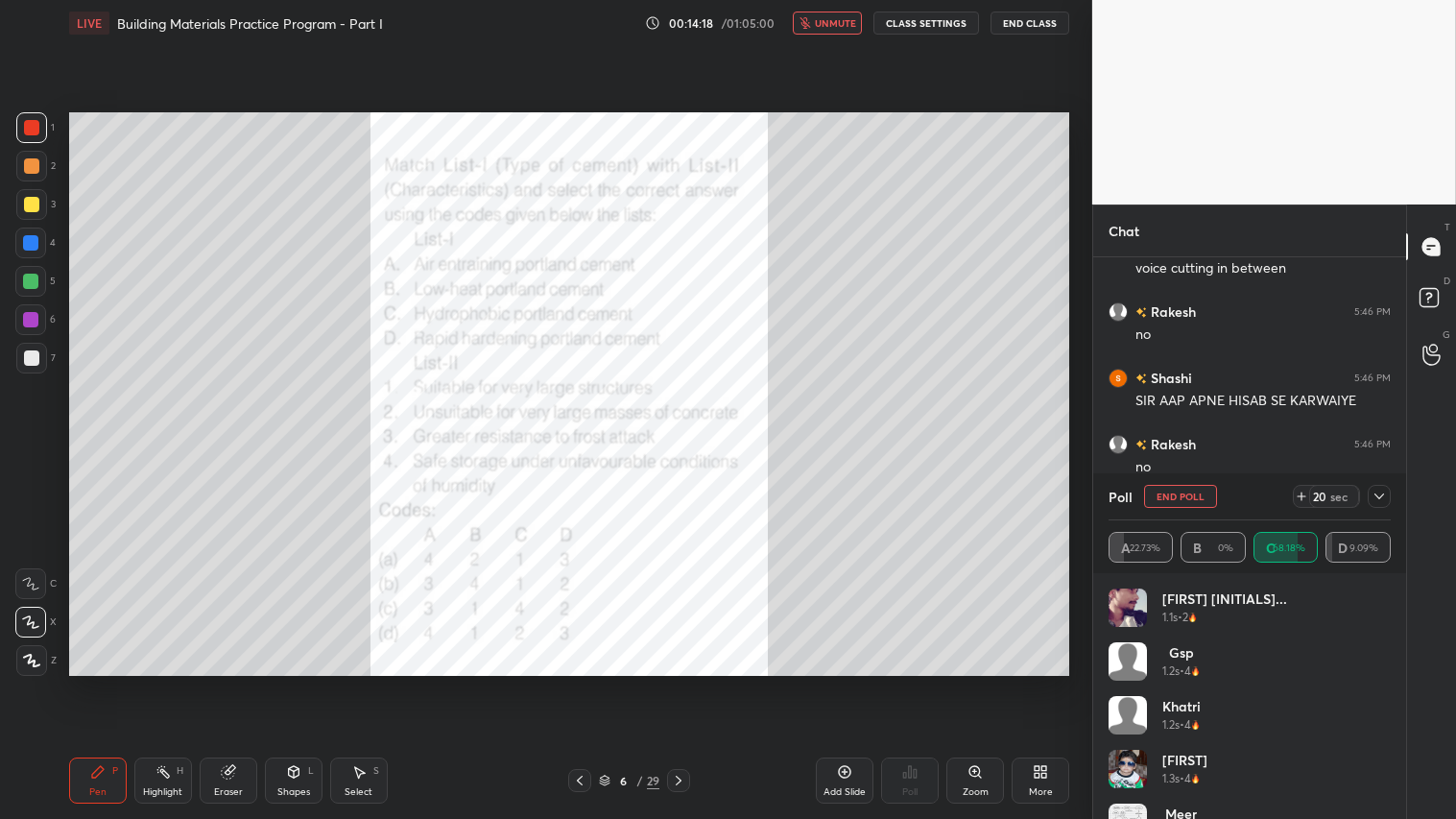 click on "unmute" at bounding box center [835, 23] 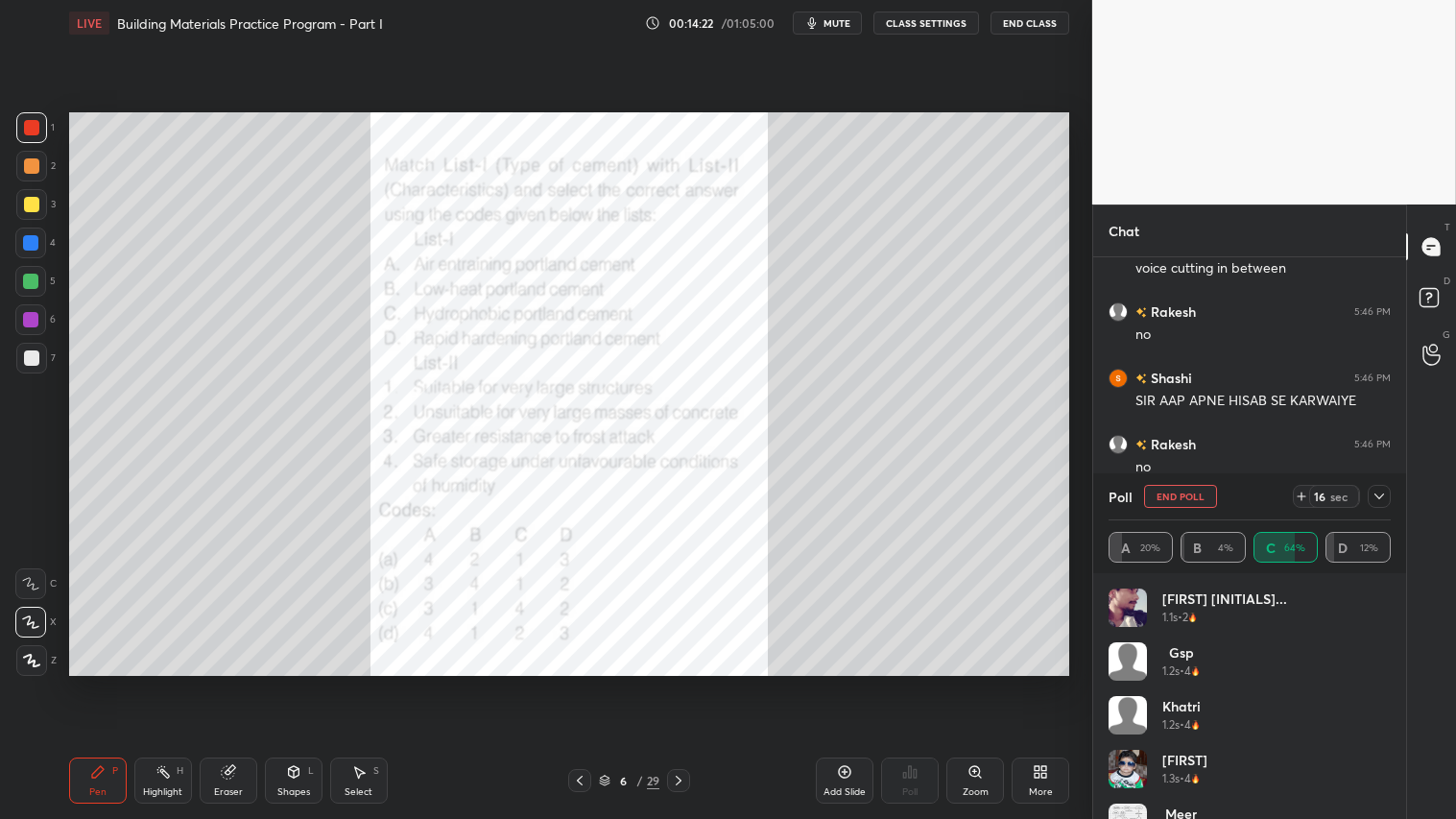 click 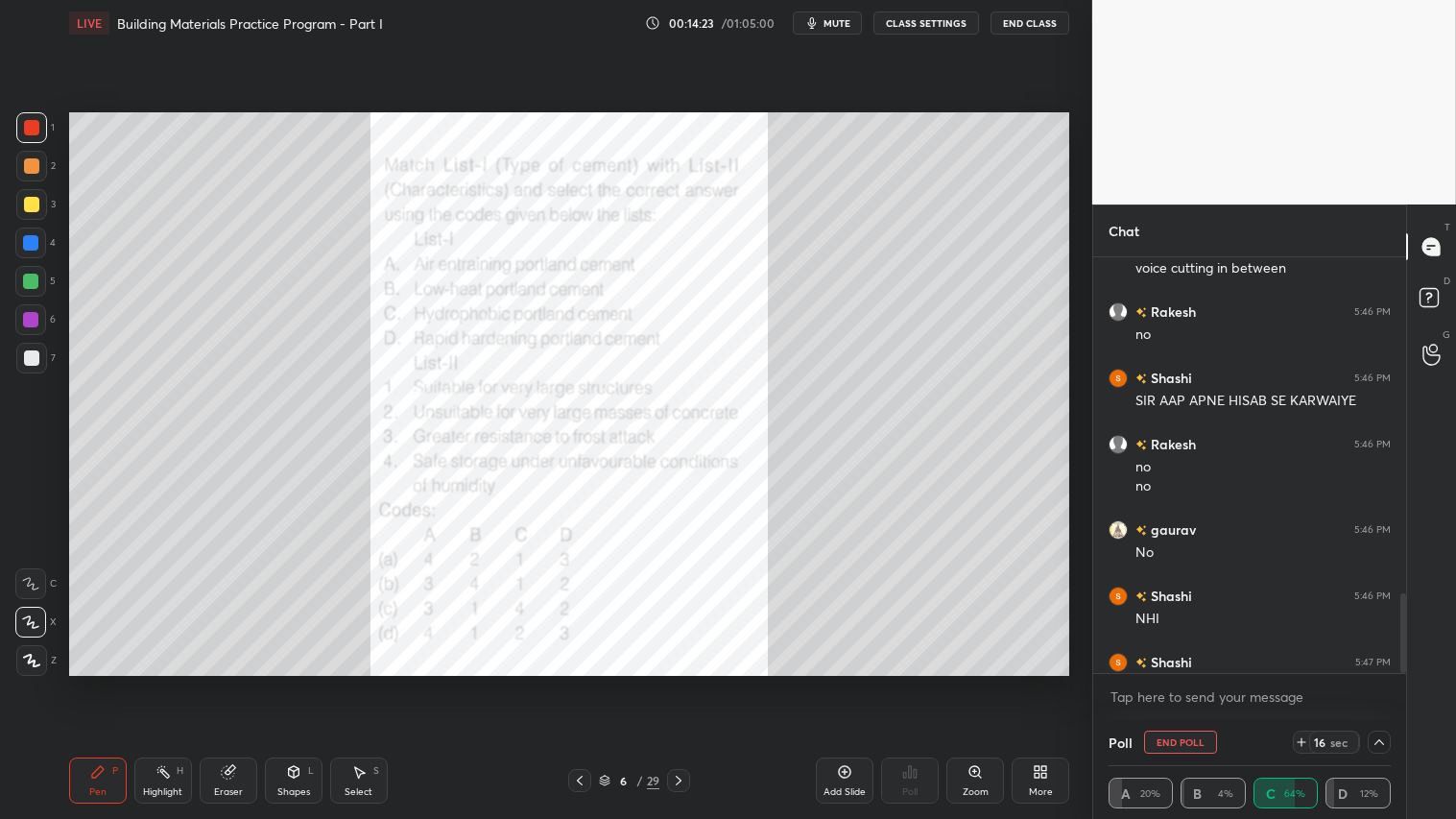 scroll, scrollTop: 0, scrollLeft: 0, axis: both 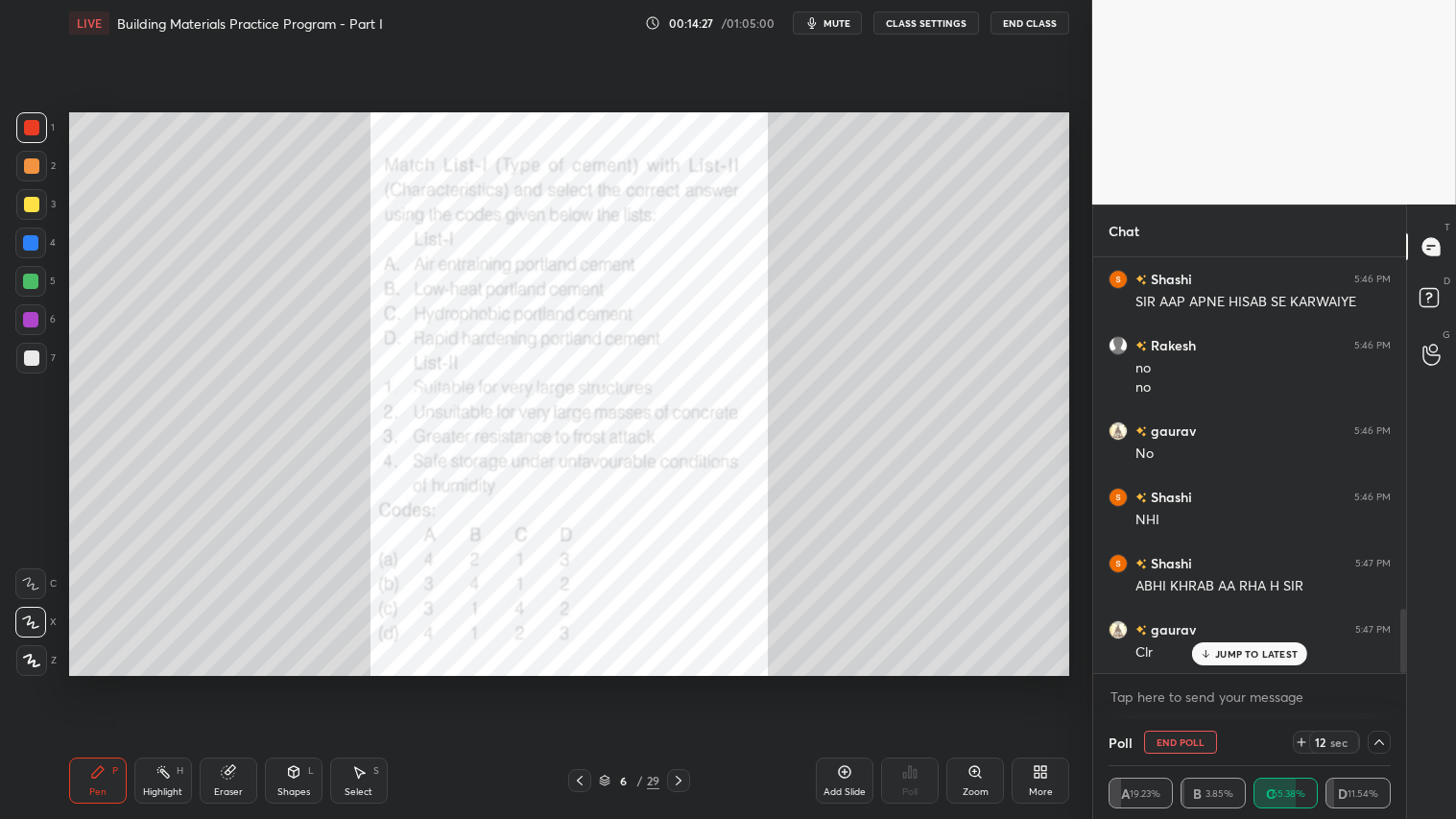 click 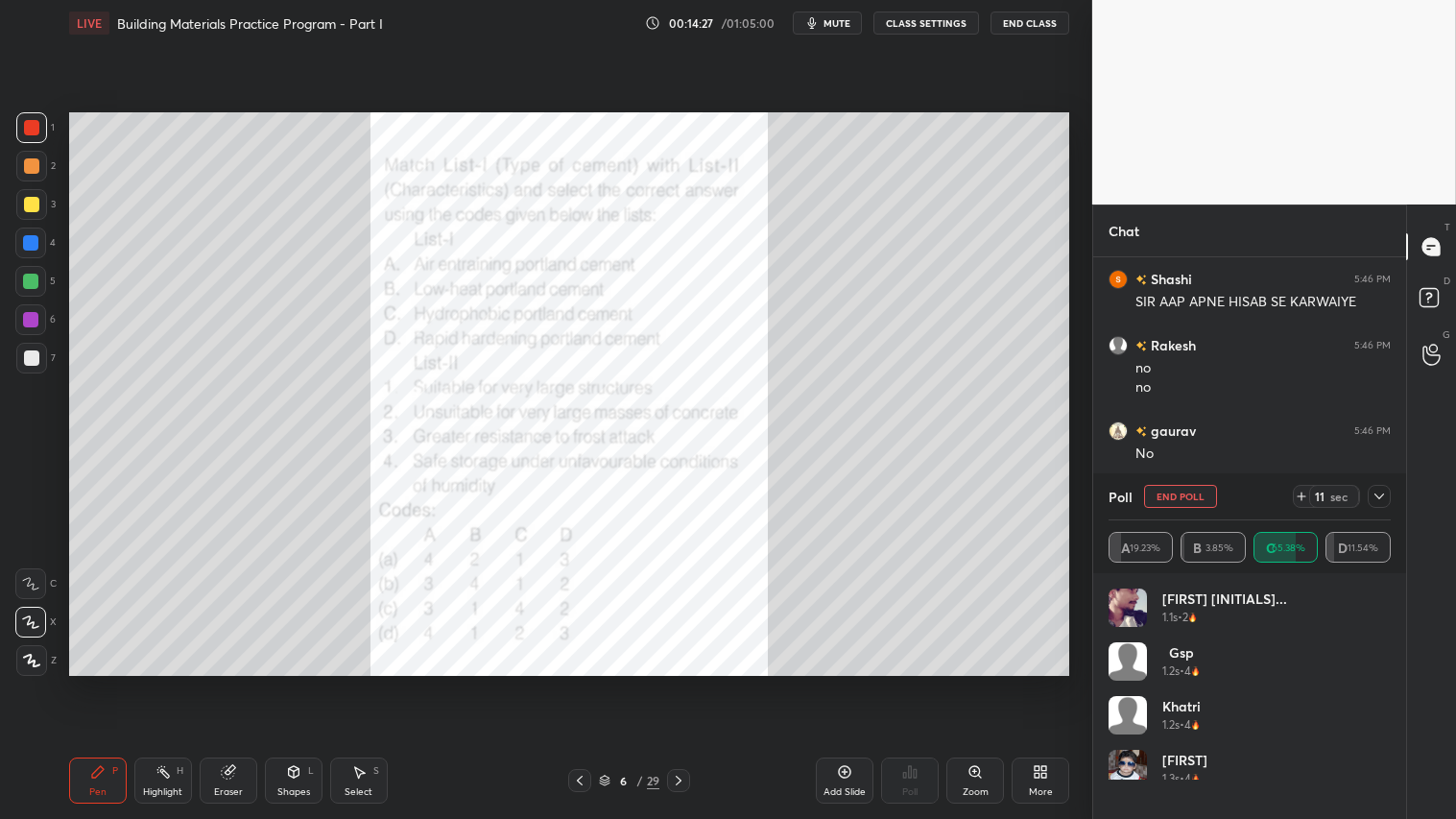 scroll, scrollTop: 1, scrollLeft: 6, axis: both 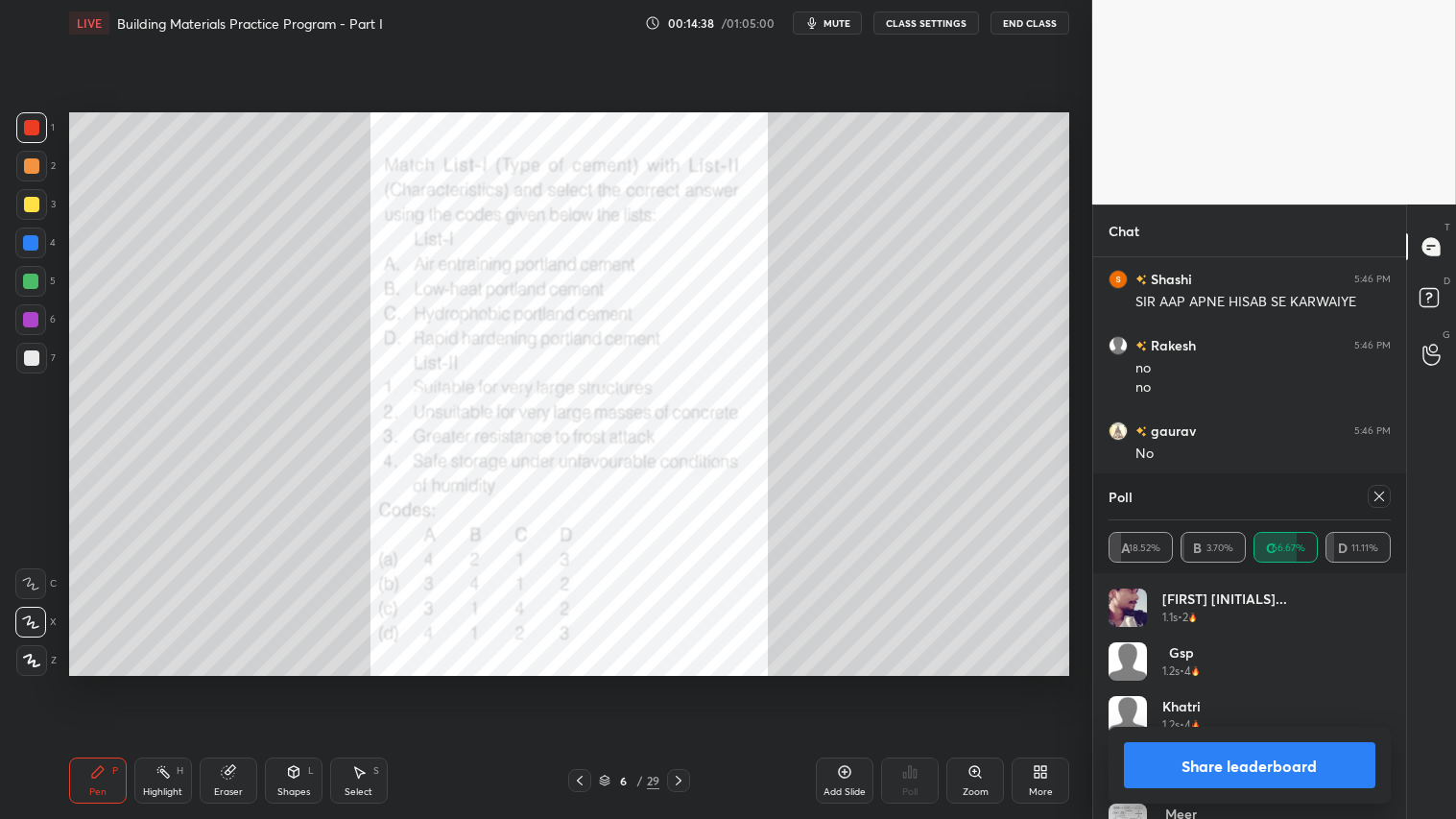 click on "Share leaderboard" at bounding box center (1250, 765) 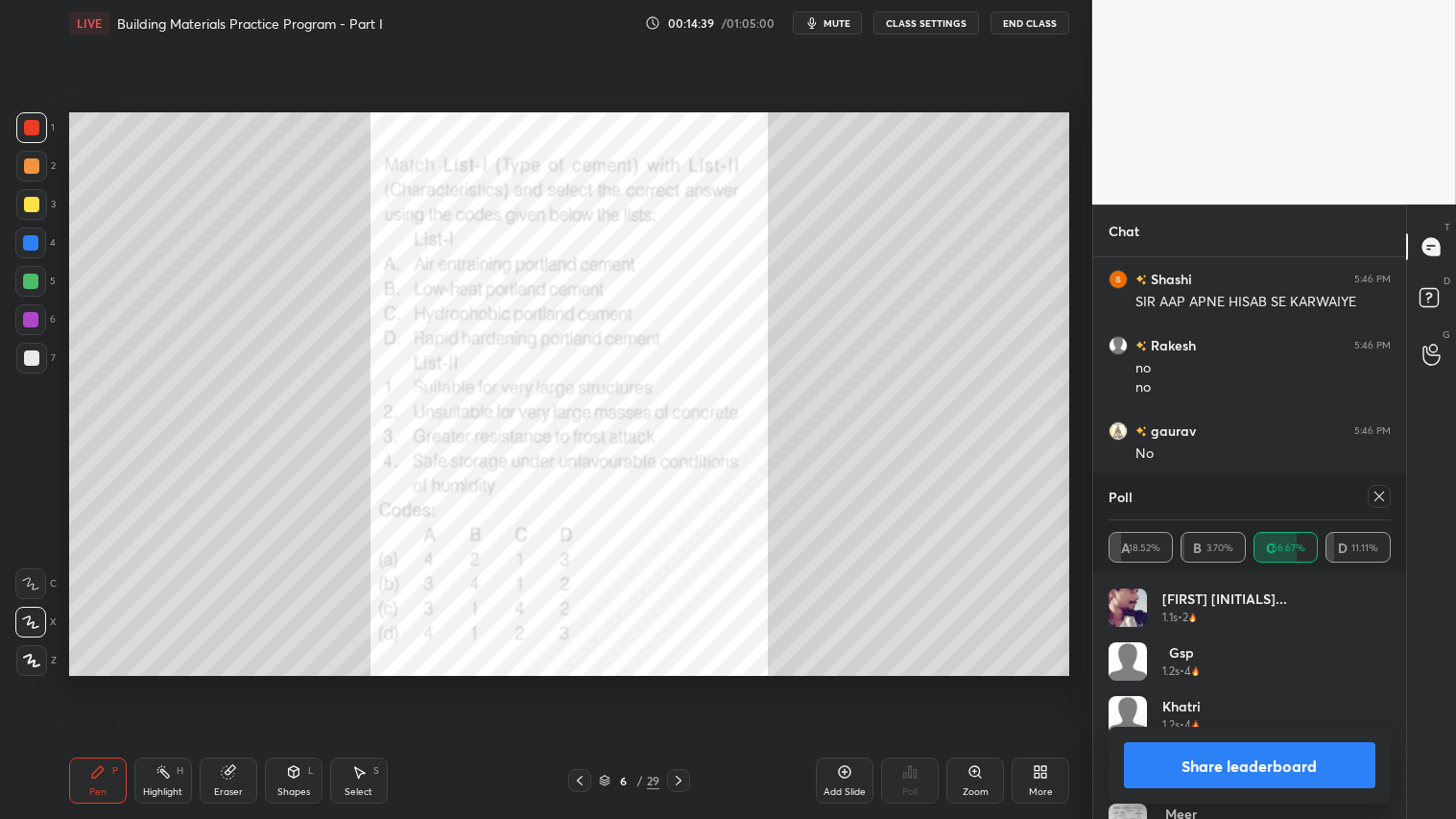 click on "Share leaderboard" at bounding box center (1250, 765) 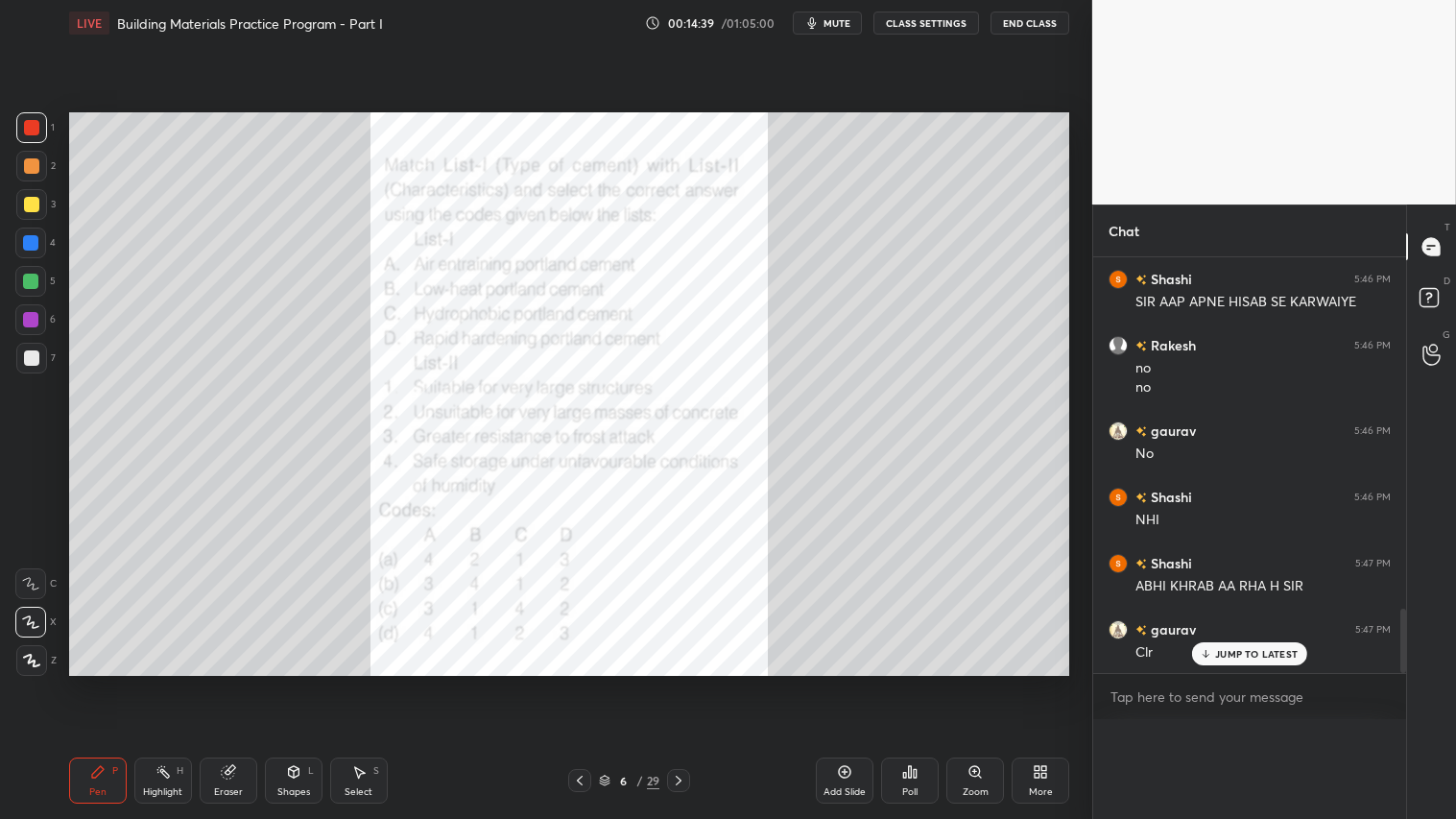 scroll, scrollTop: 0, scrollLeft: 0, axis: both 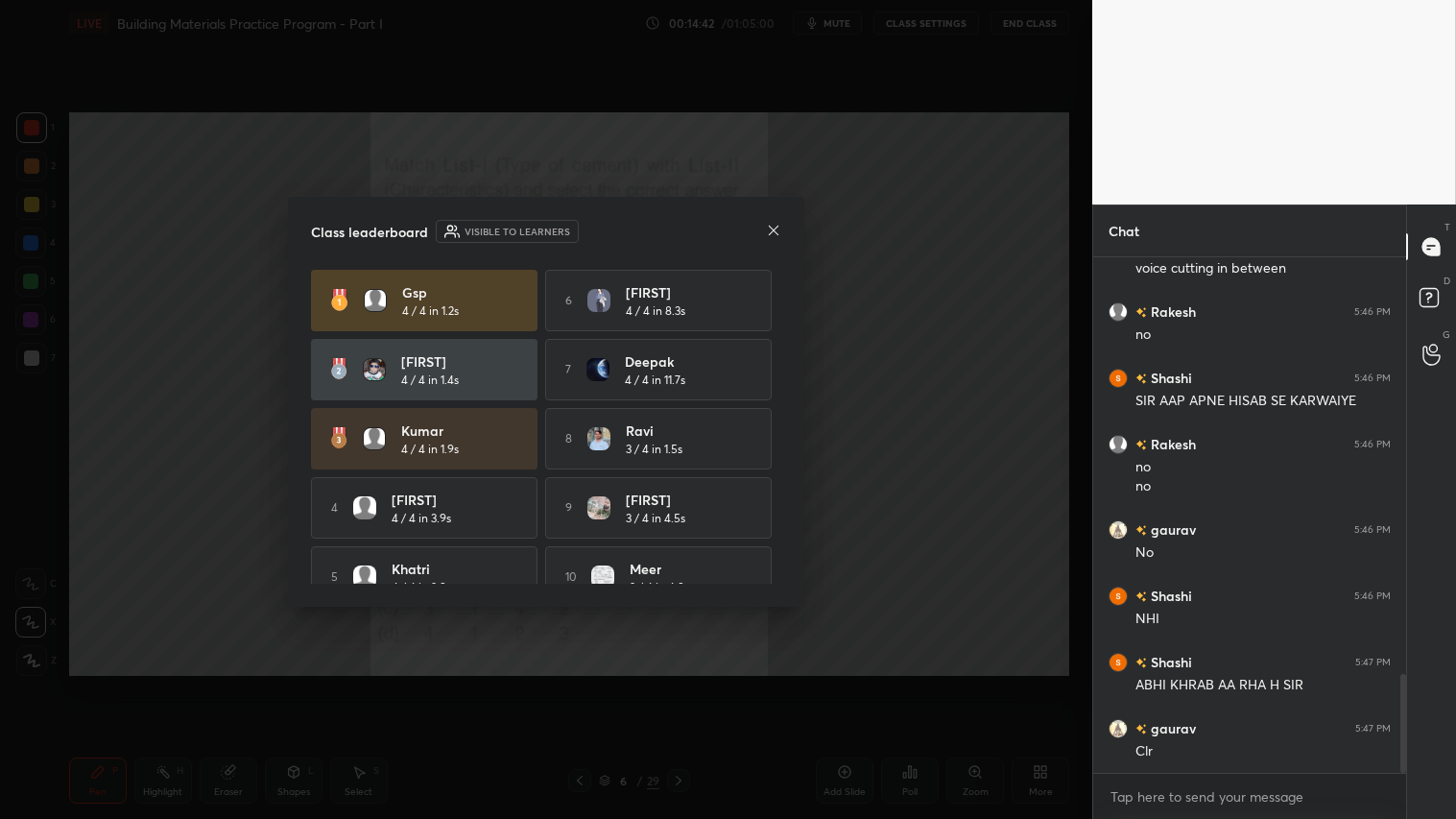 click 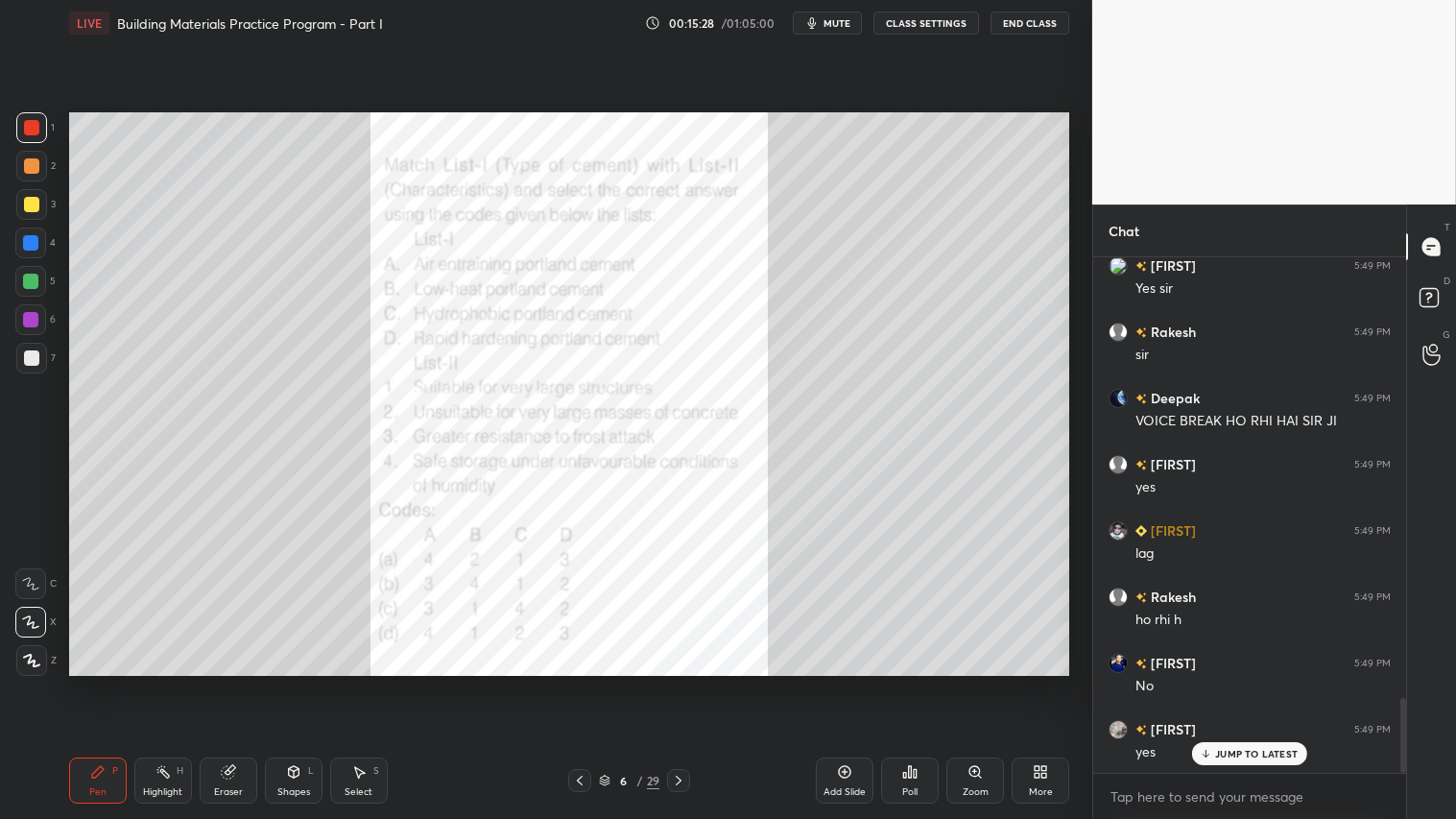 scroll, scrollTop: 3107, scrollLeft: 0, axis: vertical 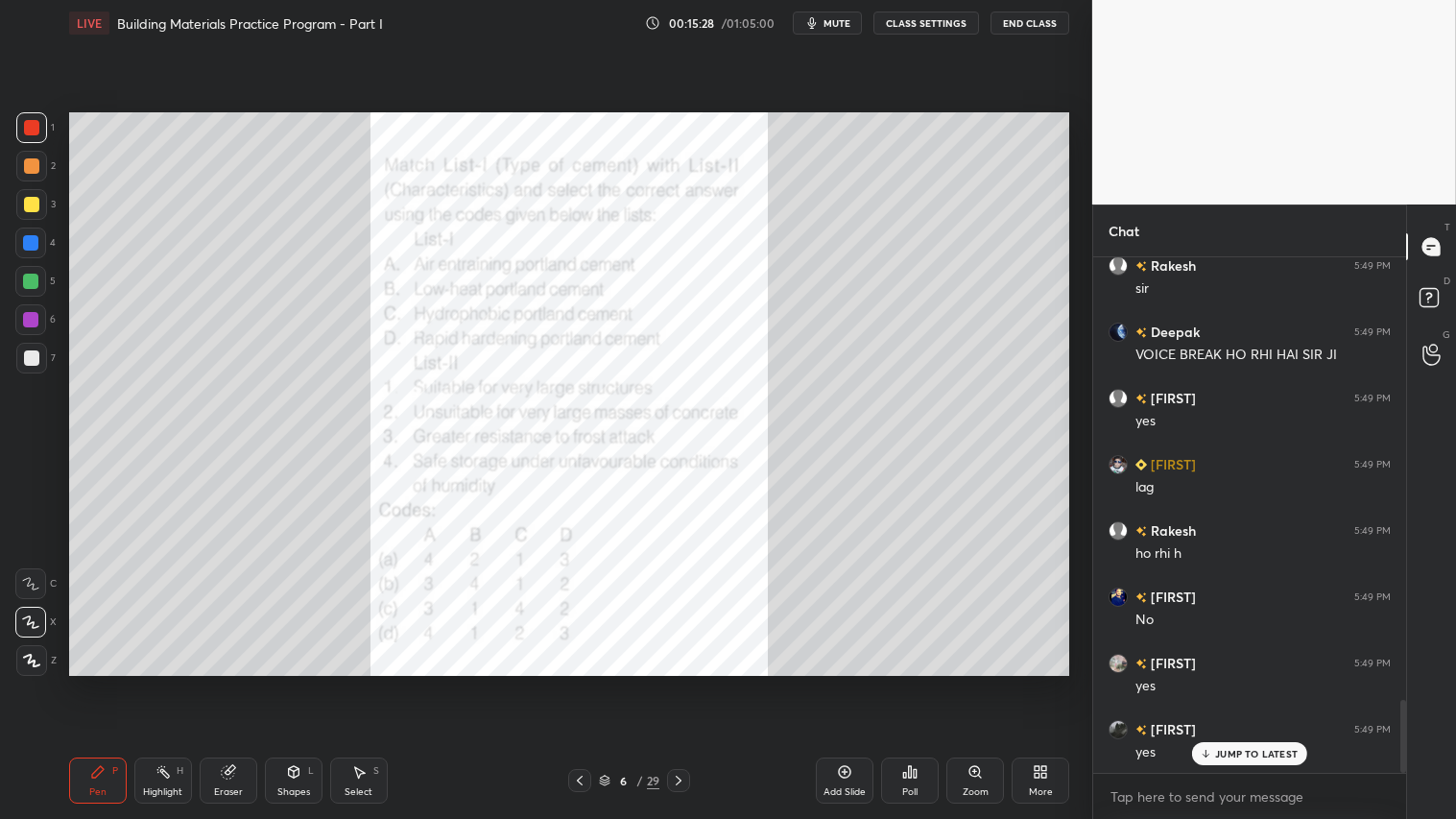 click on "Eraser" at bounding box center [228, 781] 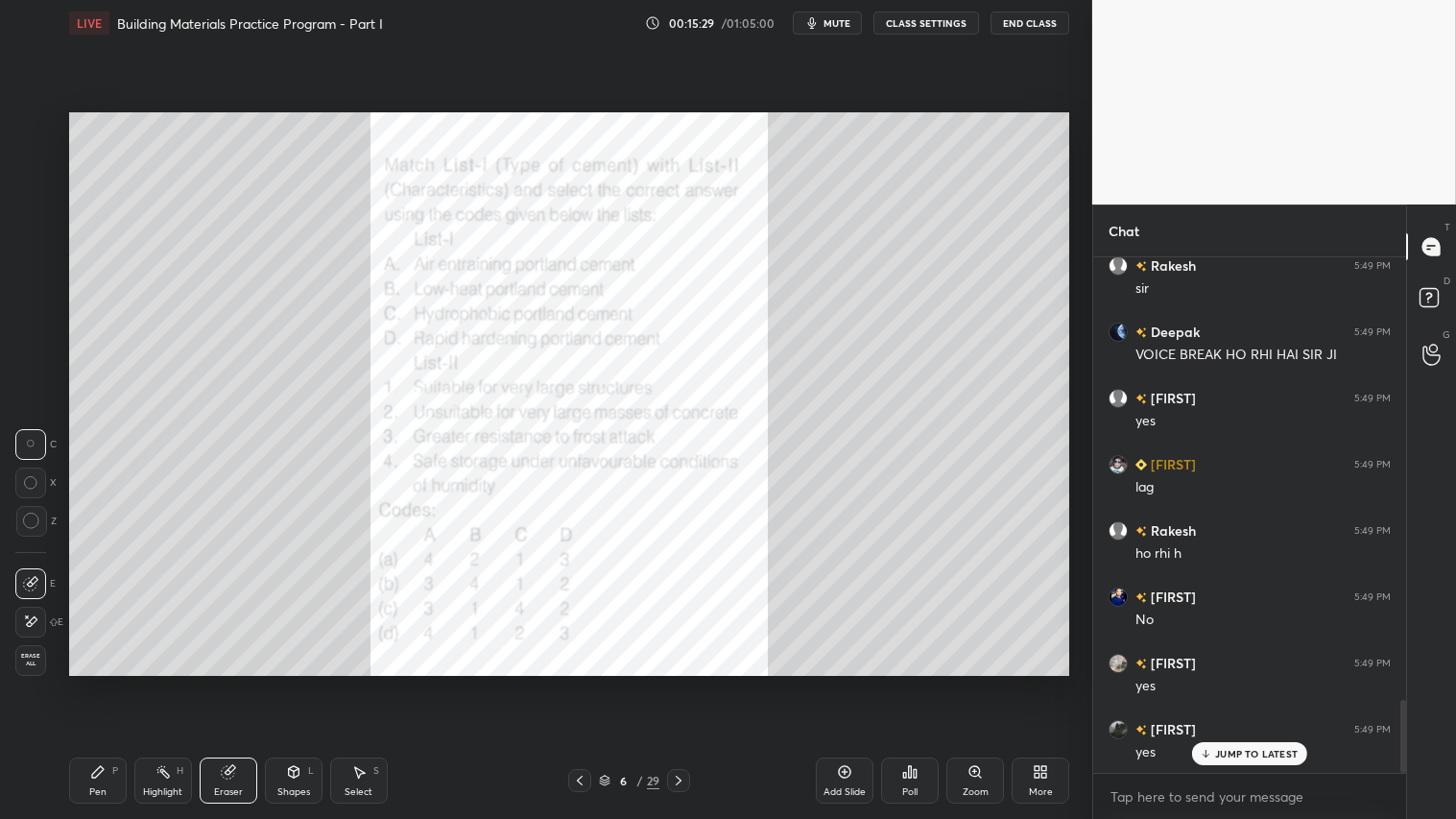 drag, startPoint x: 29, startPoint y: 660, endPoint x: 54, endPoint y: 711, distance: 56.79789 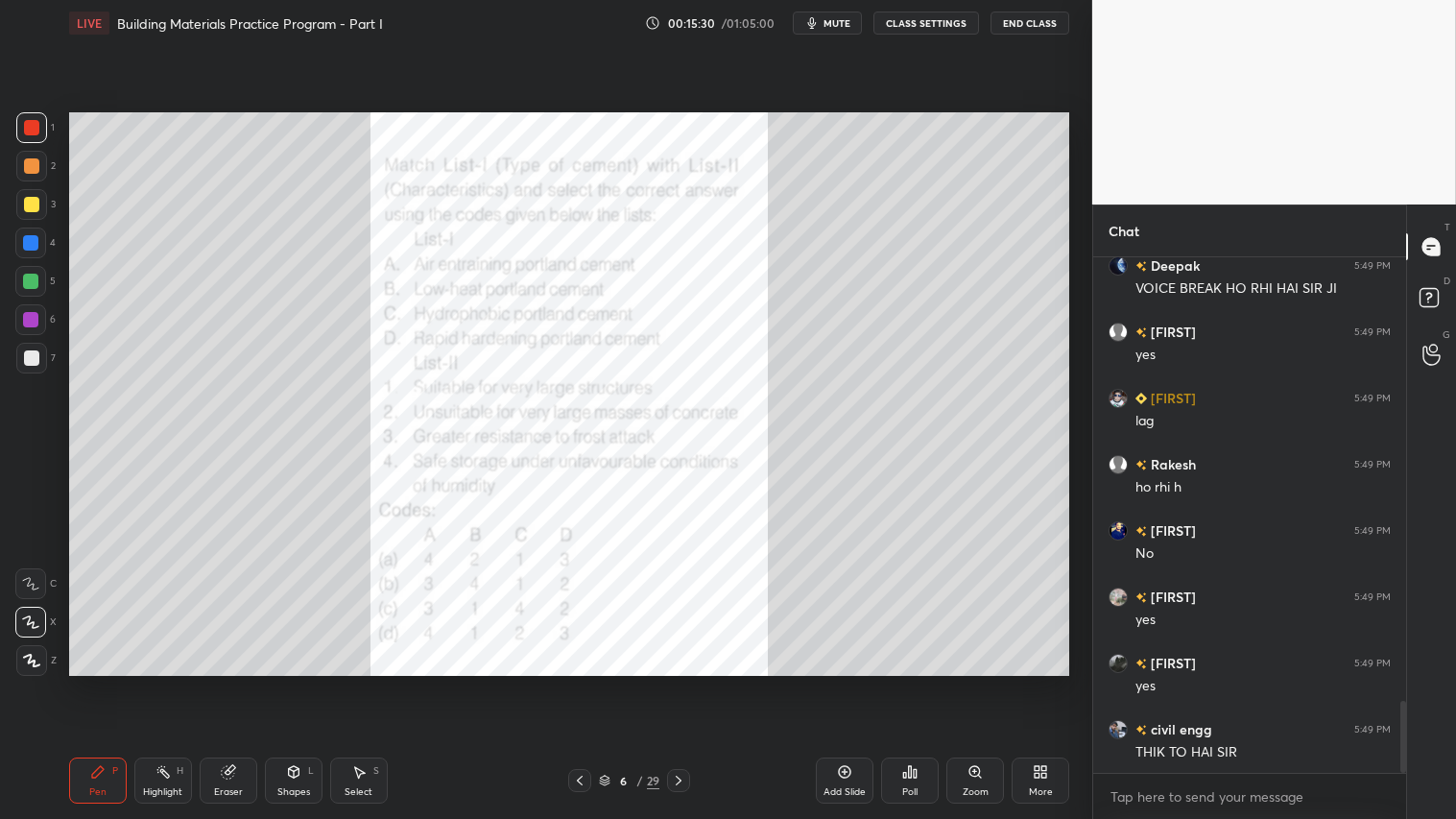 click on "Pen" at bounding box center [98, 792] 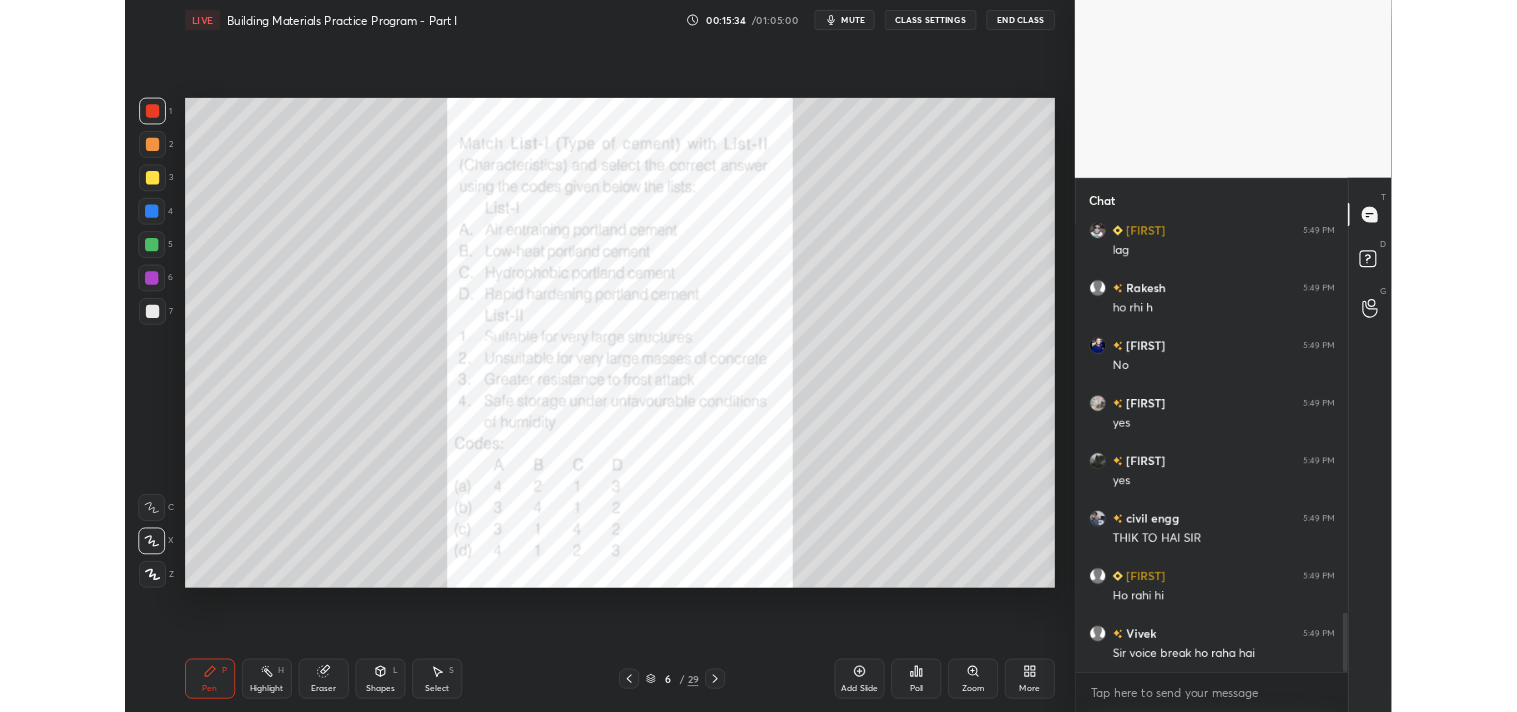 scroll, scrollTop: 3513, scrollLeft: 0, axis: vertical 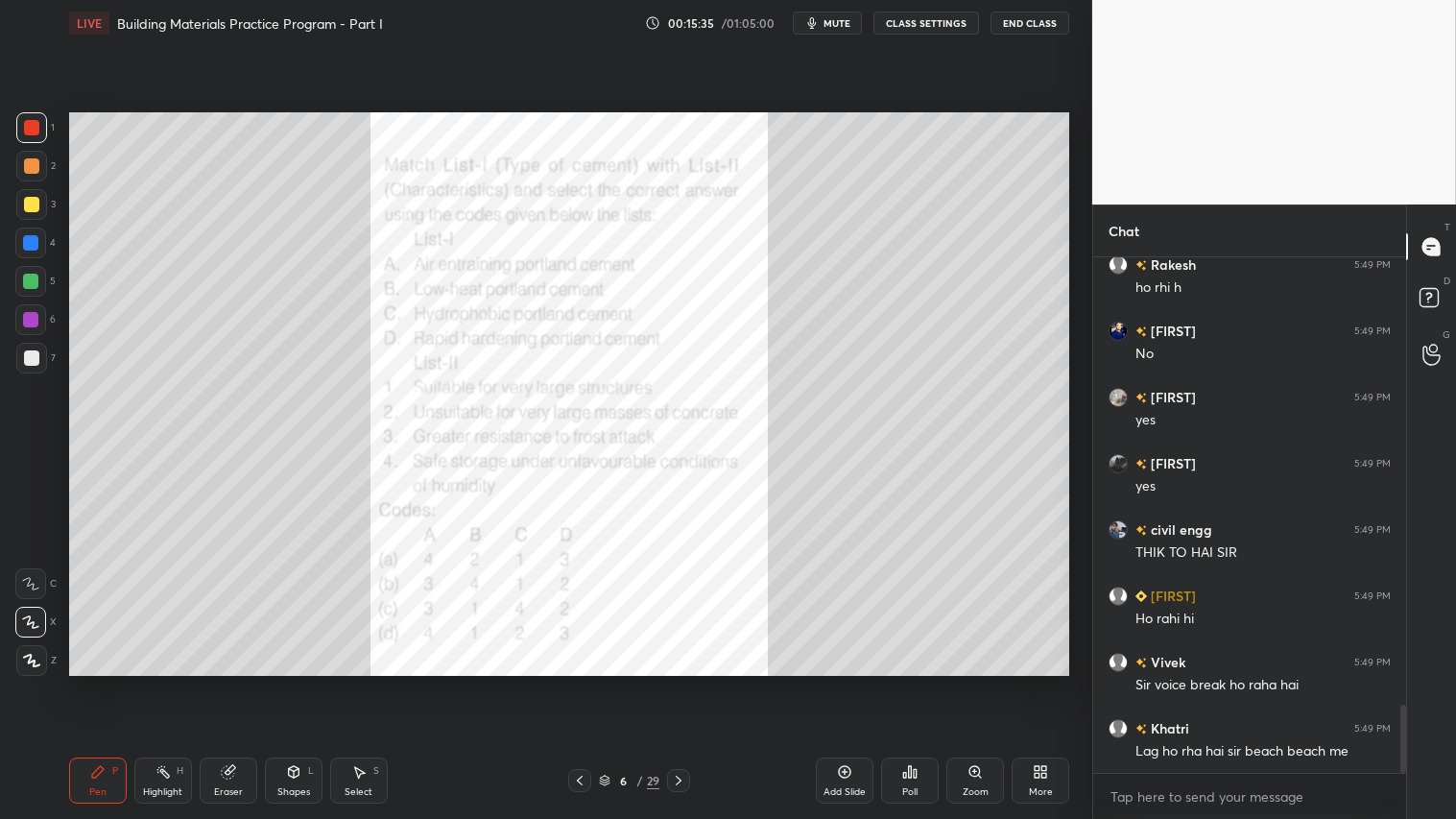 click on "mute" at bounding box center [837, 23] 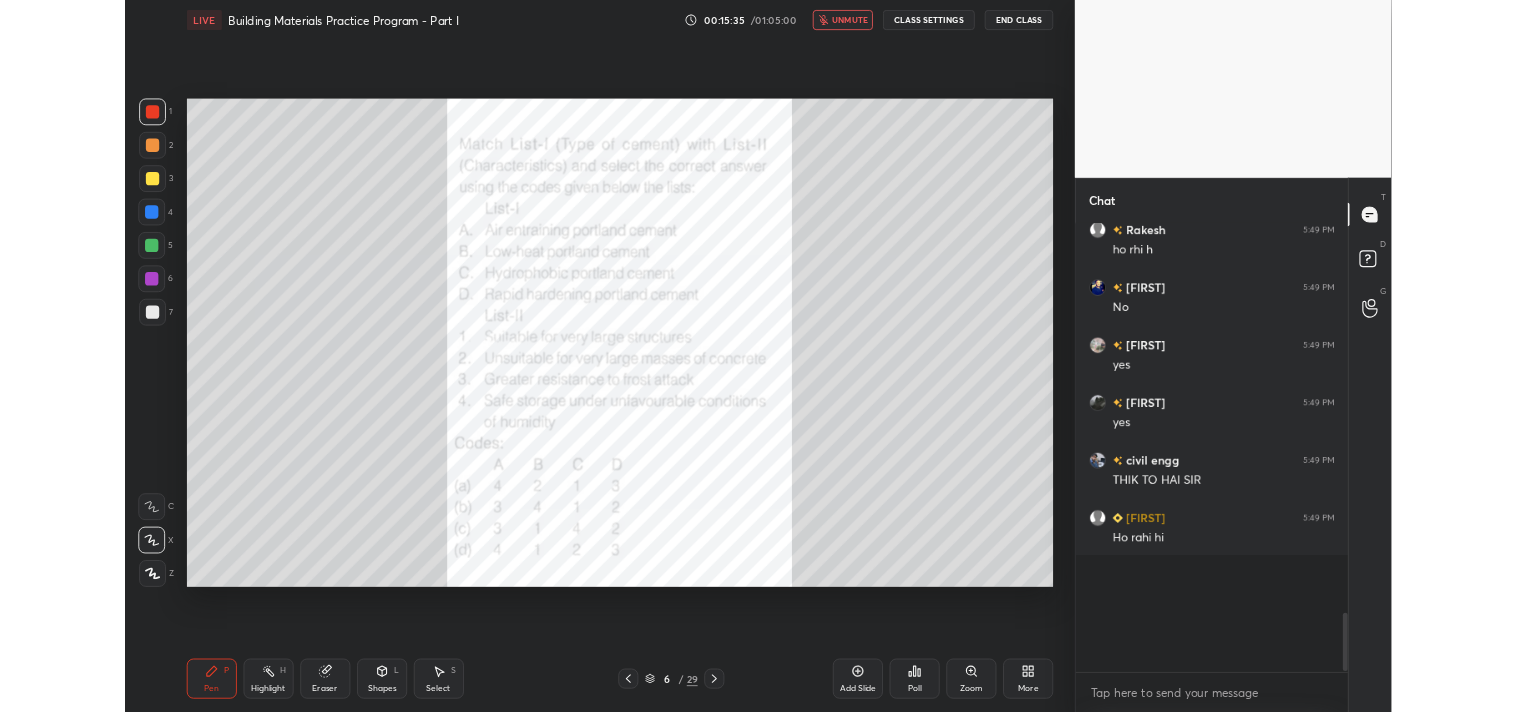 scroll, scrollTop: 584, scrollLeft: 1057, axis: both 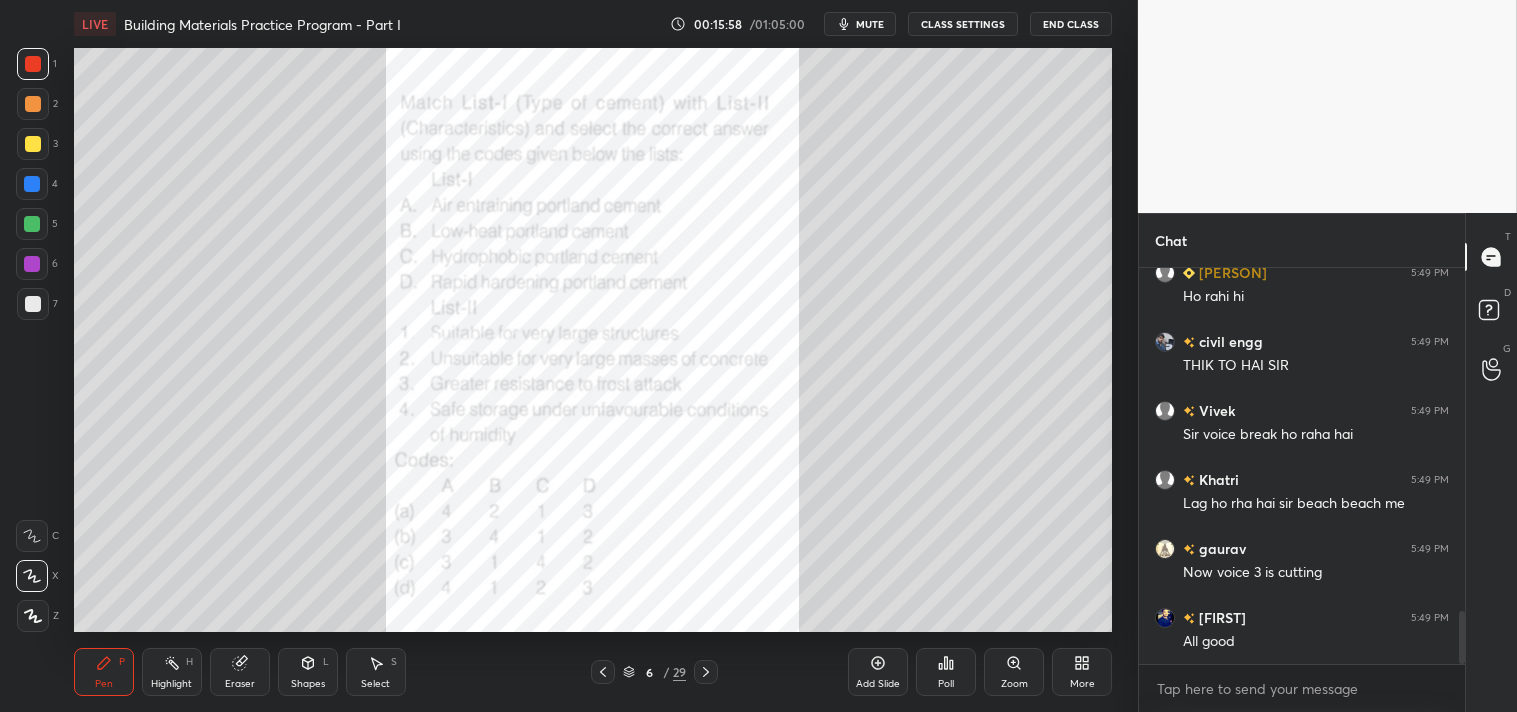 click 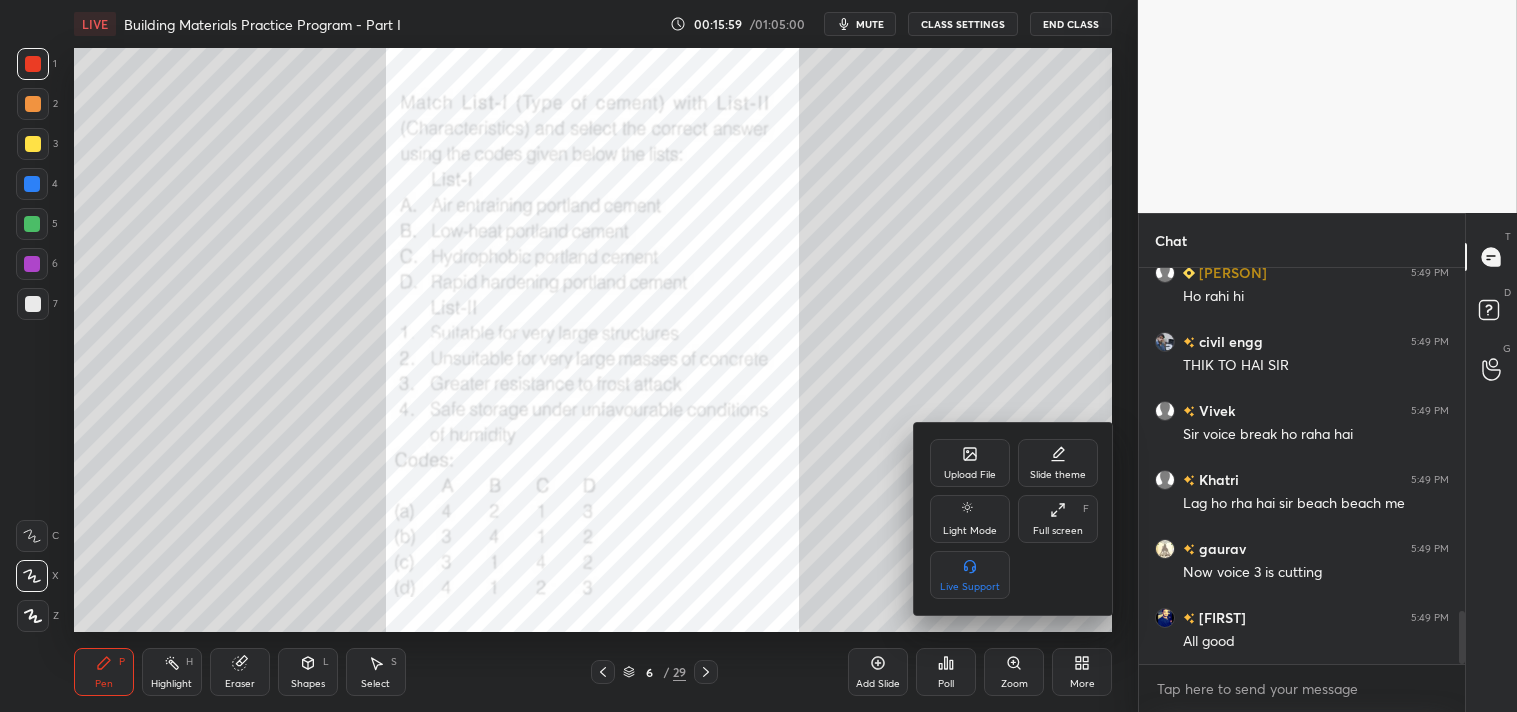 drag, startPoint x: 1060, startPoint y: 521, endPoint x: 1060, endPoint y: 618, distance: 97 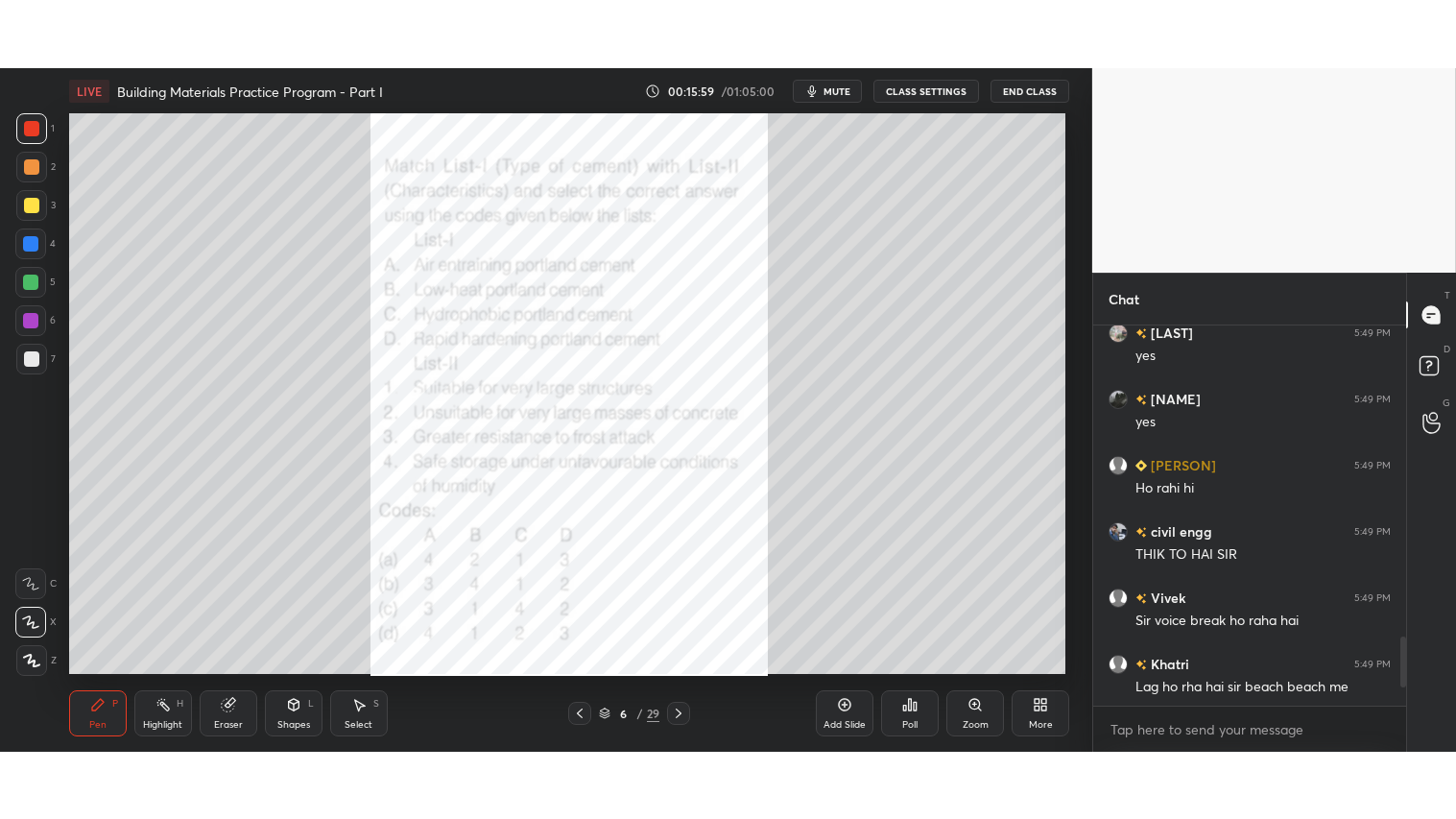 scroll, scrollTop: 95317, scrollLeft: 94962, axis: both 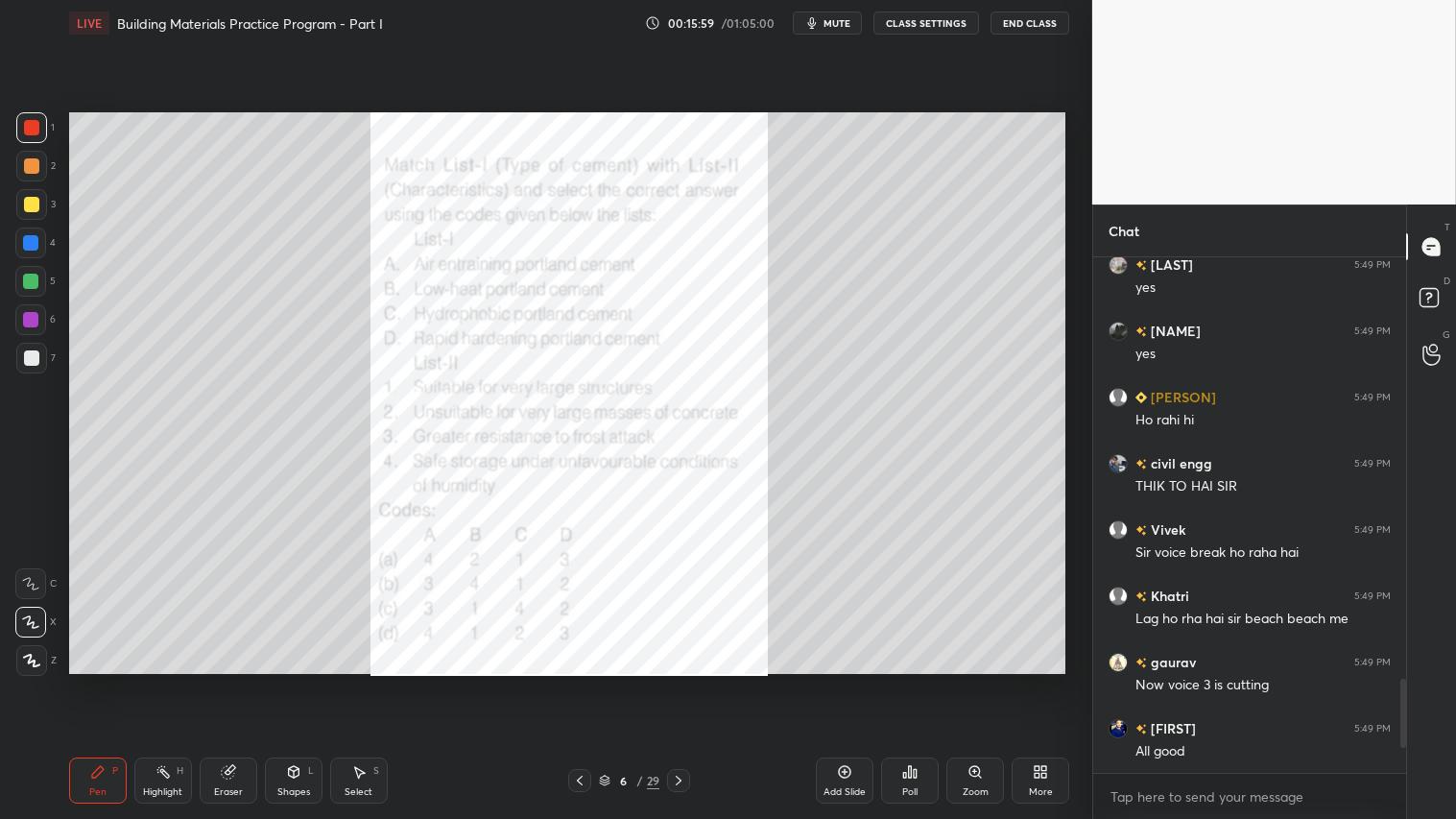 type on "x" 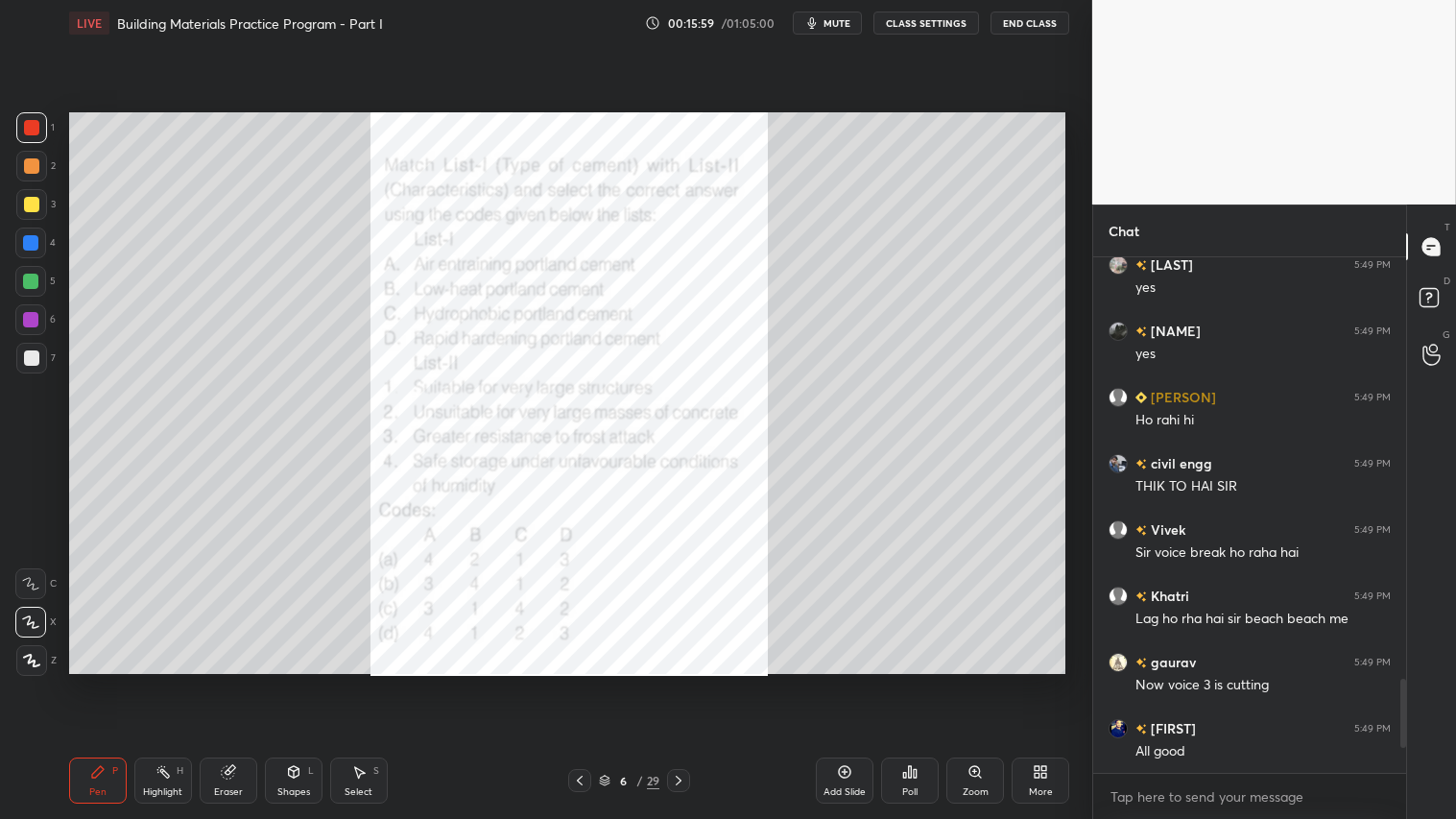 scroll, scrollTop: 2307, scrollLeft: 0, axis: vertical 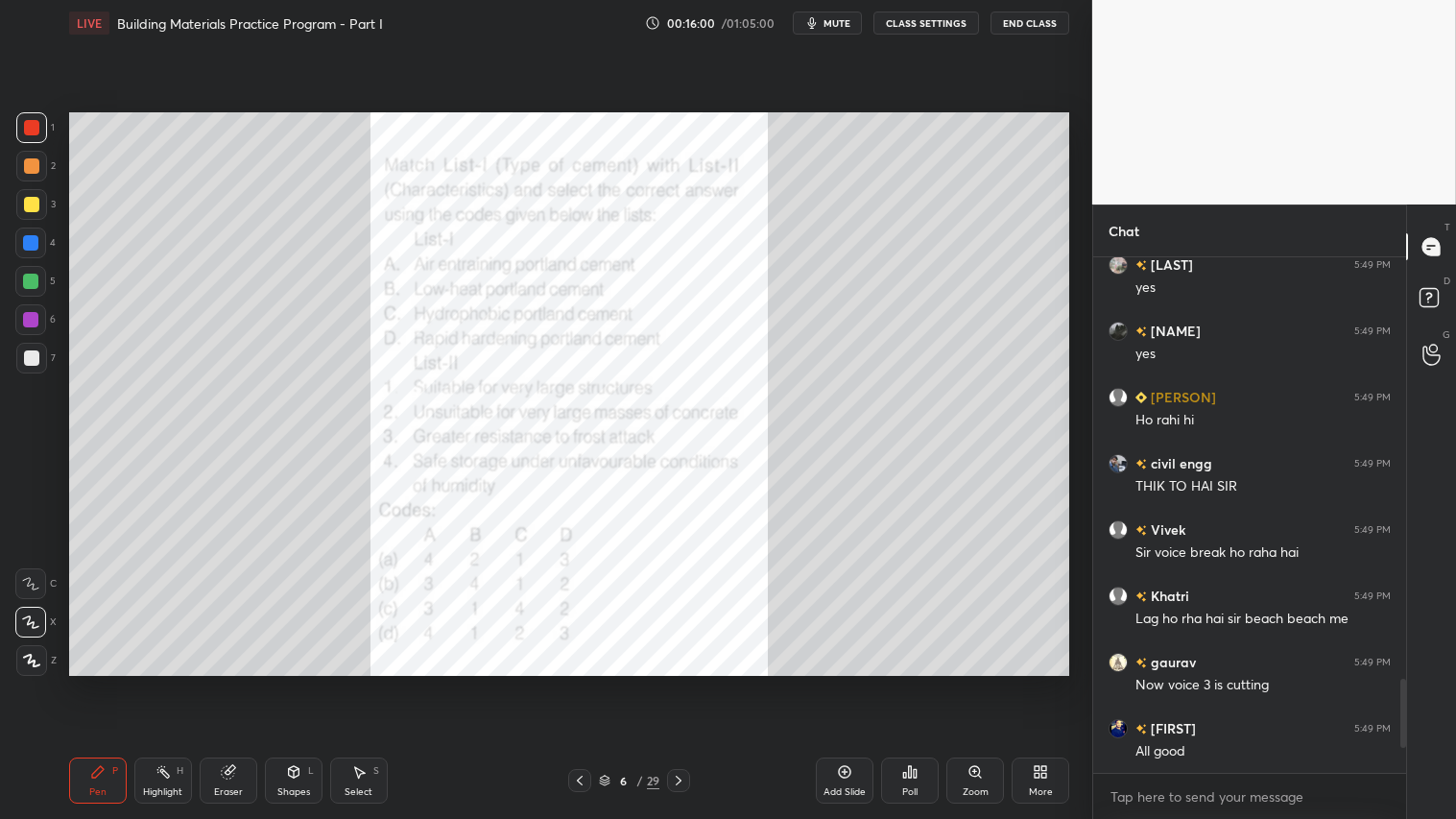 click at bounding box center [32, 128] 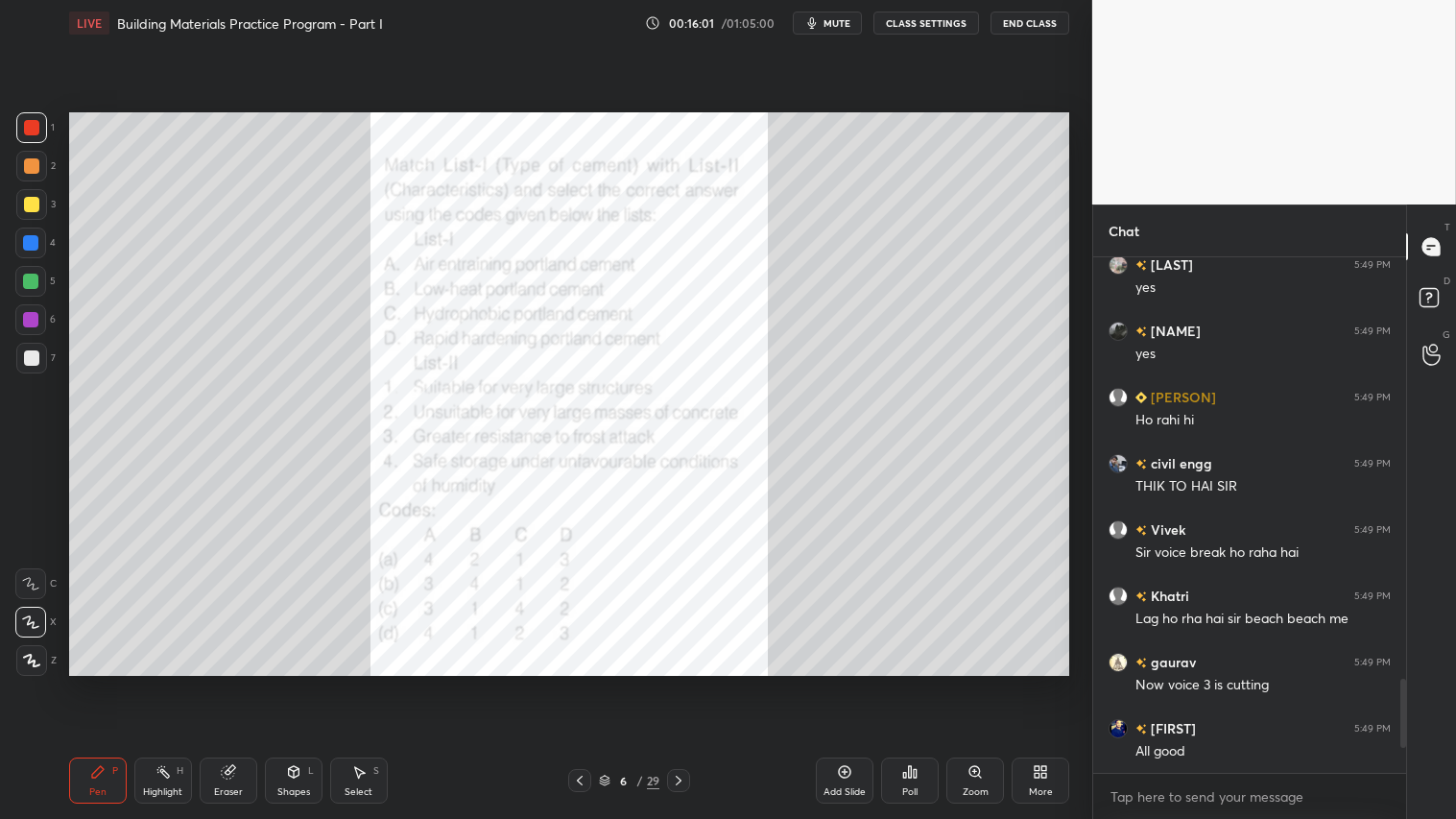 click on "Pen P" at bounding box center [98, 781] 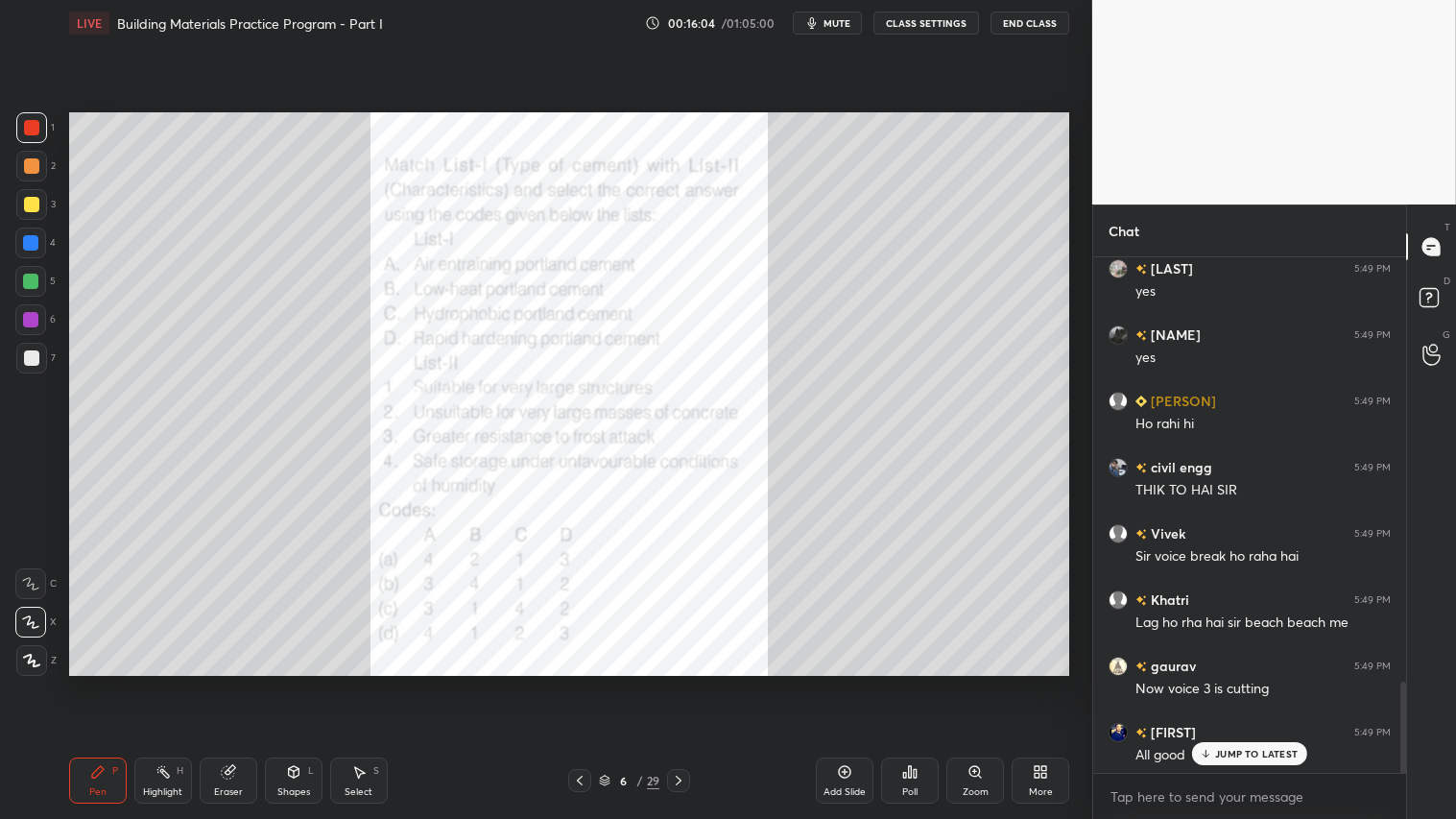 scroll, scrollTop: 2398, scrollLeft: 0, axis: vertical 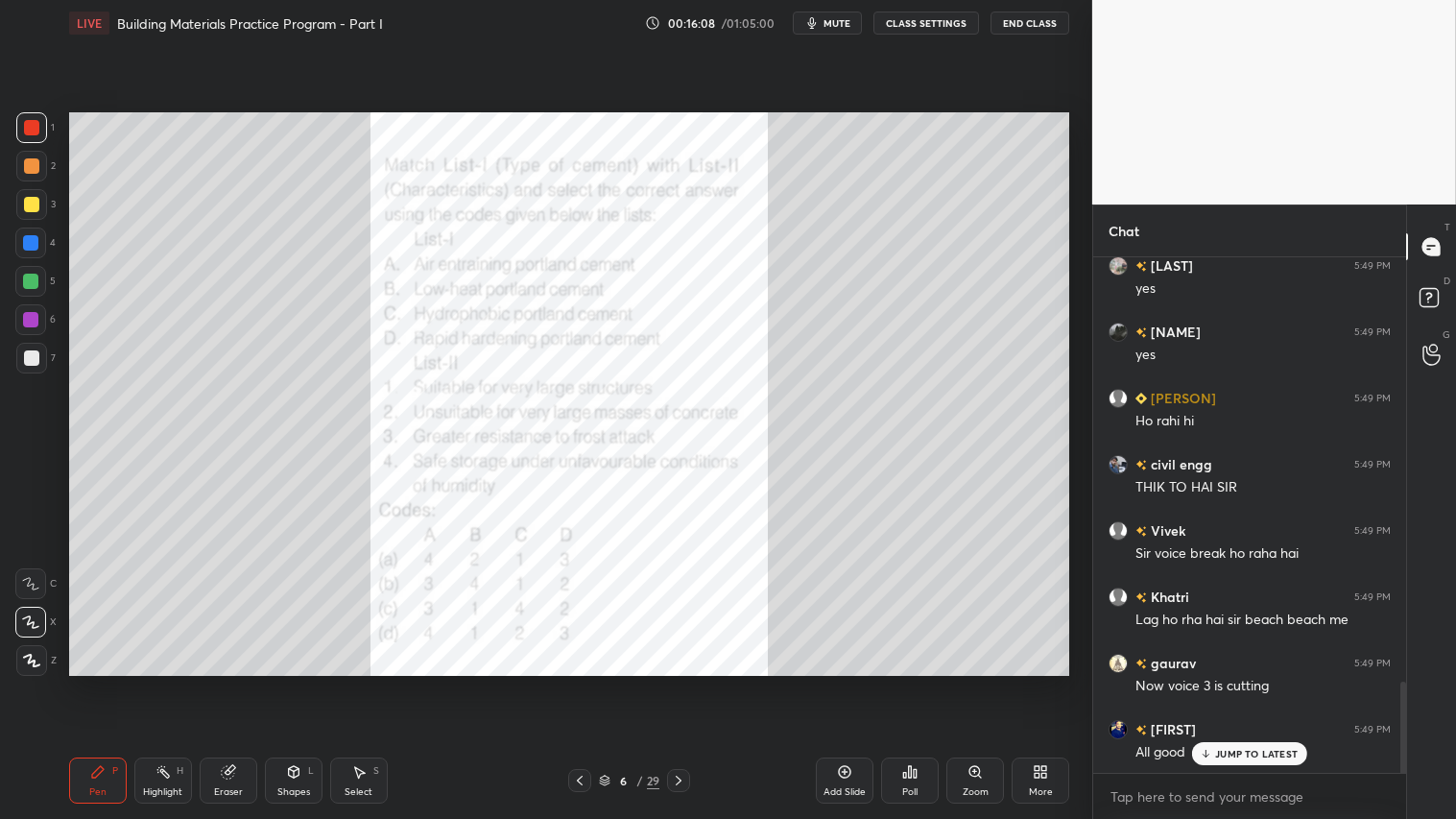 click on "JUMP TO LATEST" at bounding box center [1256, 754] 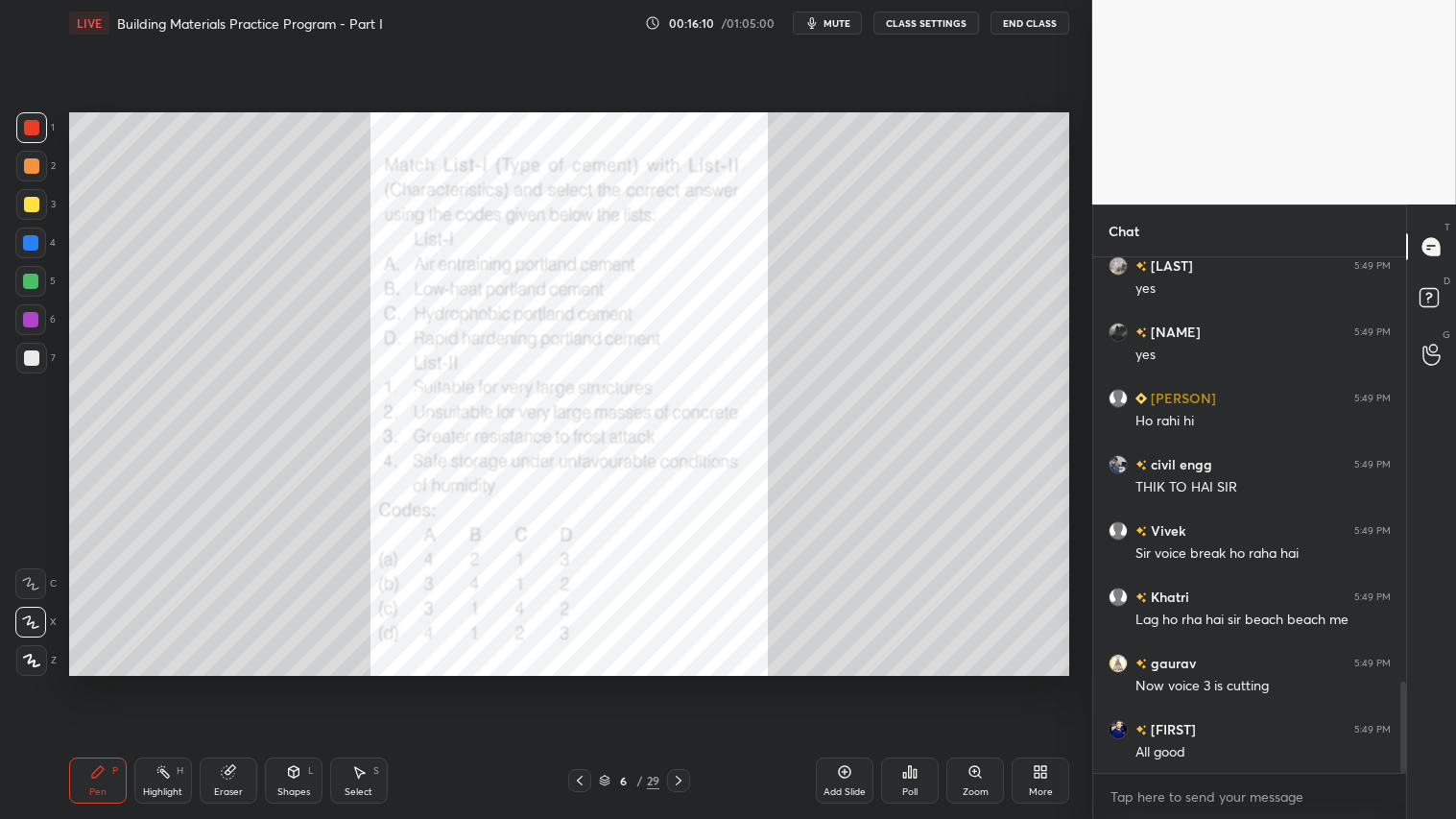 click at bounding box center [32, 128] 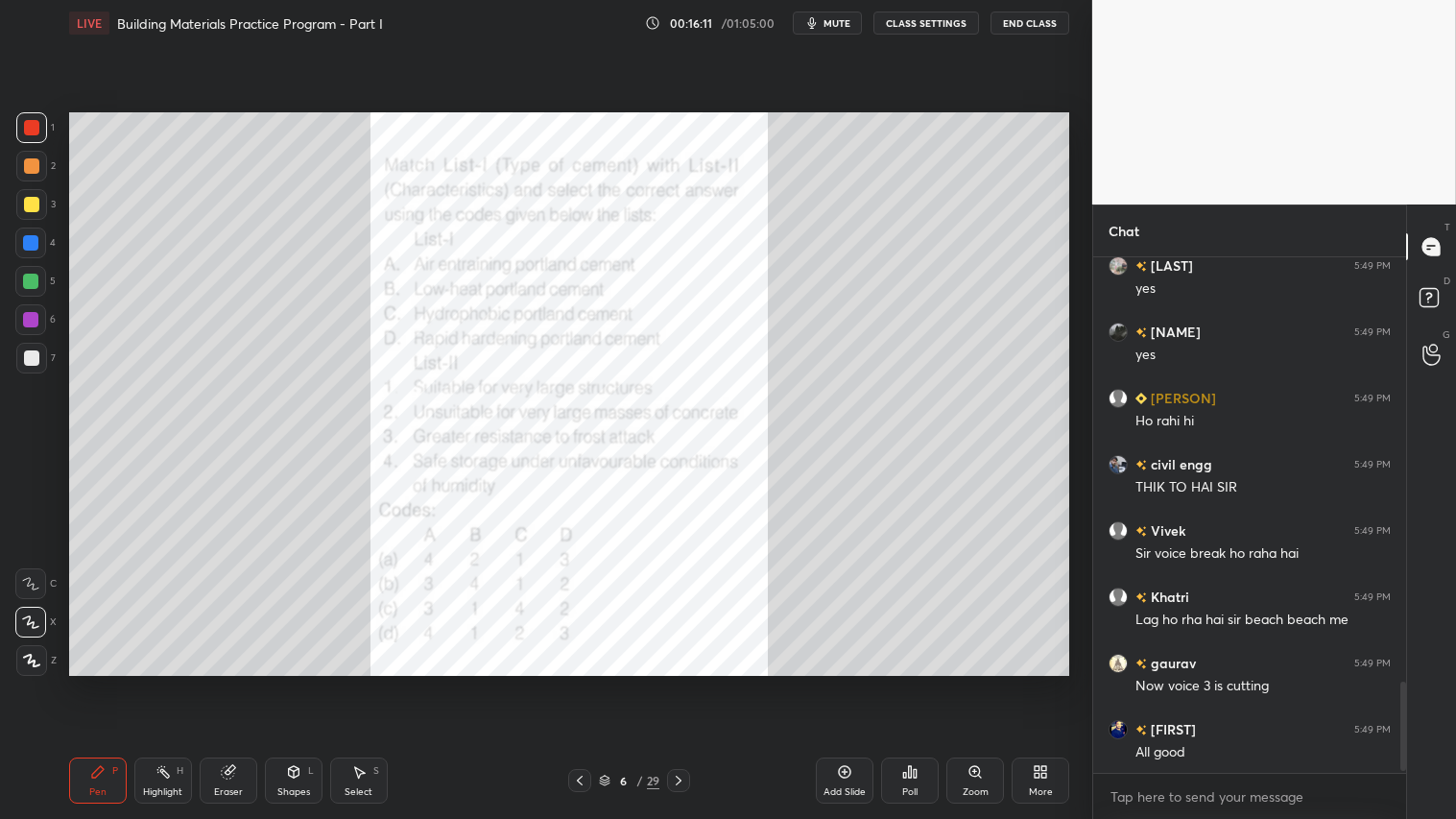 scroll, scrollTop: 2465, scrollLeft: 0, axis: vertical 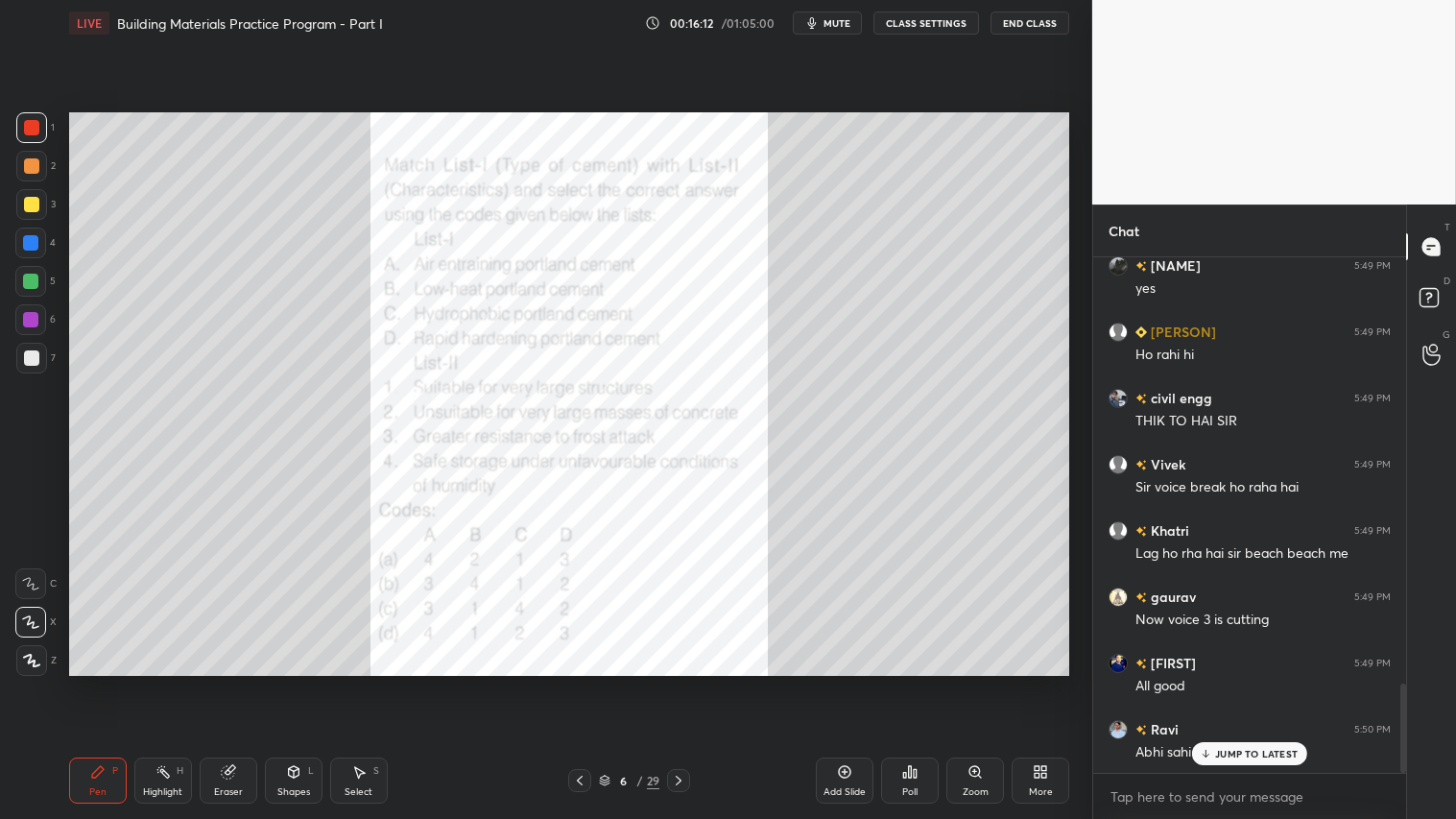 click on "JUMP TO LATEST" at bounding box center [1256, 754] 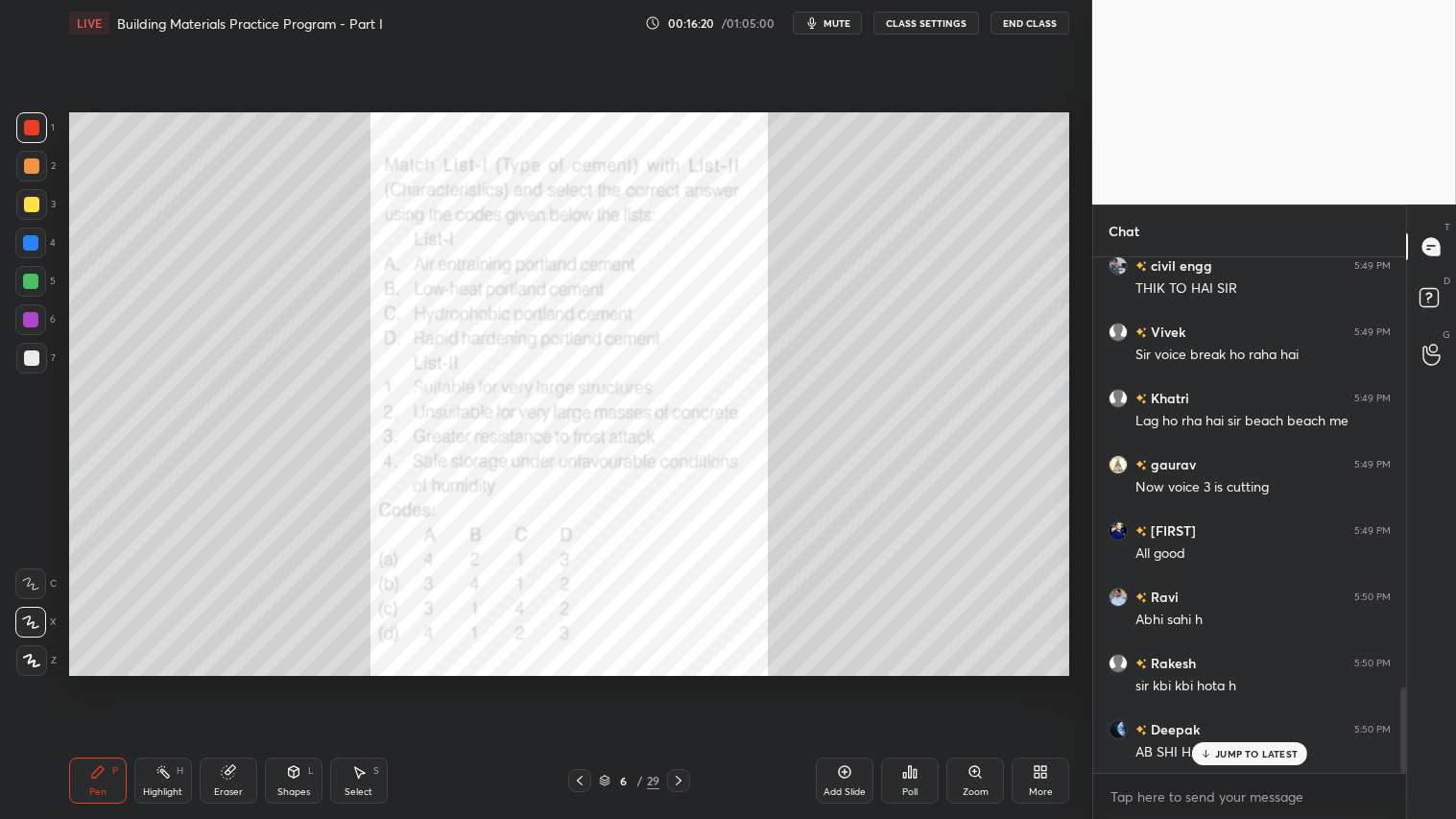 scroll, scrollTop: 2664, scrollLeft: 0, axis: vertical 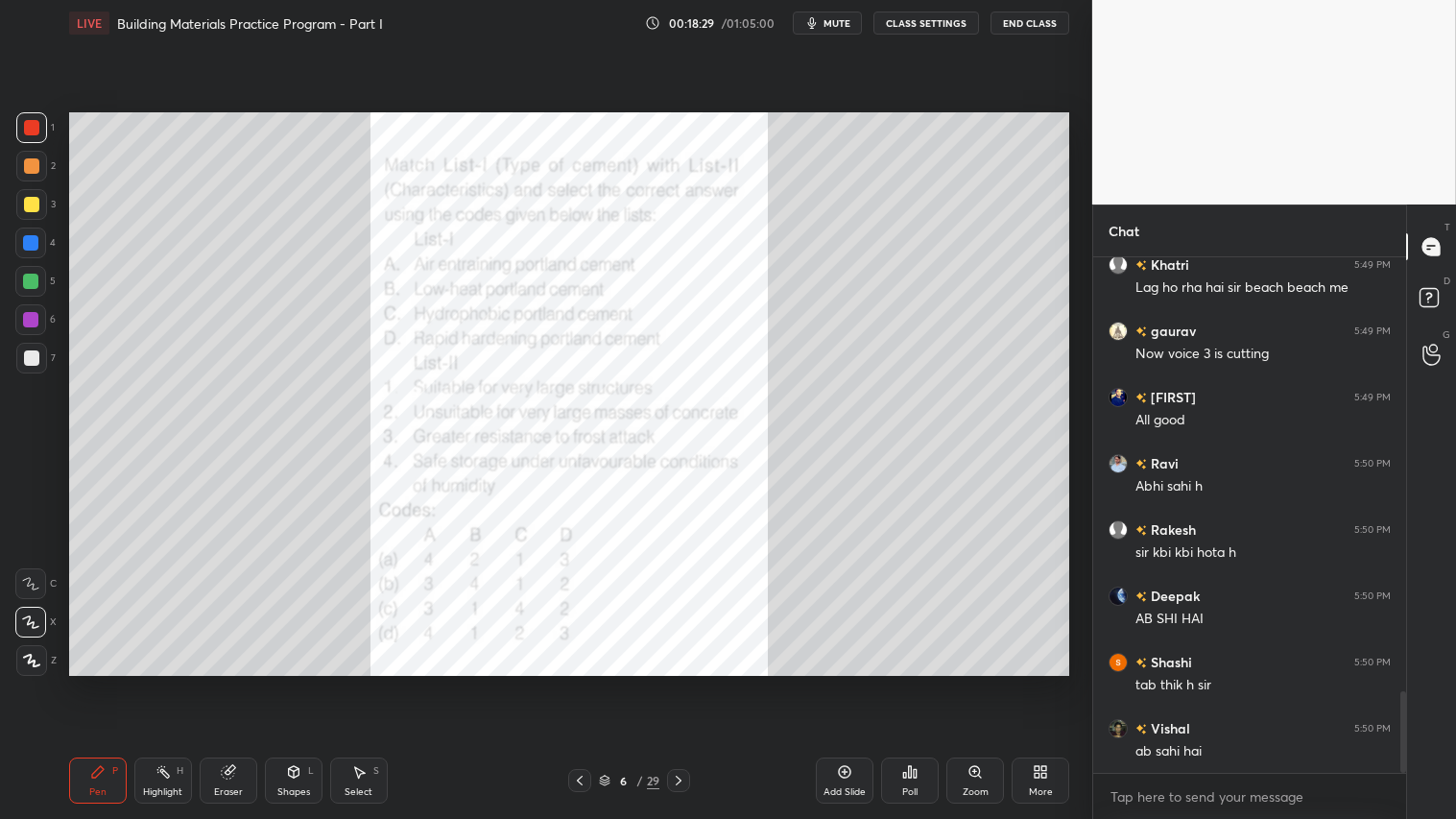 click 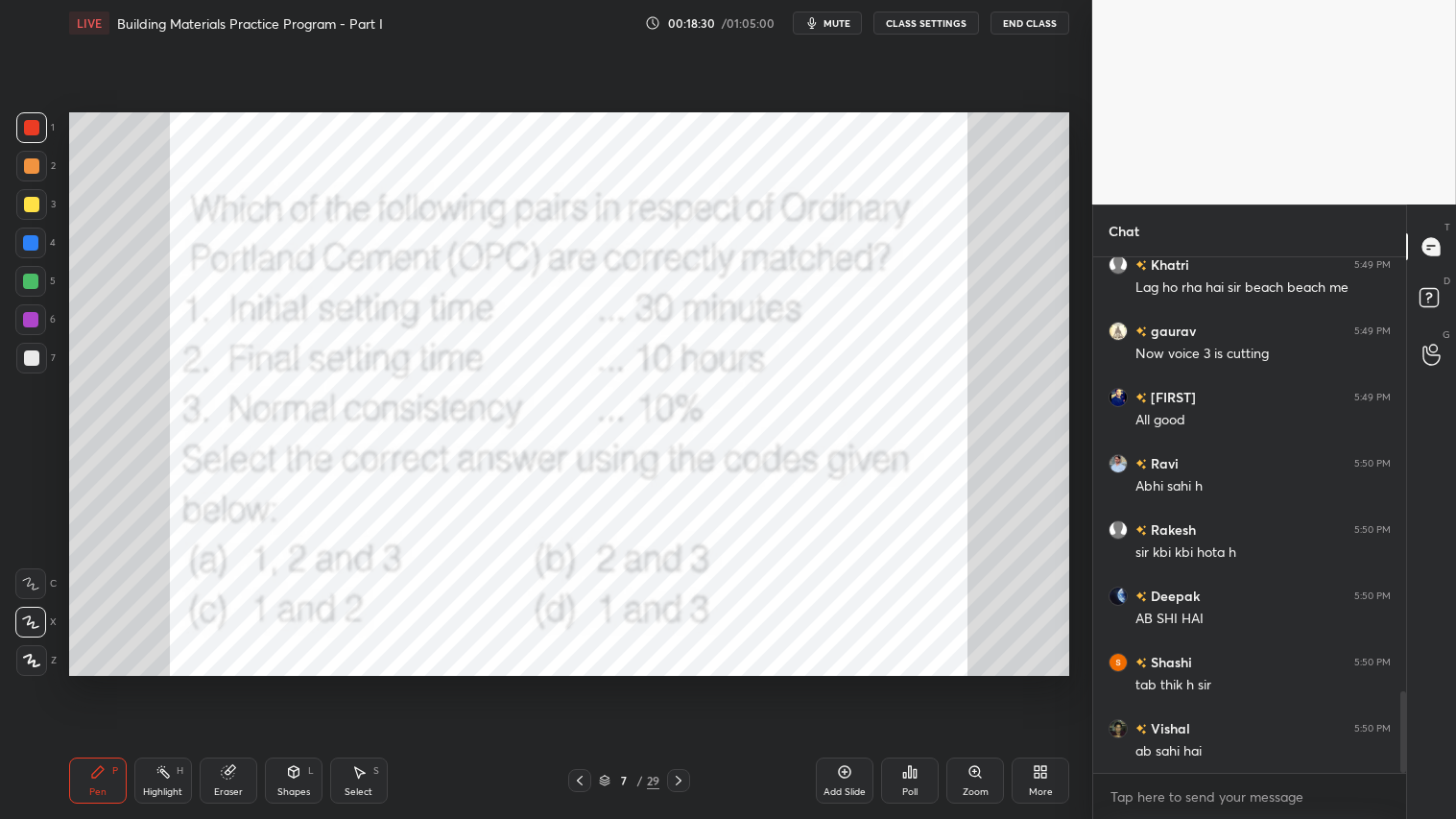 click at bounding box center (32, 128) 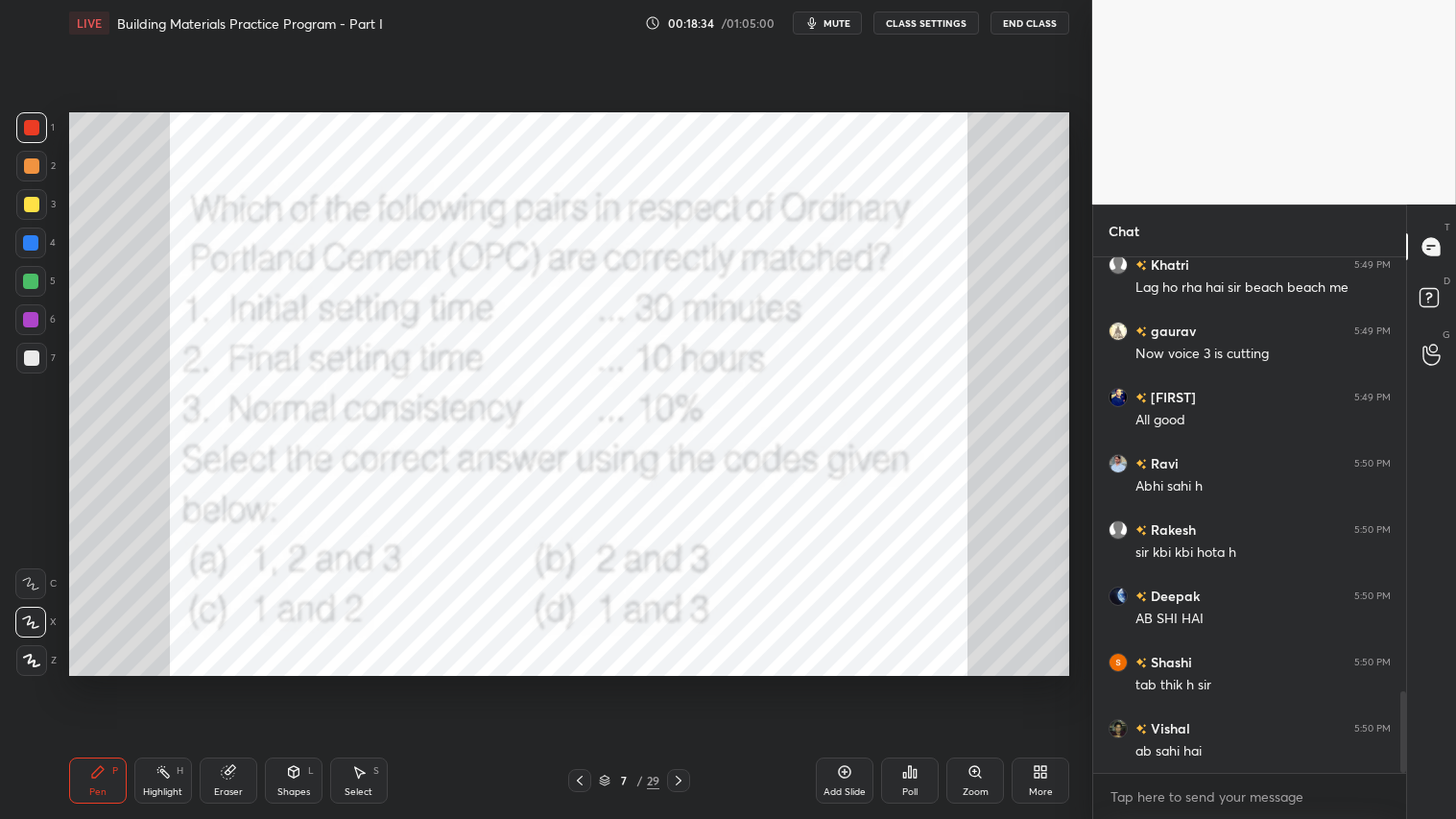 click at bounding box center (32, 128) 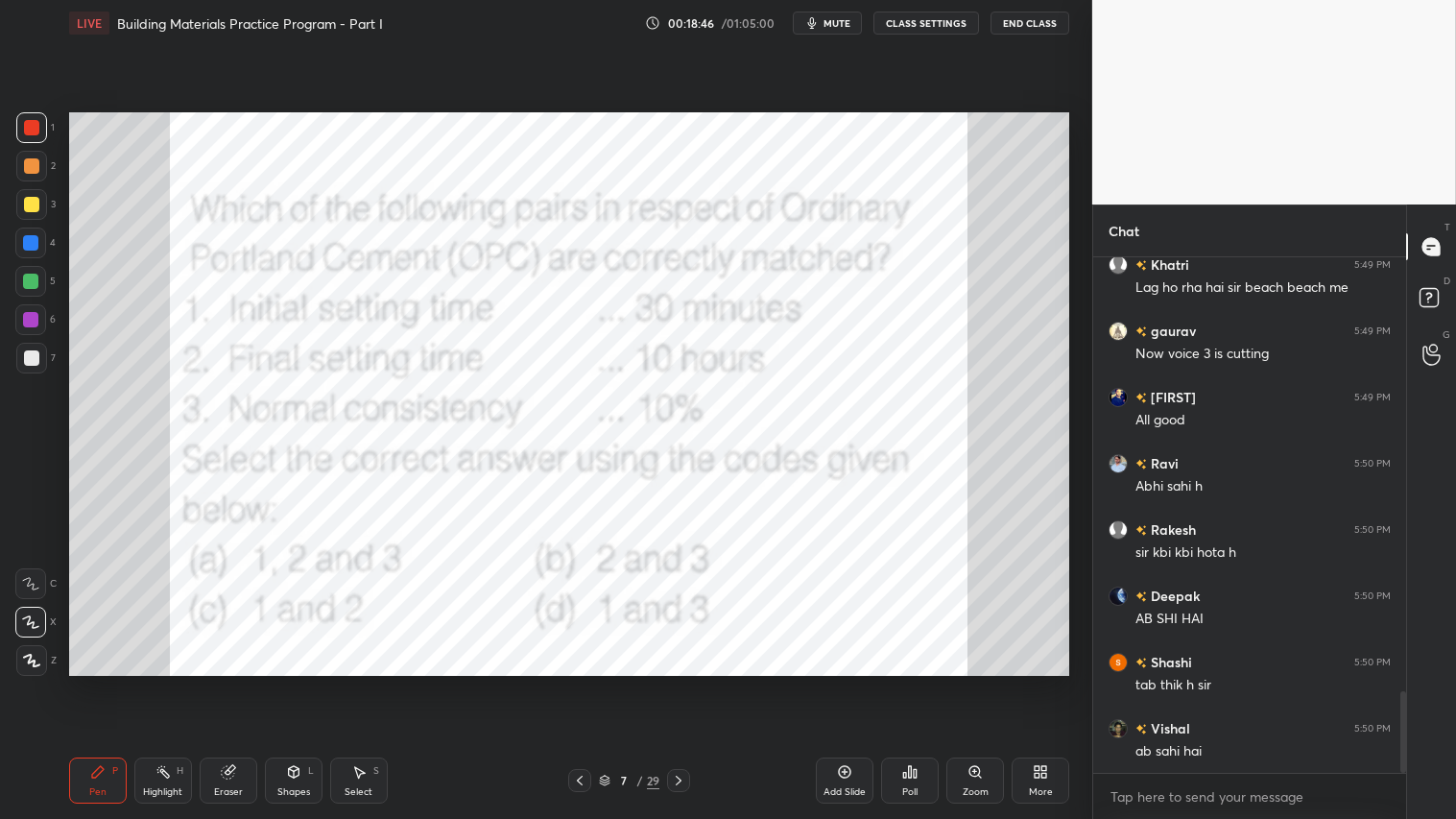 click on "Poll" at bounding box center [910, 792] 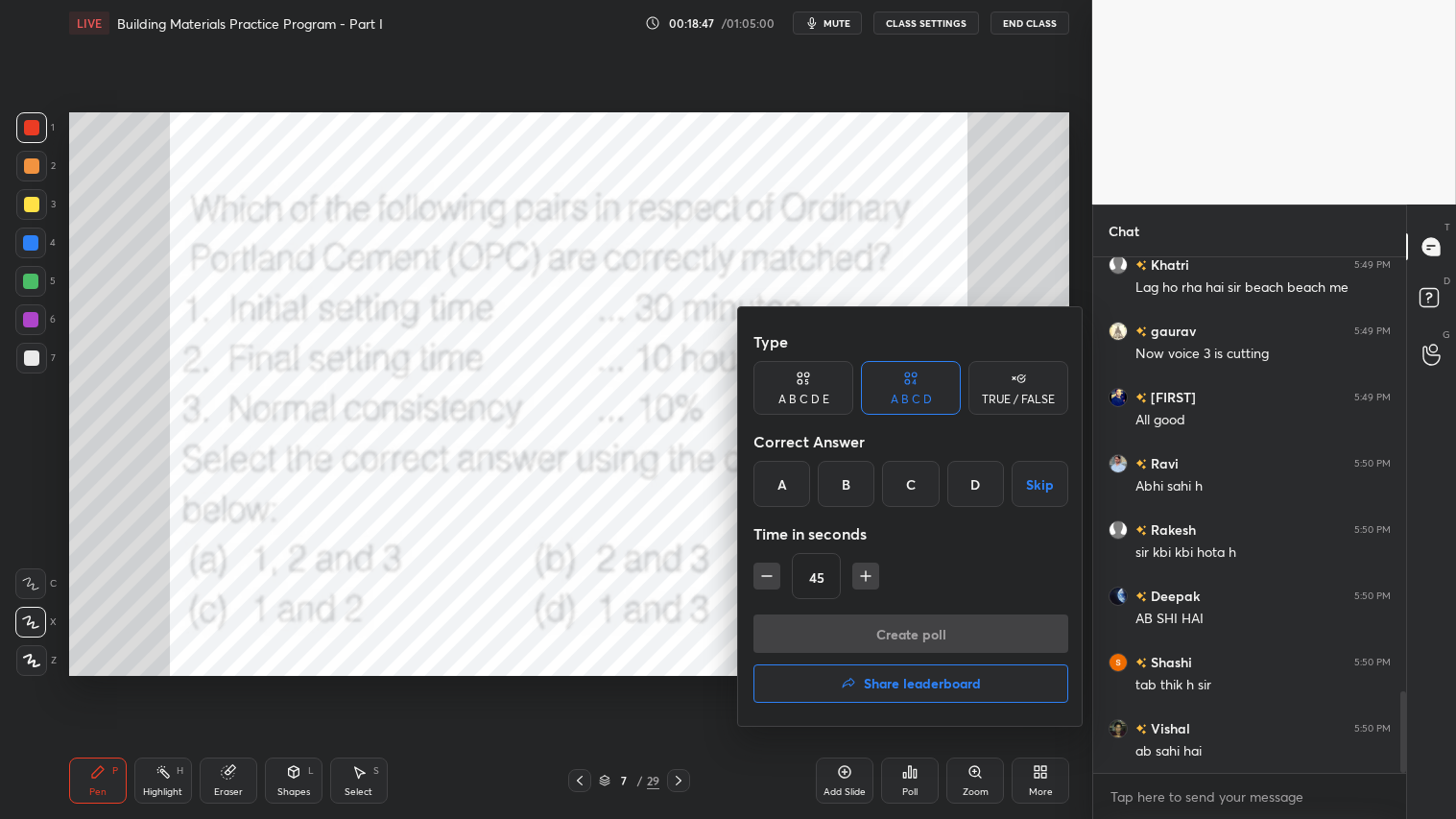 drag, startPoint x: 915, startPoint y: 488, endPoint x: 880, endPoint y: 512, distance: 42.43819 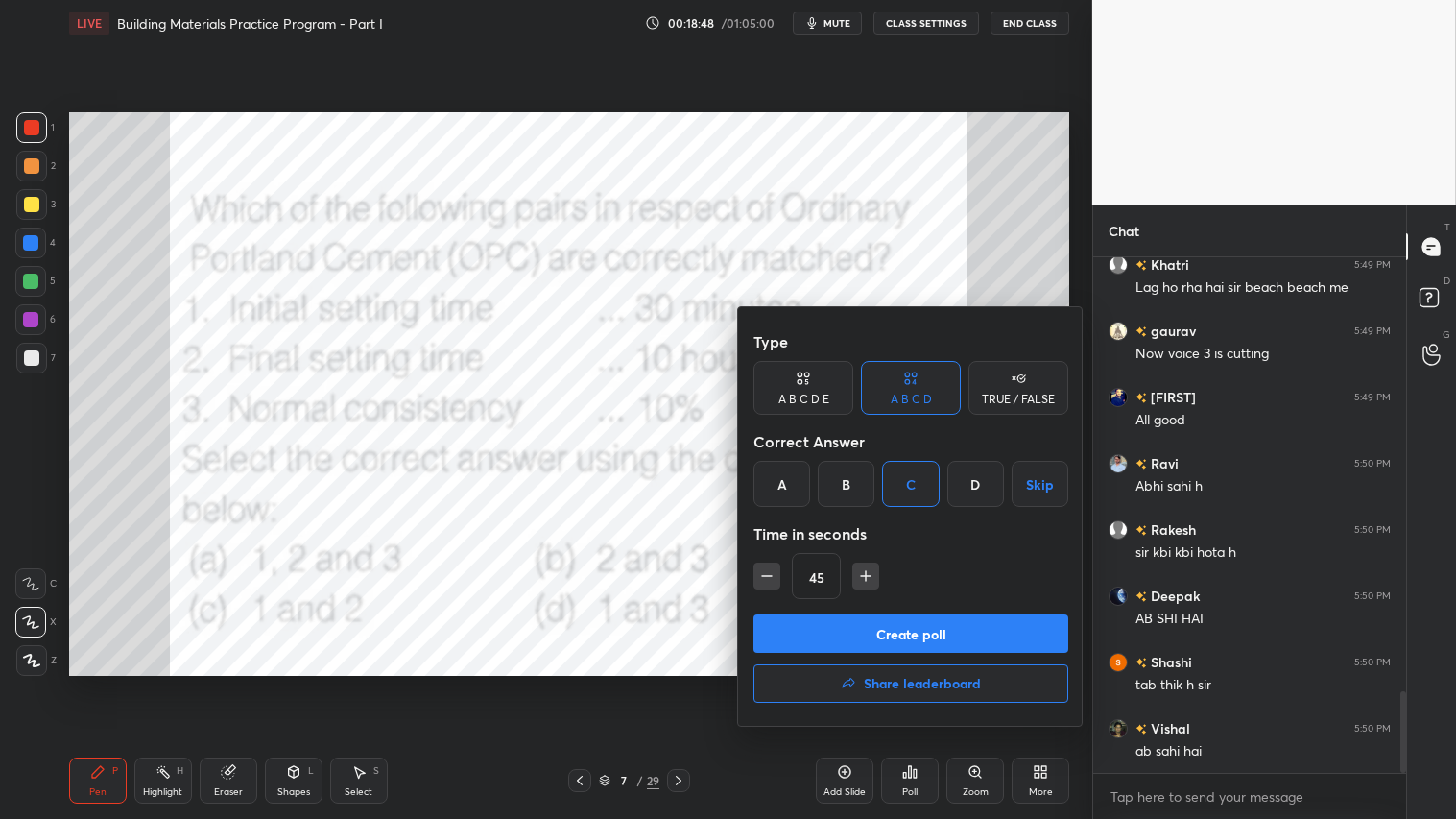 click 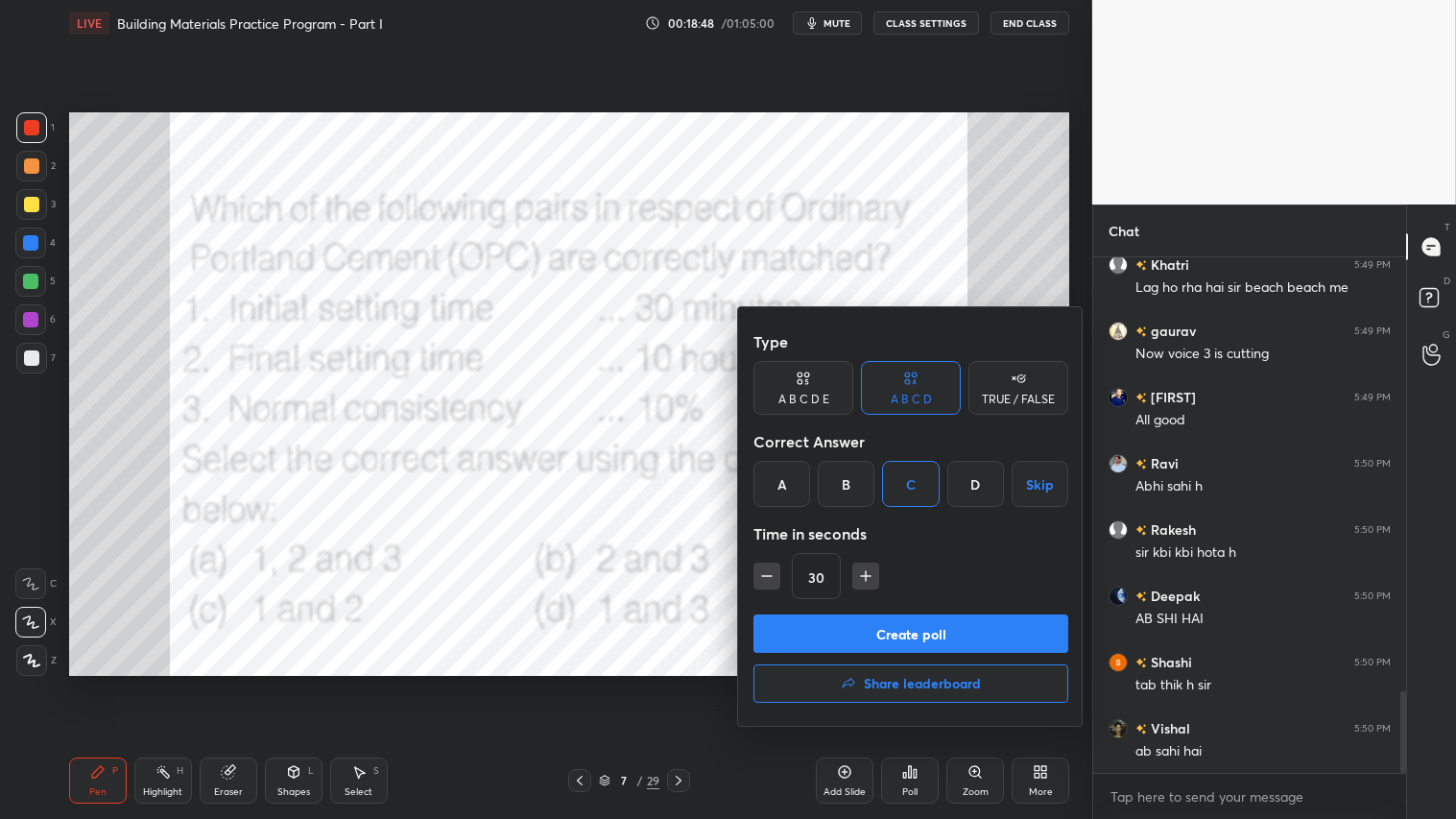 click on "Create poll" at bounding box center [911, 634] 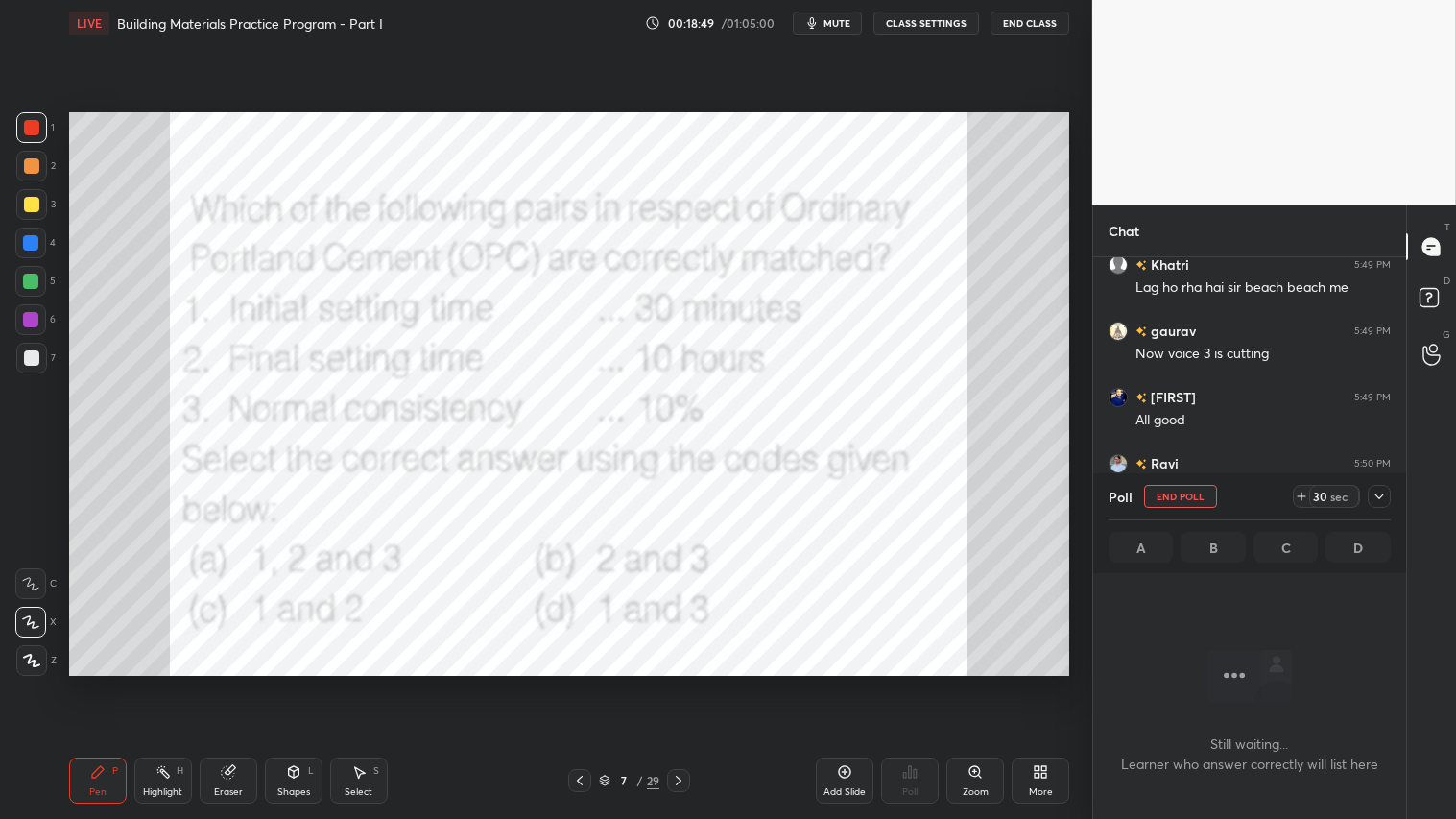scroll, scrollTop: 420, scrollLeft: 307, axis: both 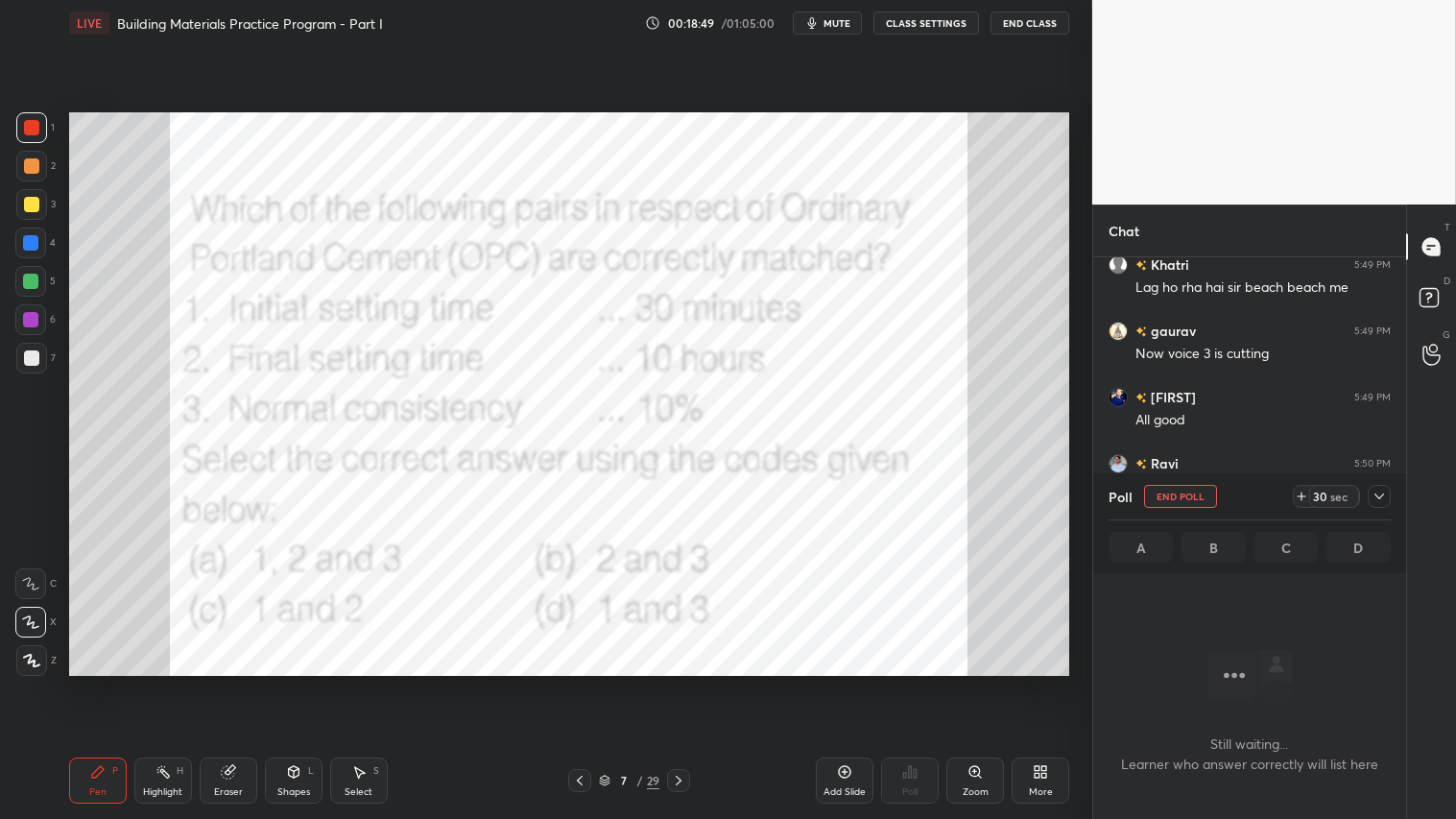 click on "mute" at bounding box center (837, 23) 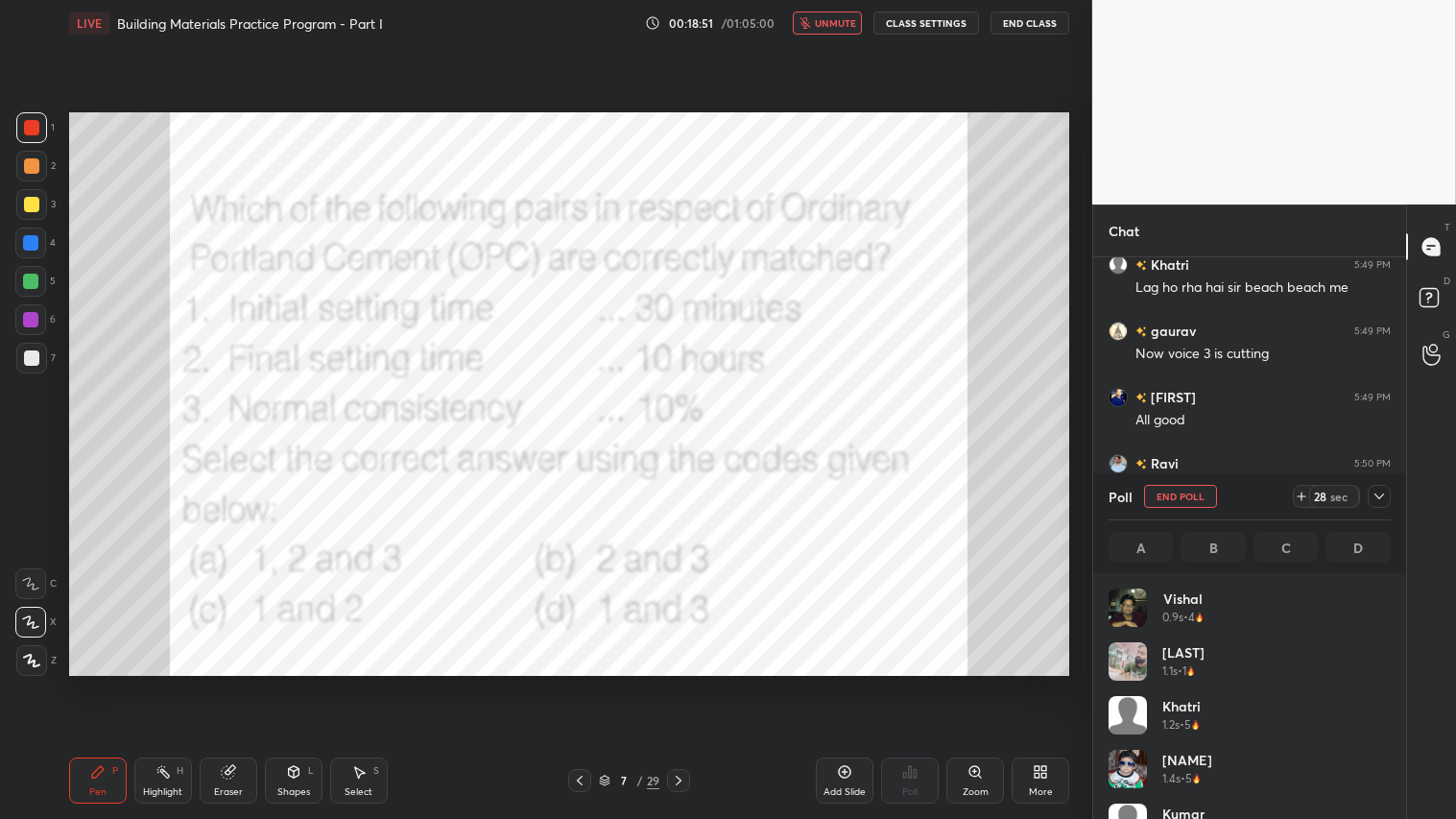 scroll, scrollTop: 6, scrollLeft: 6, axis: both 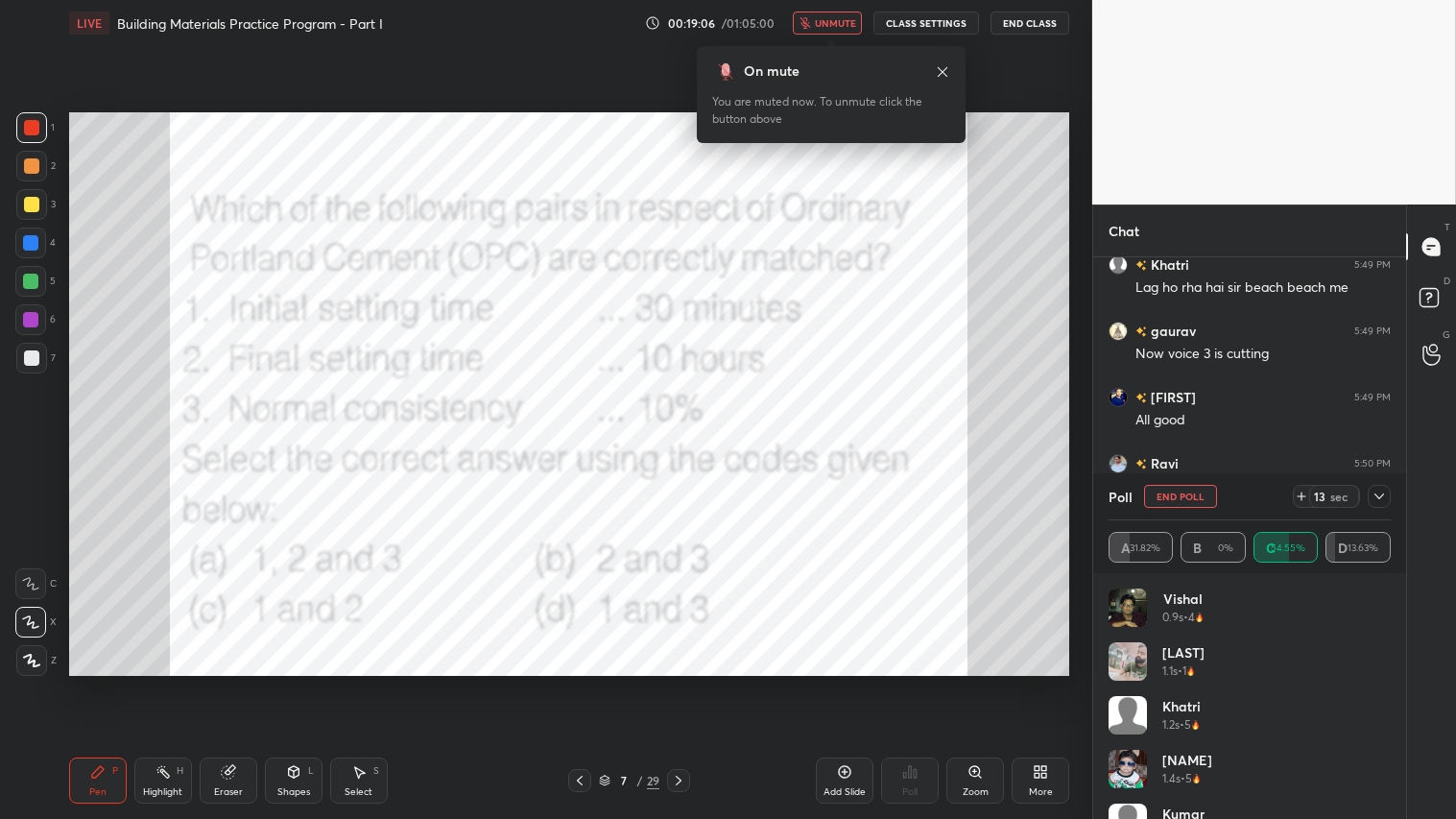 click 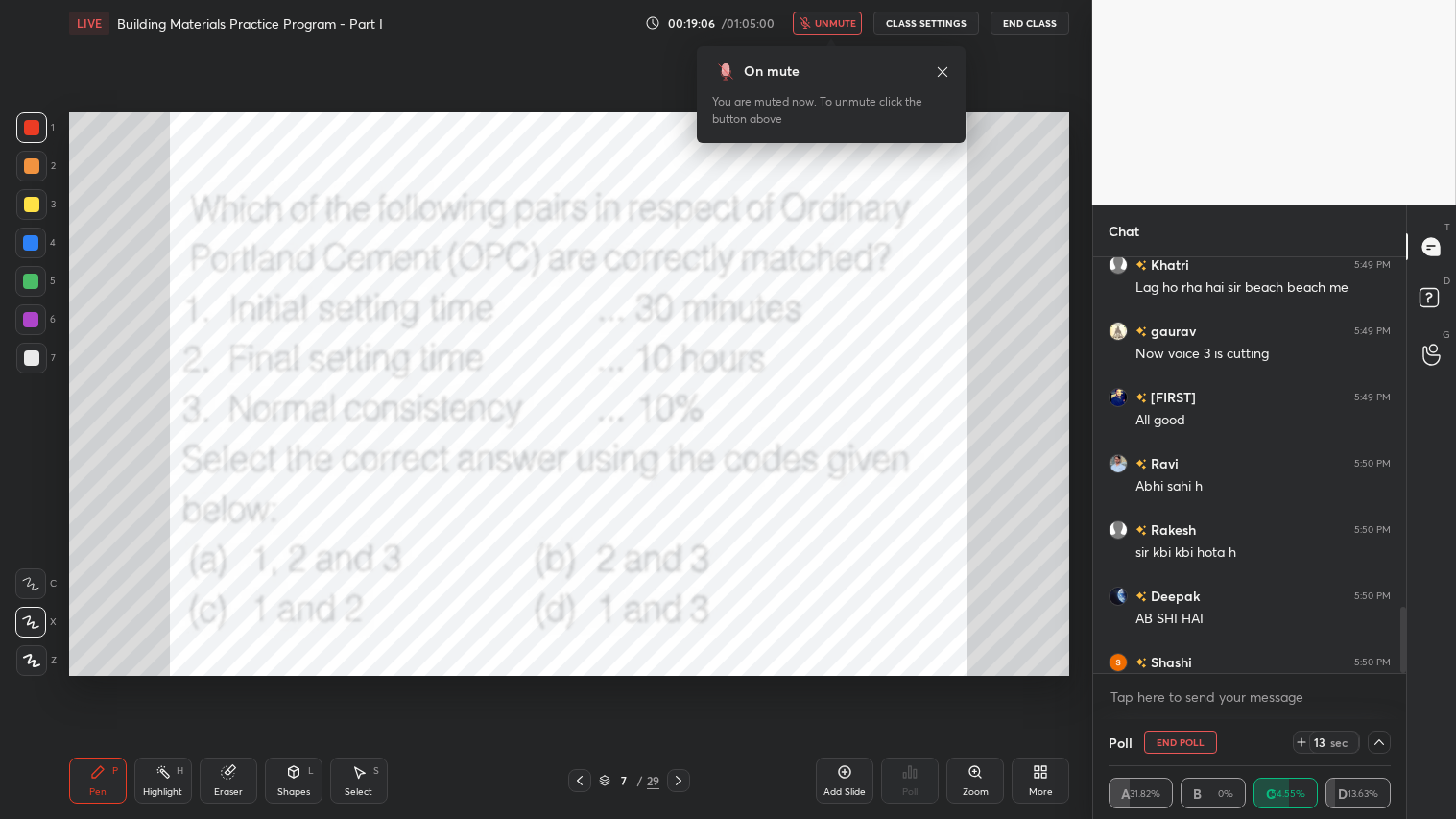 scroll, scrollTop: 0, scrollLeft: 0, axis: both 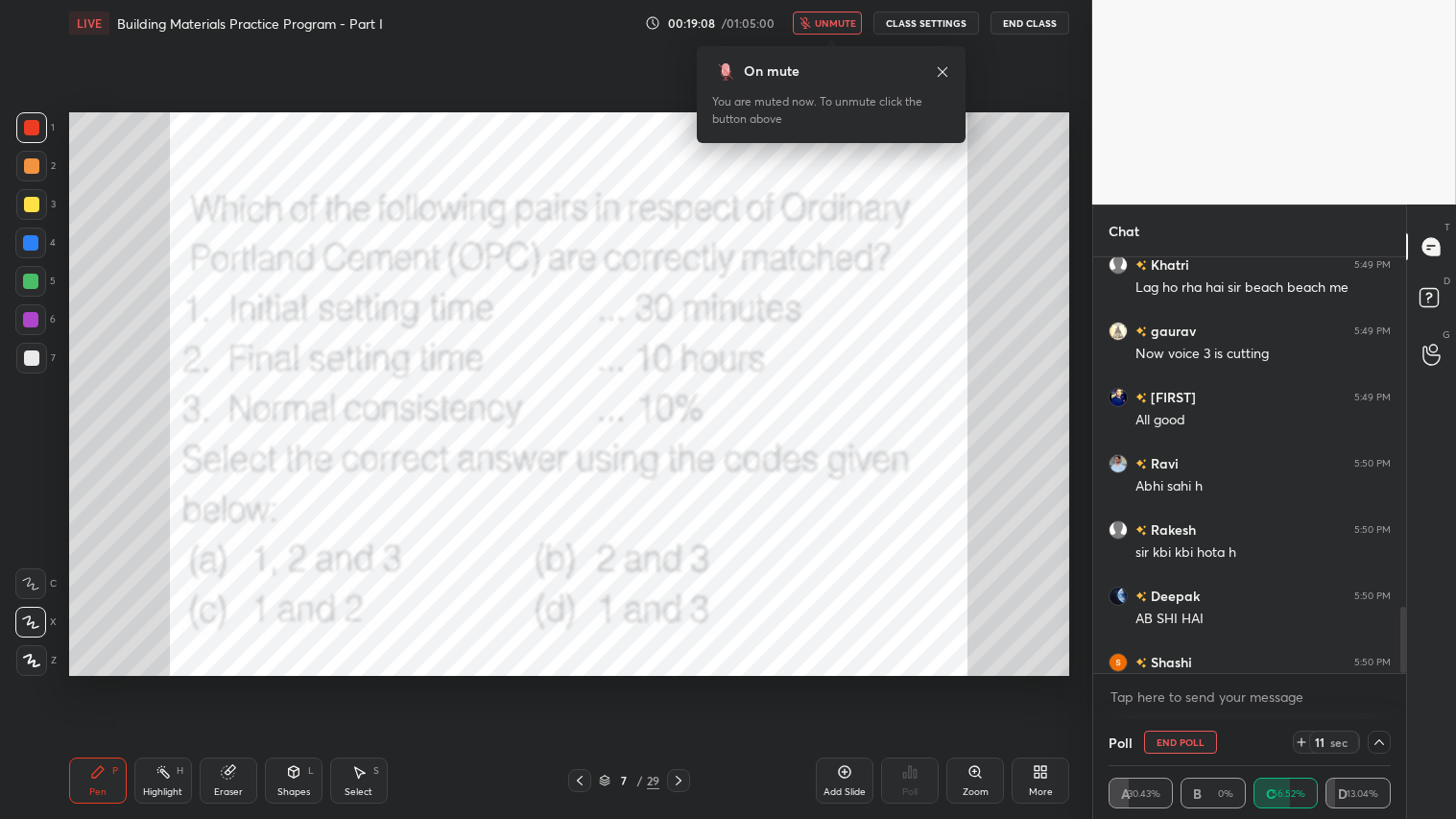 click 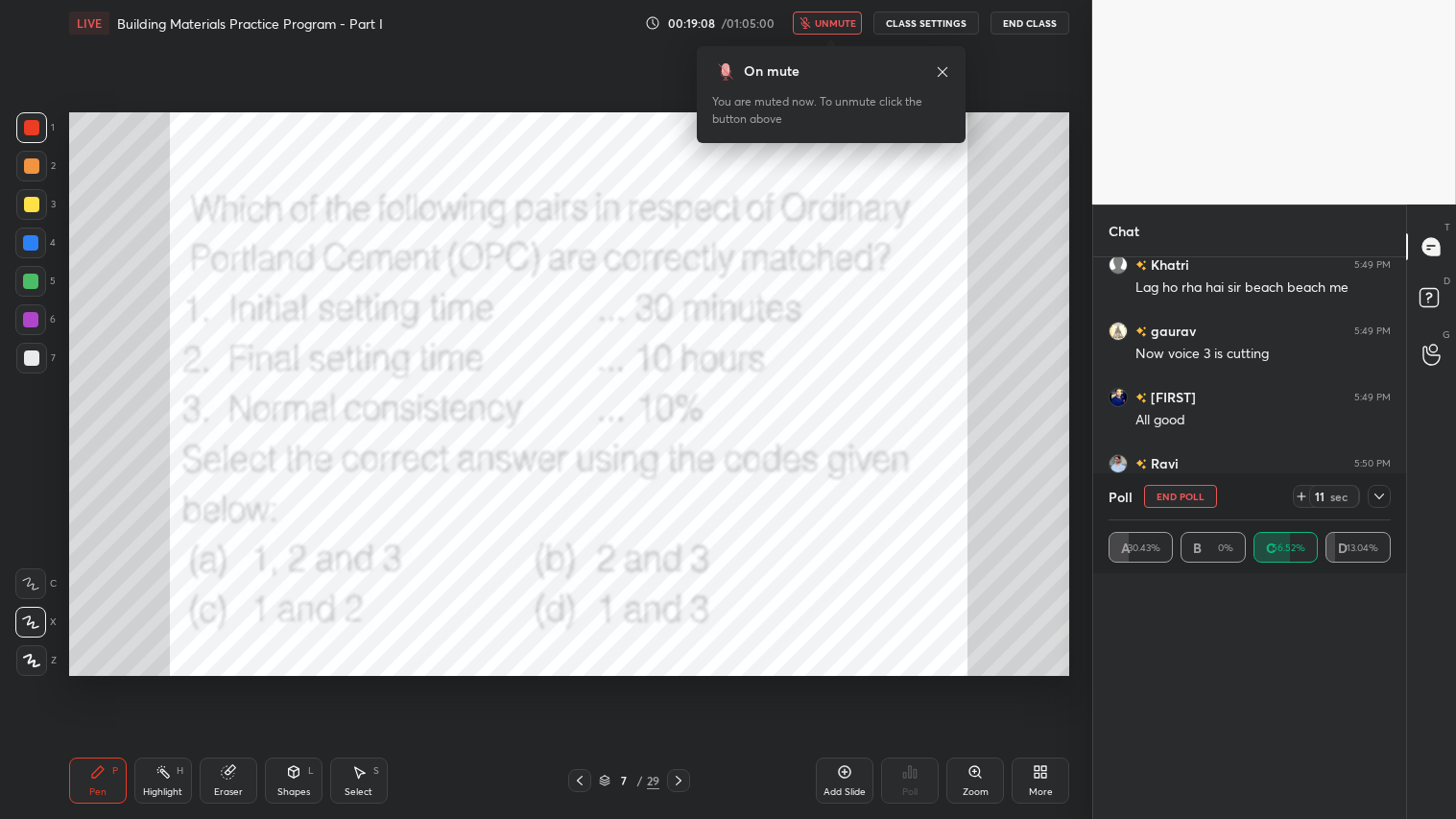 scroll, scrollTop: 5, scrollLeft: 6, axis: both 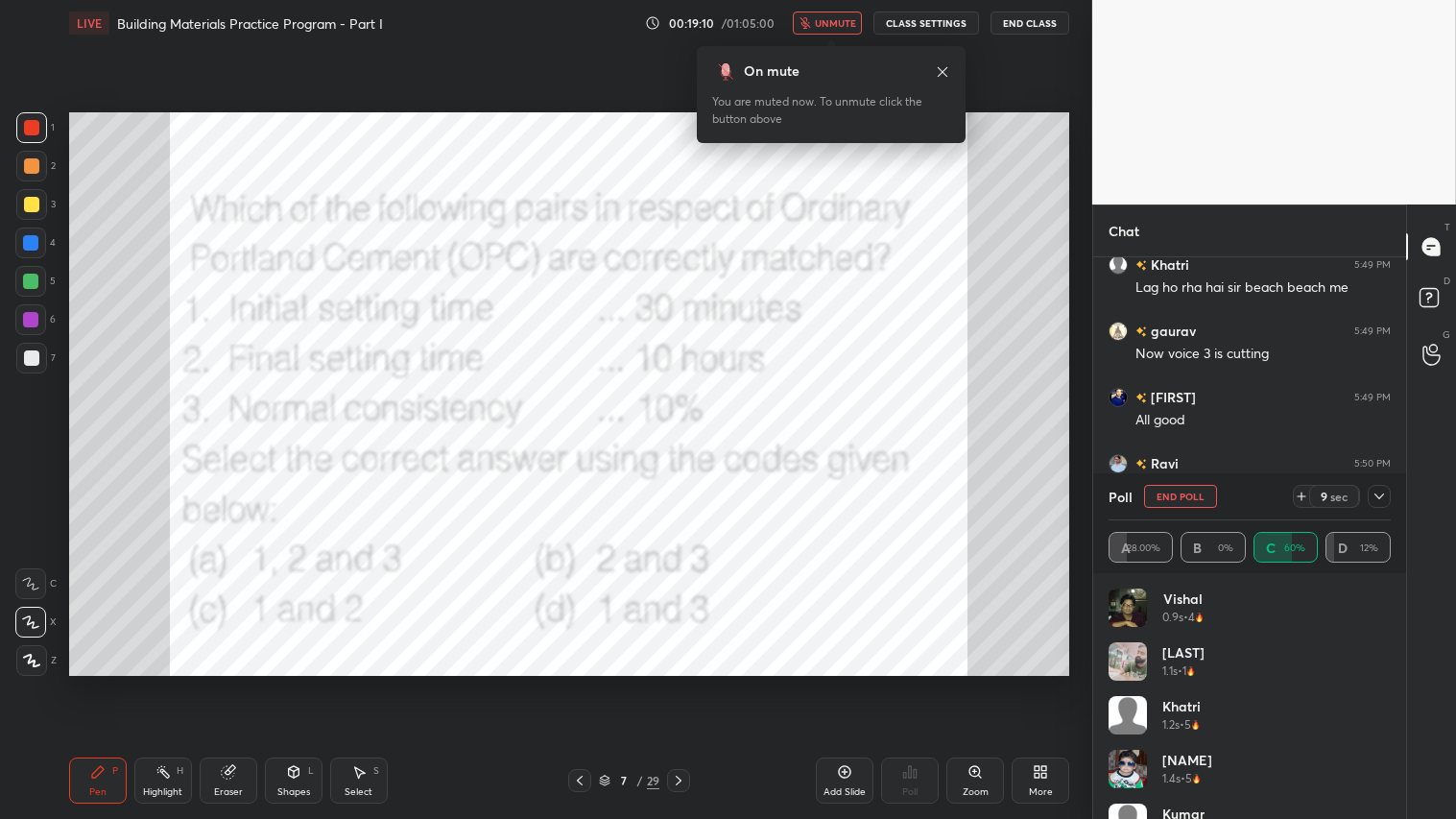 click on "unmute" at bounding box center [835, 23] 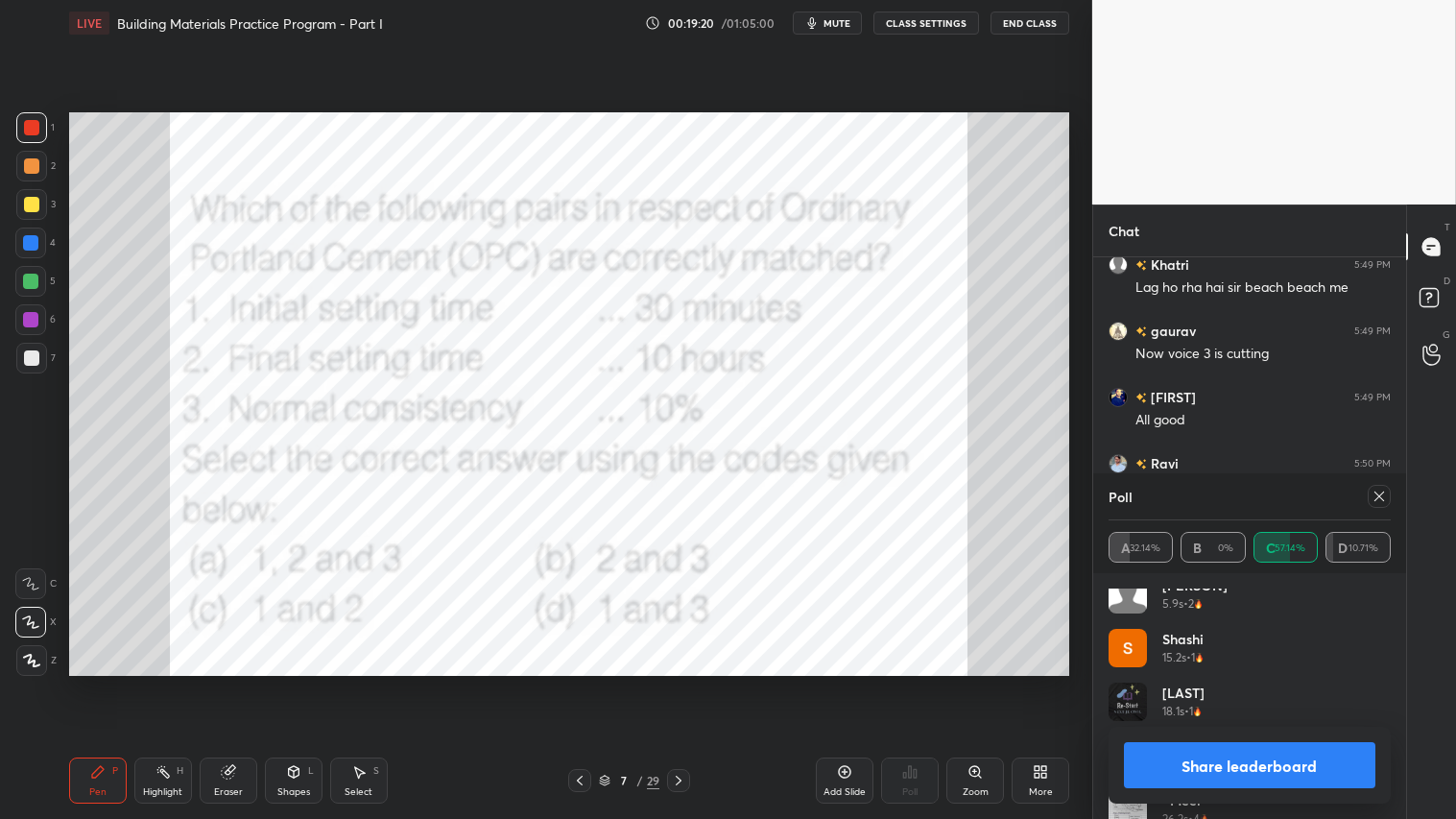 scroll, scrollTop: 629, scrollLeft: 0, axis: vertical 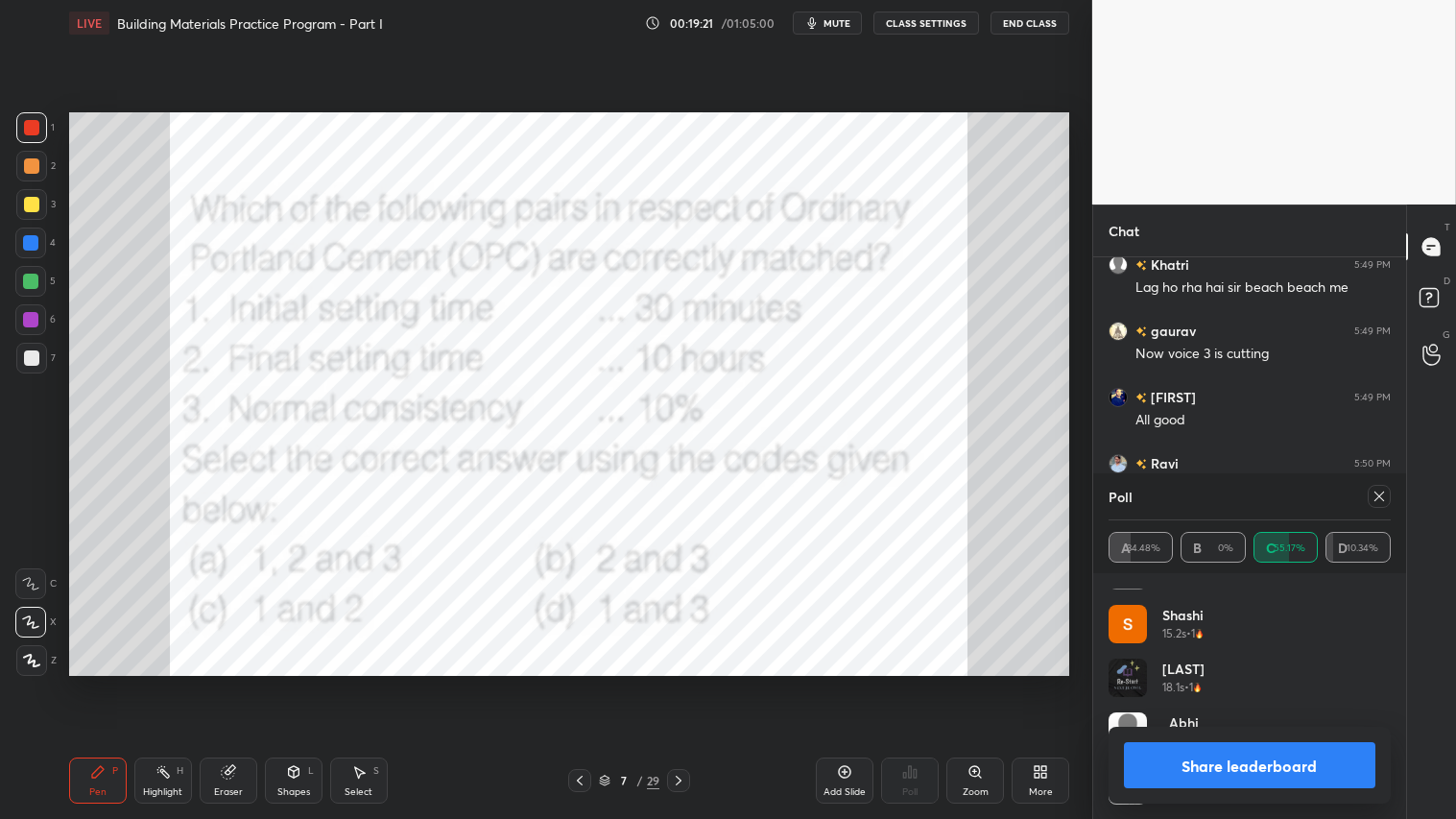 click on "Share leaderboard" at bounding box center [1250, 765] 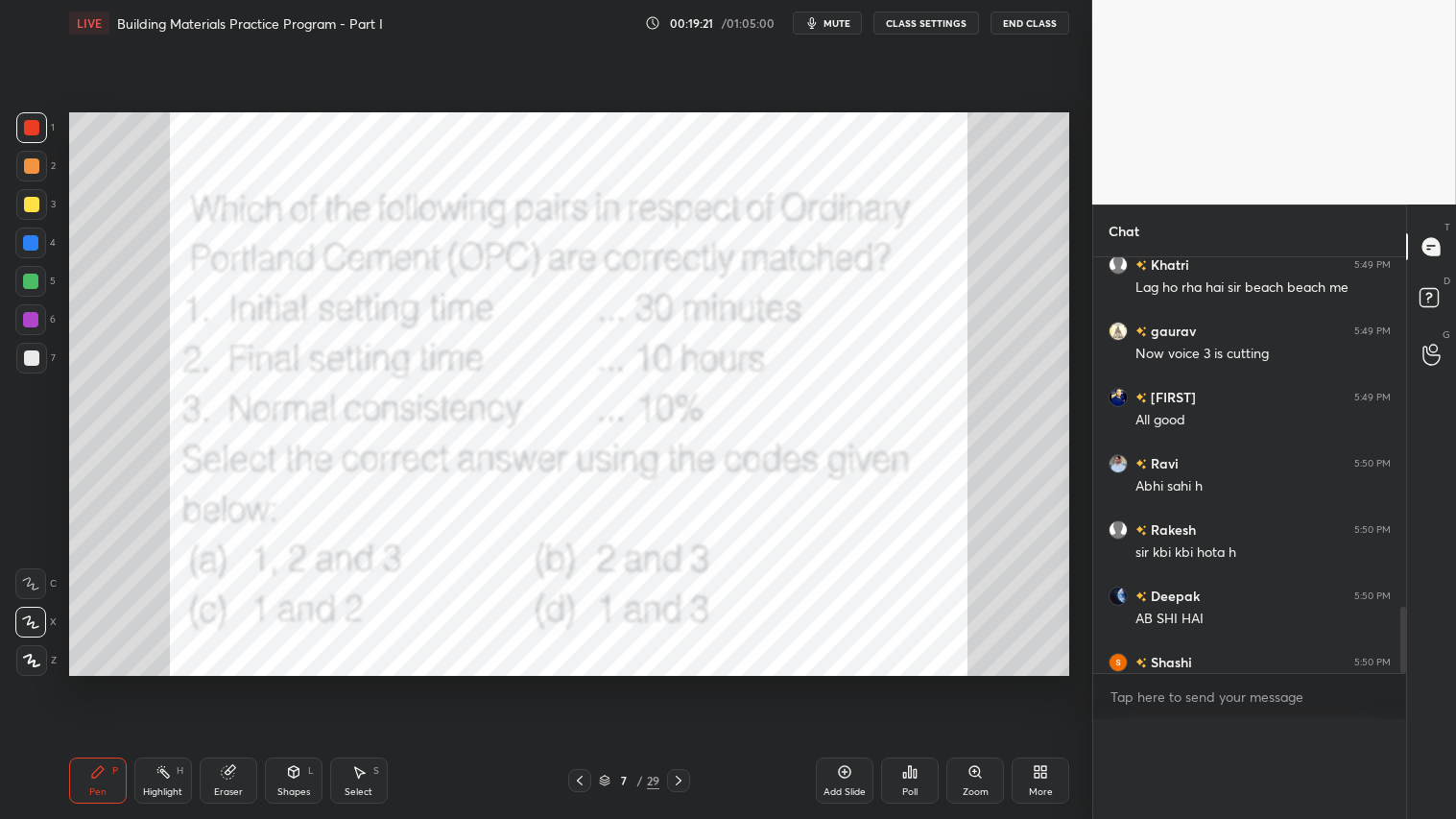 scroll, scrollTop: 116, scrollLeft: 276, axis: both 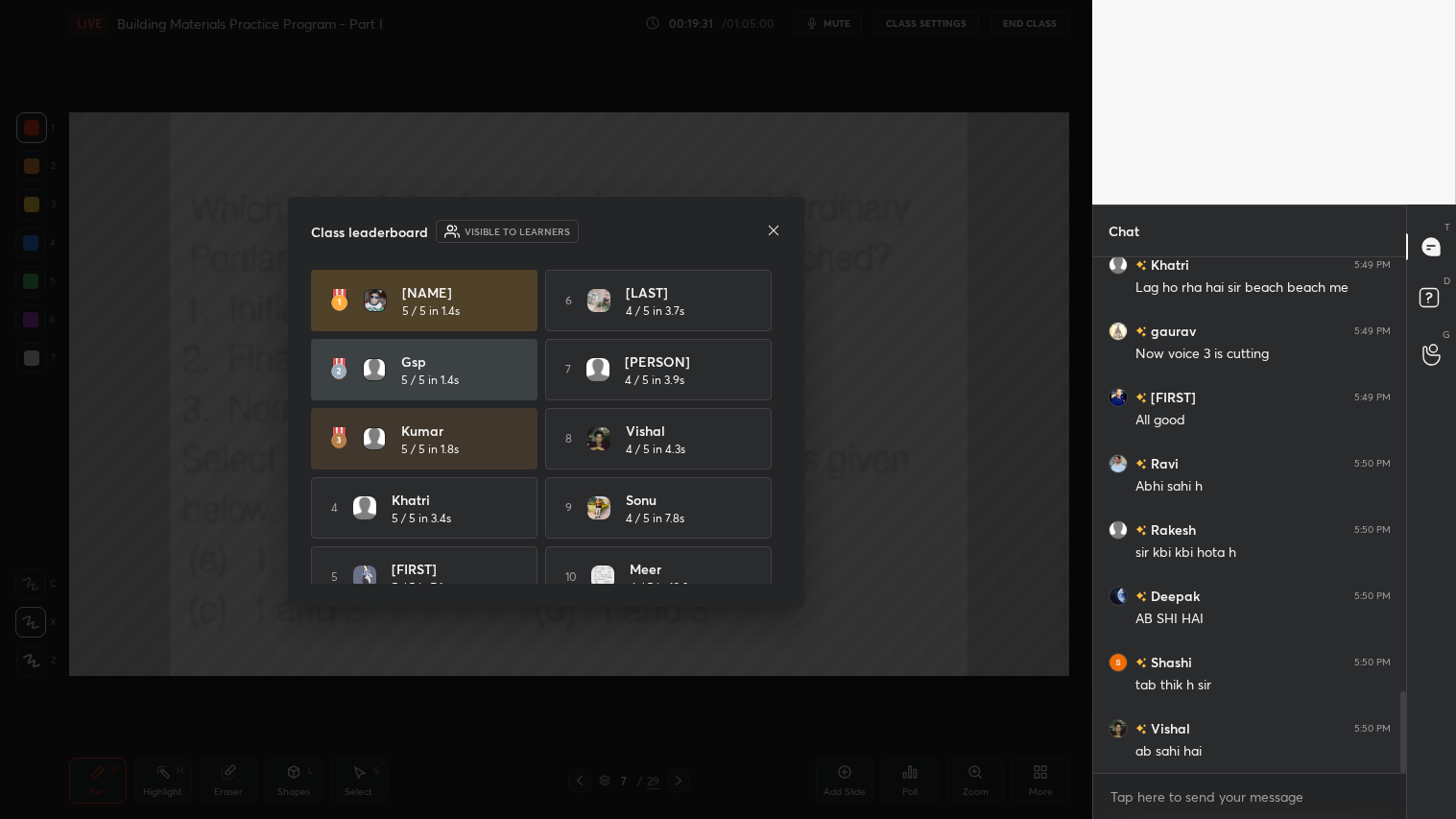 click 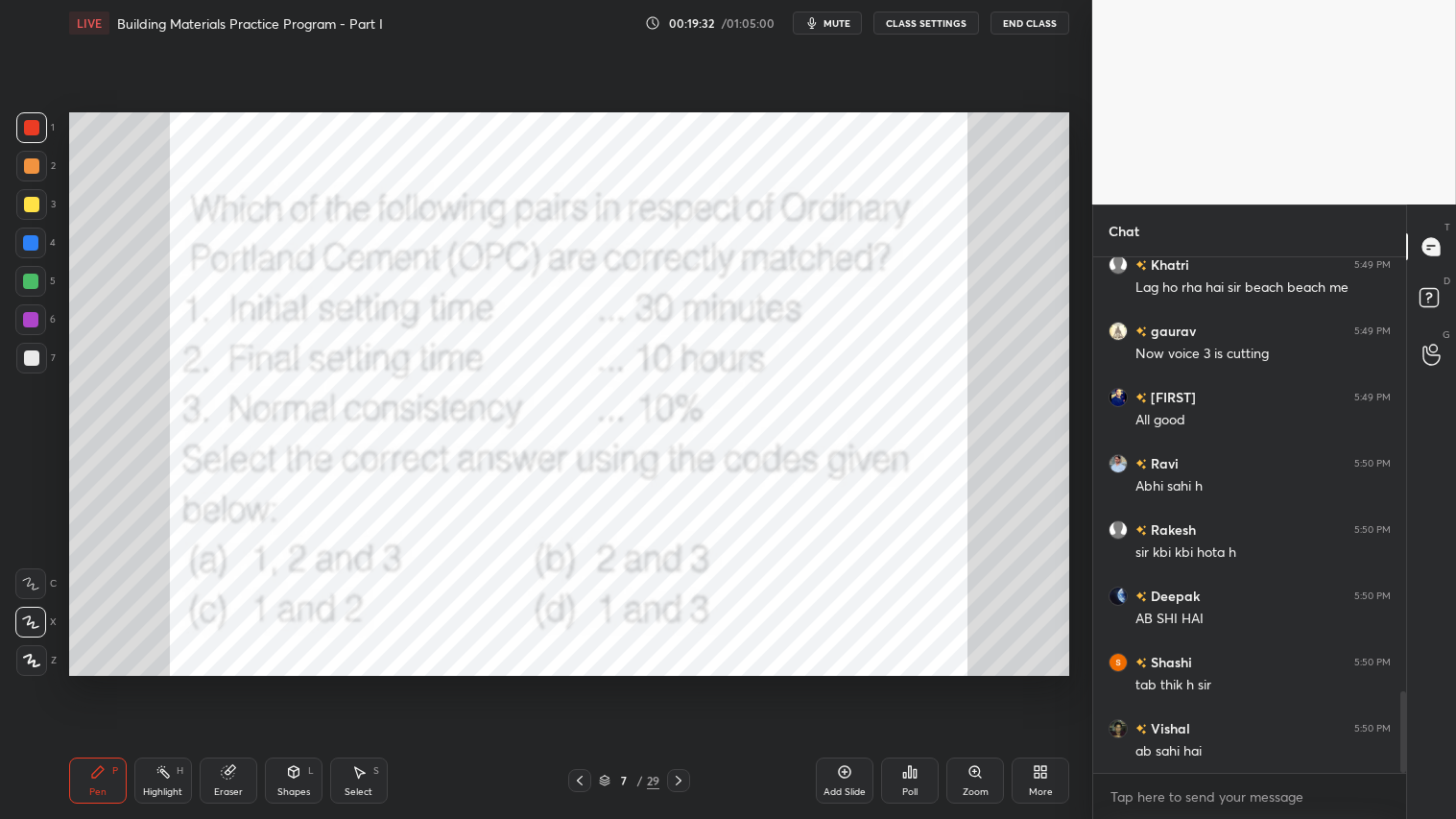 click at bounding box center (32, 128) 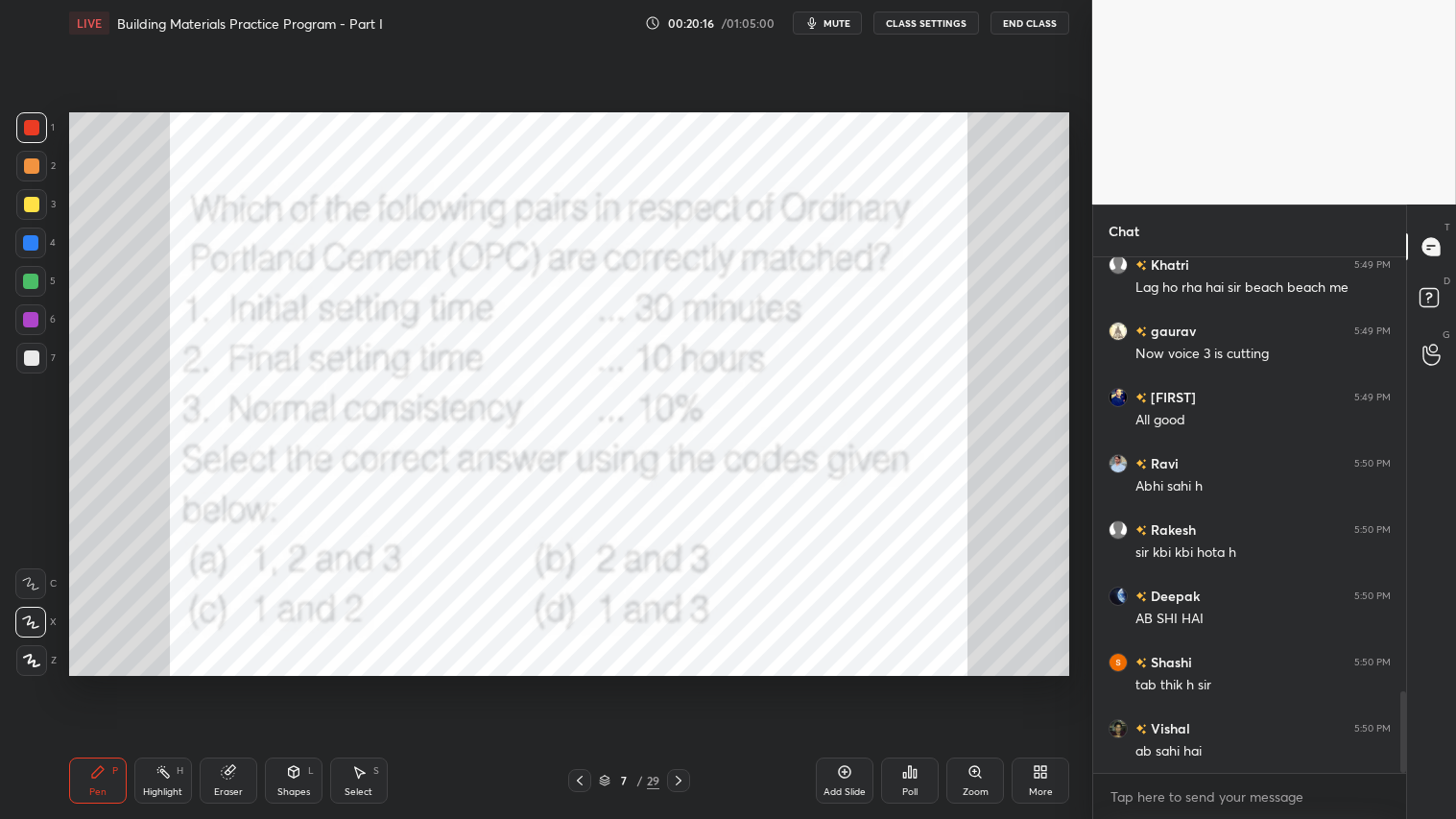 click 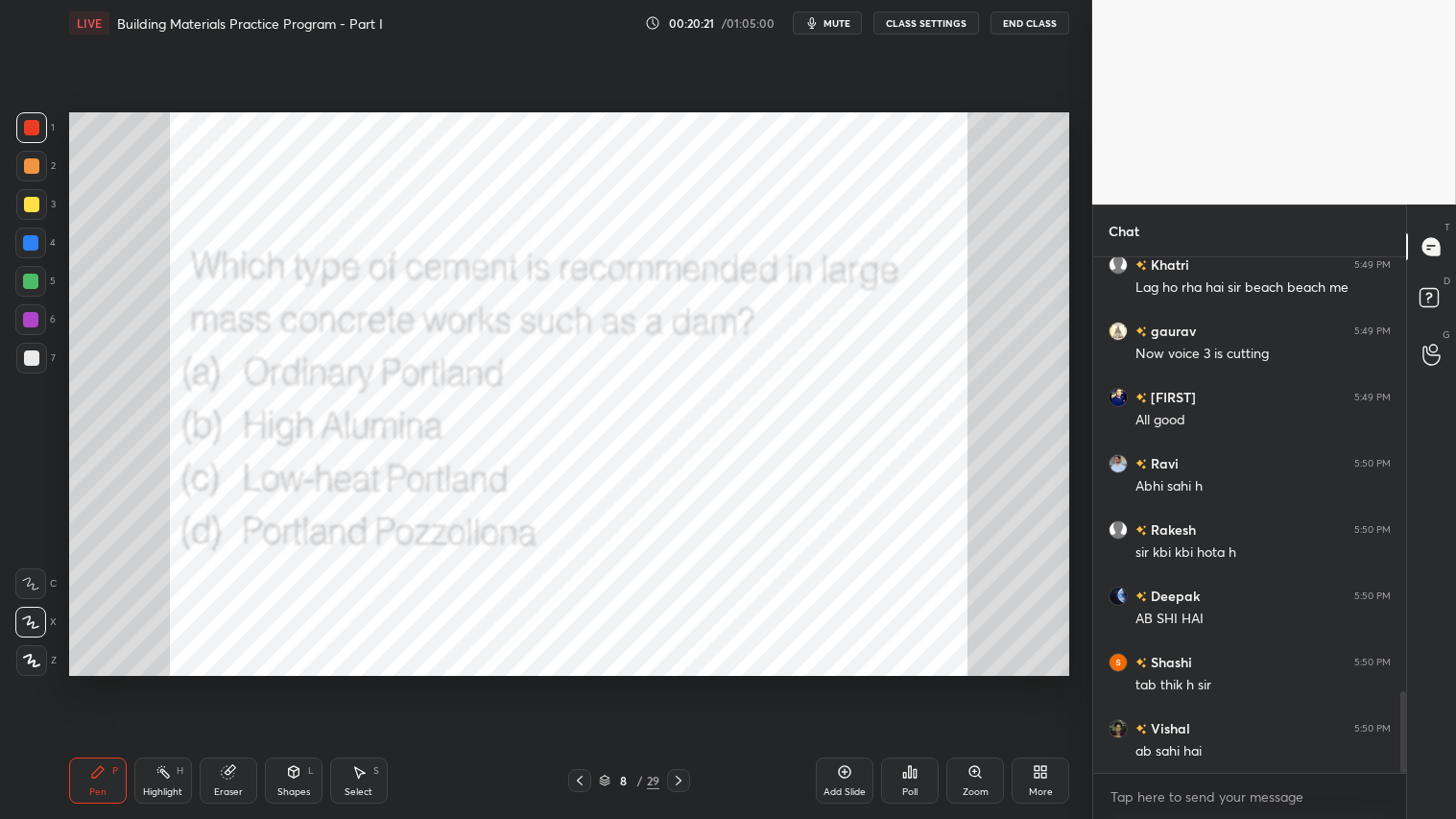 click on "Poll" at bounding box center (910, 792) 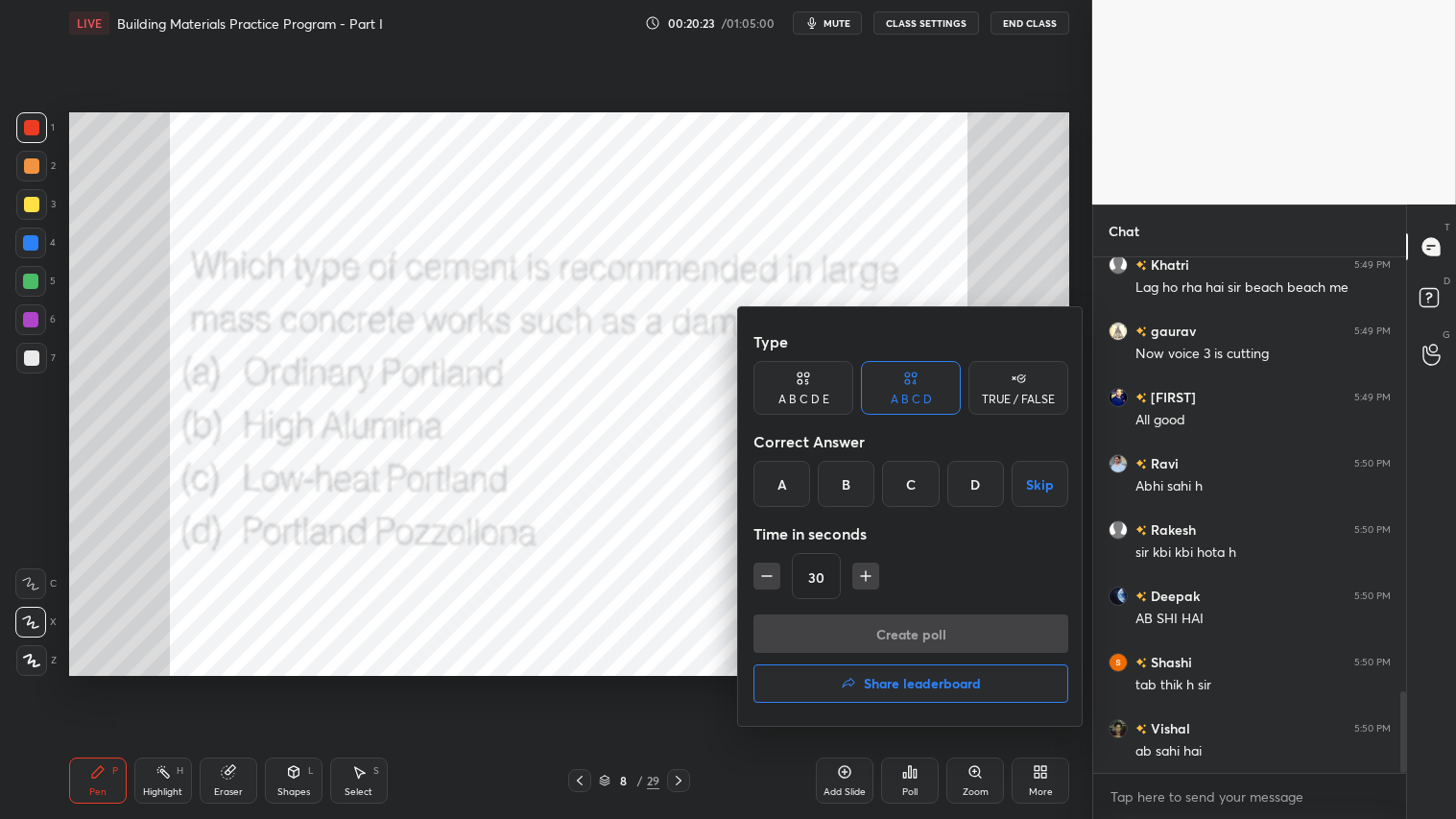 click on "C" at bounding box center (910, 484) 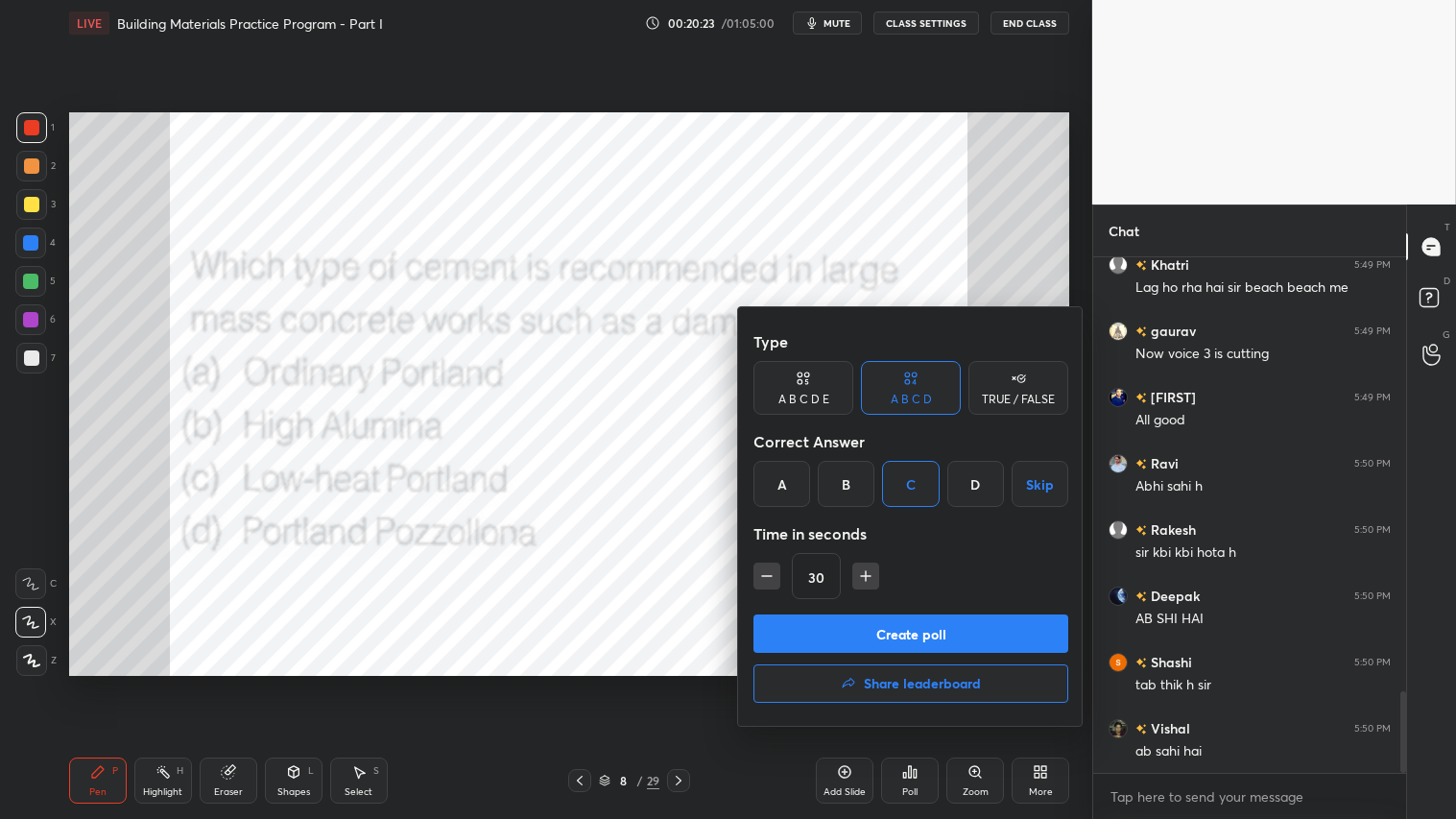 click on "Create poll" at bounding box center (911, 634) 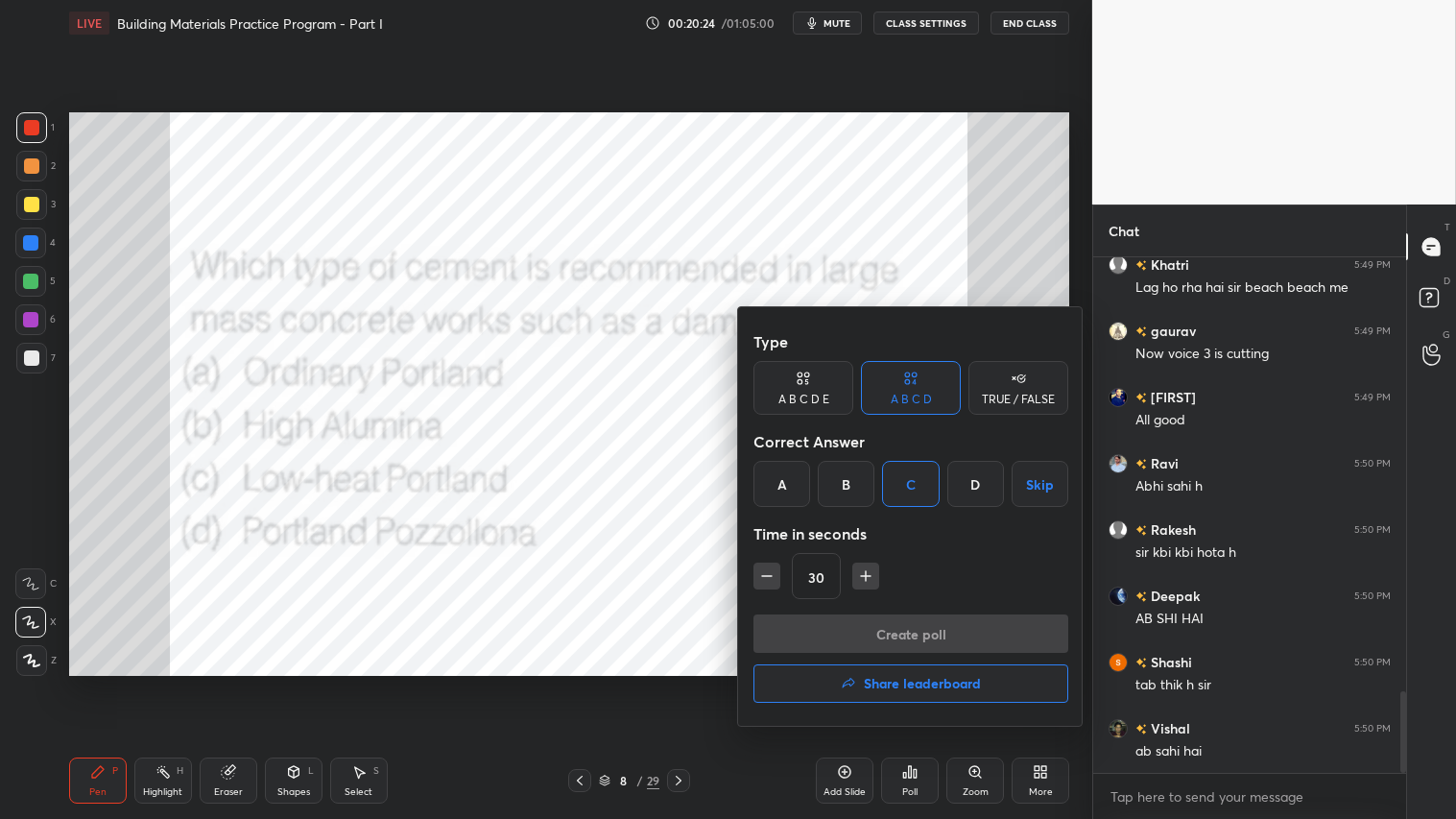 scroll, scrollTop: 477, scrollLeft: 307, axis: both 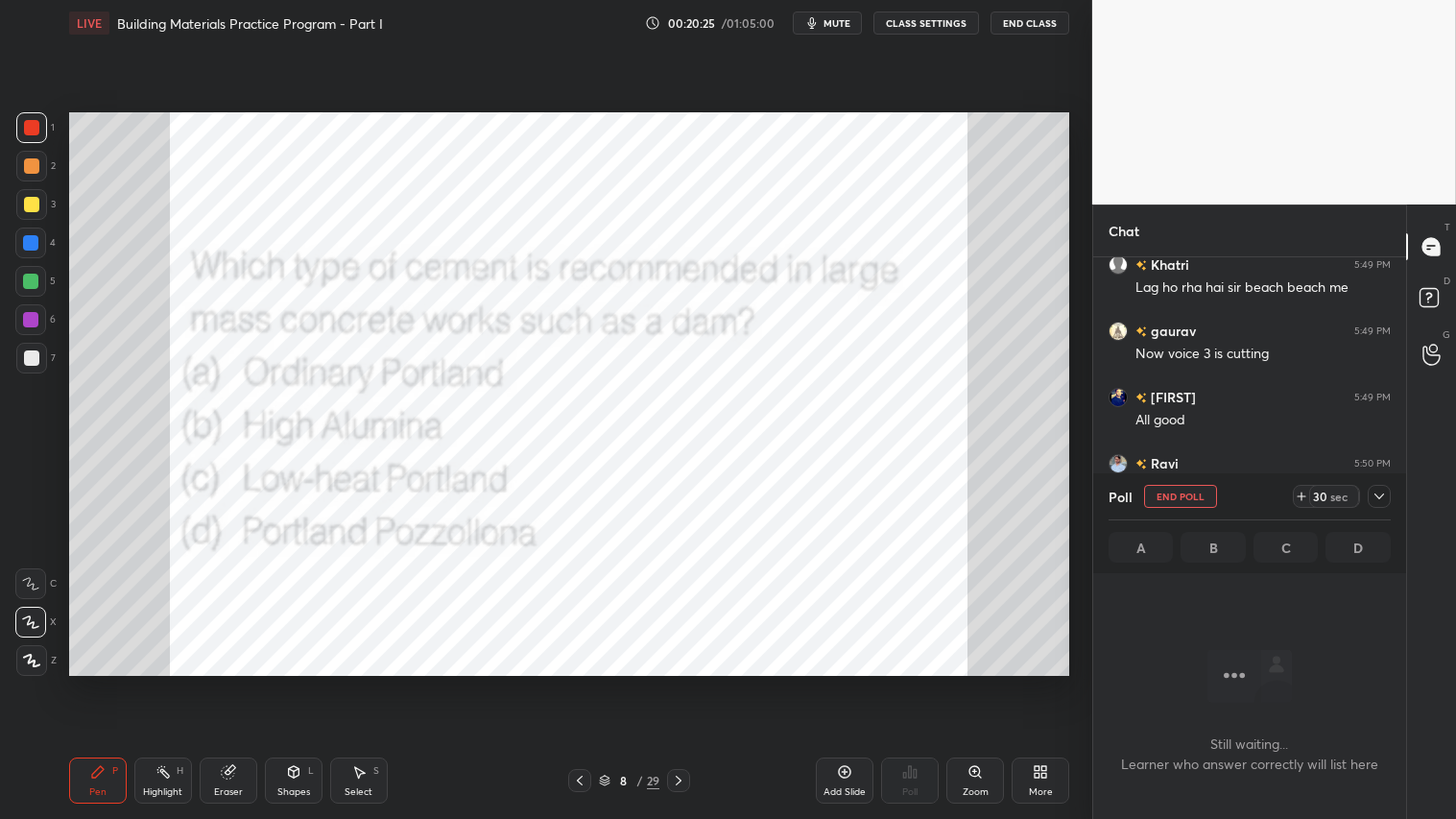 click on "mute" at bounding box center [837, 23] 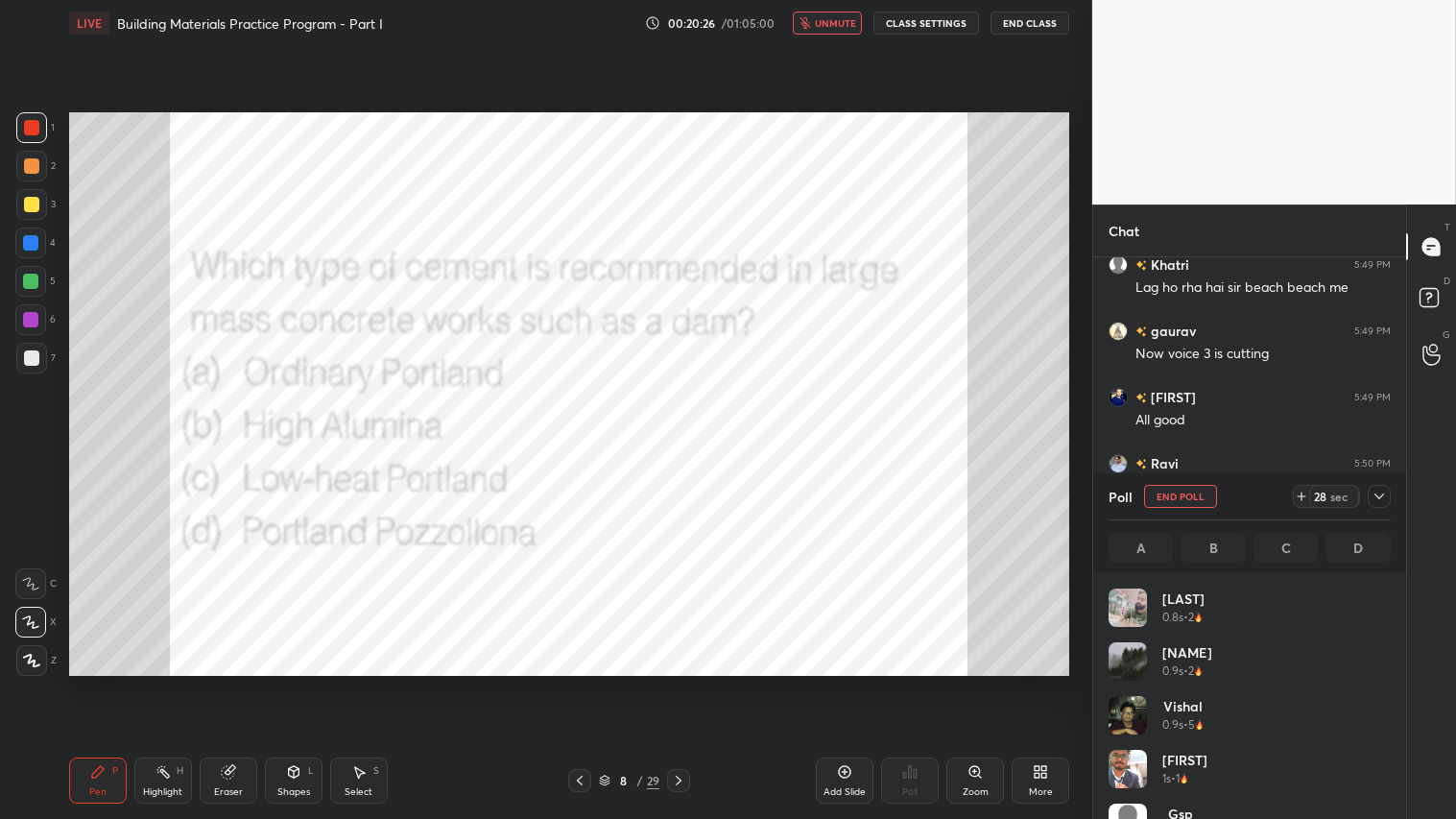 scroll, scrollTop: 6, scrollLeft: 6, axis: both 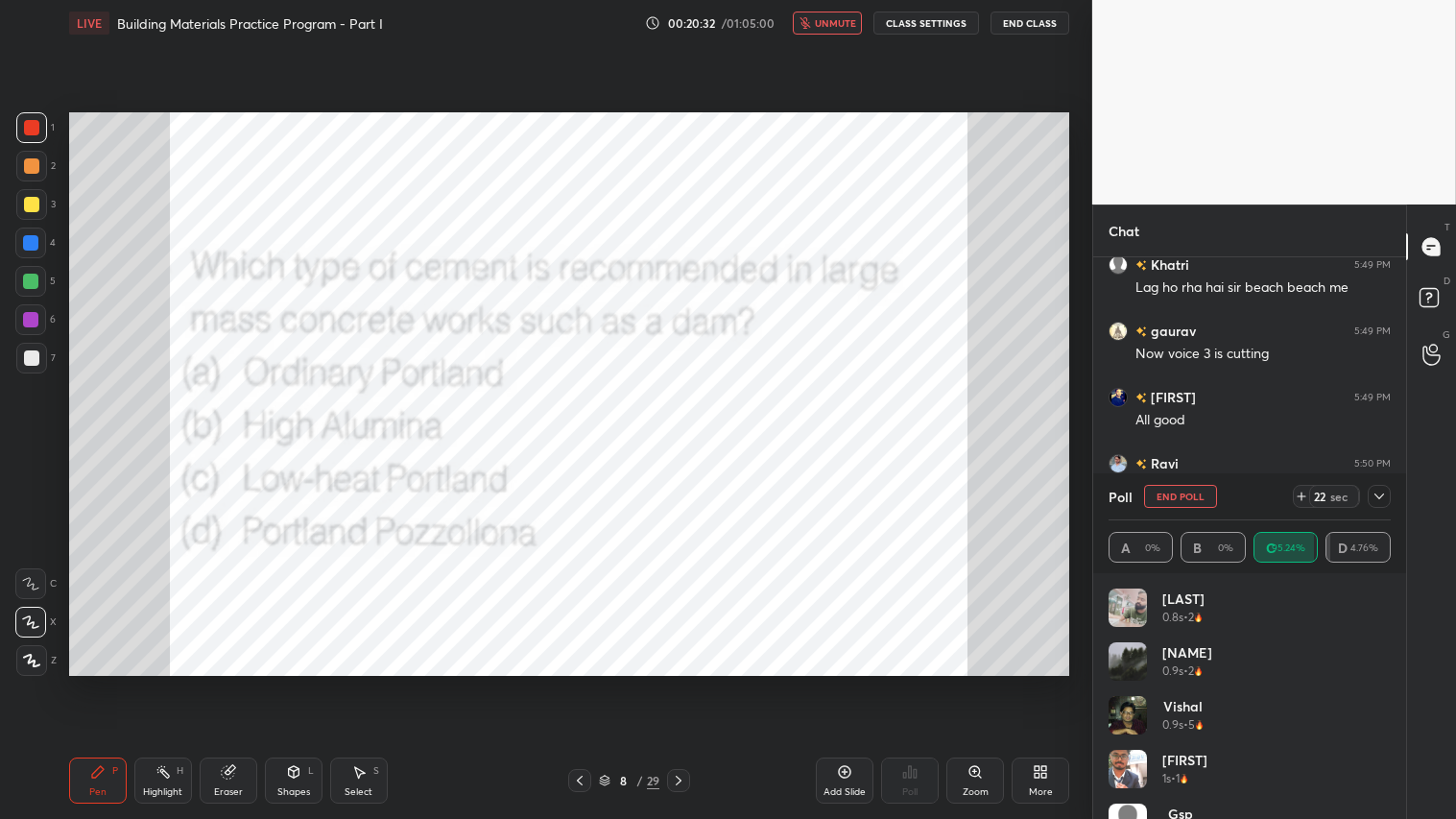 click on "unmute" at bounding box center (835, 23) 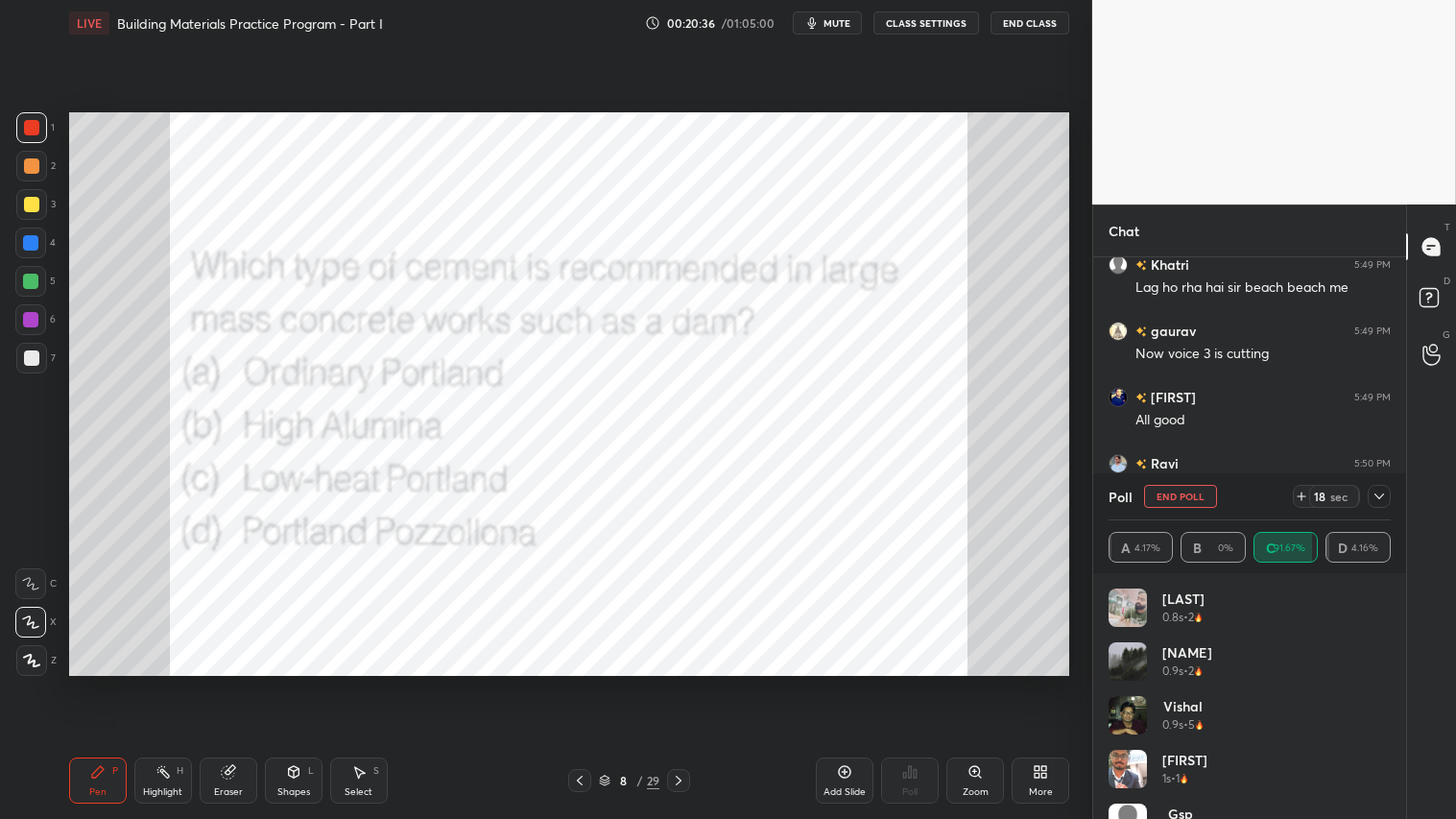 click 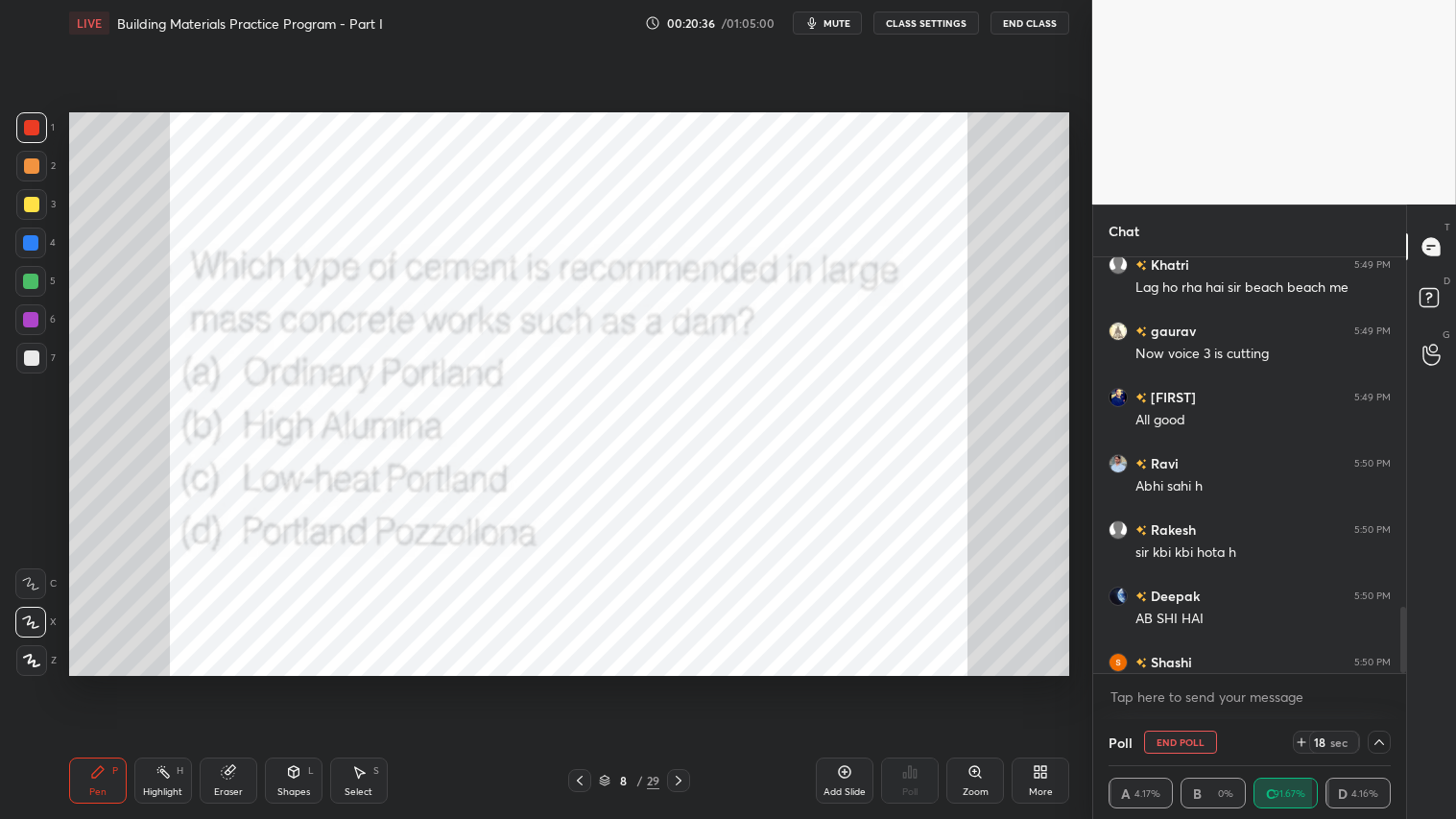 scroll, scrollTop: 4, scrollLeft: 276, axis: both 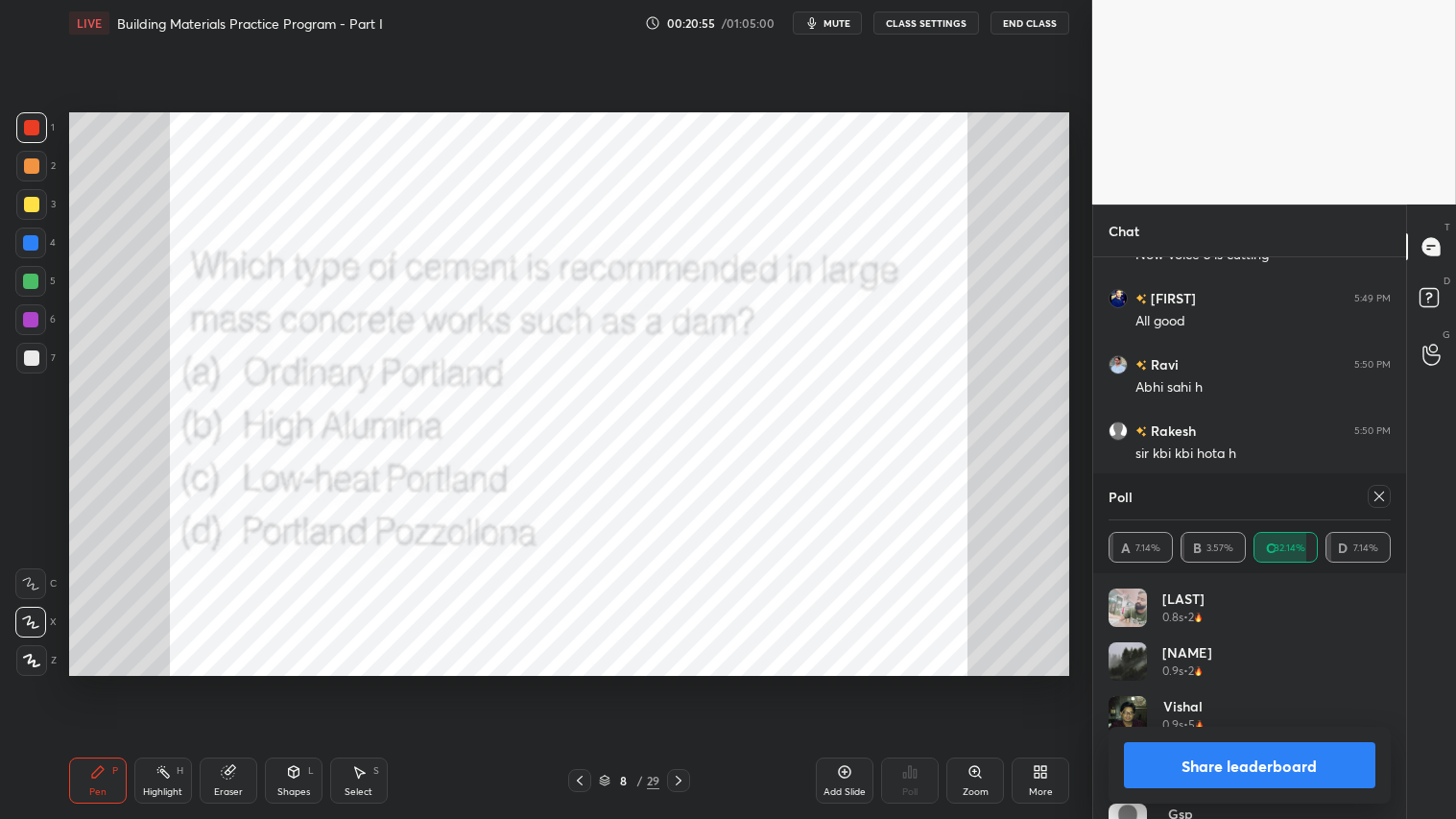 click on "Share leaderboard" at bounding box center [1250, 765] 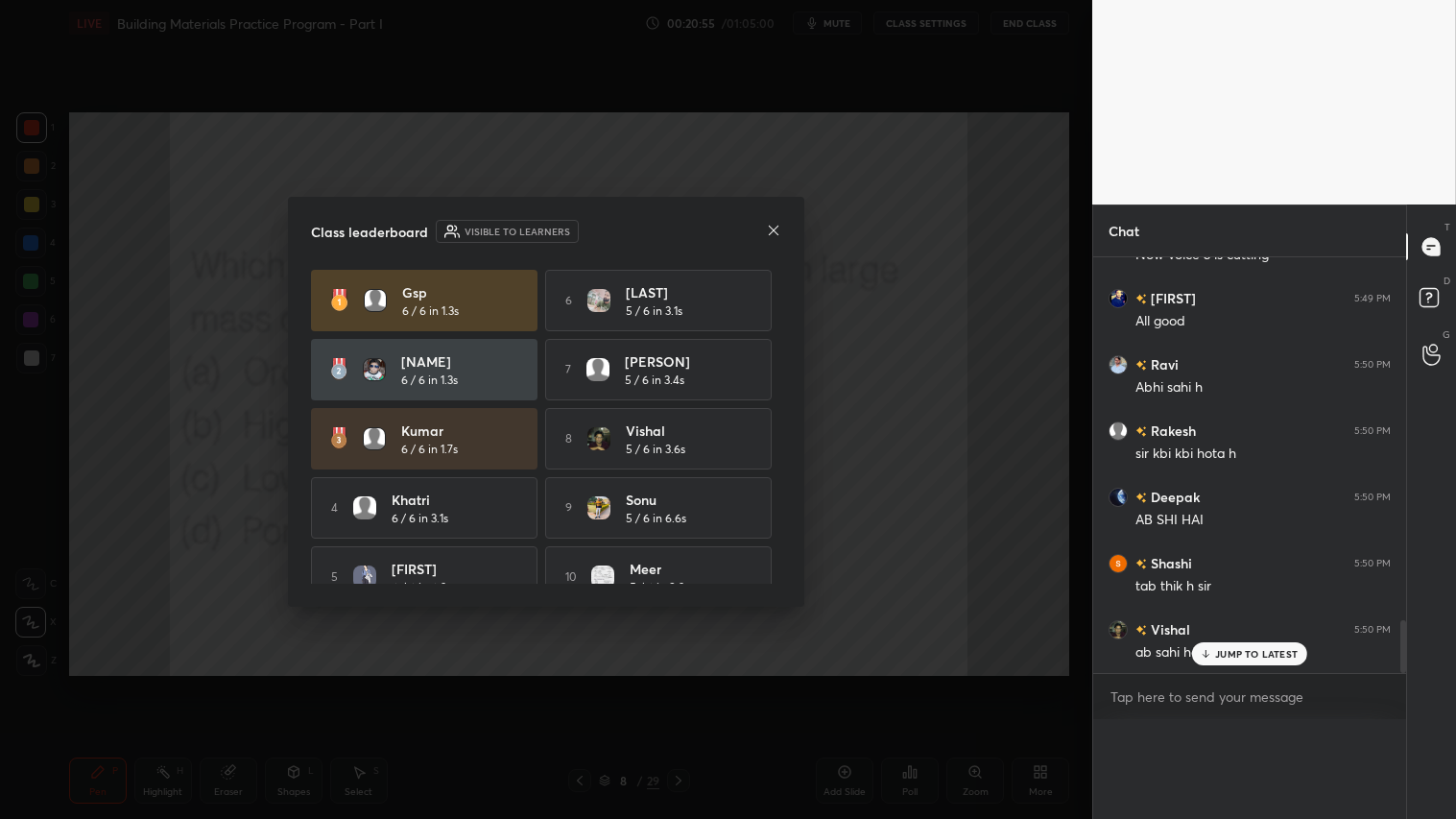 scroll, scrollTop: 0, scrollLeft: 0, axis: both 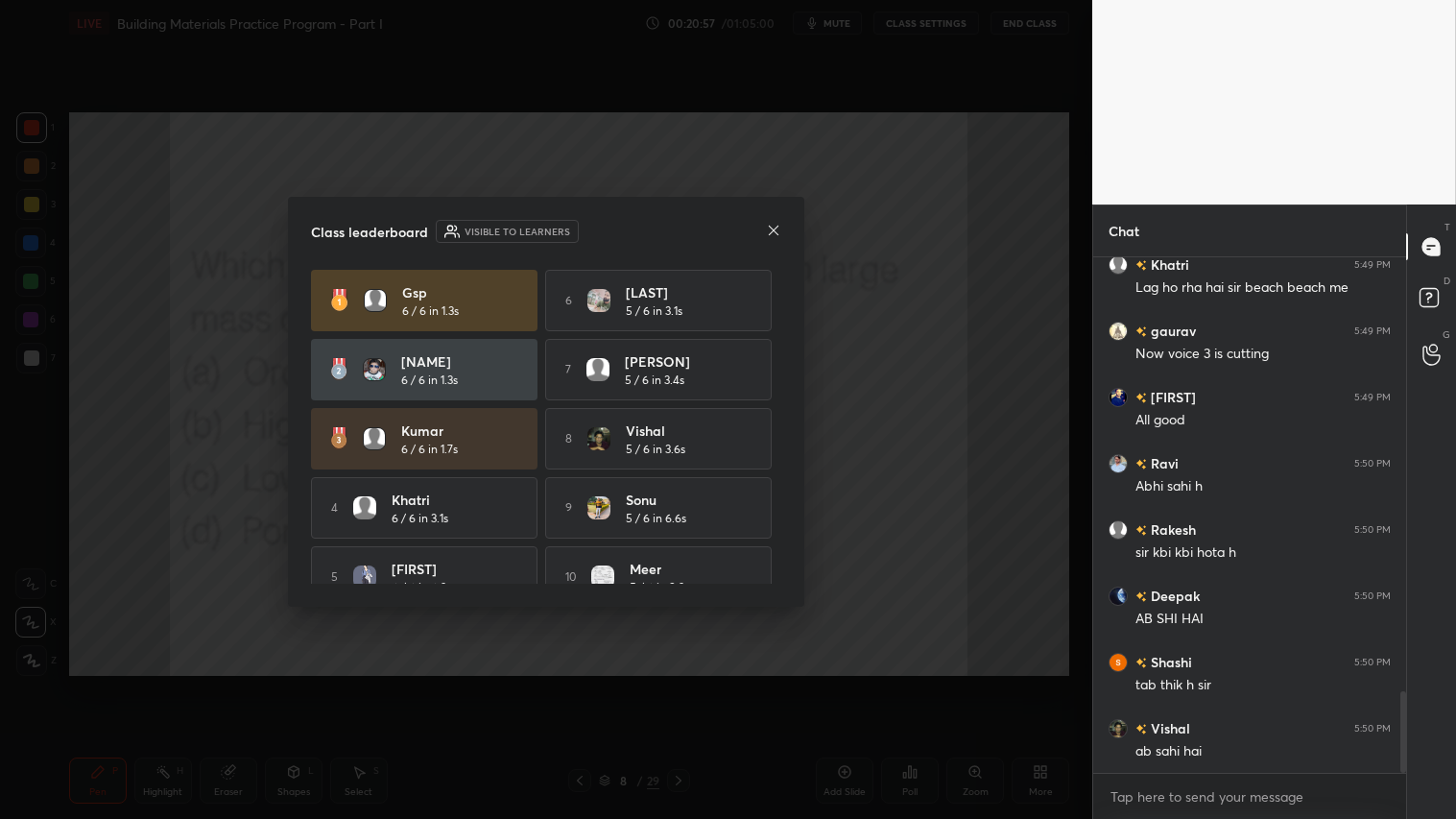 click on "Class leaderboard Visible to learners" at bounding box center (546, 231) 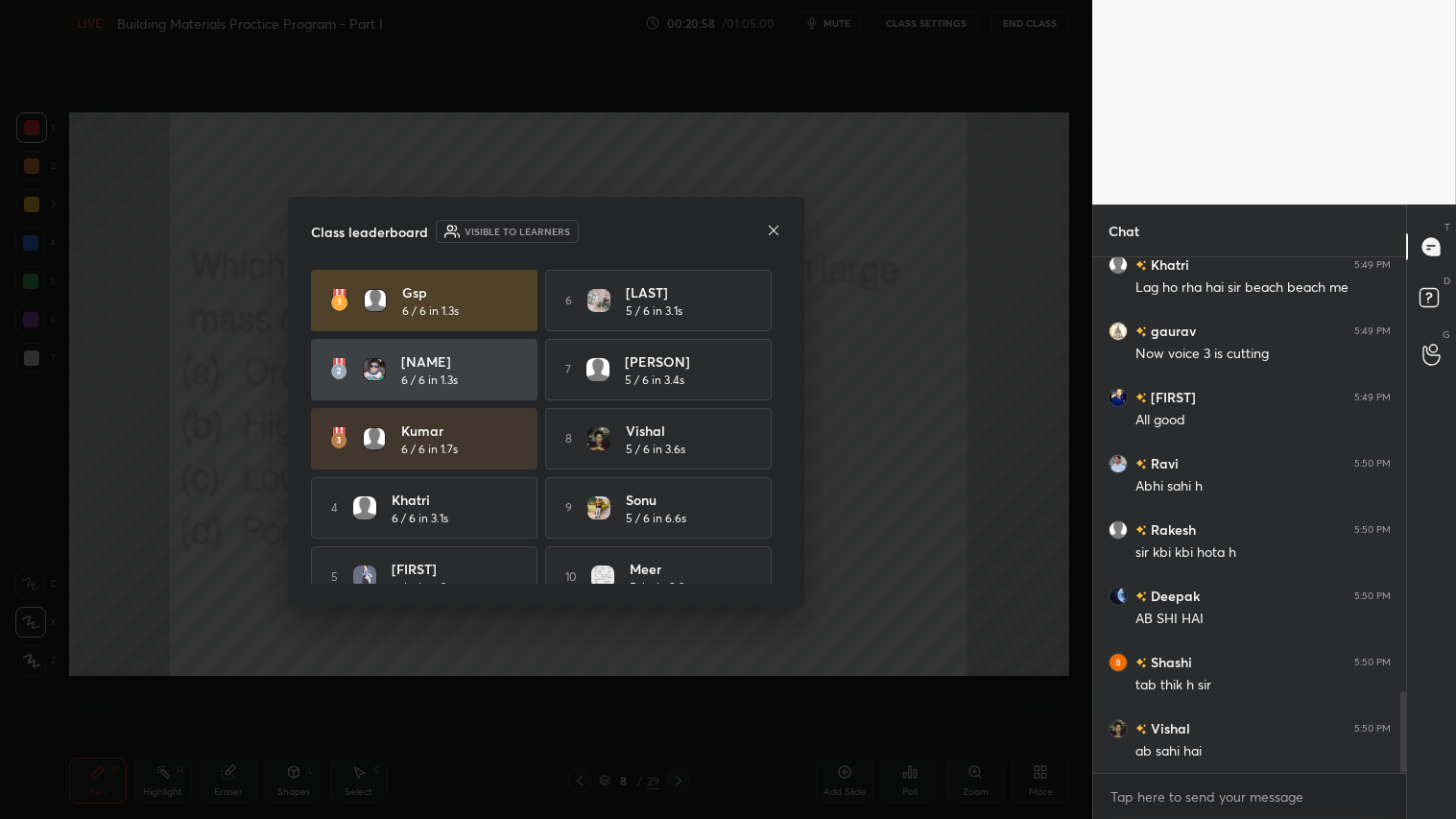 click 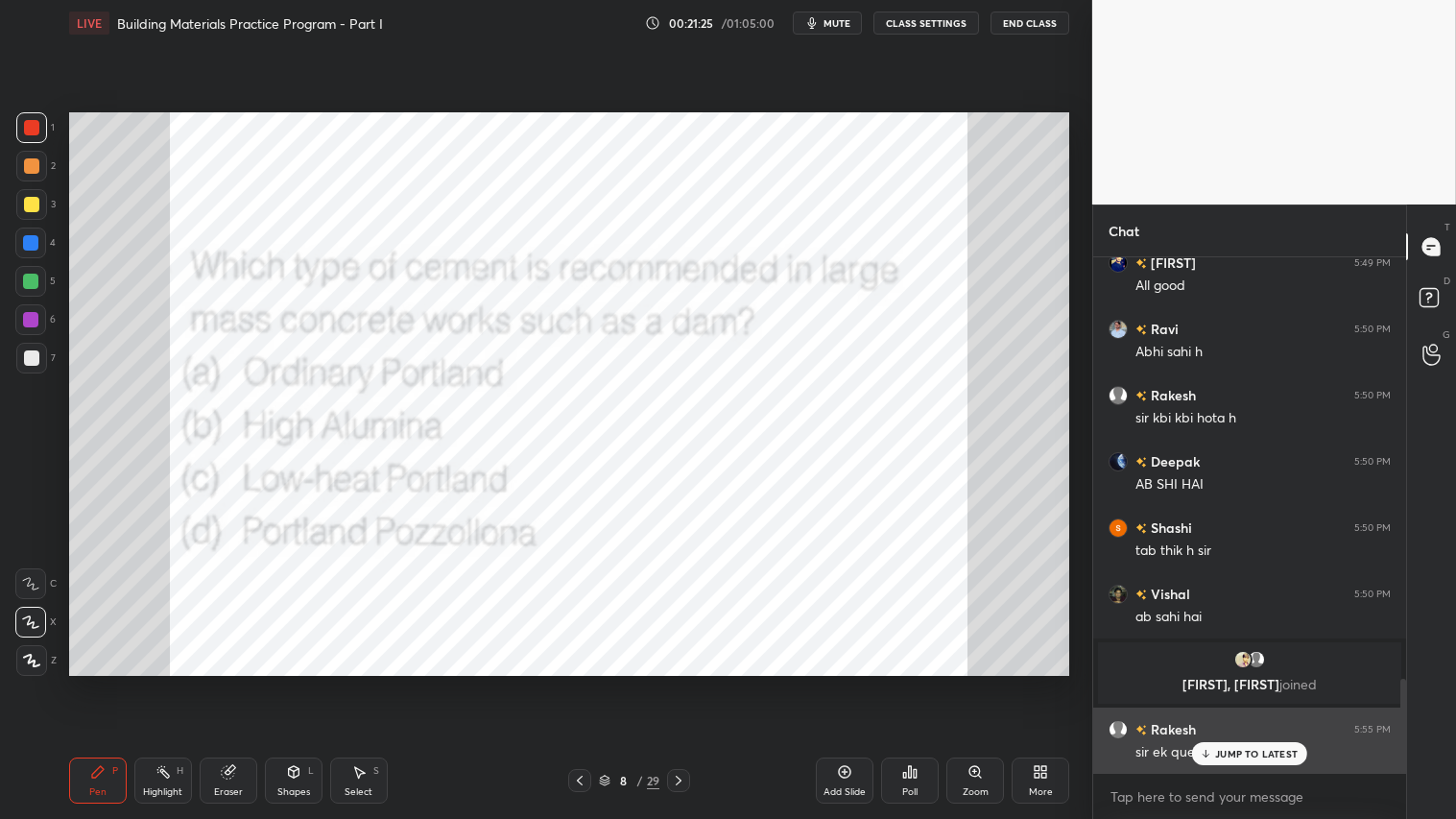 drag, startPoint x: 1261, startPoint y: 756, endPoint x: 1272, endPoint y: 768, distance: 16.278821 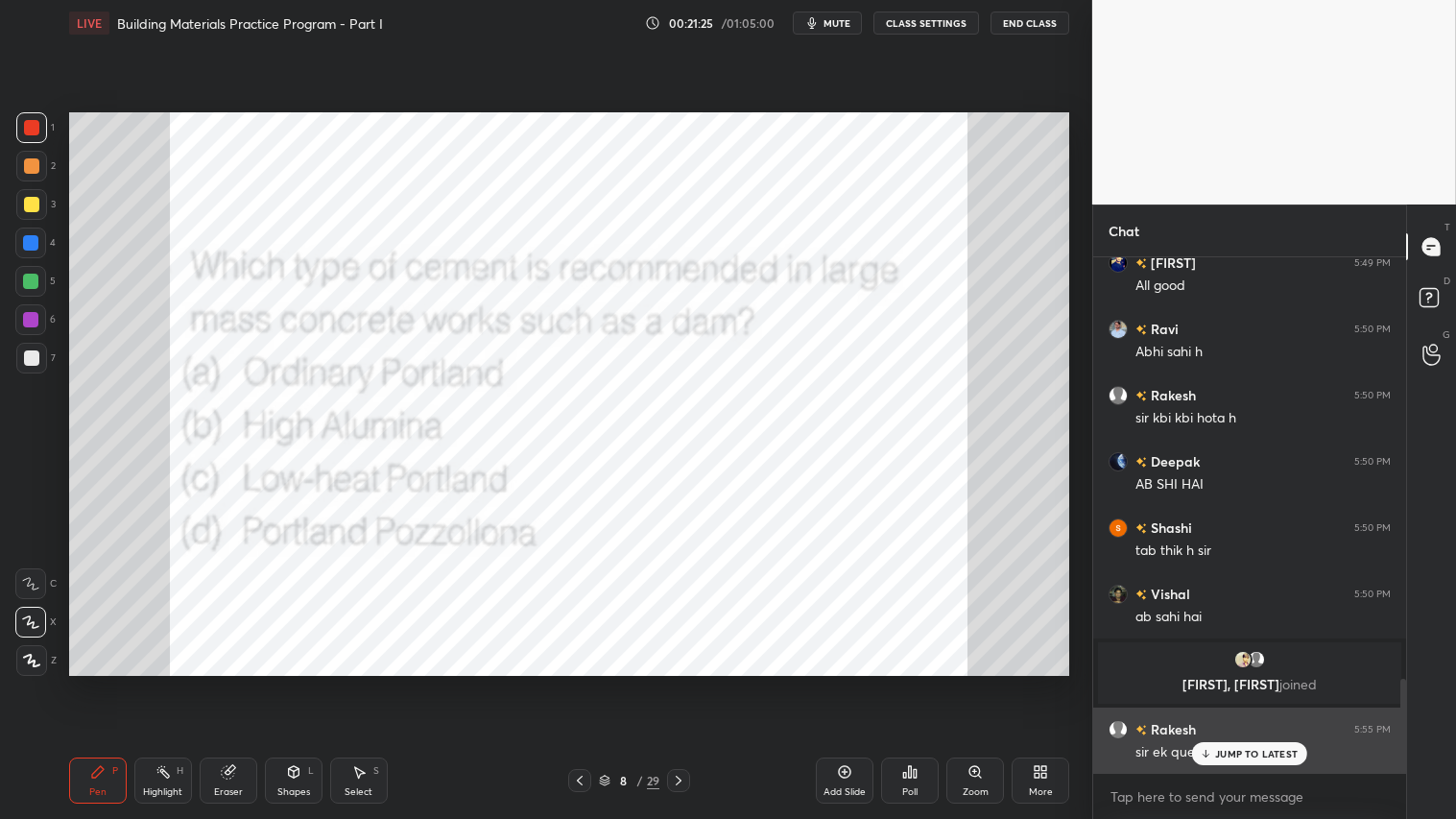 click on "JUMP TO LATEST" at bounding box center (1256, 754) 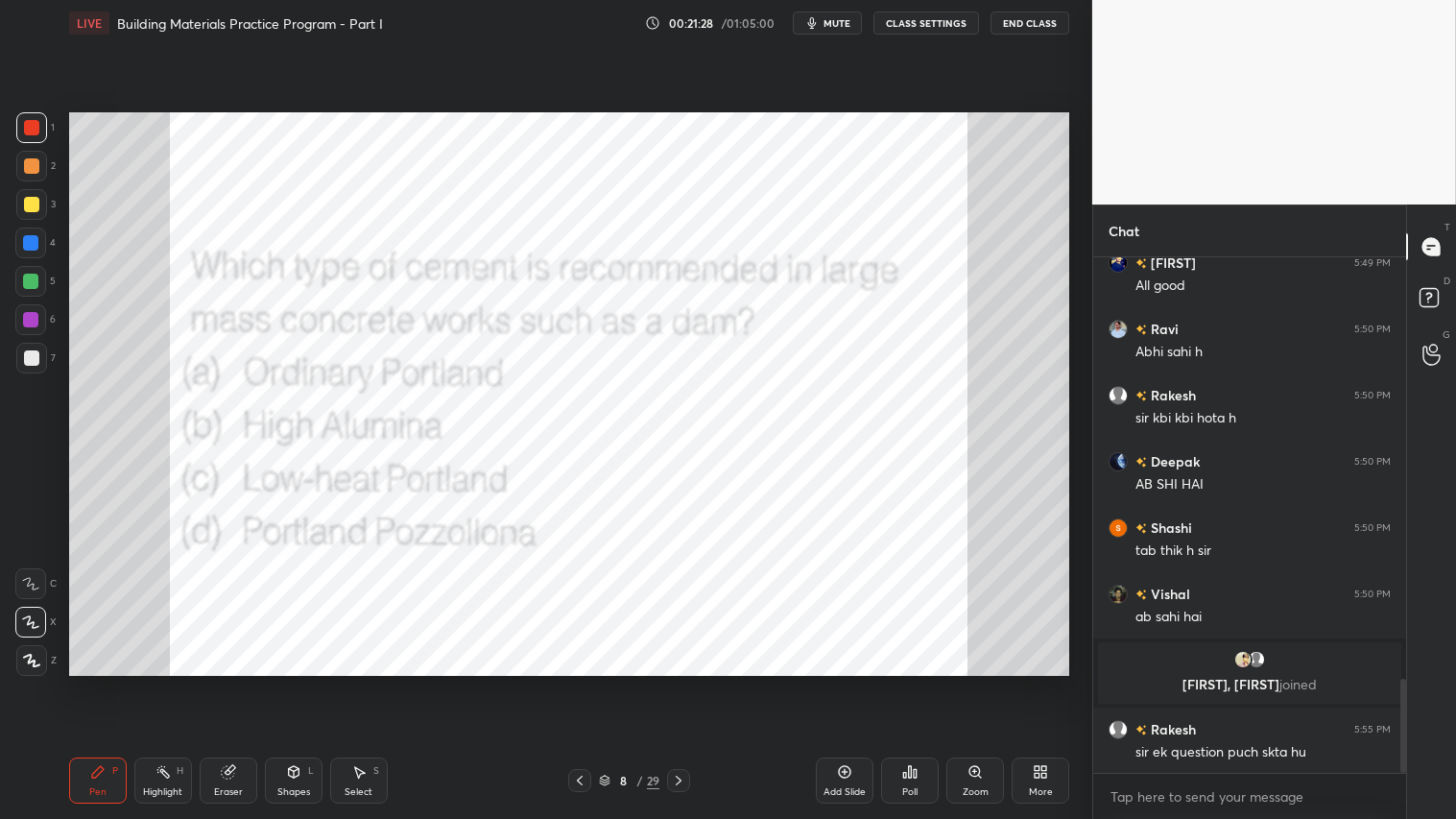 click 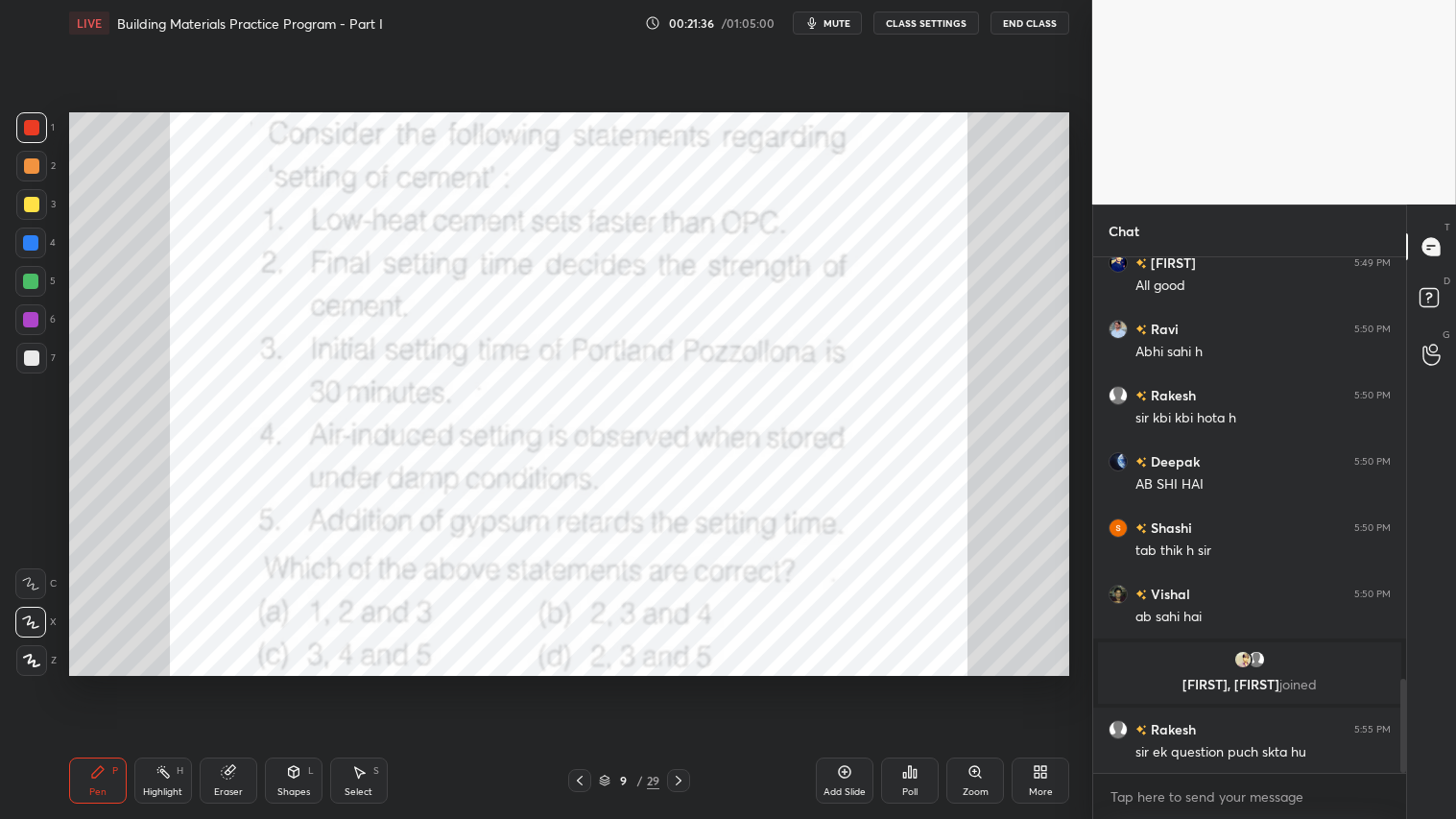 click 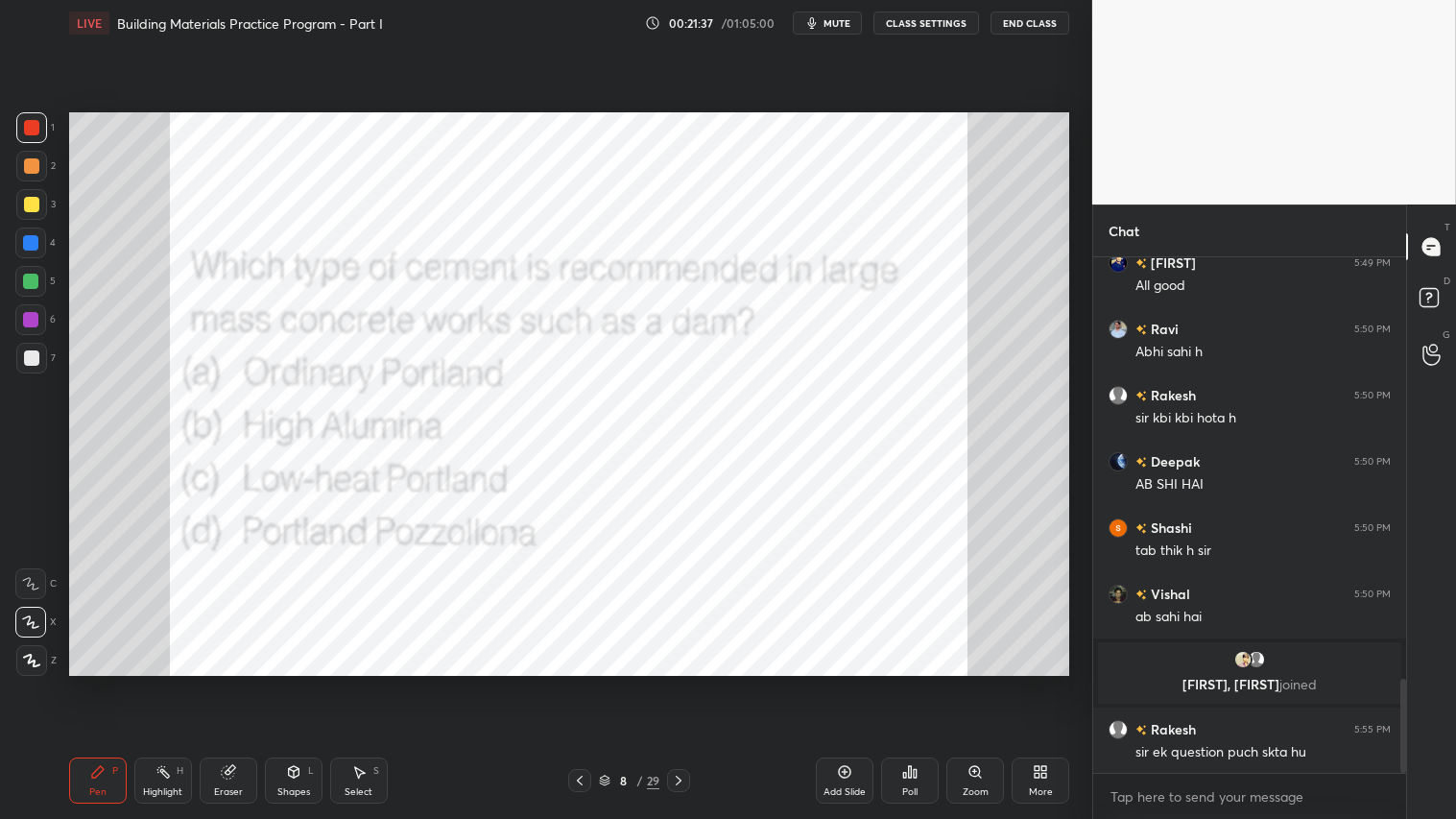 click 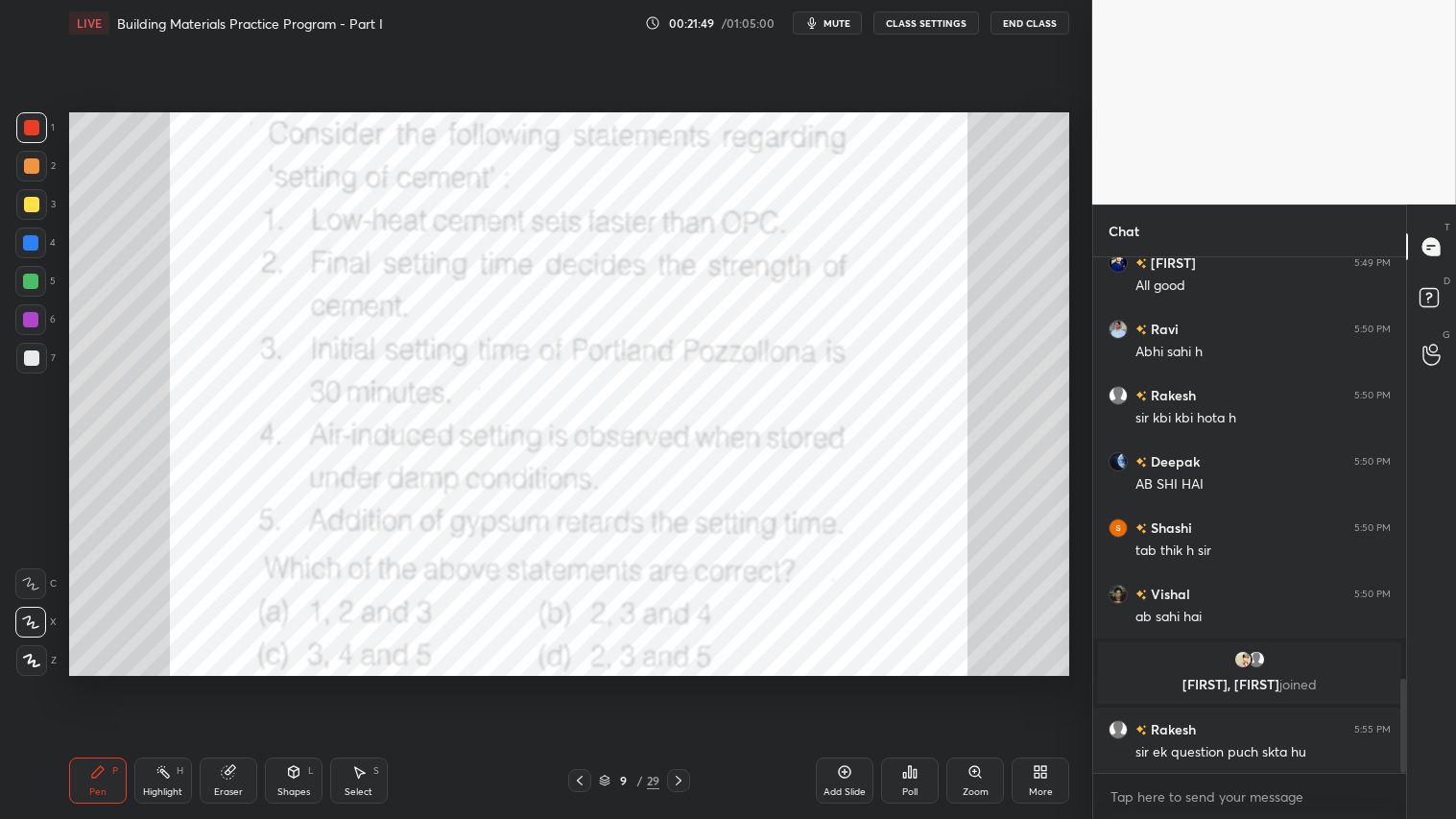 click on "Poll" at bounding box center [910, 781] 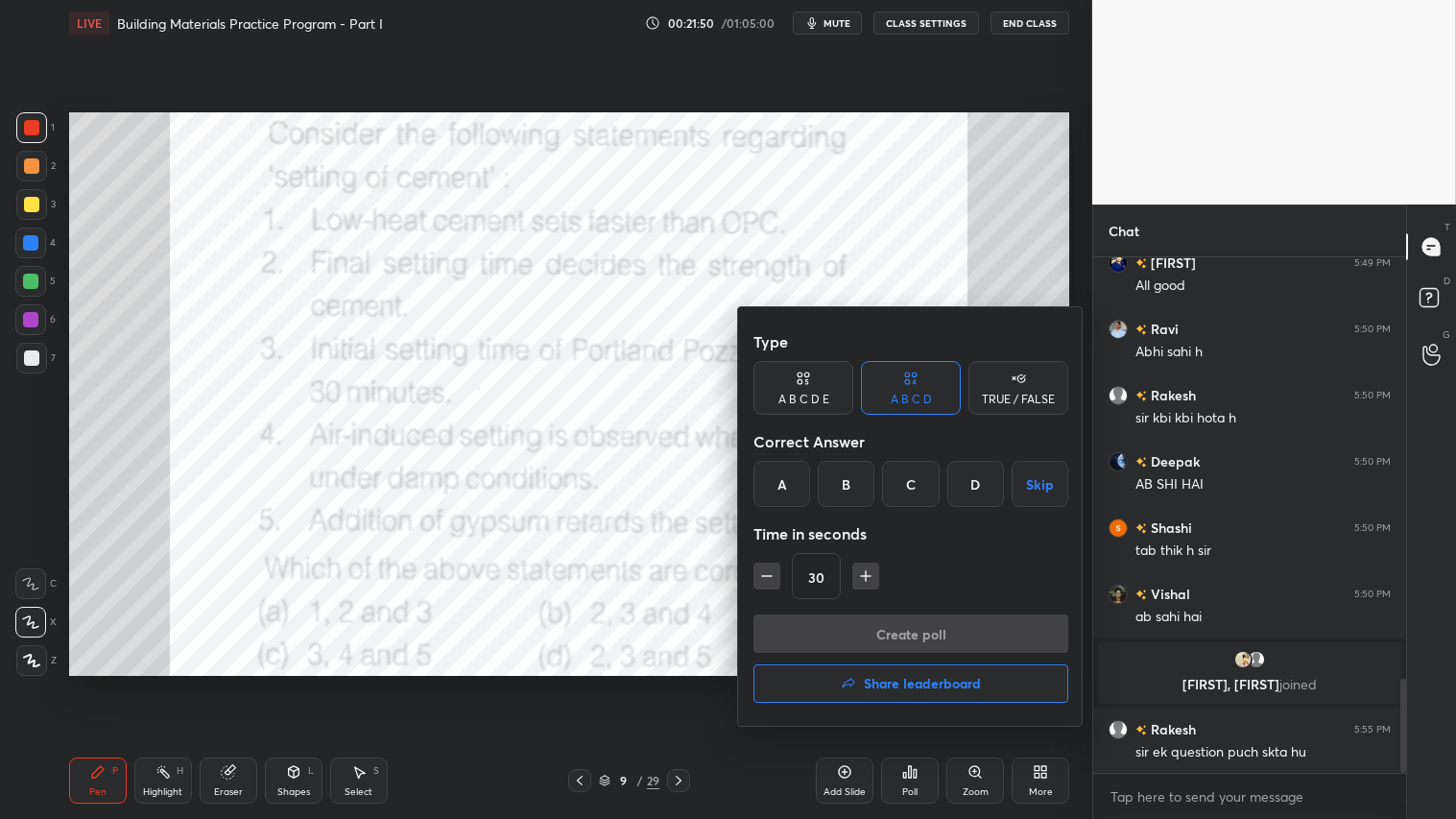 click on "C" at bounding box center [910, 484] 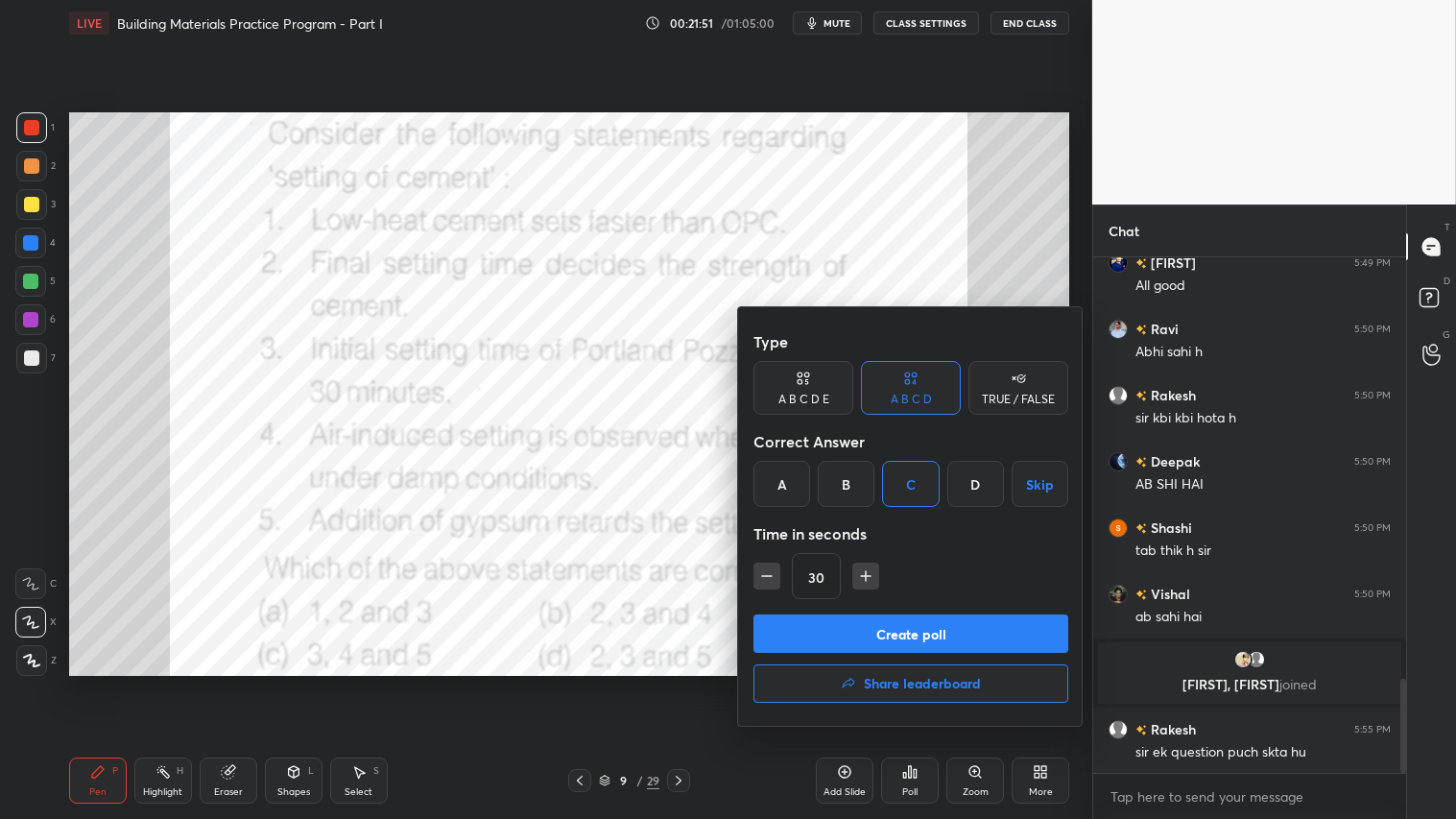 click on "Create poll" at bounding box center [911, 634] 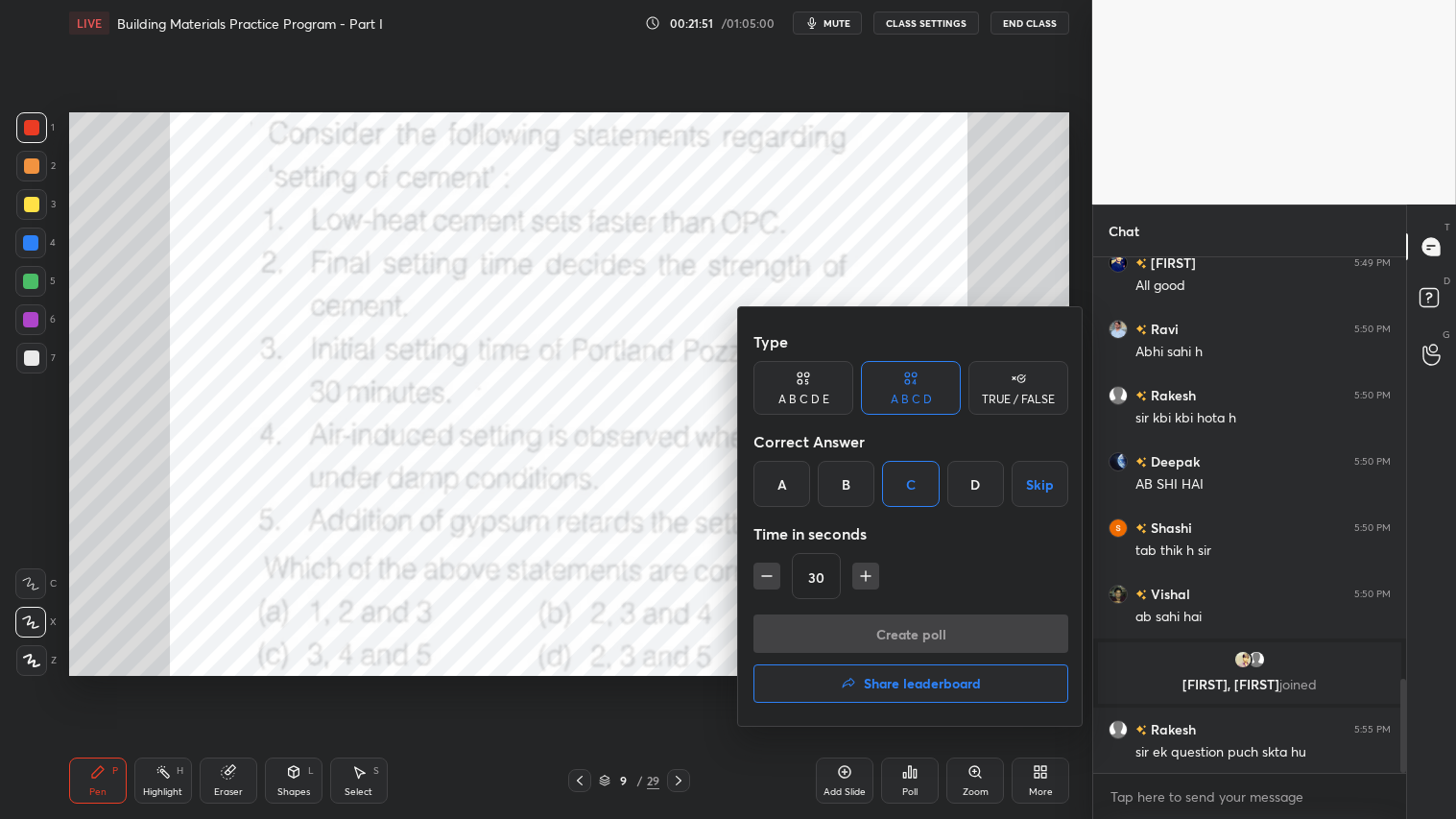 scroll, scrollTop: 477, scrollLeft: 307, axis: both 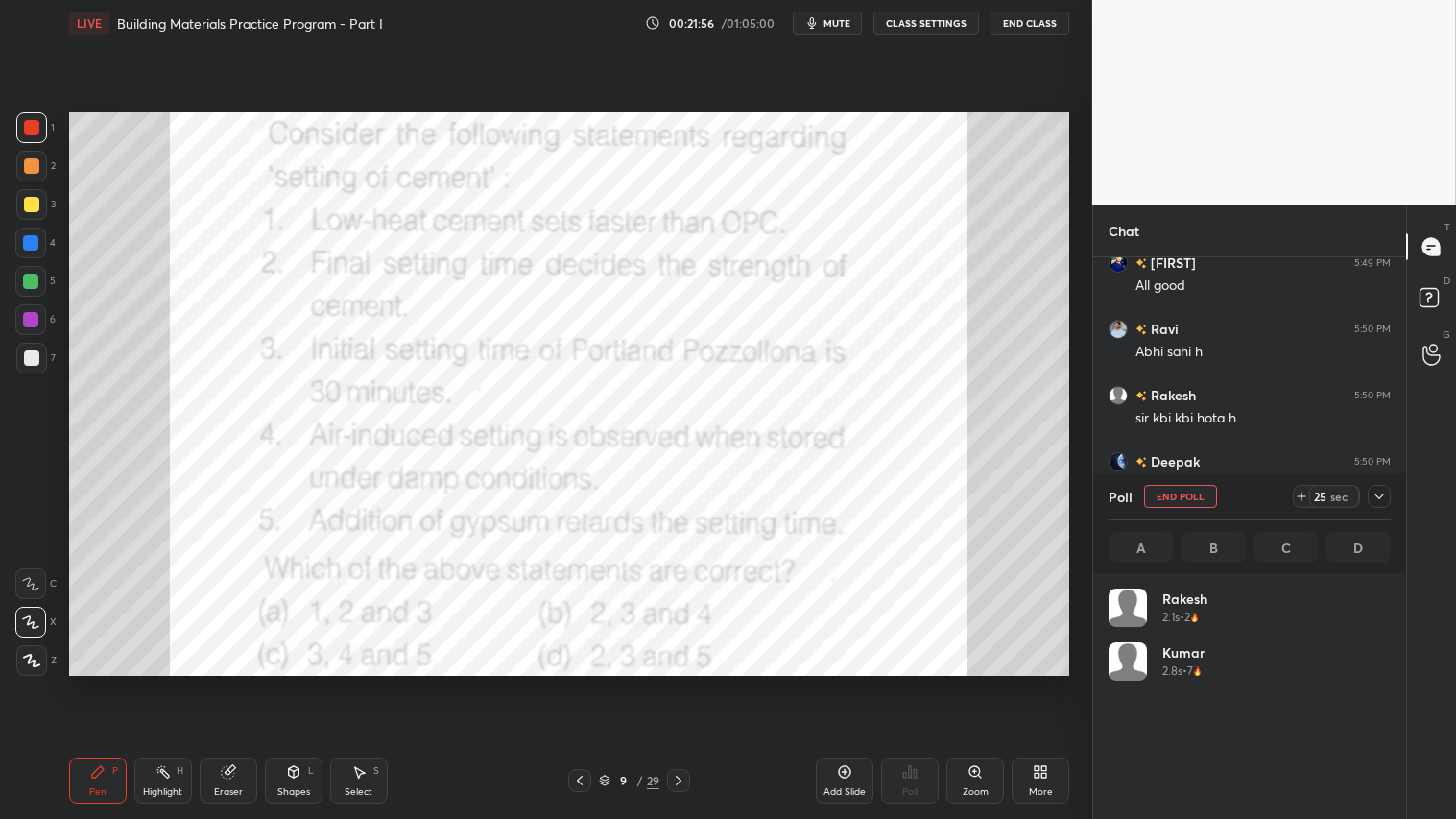 click 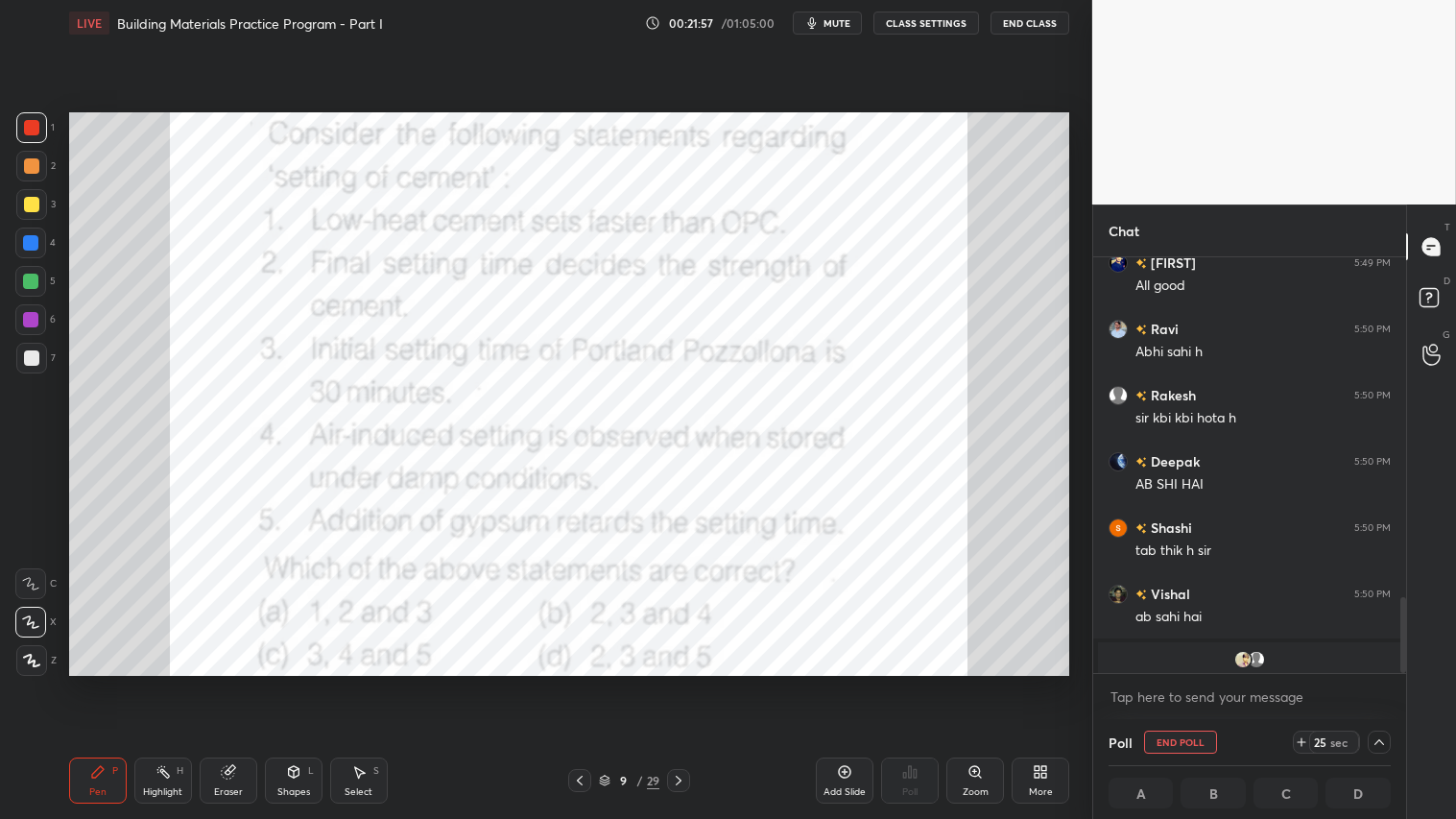 scroll, scrollTop: 0, scrollLeft: 0, axis: both 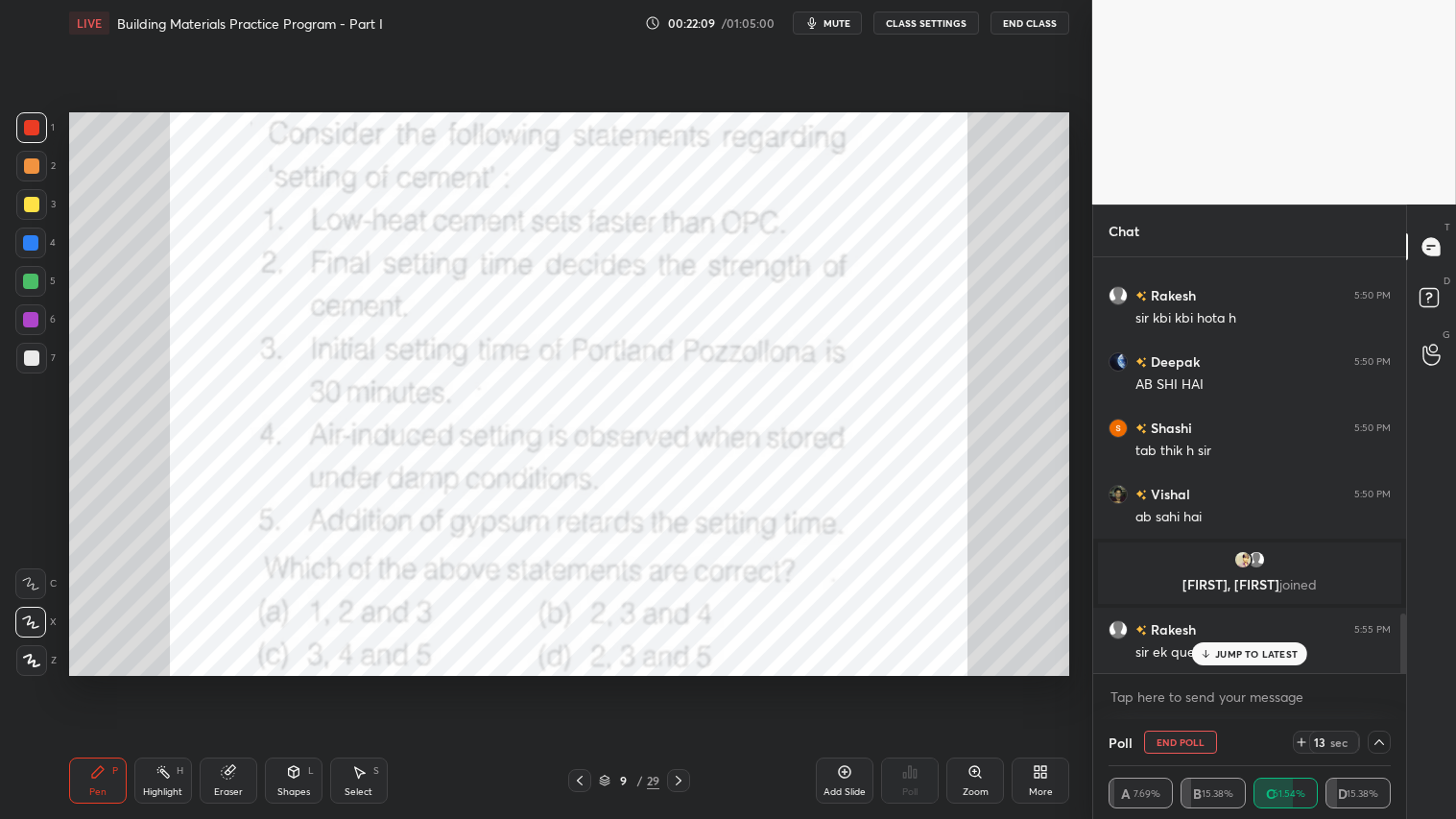 click on "JUMP TO LATEST" at bounding box center (1256, 654) 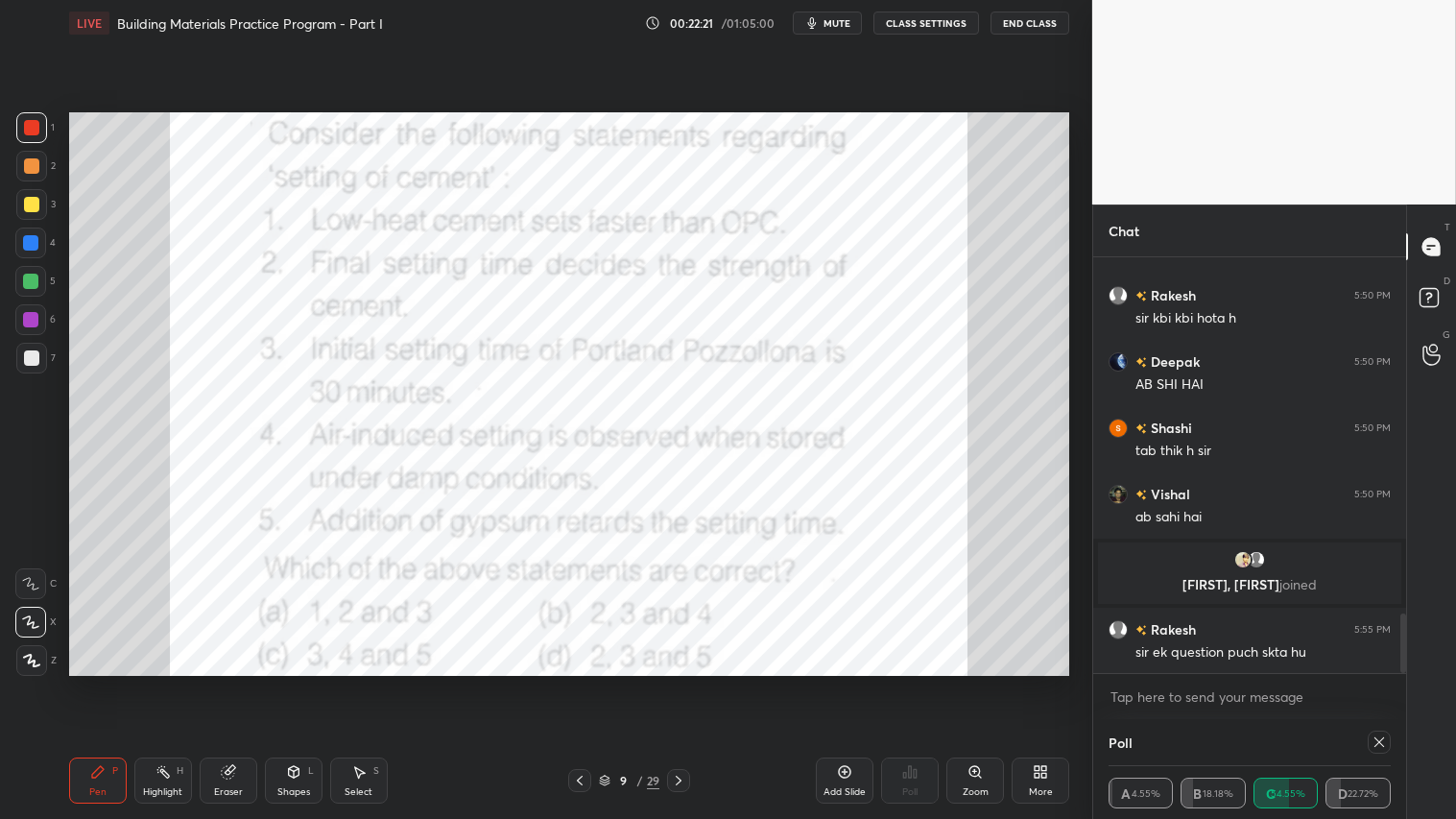 scroll, scrollTop: 5, scrollLeft: 6, axis: both 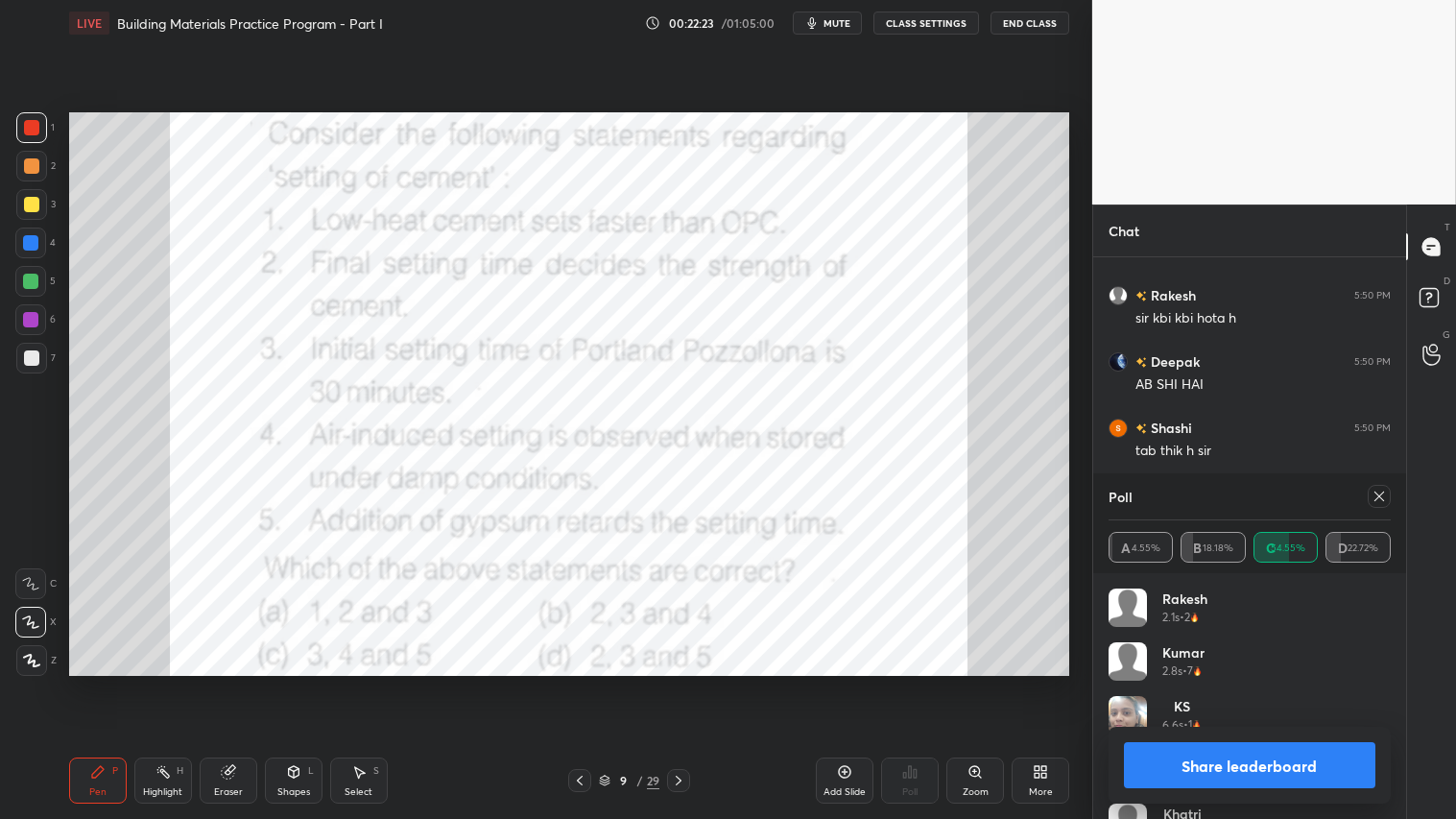 click on "Share leaderboard" at bounding box center [1250, 765] 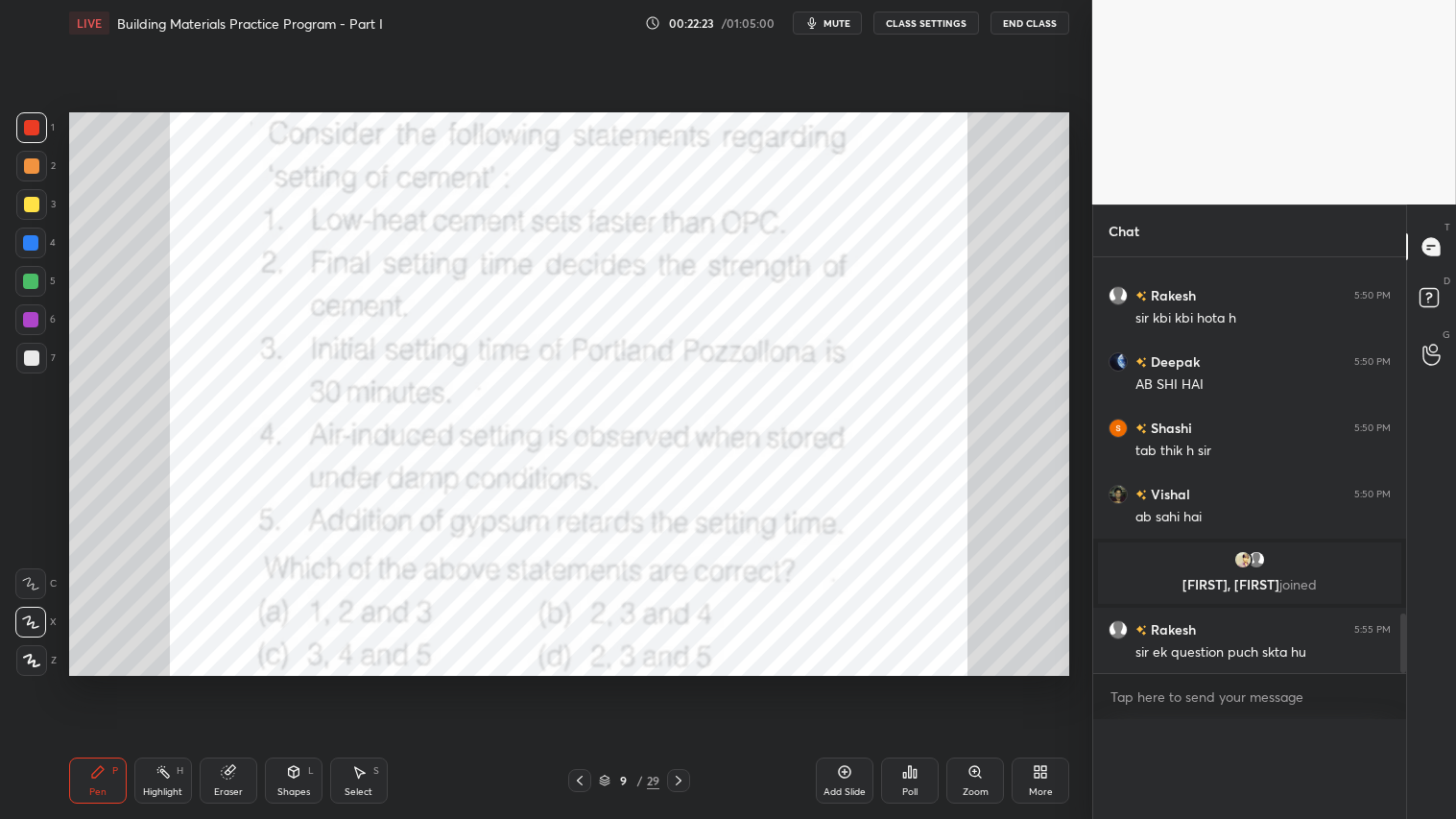 scroll, scrollTop: 0, scrollLeft: 0, axis: both 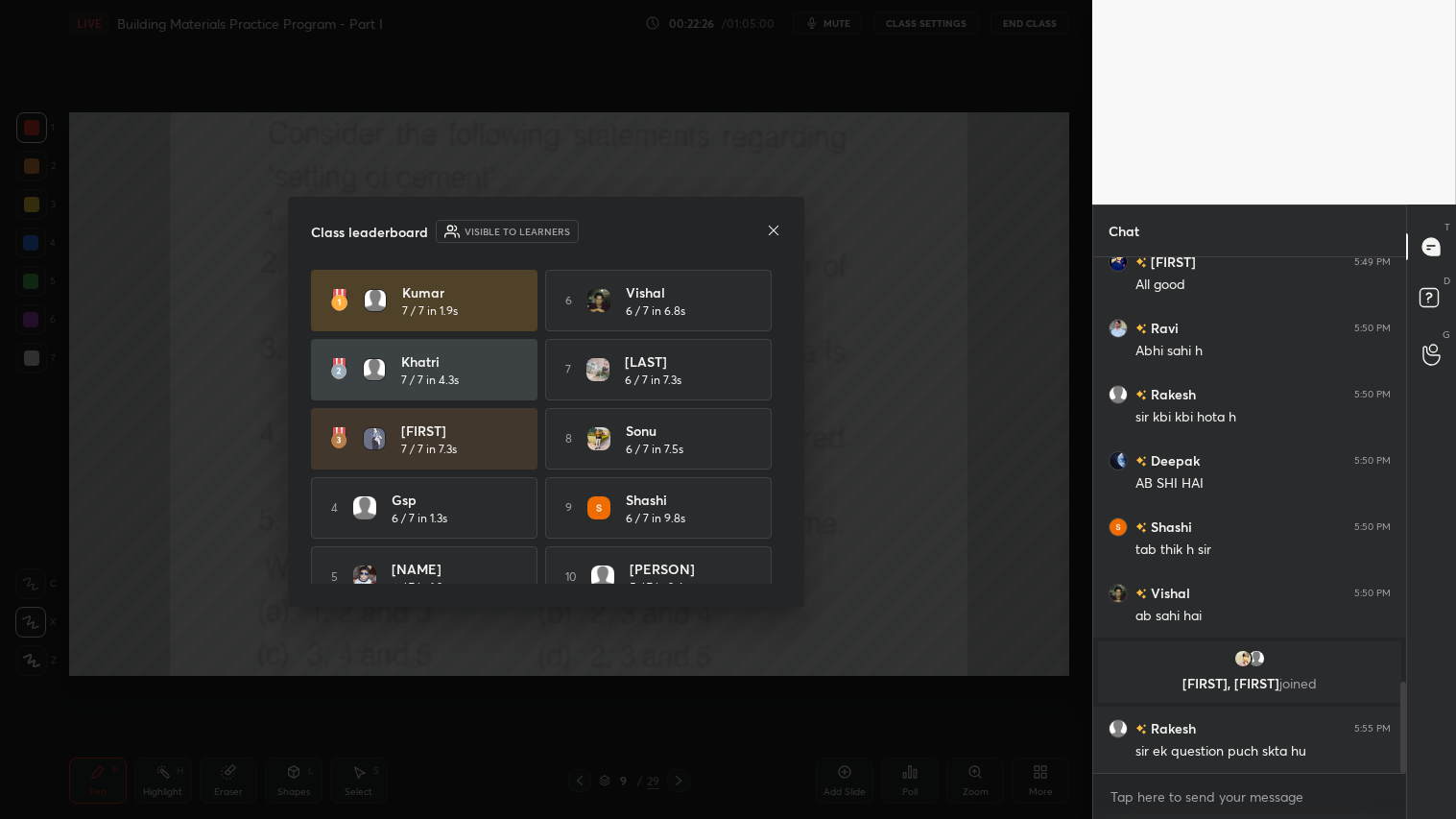 click 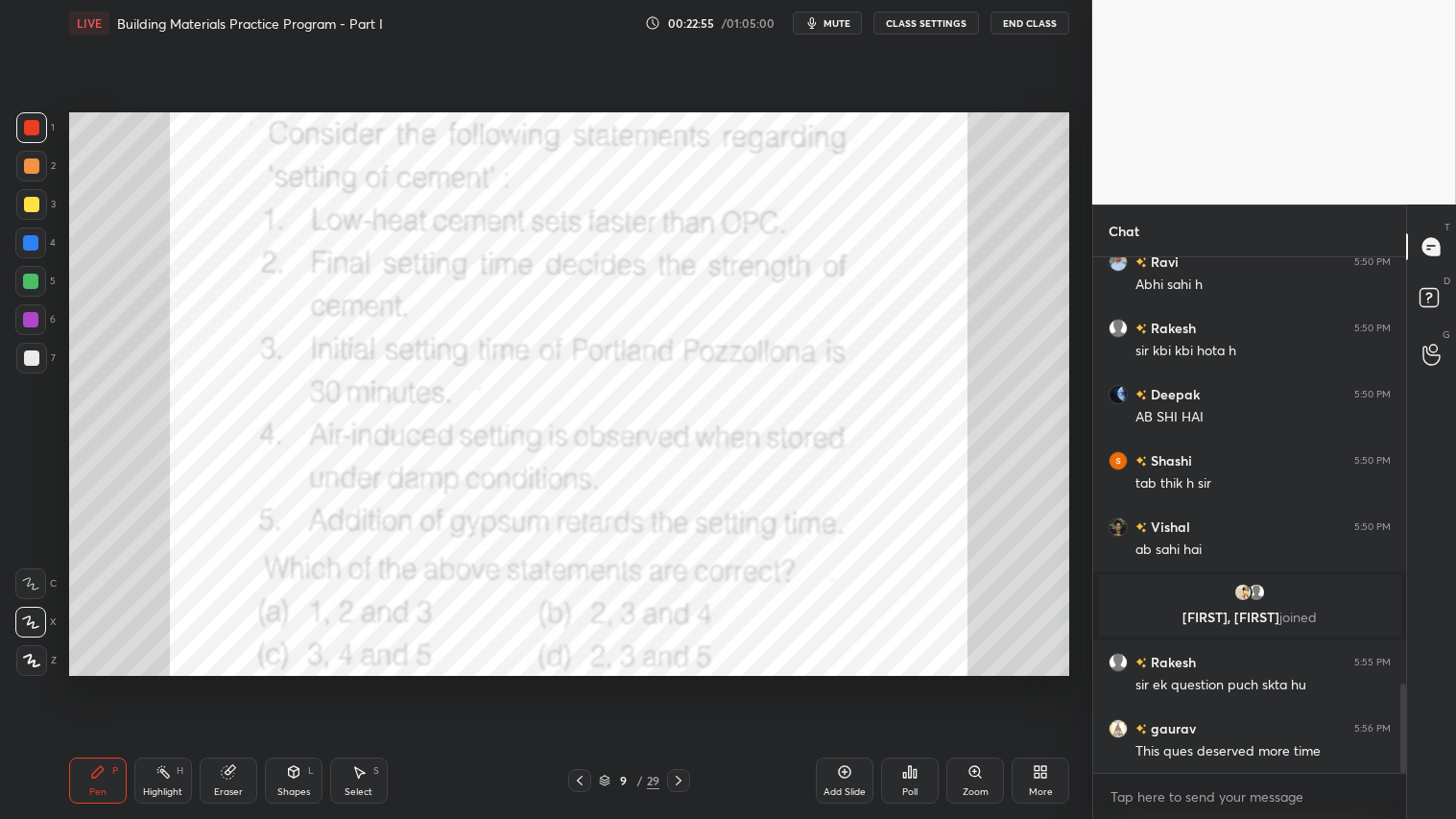 click at bounding box center (32, 128) 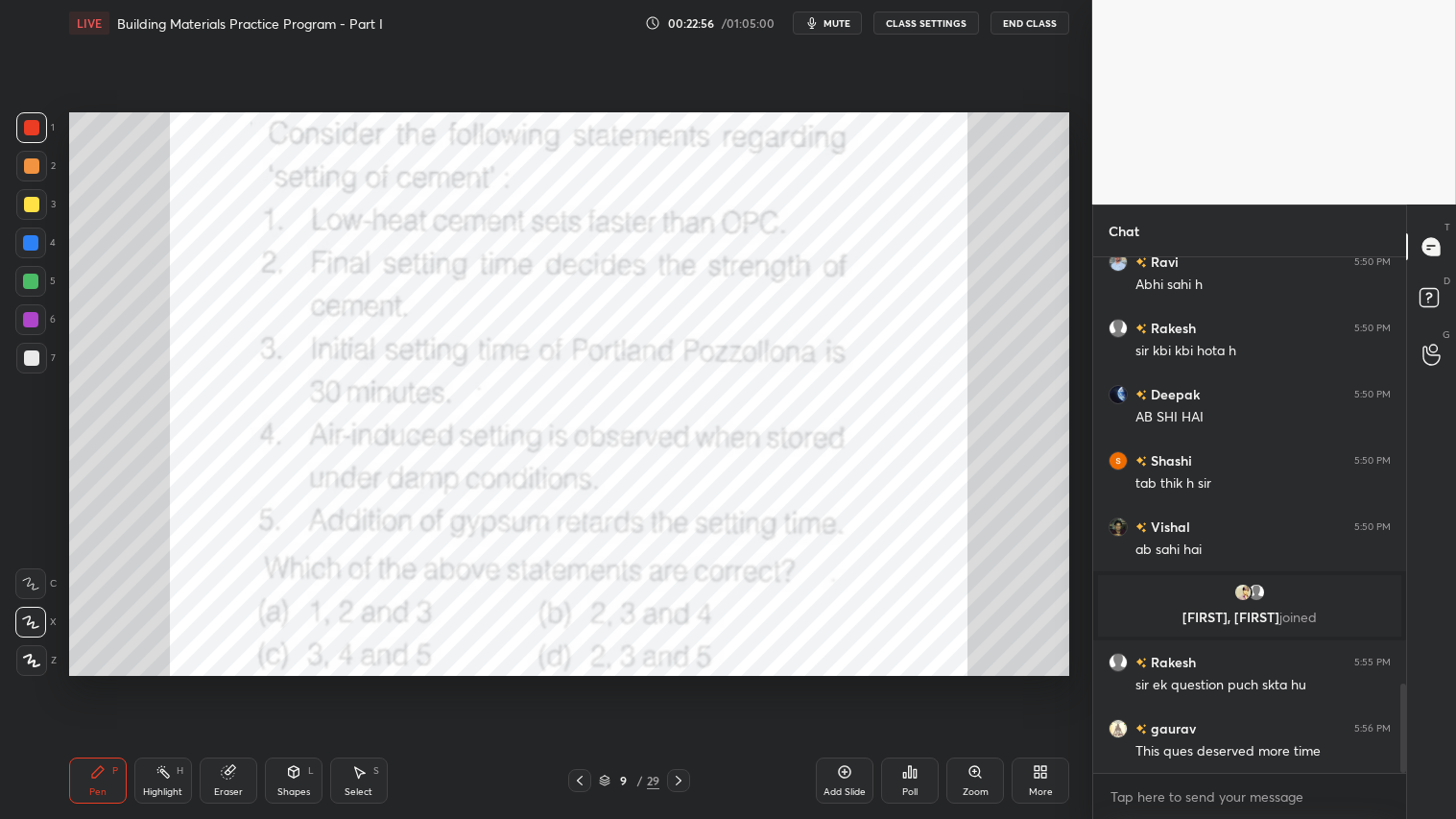 drag, startPoint x: 75, startPoint y: 780, endPoint x: 72, endPoint y: 770, distance: 10.440307 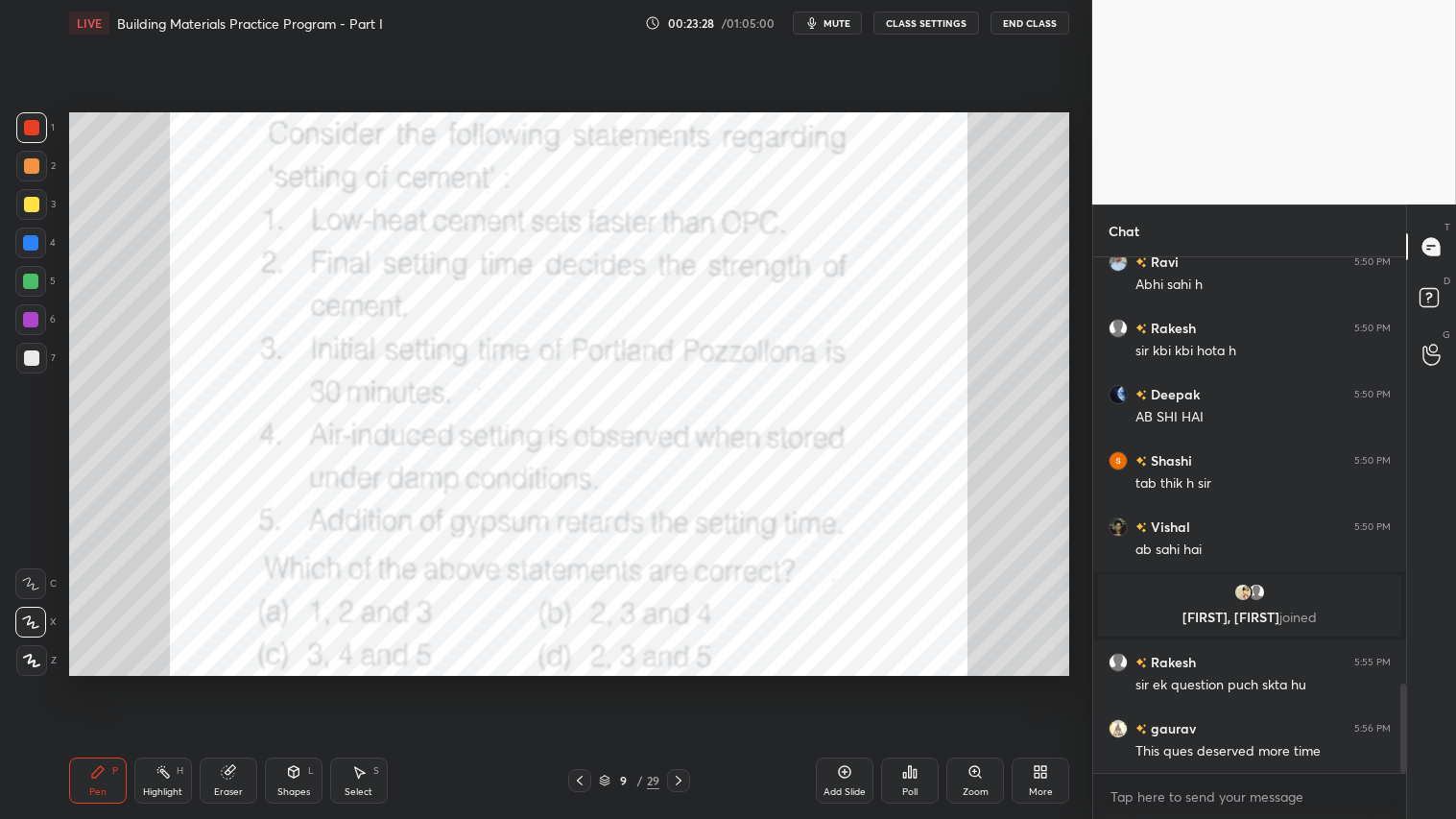 click at bounding box center [32, 128] 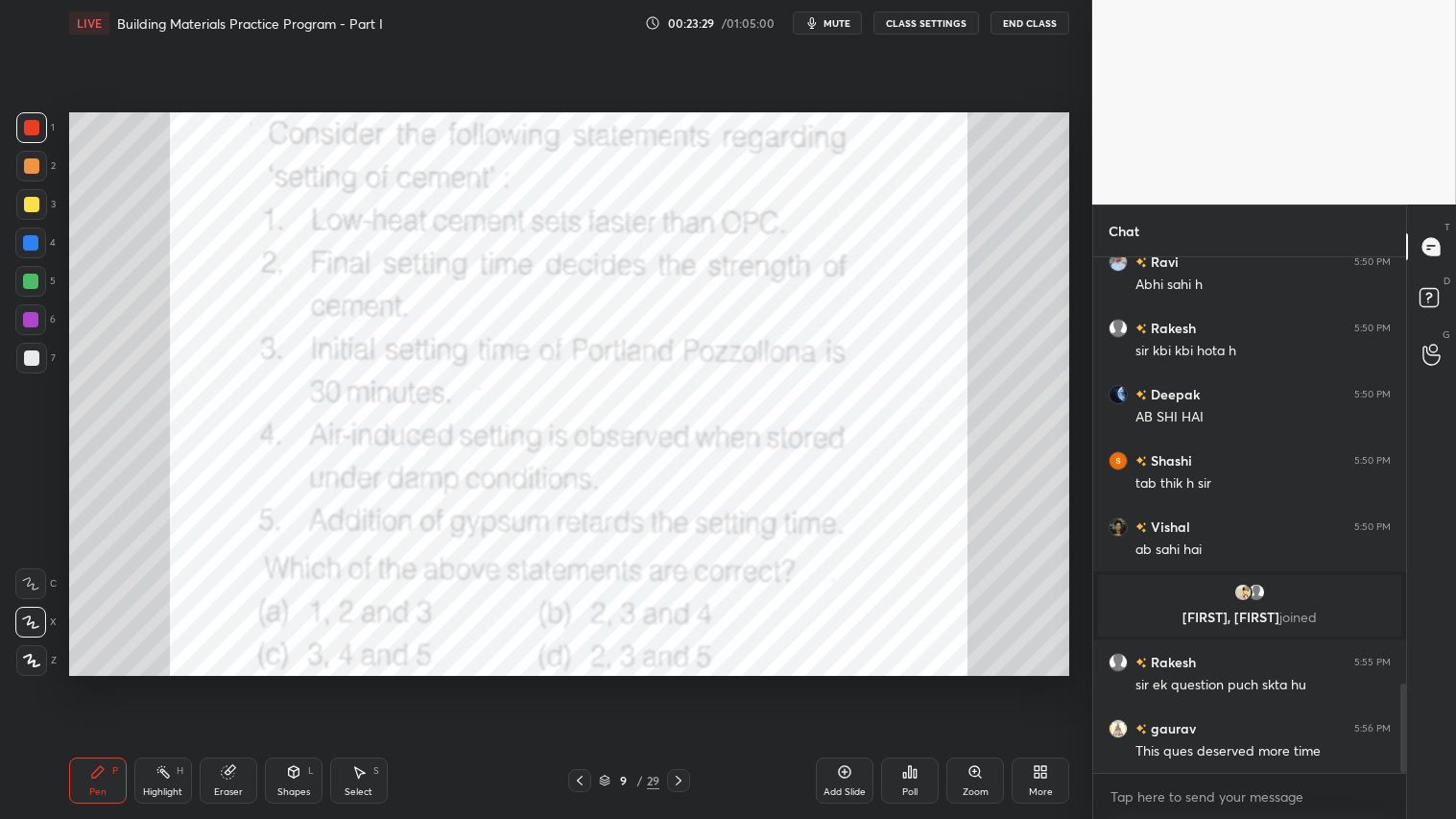 click 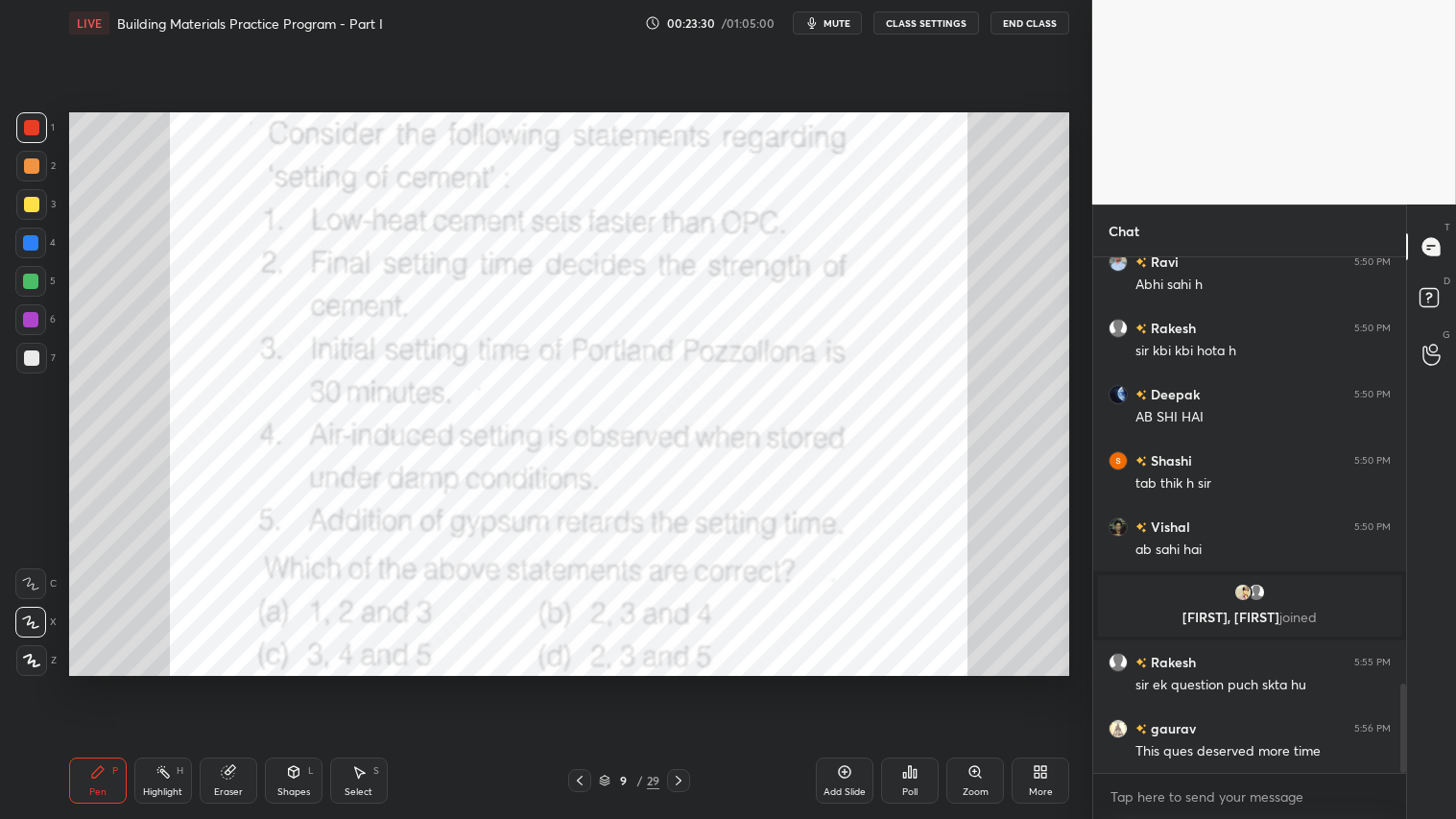 scroll, scrollTop: 2541, scrollLeft: 0, axis: vertical 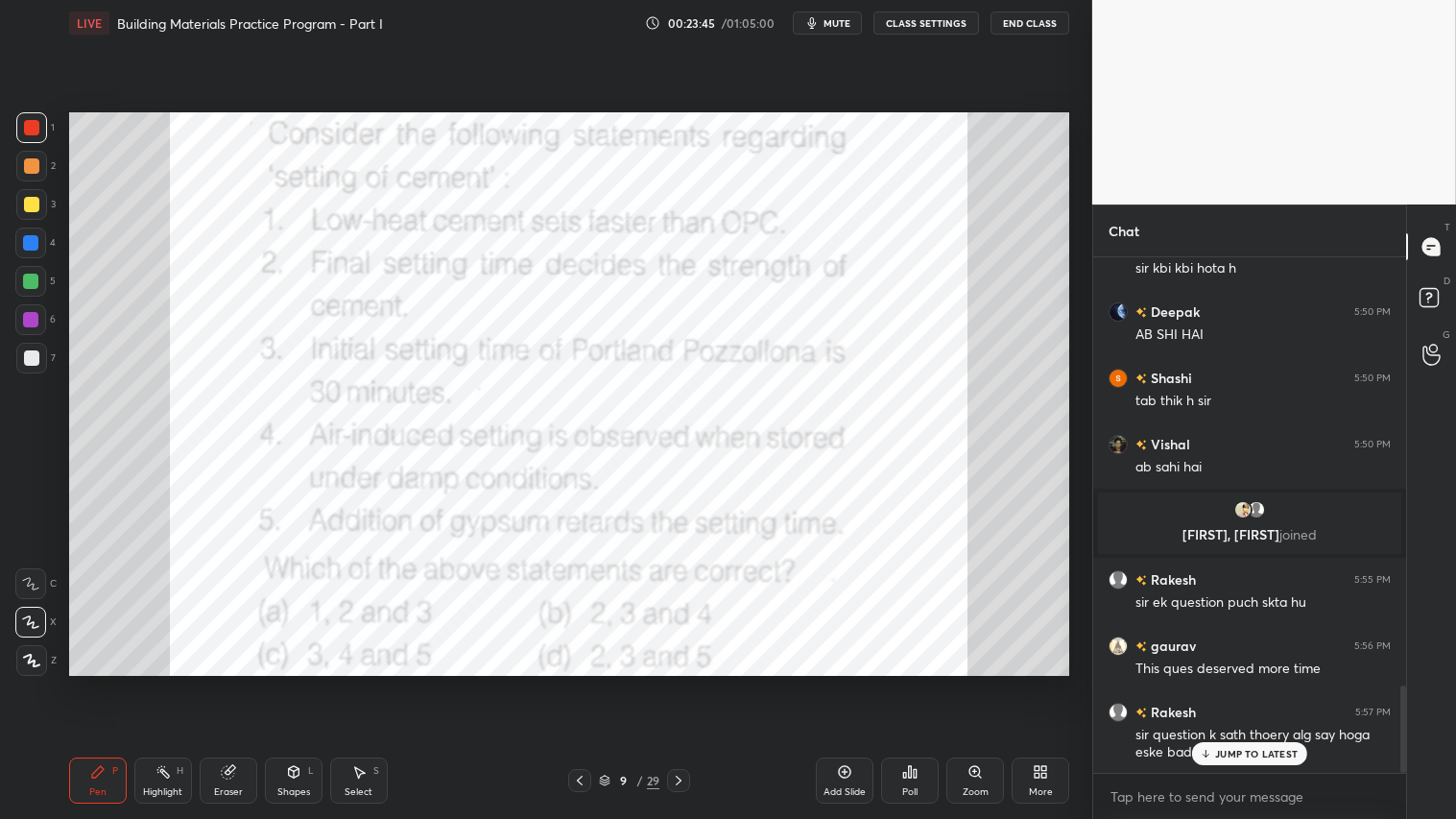 click on "Eraser" at bounding box center (228, 792) 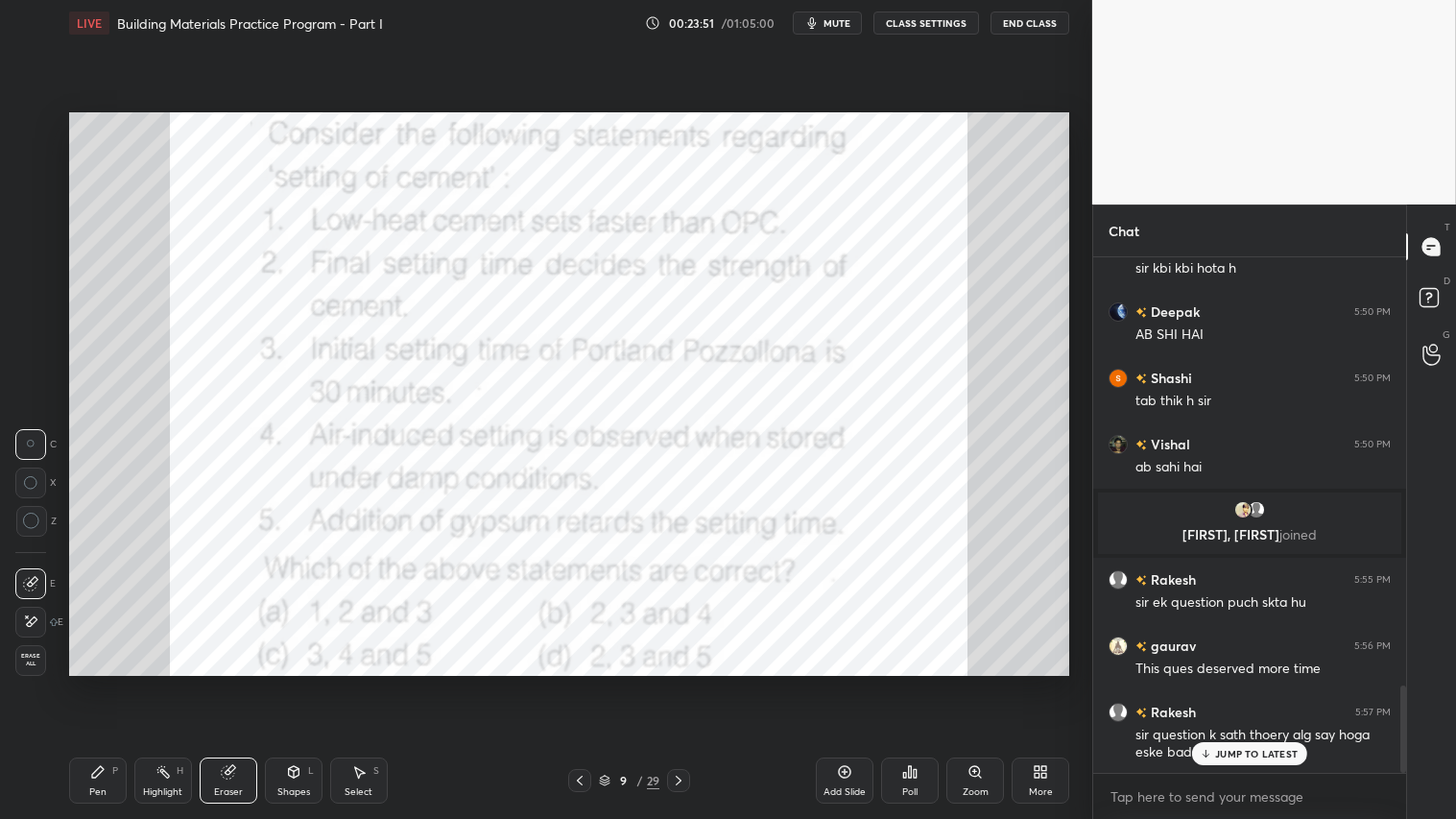 scroll, scrollTop: 2607, scrollLeft: 0, axis: vertical 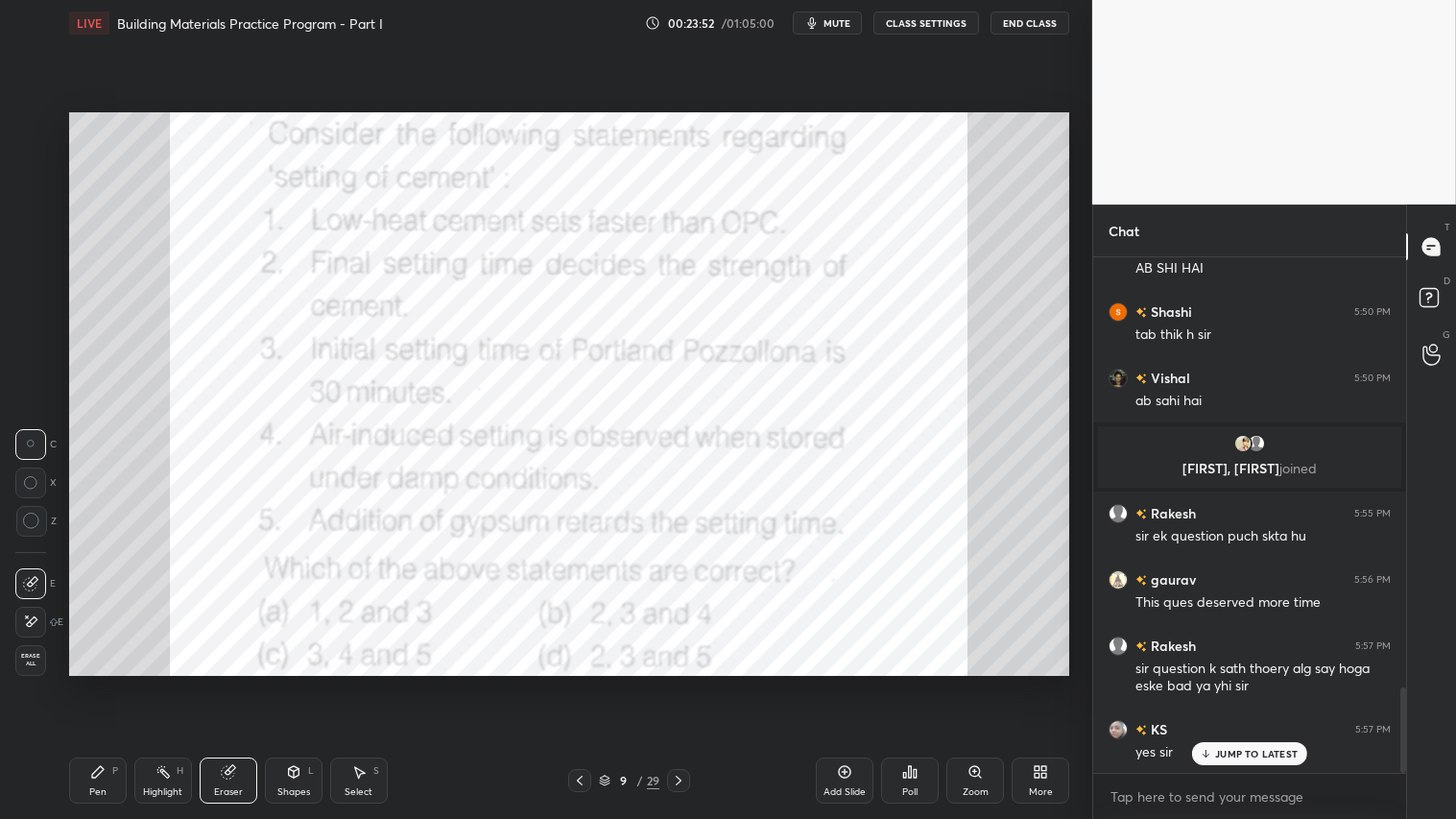 click on "JUMP TO LATEST" at bounding box center [1256, 754] 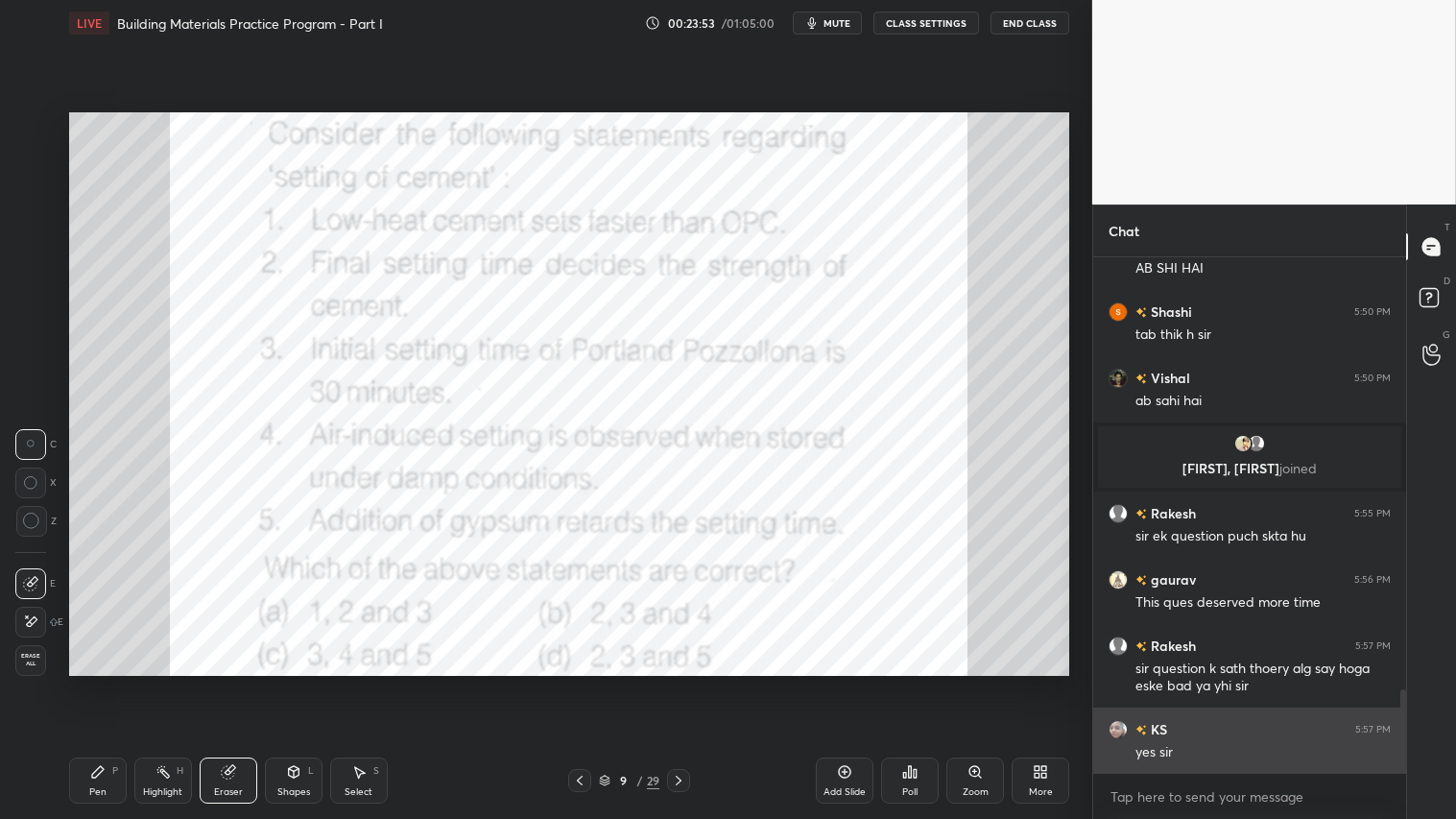 scroll, scrollTop: 2674, scrollLeft: 0, axis: vertical 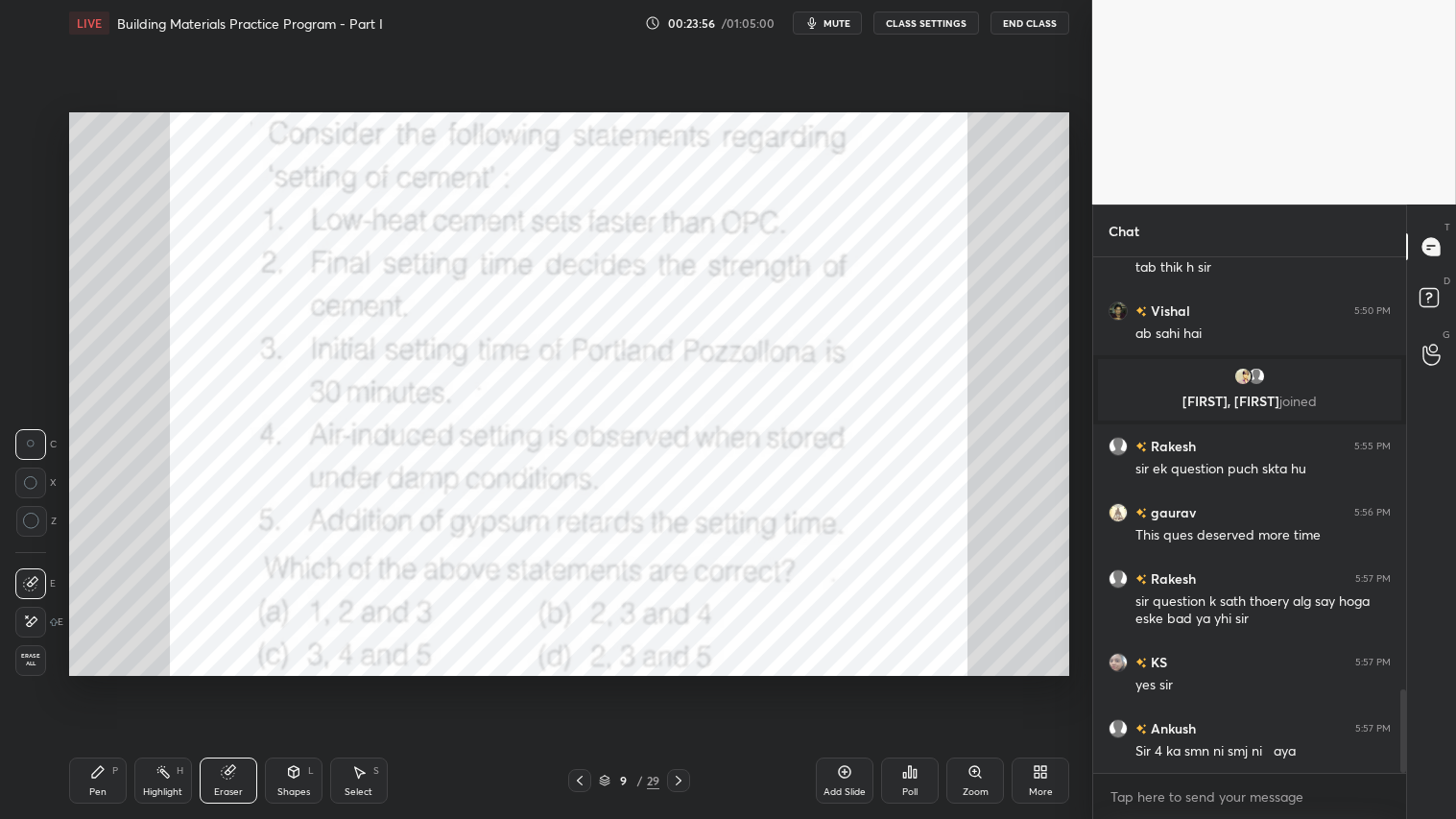 click on "Pen P" at bounding box center (98, 781) 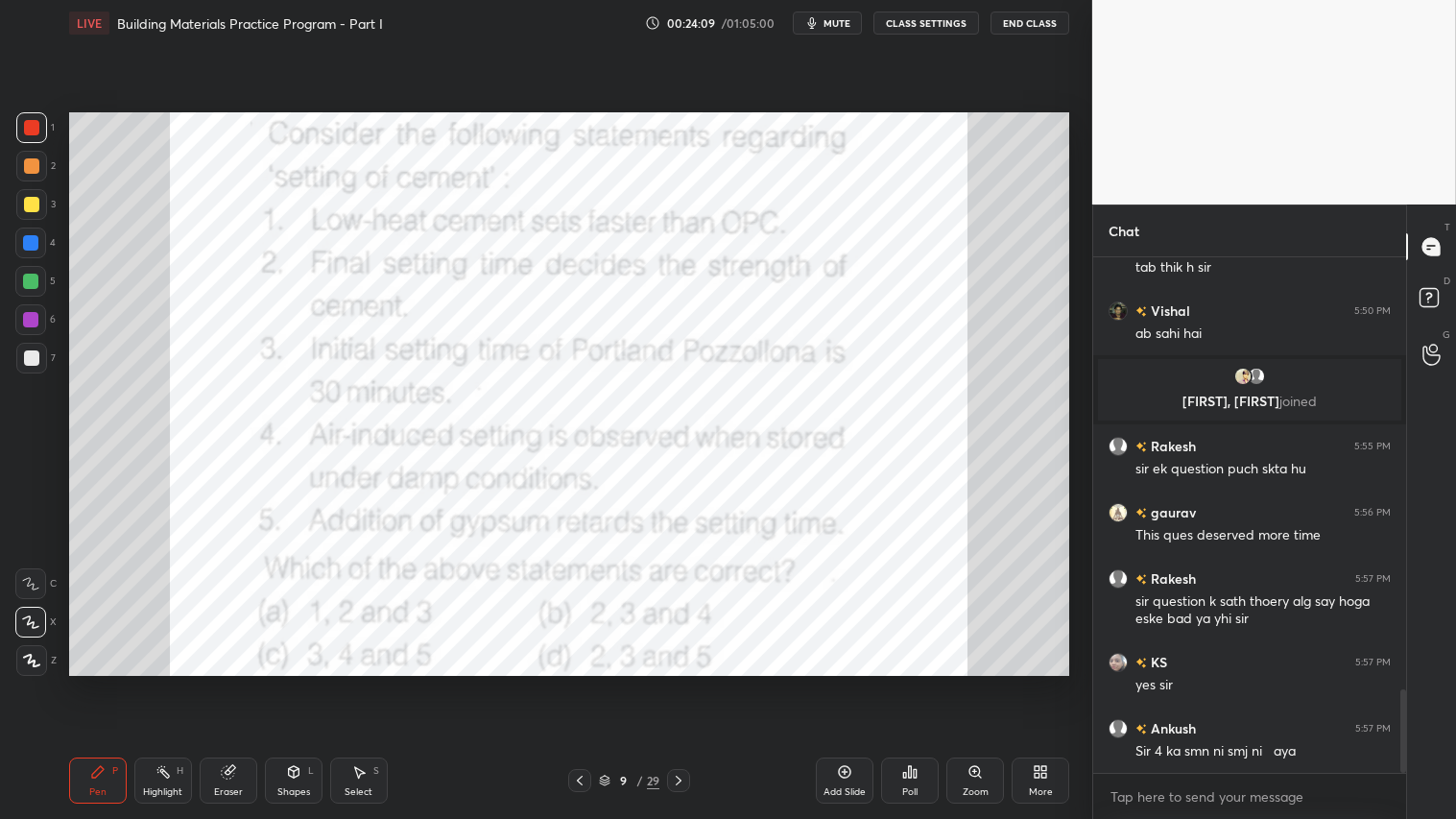 scroll, scrollTop: 2740, scrollLeft: 0, axis: vertical 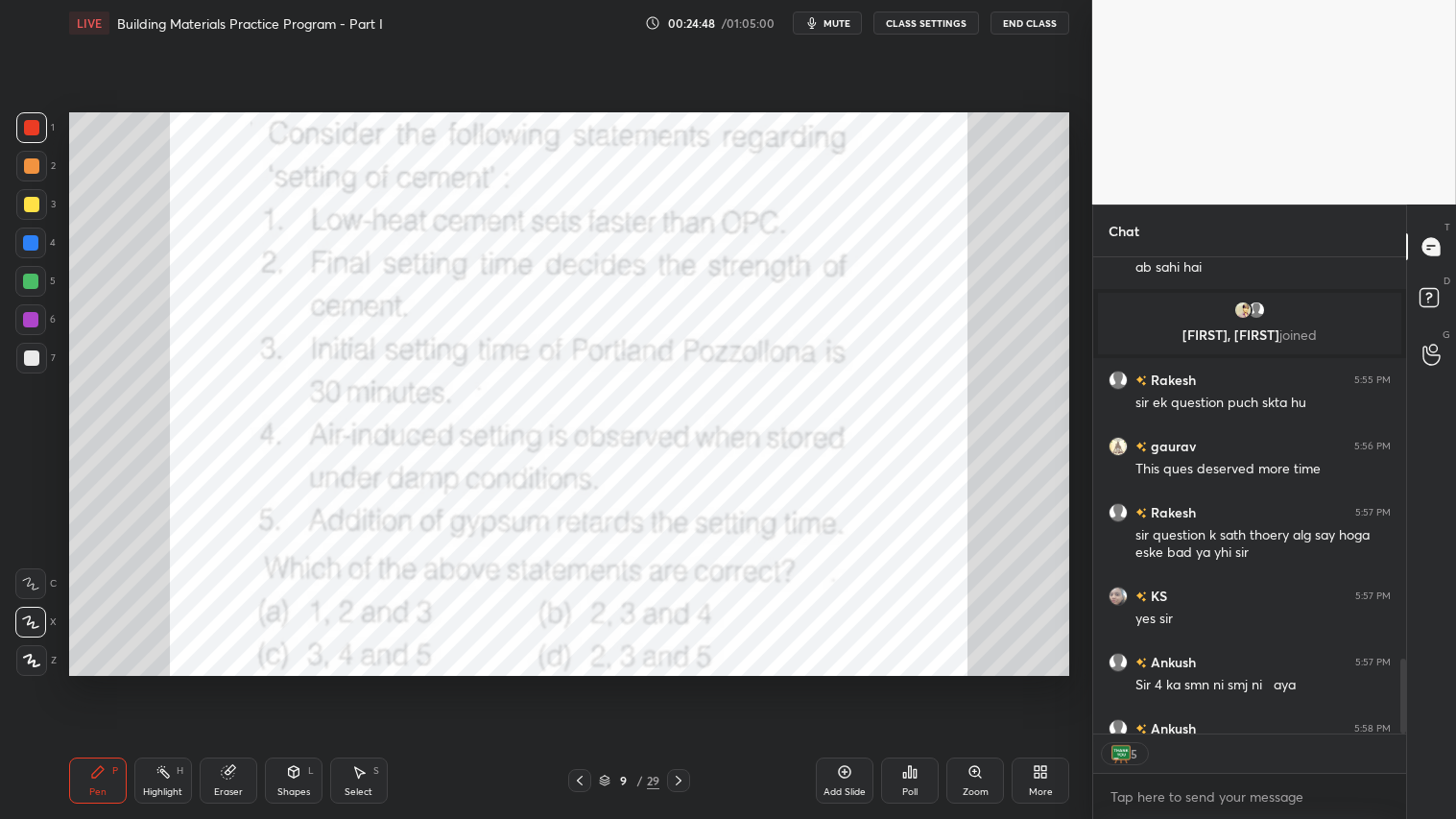 type on "x" 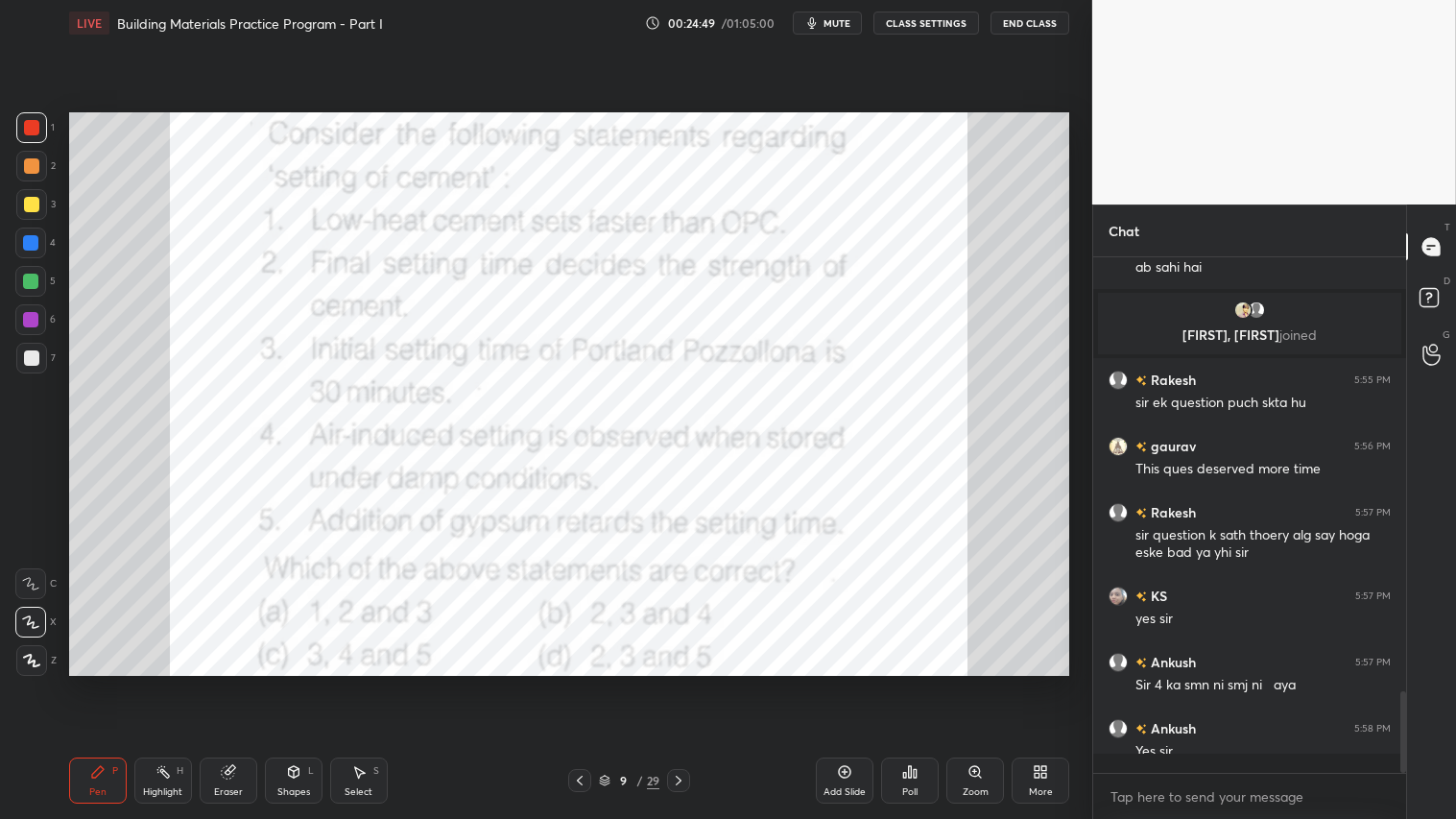scroll, scrollTop: 6, scrollLeft: 5, axis: both 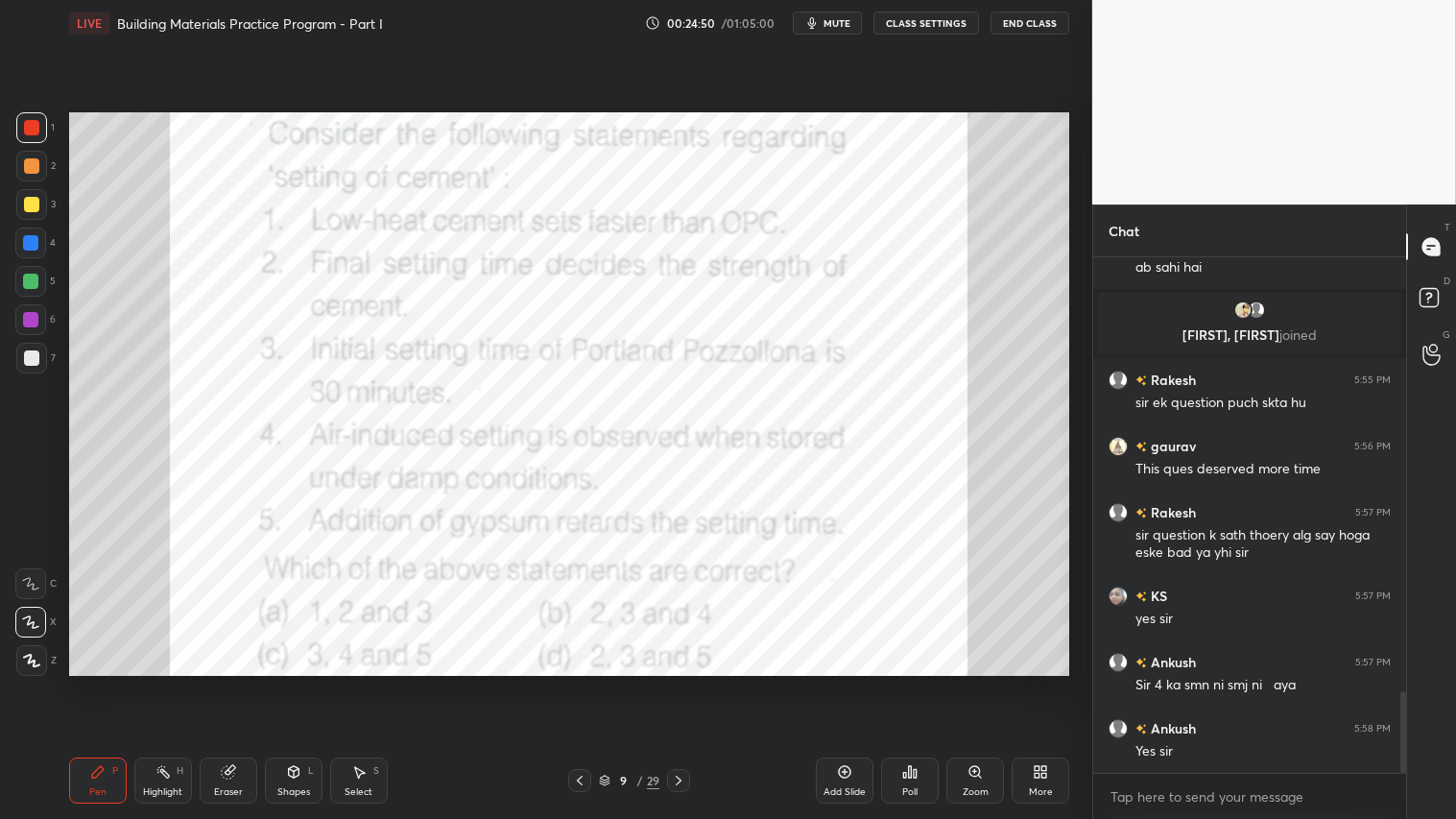 click at bounding box center [32, 166] 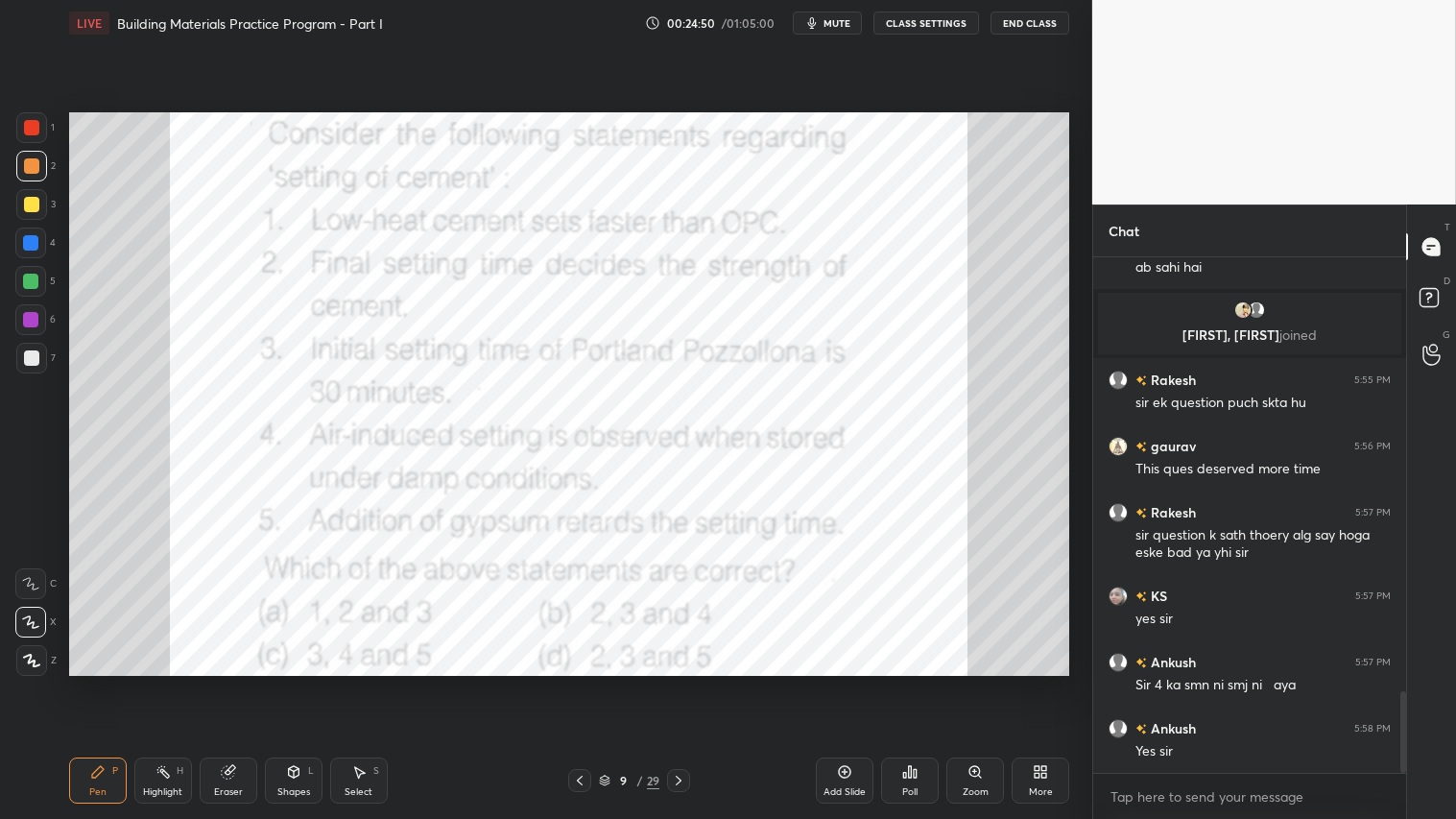 click at bounding box center [32, 128] 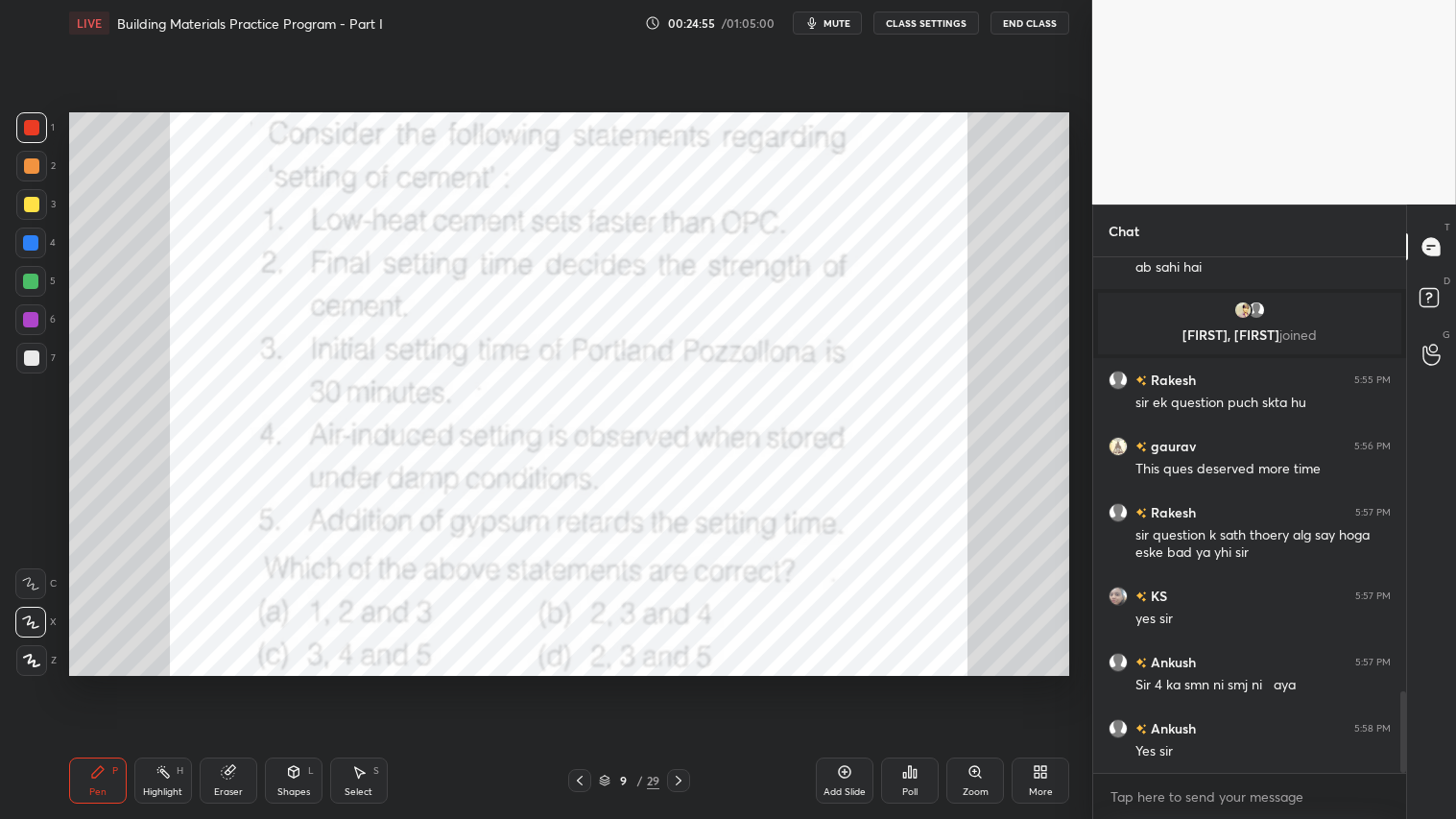 scroll, scrollTop: 2786, scrollLeft: 0, axis: vertical 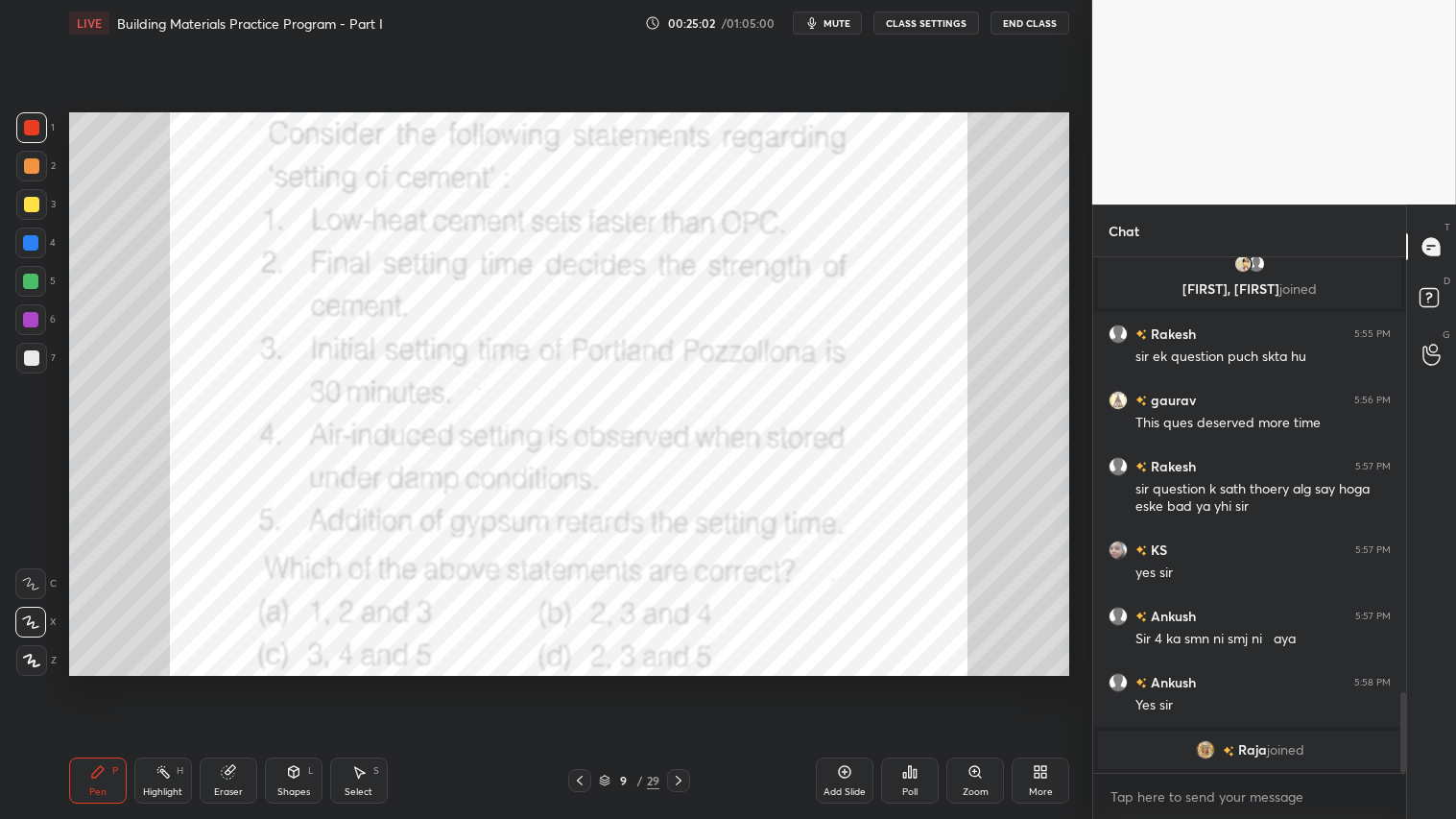 click at bounding box center (32, 128) 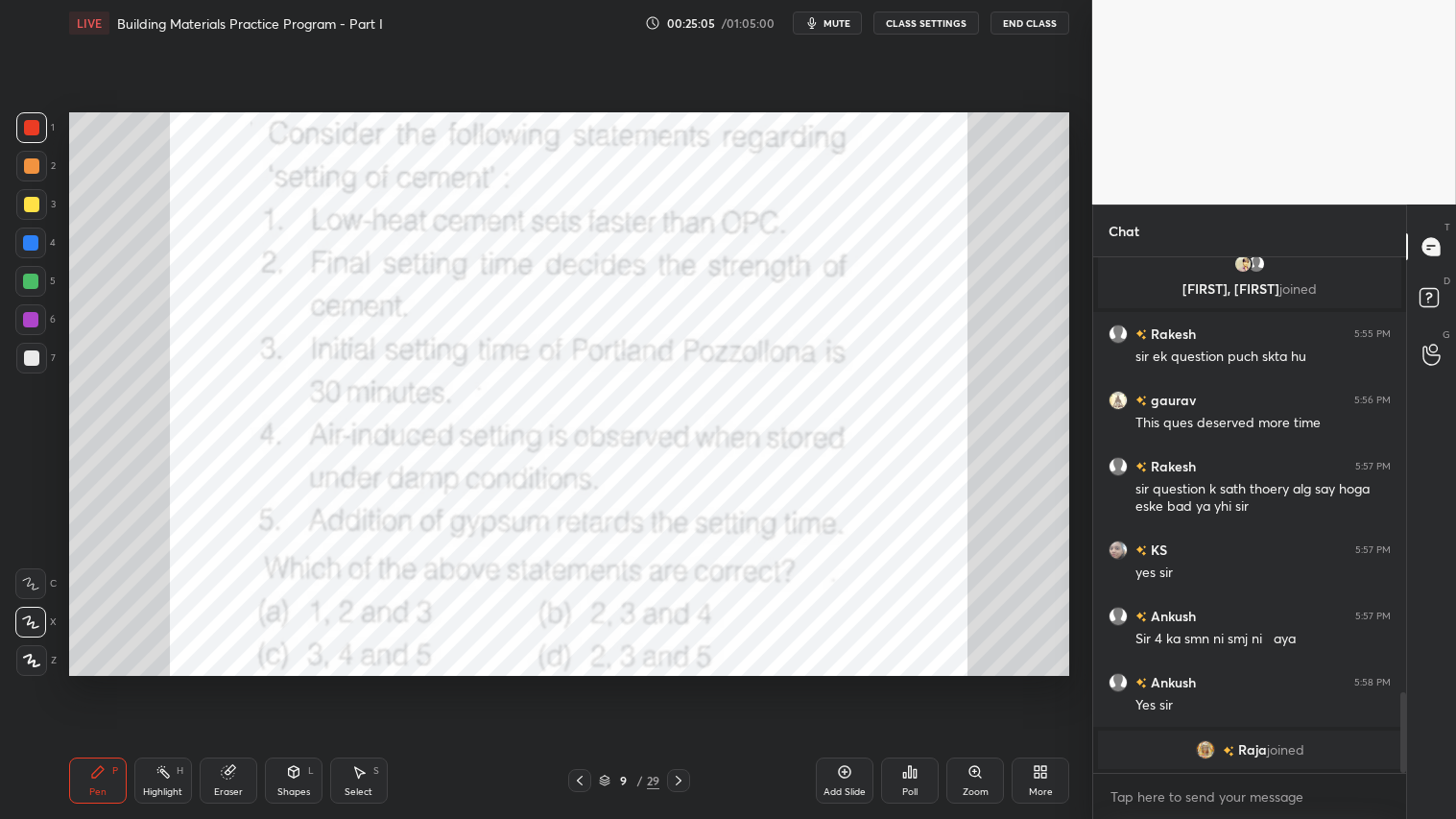 click on "Pen P" at bounding box center (98, 781) 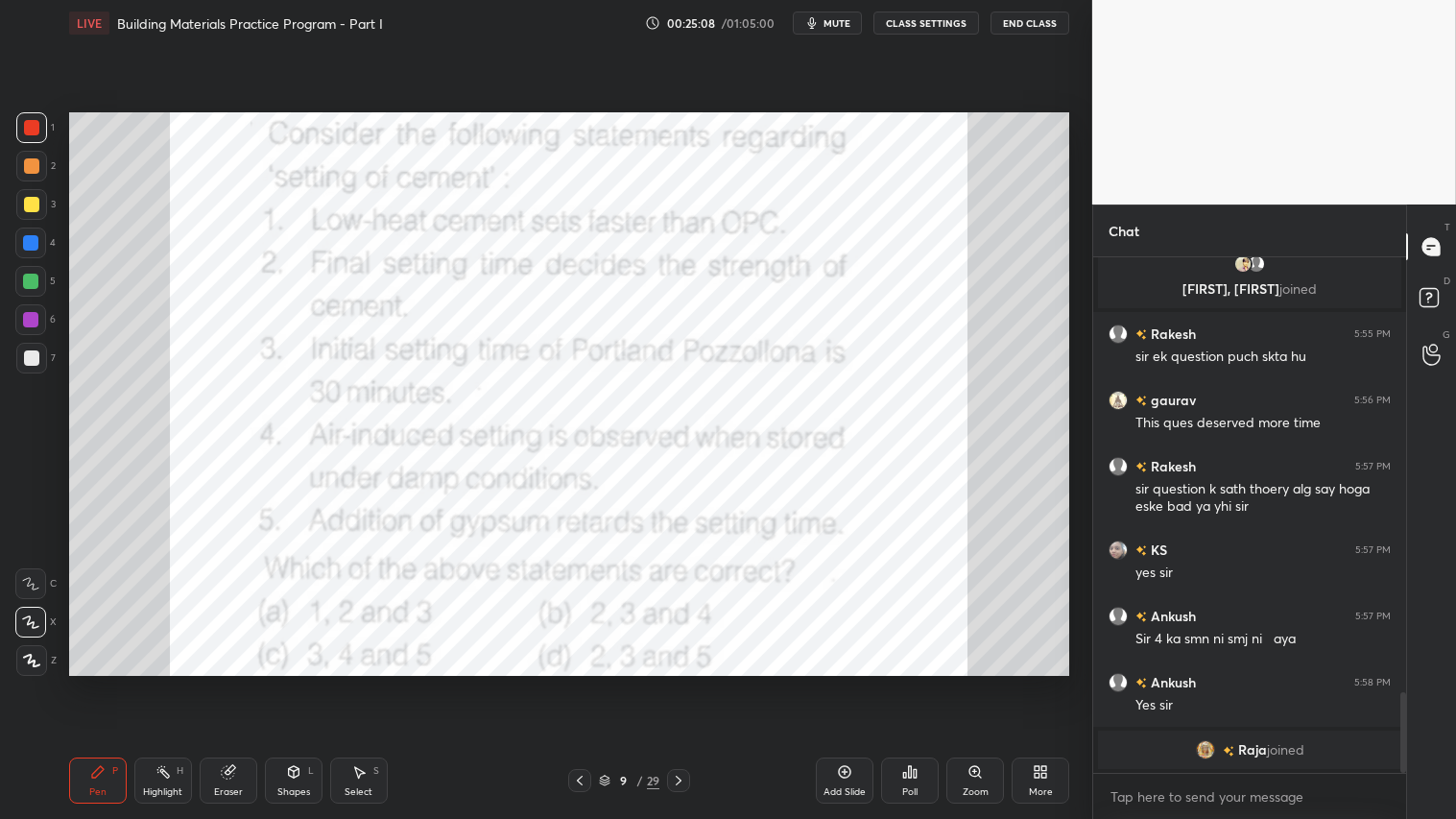 click 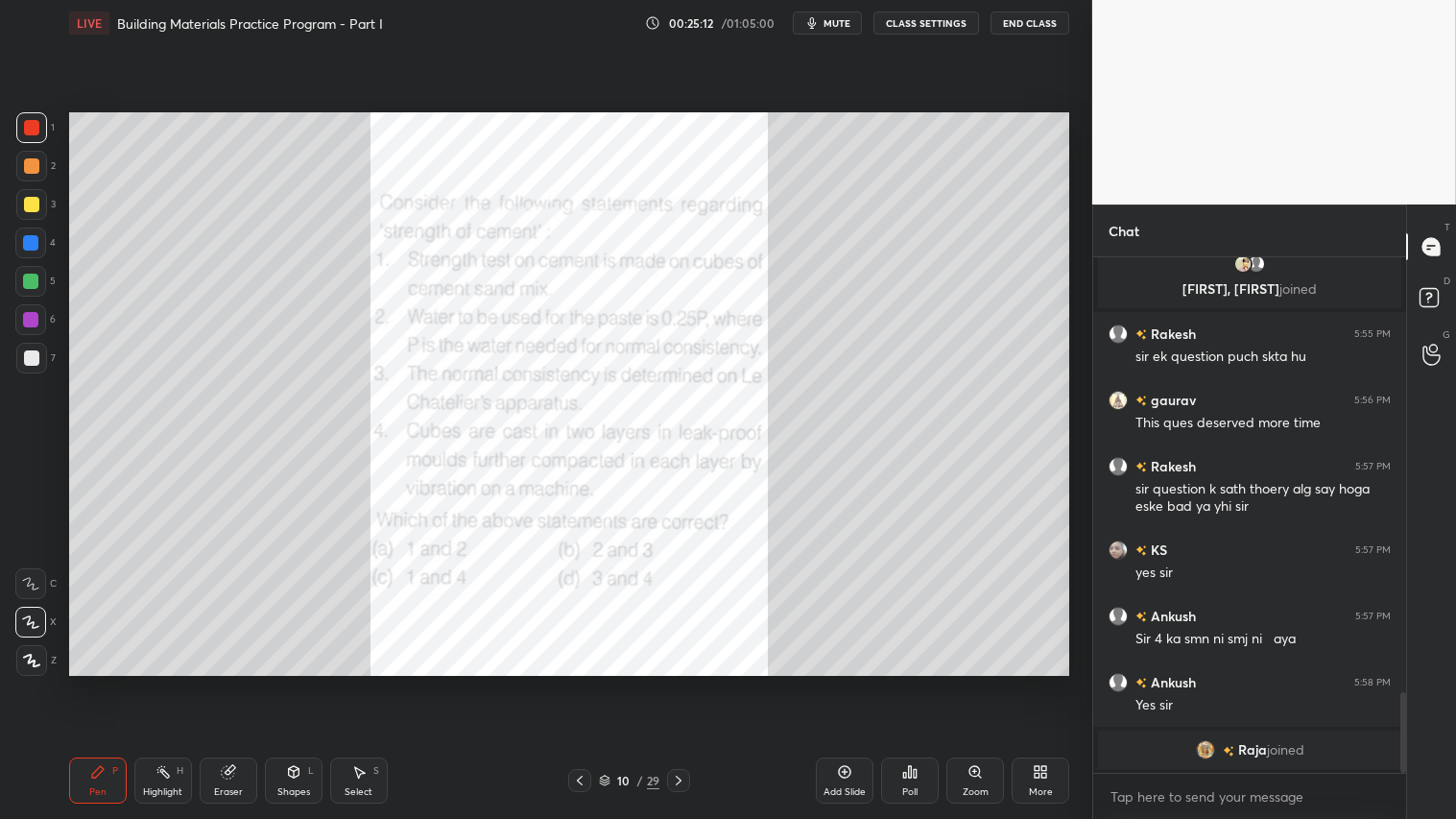click at bounding box center [32, 128] 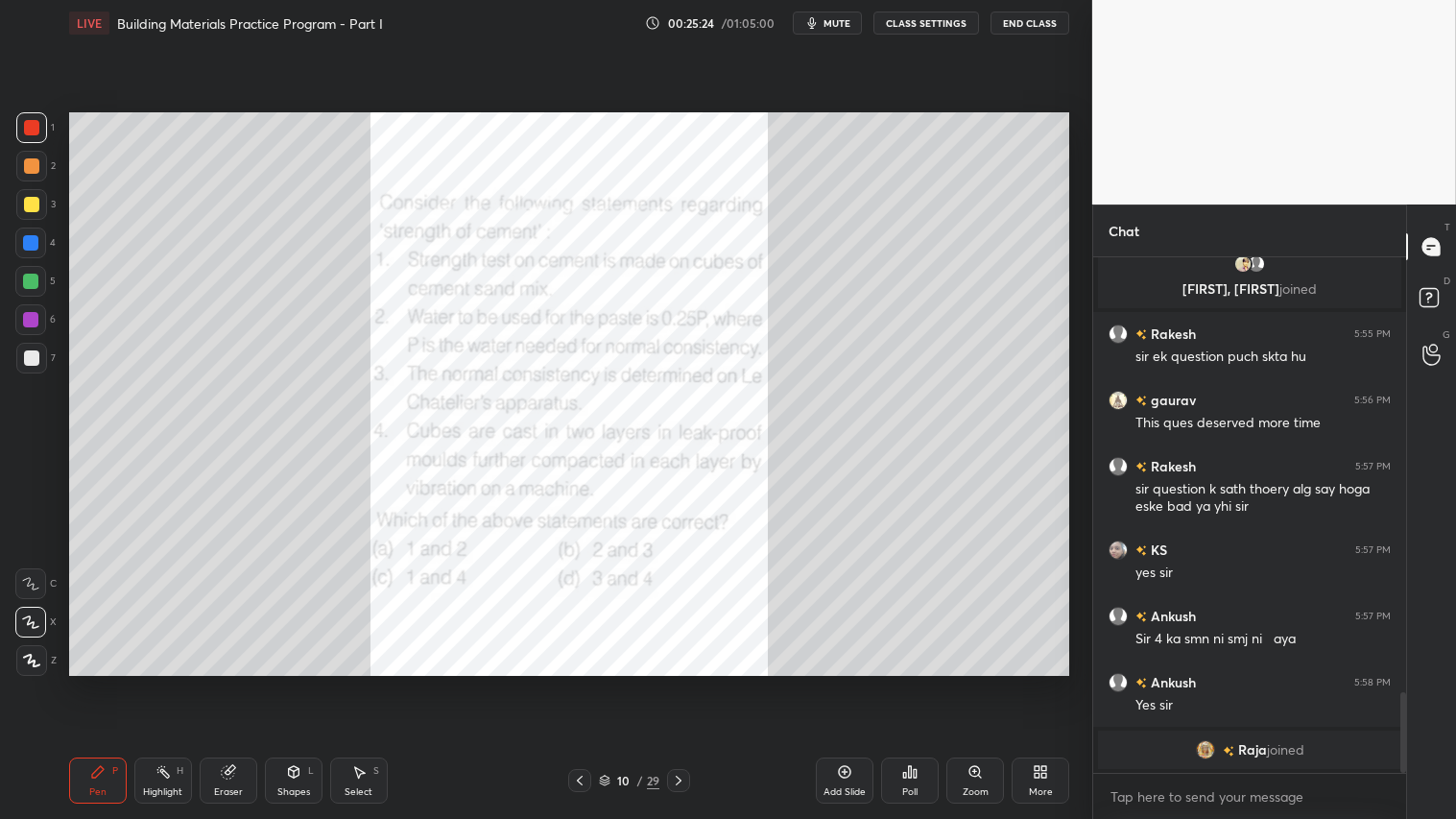 click on "Poll" at bounding box center [910, 781] 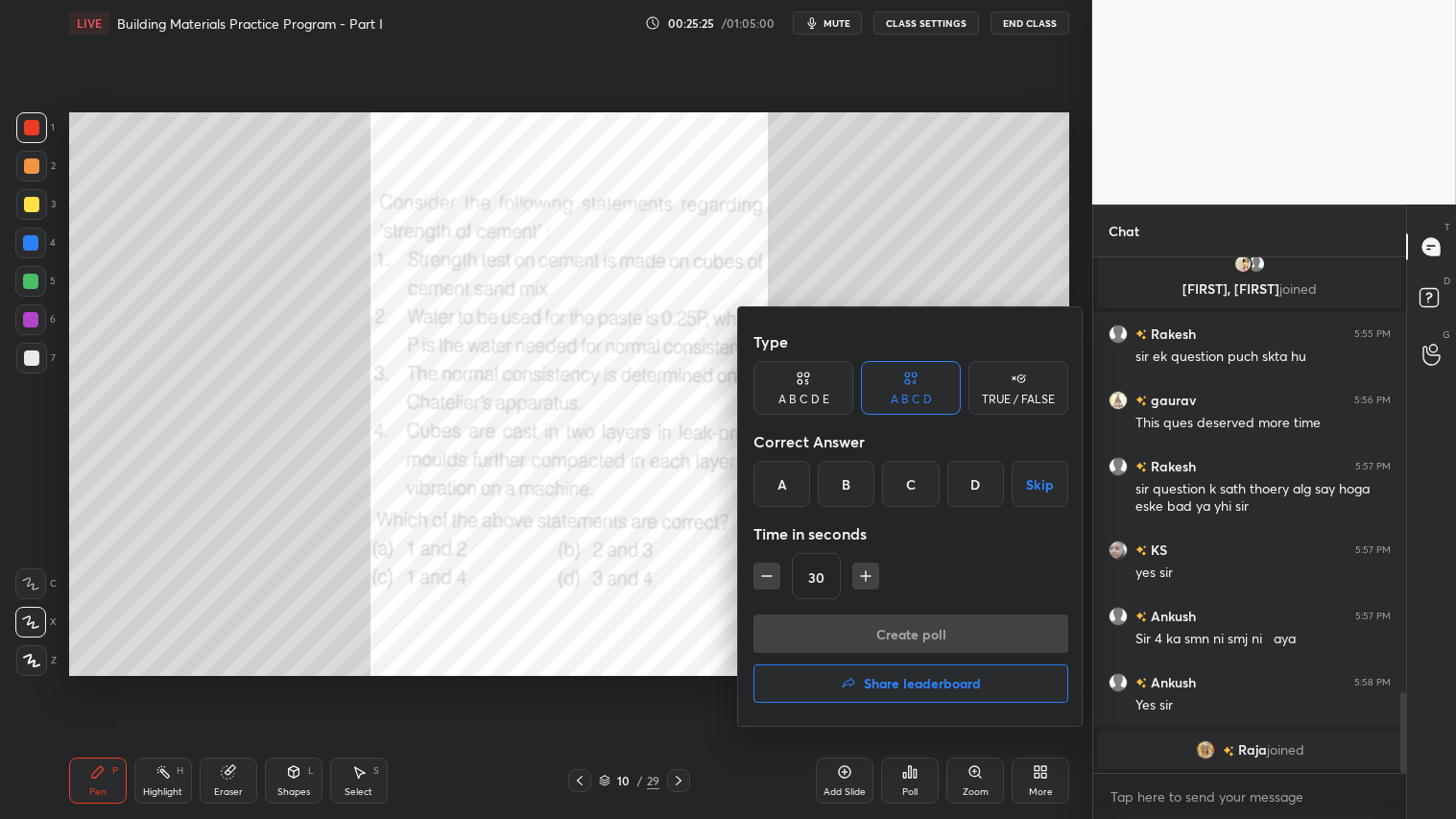 click on "C" at bounding box center [910, 484] 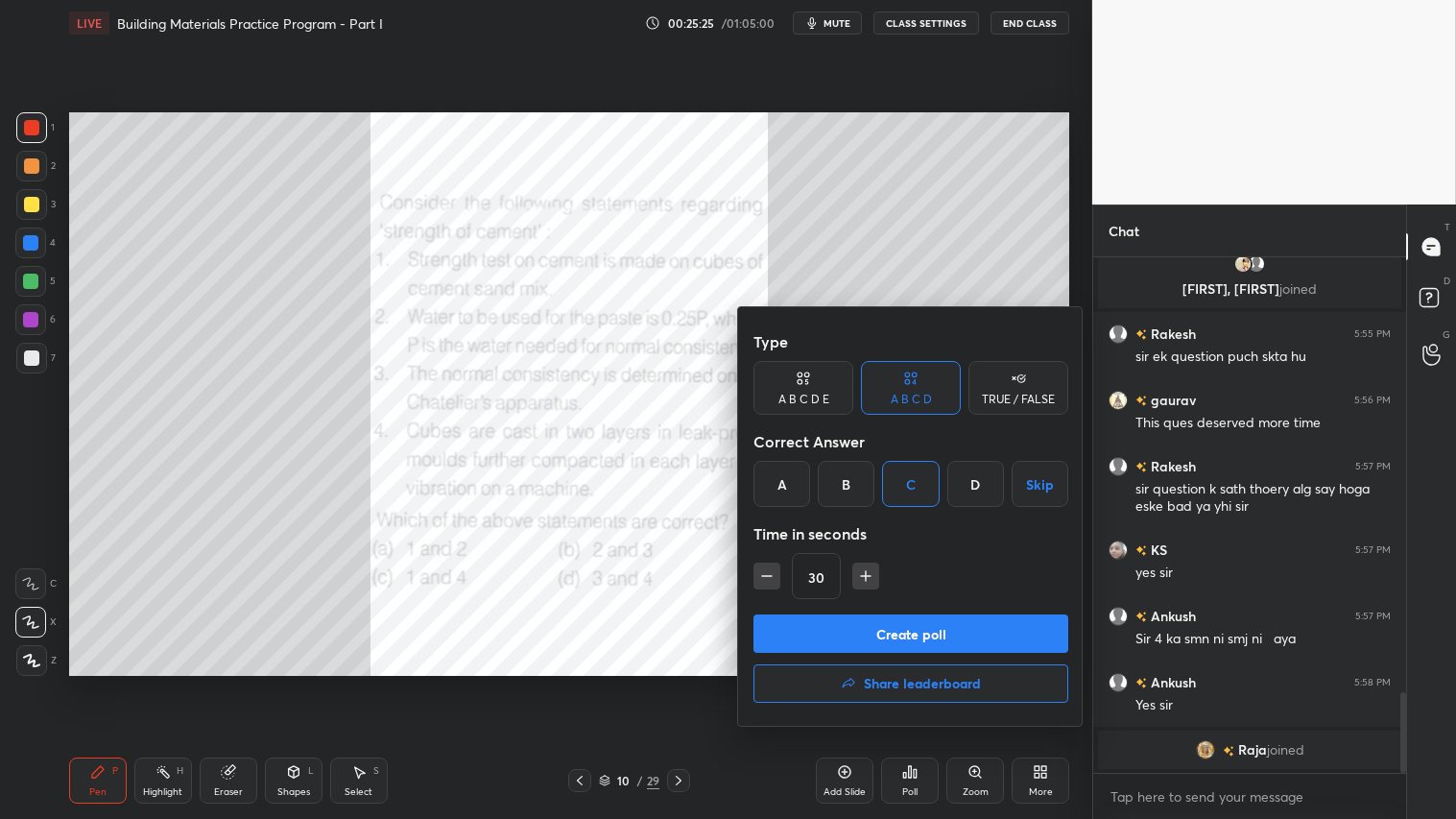 click 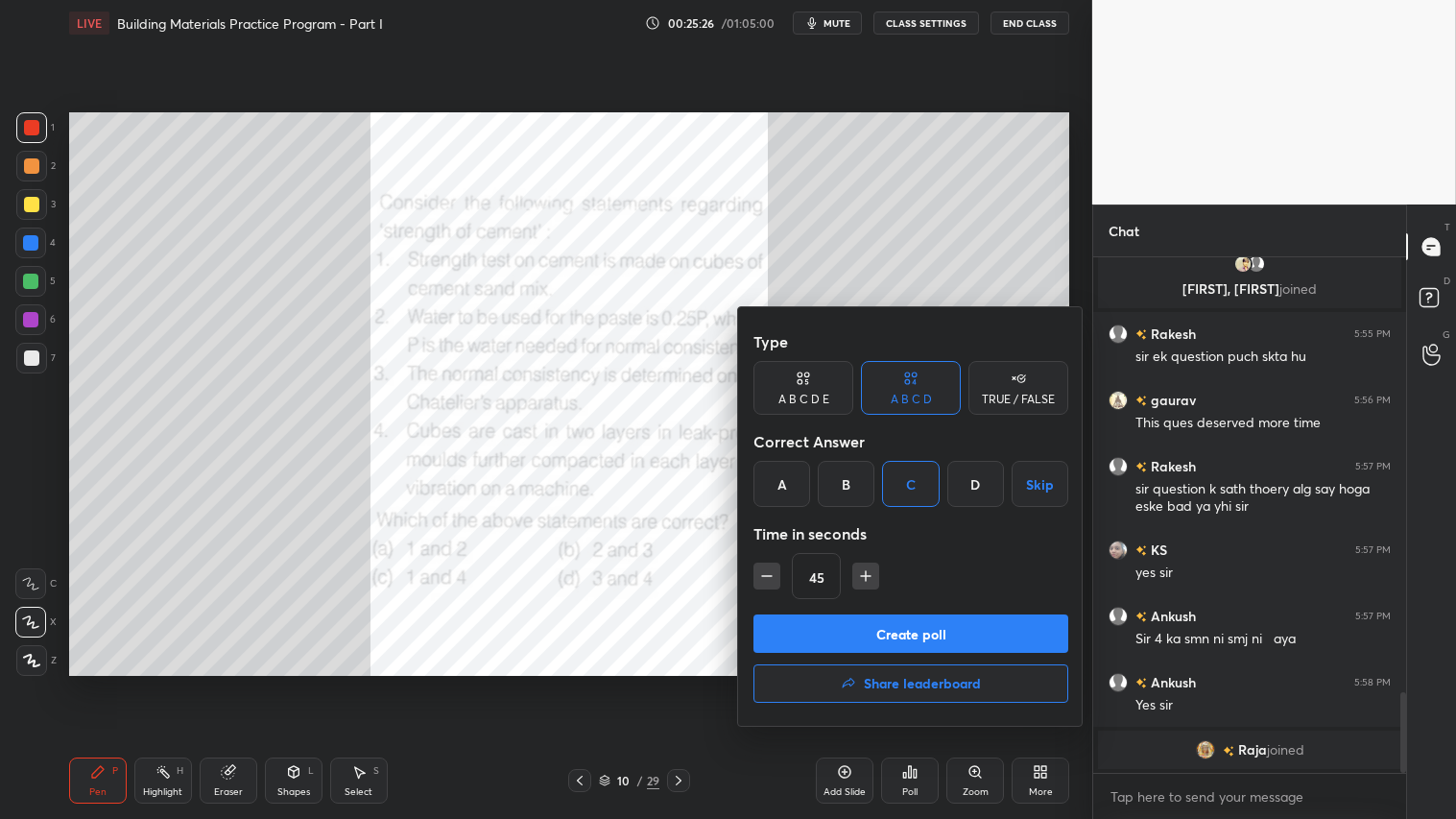 click on "Create poll" at bounding box center [911, 634] 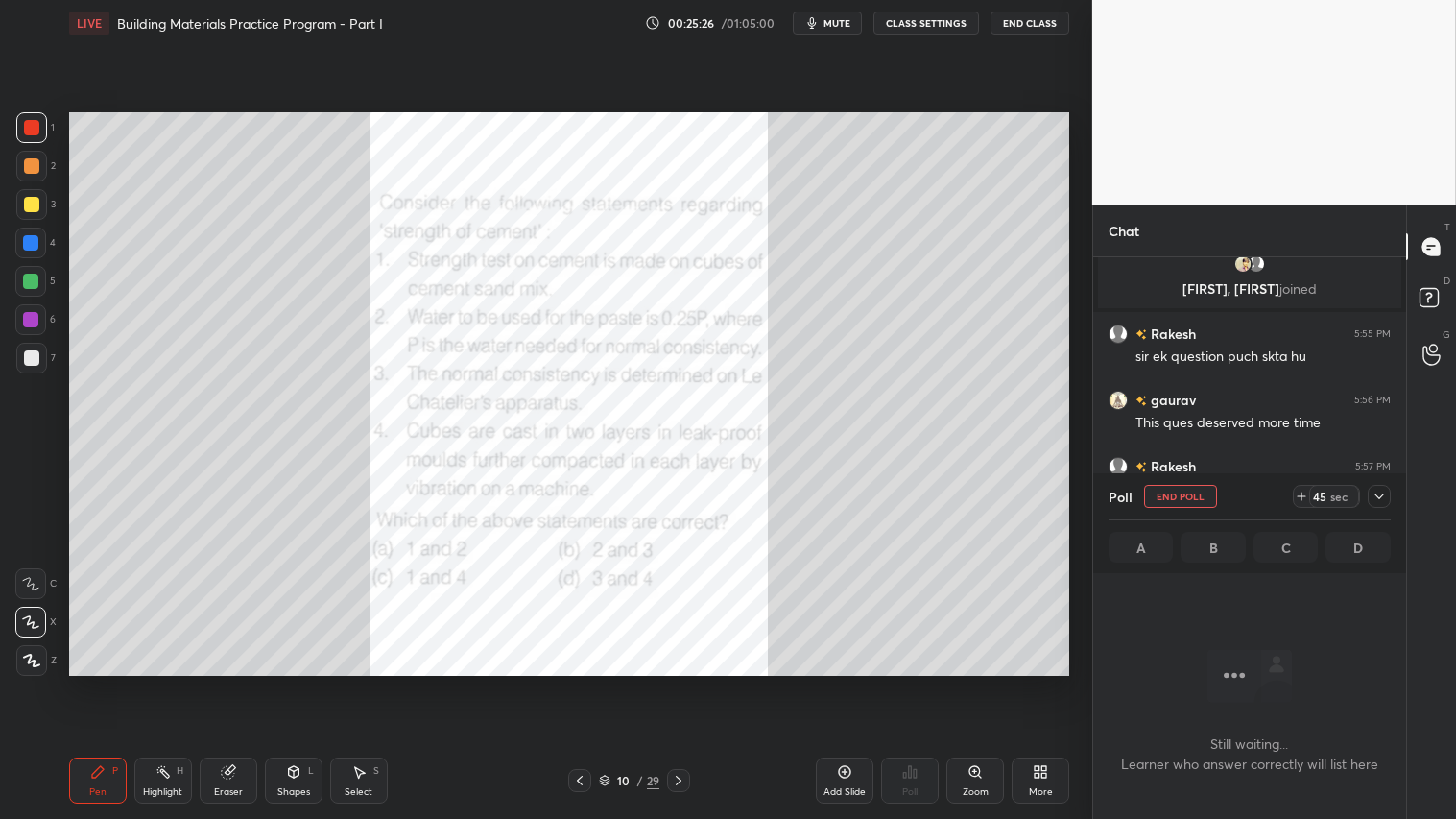 scroll, scrollTop: 426, scrollLeft: 307, axis: both 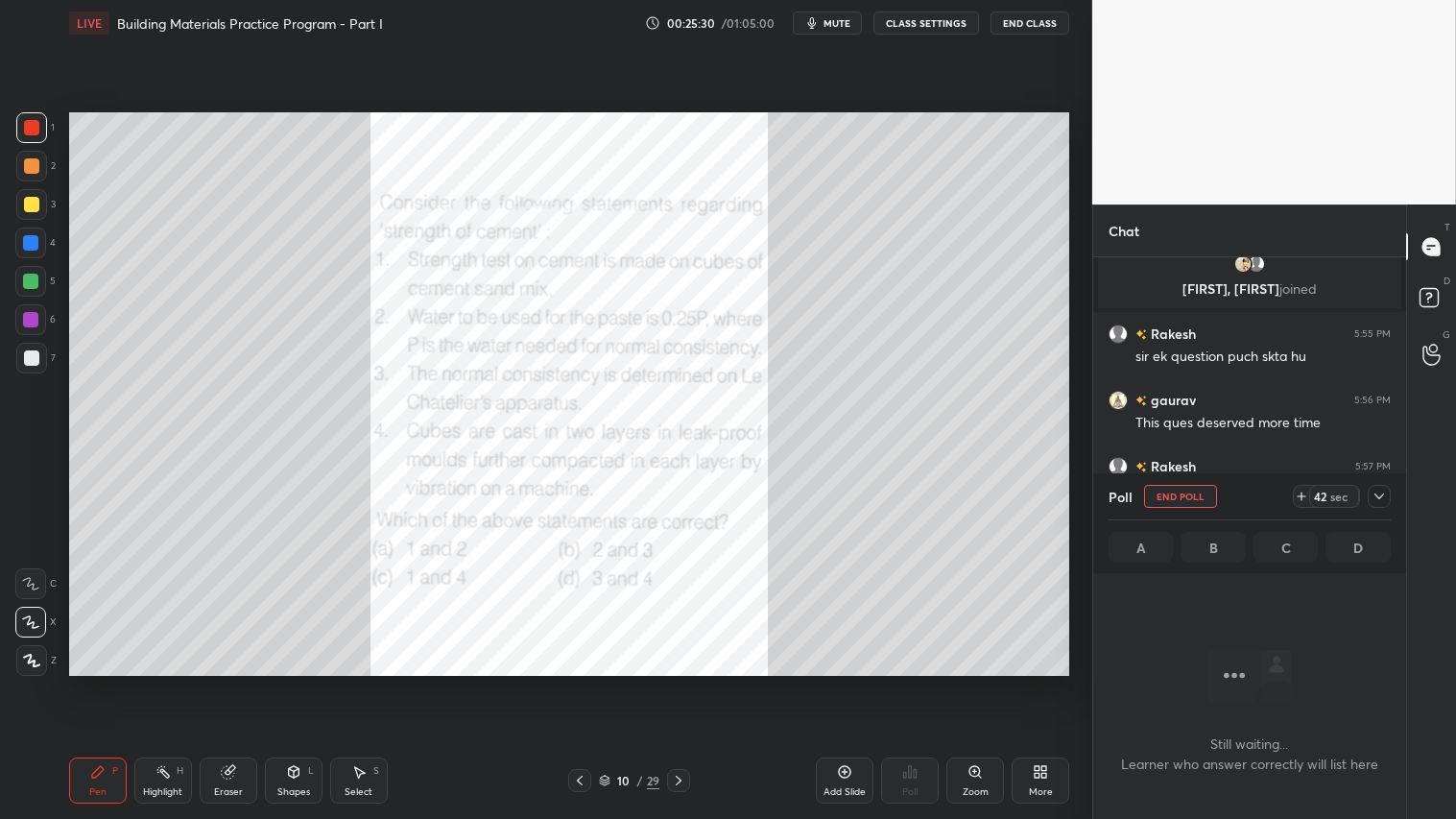 click on "mute" at bounding box center (837, 23) 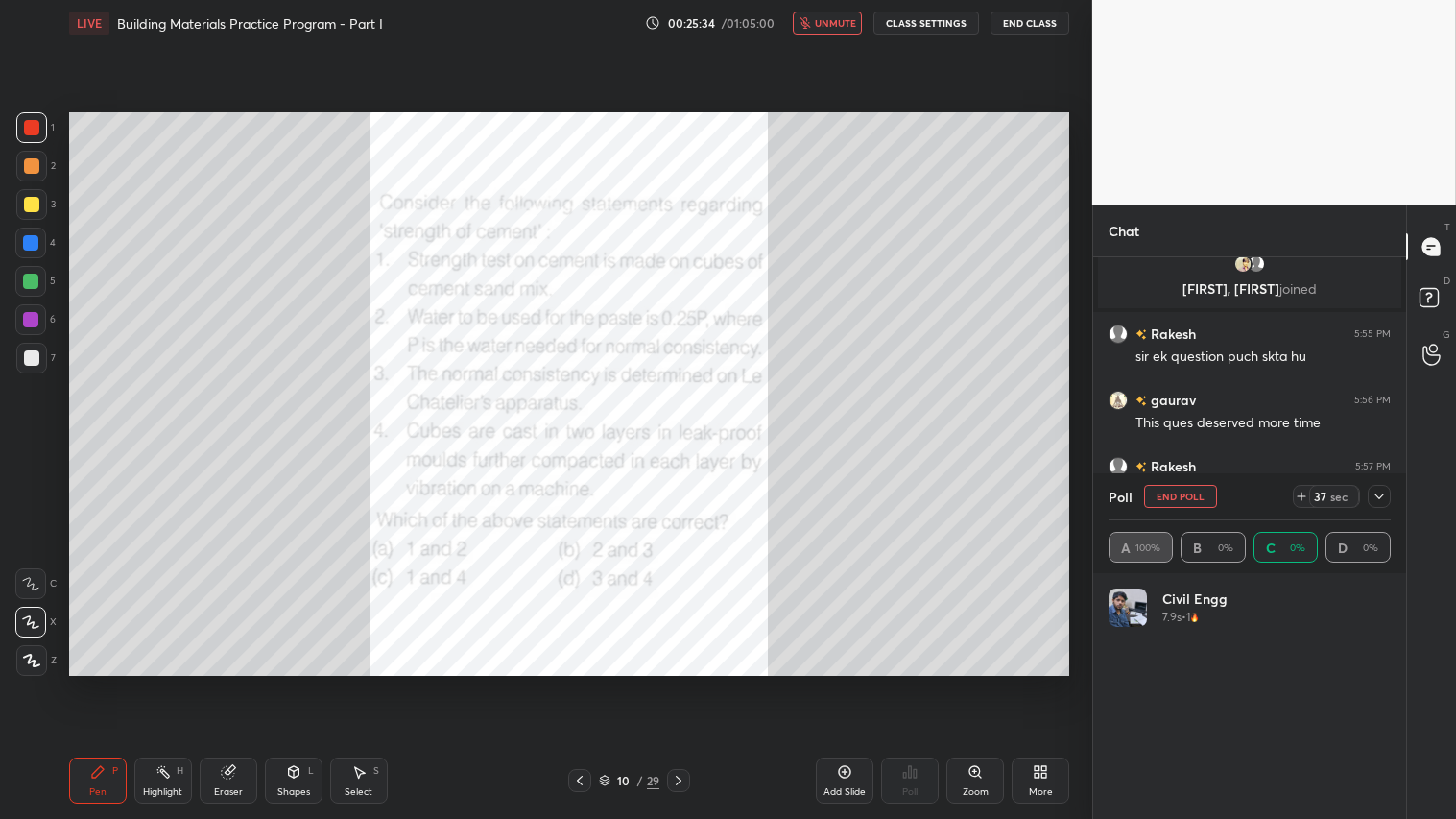 scroll, scrollTop: 6, scrollLeft: 6, axis: both 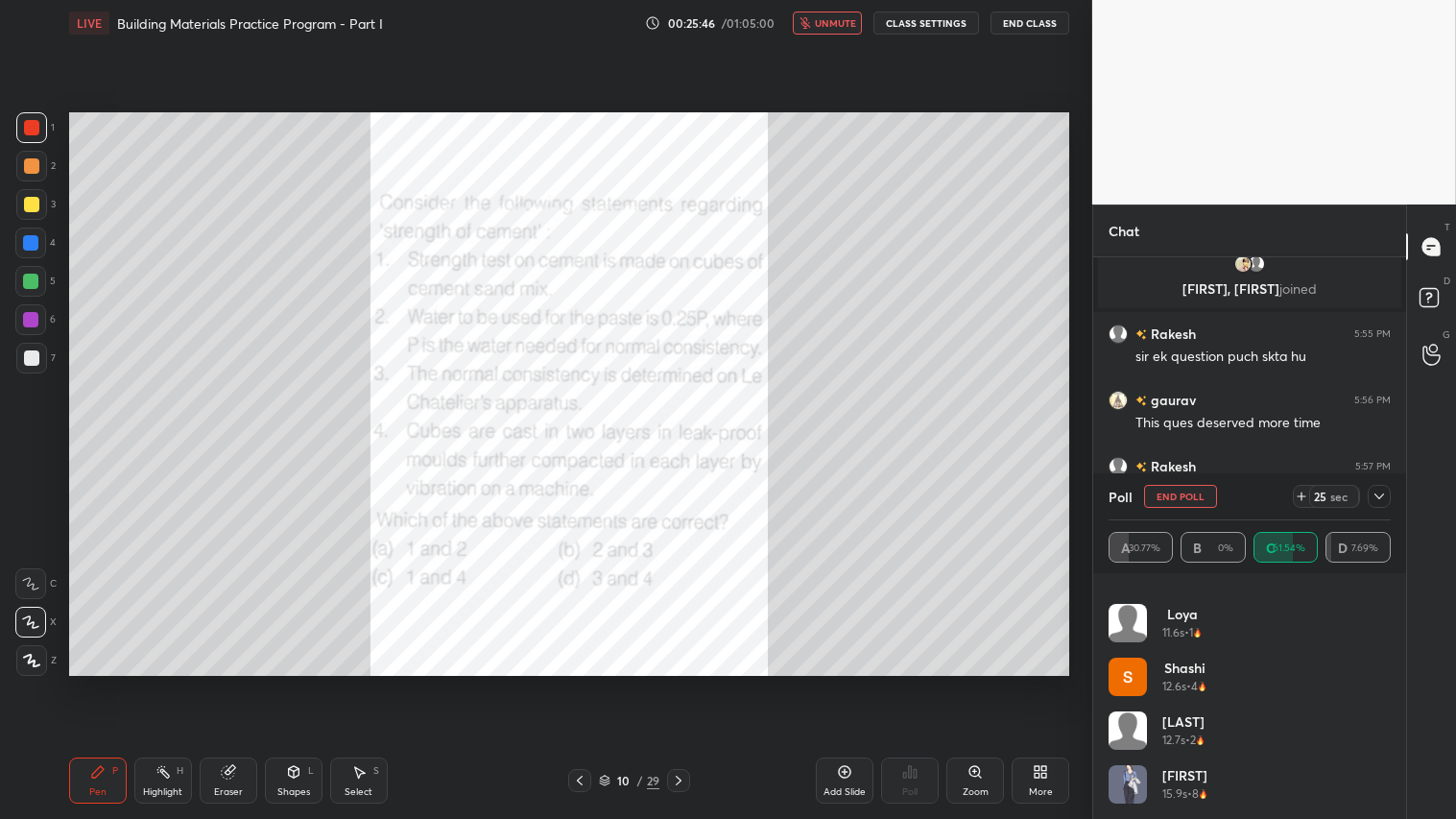 click 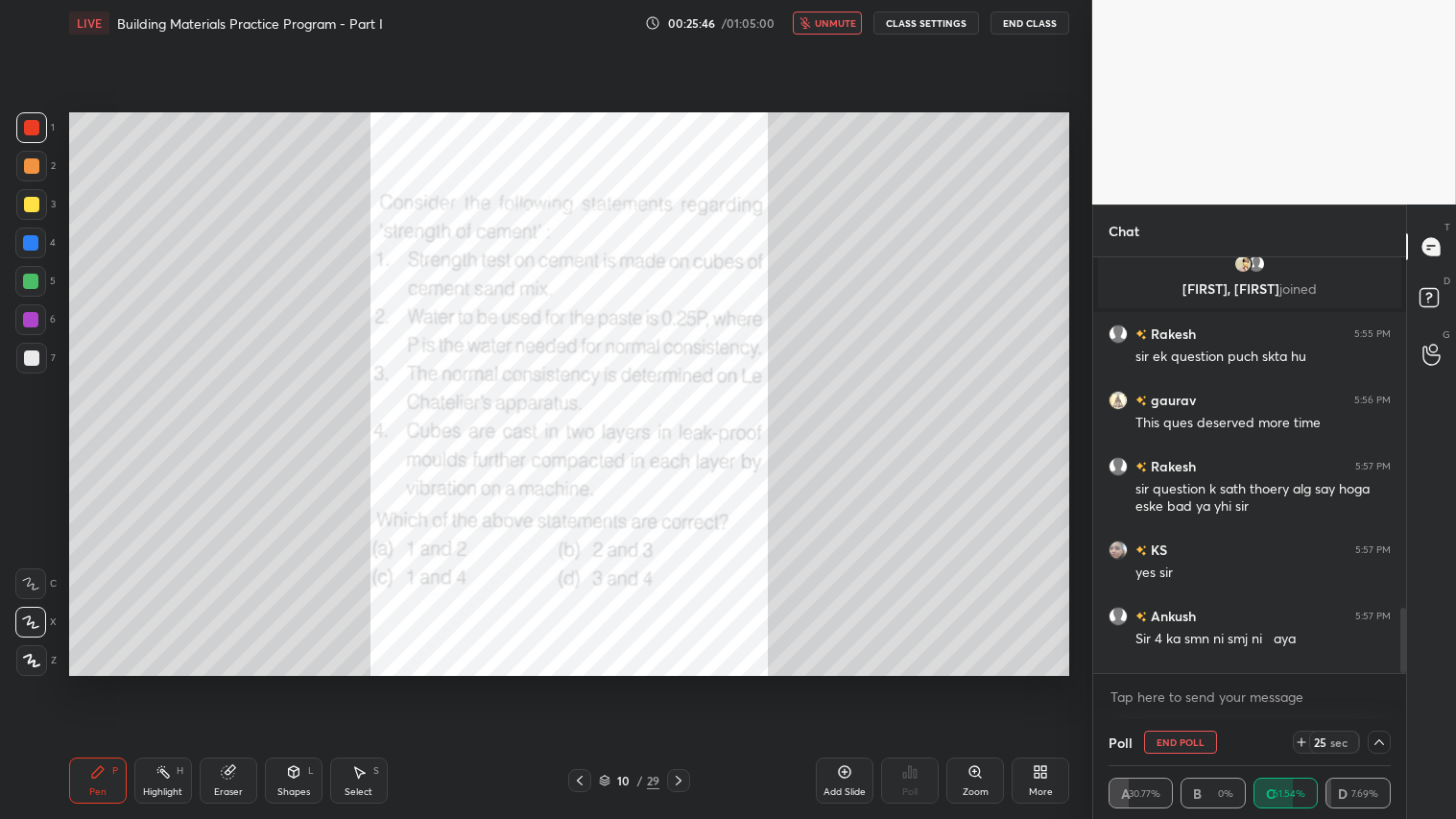 scroll, scrollTop: 17, scrollLeft: 276, axis: both 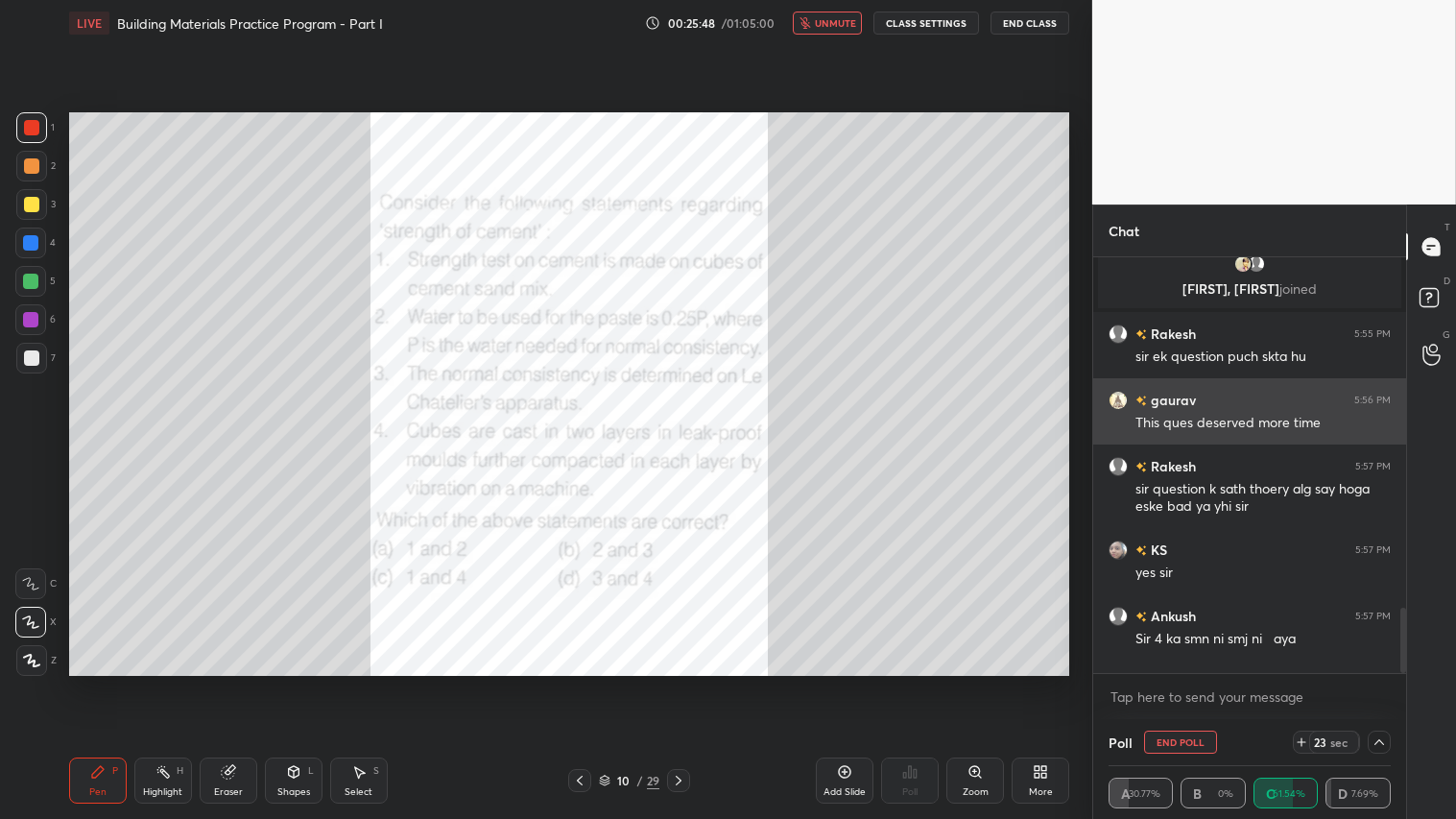 click at bounding box center (1118, 400) 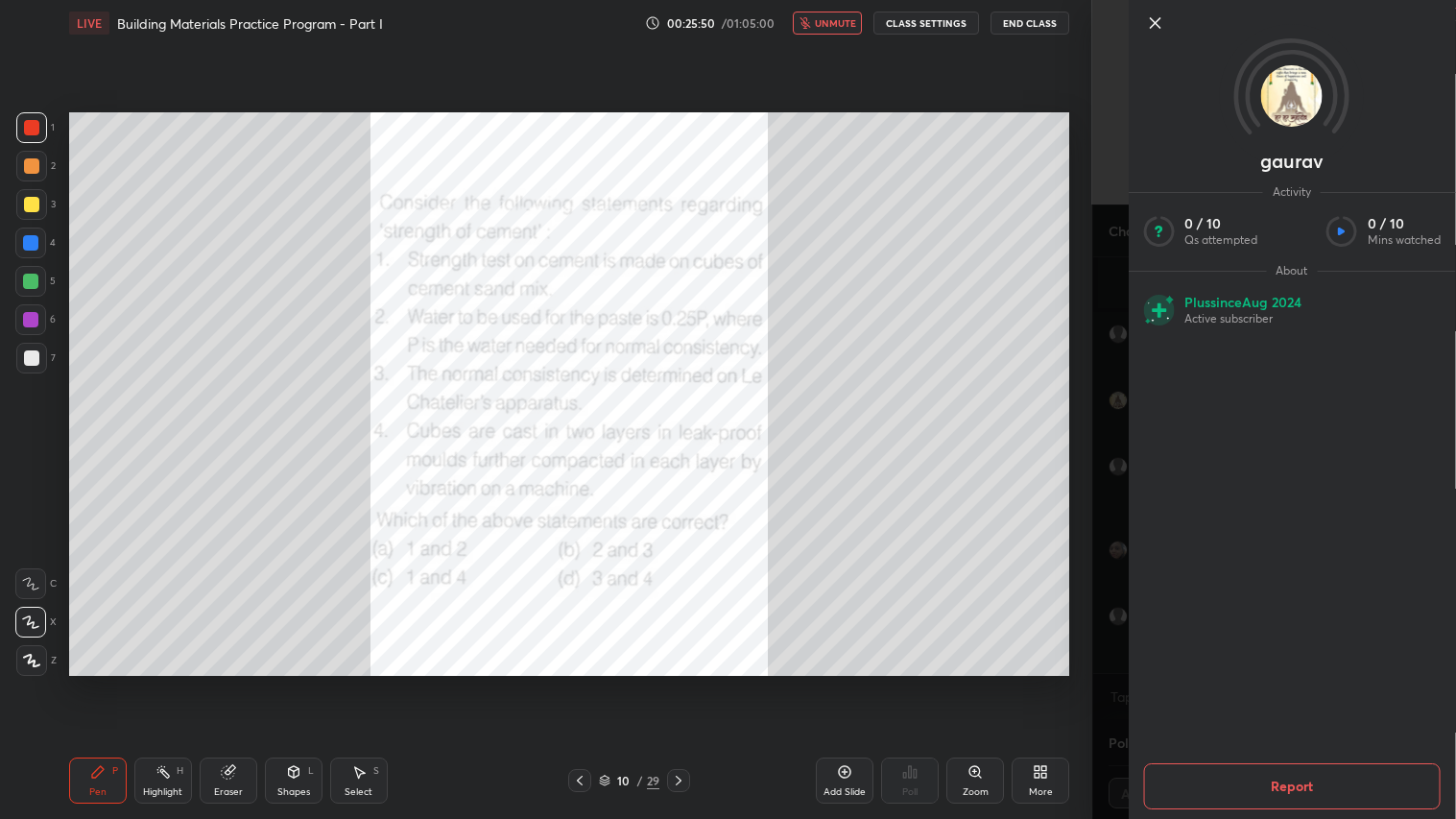 click 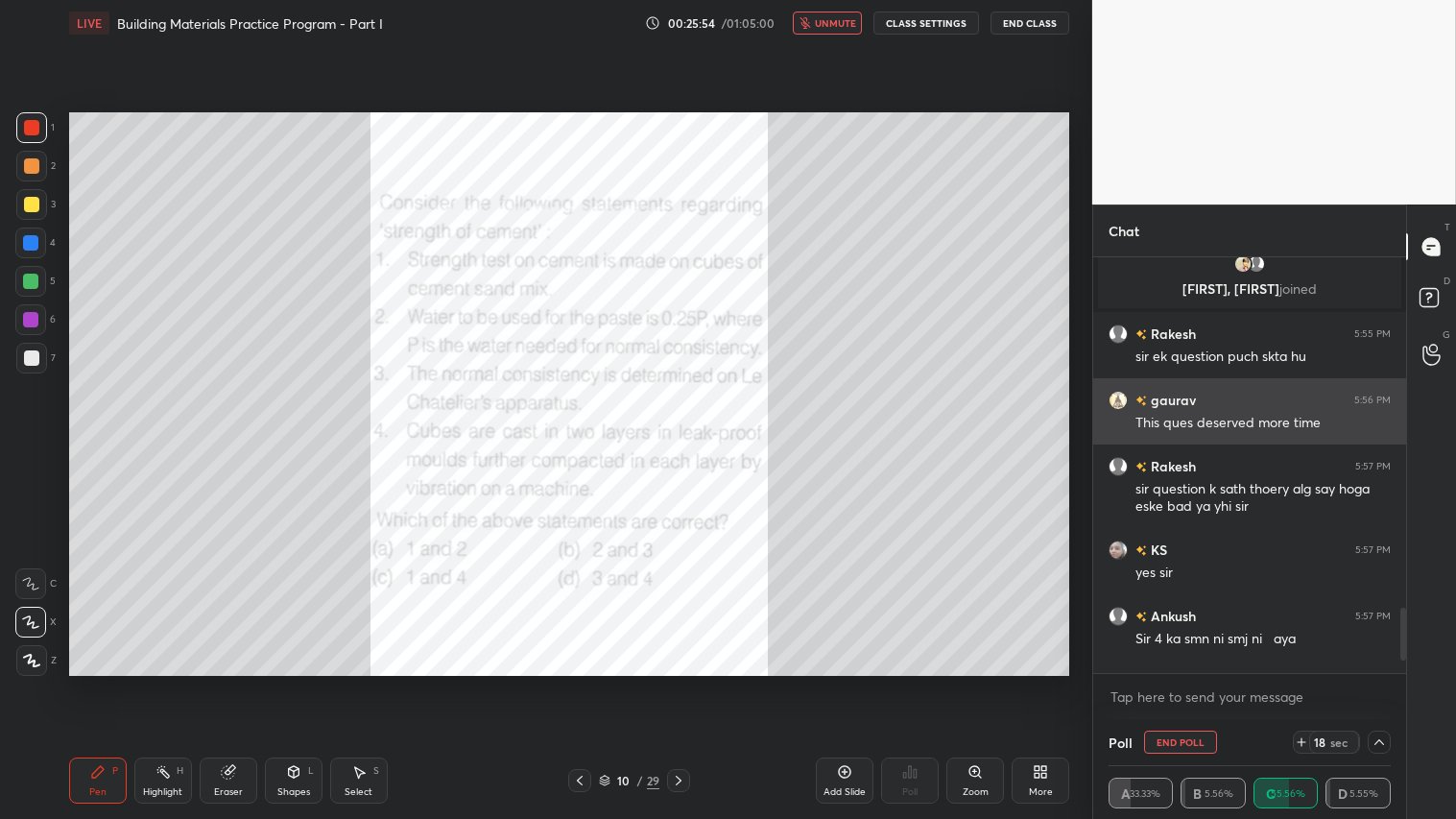 click at bounding box center [1118, 400] 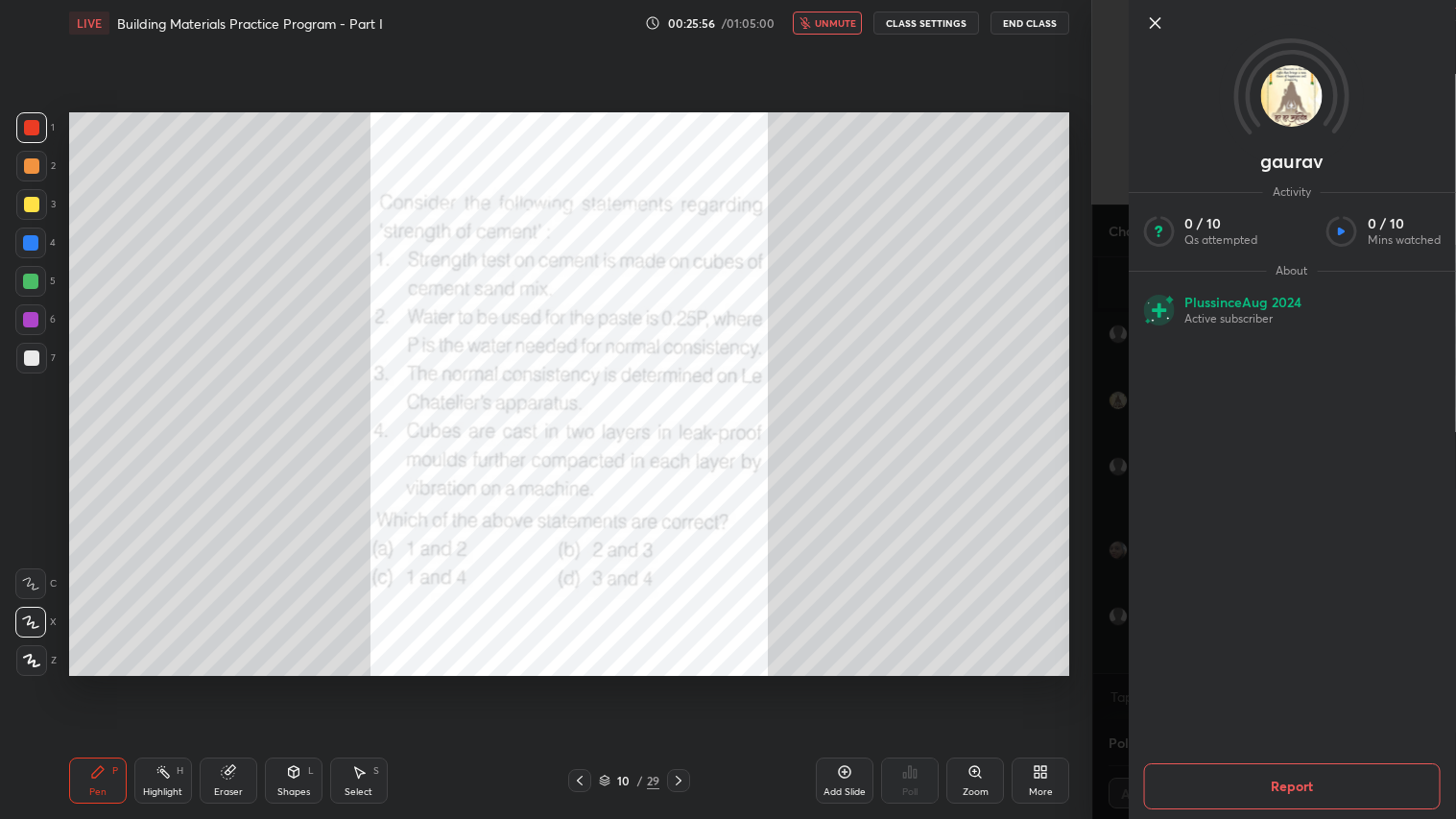click on "Report" at bounding box center [1291, 786] 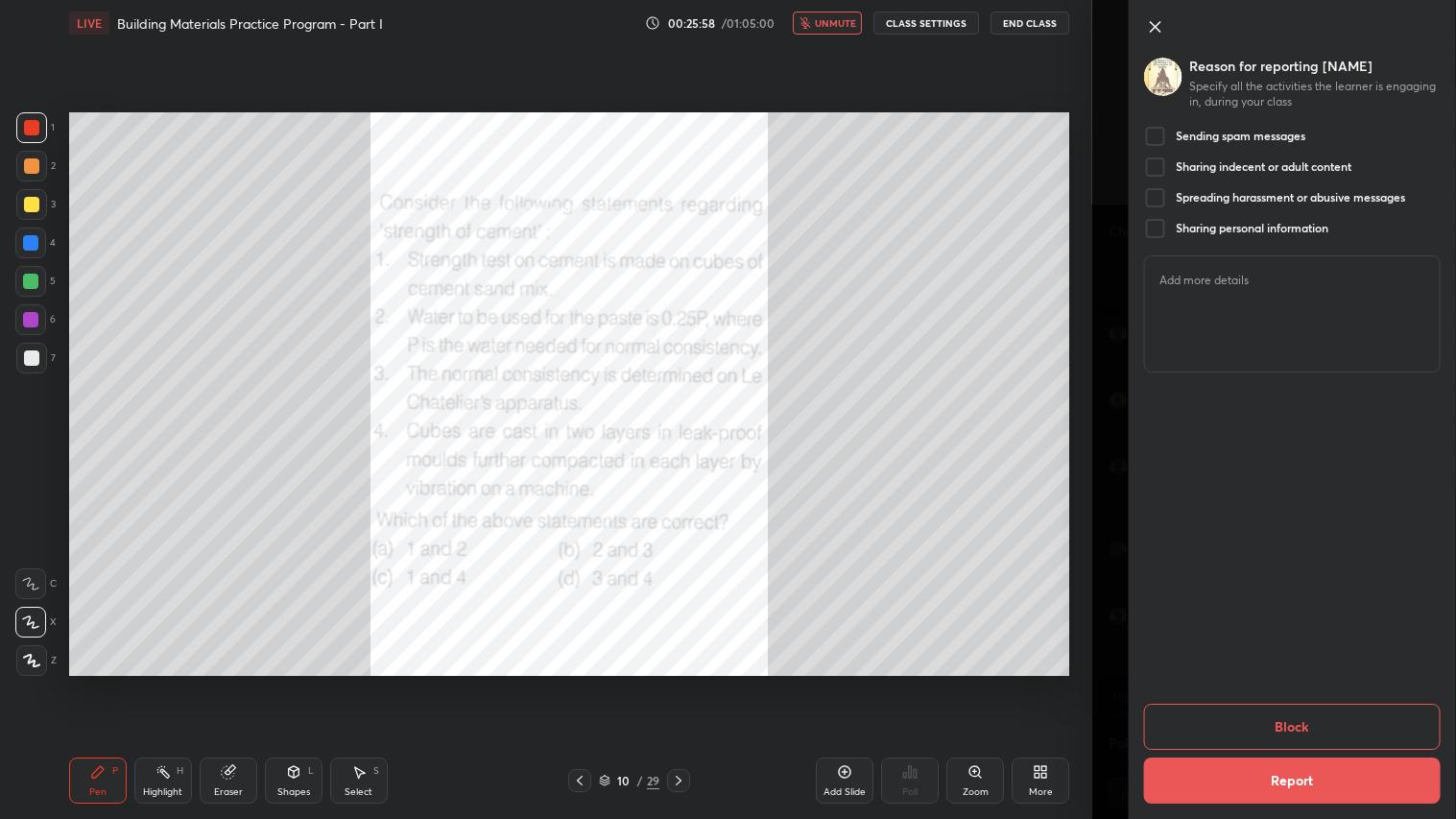 click on "Sending spam messages" at bounding box center (1224, 136) 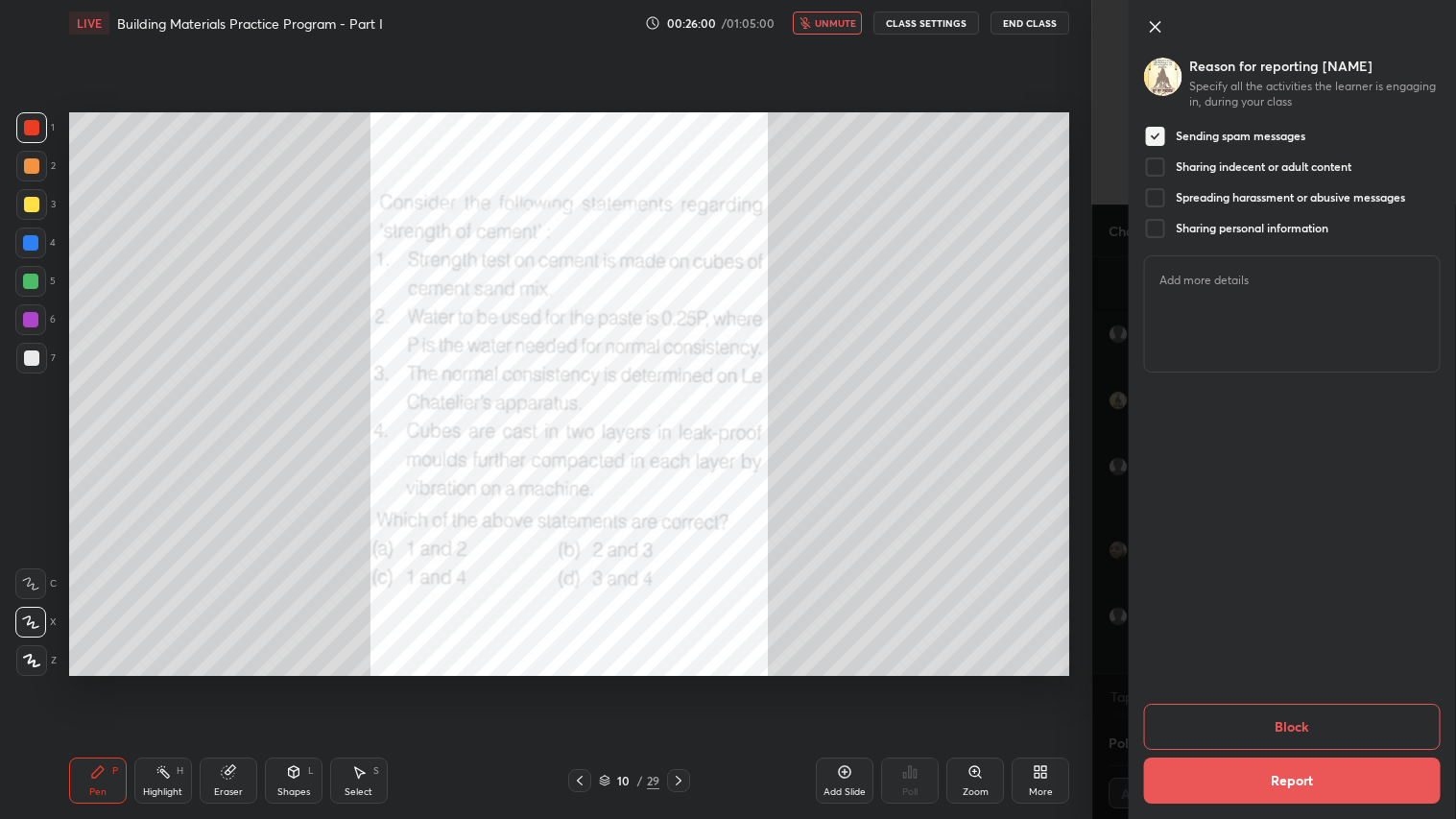 click on "Report" at bounding box center (1291, 781) 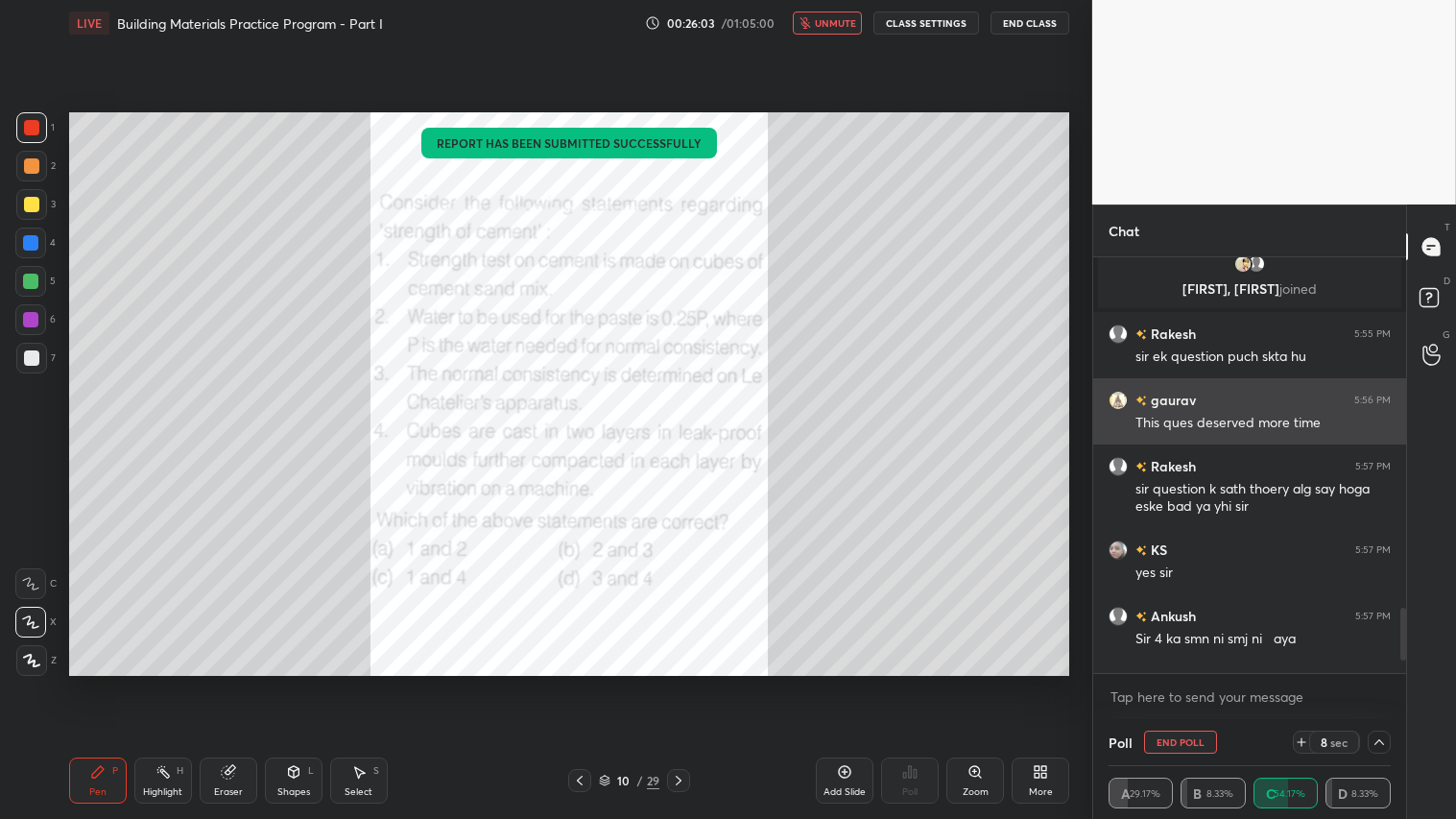 scroll, scrollTop: 2885, scrollLeft: 0, axis: vertical 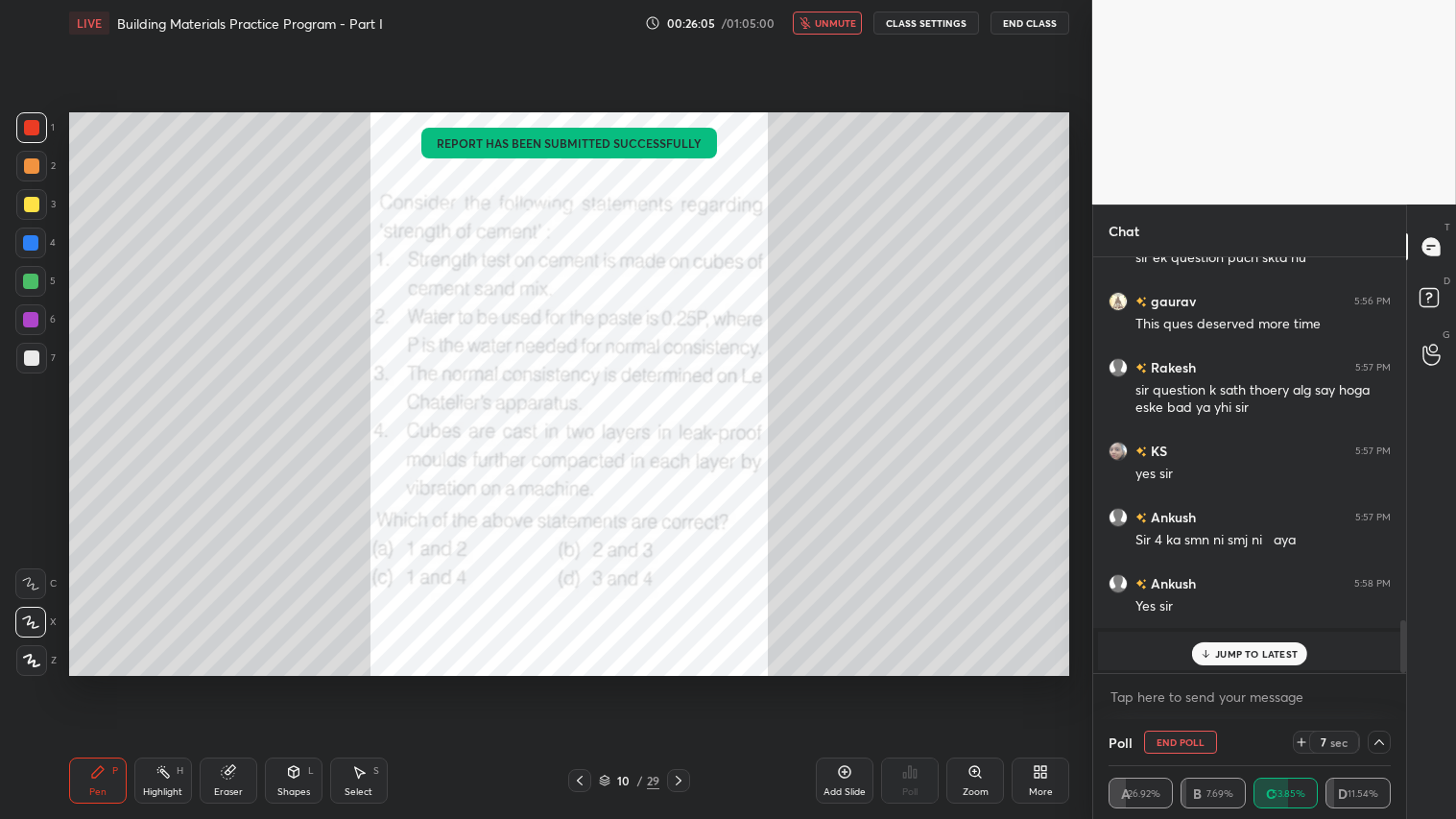 click on "JUMP TO LATEST" at bounding box center [1256, 654] 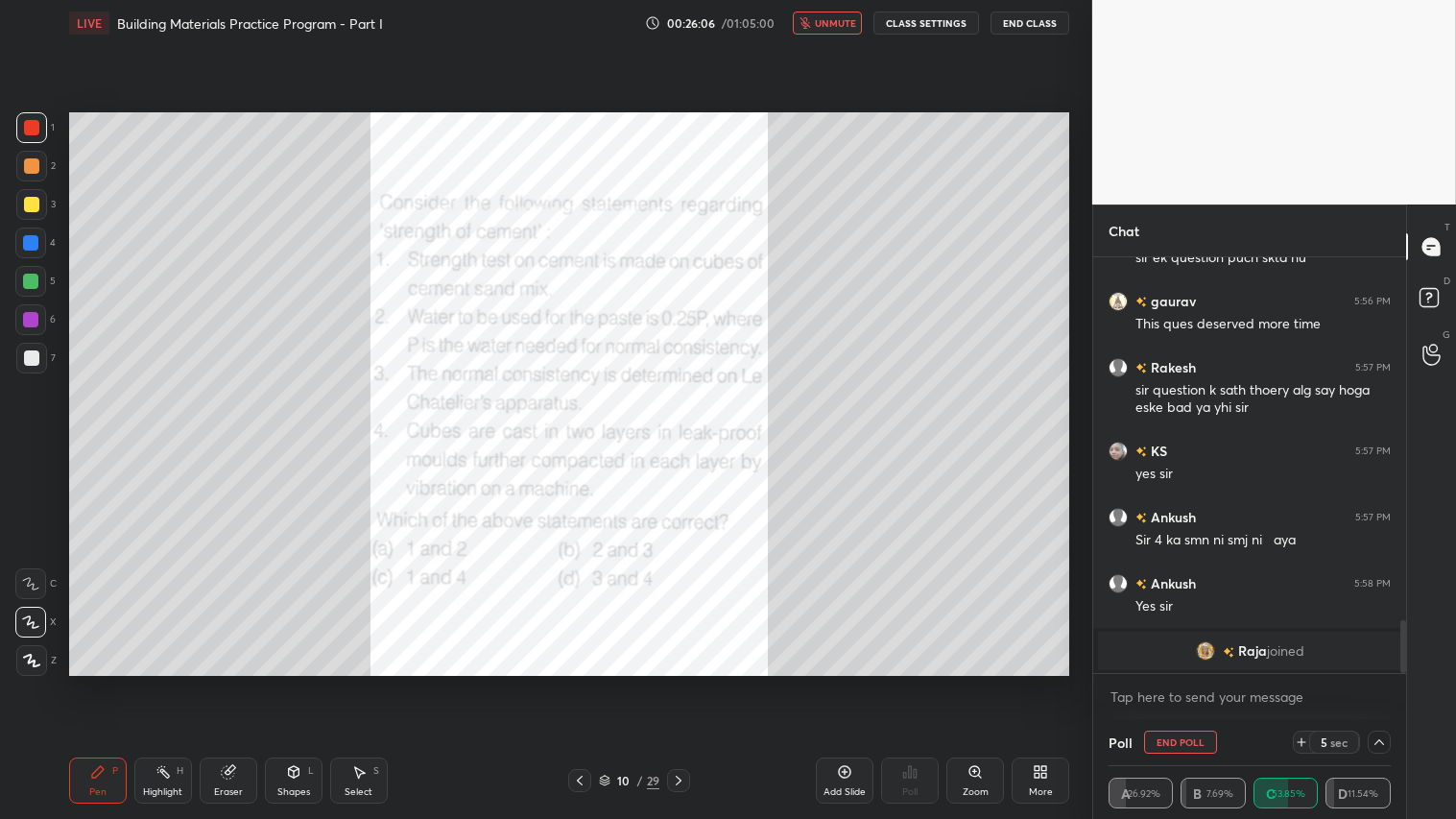 click 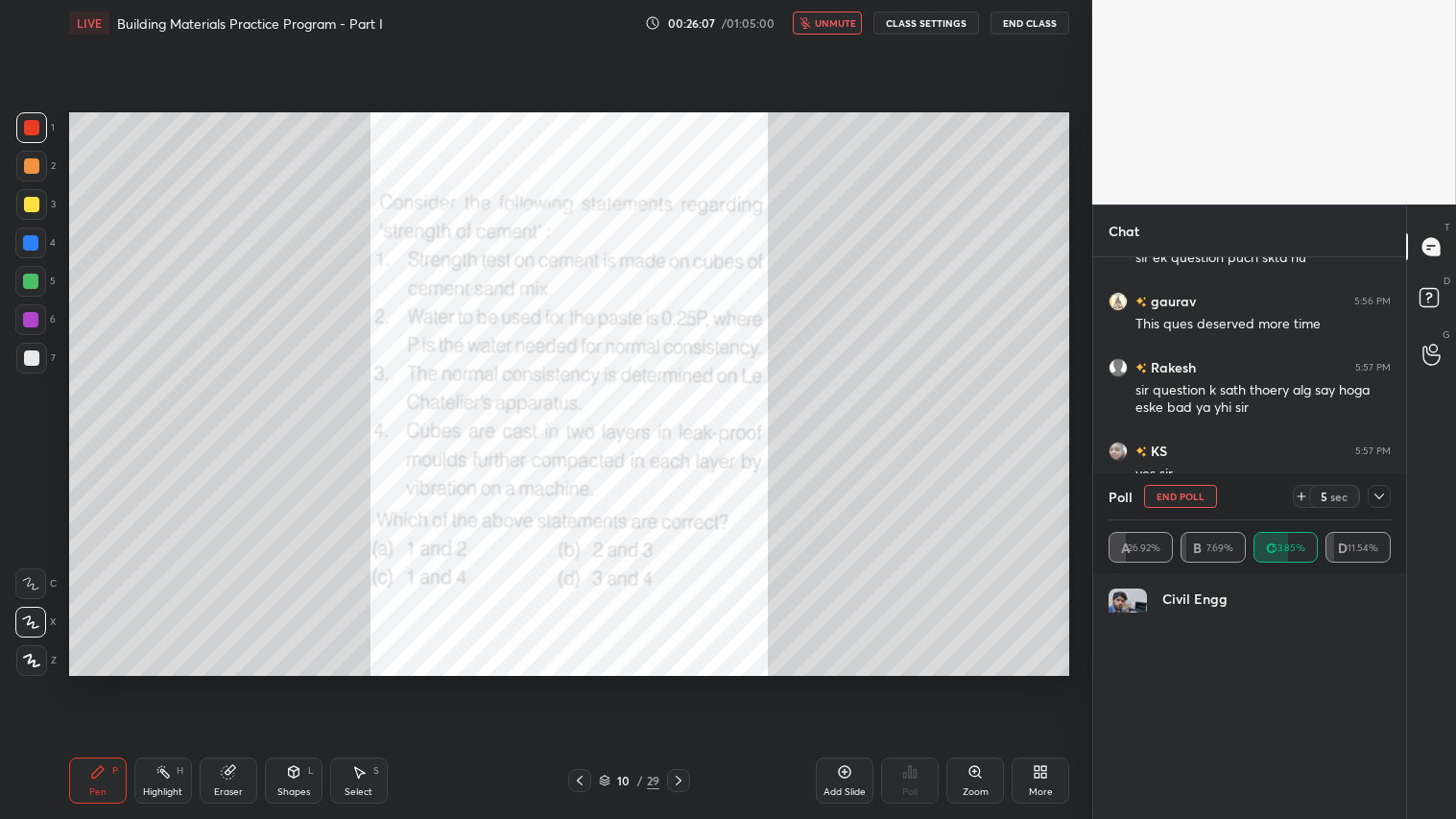 scroll, scrollTop: 7, scrollLeft: 6, axis: both 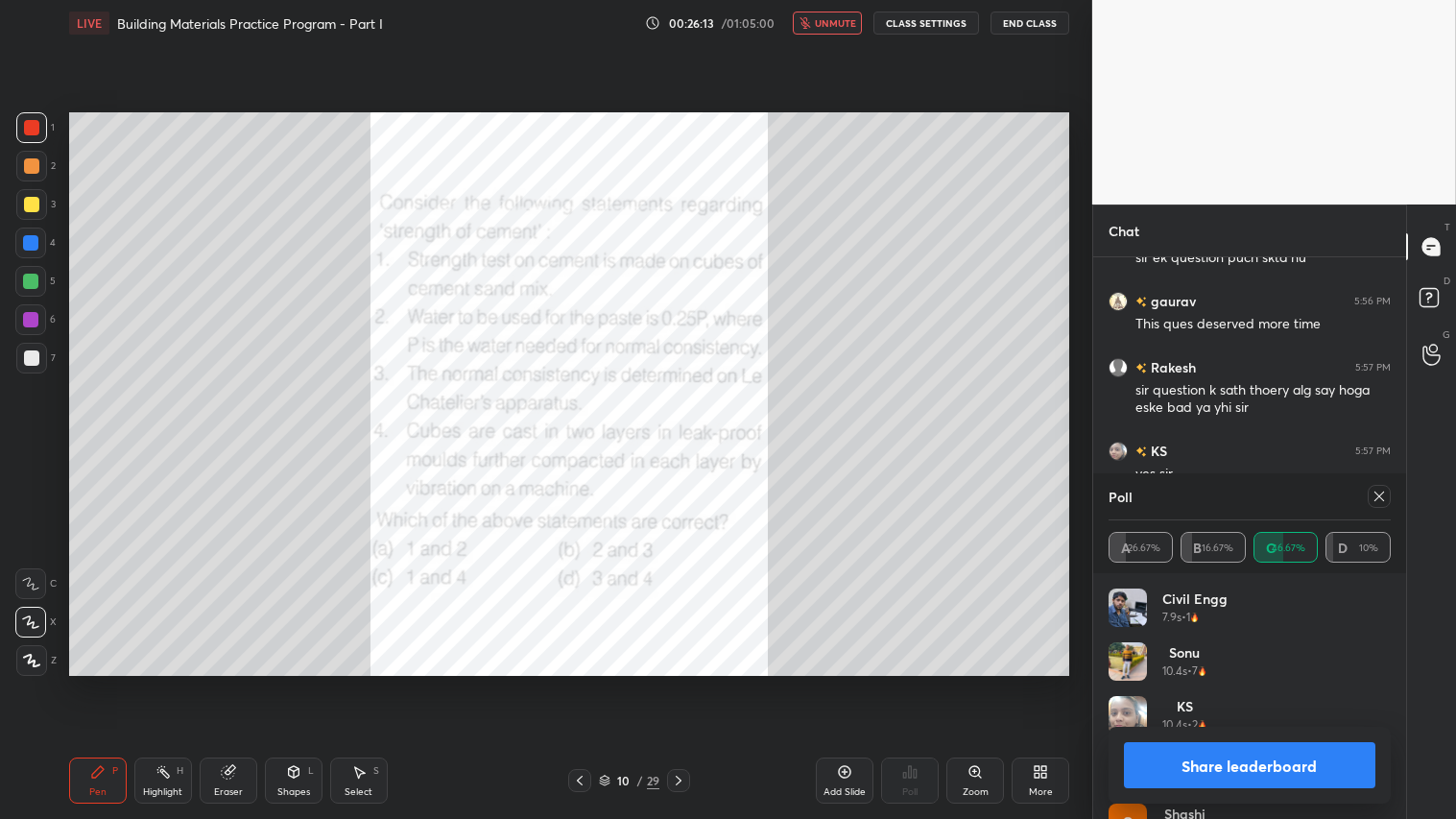 click on "Share leaderboard" at bounding box center [1250, 765] 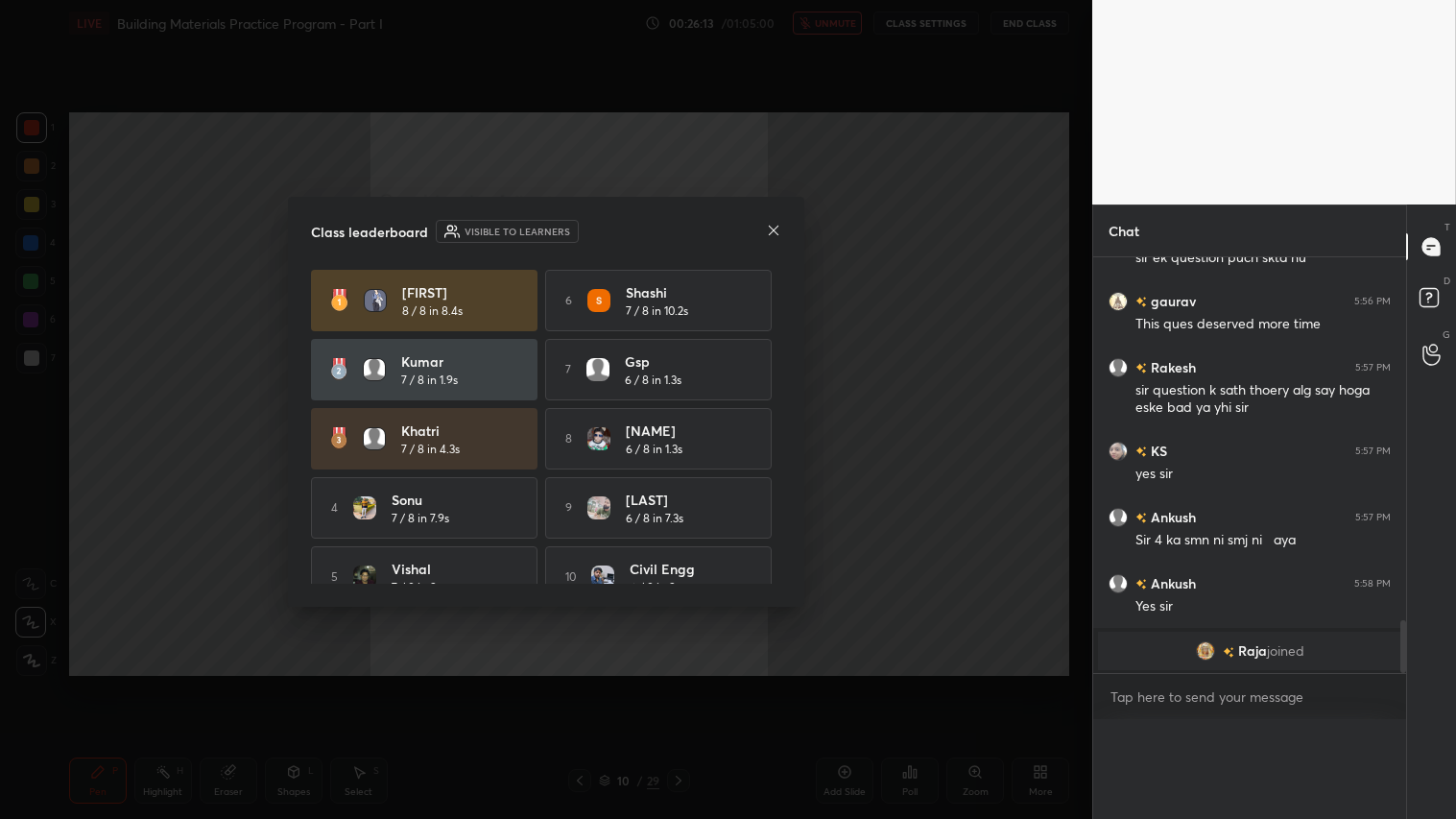 scroll, scrollTop: 0, scrollLeft: 0, axis: both 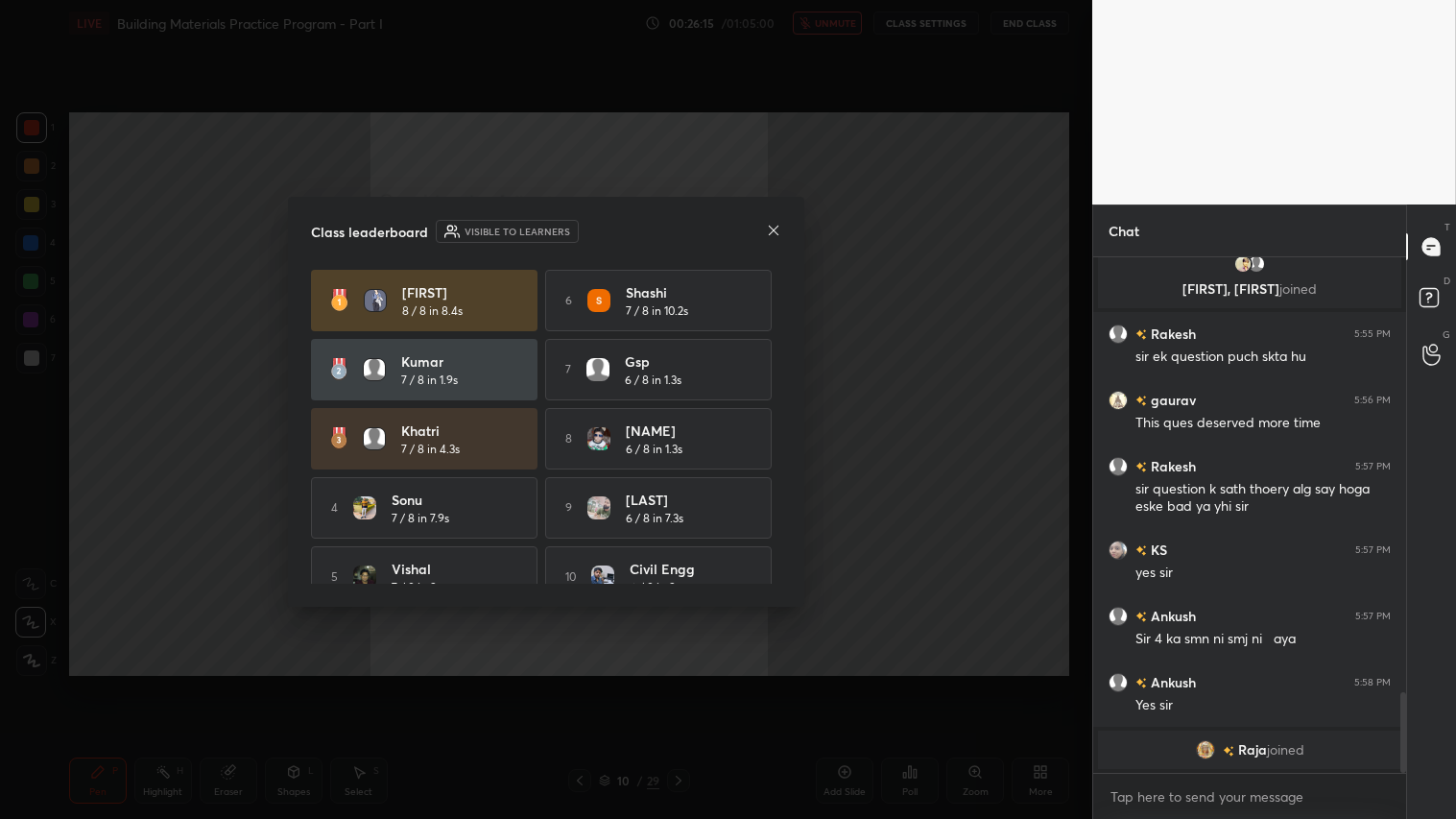 click 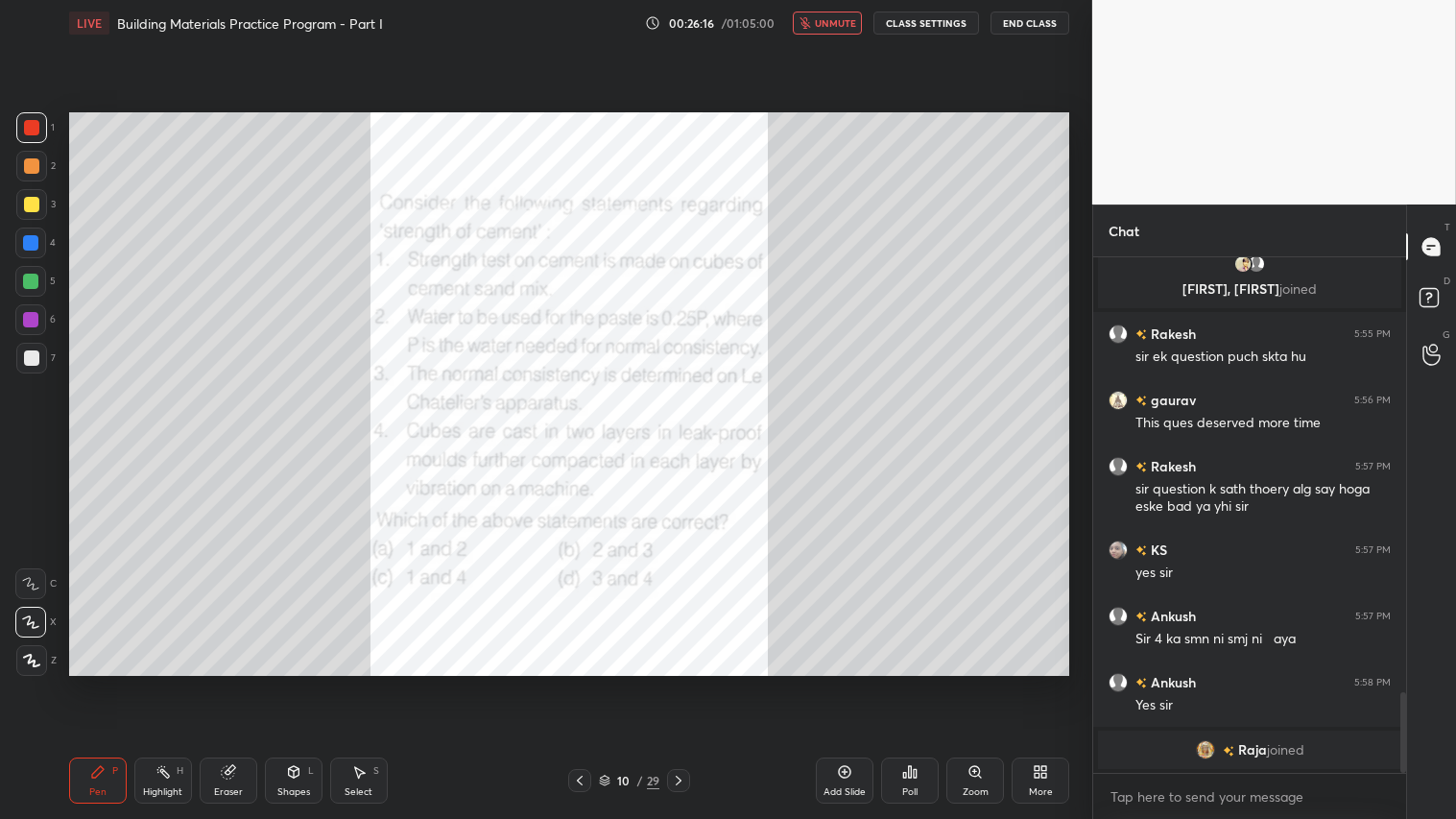 click on "unmute" at bounding box center (835, 23) 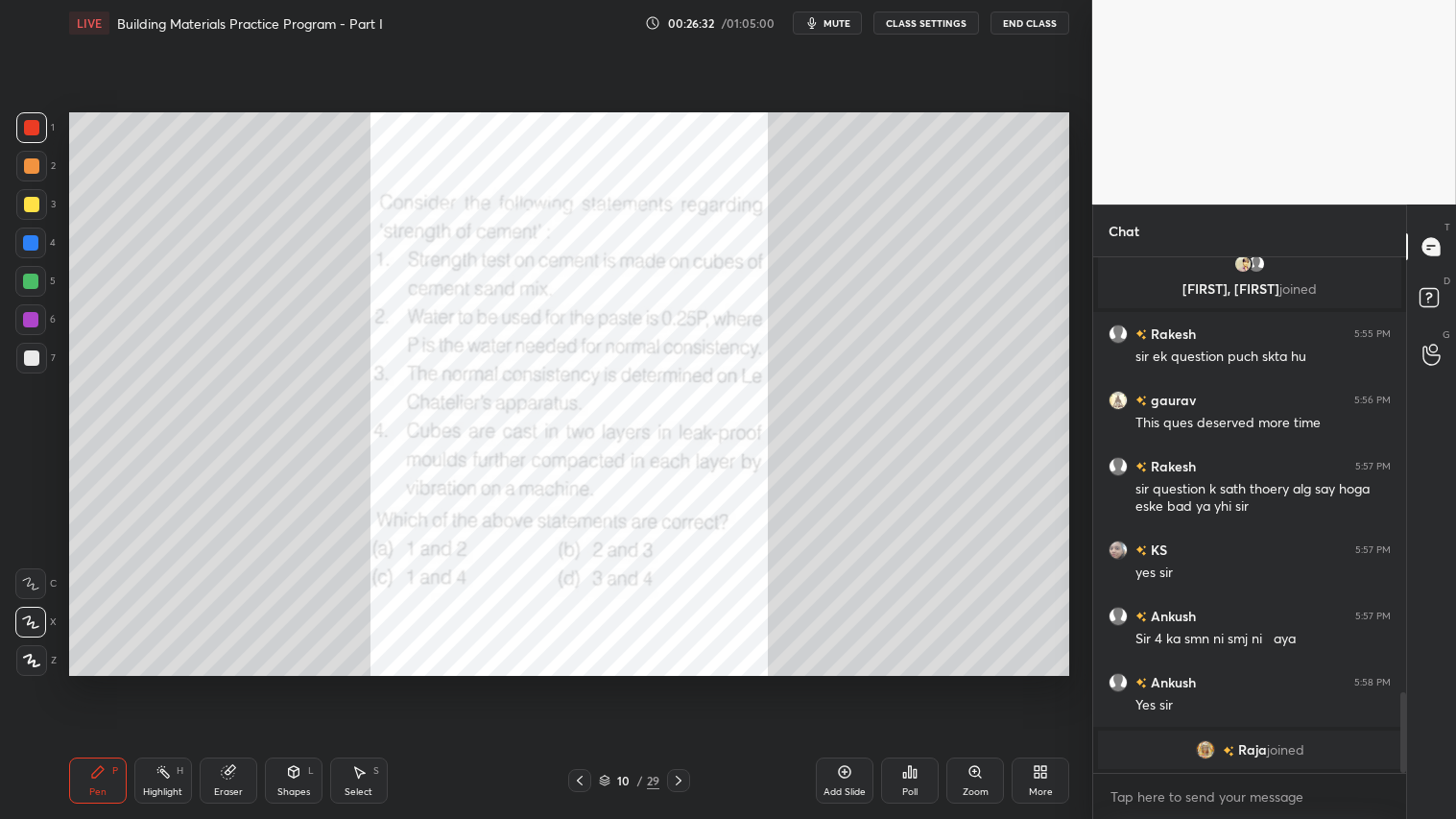 drag, startPoint x: 231, startPoint y: 771, endPoint x: 270, endPoint y: 730, distance: 56.586217 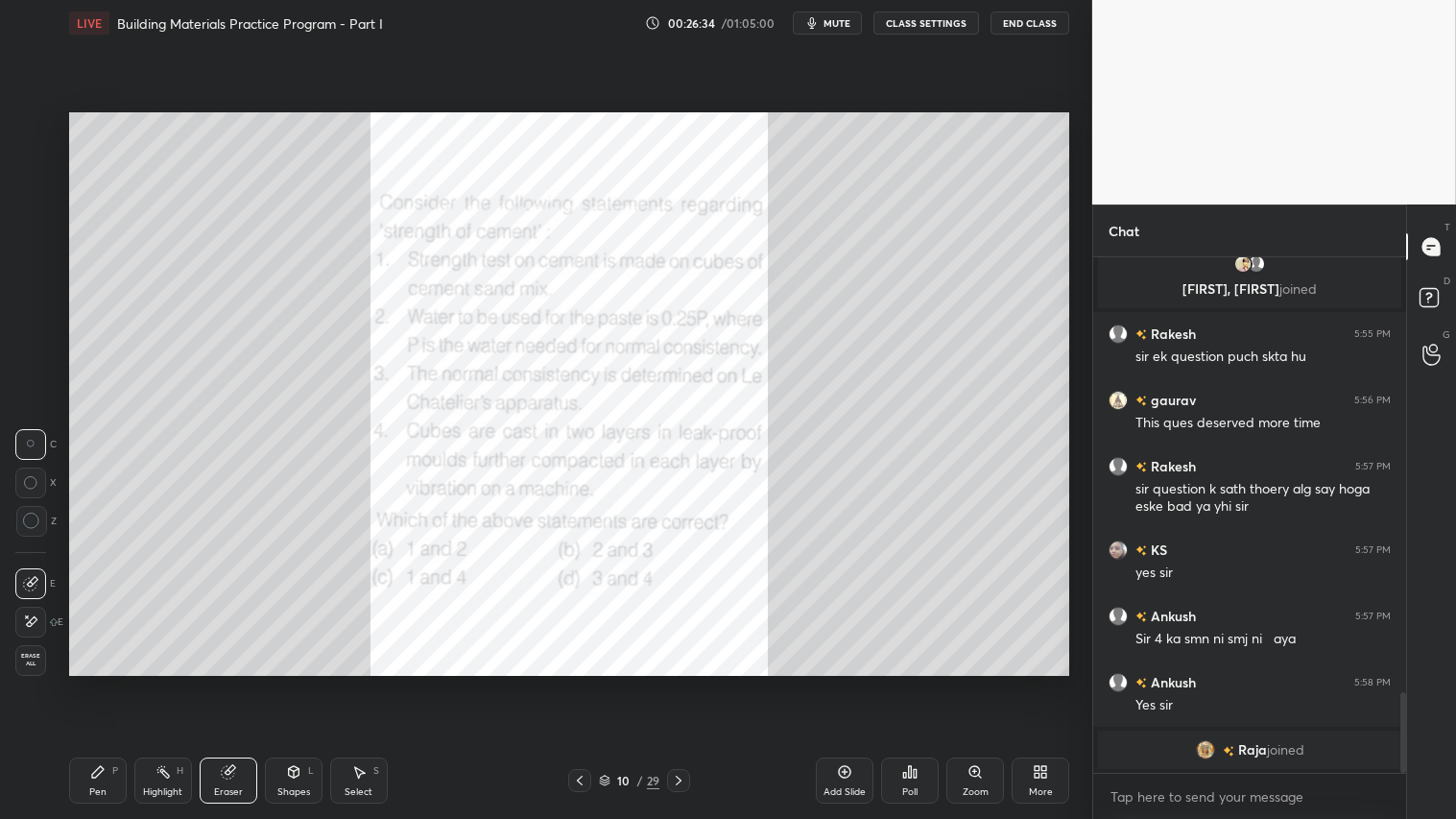 click 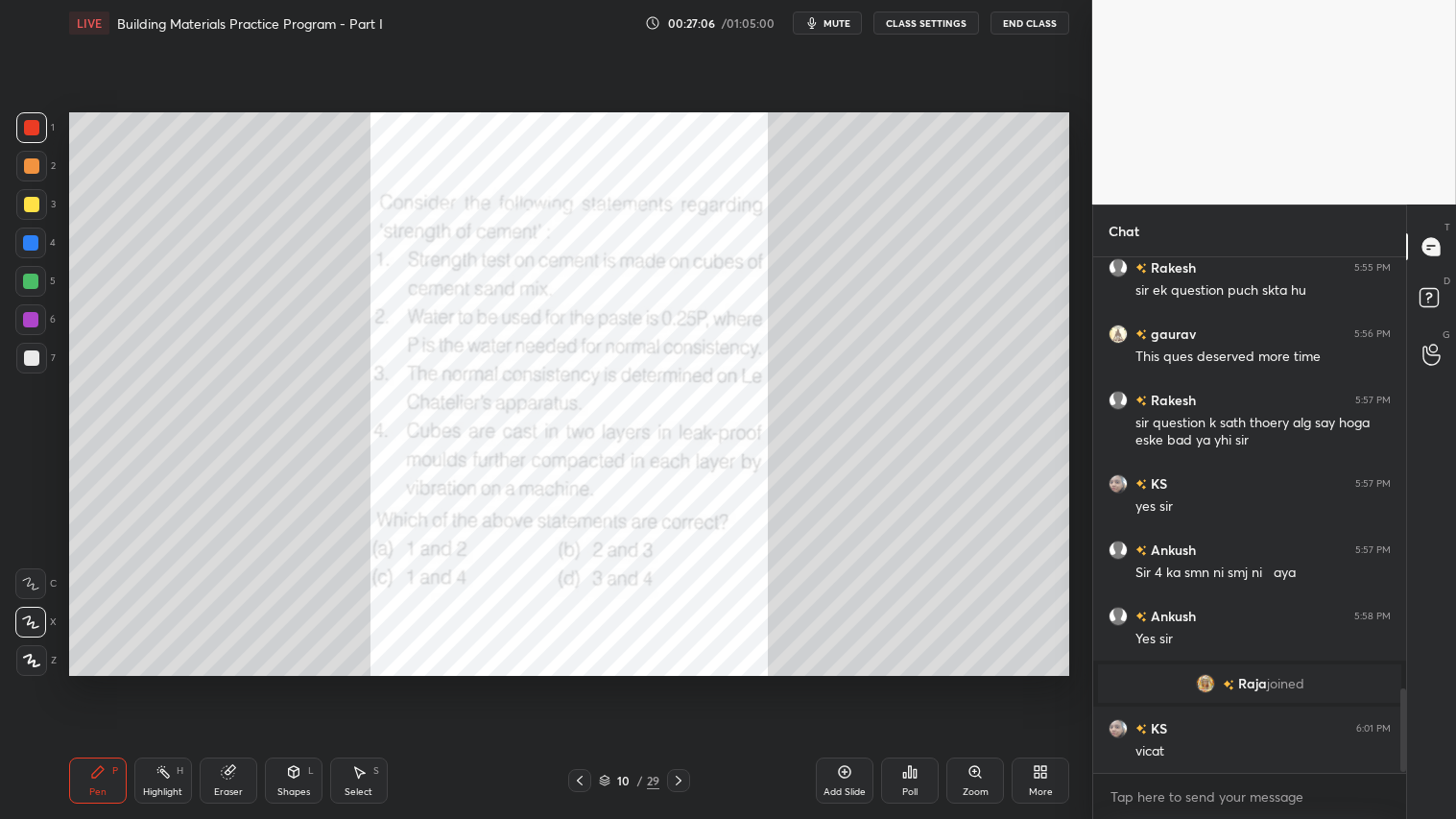 scroll, scrollTop: 2717, scrollLeft: 0, axis: vertical 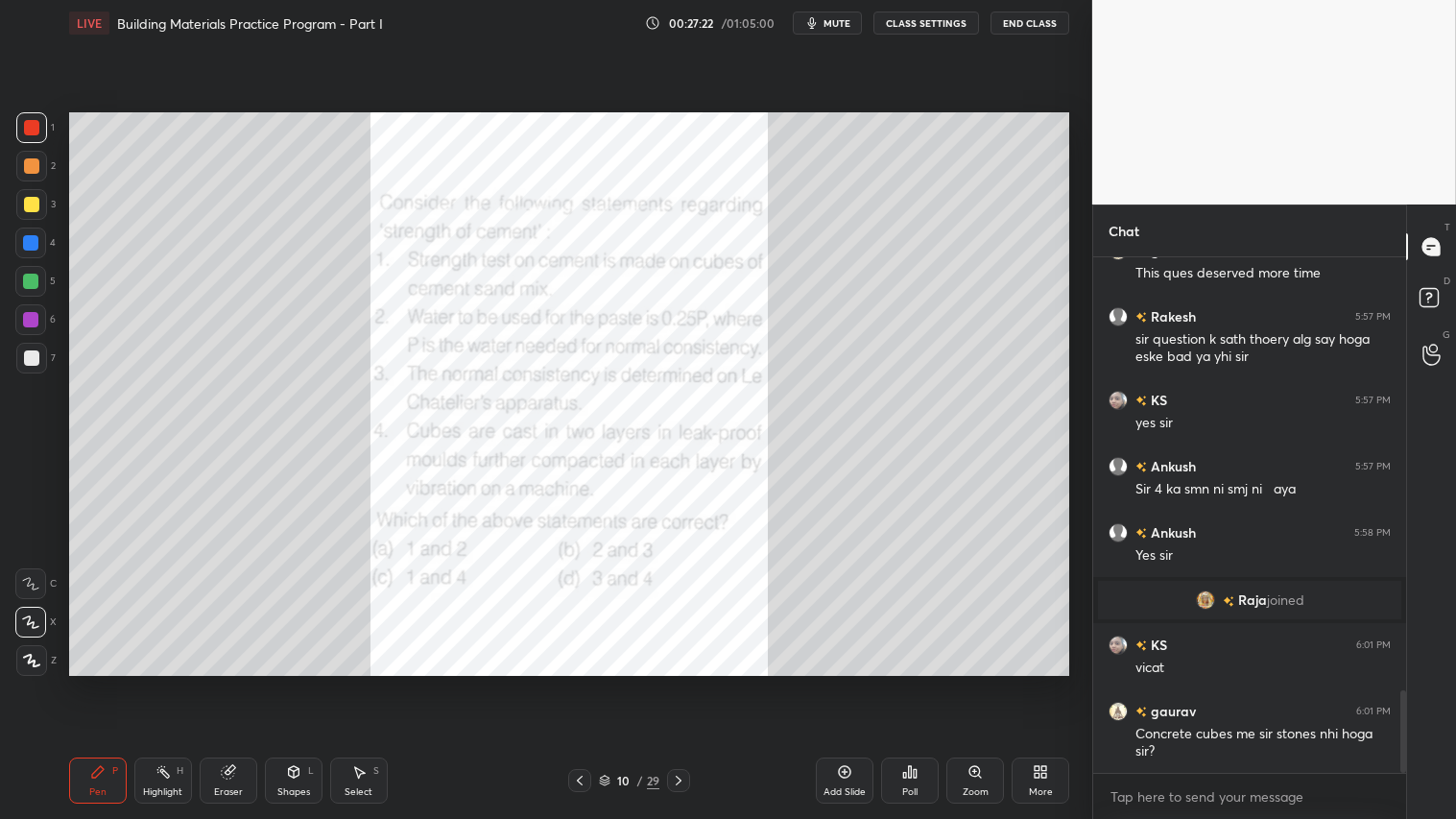 click at bounding box center (32, 128) 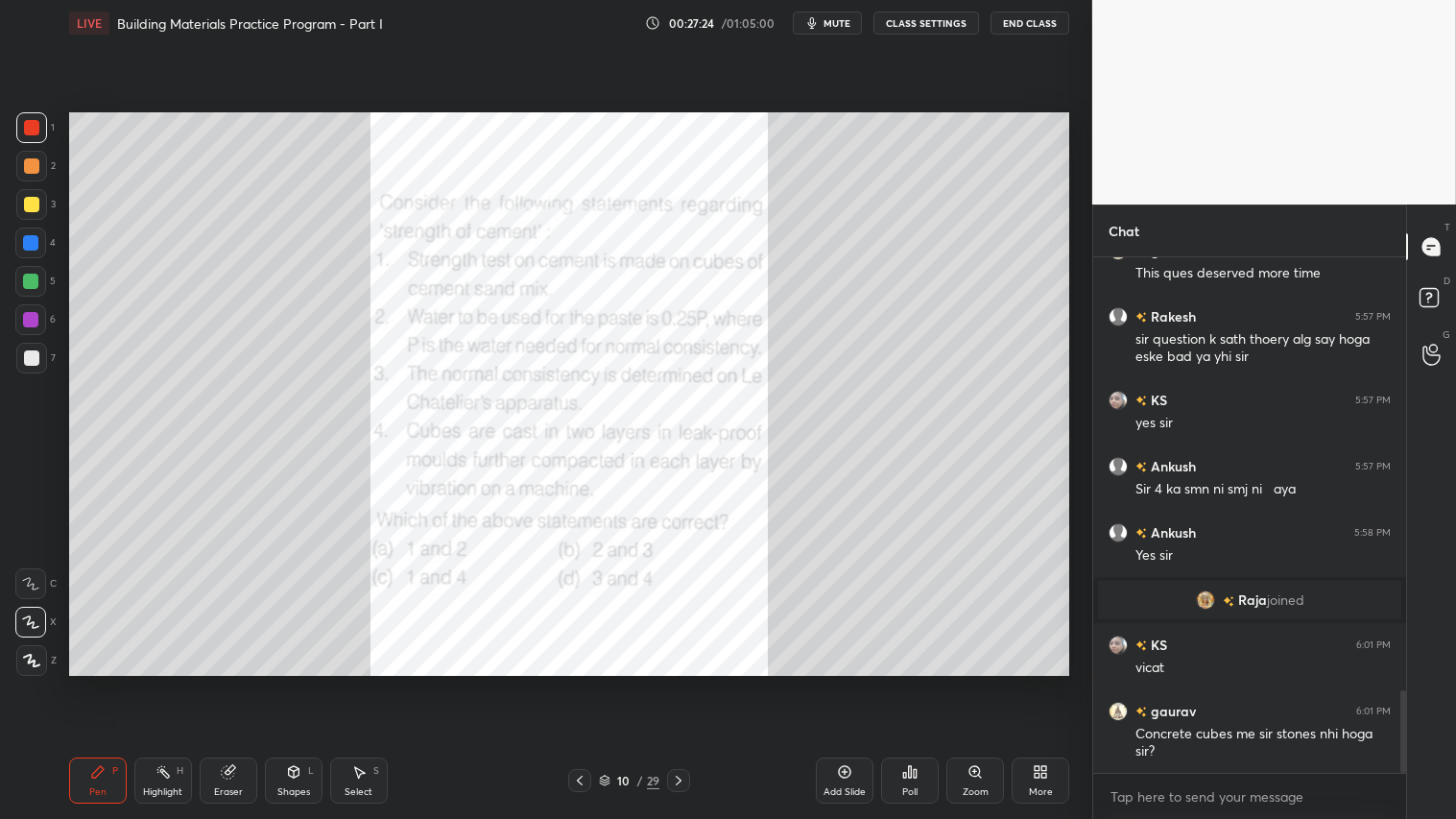 click 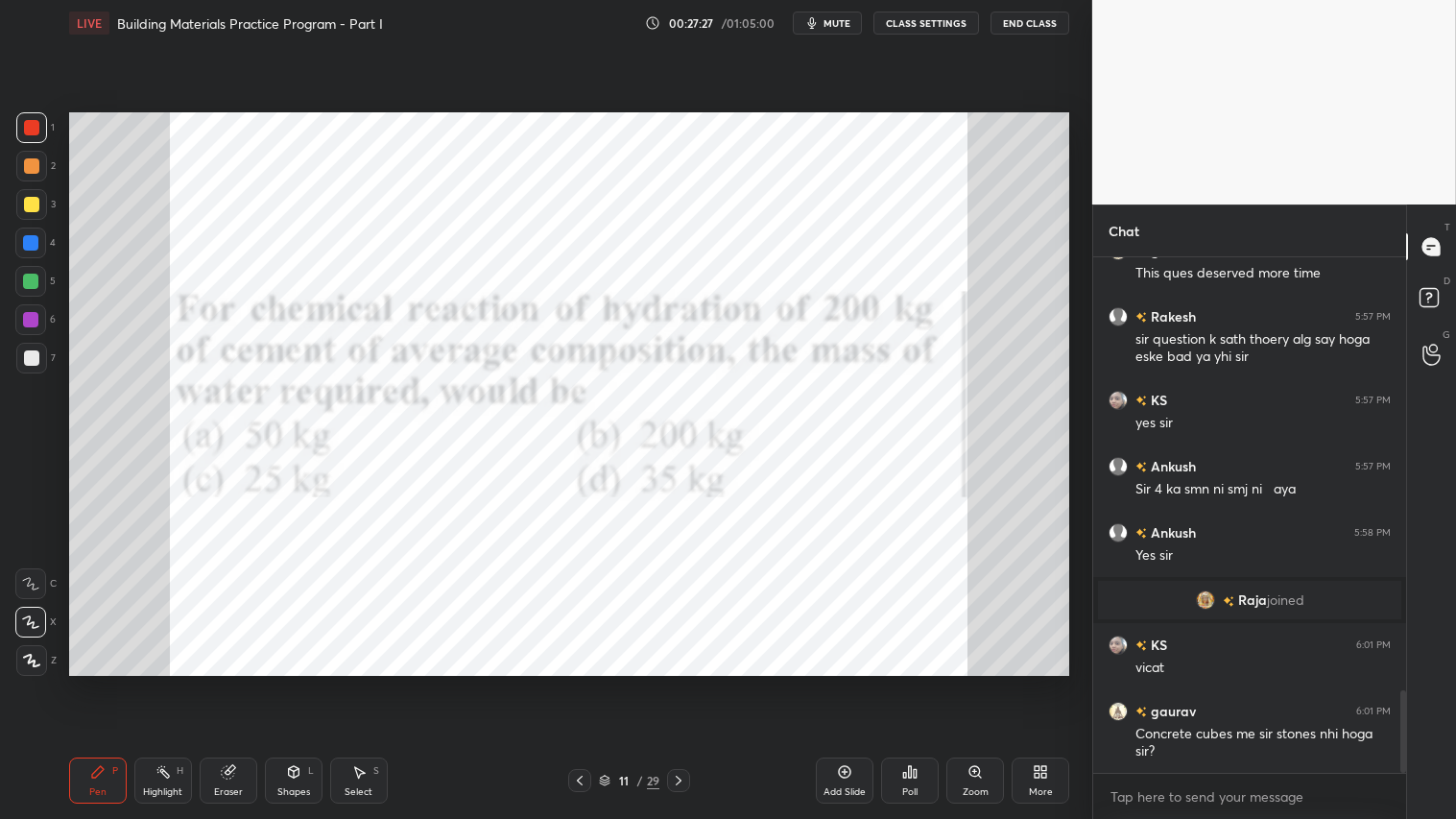 click at bounding box center [32, 128] 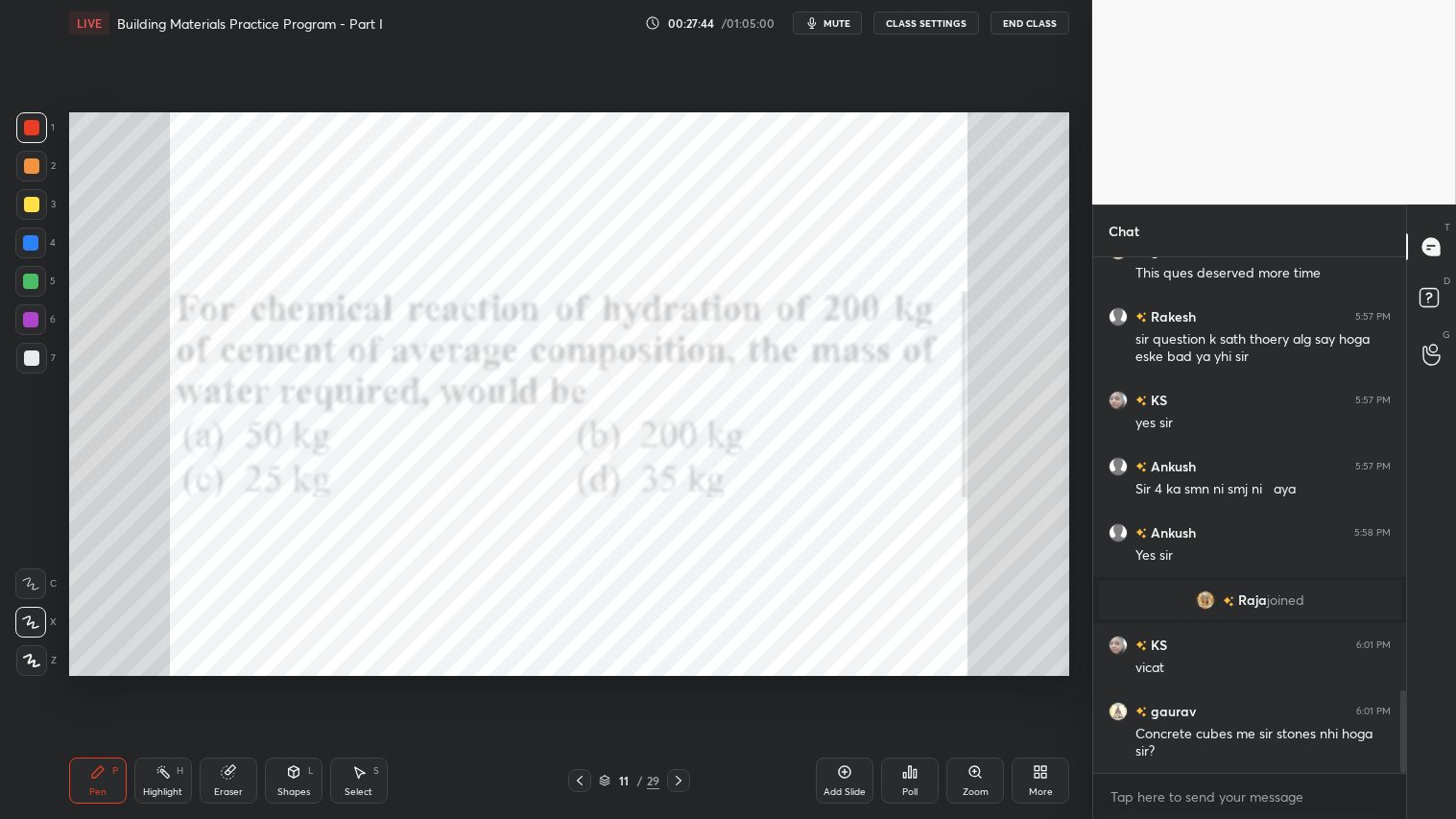 click on "Poll" at bounding box center [910, 792] 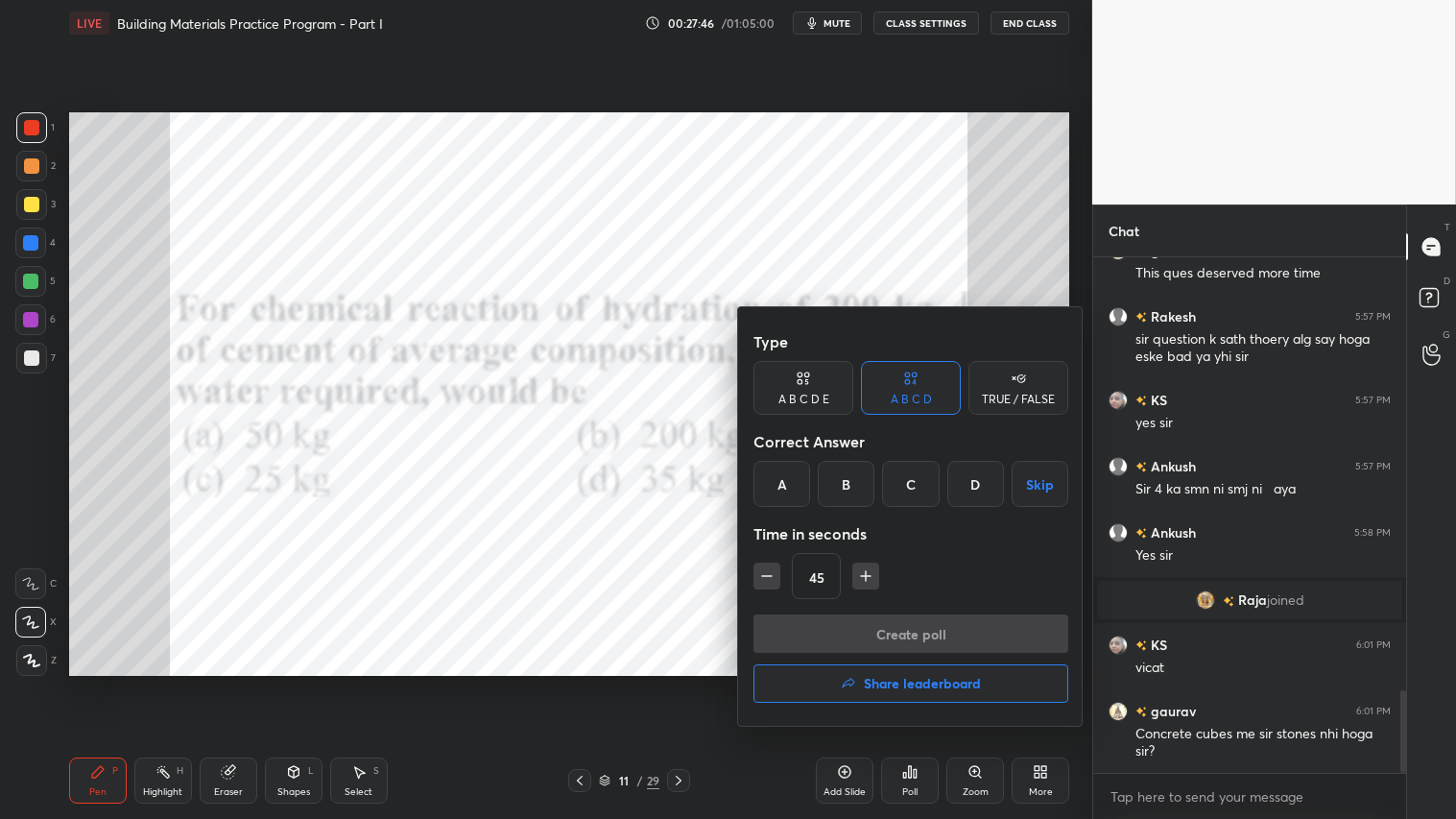 click on "A" at bounding box center [781, 484] 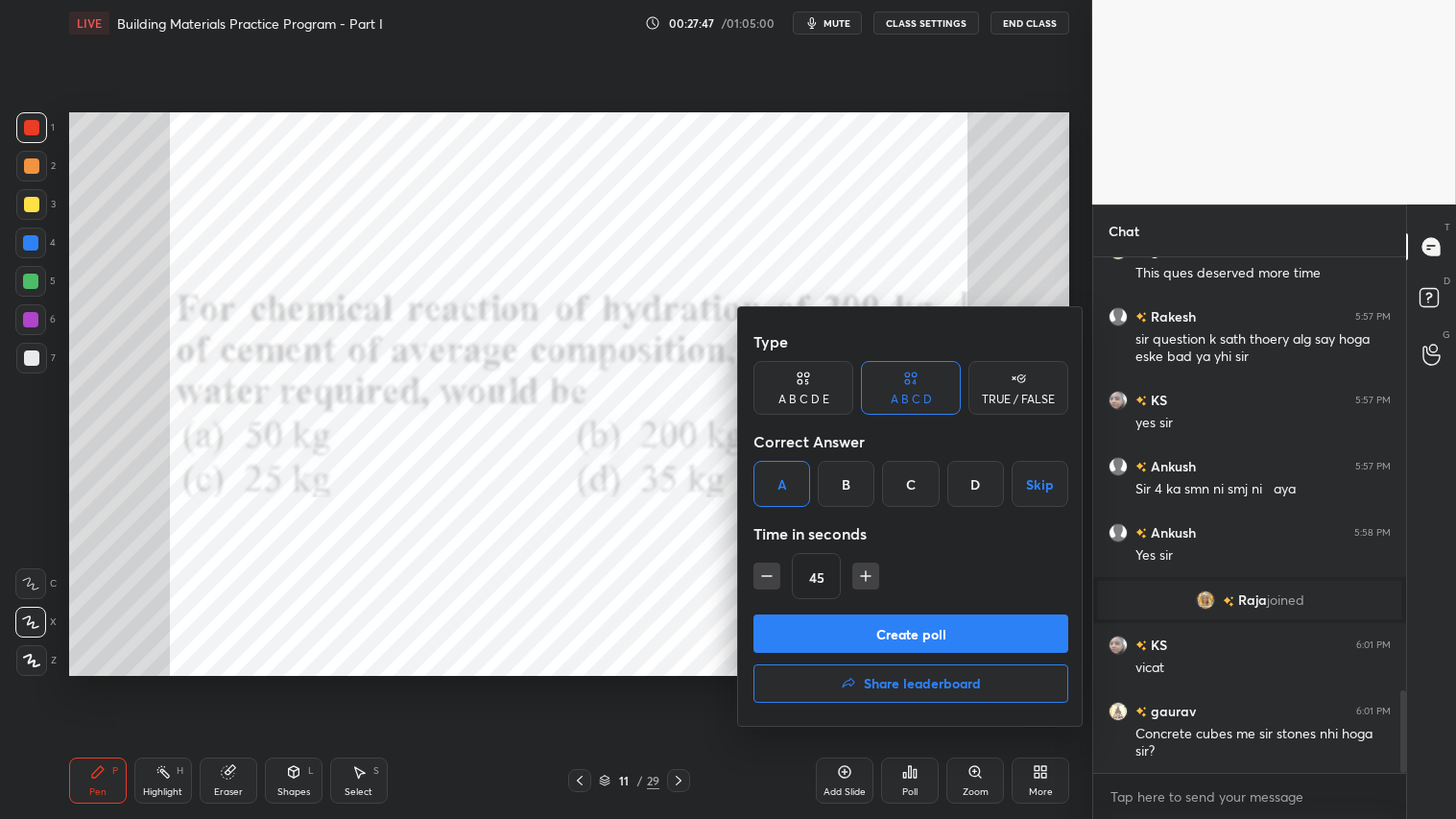 click on "Create poll" at bounding box center [911, 634] 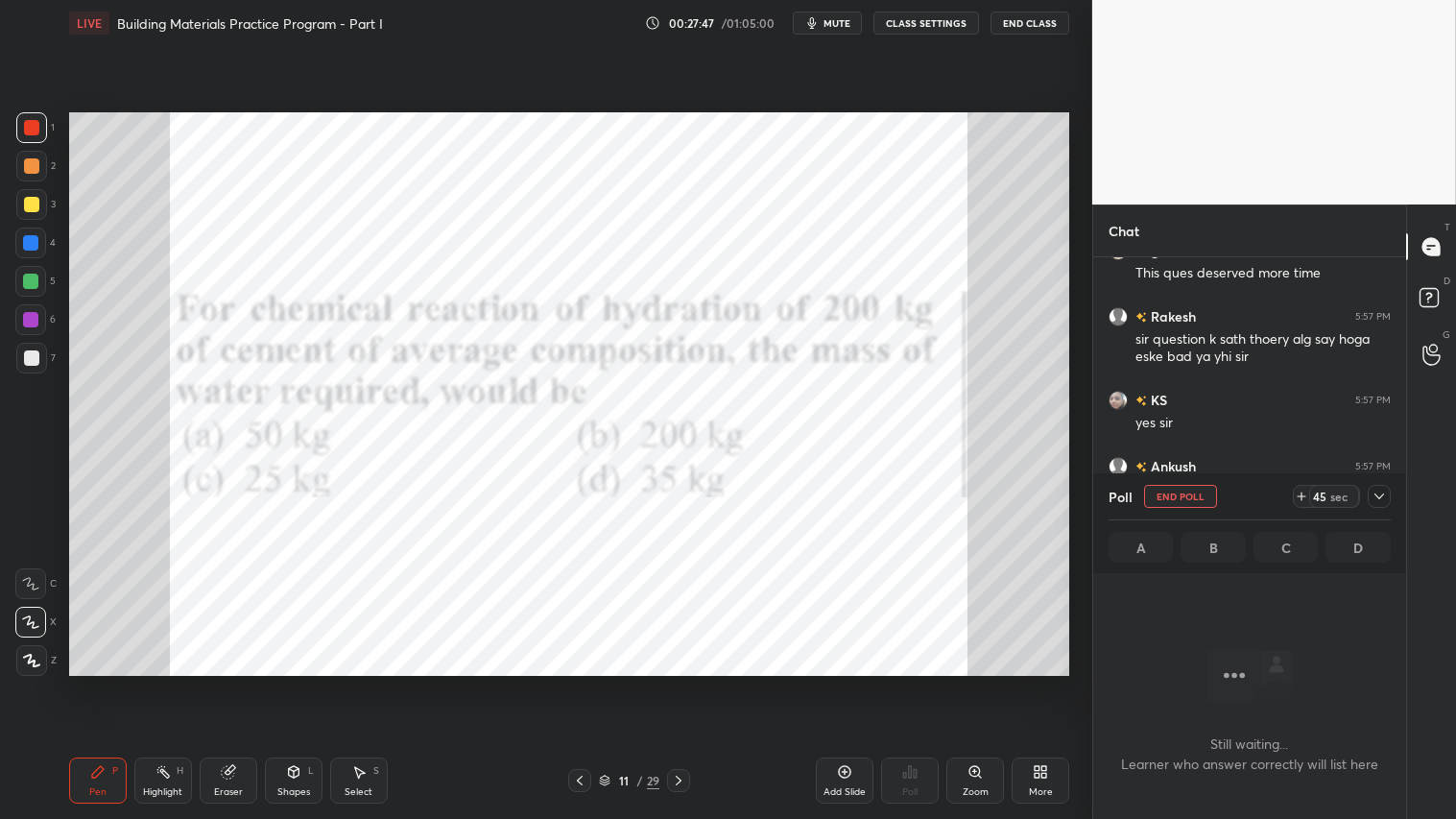 scroll, scrollTop: 413, scrollLeft: 307, axis: both 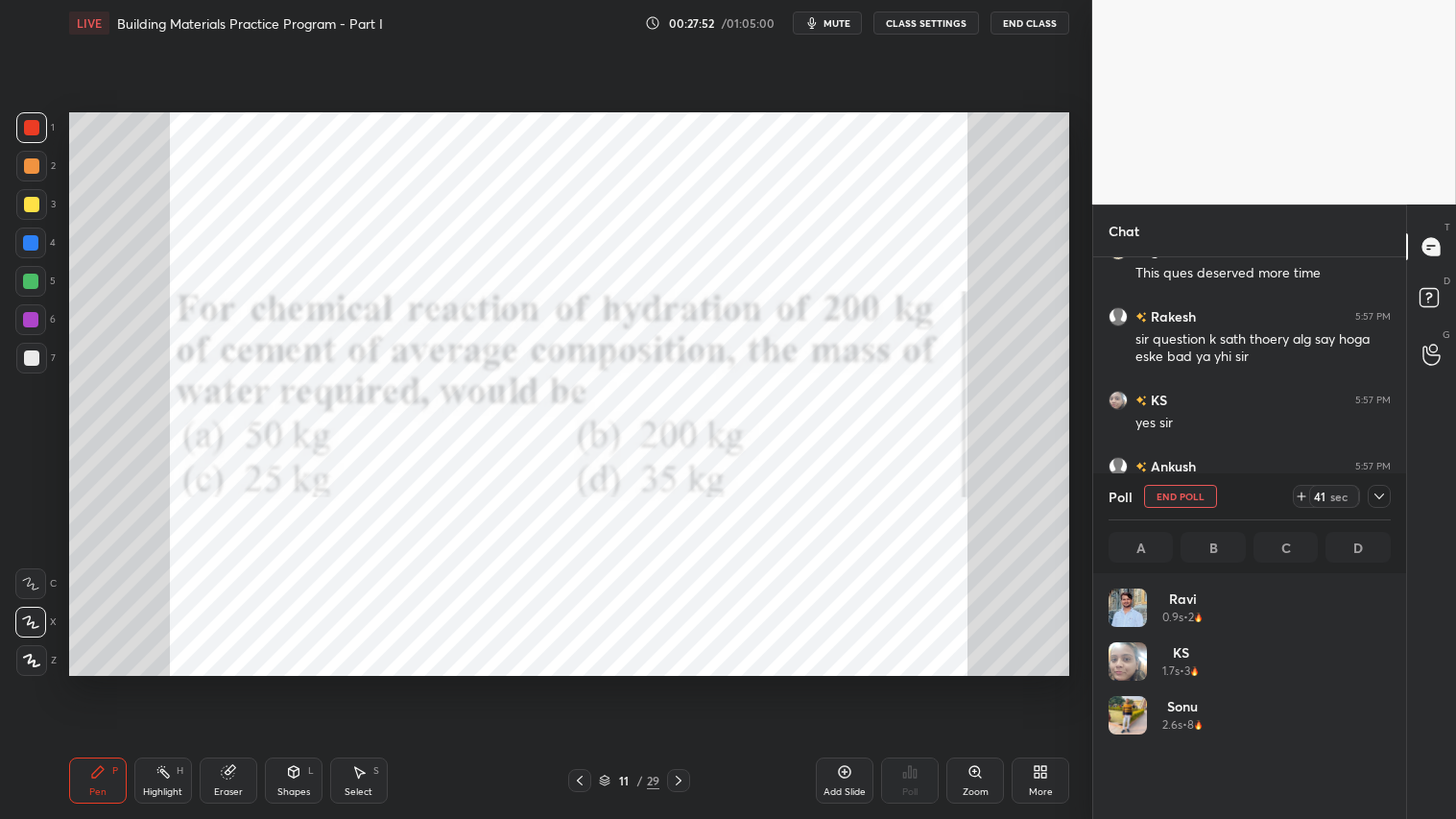 click 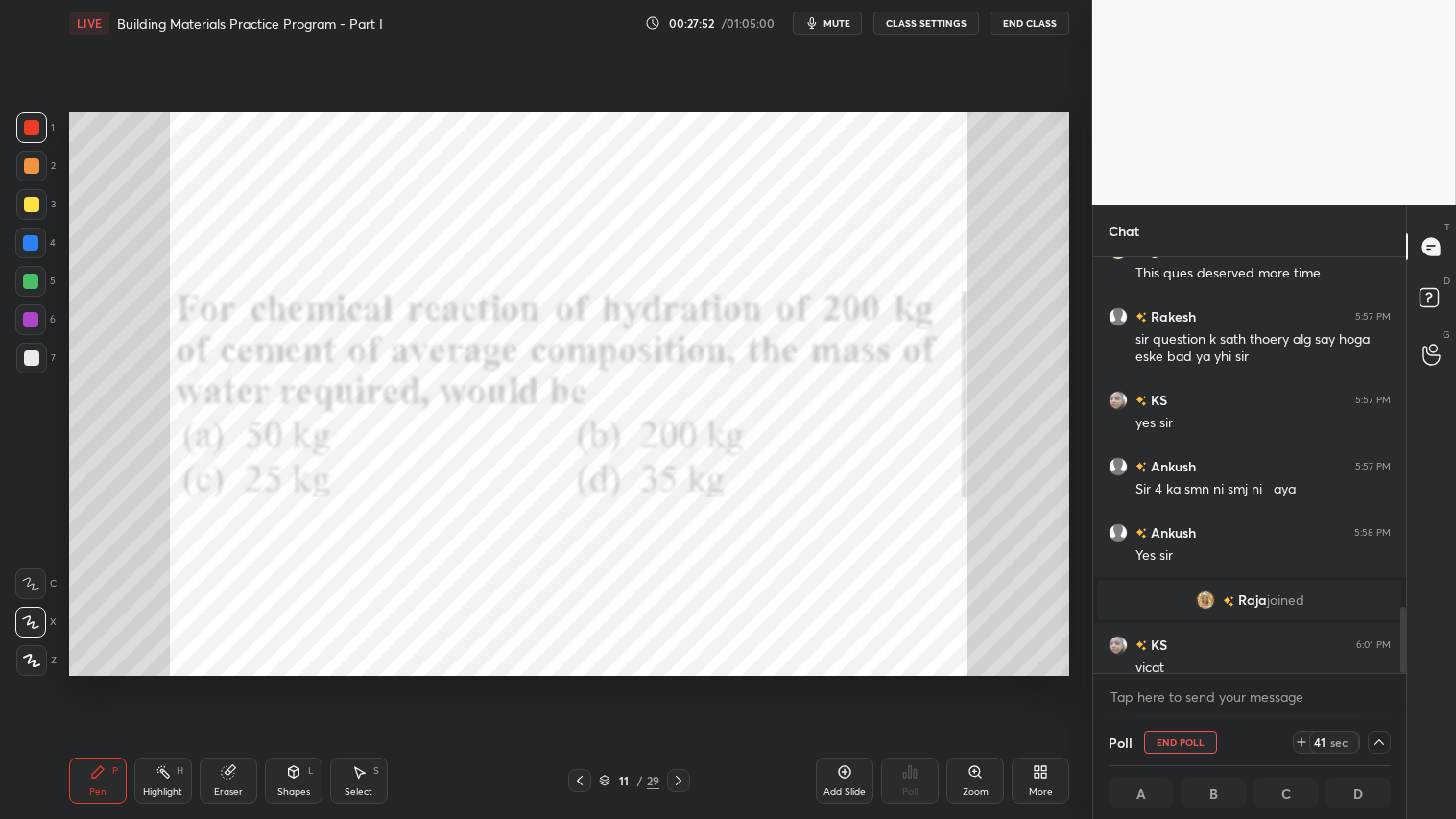 scroll, scrollTop: 3, scrollLeft: 276, axis: both 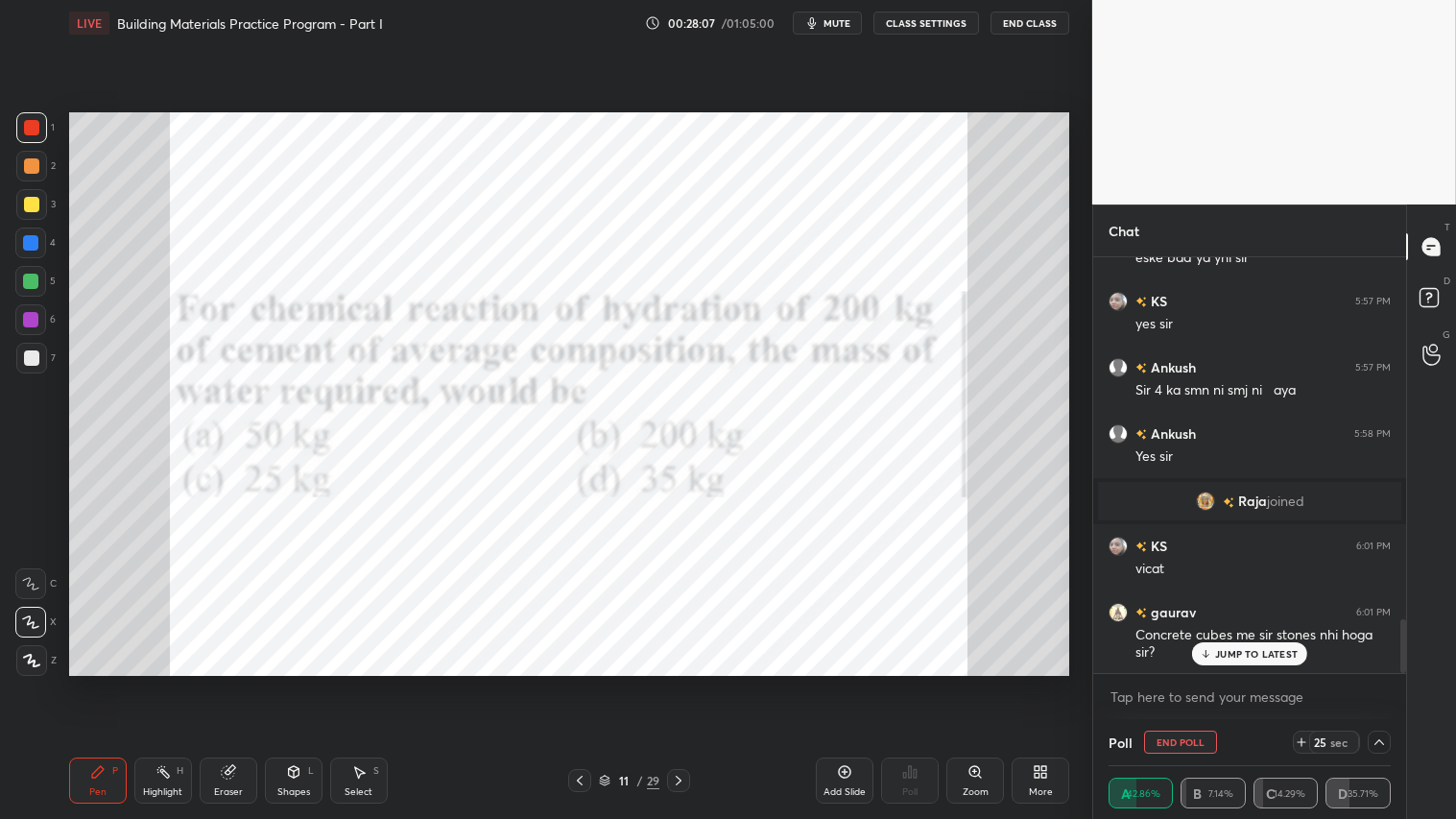 click 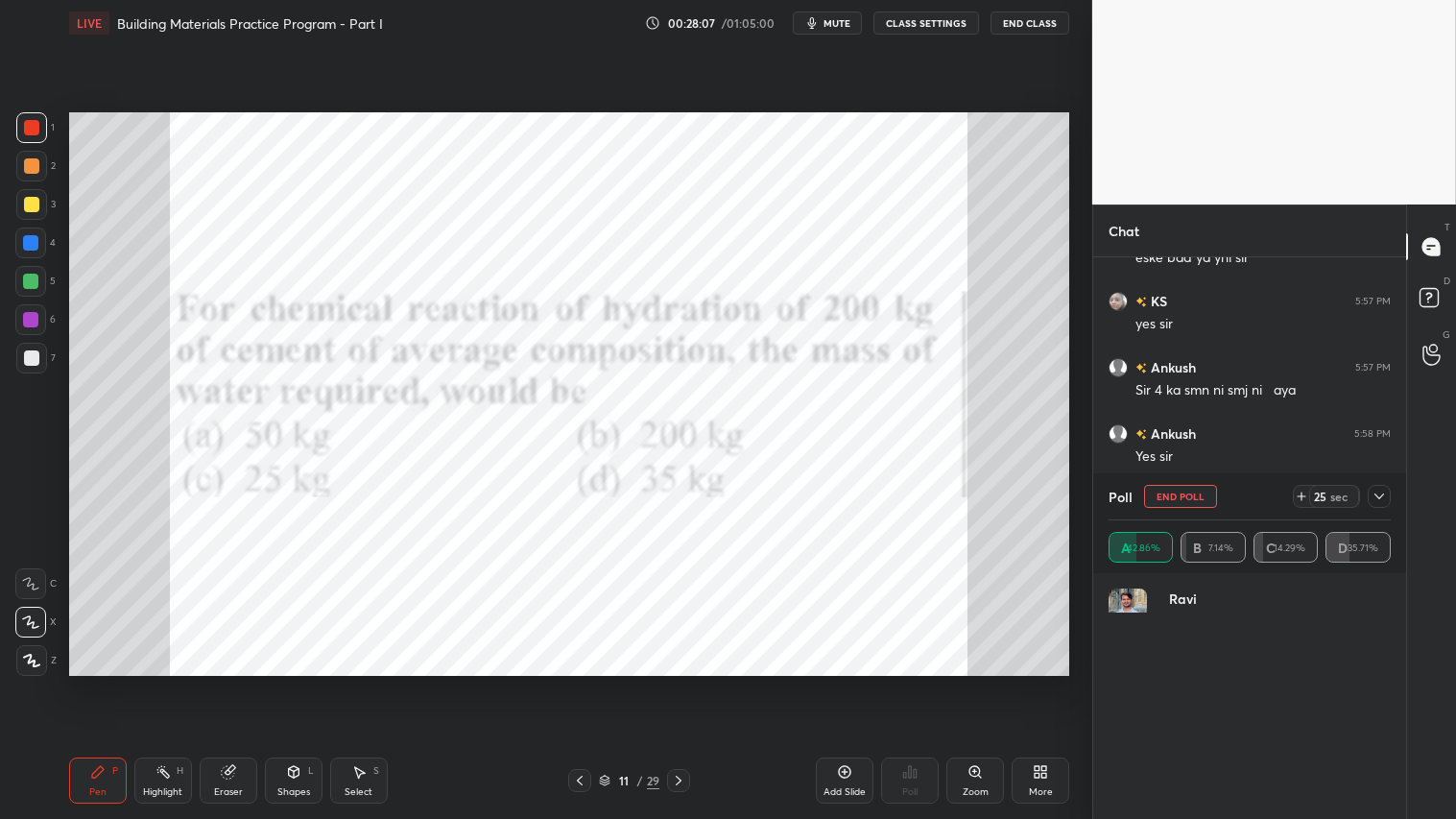 scroll, scrollTop: 6, scrollLeft: 6, axis: both 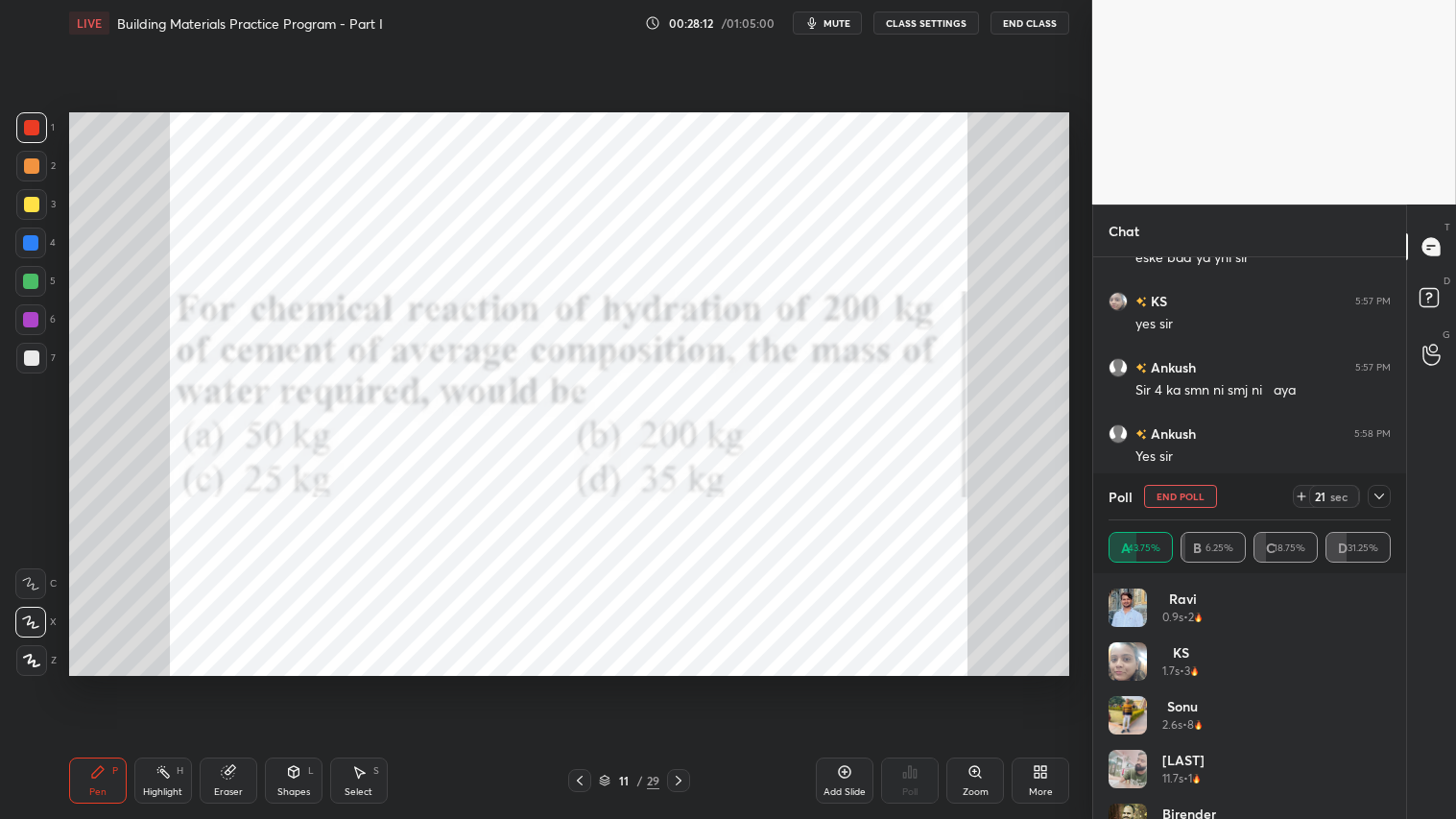 click 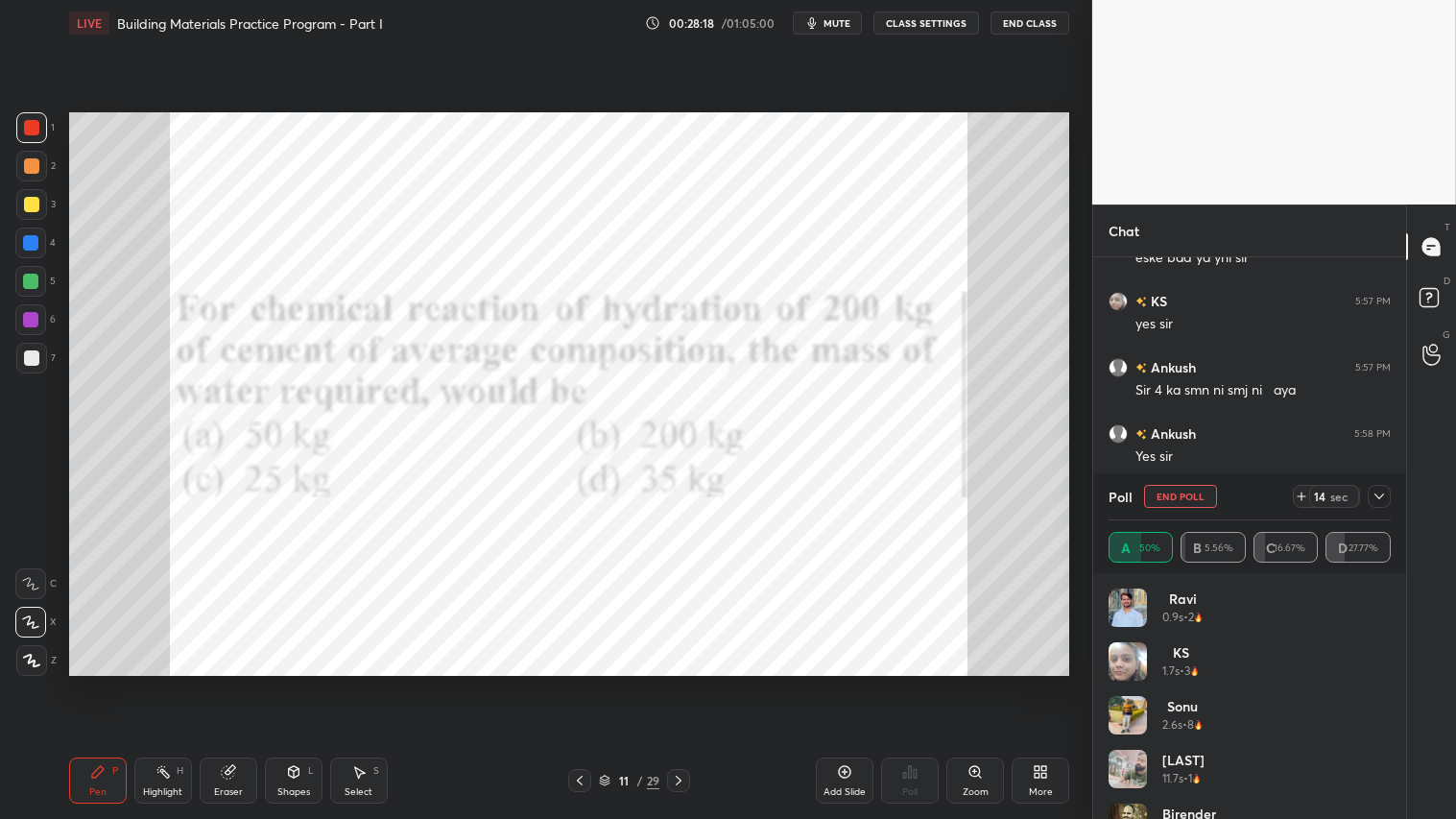 click 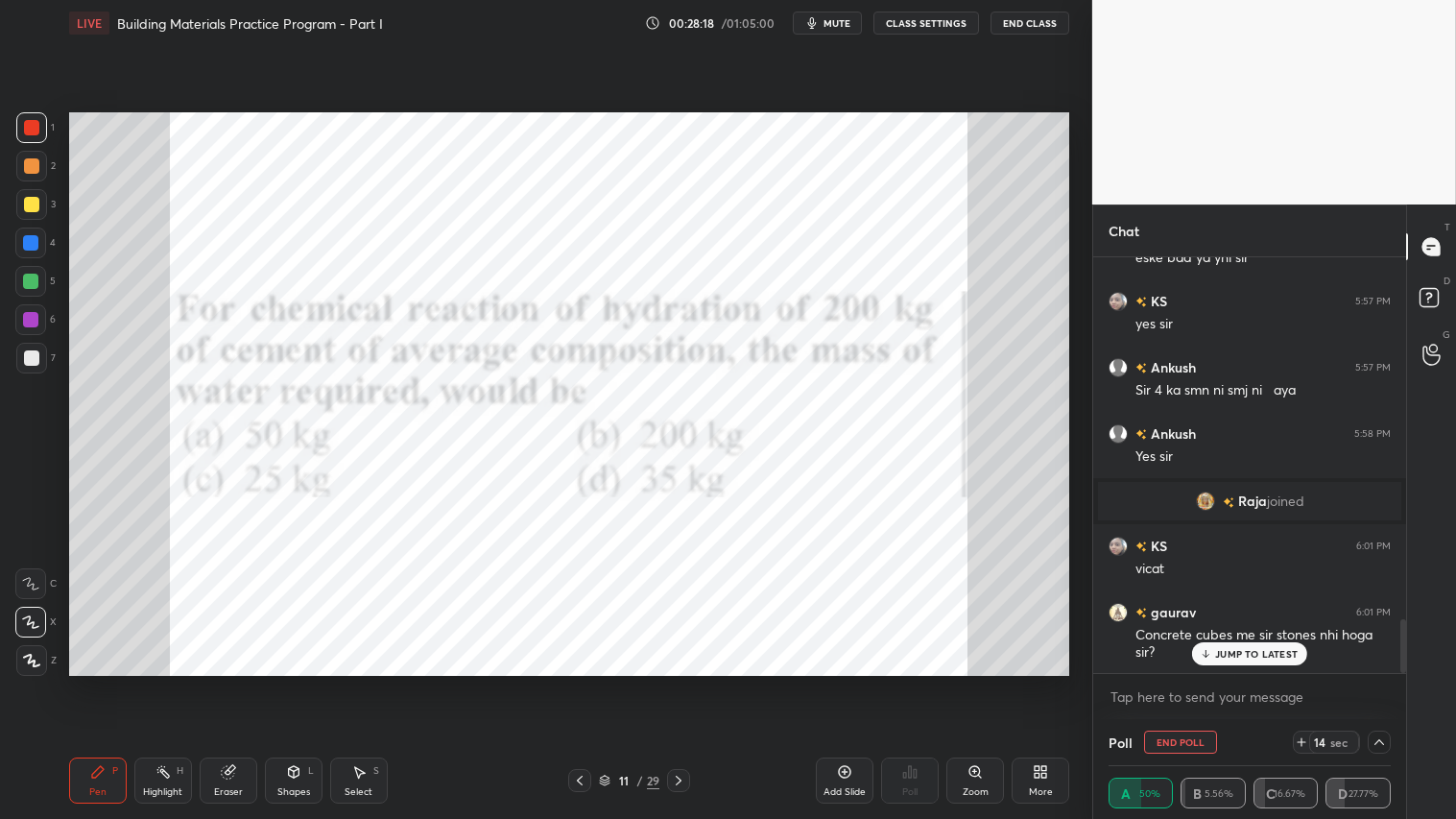 scroll, scrollTop: 6, scrollLeft: 6, axis: both 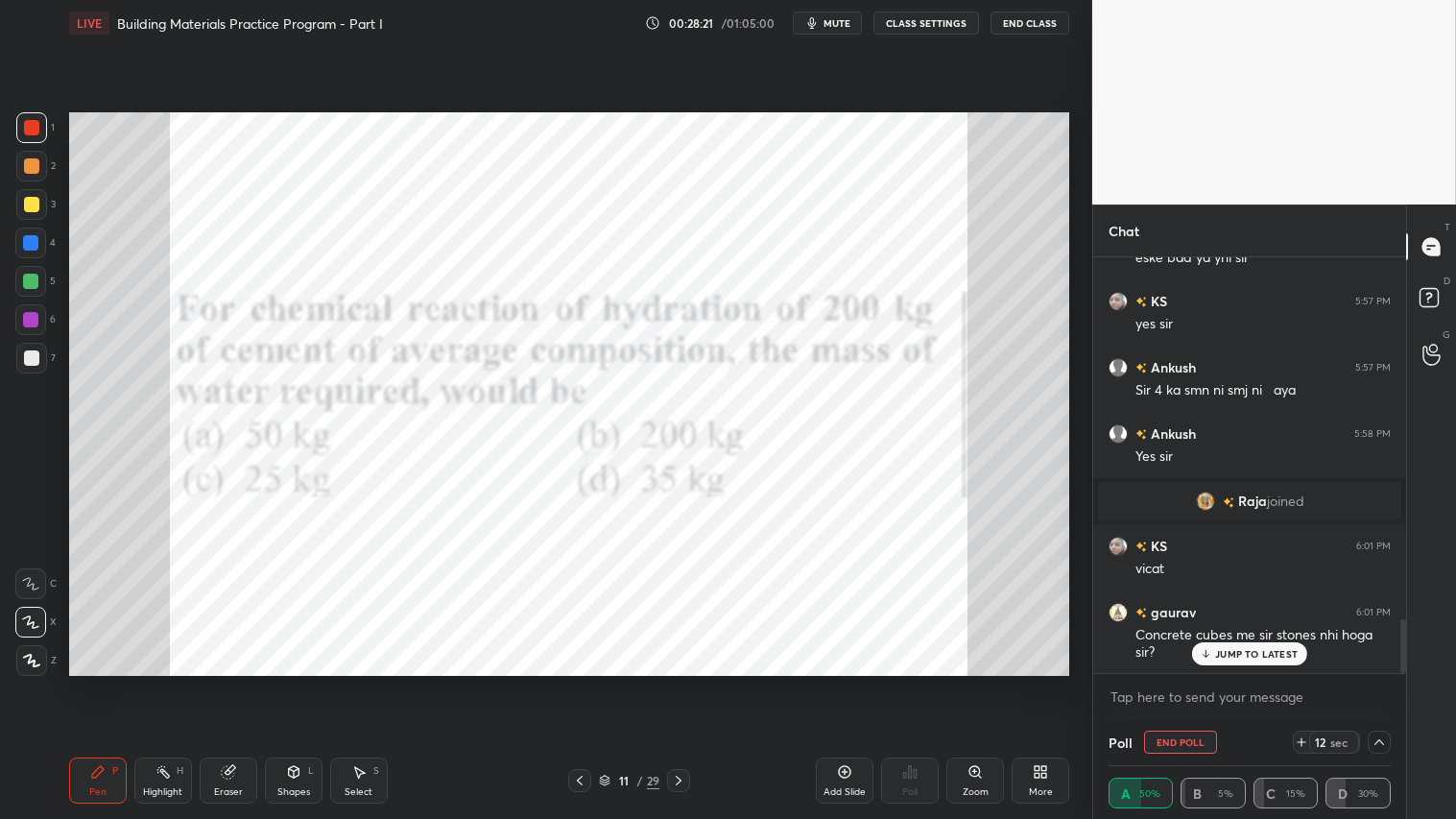 click on "JUMP TO LATEST" at bounding box center [1256, 654] 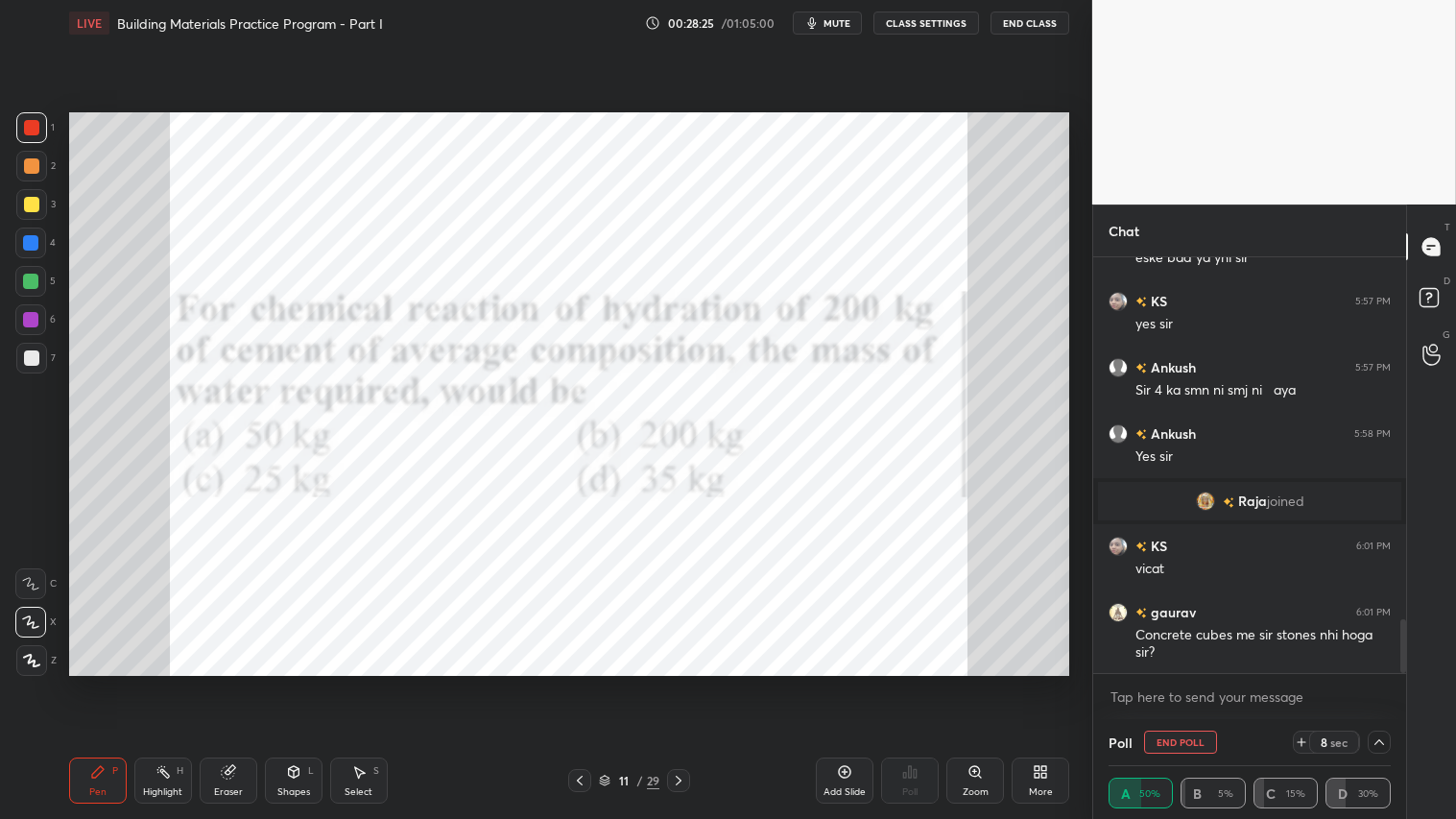 scroll, scrollTop: 2882, scrollLeft: 0, axis: vertical 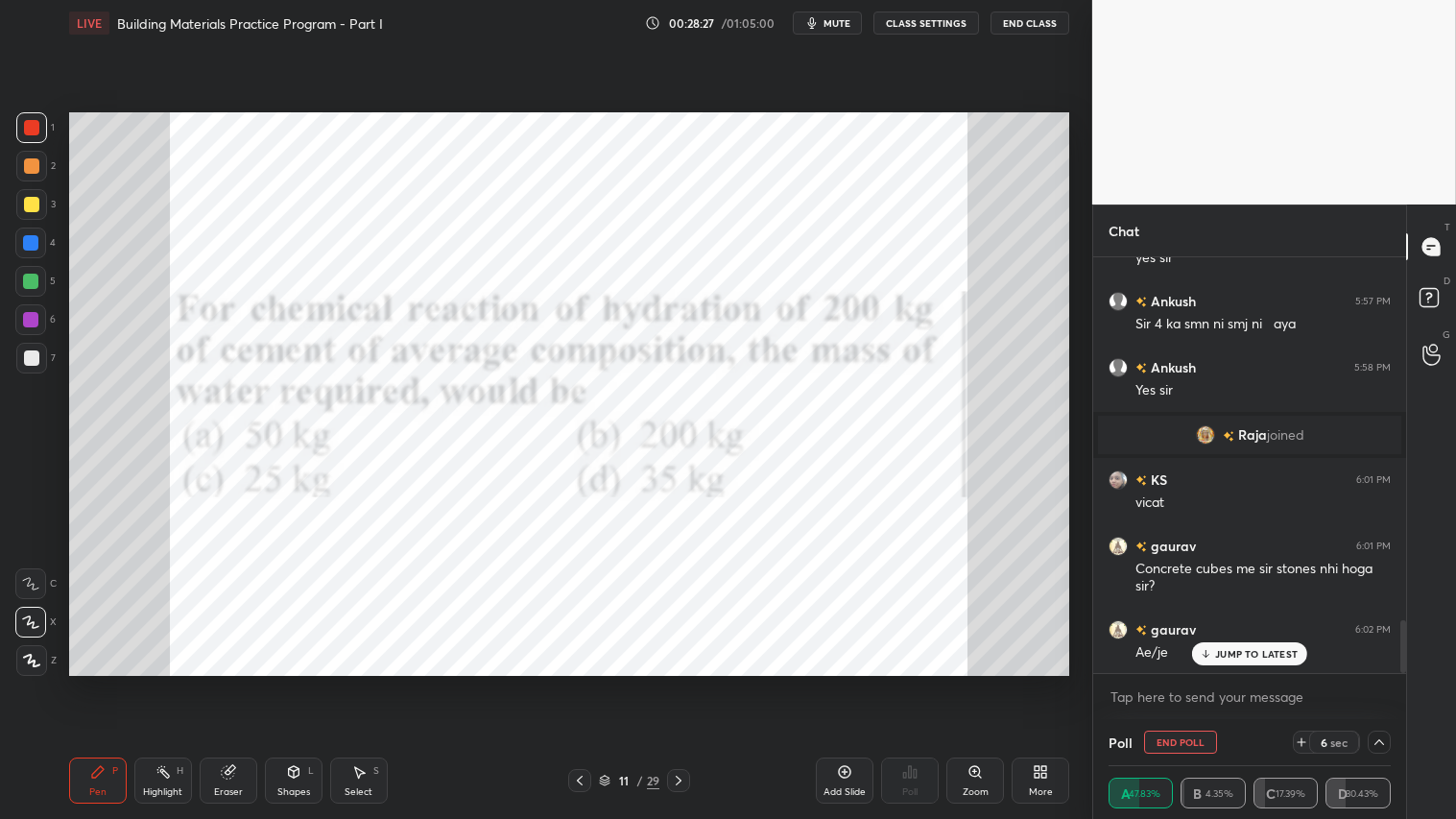 click on "JUMP TO LATEST" at bounding box center (1256, 654) 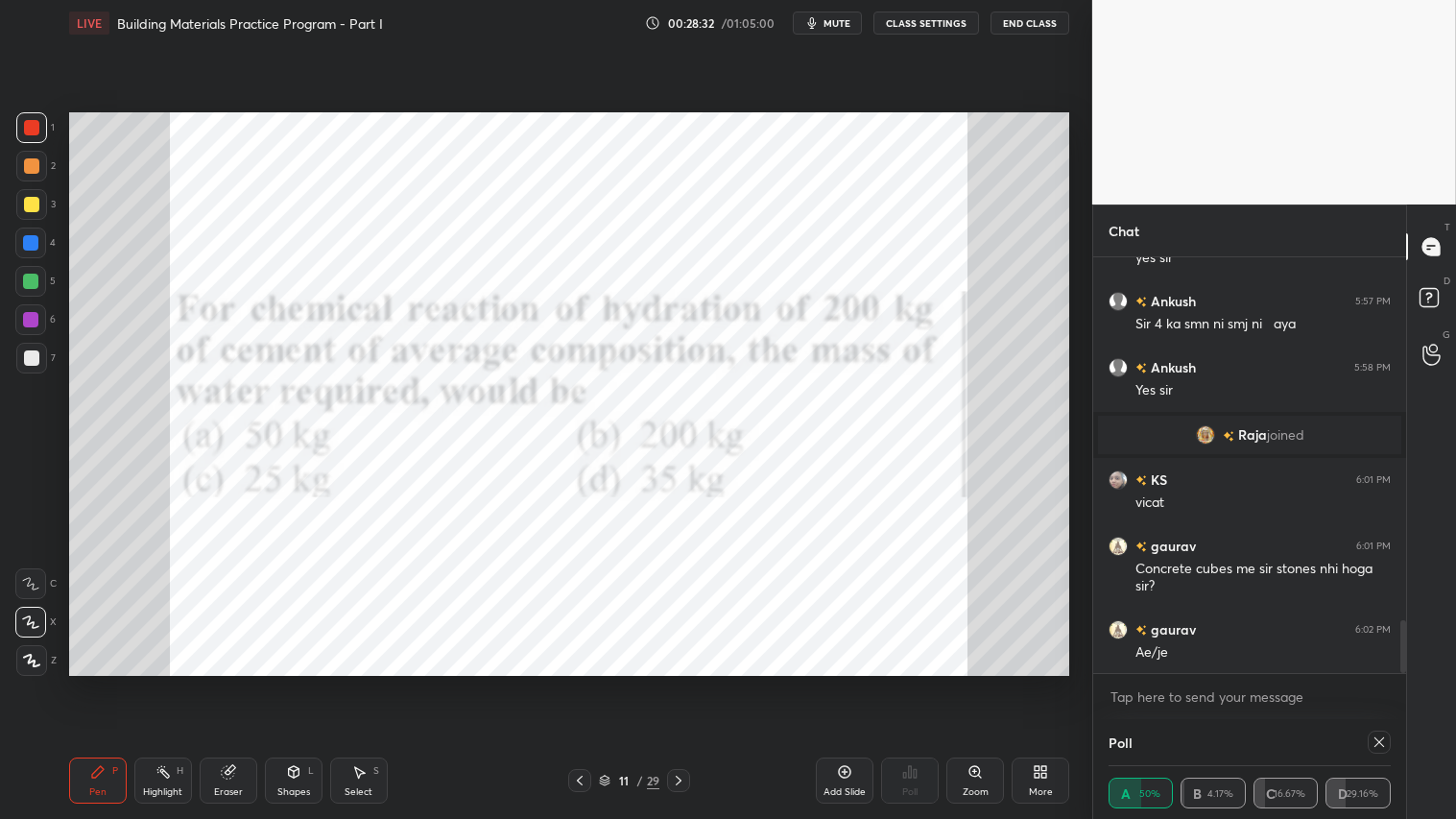 scroll, scrollTop: 6, scrollLeft: 6, axis: both 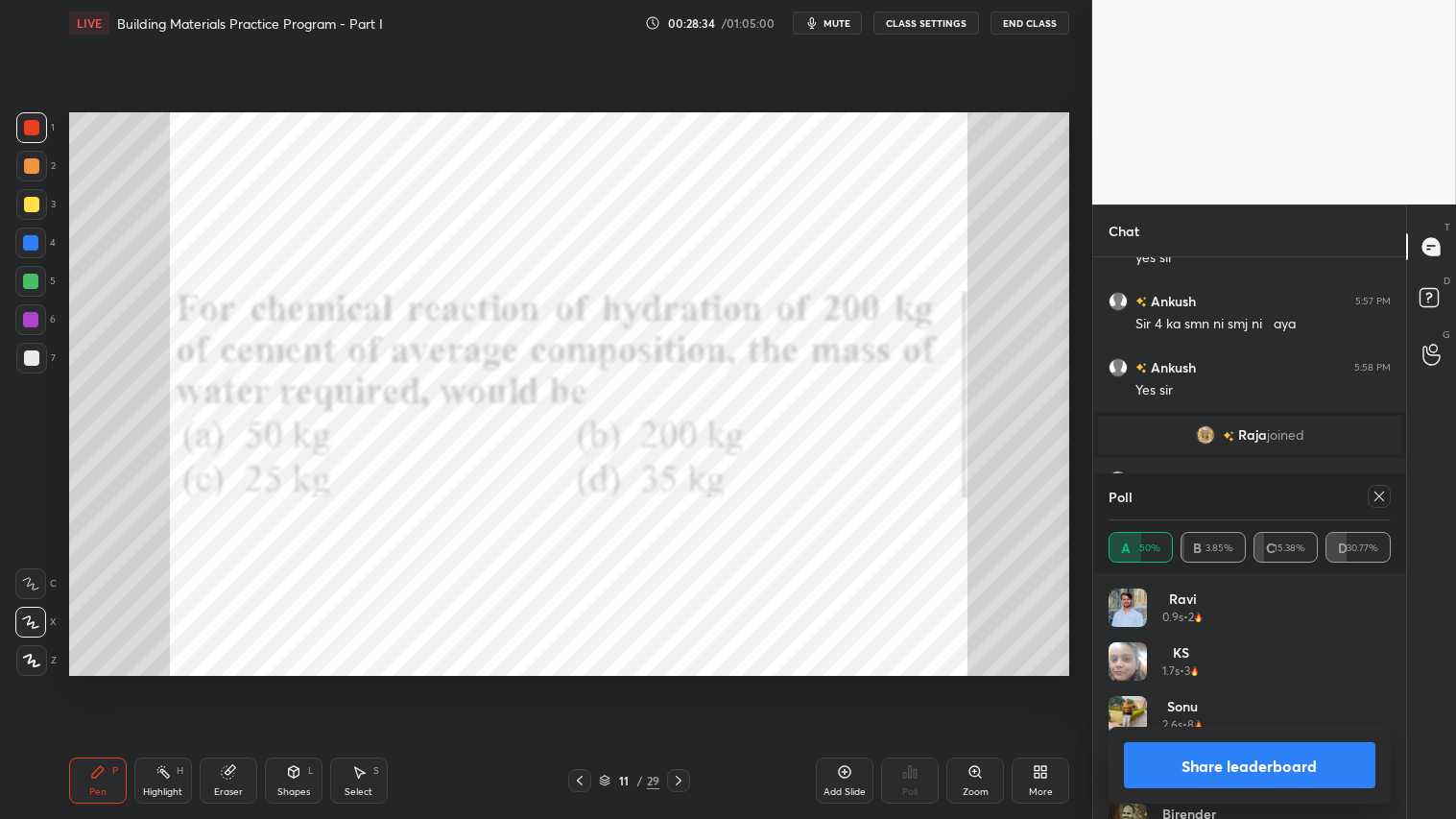click on "Share leaderboard" at bounding box center [1250, 765] 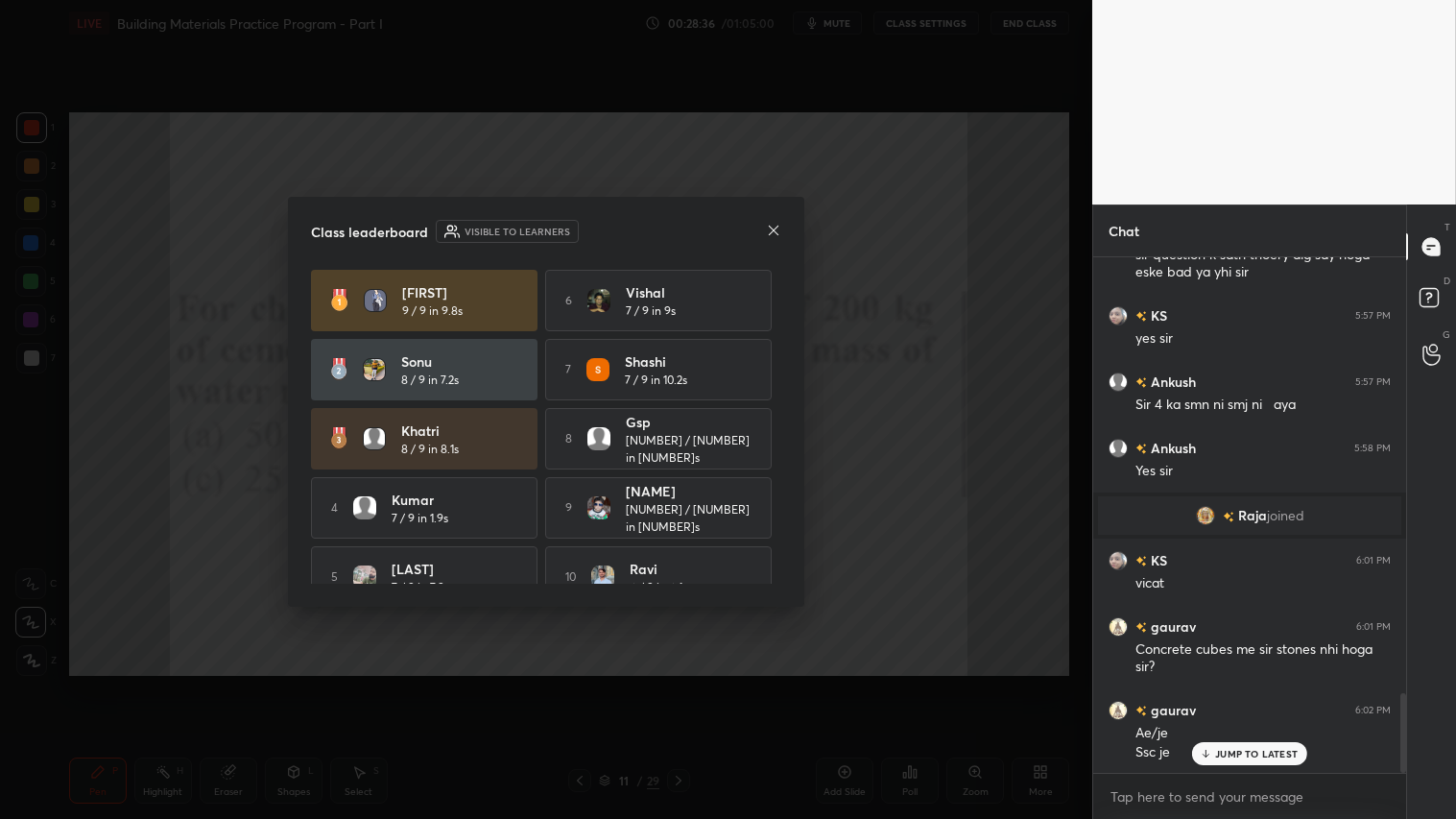 click on "JUMP TO LATEST" at bounding box center (1256, 754) 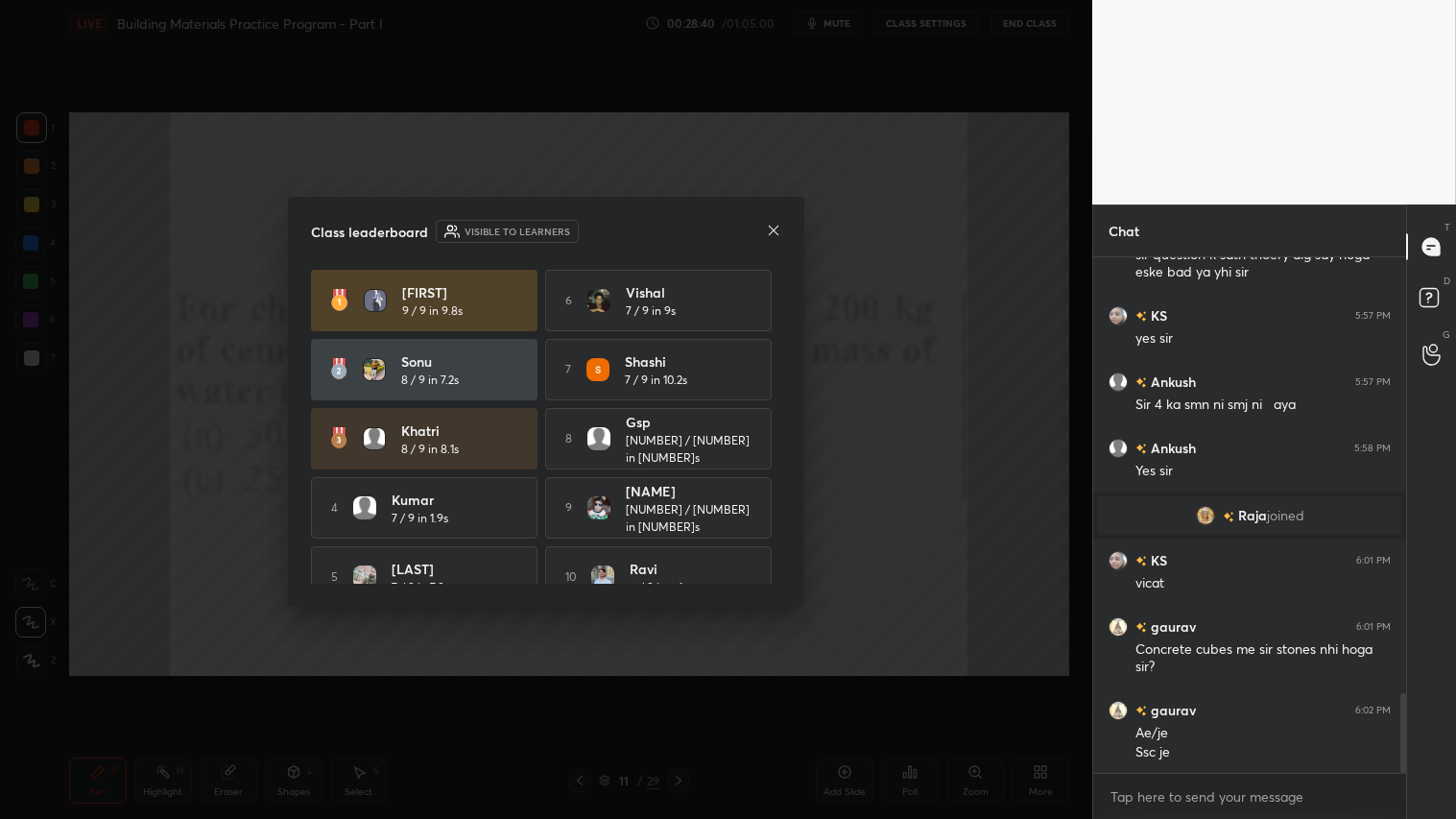 click 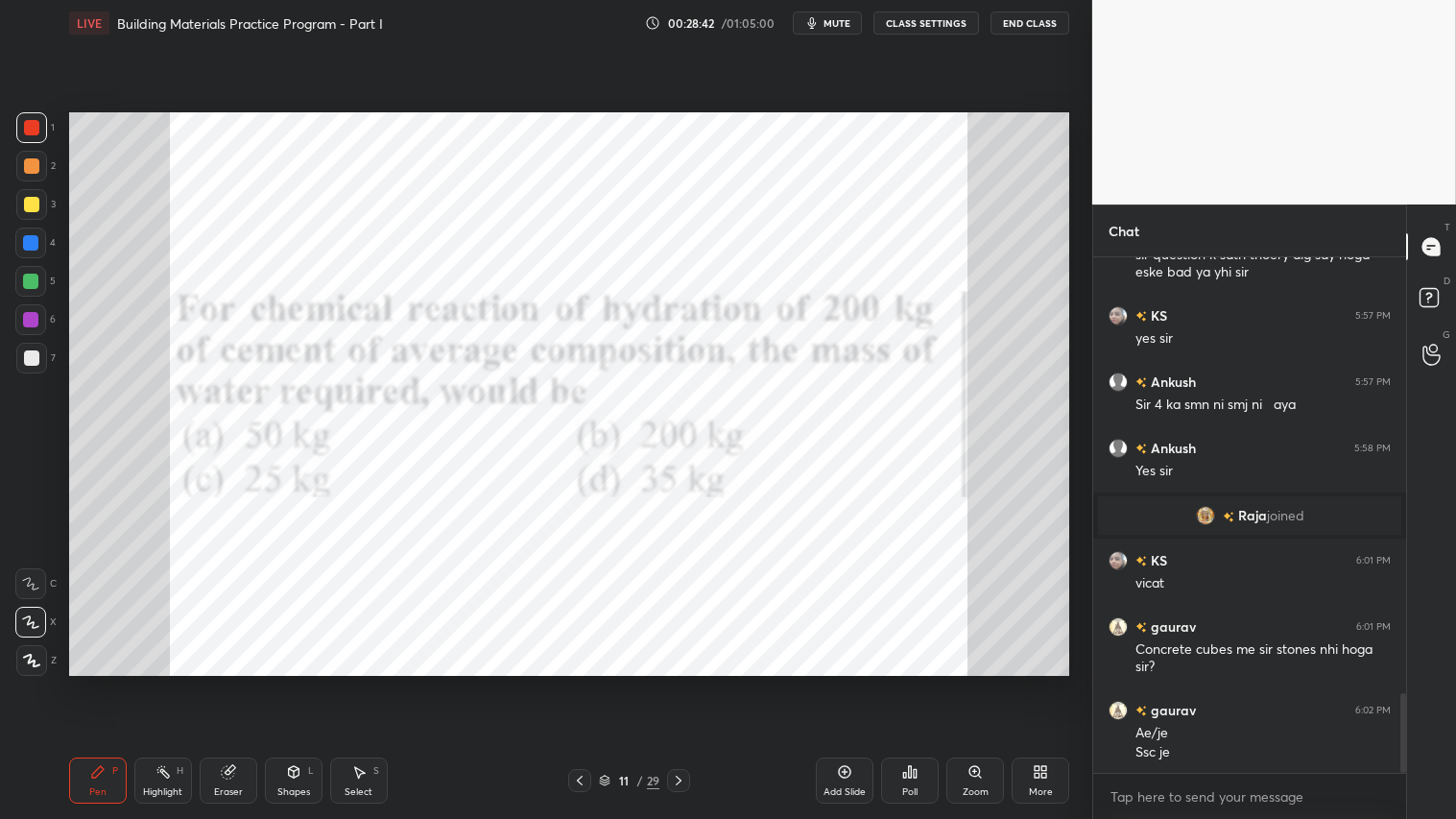 click on "1 2 3 4 5 6 7 C X Z C X Z E E Erase all   H H LIVE Building Materials Practice Program - Part I 00:28:42 /  01:05:00 mute CLASS SETTINGS End Class Setting up your live class Poll for   secs No correct answer Start poll Back Building Materials Practice Program - Part I • L1 of Building Materials Practice Program Paran Raj Bhatia Pen P Highlight H Eraser Shapes L Select S 11 / 29 Add Slide Poll Zoom More" at bounding box center (538, 409) 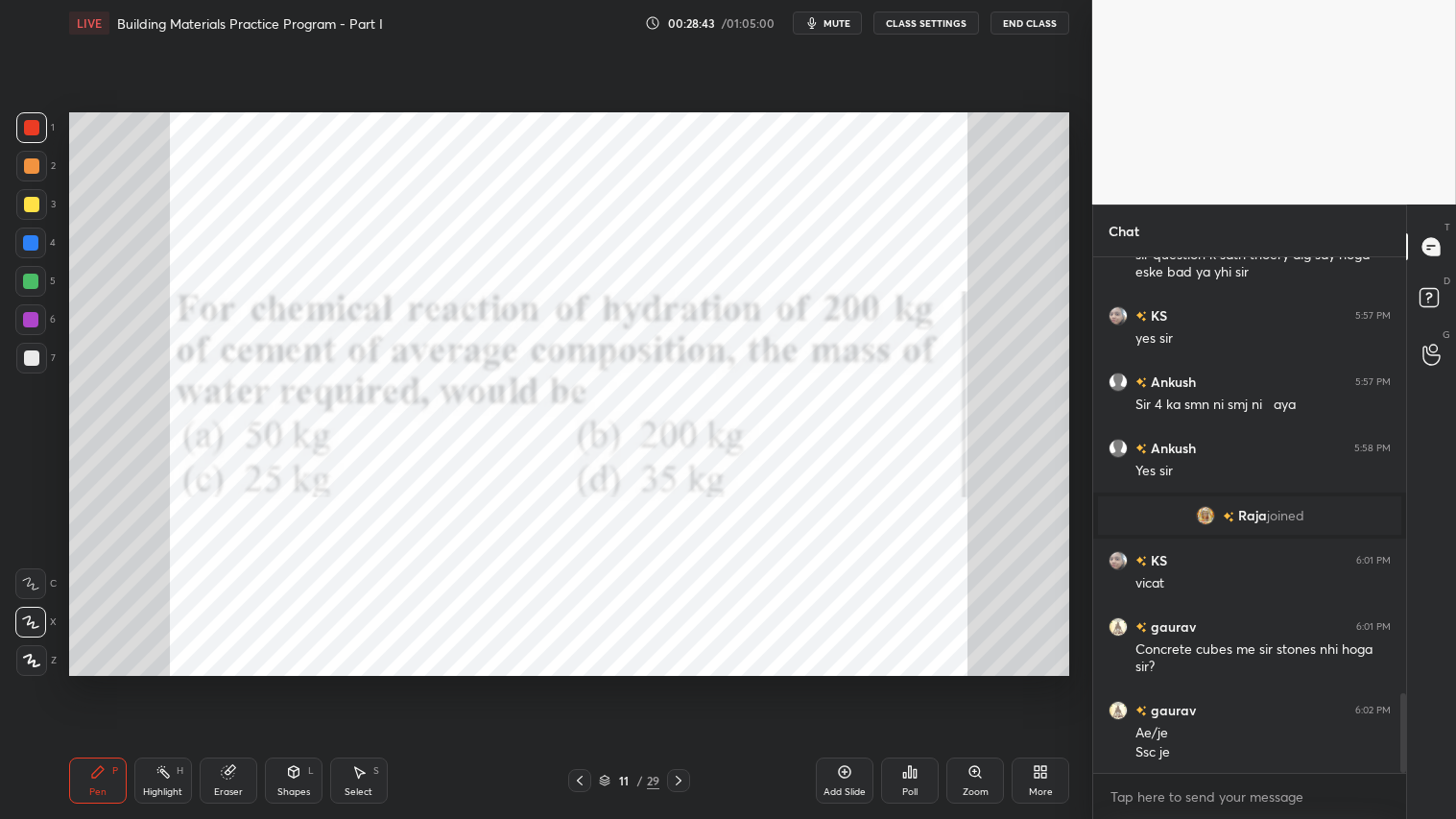click on "Pen" at bounding box center (98, 792) 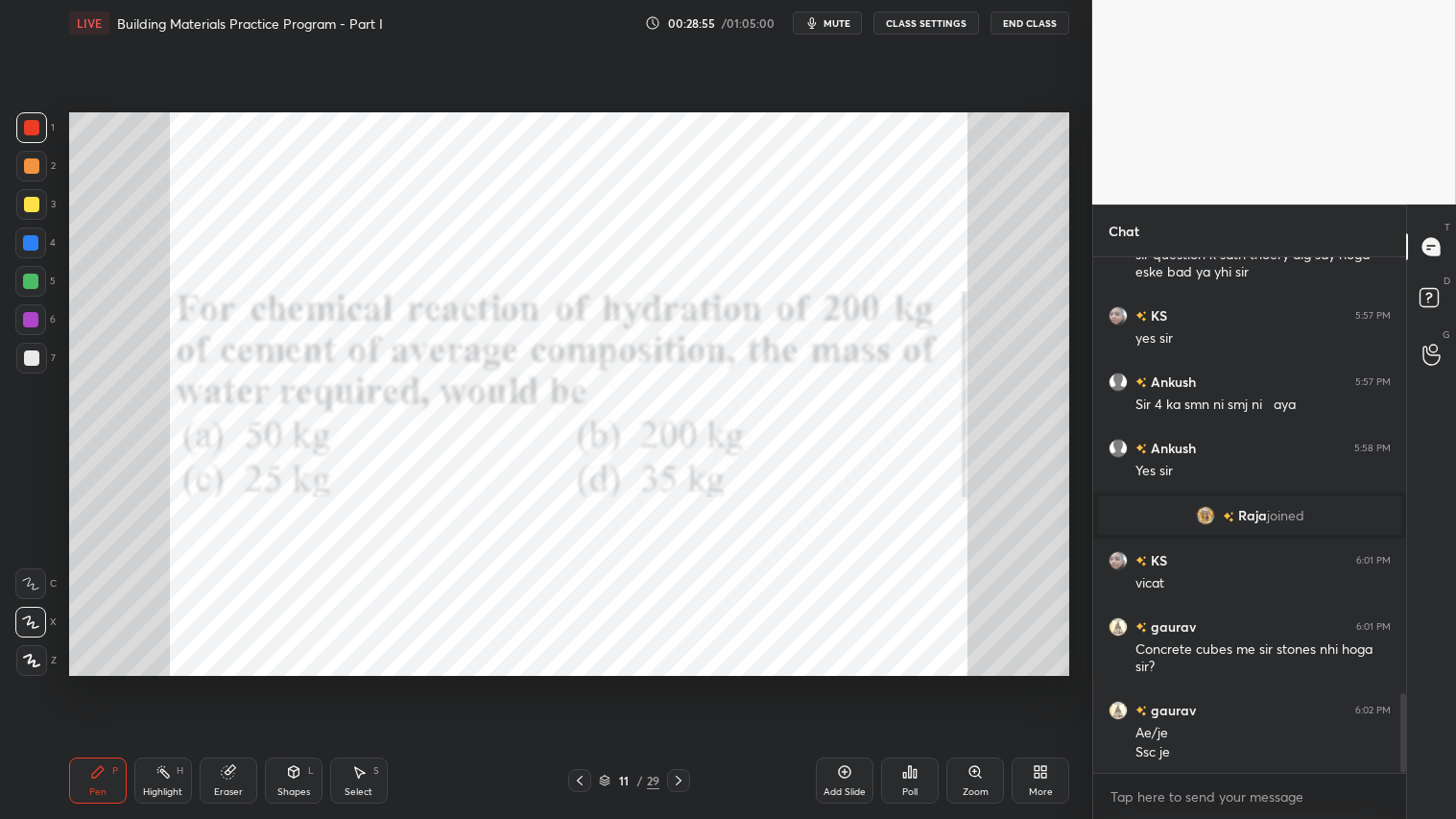 click 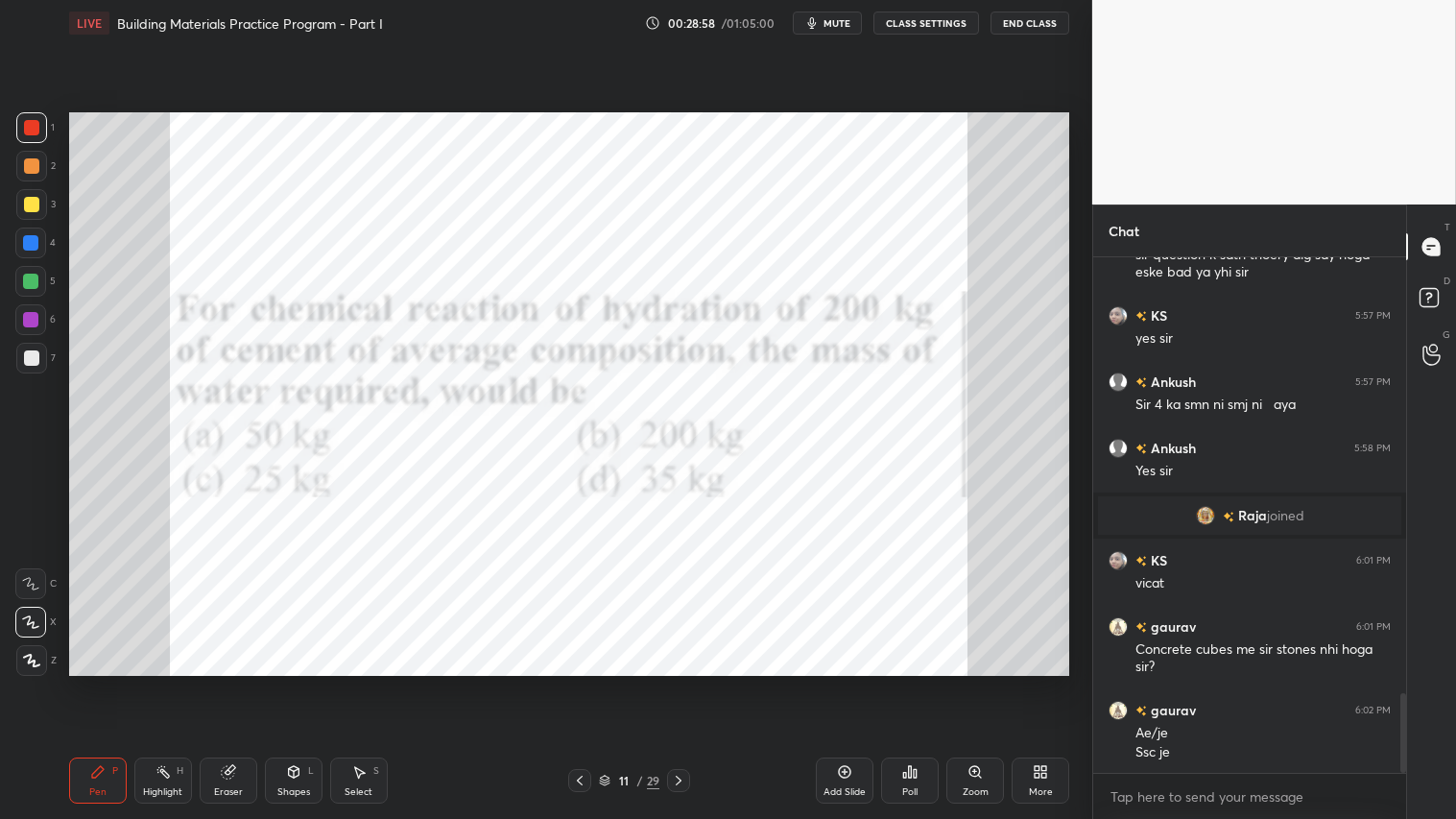 click at bounding box center (32, 128) 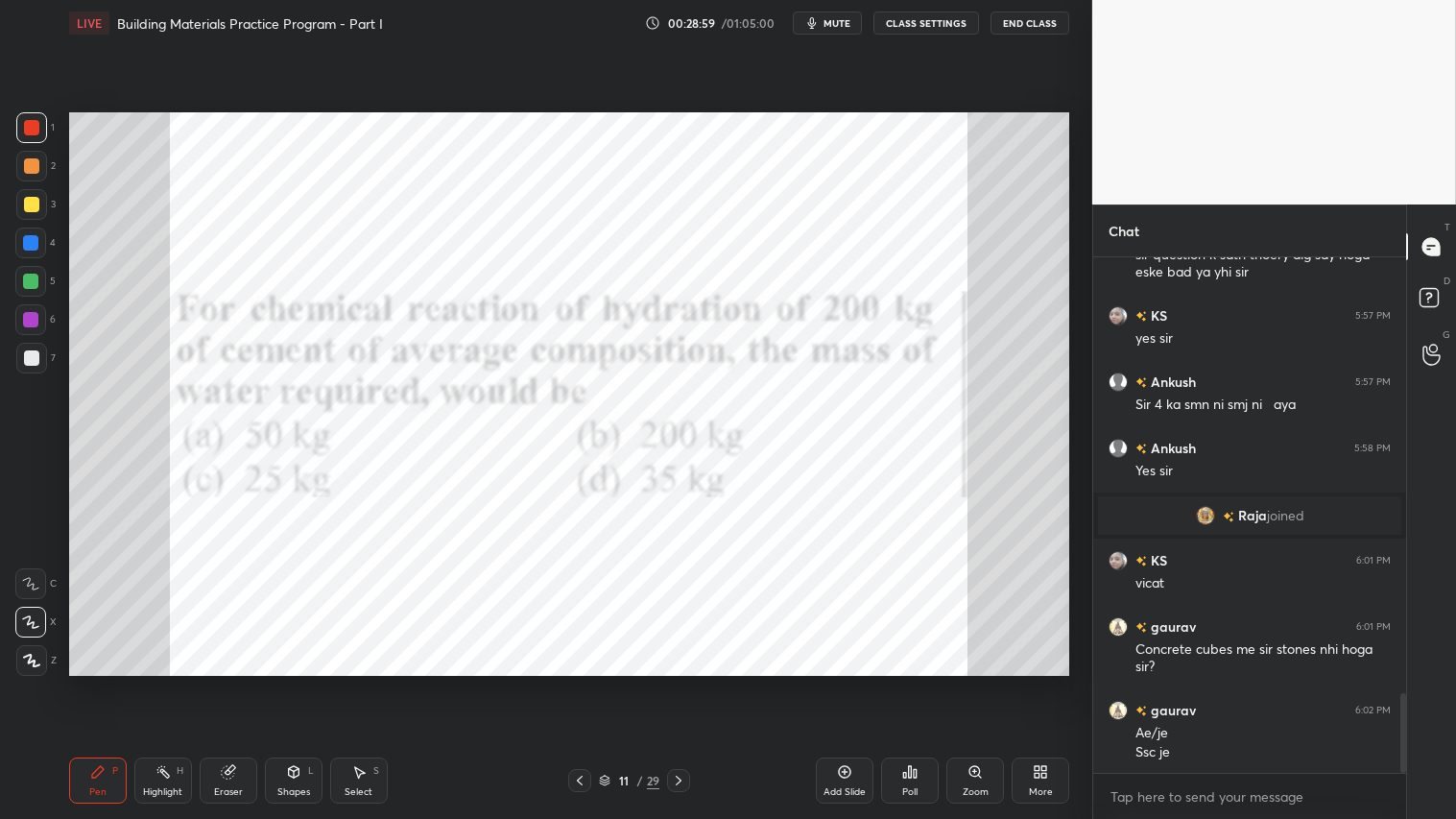 click on "Pen" at bounding box center [98, 792] 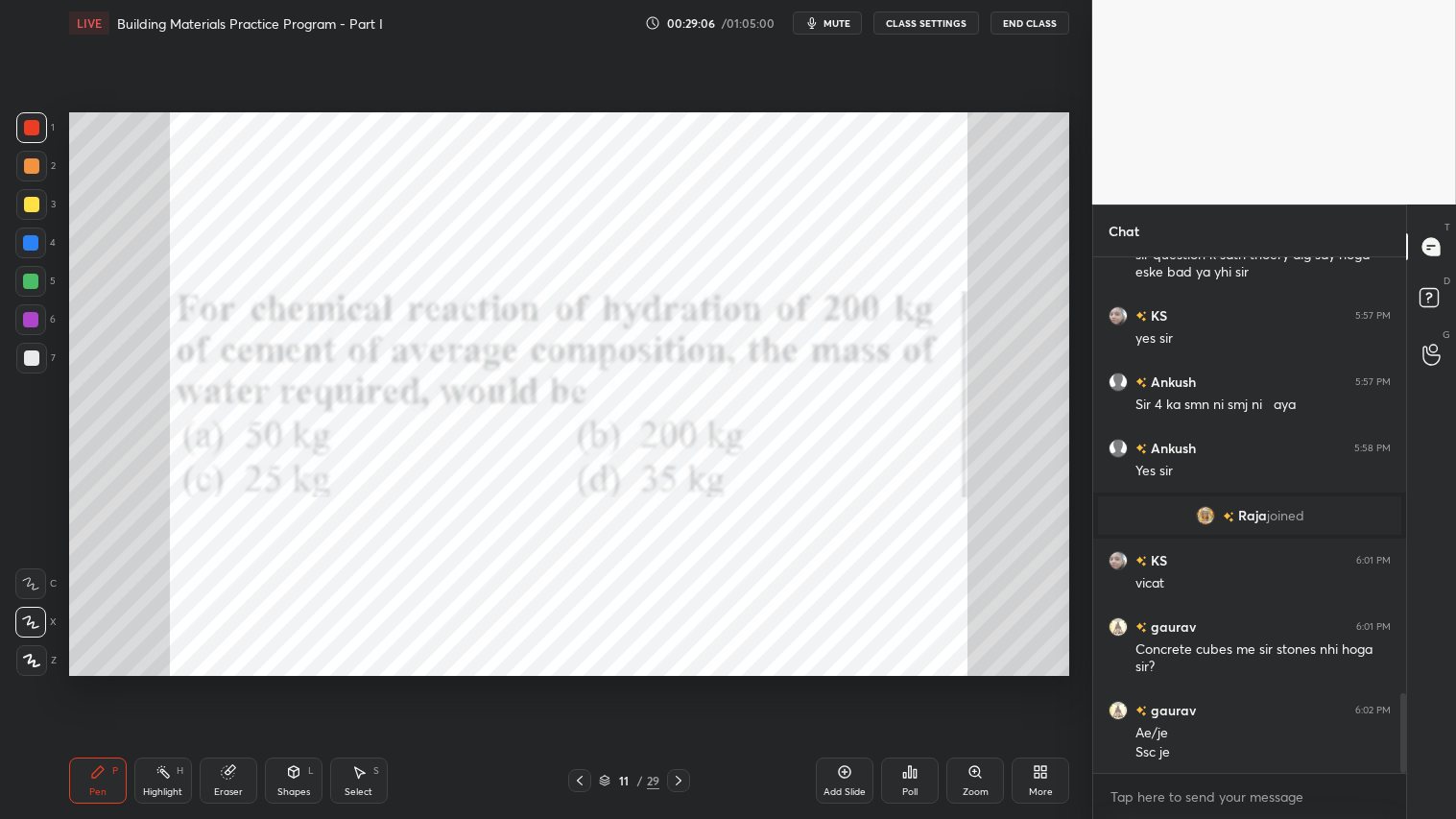 click at bounding box center [32, 128] 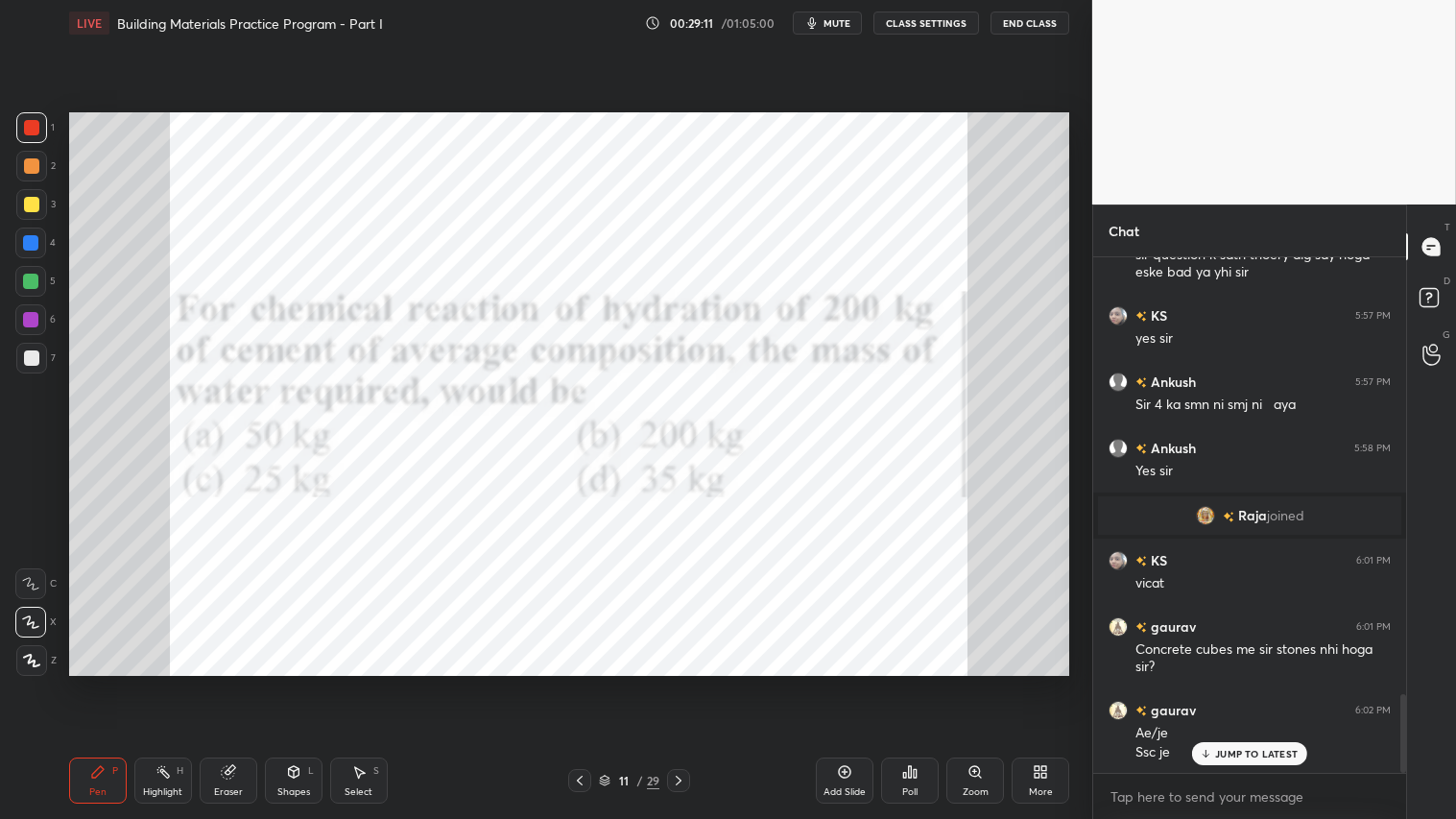 scroll, scrollTop: 2868, scrollLeft: 0, axis: vertical 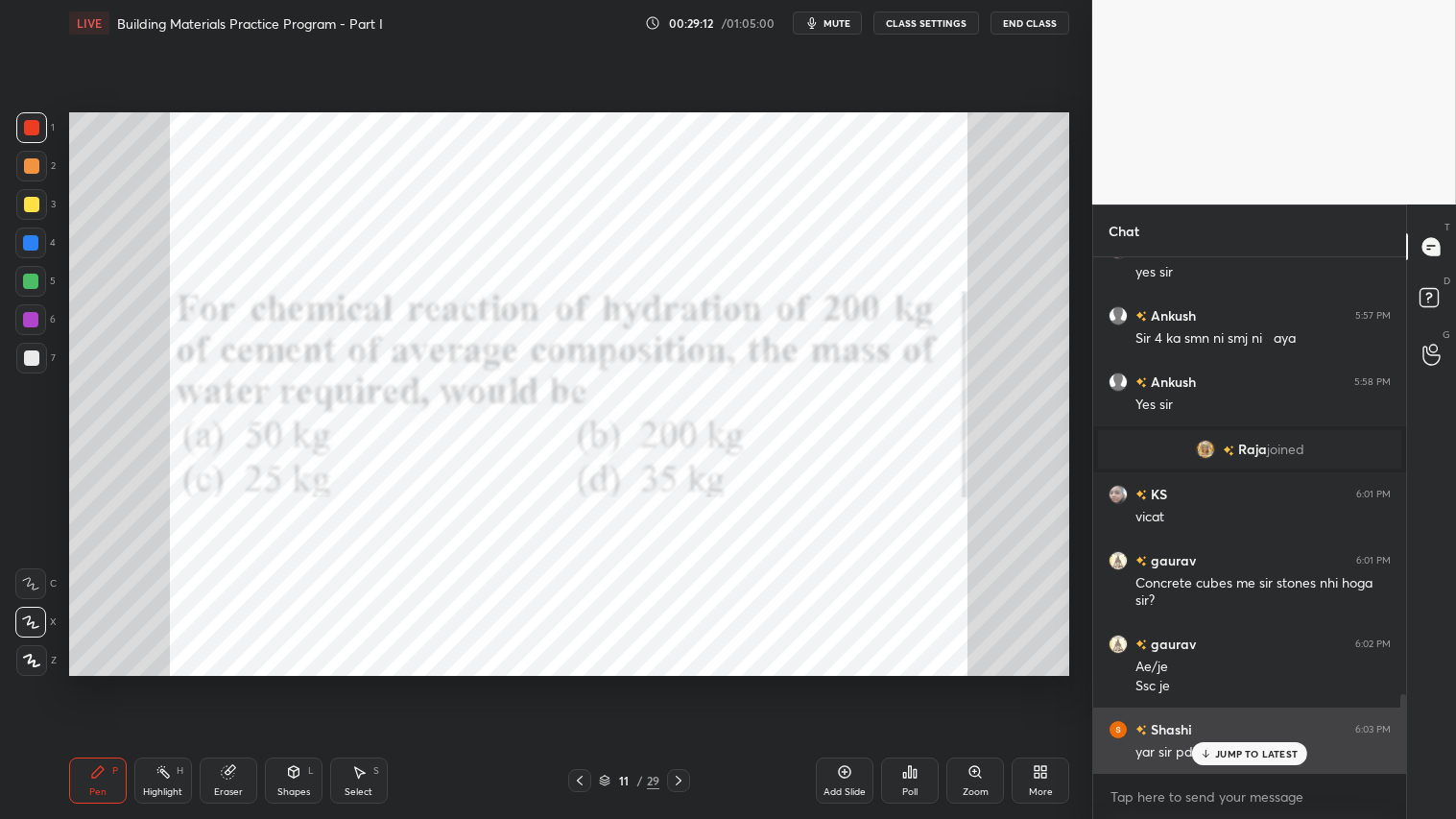 click on "JUMP TO LATEST" at bounding box center (1256, 754) 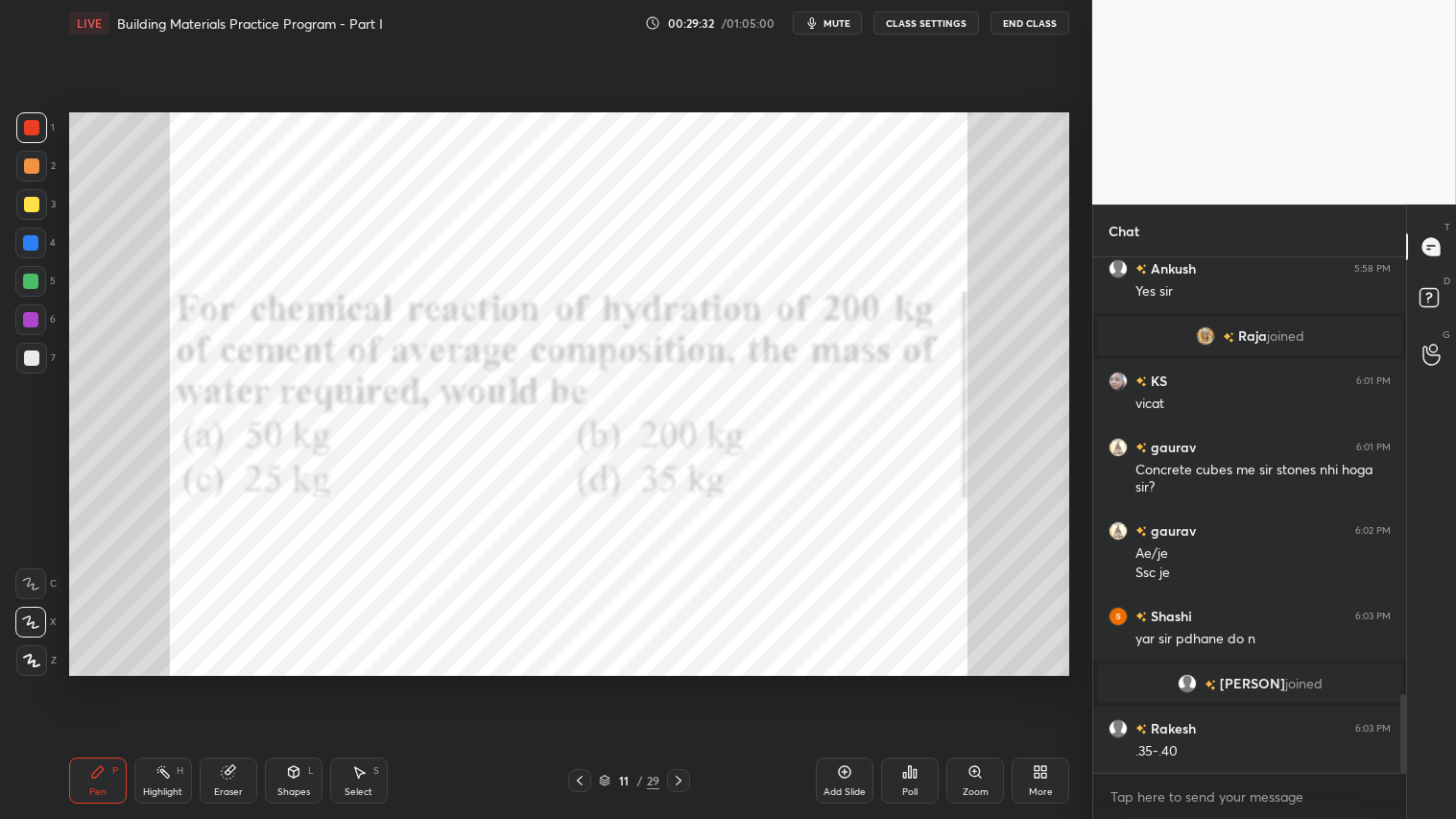 scroll, scrollTop: 2872, scrollLeft: 0, axis: vertical 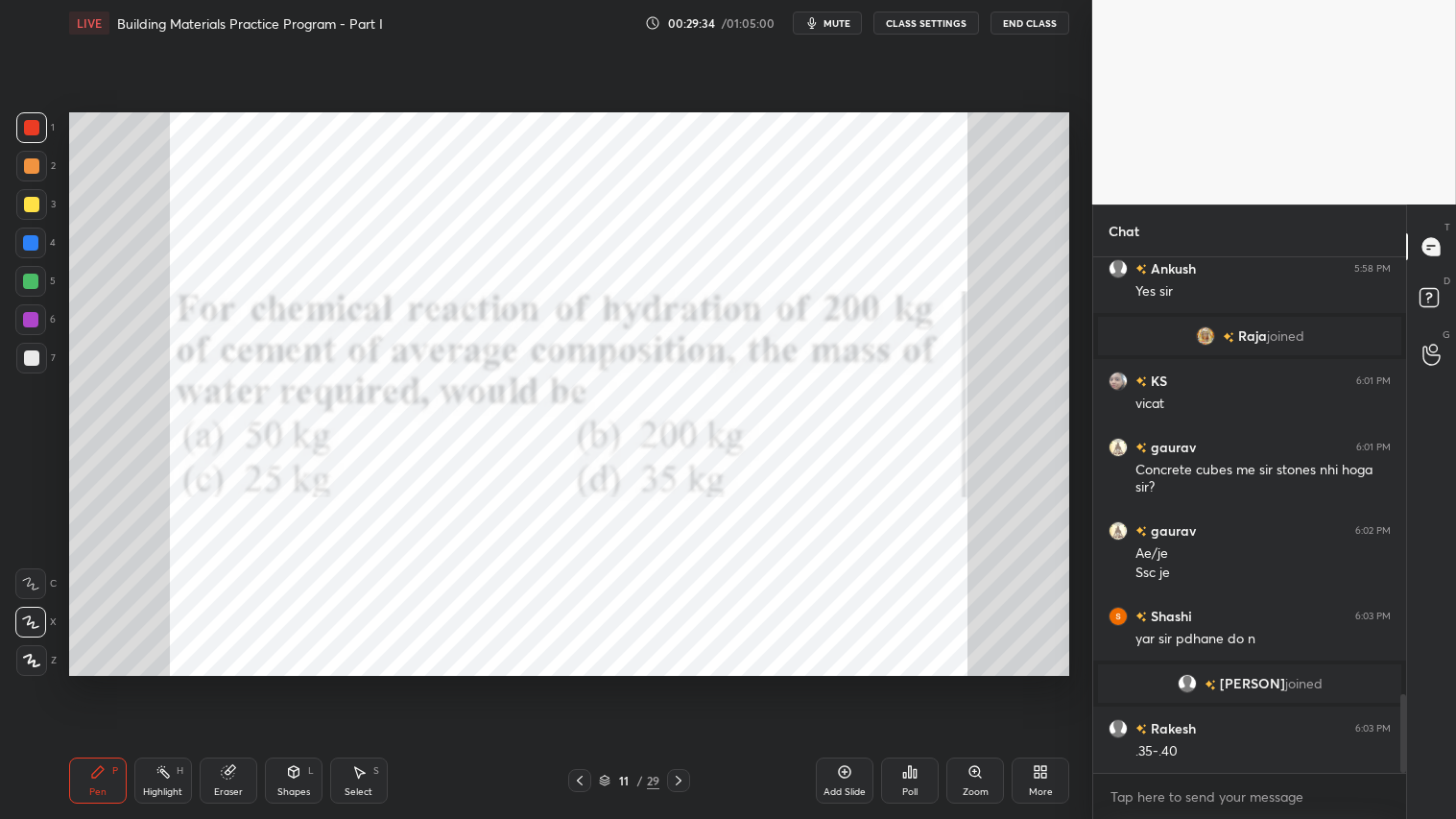 click at bounding box center [32, 128] 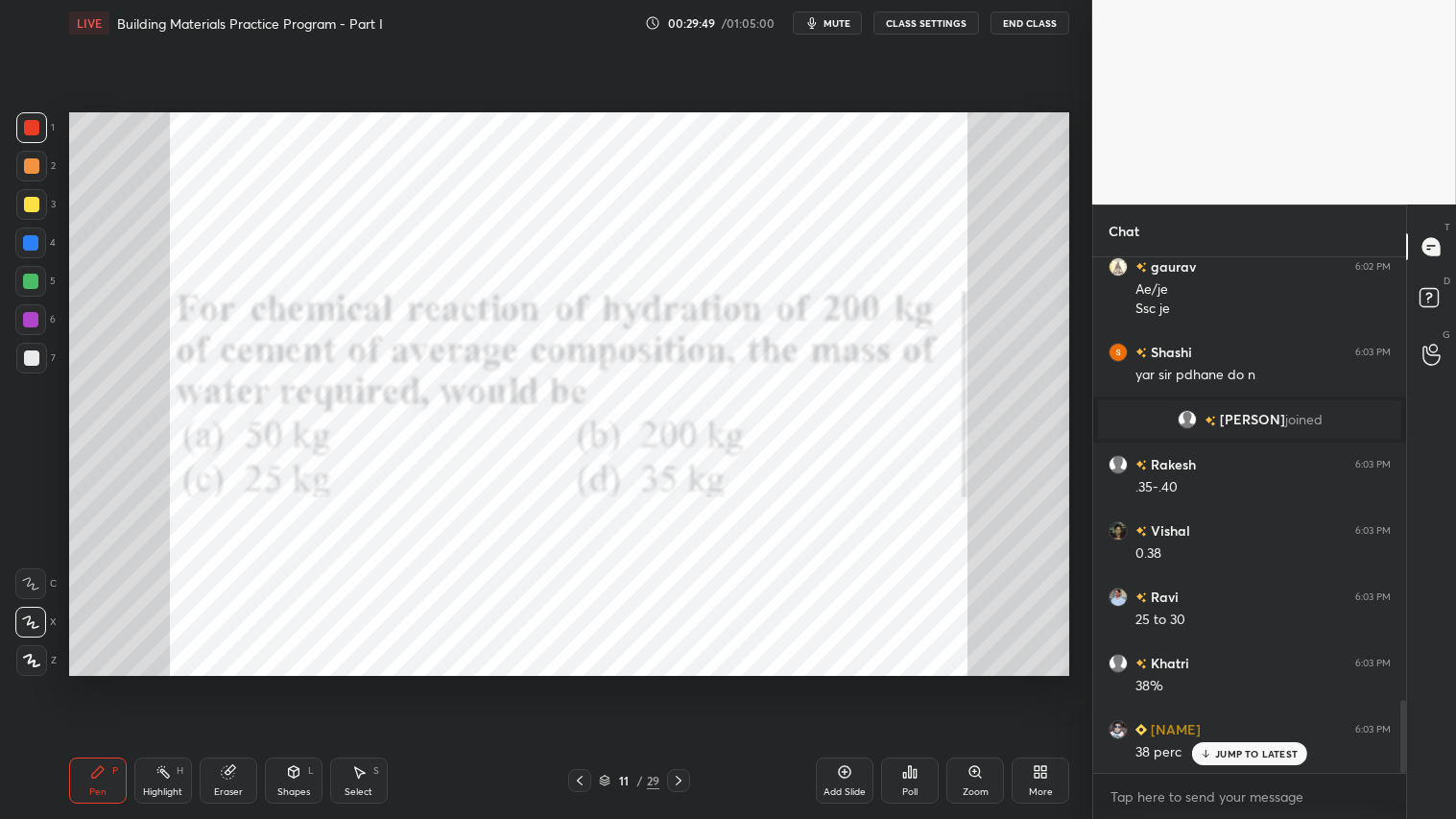 scroll, scrollTop: 3202, scrollLeft: 0, axis: vertical 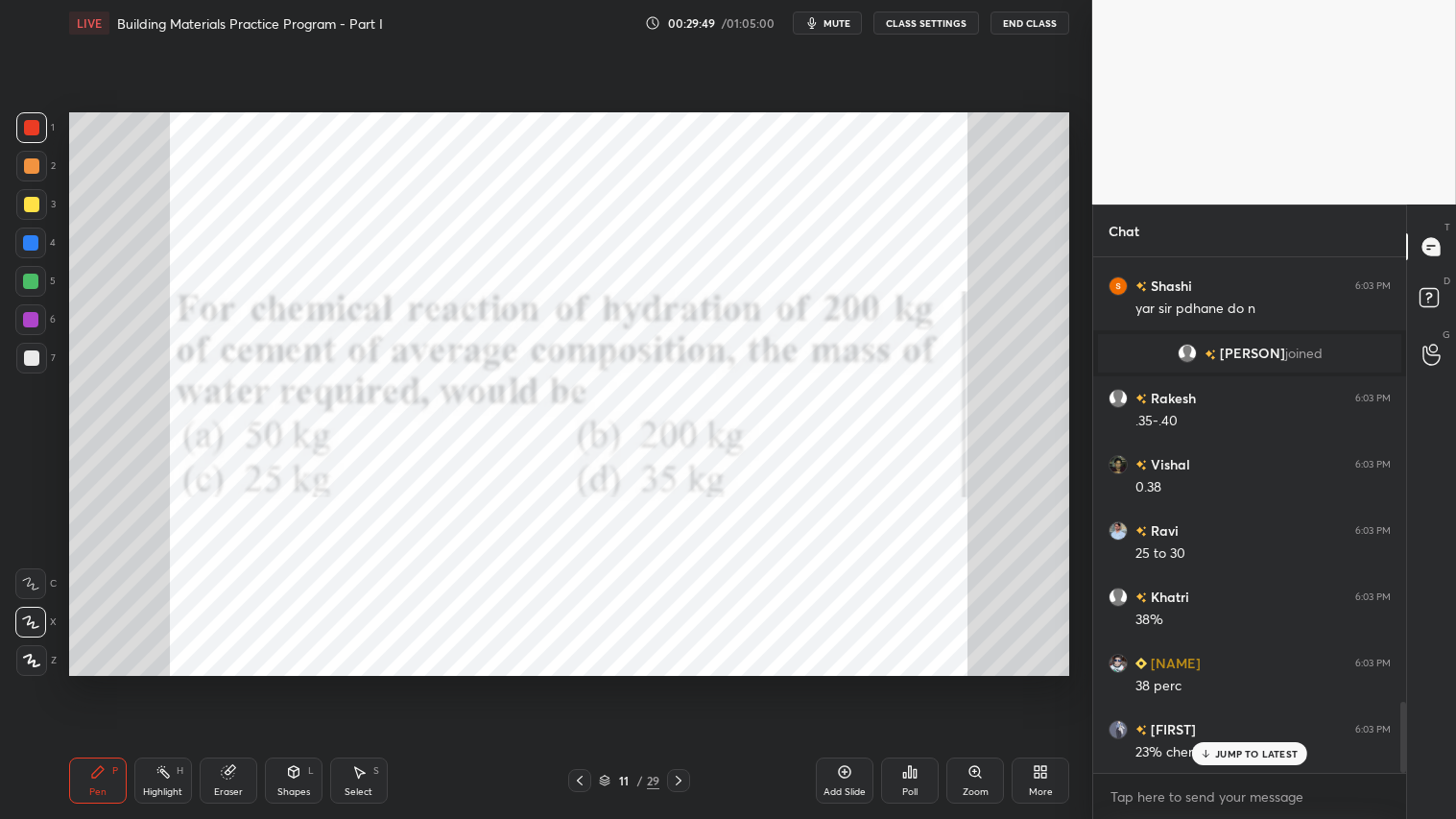 click on "Pen P" at bounding box center [98, 781] 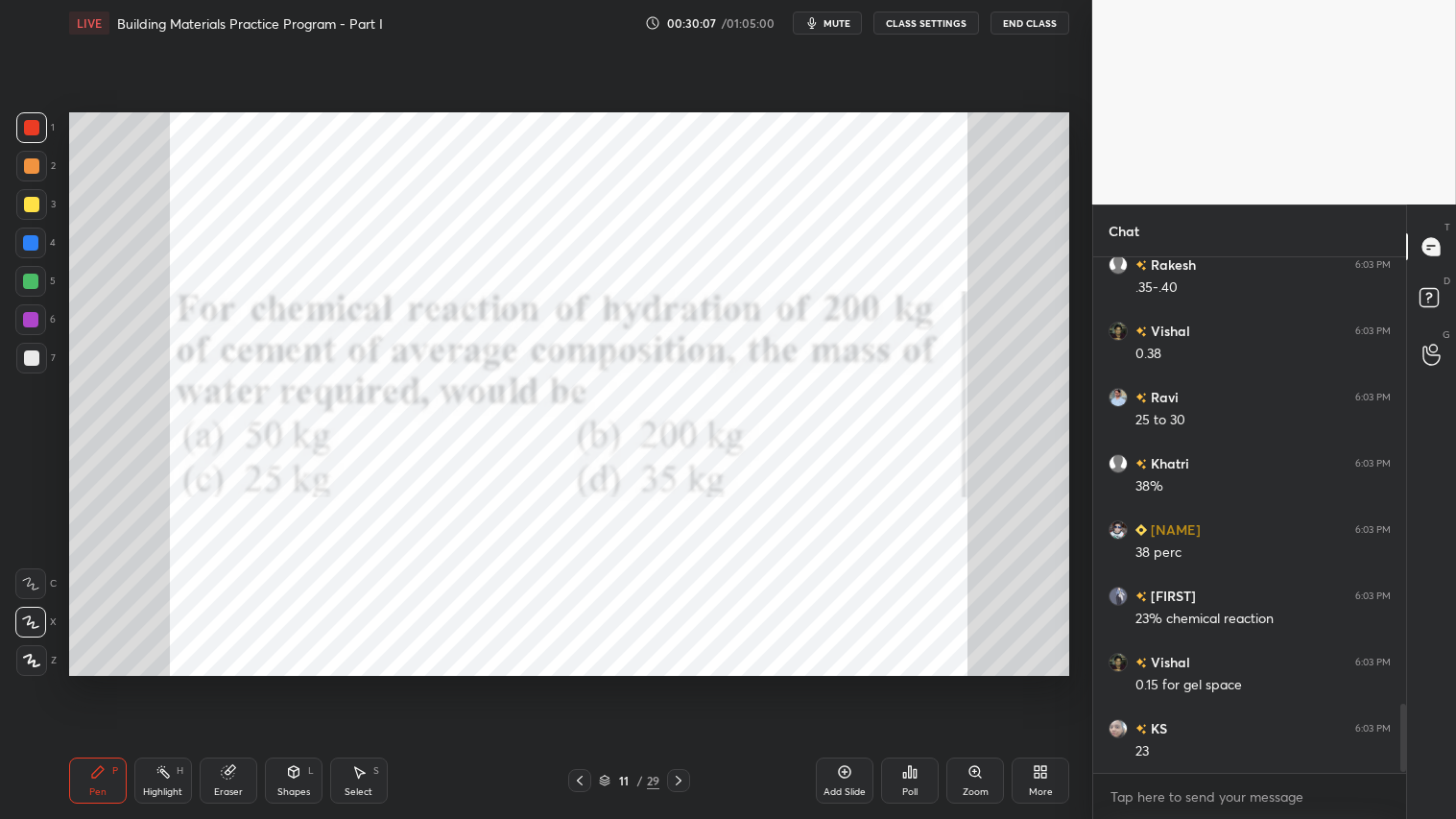 scroll, scrollTop: 3402, scrollLeft: 0, axis: vertical 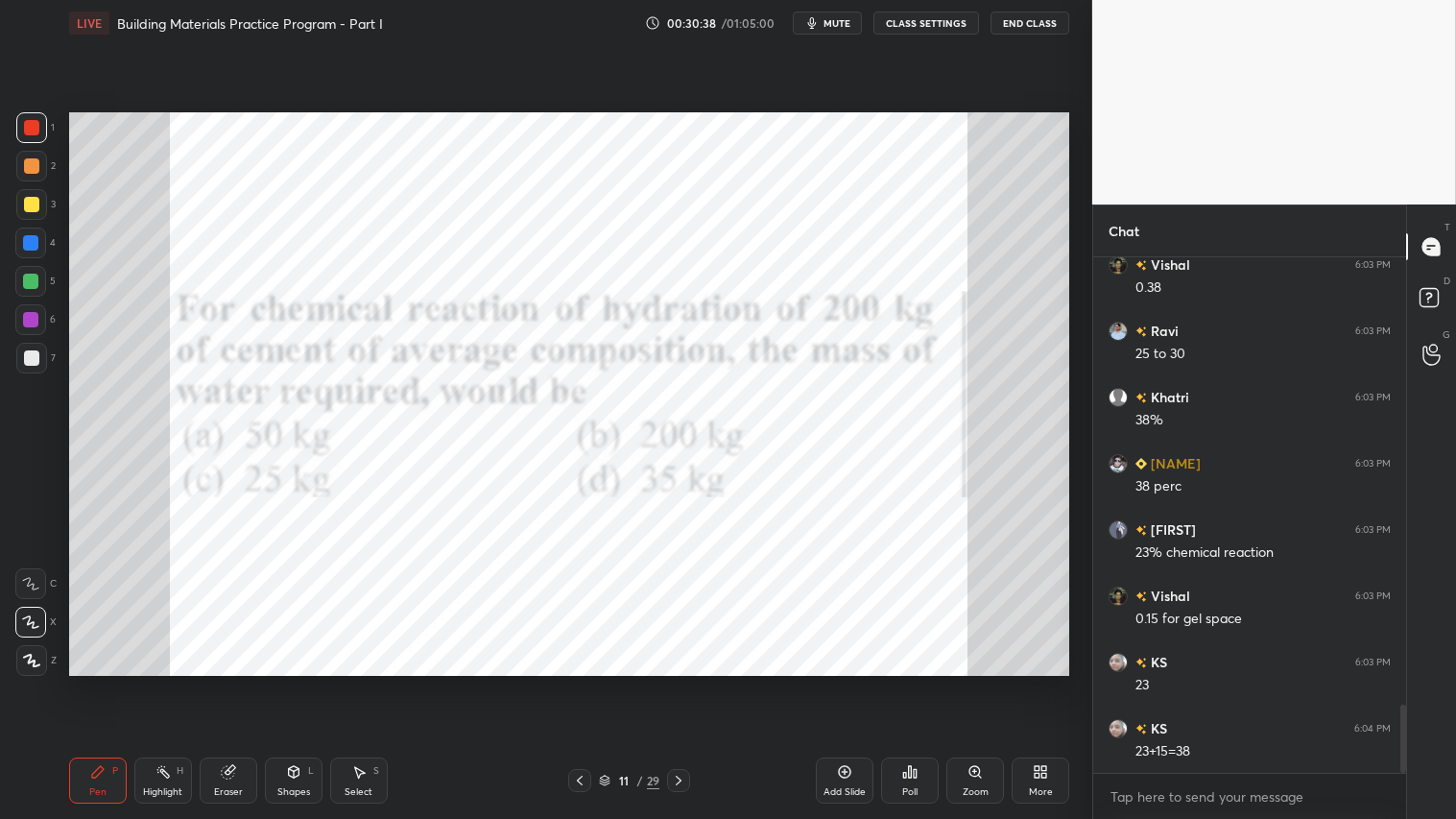 drag, startPoint x: 240, startPoint y: 774, endPoint x: 293, endPoint y: 695, distance: 95.13149 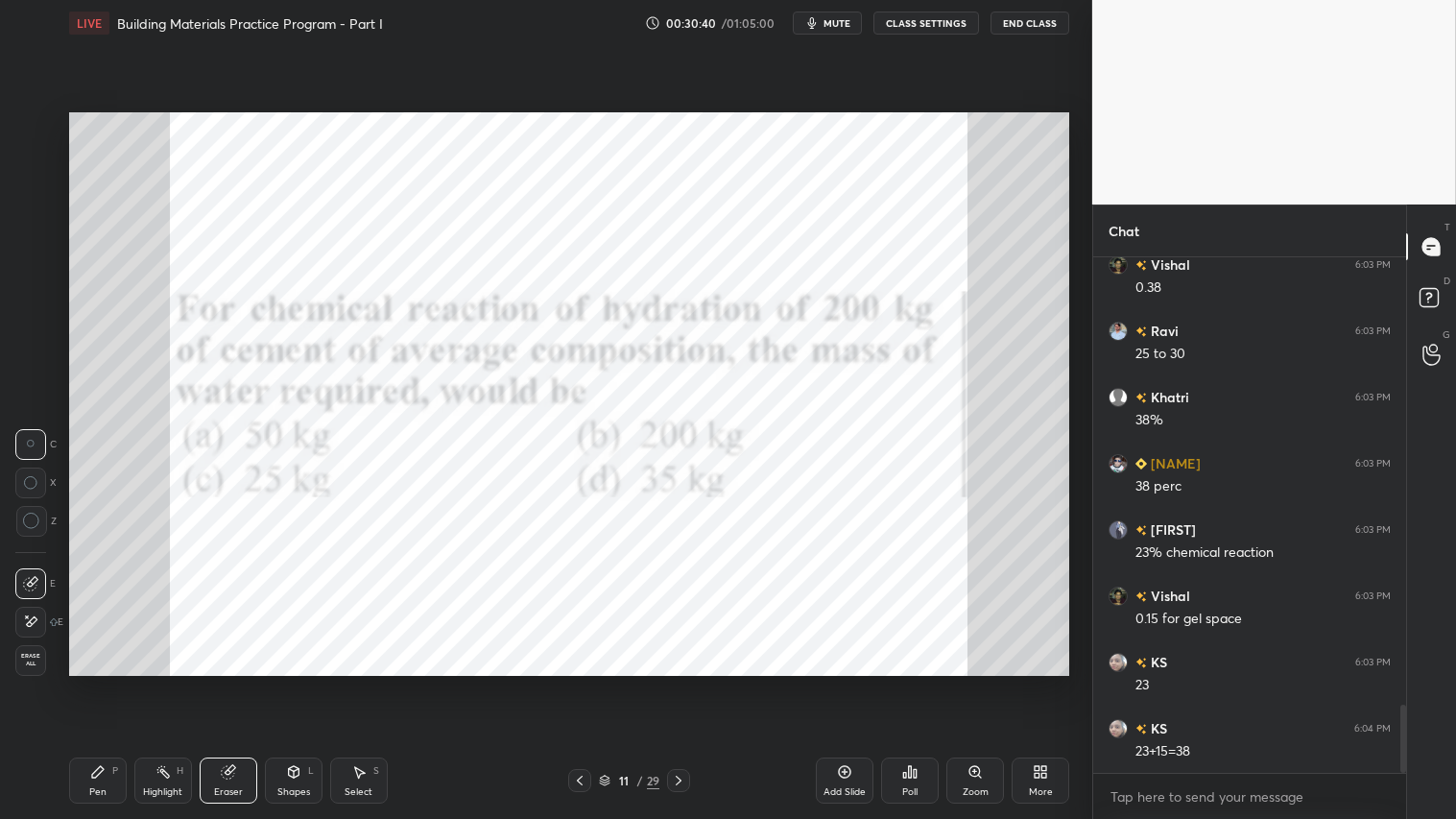 click on "Pen P" at bounding box center [98, 781] 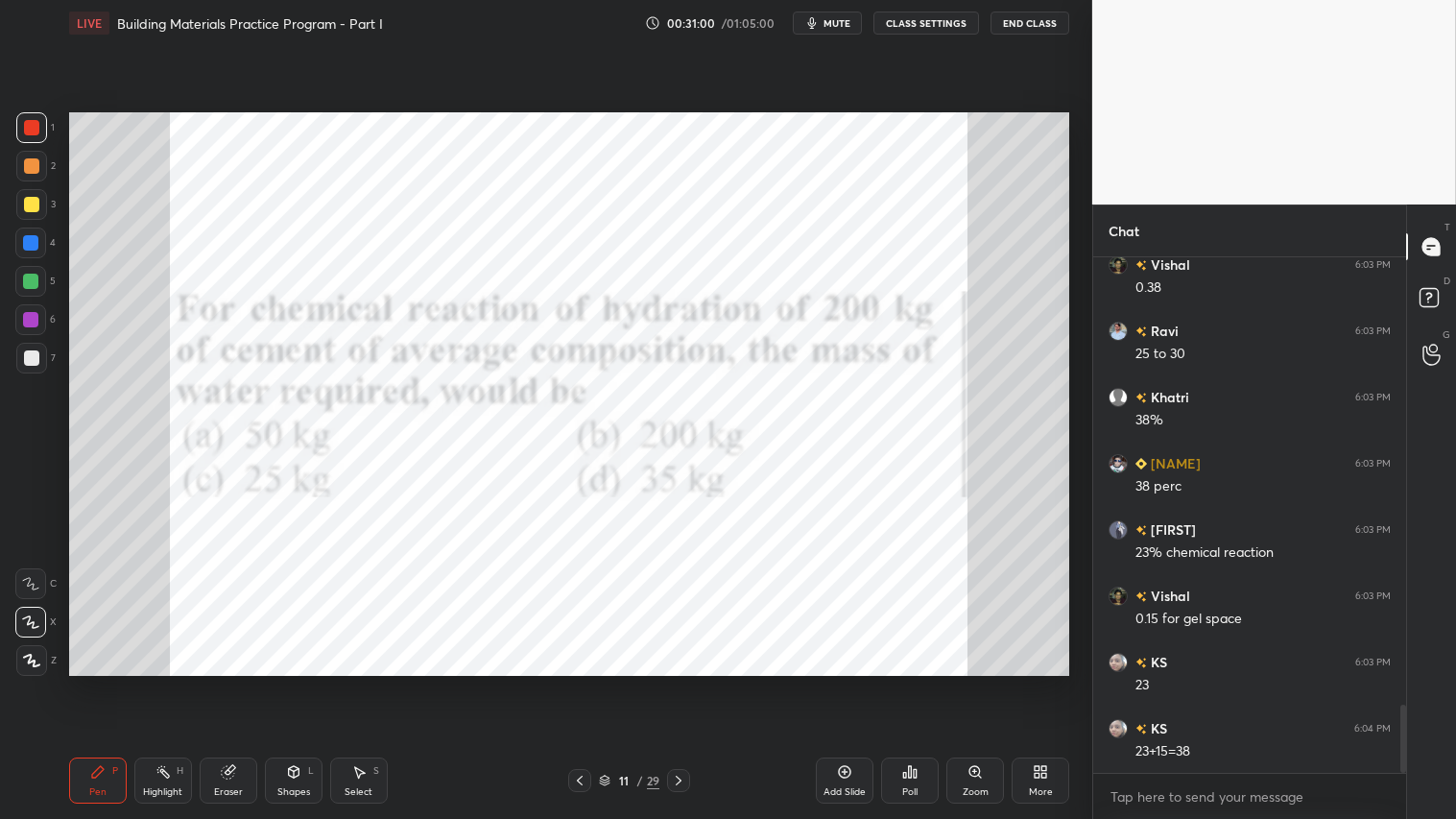 click at bounding box center [32, 128] 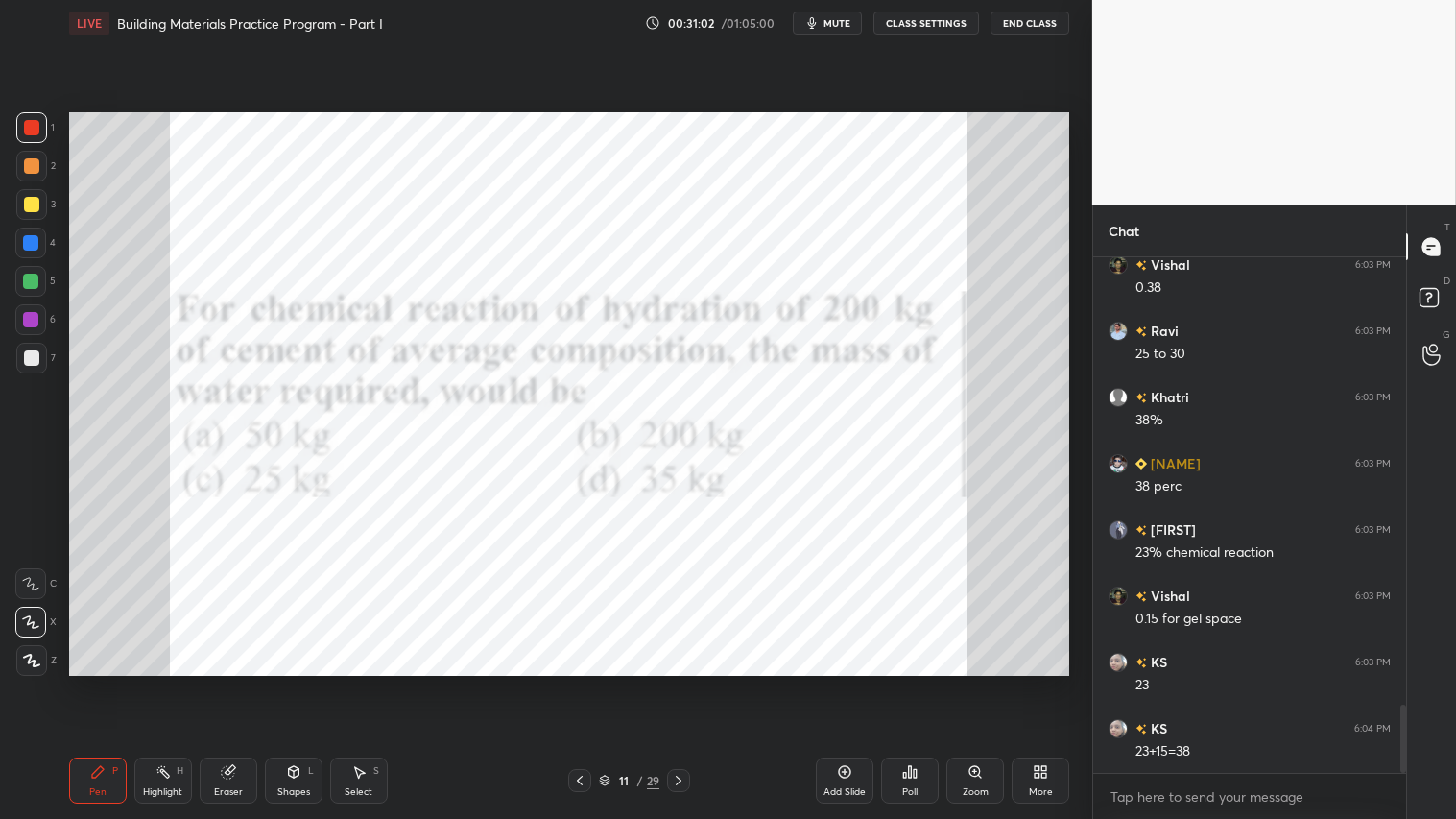 click 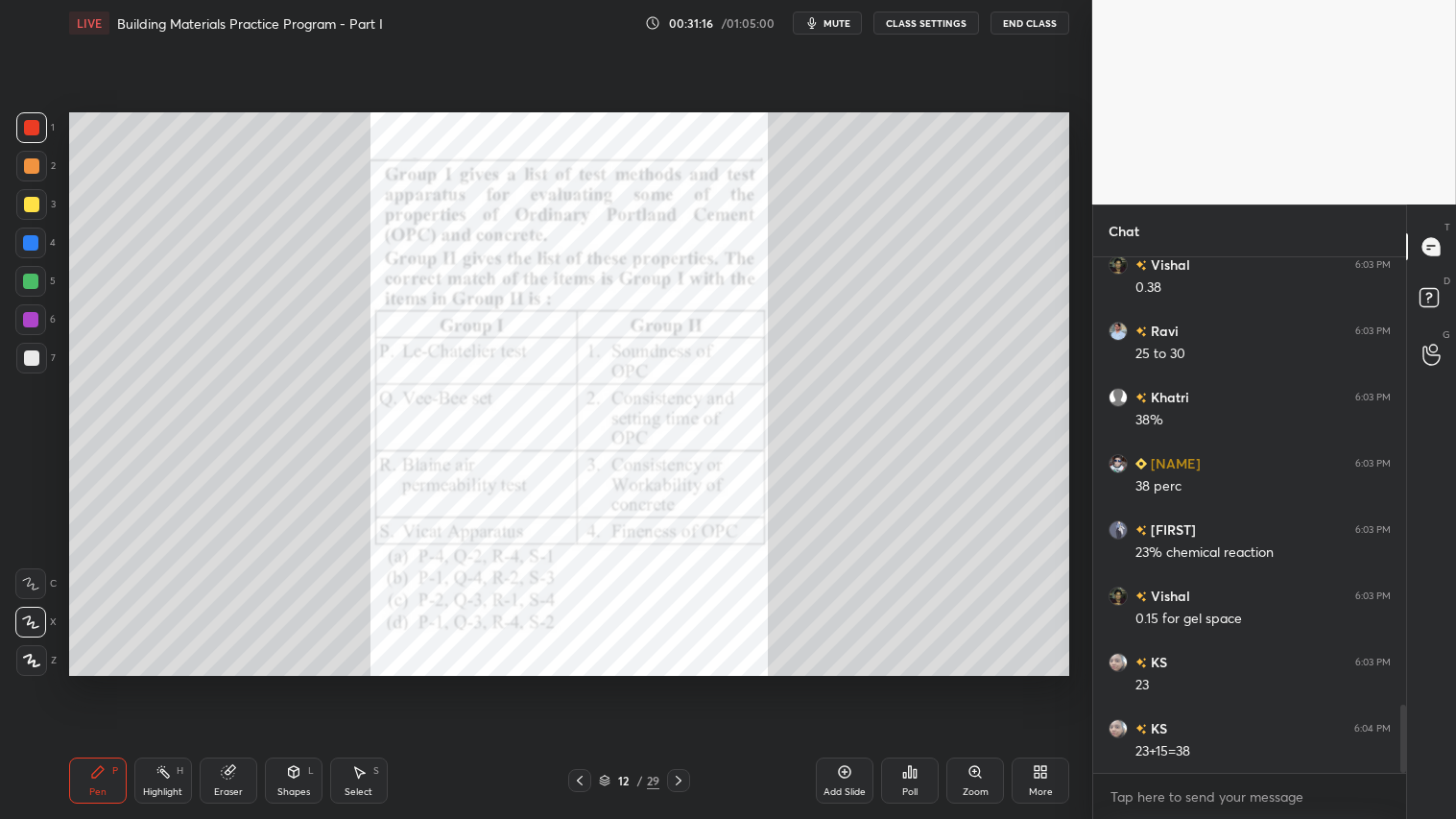 click 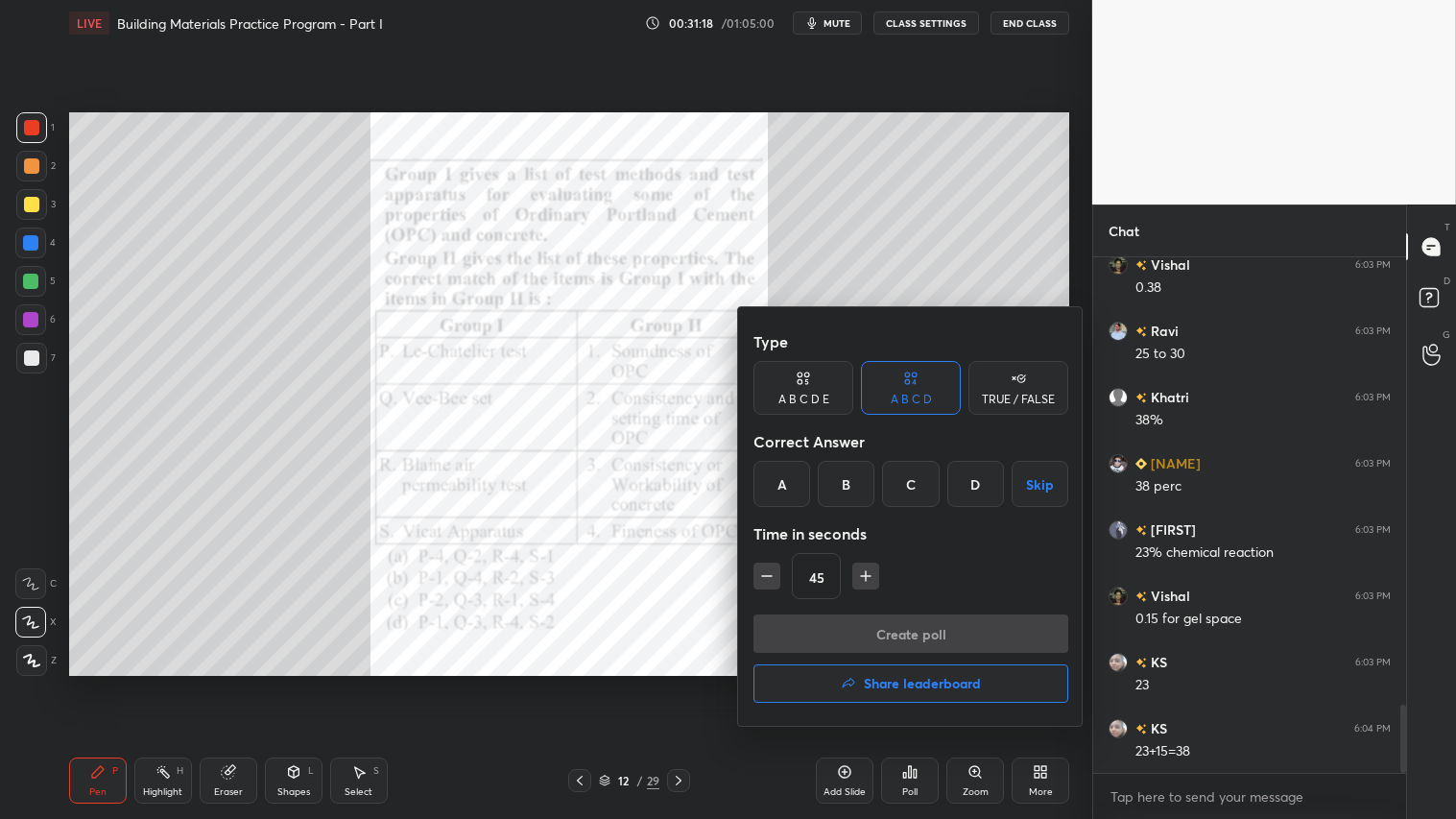 click 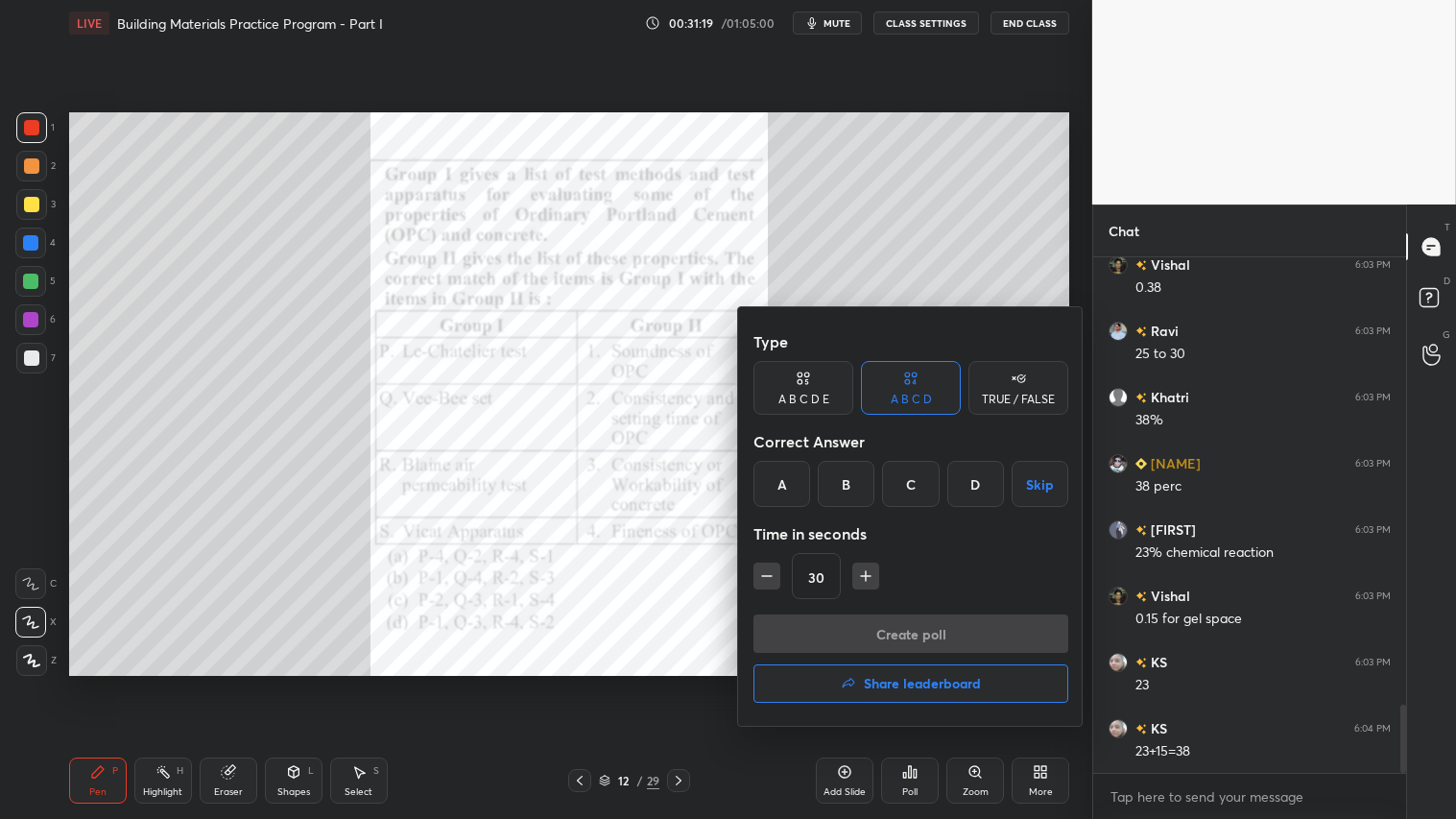 drag, startPoint x: 983, startPoint y: 491, endPoint x: 967, endPoint y: 512, distance: 26.400758 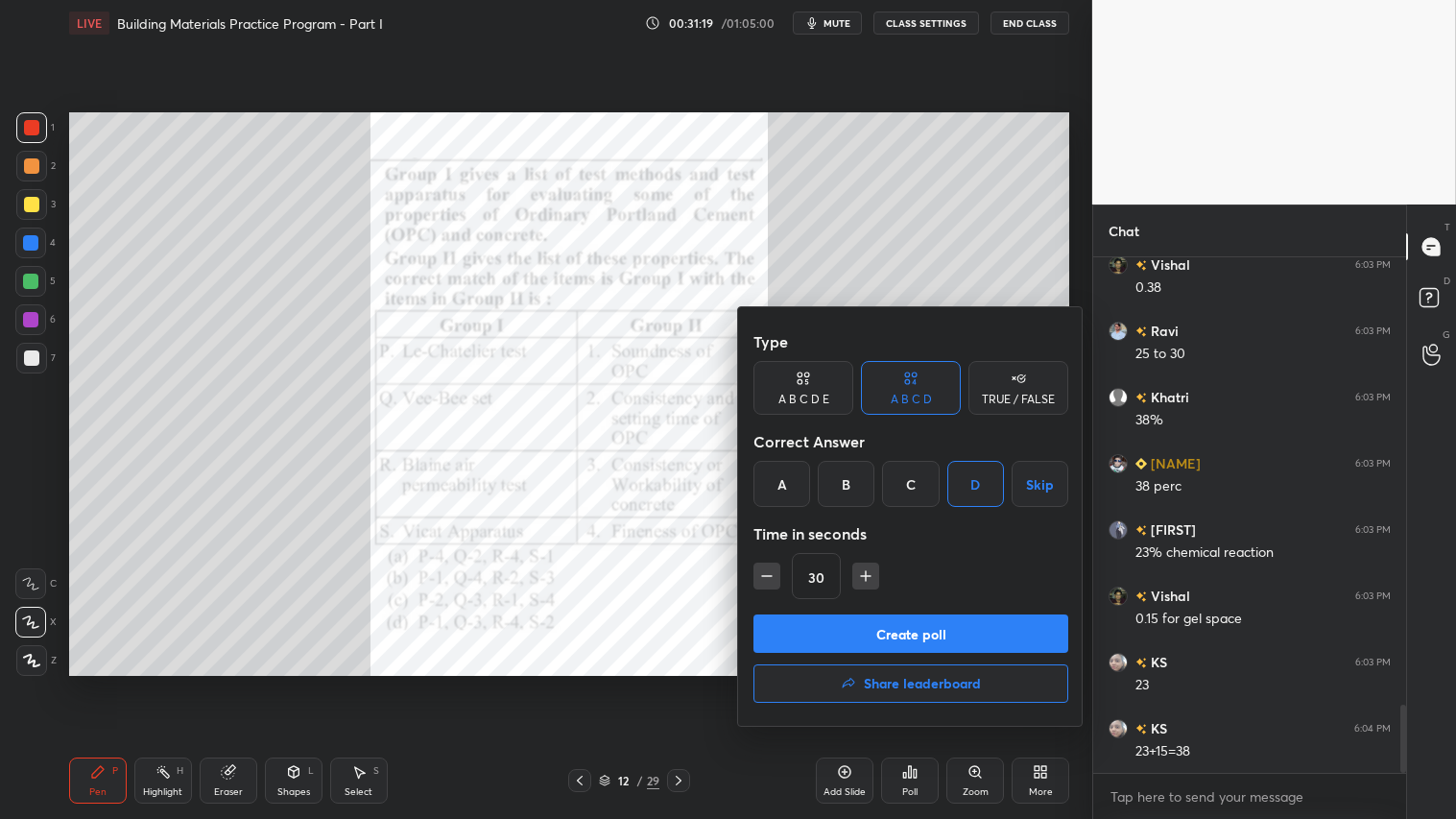 click on "Create poll" at bounding box center (911, 634) 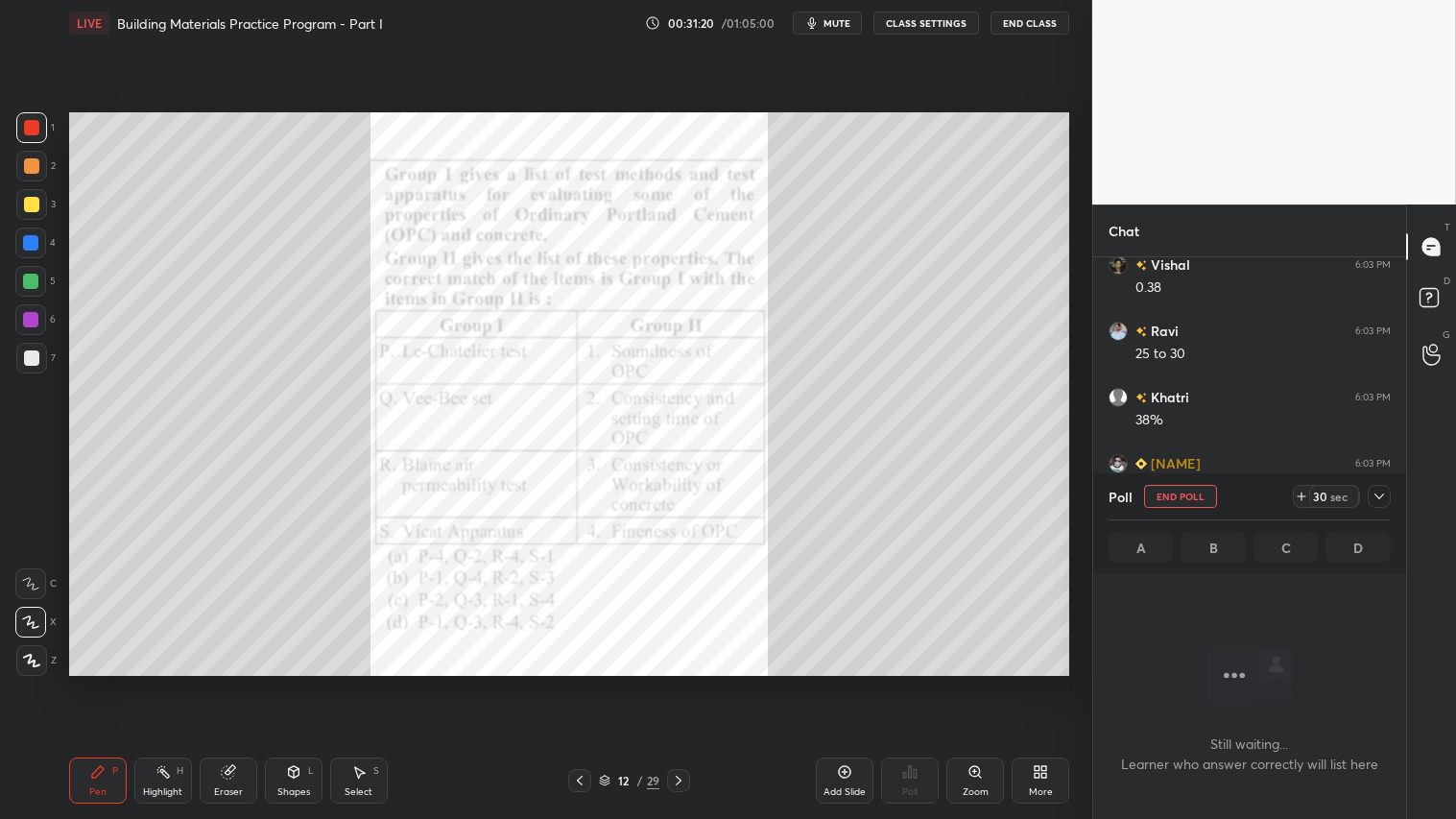 scroll, scrollTop: 420, scrollLeft: 307, axis: both 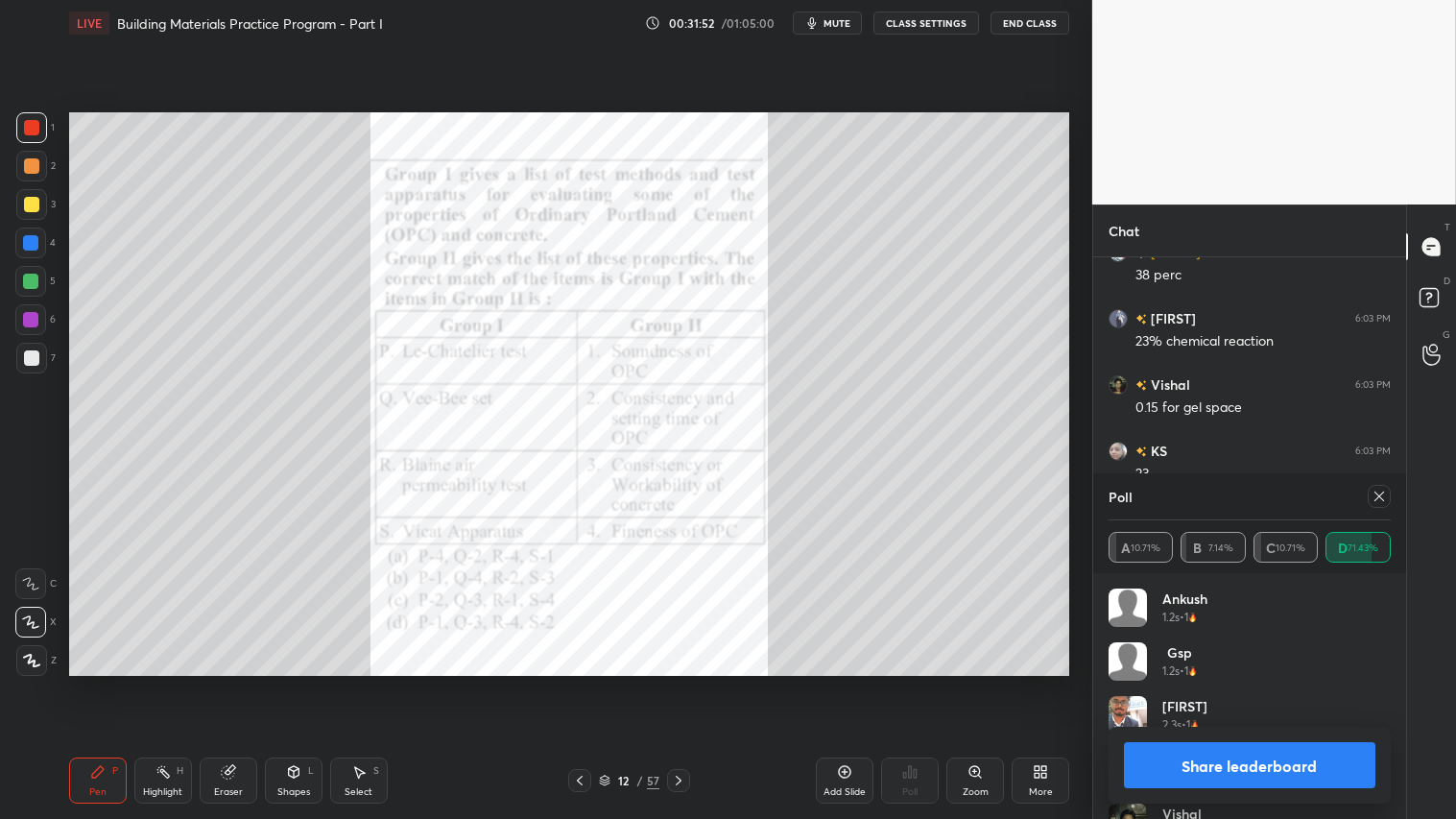 click on "Share leaderboard" at bounding box center (1250, 765) 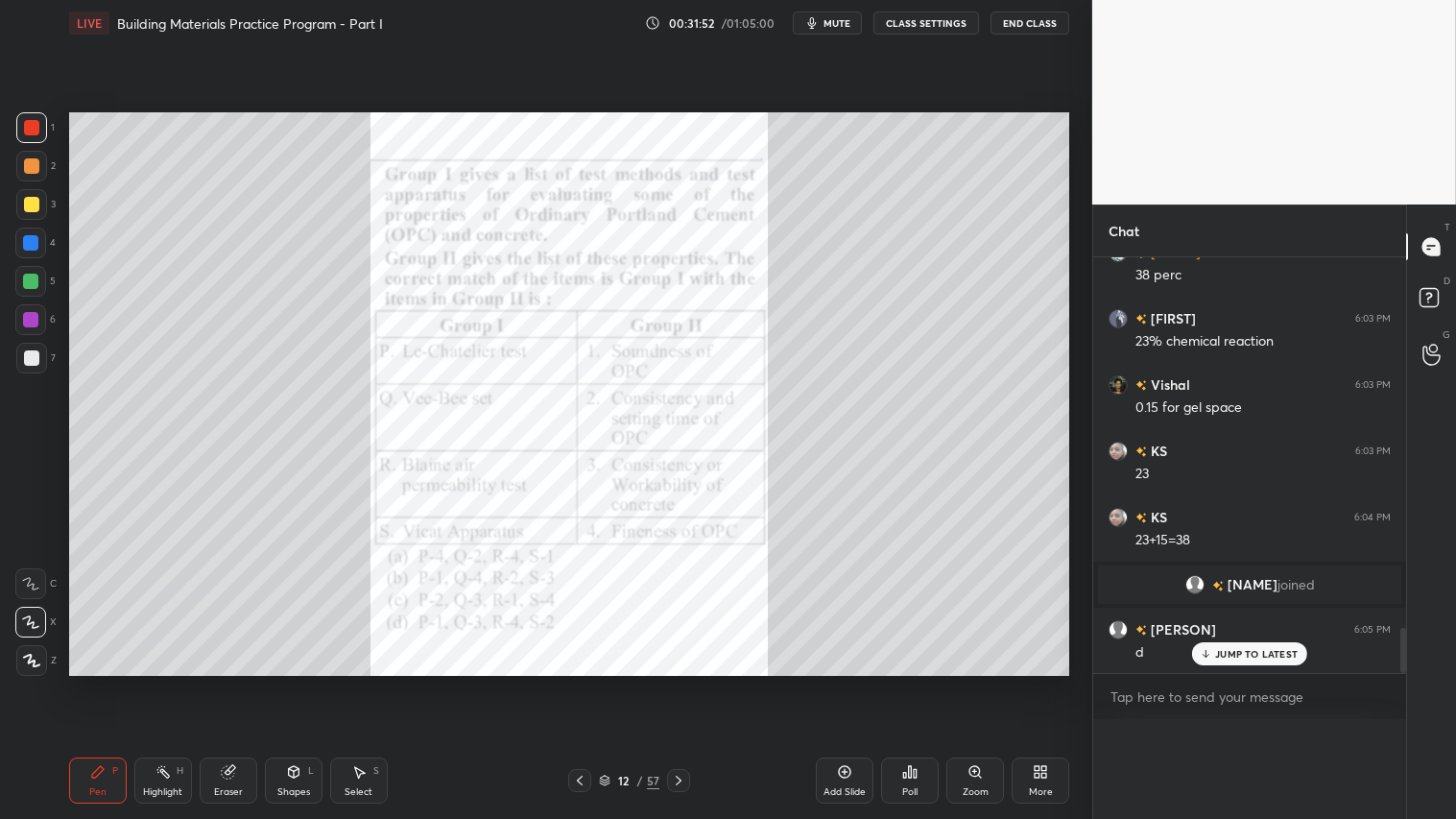 scroll, scrollTop: 0, scrollLeft: 0, axis: both 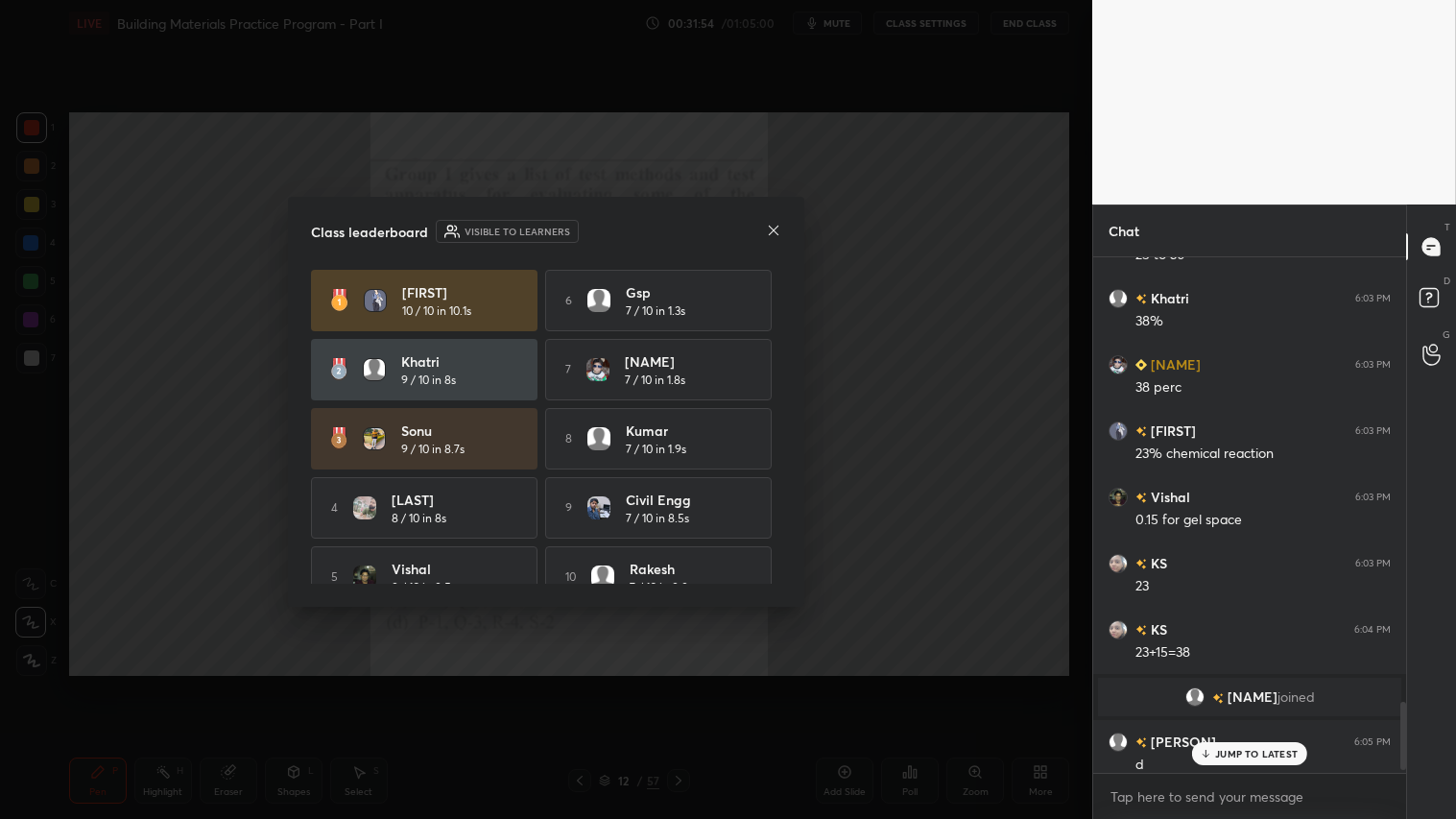 click 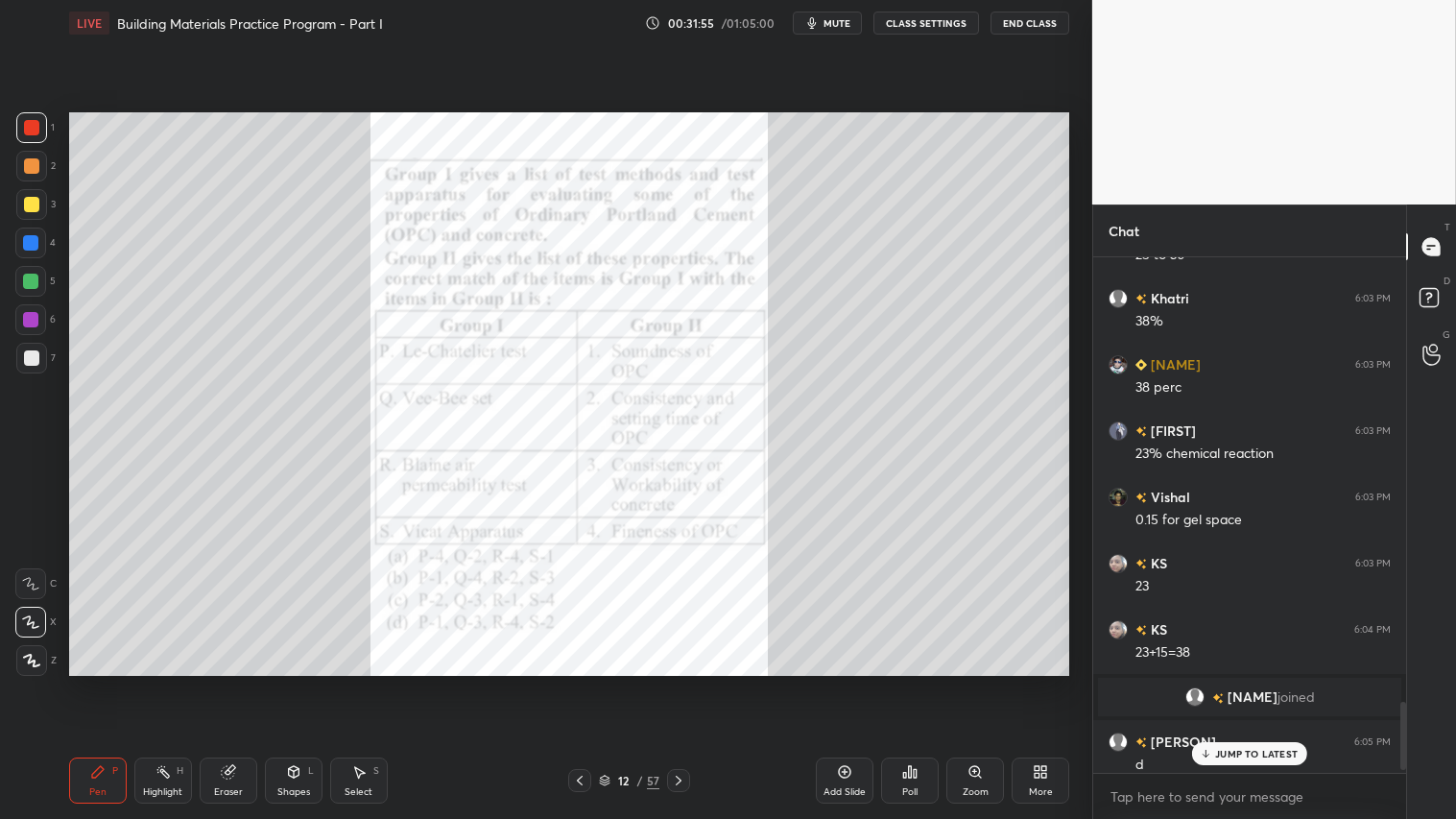 click on "JUMP TO LATEST" at bounding box center (1250, 754) 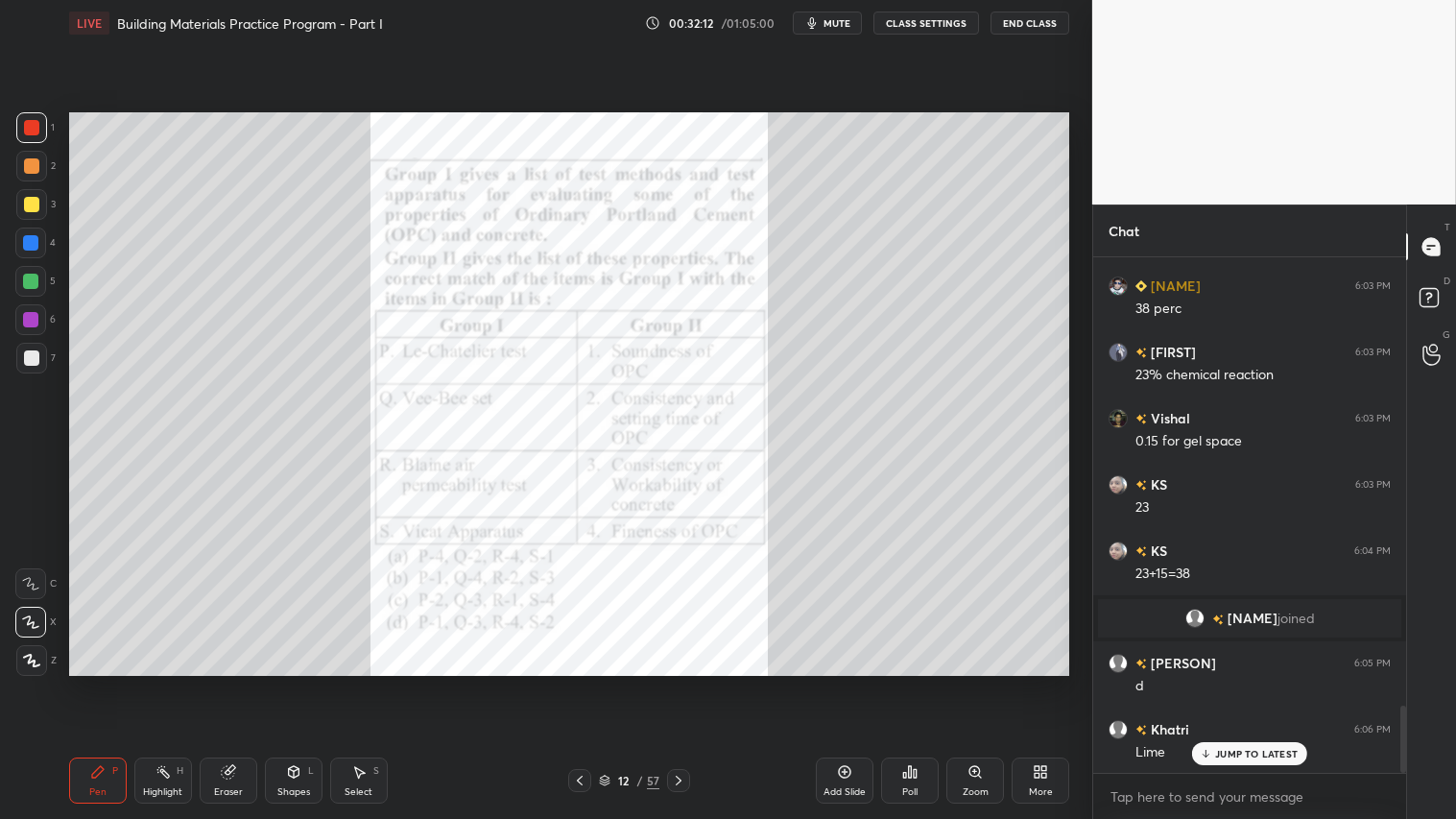 scroll, scrollTop: 3443, scrollLeft: 0, axis: vertical 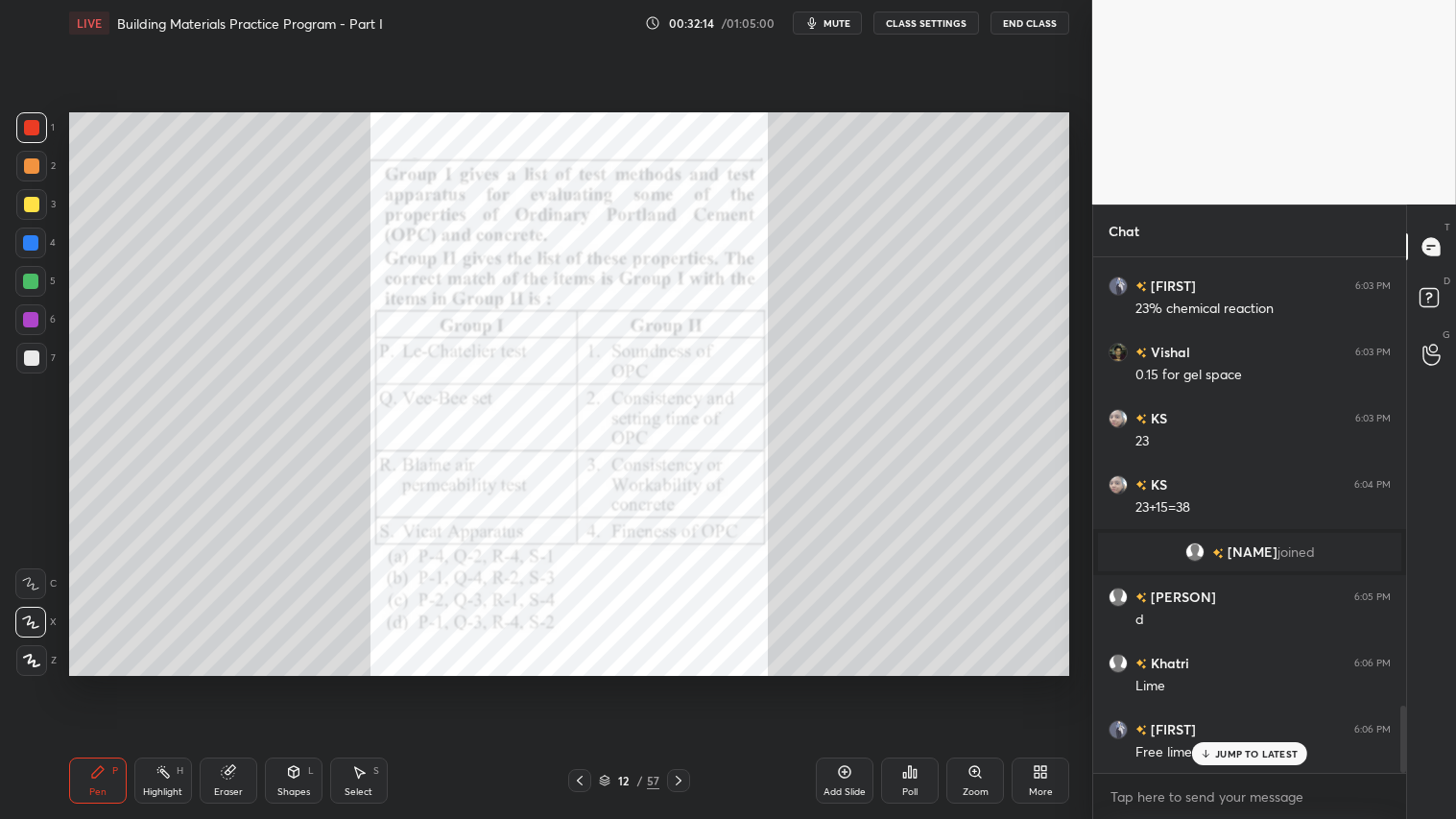click on "JUMP TO LATEST" at bounding box center (1256, 754) 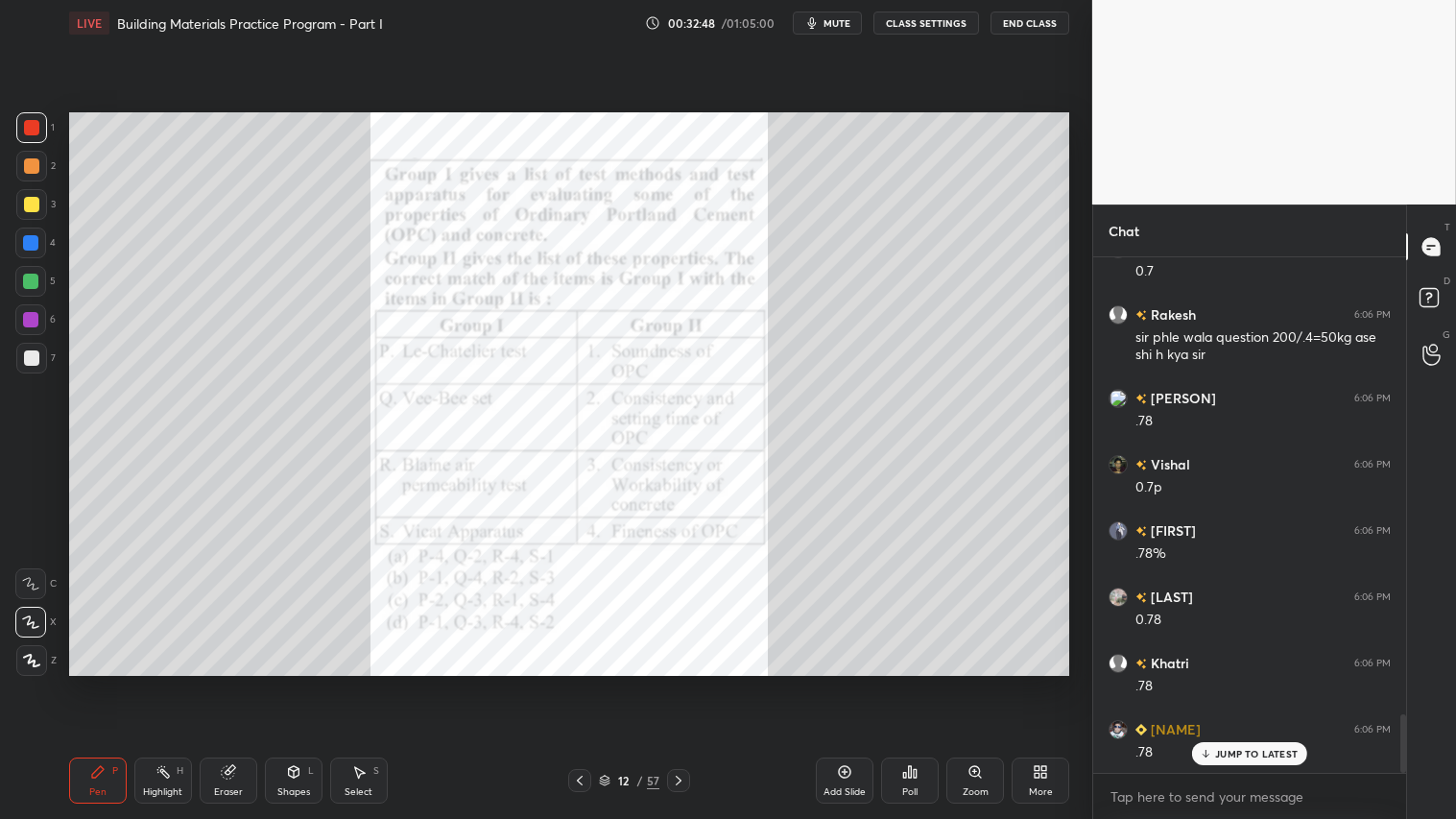 scroll, scrollTop: 4057, scrollLeft: 0, axis: vertical 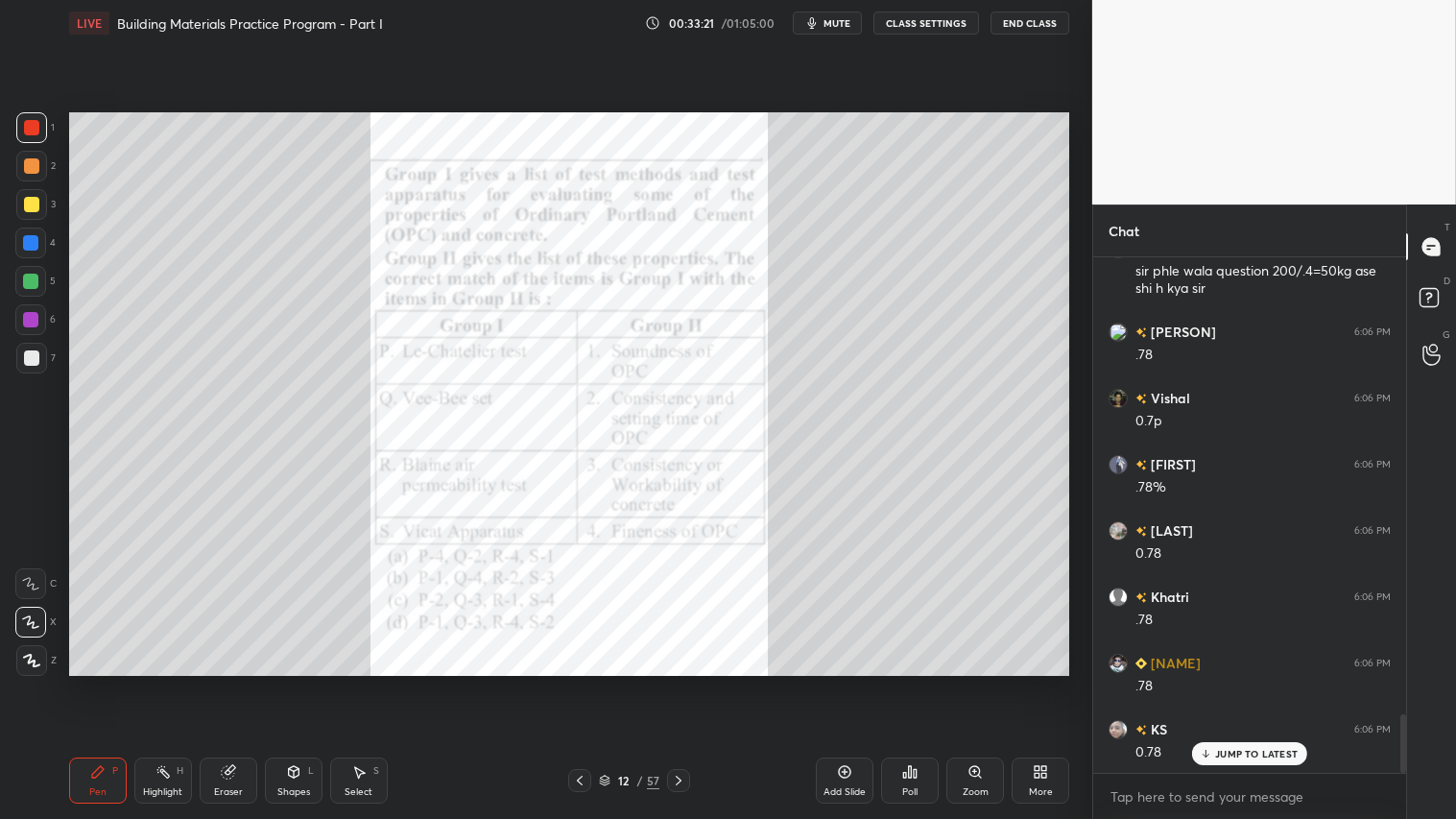 click on "JUMP TO LATEST" at bounding box center (1250, 754) 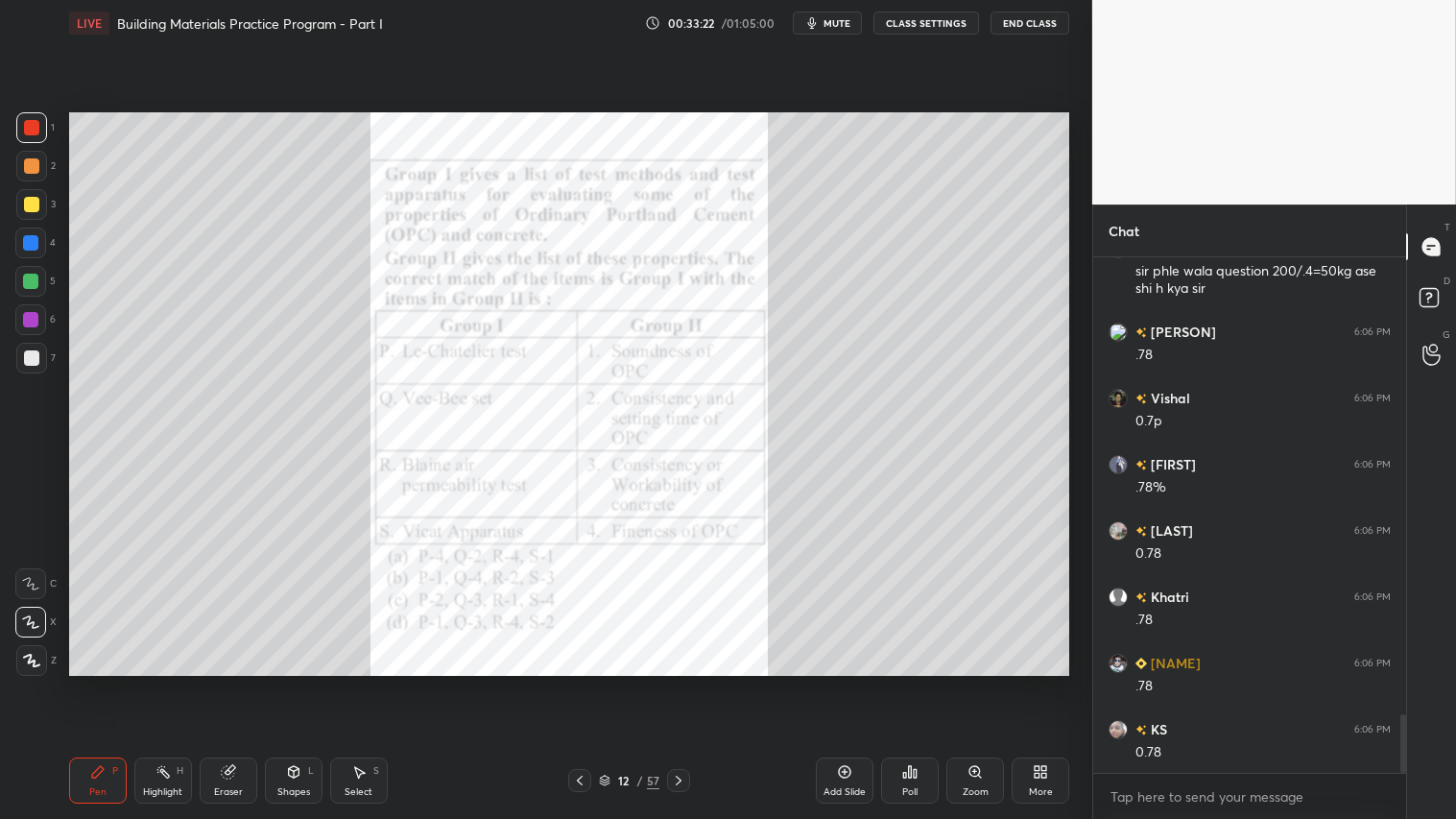 click 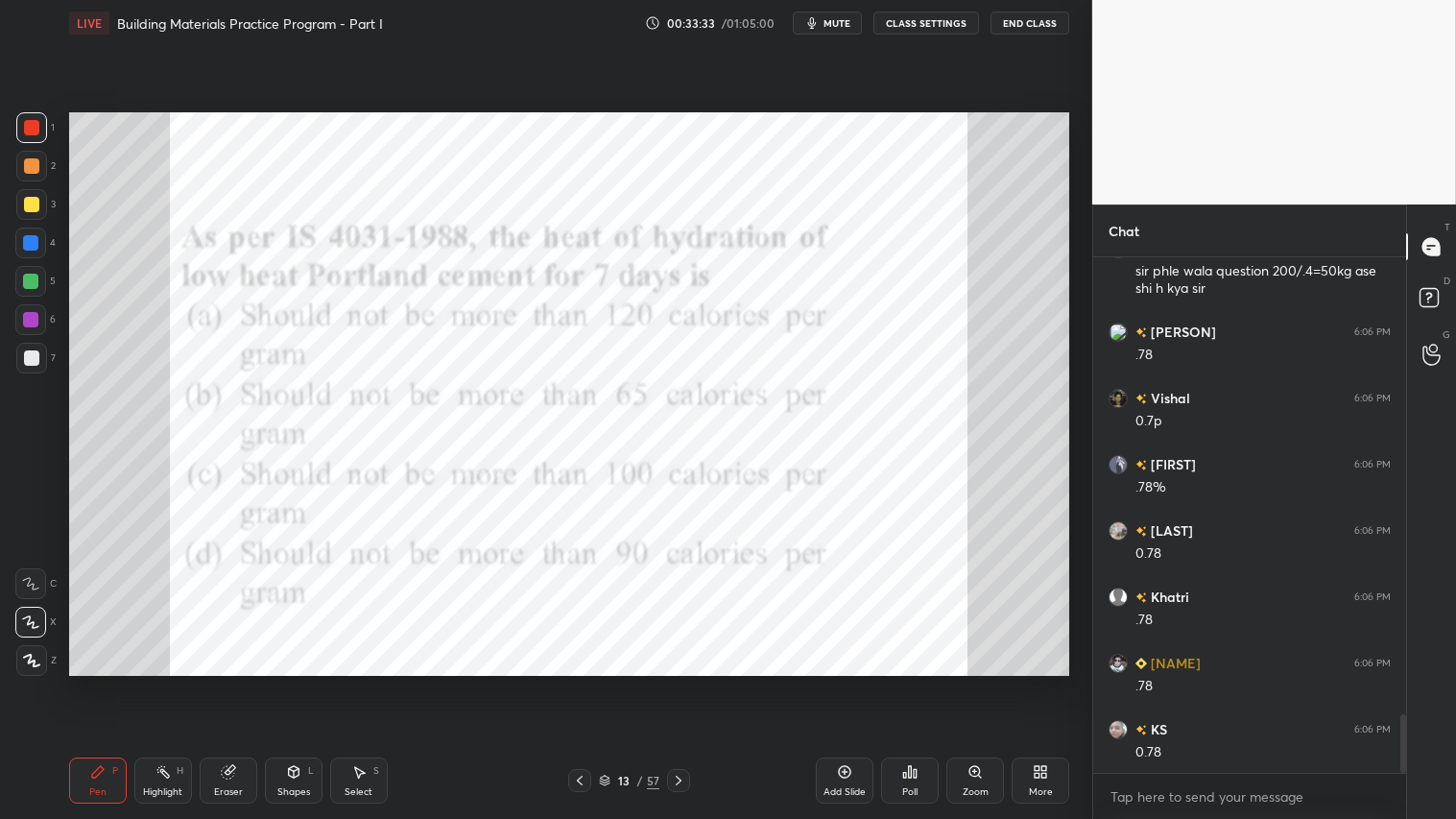 click 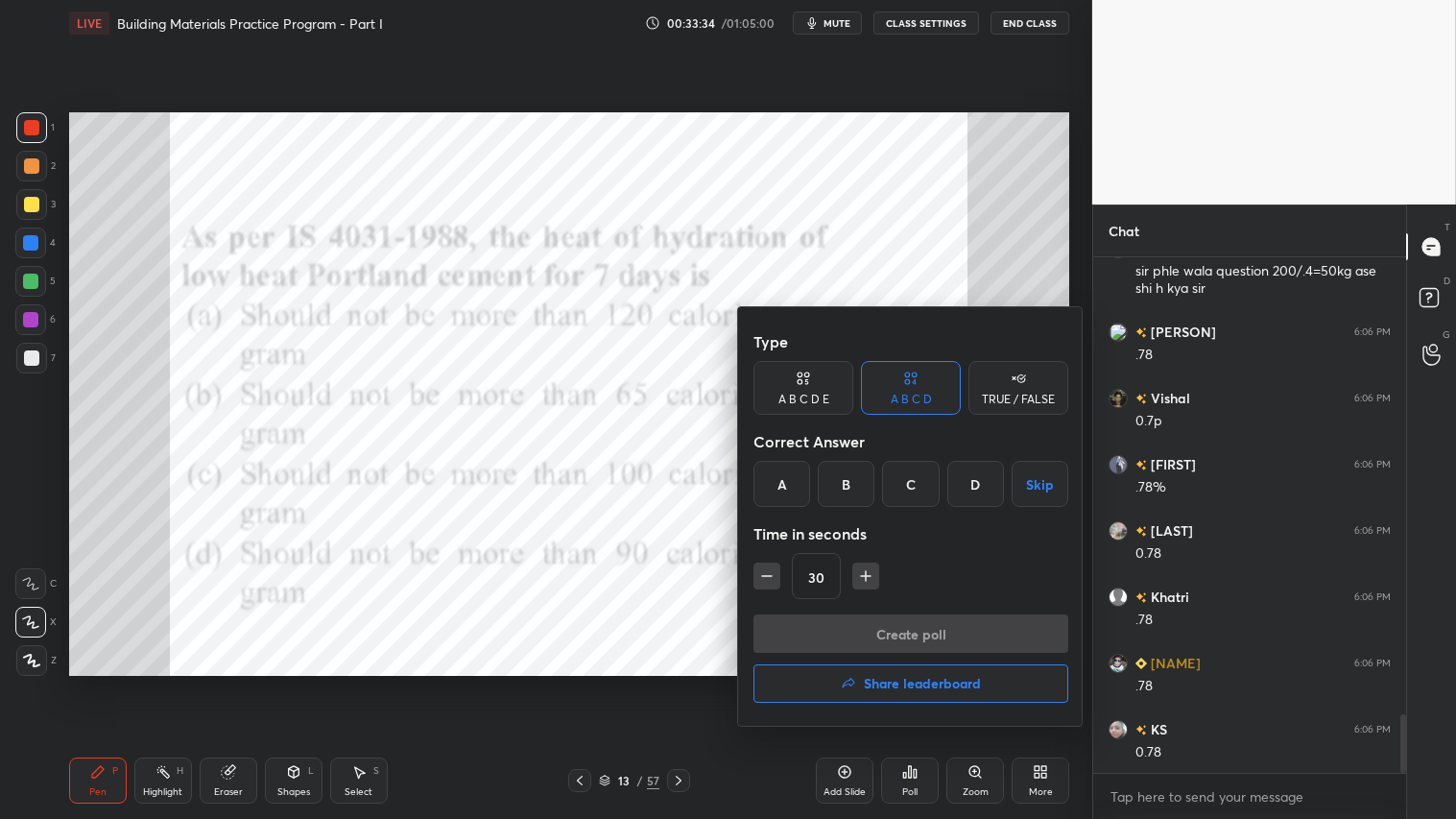 click on "B" at bounding box center [846, 484] 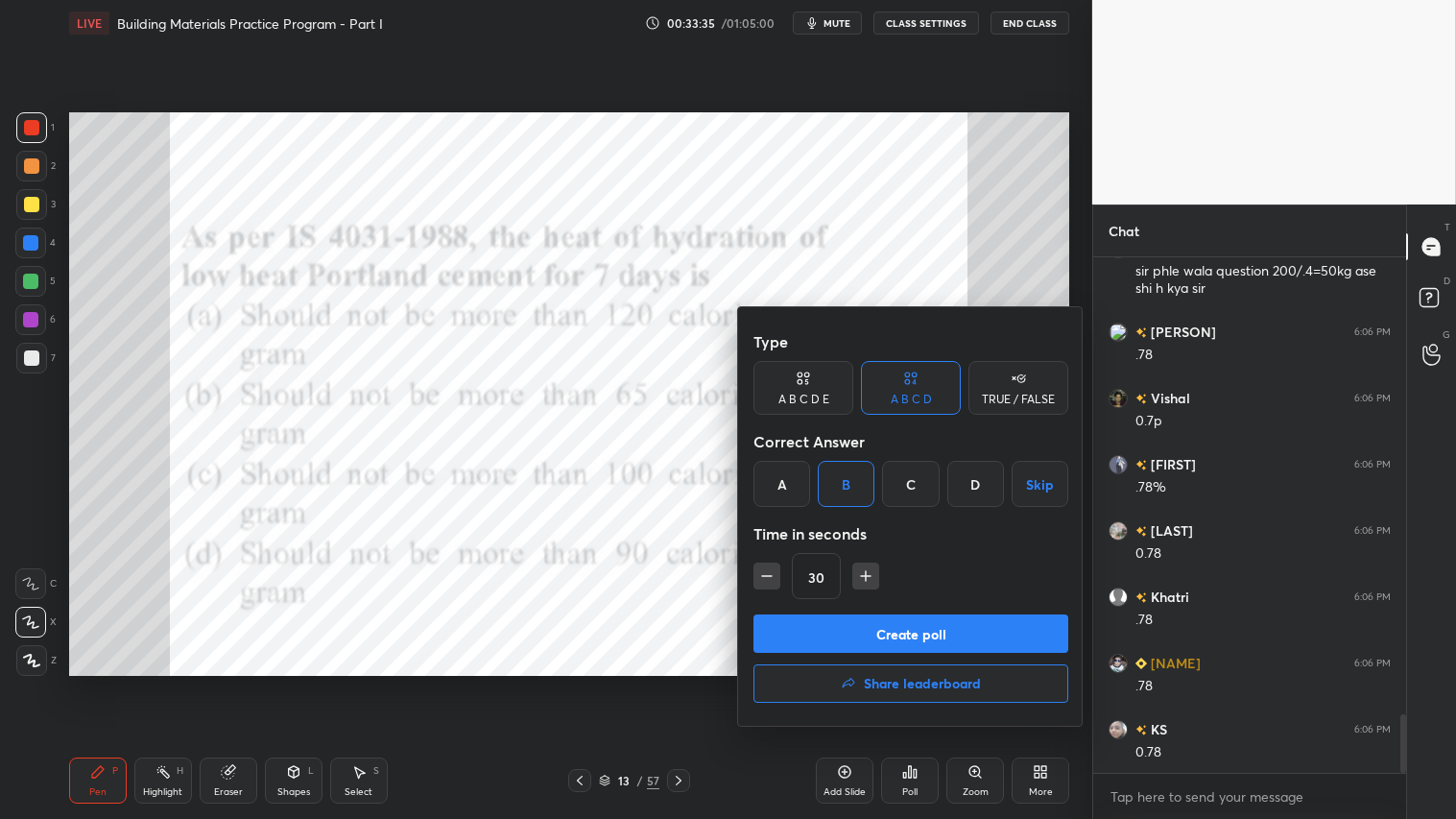click on "Create poll" at bounding box center [911, 634] 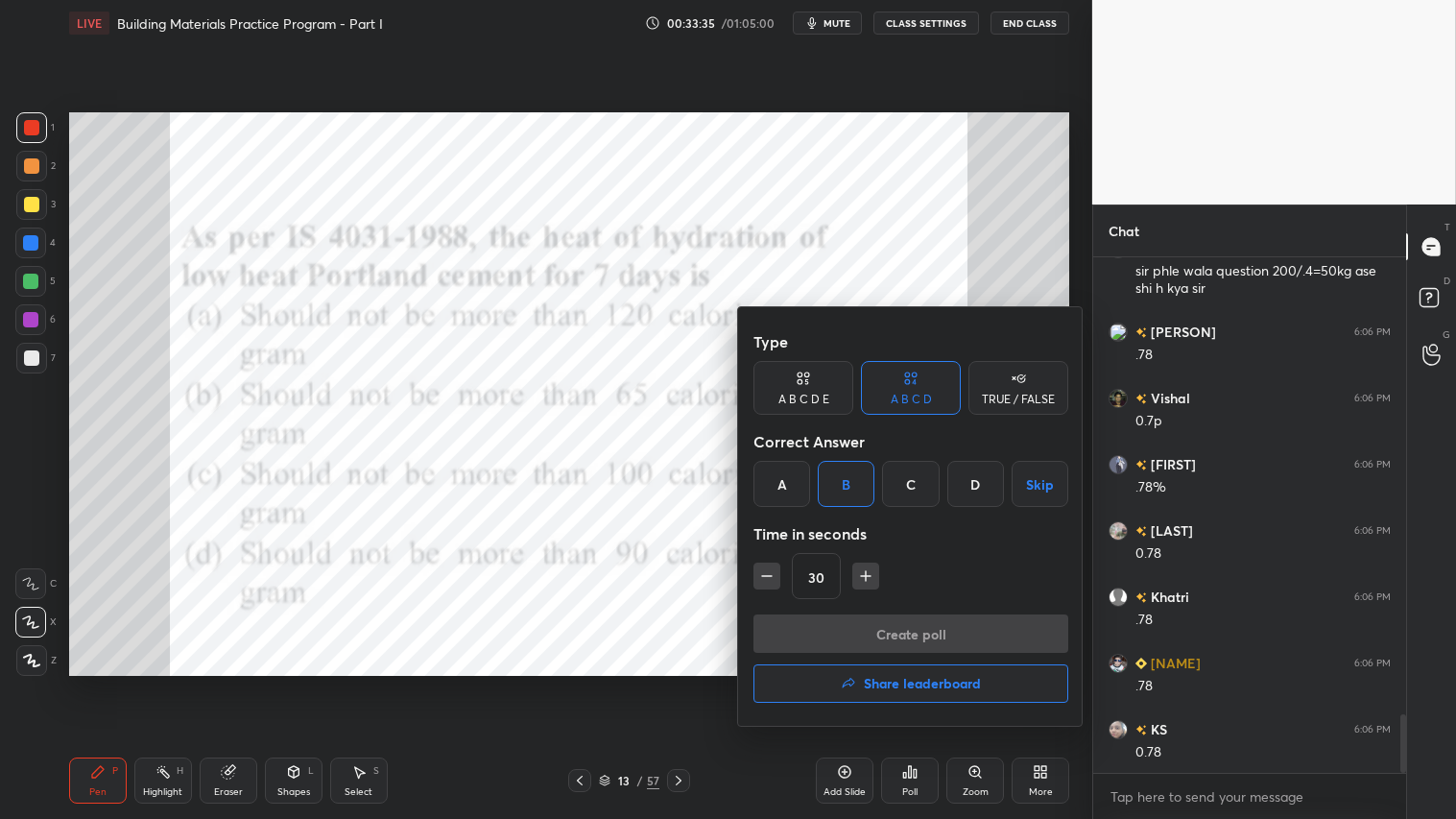 scroll, scrollTop: 469, scrollLeft: 307, axis: both 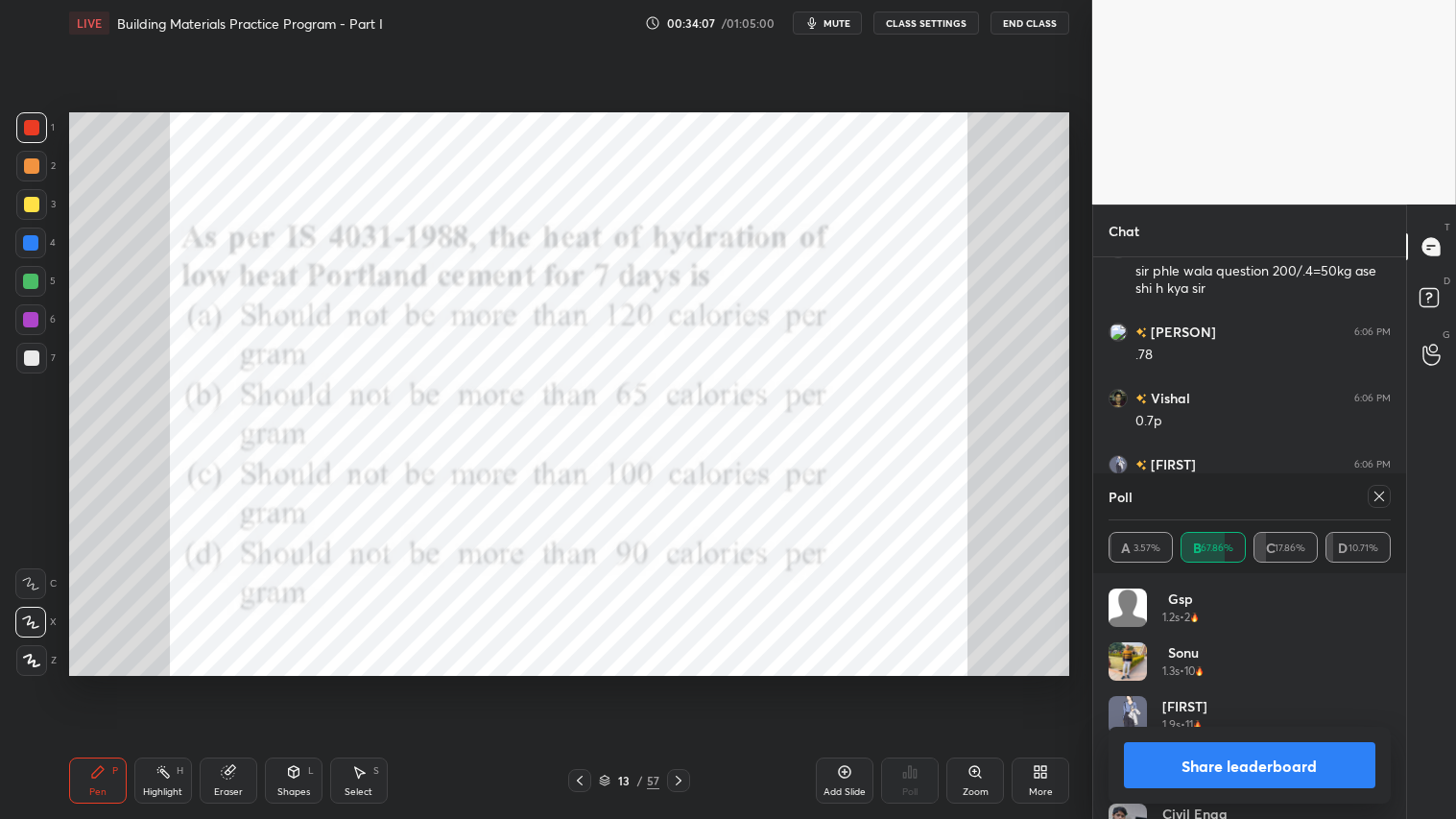 click on "Share leaderboard" at bounding box center [1250, 765] 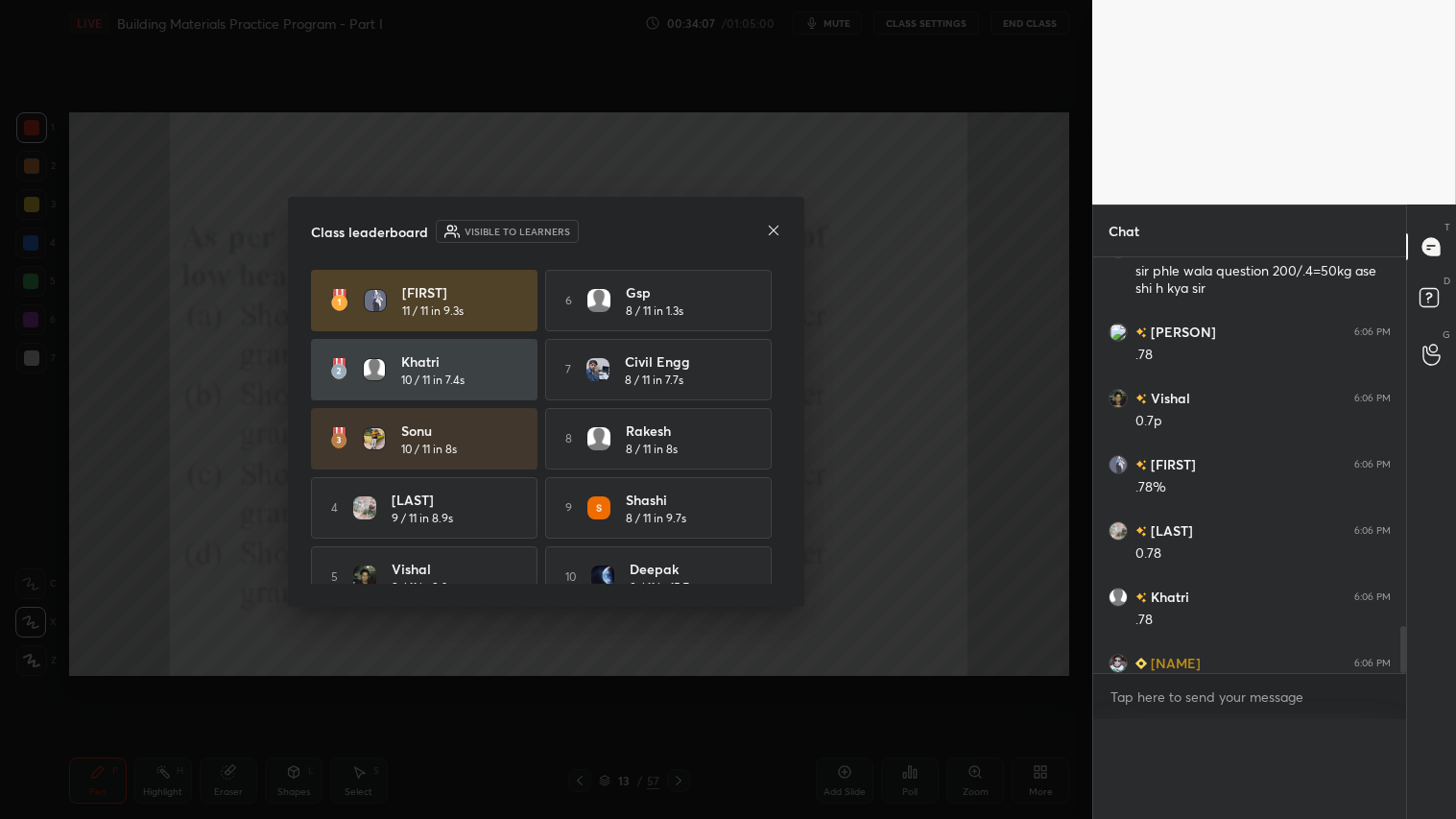 scroll, scrollTop: 0, scrollLeft: 0, axis: both 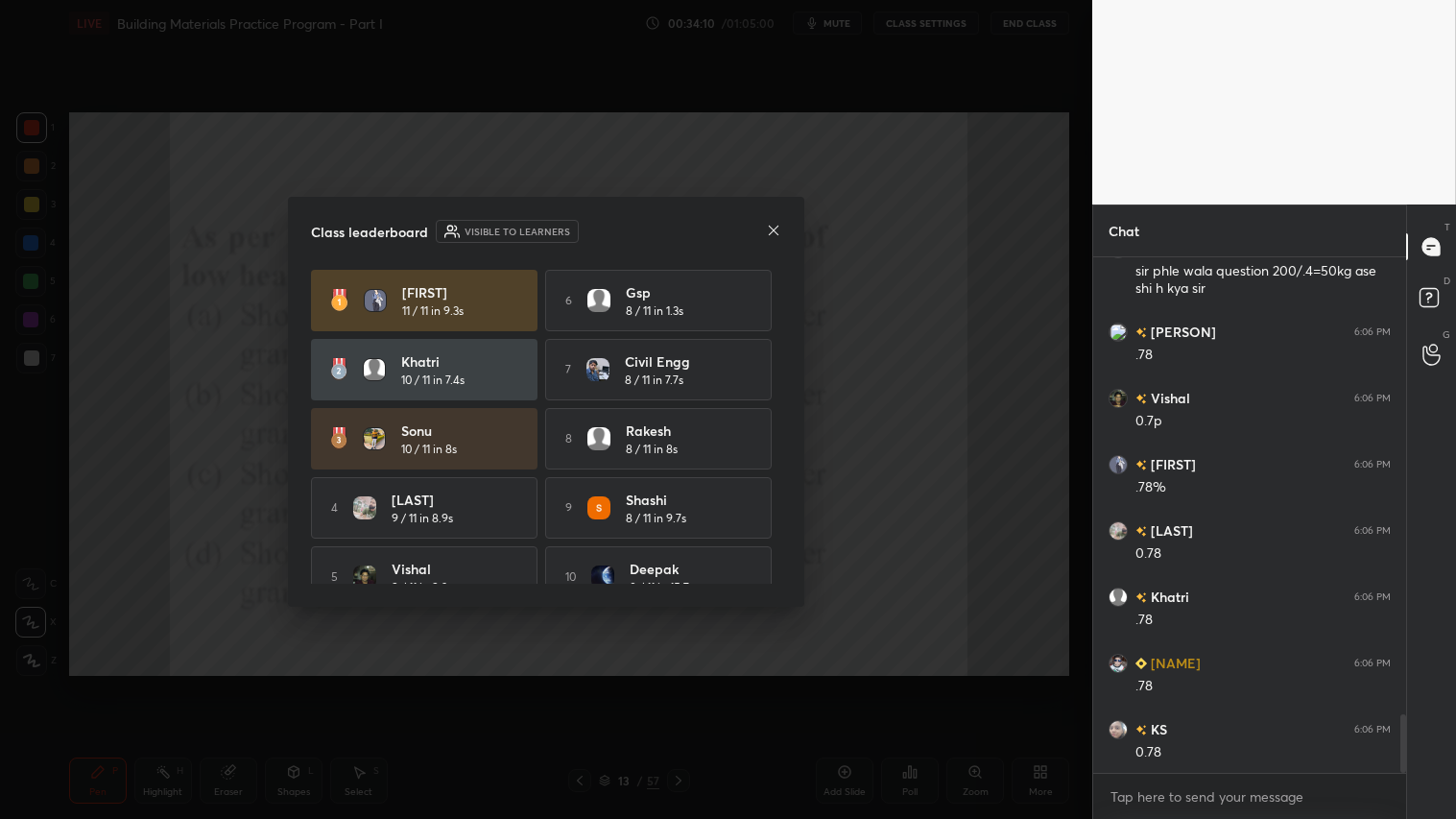 click 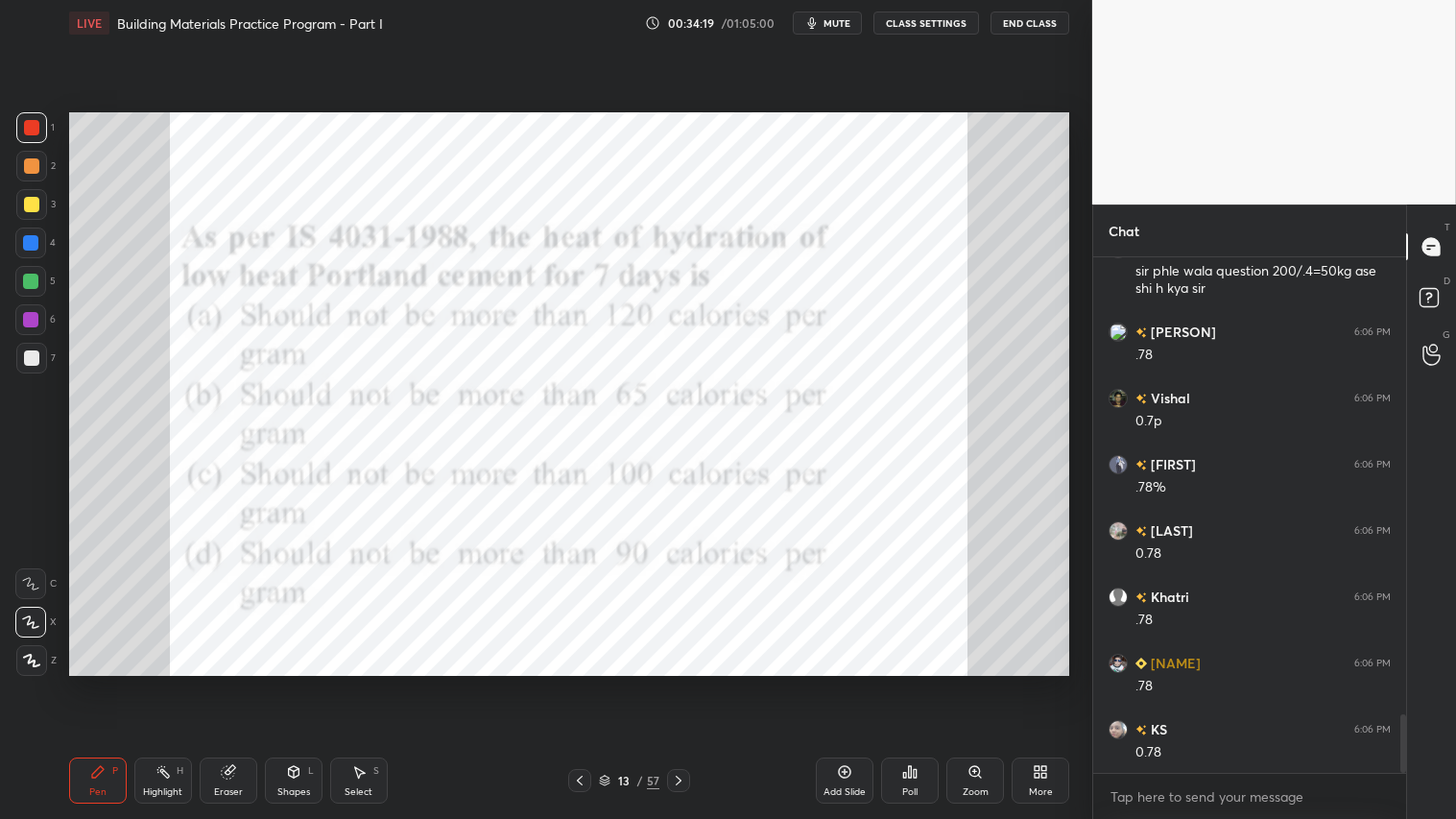 click at bounding box center [32, 128] 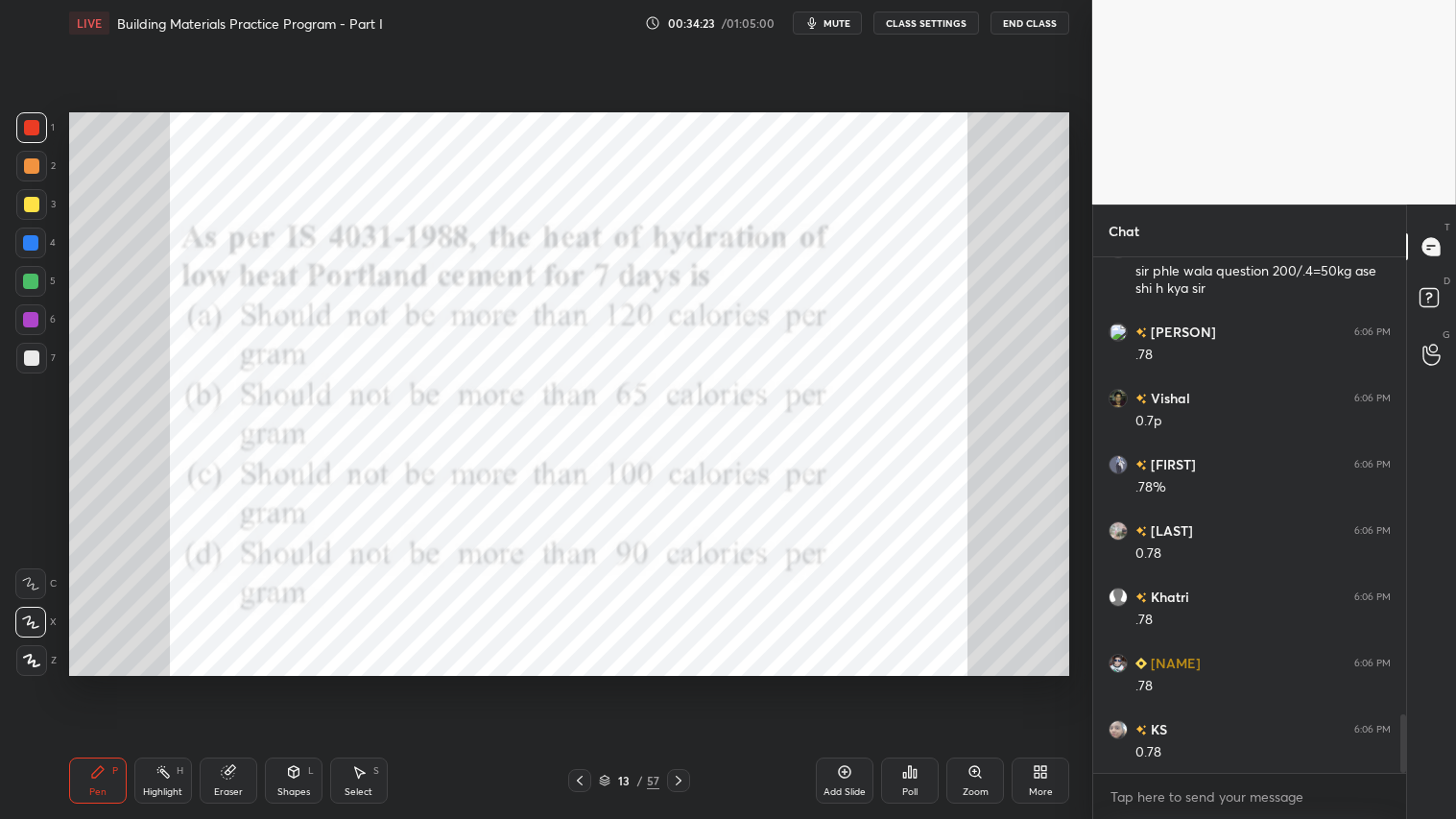 click at bounding box center [32, 128] 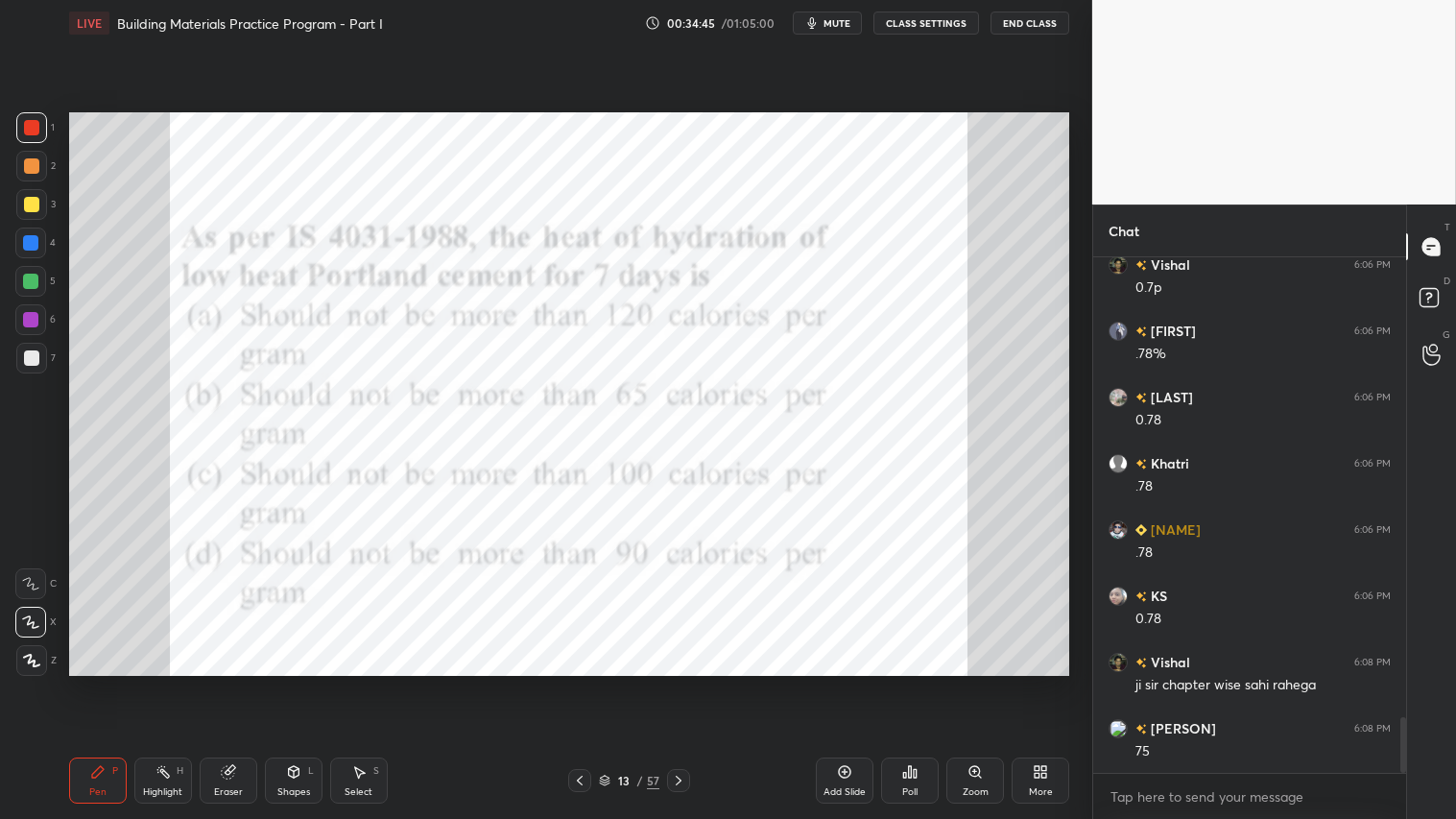 scroll, scrollTop: 4256, scrollLeft: 0, axis: vertical 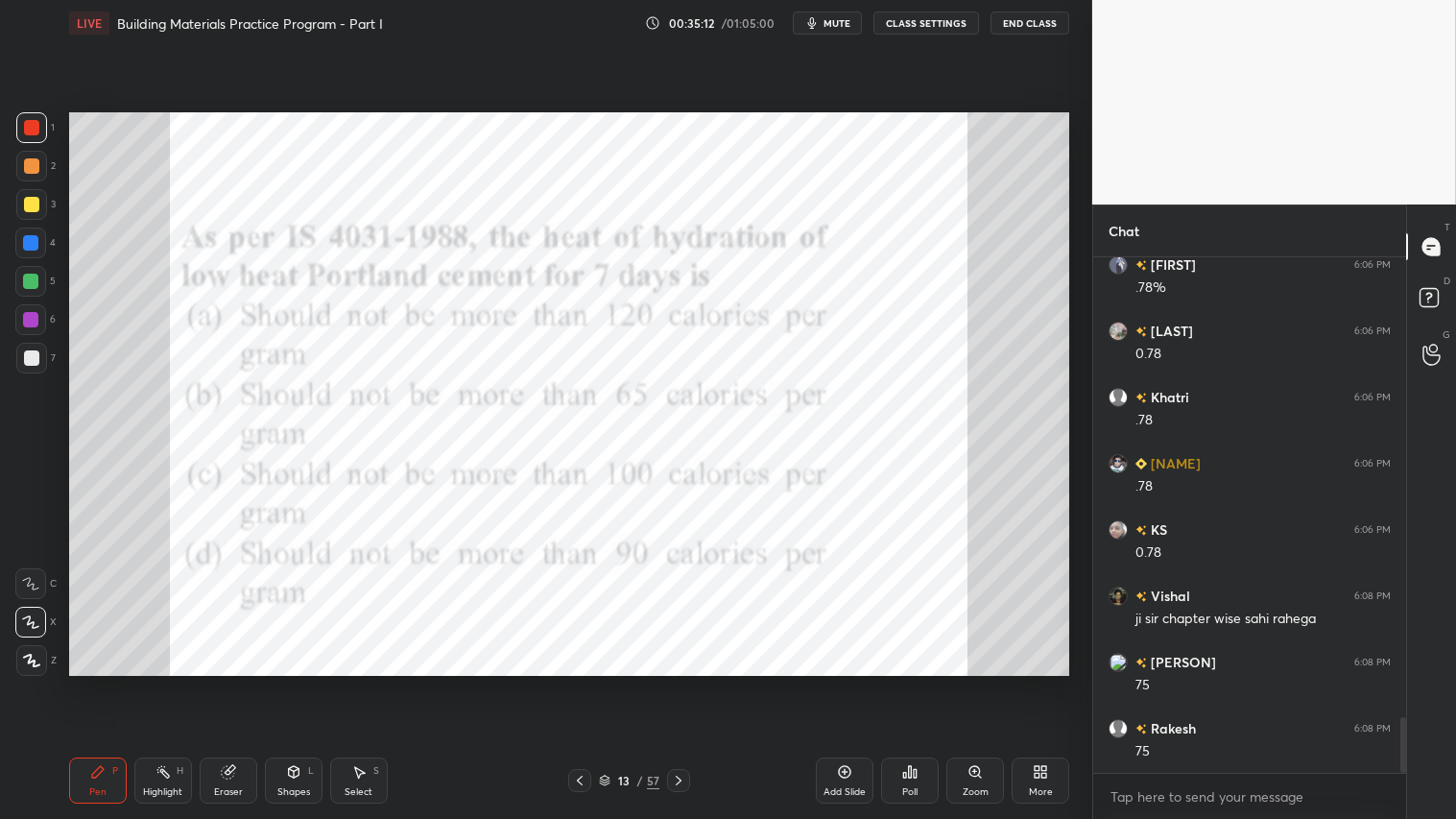 click at bounding box center [679, 781] 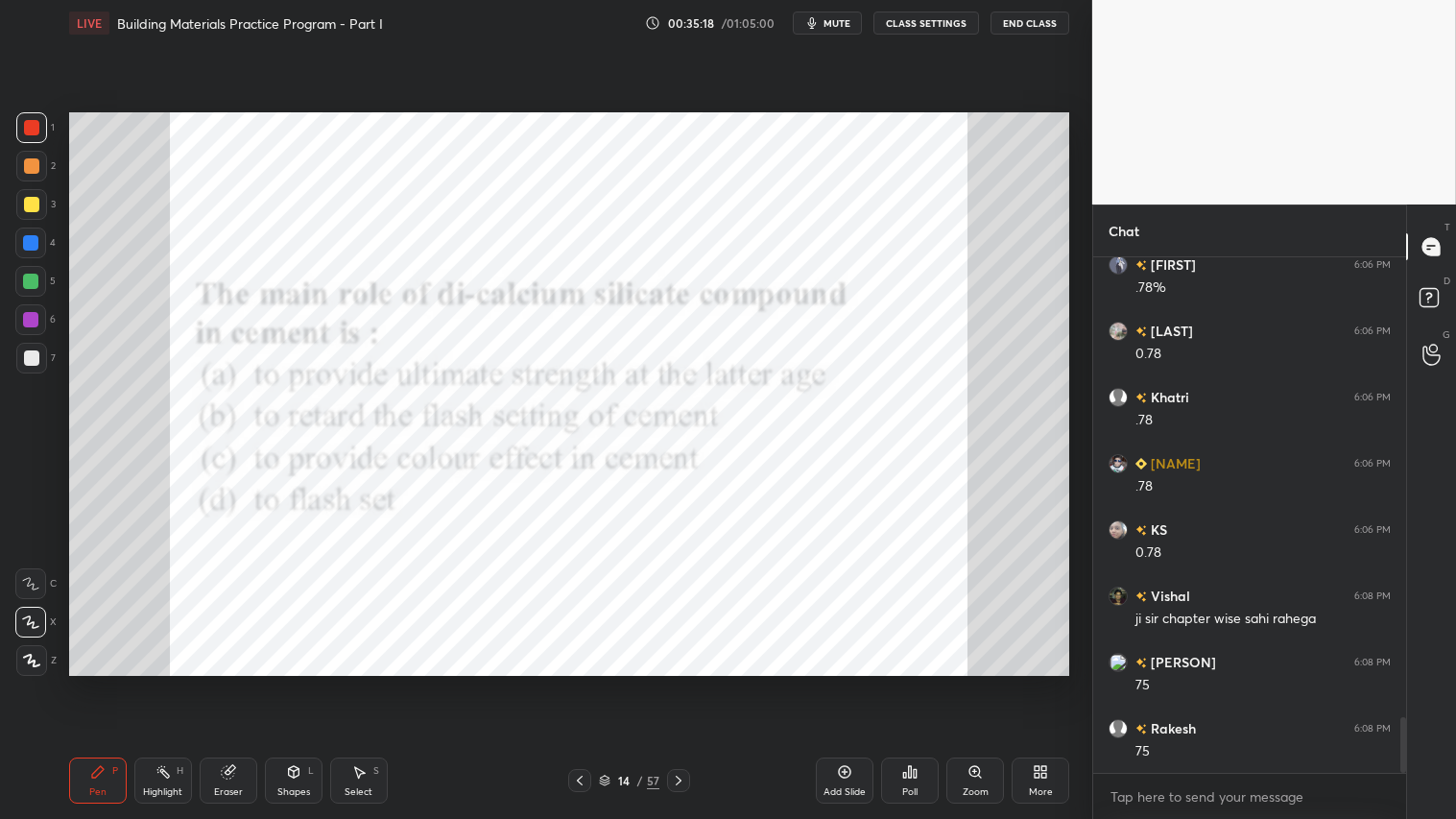 click on "Poll" at bounding box center (910, 781) 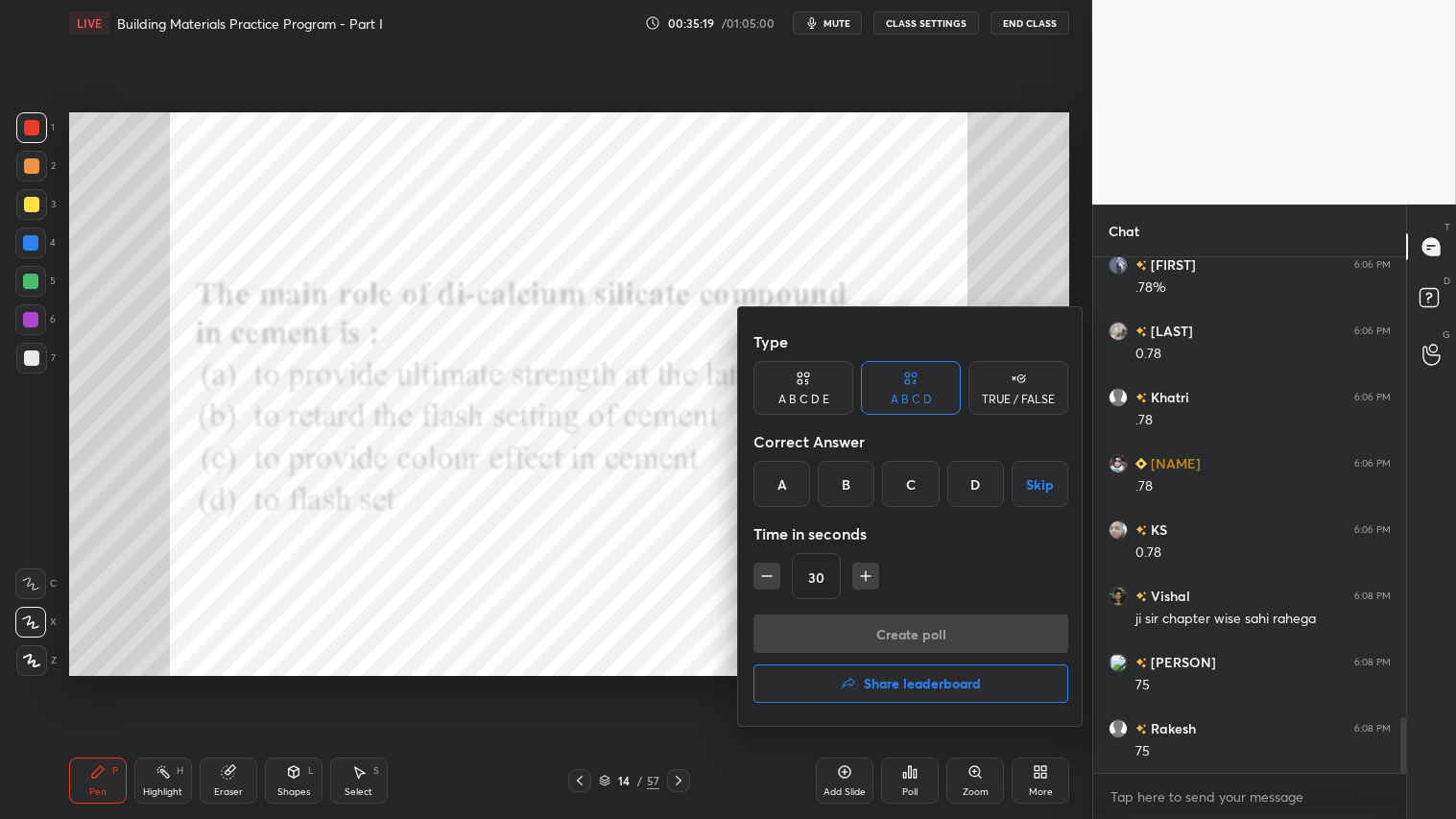 click on "A" at bounding box center (781, 484) 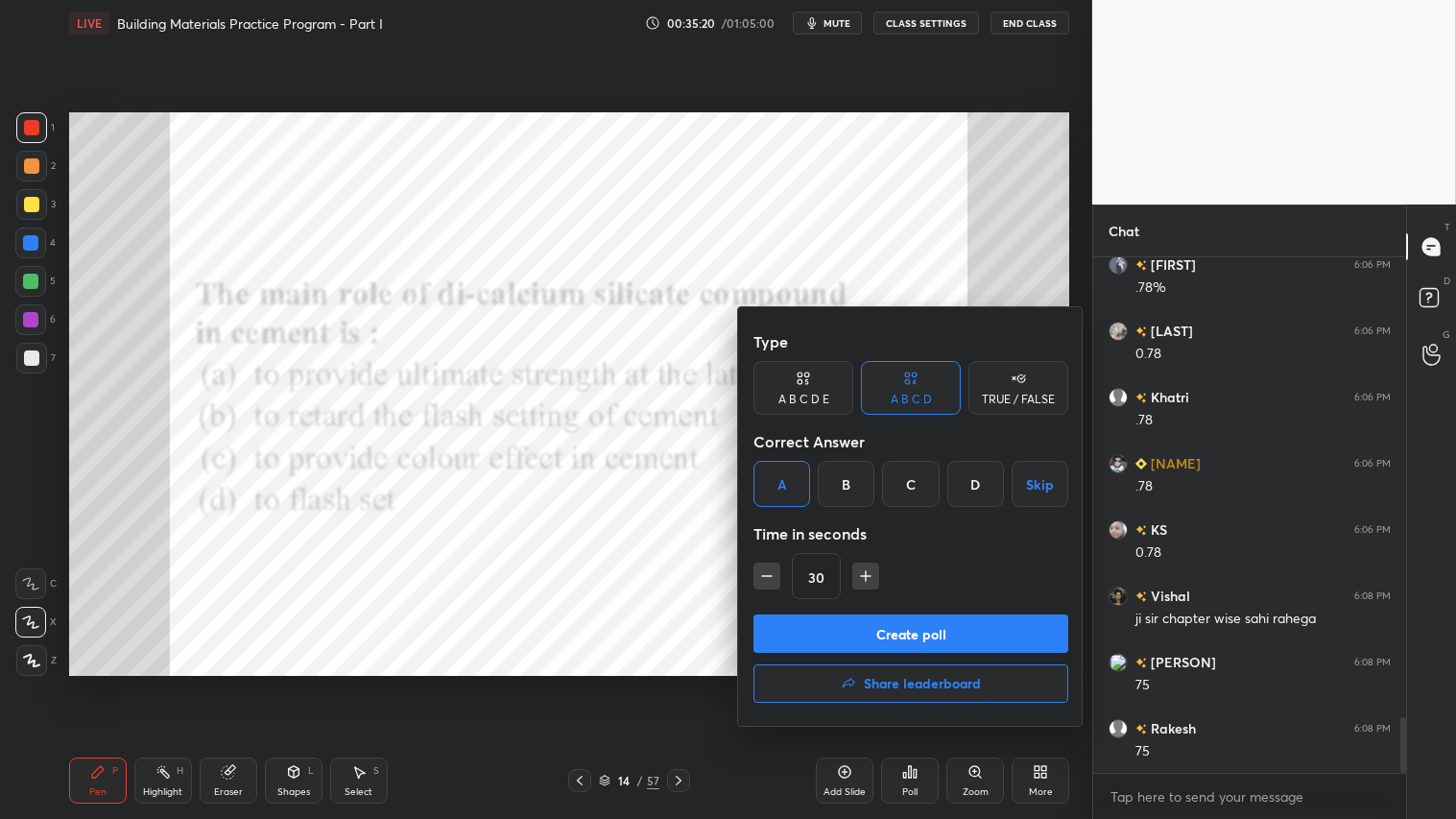 drag, startPoint x: 766, startPoint y: 576, endPoint x: 781, endPoint y: 602, distance: 30.01666 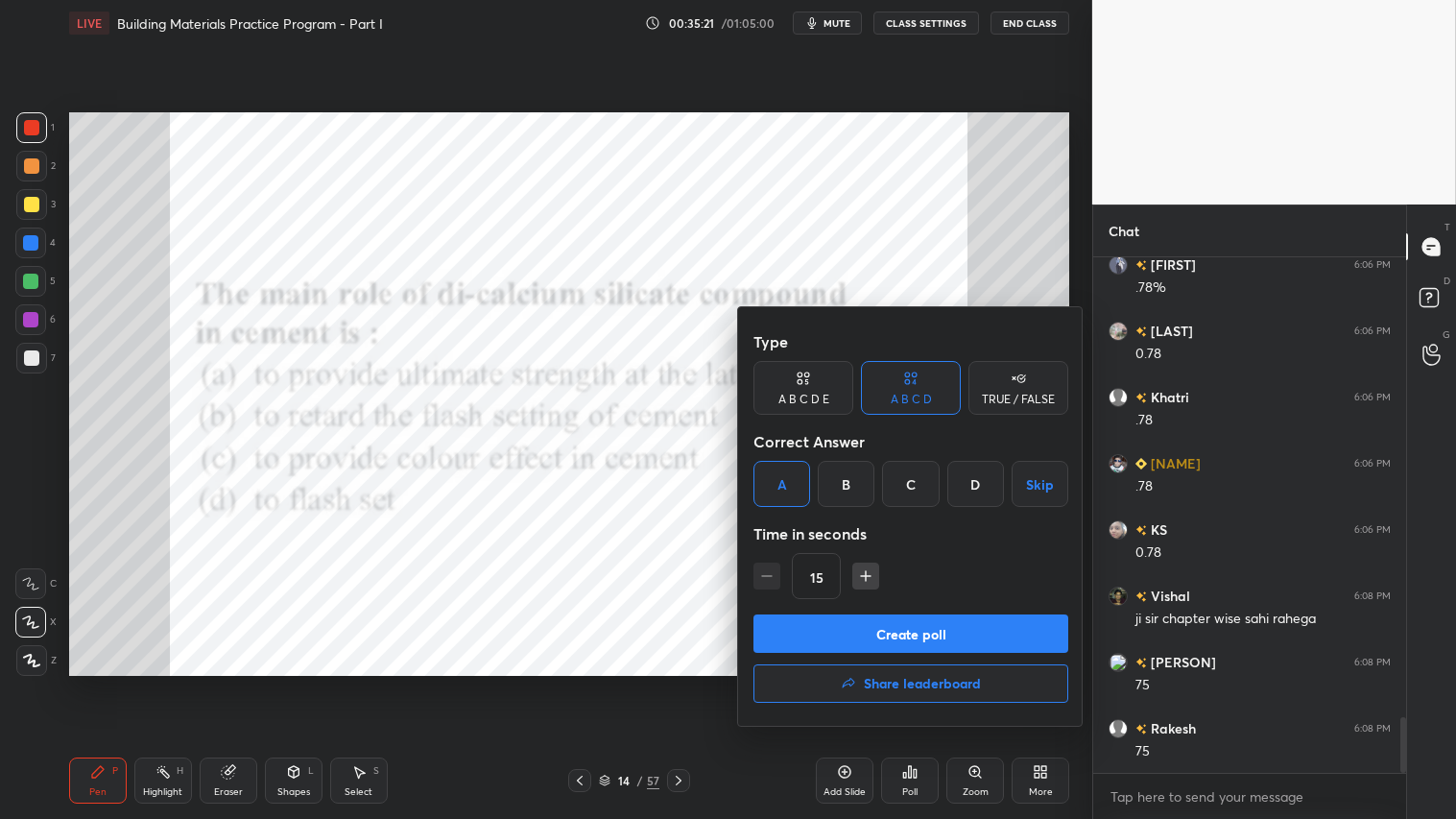 click at bounding box center (866, 576) 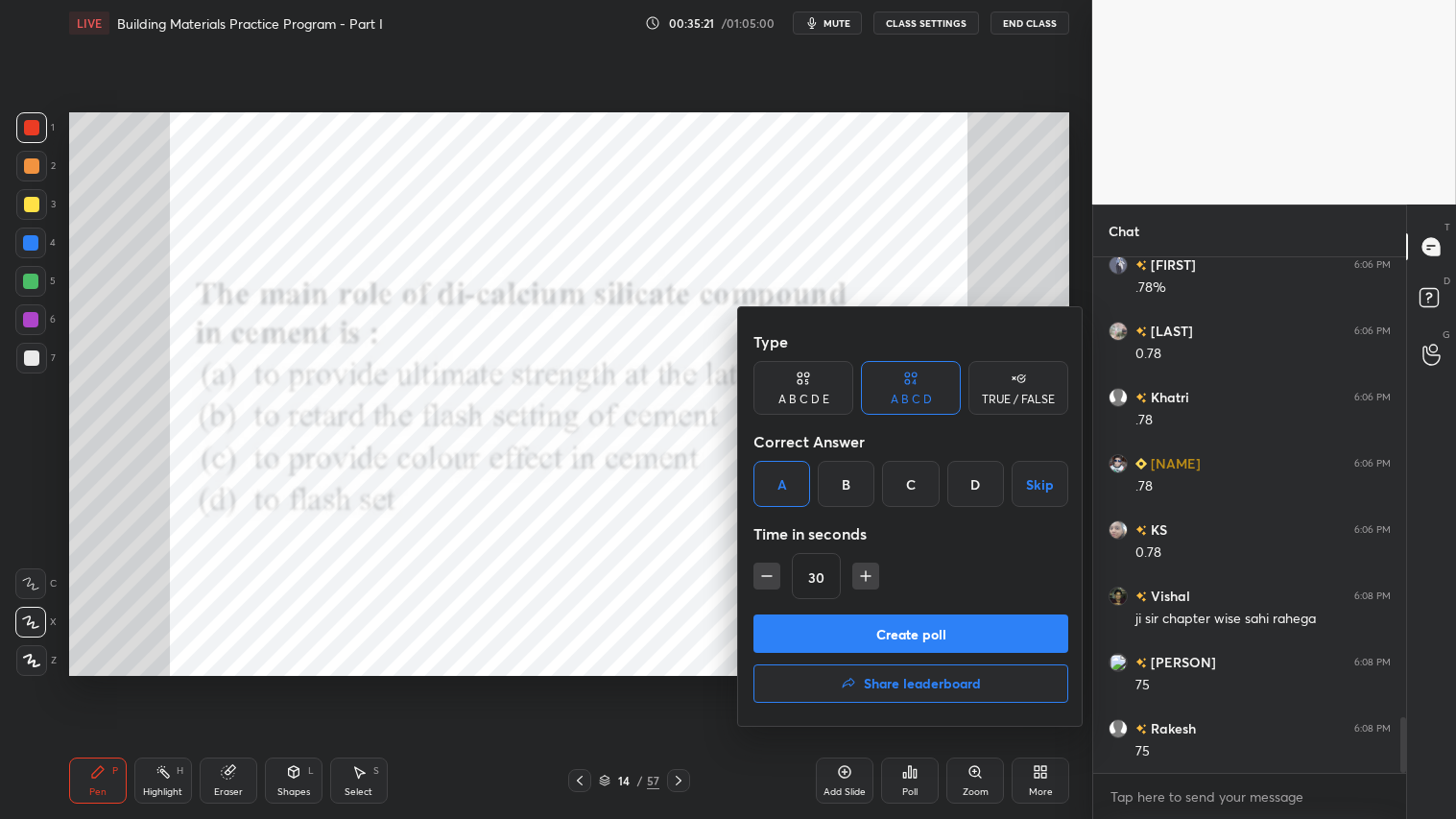 click on "Create poll" at bounding box center (911, 634) 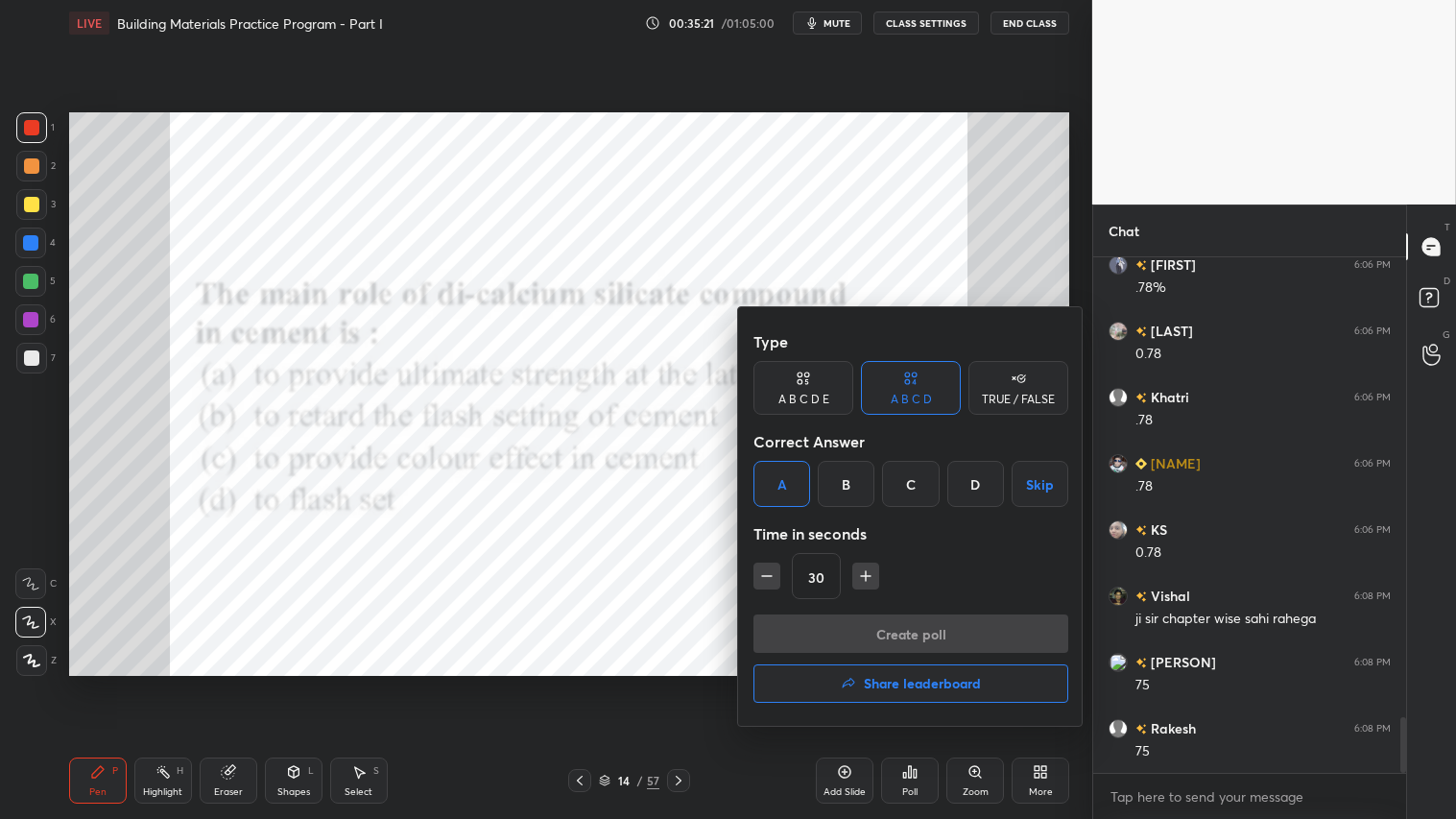 scroll, scrollTop: 477, scrollLeft: 307, axis: both 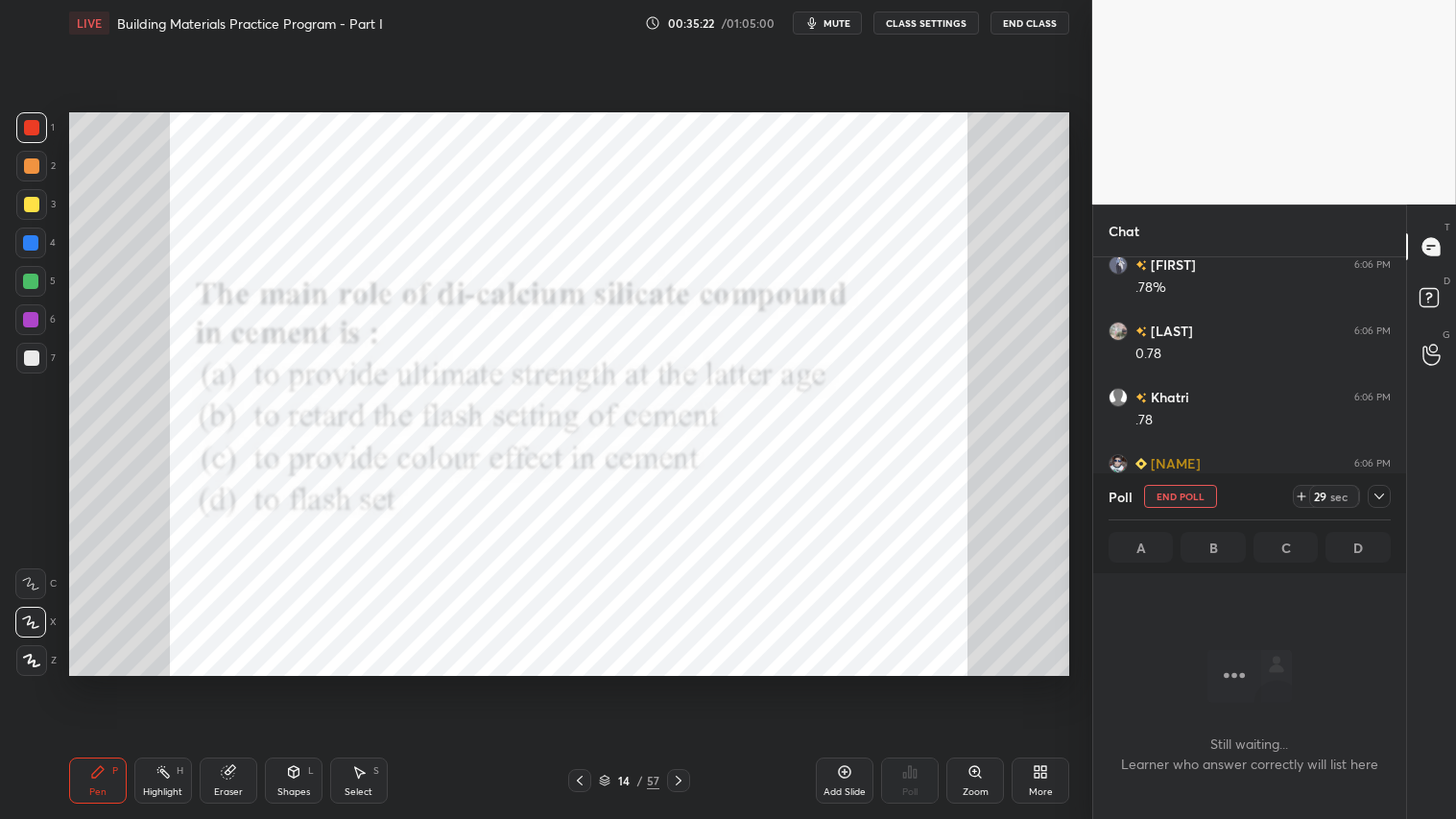 click on "mute" at bounding box center [837, 23] 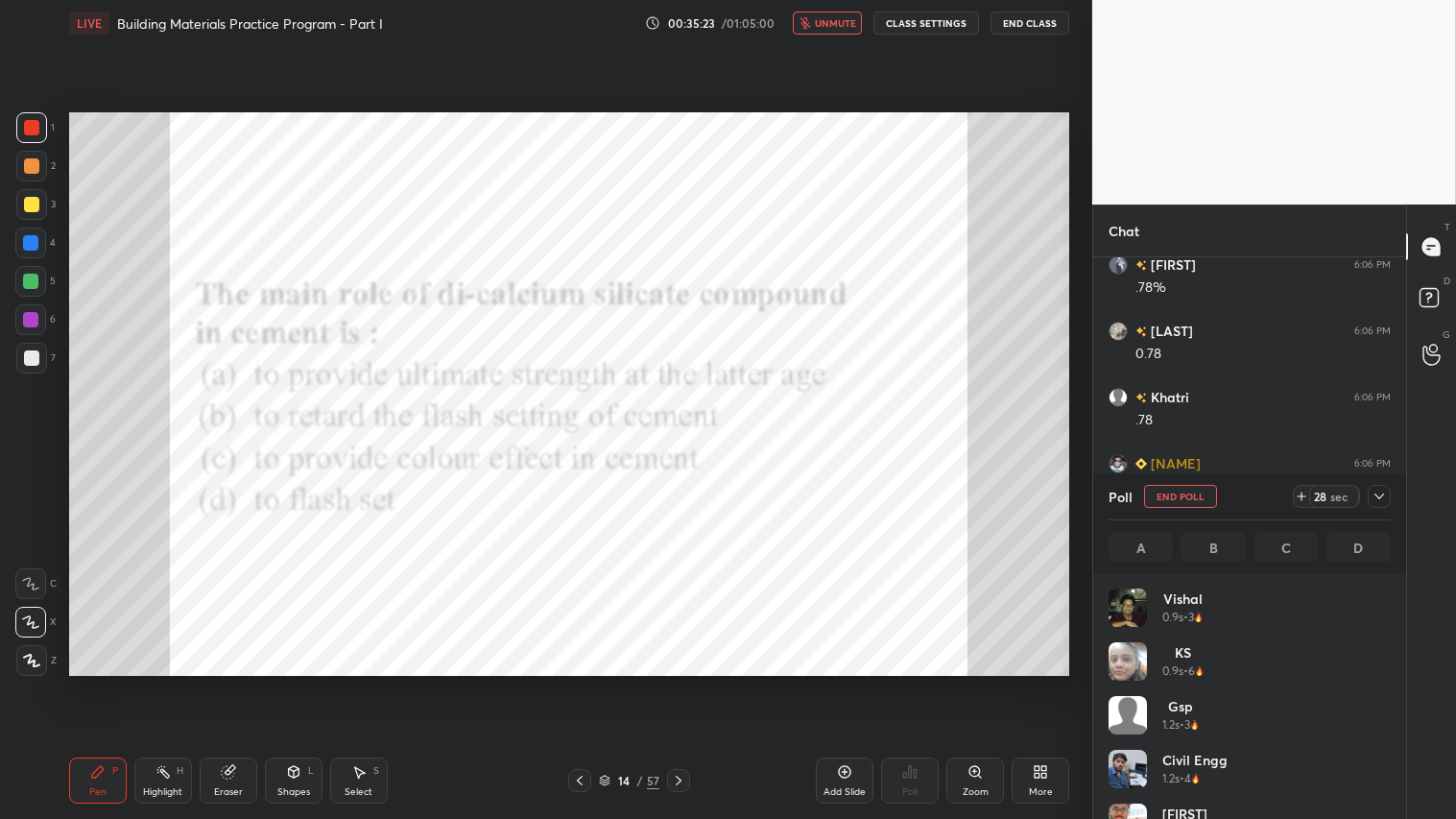 scroll, scrollTop: 6, scrollLeft: 6, axis: both 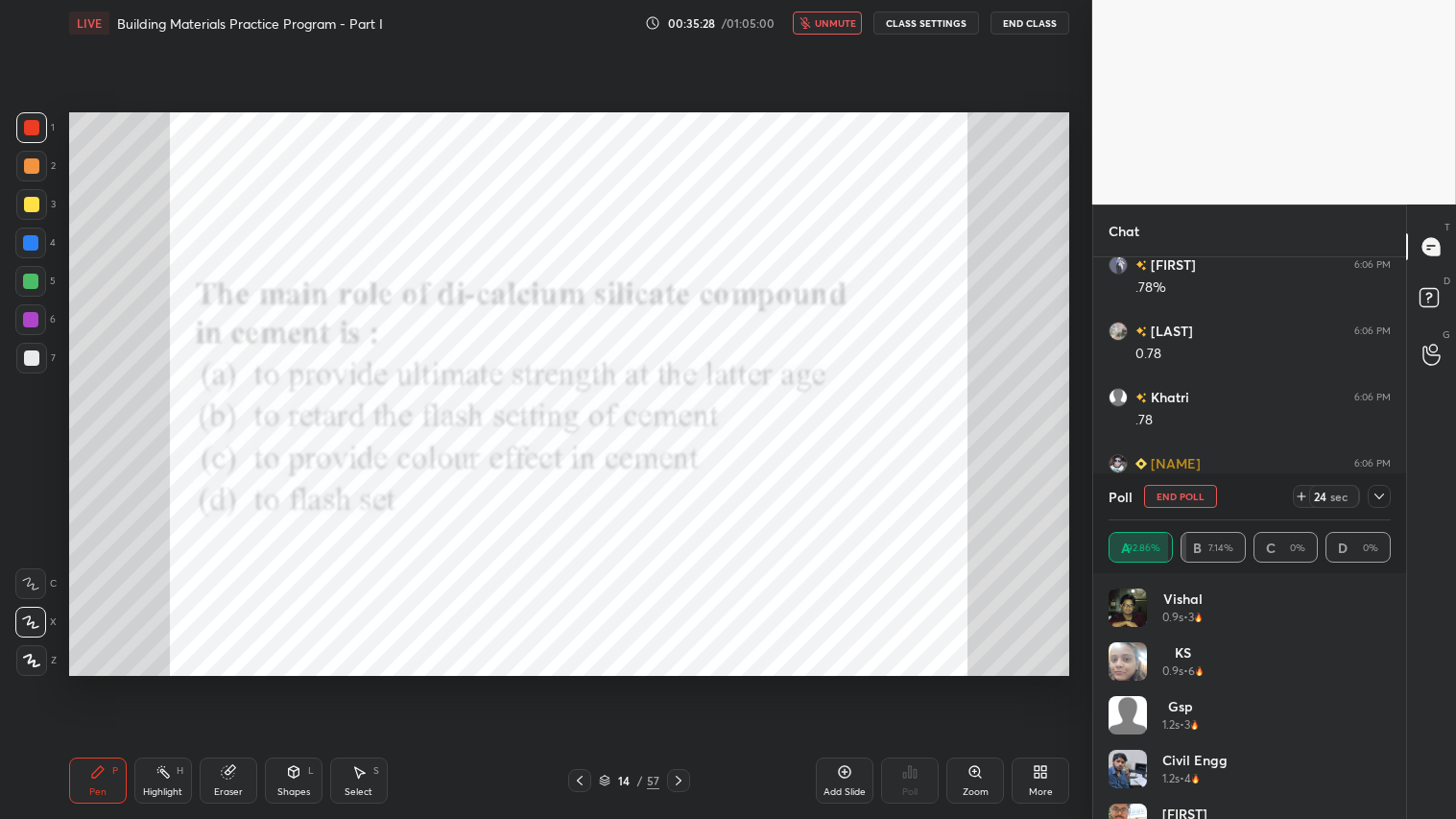click on "unmute" at bounding box center [835, 23] 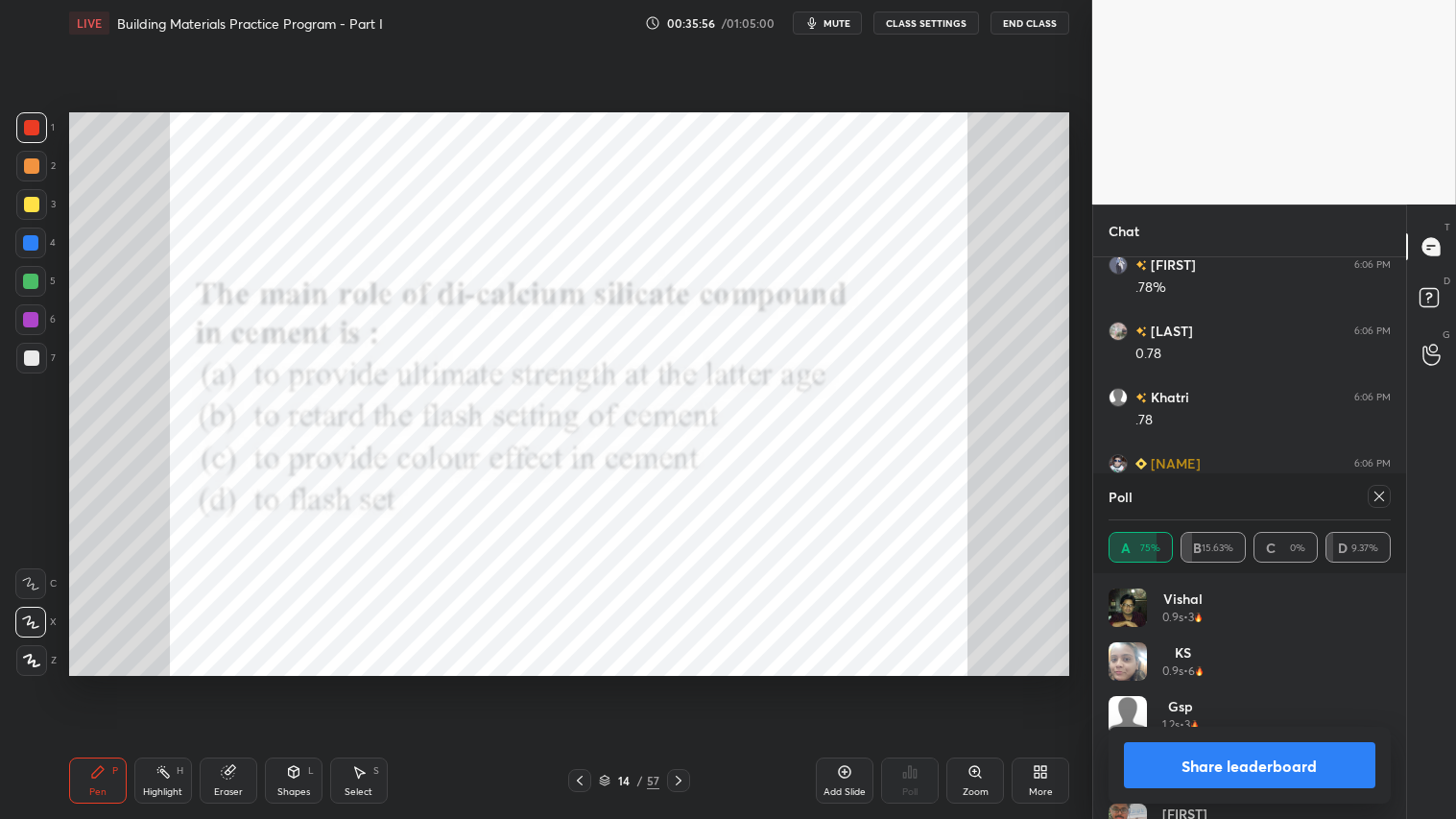 click on "Share leaderboard" at bounding box center (1250, 765) 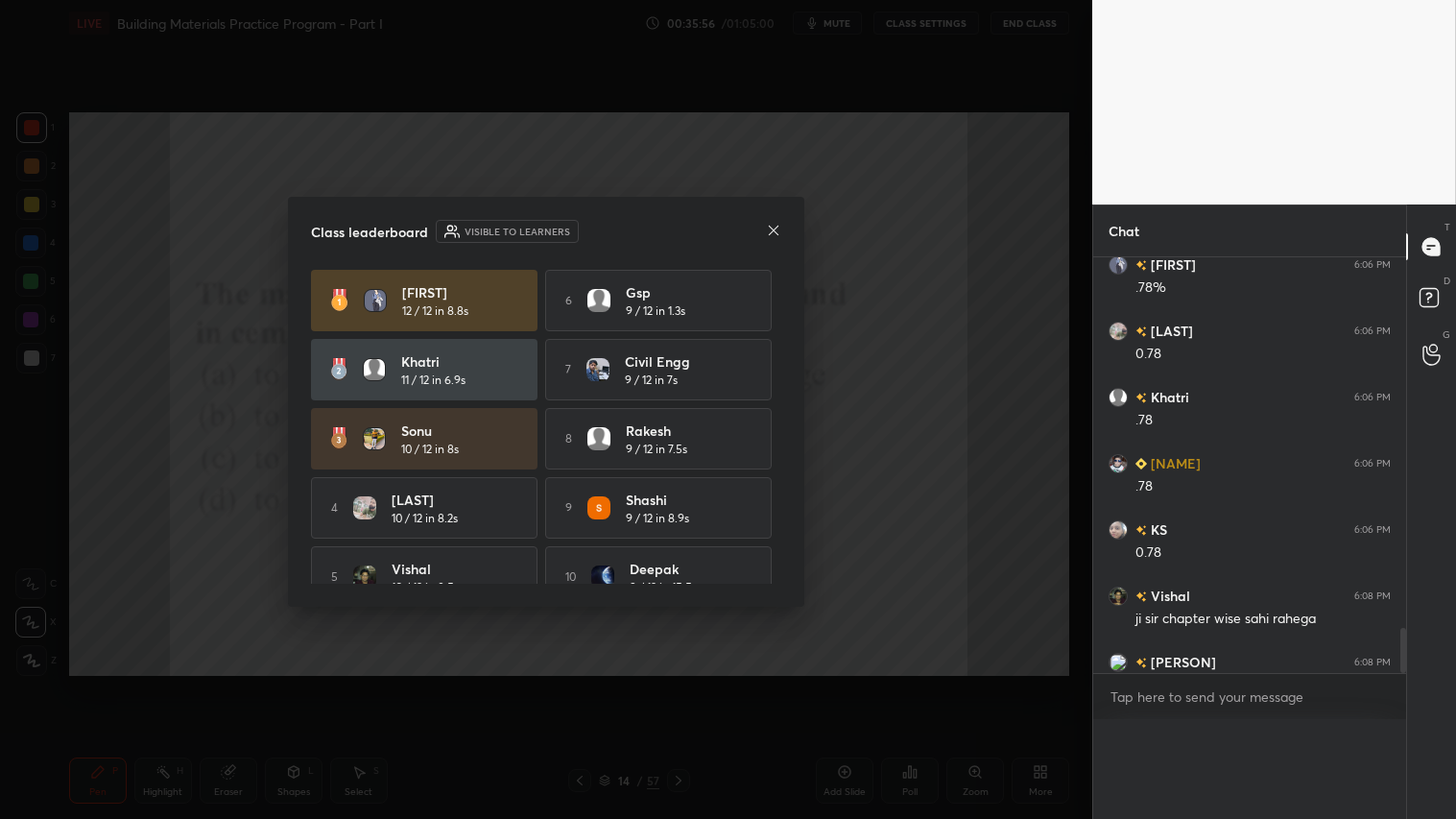 scroll, scrollTop: 1, scrollLeft: 6, axis: both 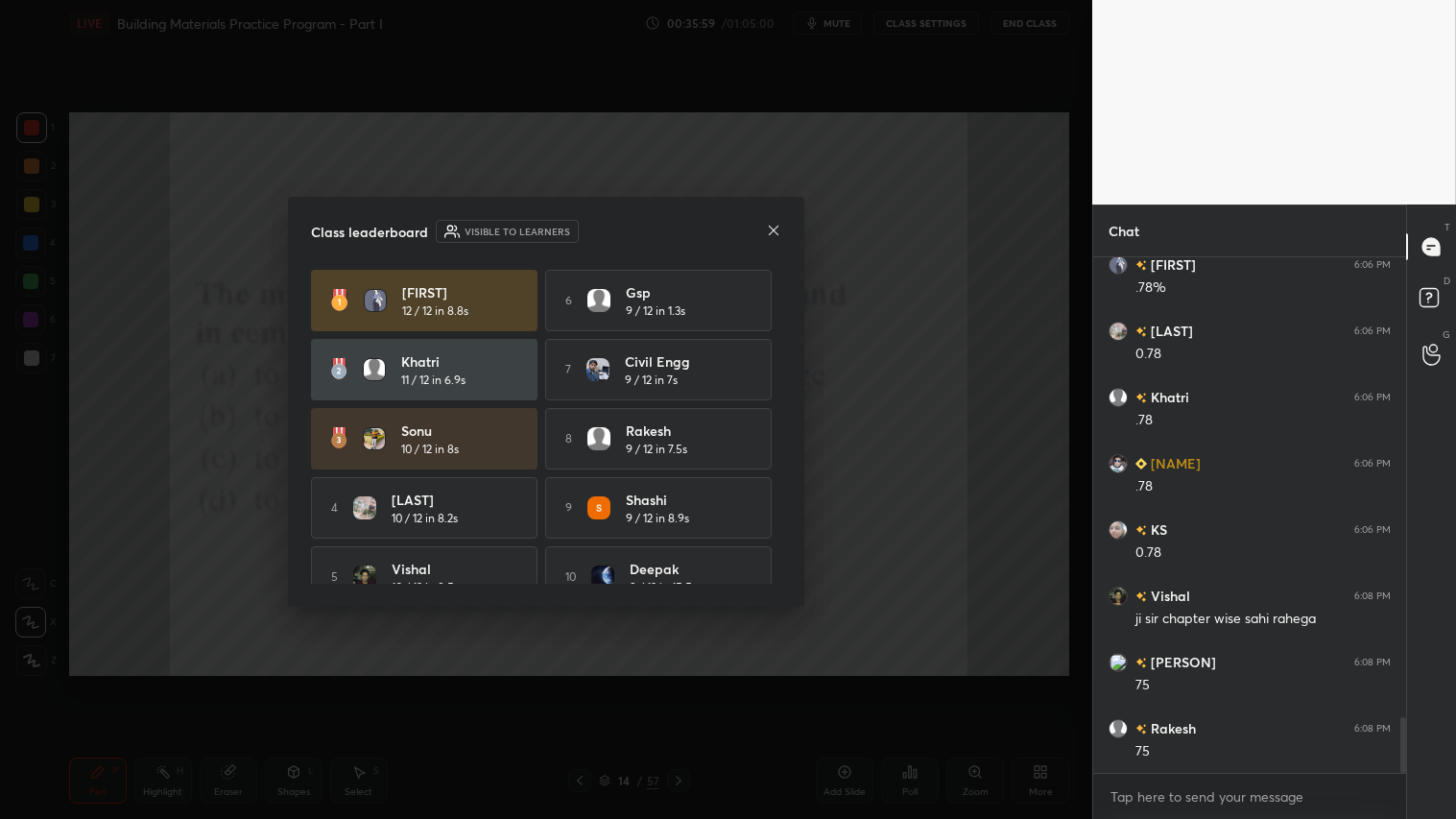 click 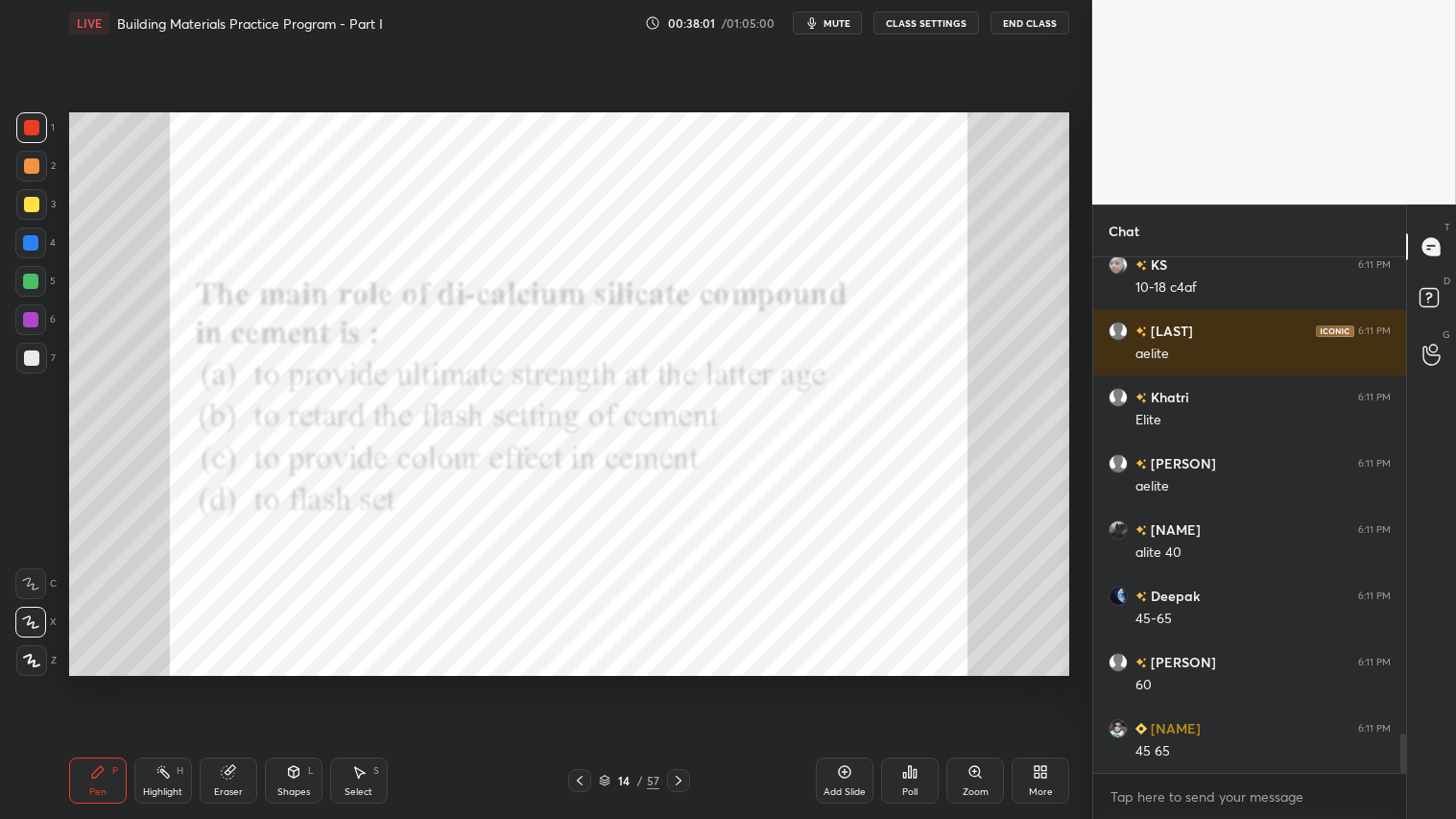 scroll, scrollTop: 6195, scrollLeft: 0, axis: vertical 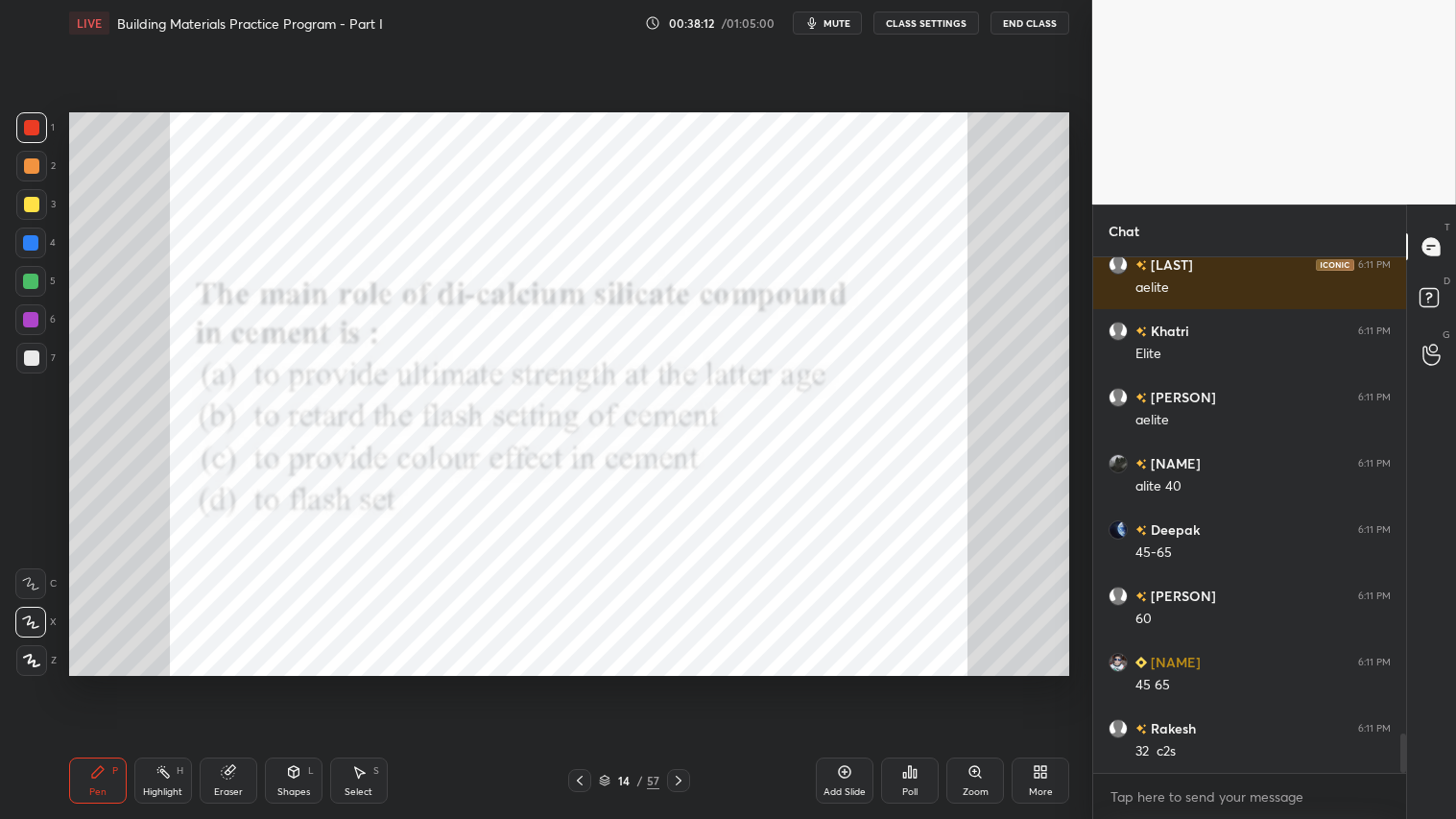 click at bounding box center (32, 128) 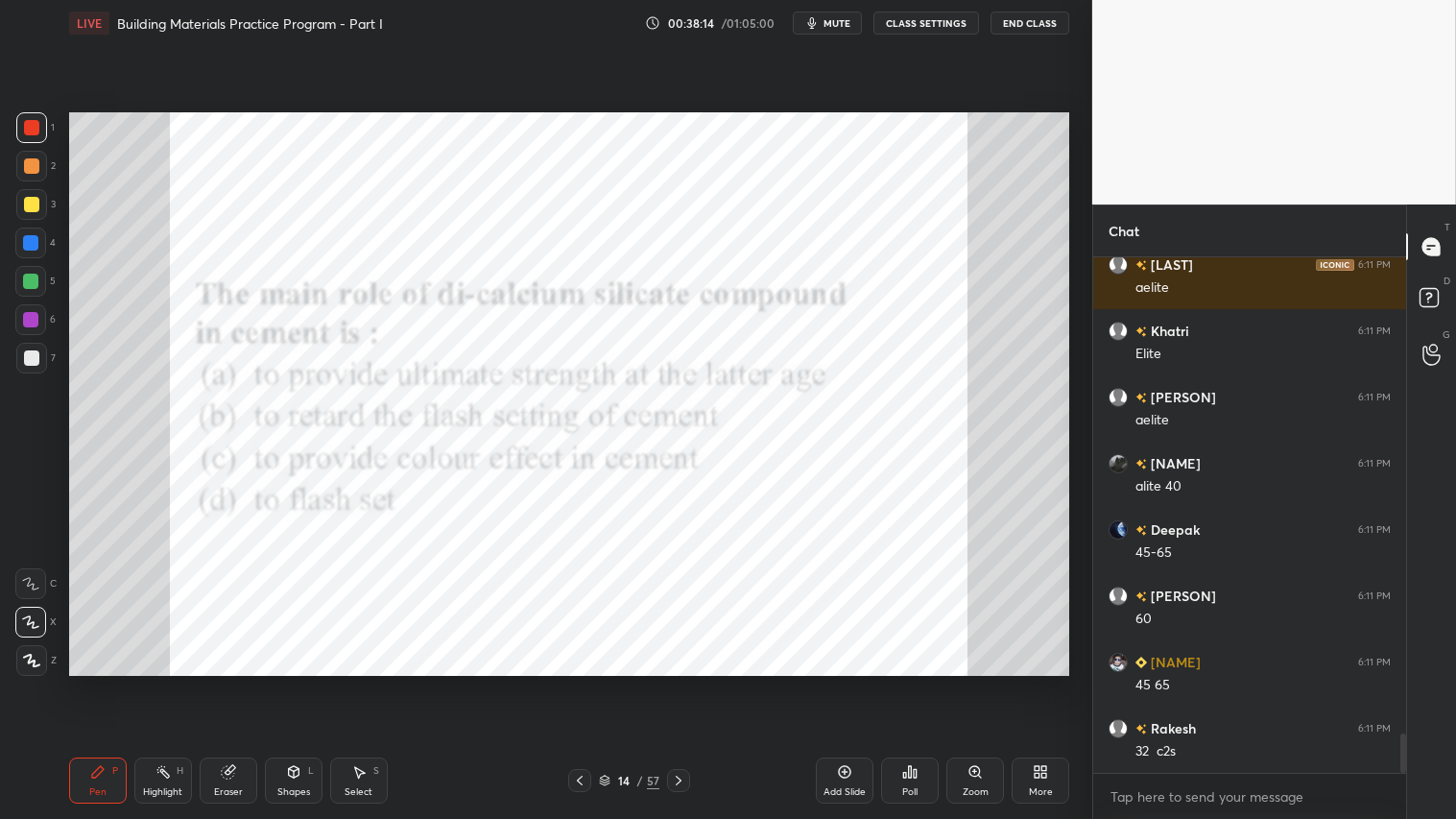 scroll, scrollTop: 6241, scrollLeft: 0, axis: vertical 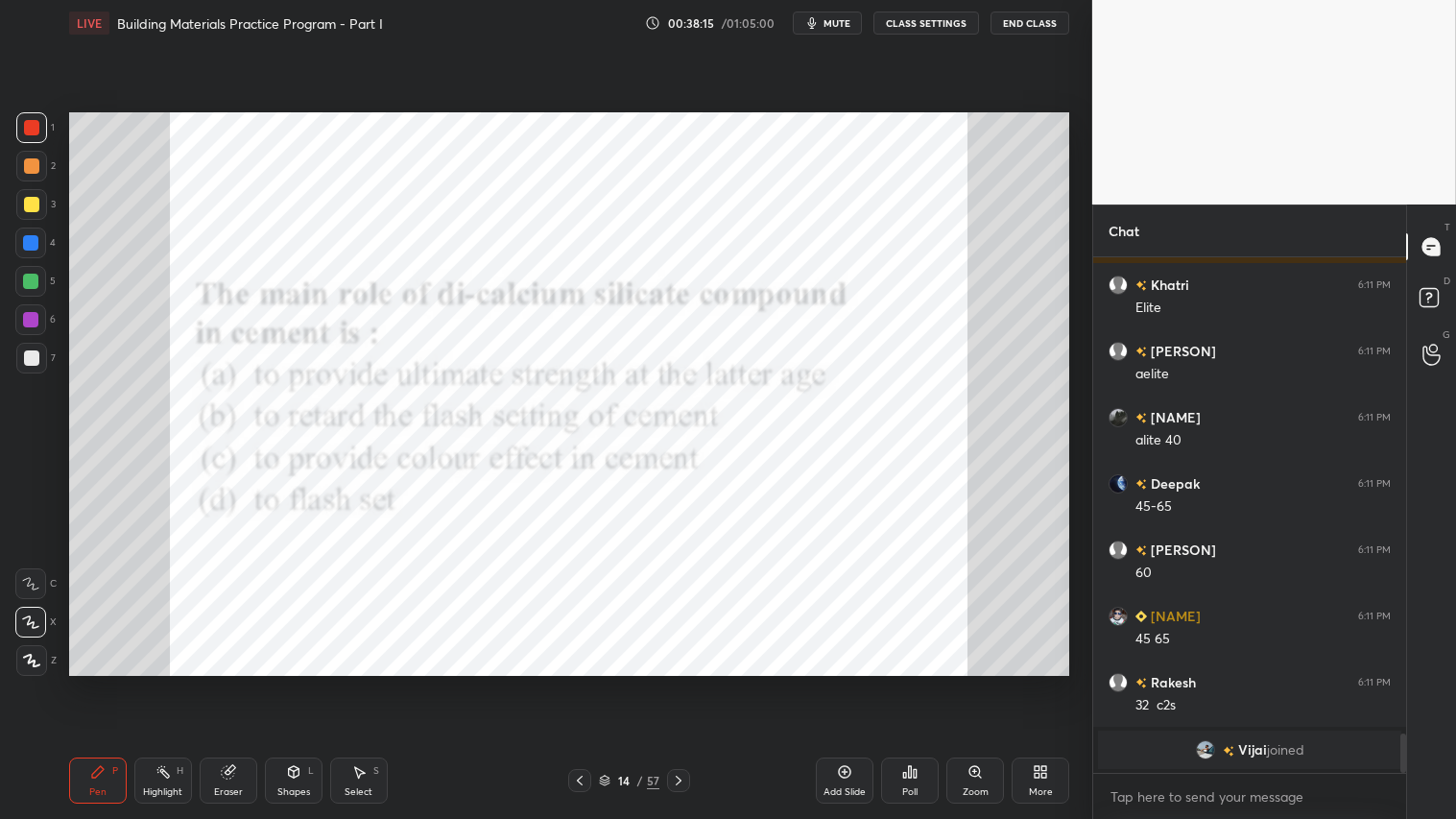 click 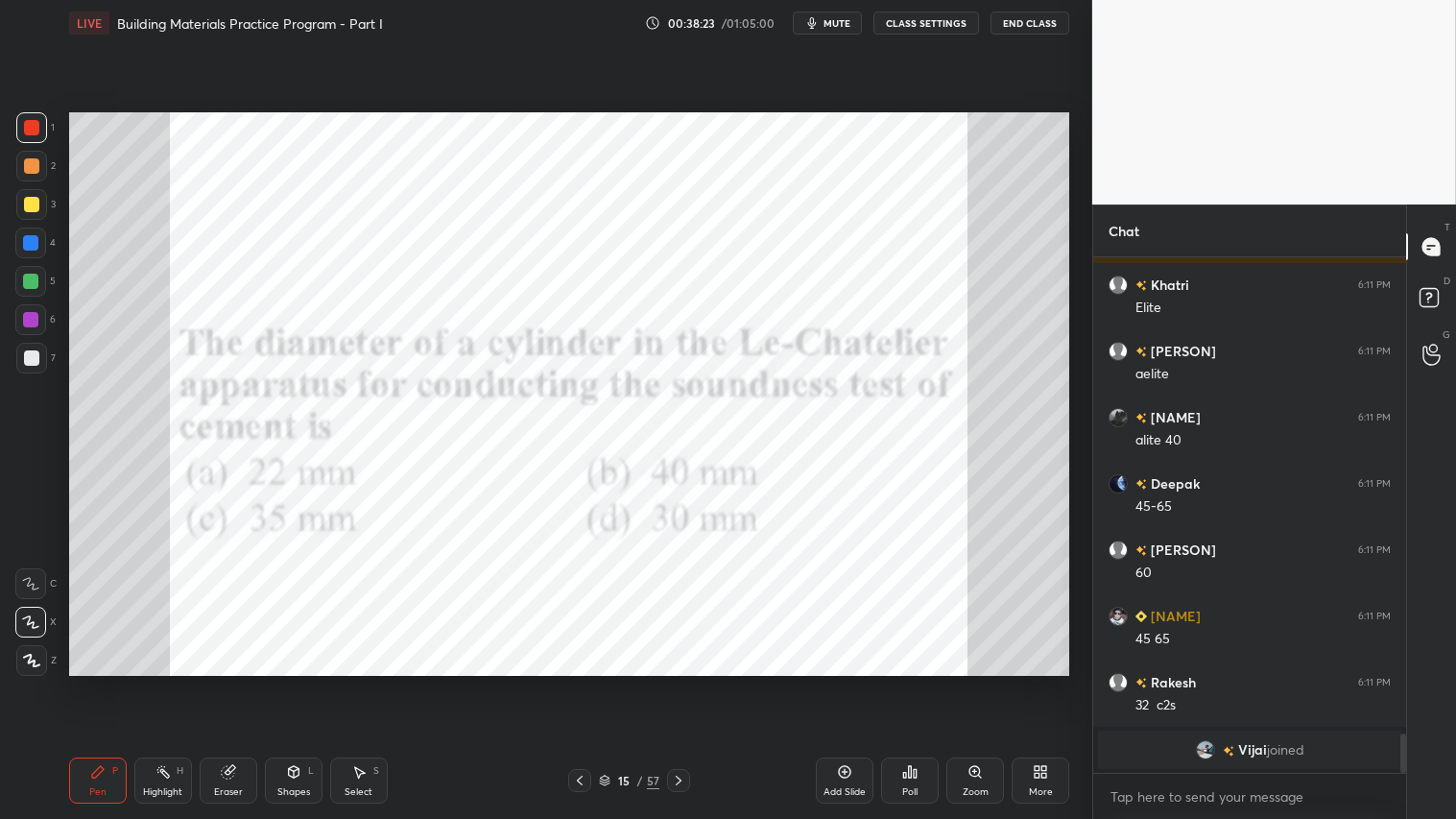 click 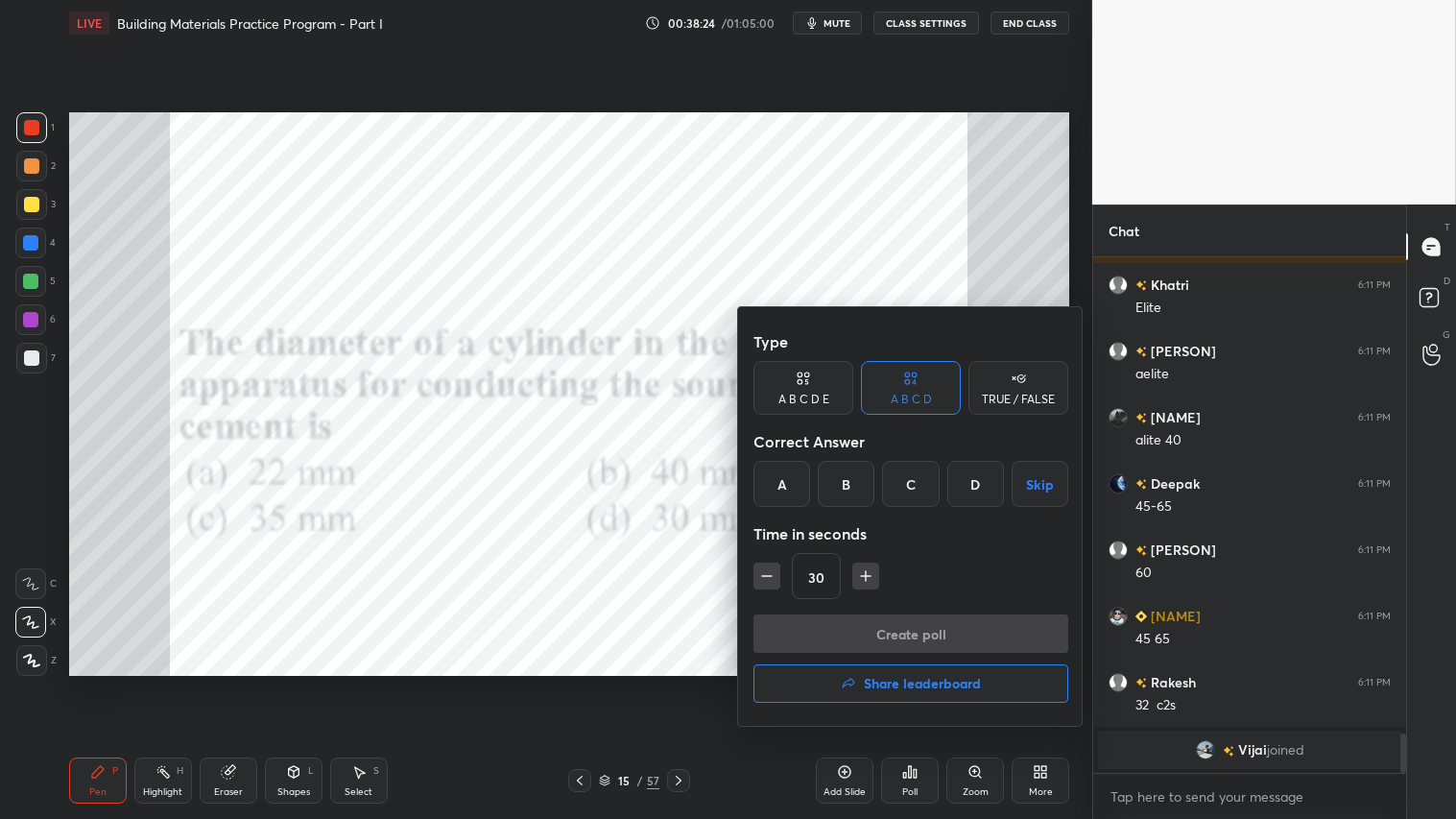 click on "D" at bounding box center (975, 484) 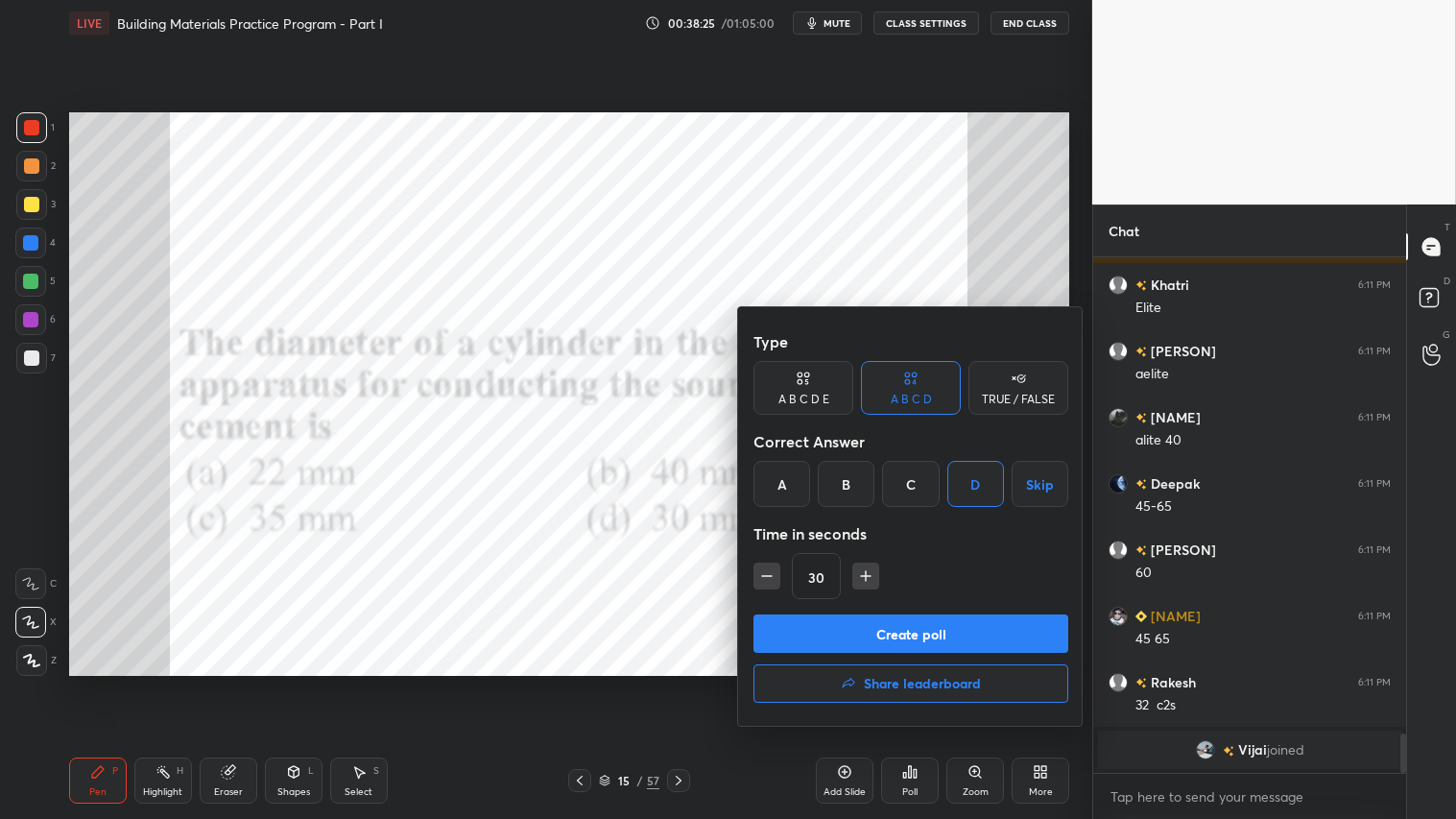 click on "Create poll" at bounding box center [911, 634] 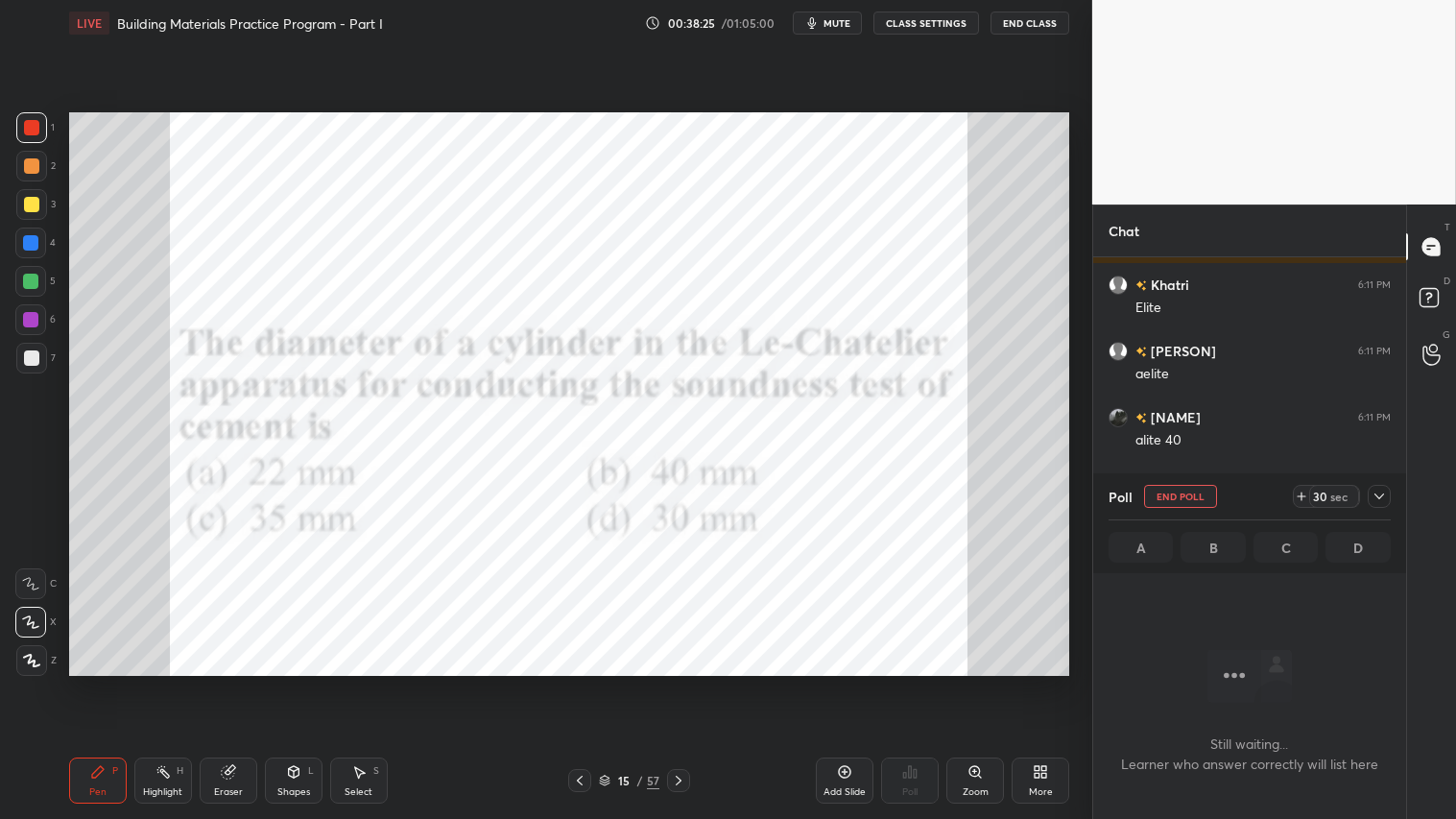 scroll, scrollTop: 420, scrollLeft: 307, axis: both 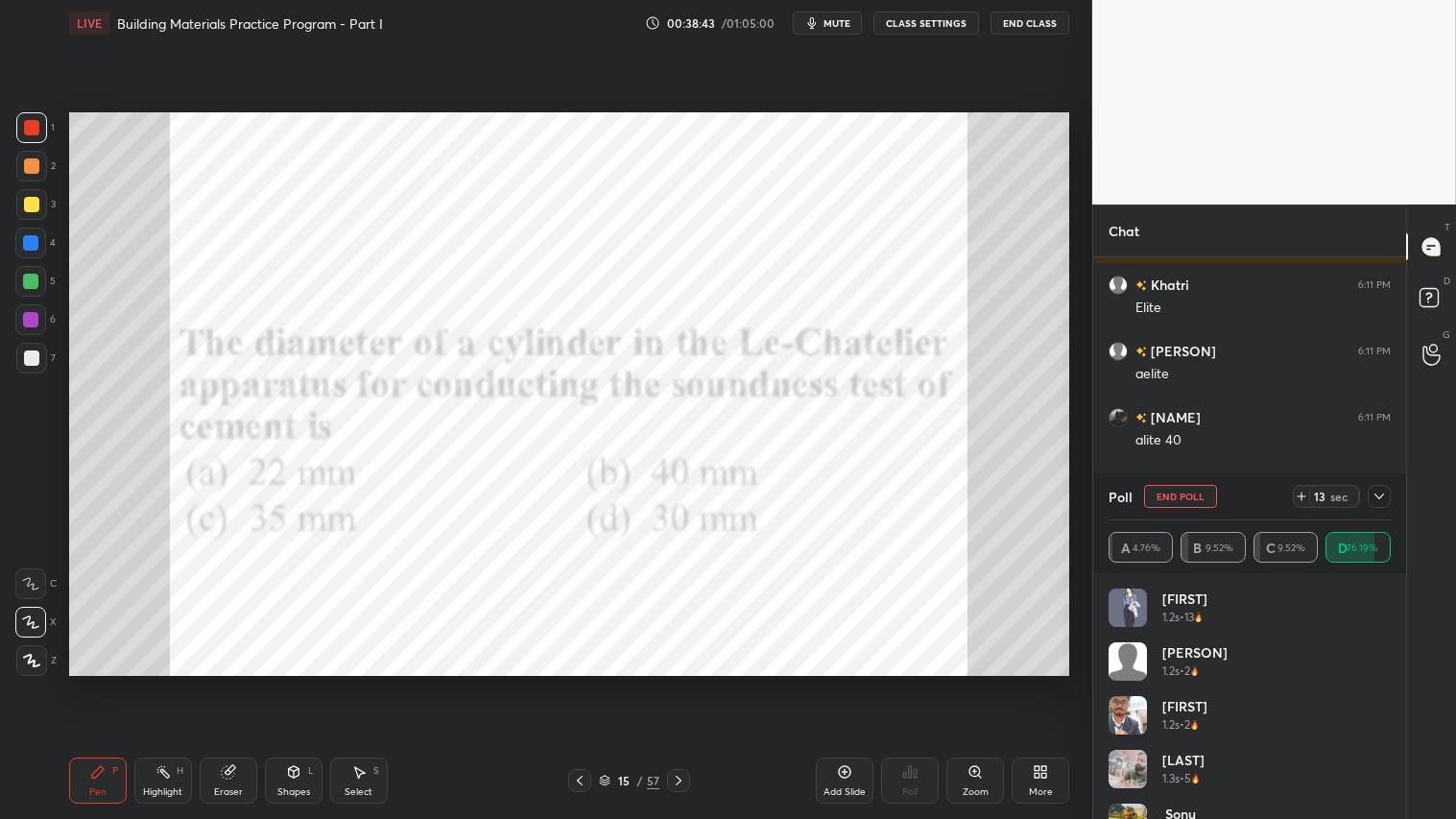 click 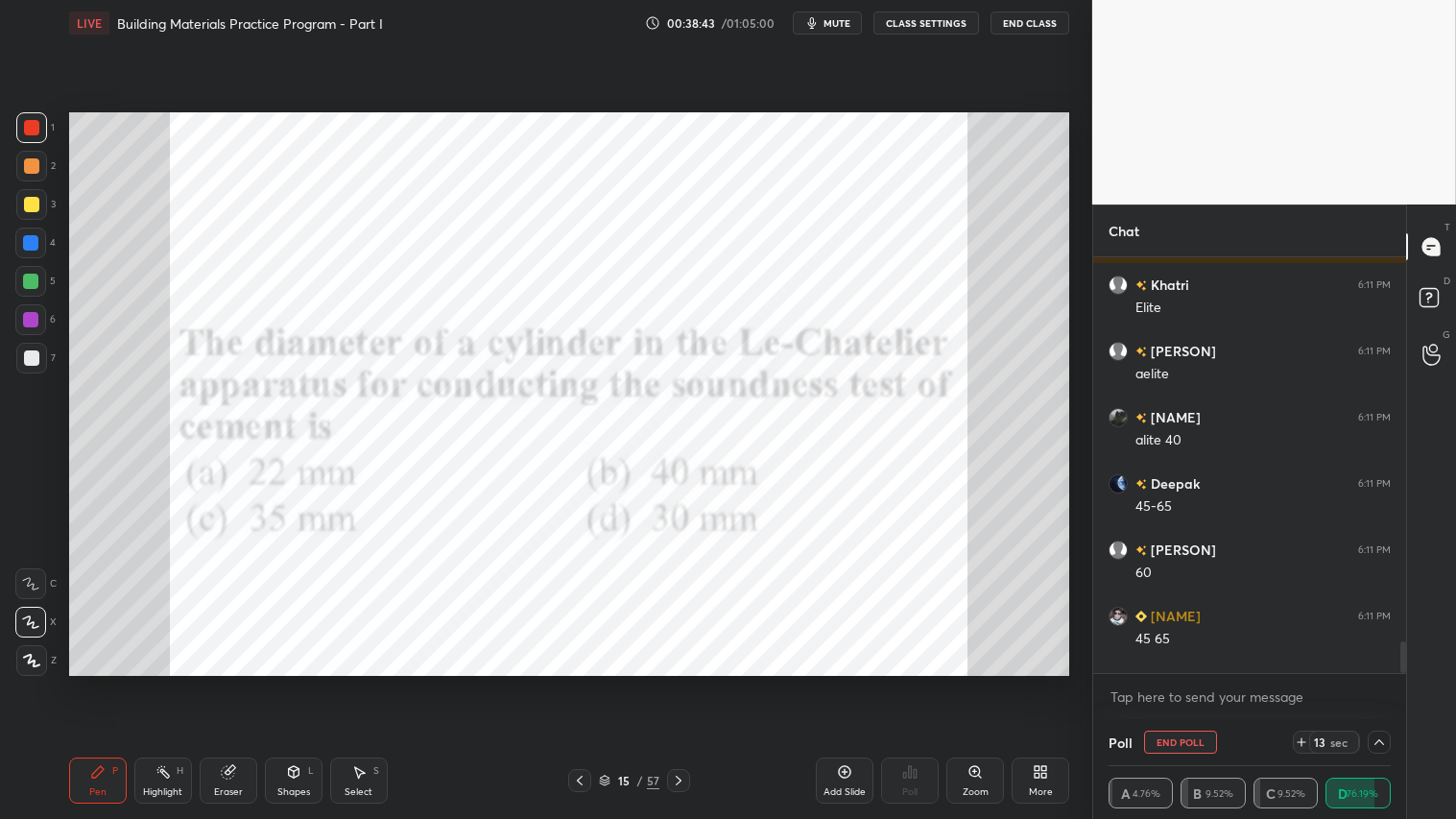 scroll, scrollTop: 4, scrollLeft: 276, axis: both 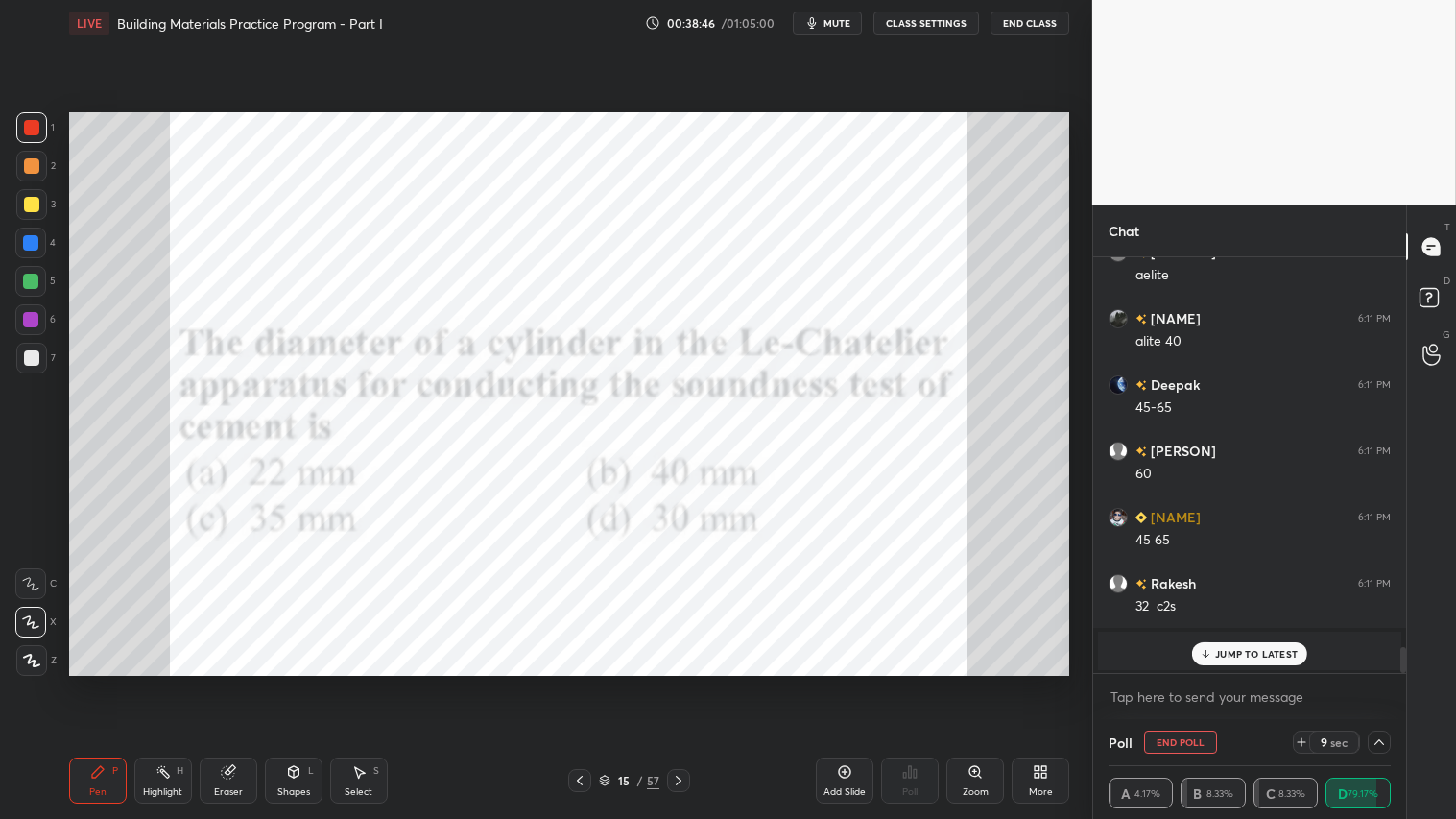 click on "JUMP TO LATEST" at bounding box center (1256, 654) 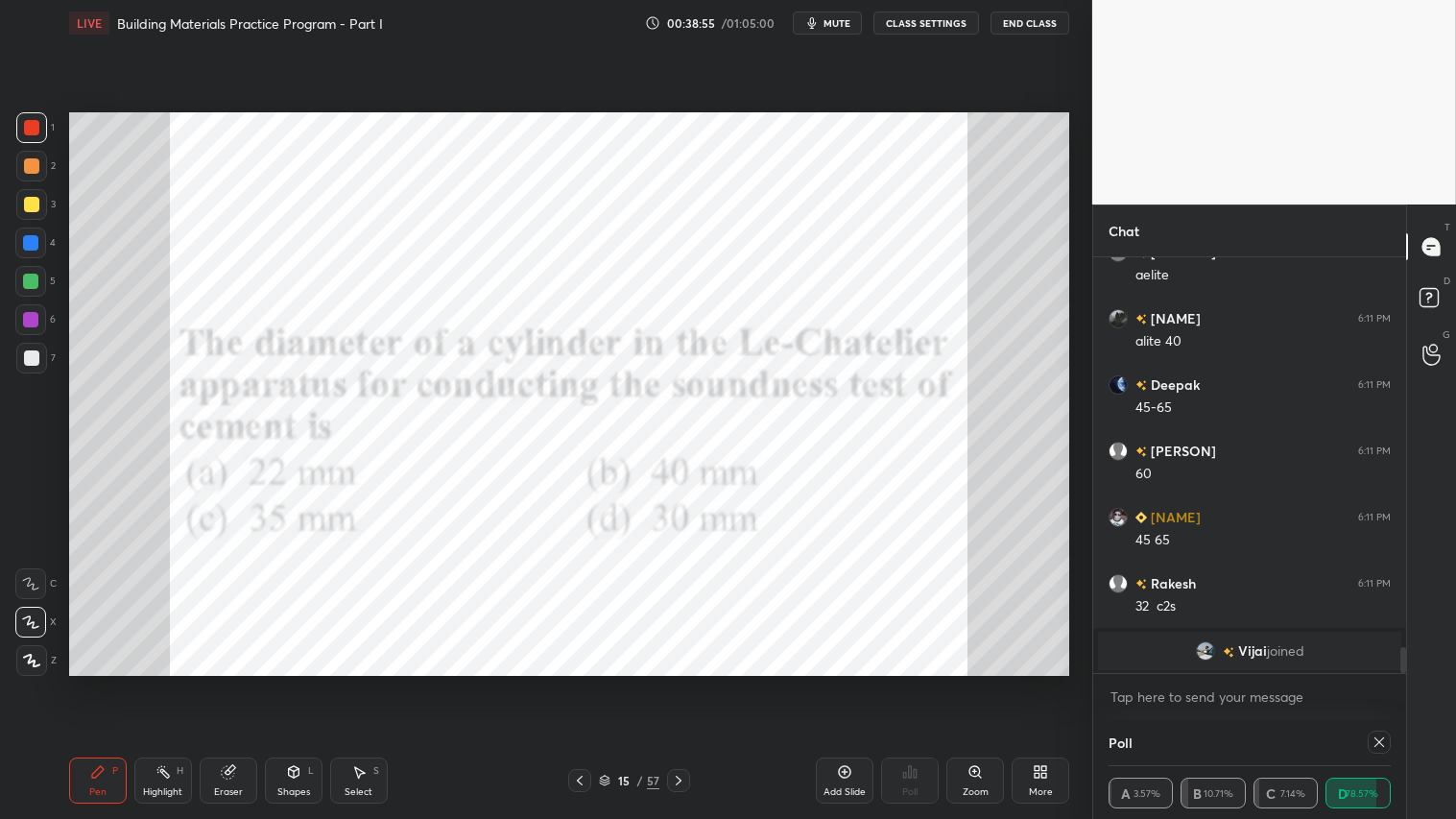 scroll, scrollTop: 5, scrollLeft: 6, axis: both 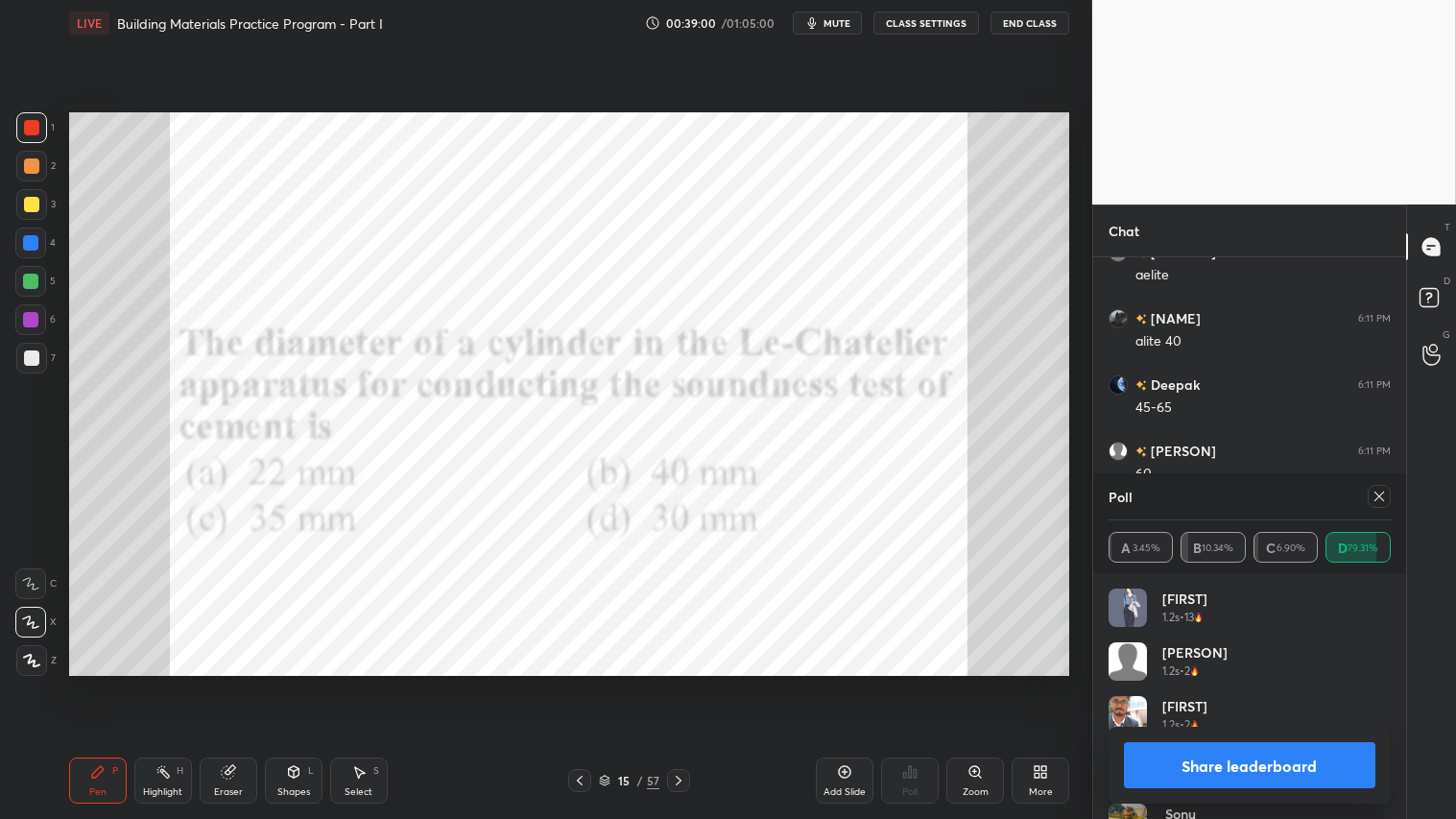click on "Share leaderboard" at bounding box center (1250, 765) 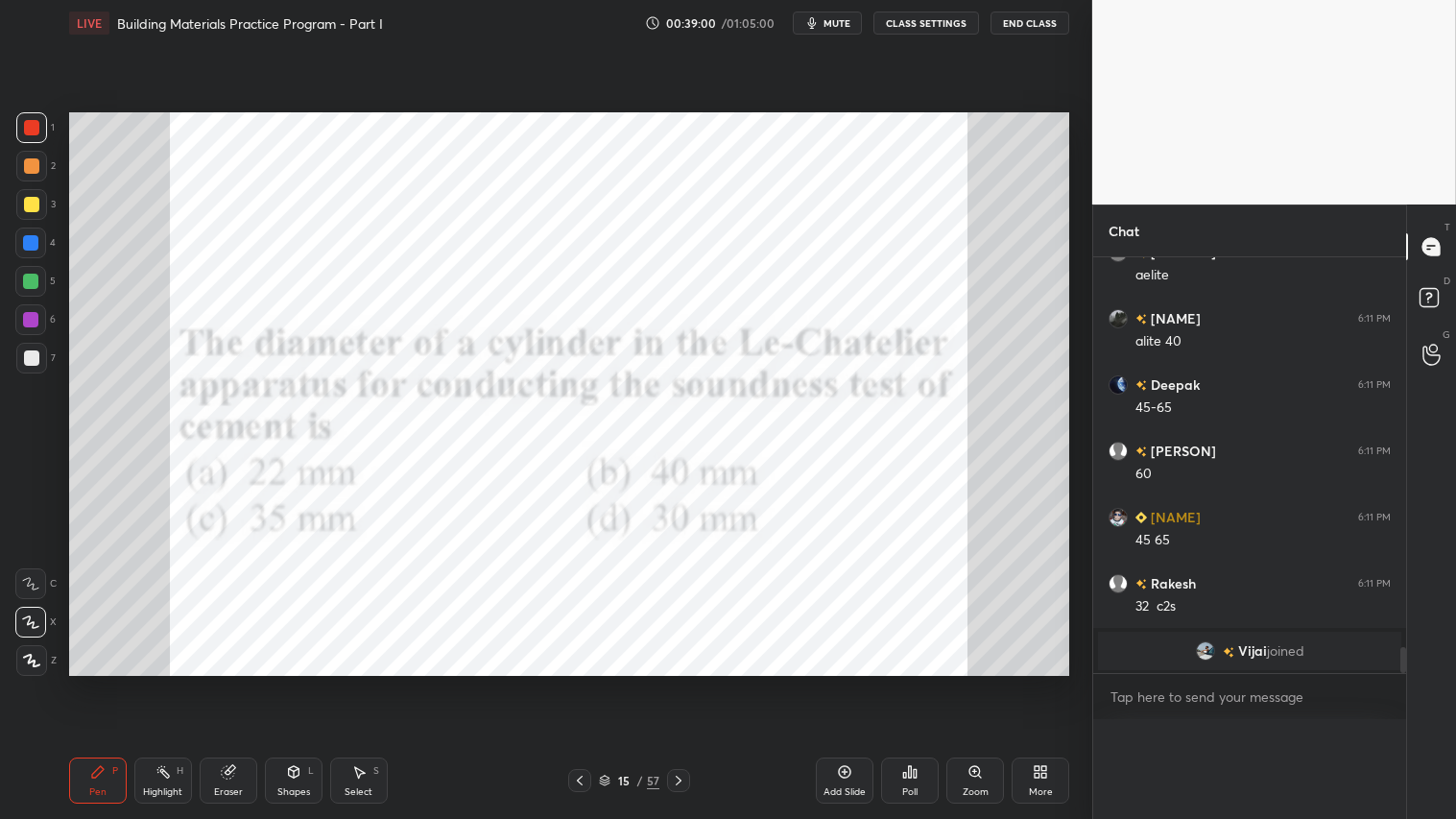 scroll, scrollTop: 1, scrollLeft: 6, axis: both 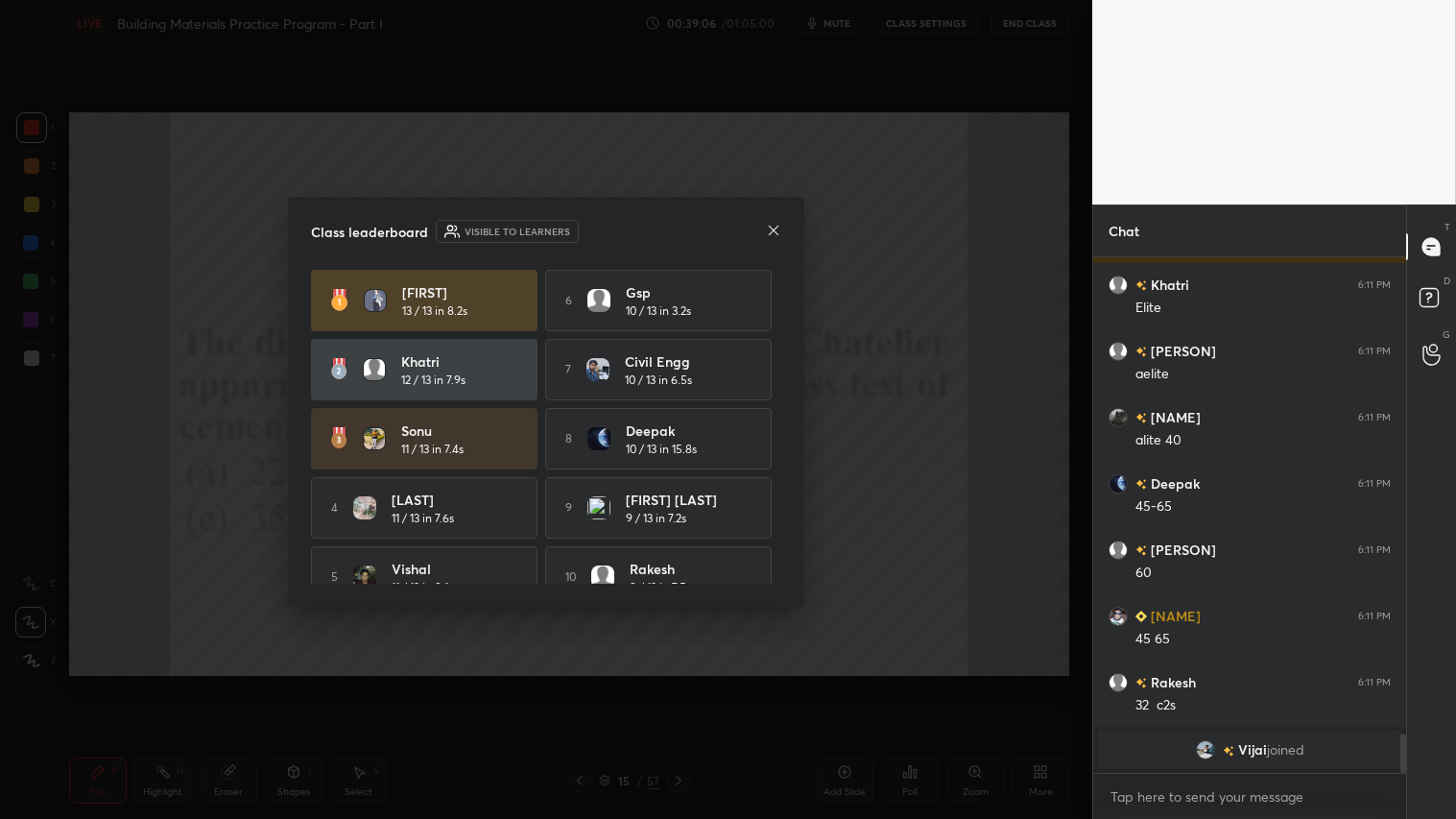 click 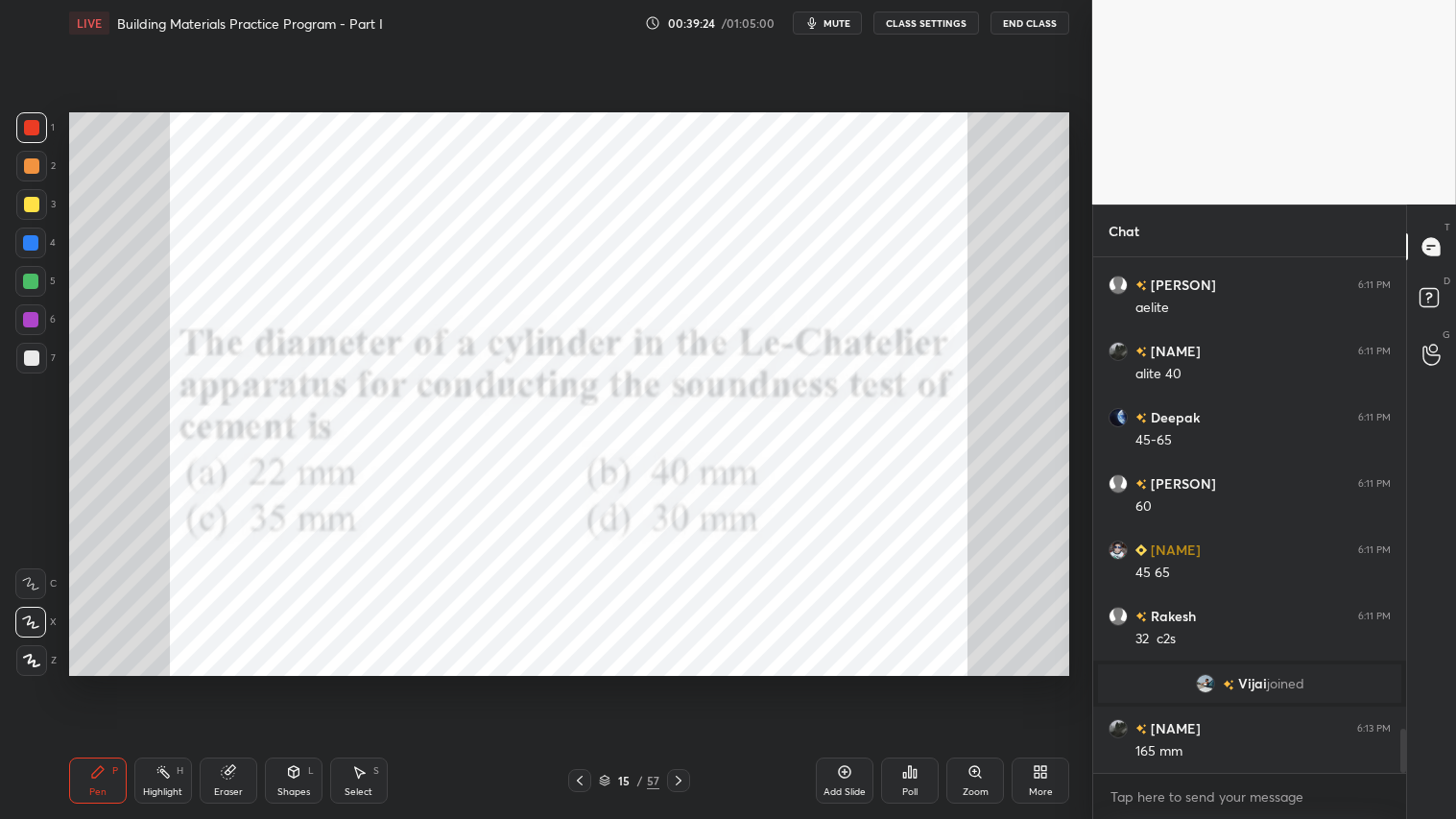 click at bounding box center [32, 128] 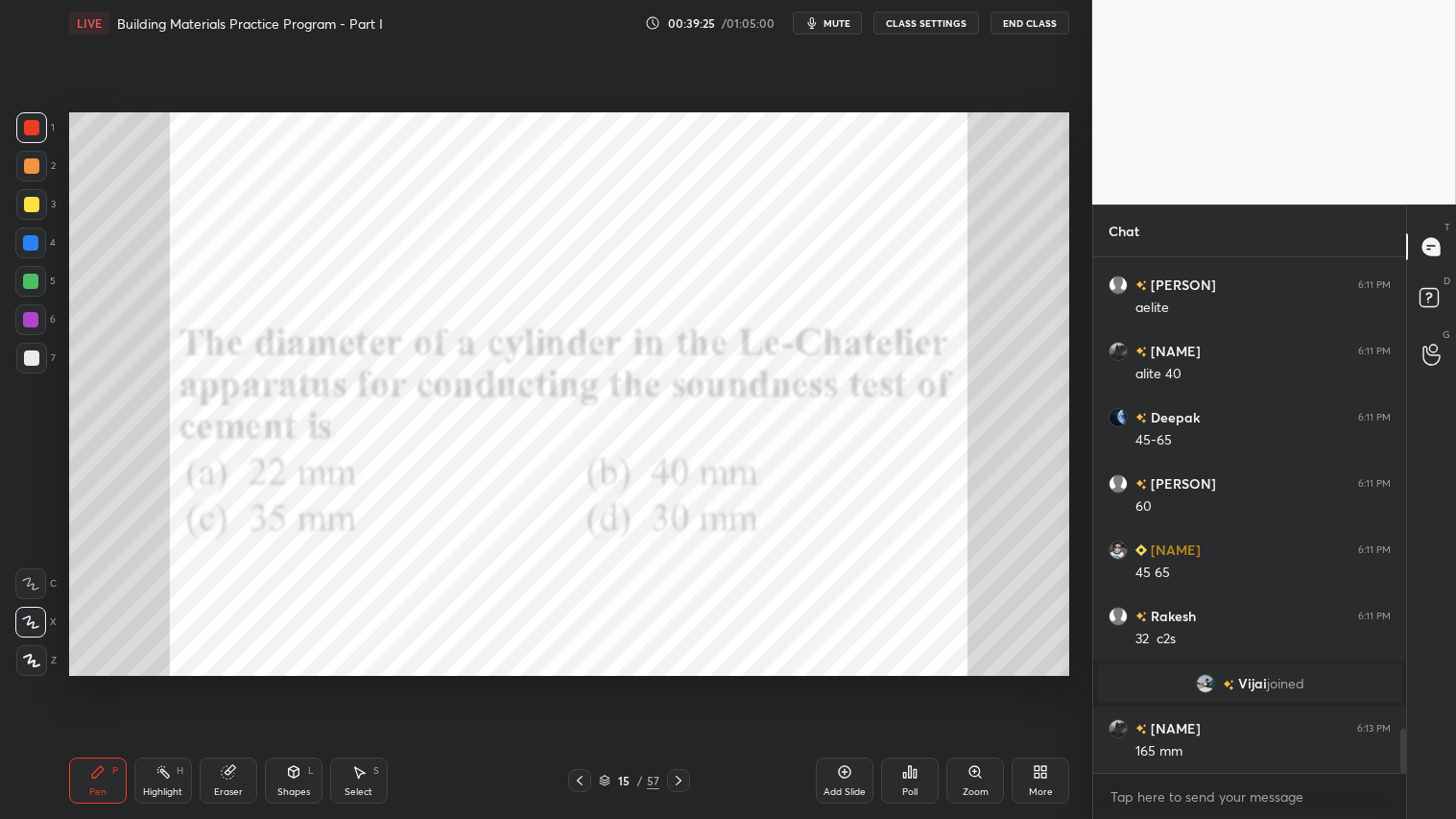 scroll, scrollTop: 5560, scrollLeft: 0, axis: vertical 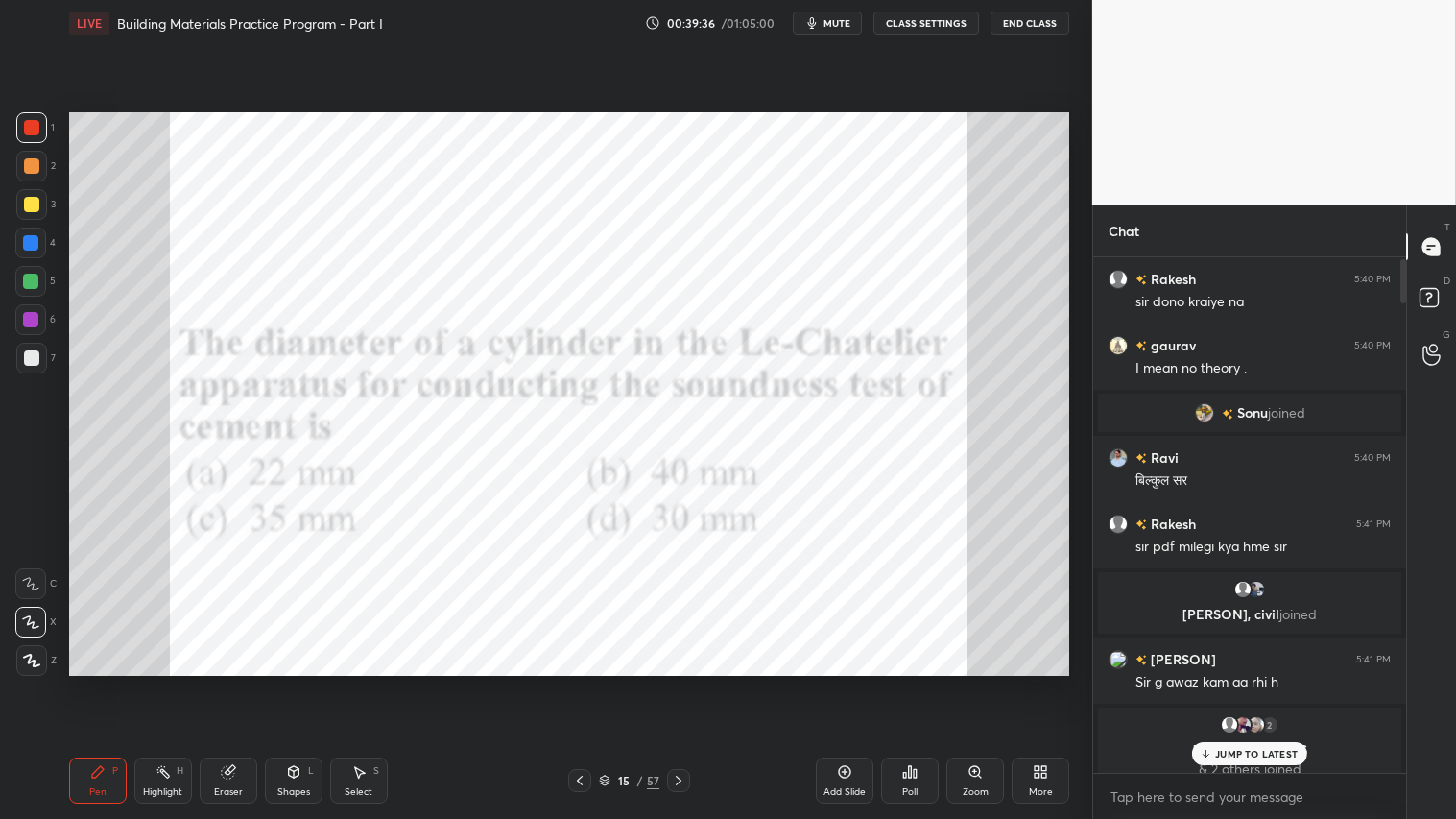 drag, startPoint x: 1413, startPoint y: 707, endPoint x: 1354, endPoint y: 253, distance: 457.8176 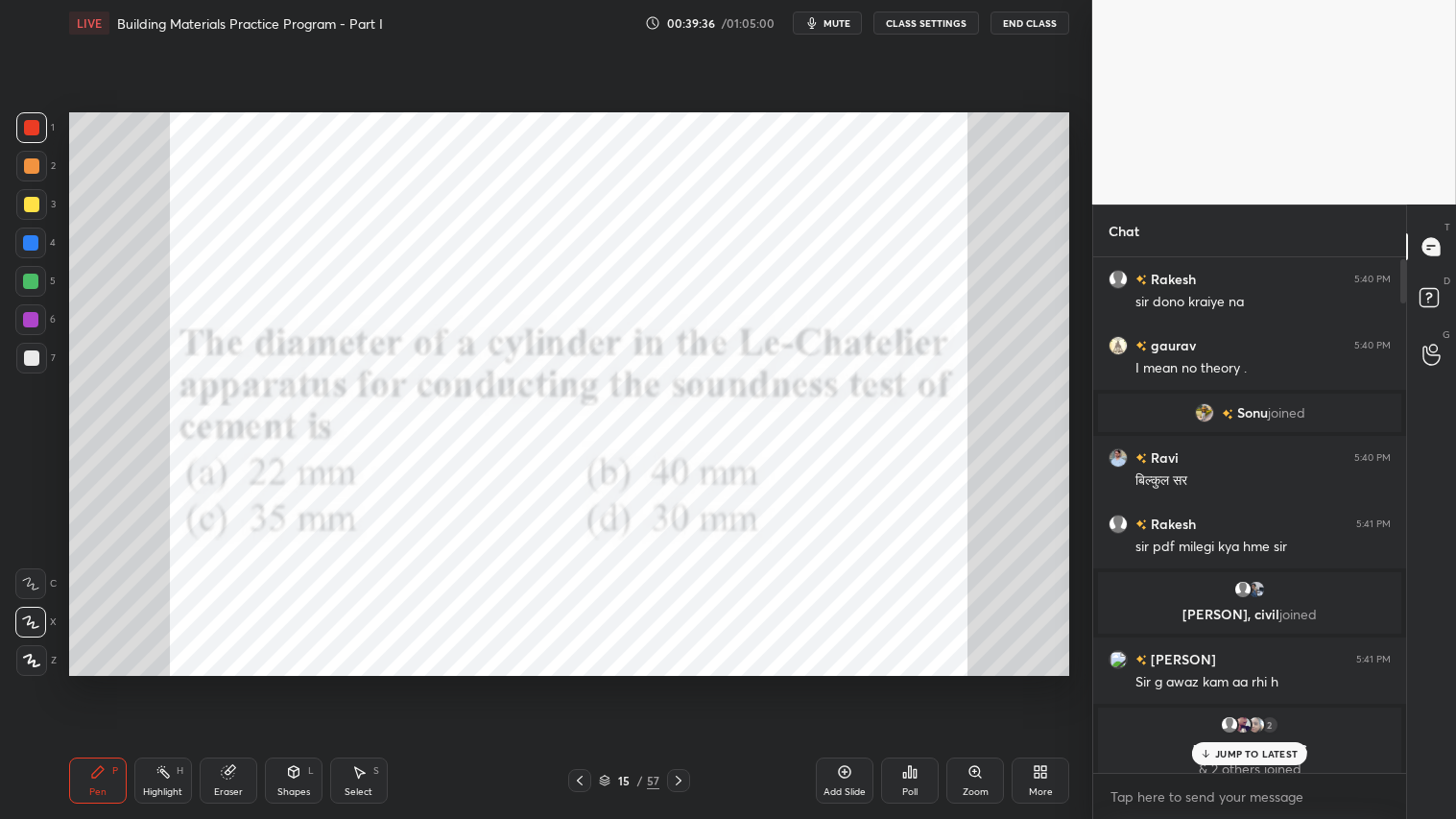 click on "Chat [NAME] 5:40 PM sir dono kraiye na [NAME] 5:40 PM I mean no theory . [NAME] joined [NAME] 5:40 PM बिल्कुल सर [NAME] 5:41 PM sir pdf milegi kya hme sir [NAME], [NAME] joined [NAME] 5:41 PM Sir g awaz kam aa rhi h 2 [NAME], [NAME], [NAME] & 2 others joined [NAME] 5:44 PM hlo sir JUMP TO LATEST Enable hand raising Enable raise hand to speak to learners. Once enabled, chat will be turned off temporarily. Enable x introducing Raise a hand with a doubt Now learners can raise their hand along with a doubt How it works? Doubts asked by learners will show up here NEW DOUBTS ASKED No one has raised a hand yet Can't raise hand Looks like educator just invited you to speak. Please wait before you can raise your hand again. Got it" at bounding box center [1249, 512] 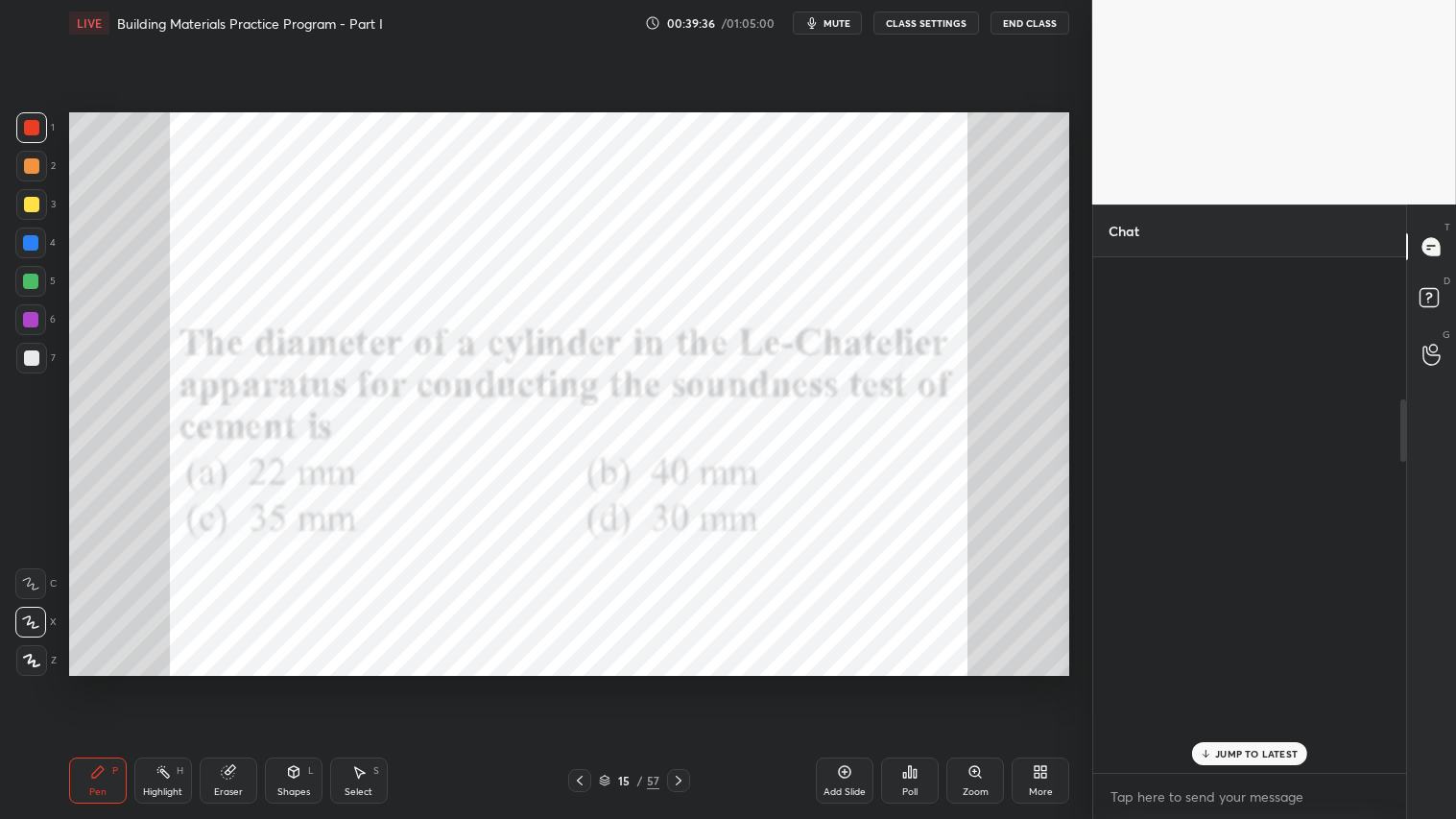 scroll, scrollTop: 1551, scrollLeft: 0, axis: vertical 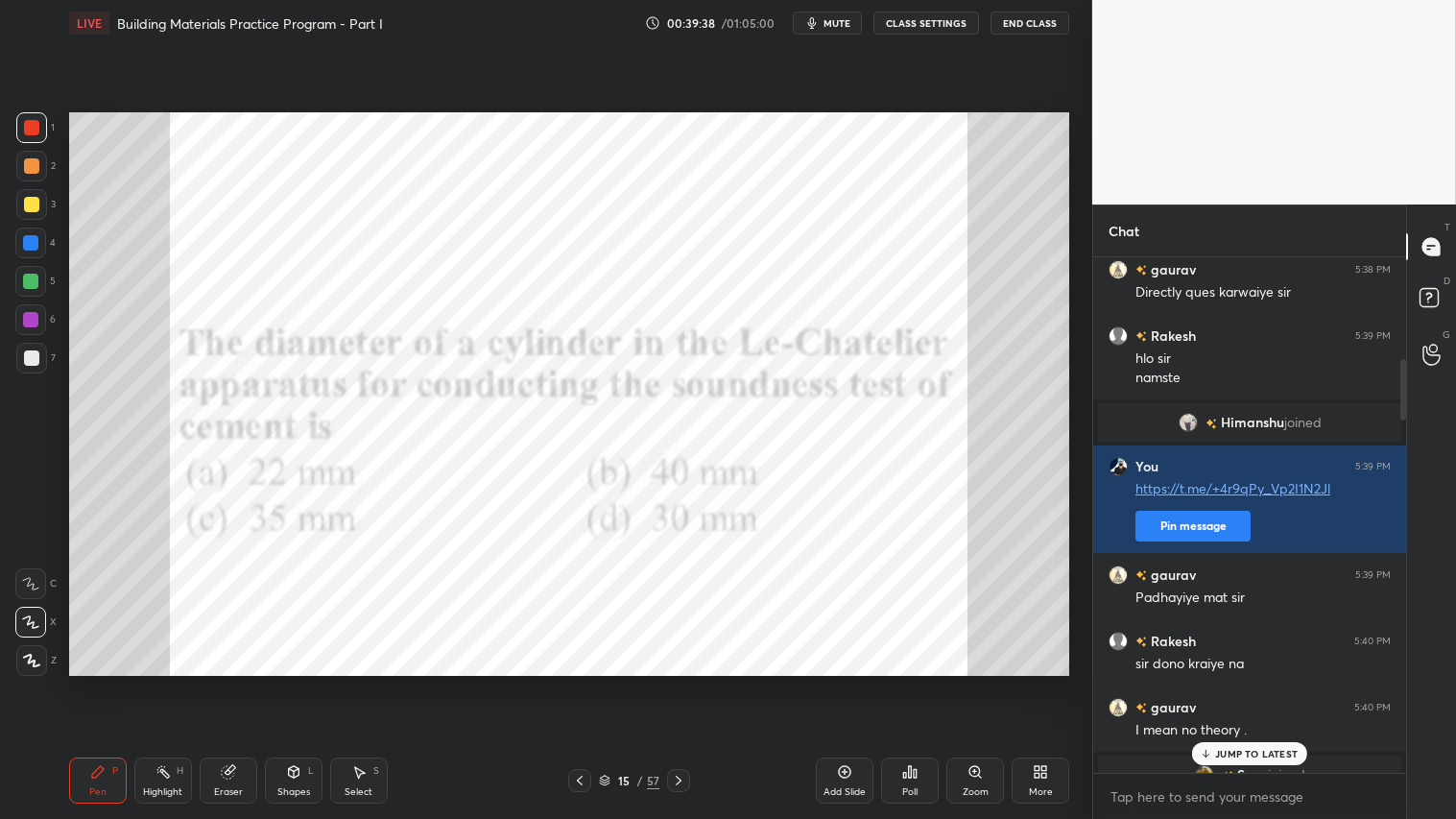 drag, startPoint x: 1407, startPoint y: 398, endPoint x: 1407, endPoint y: 359, distance: 39 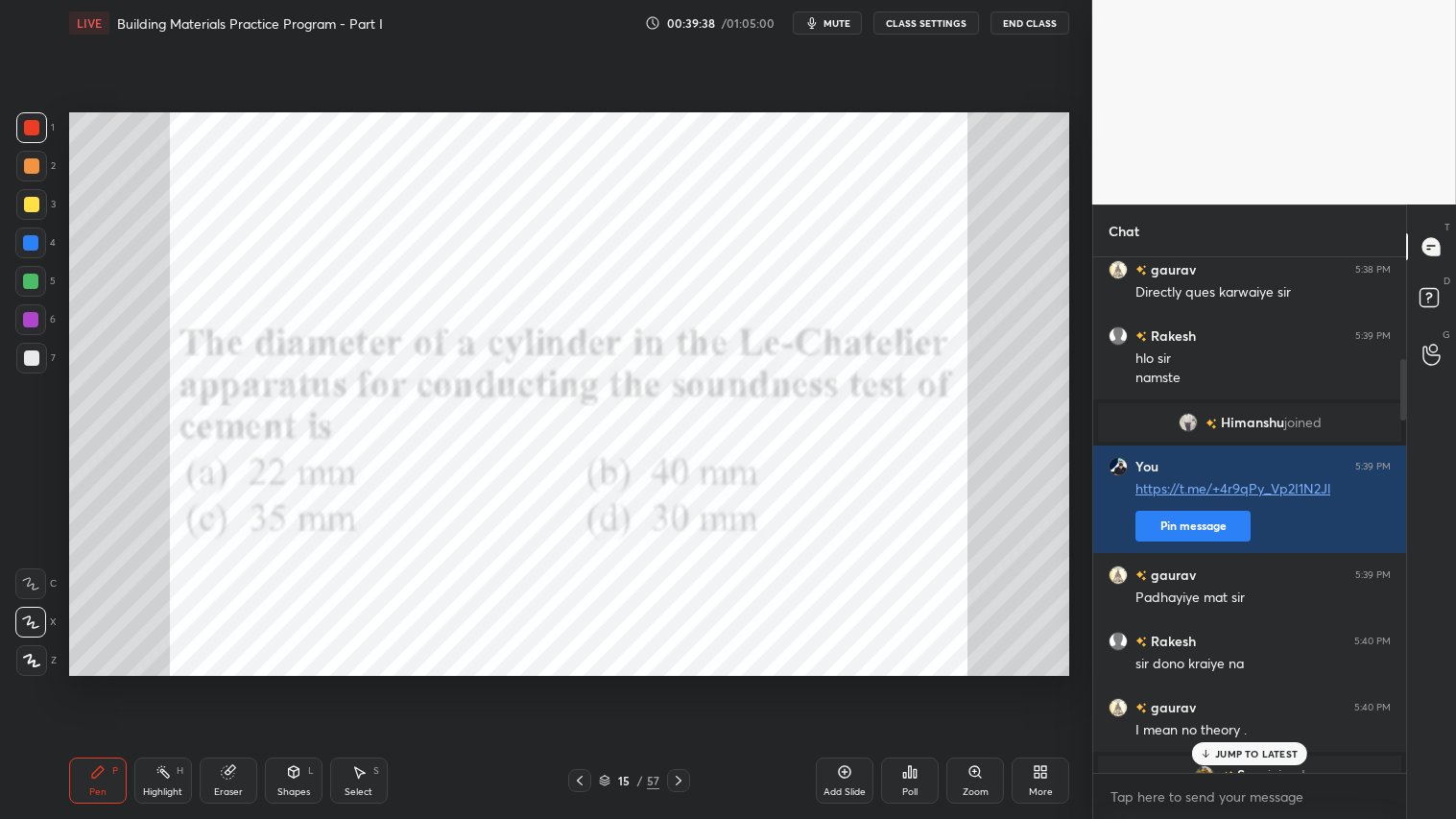 click on "Chat [LAST] 5:37 PM Good evening sir [LAST] joined [LAST] 5:37 PM Good evening Sir [LAST] 5:37 PM yes [LAST] 5:37 PM YES [LAST] 5:37 PM clr [LAST], [LAST], [LAST] joined [LAST] 5:38 PM Good evening sir [LAST] 5:38 PM sir Engg Mechanics notes provide kr dijiye [LAST], [LAST] joined [LAST] 5:38 PM Directly ques karwaiye sir [LAST] 5:39 PM hlo sir namste [LAST] joined You 5:39 PM https://t.me/+4r9qPy_Vp2I1N2Jl Pin message [LAST] 5:39 PM Padhayiye mat sir [LAST] 5:40 PM sir dono kraiye na [LAST] 5:40 PM I mean no theory . [LAST] joined [LAST] 5:40 PM बिल्कुल सर JUMP TO LATEST Enable hand raising Enable raise hand to speak to learners. Once enabled, chat will be turned off temporarily. Enable x   introducing Raise a hand with a doubt Now learners can raise their hand along with a doubt  How it works? Doubts asked by learners will show up here NEW DOUBTS ASKED No one has raised a hand yet Can't raise hand Got it T Messages (T) D Doubts (D) G Raise Hand (G)" at bounding box center (1274, 512) 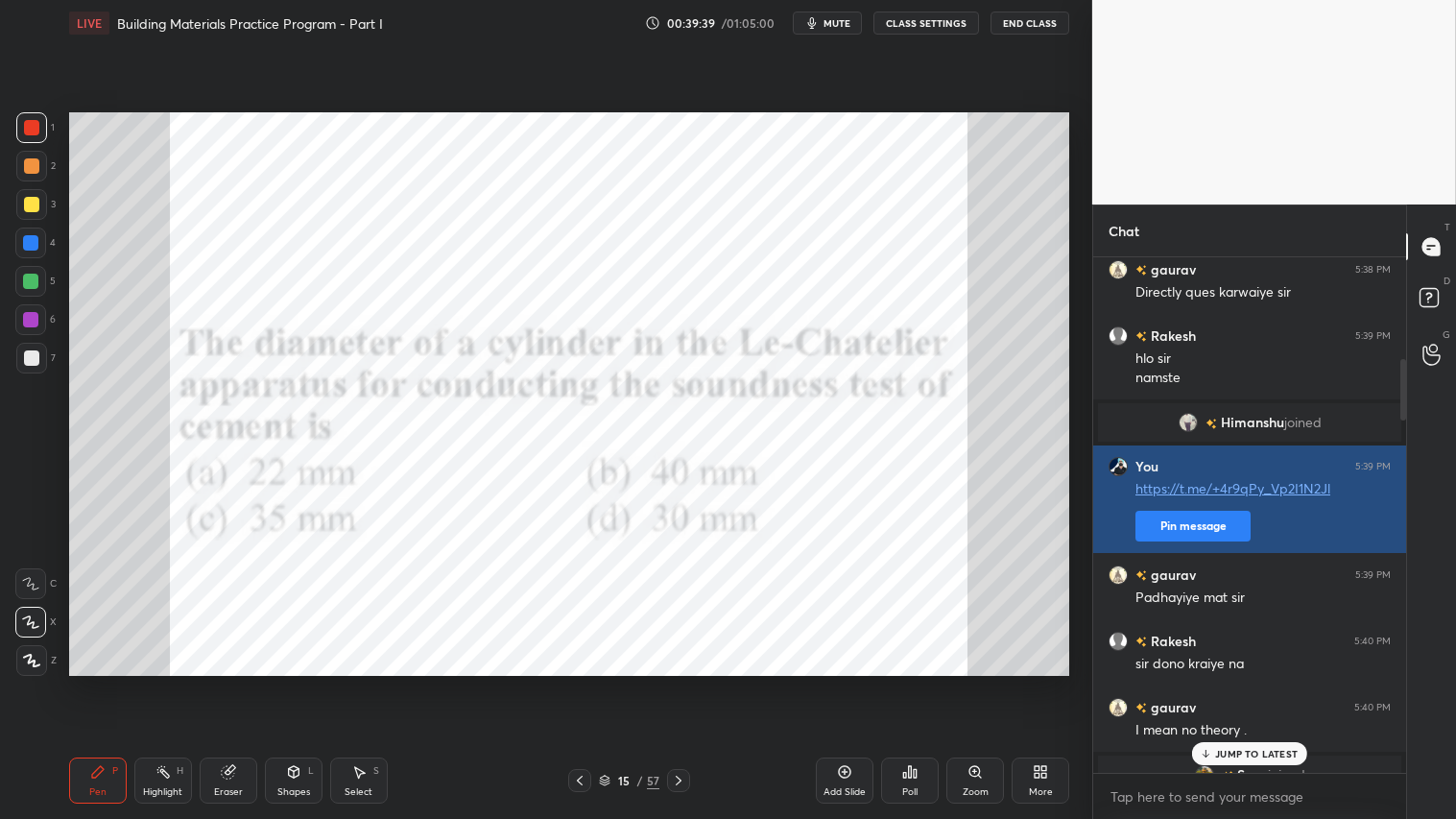 click on "Pin message" at bounding box center [1193, 526] 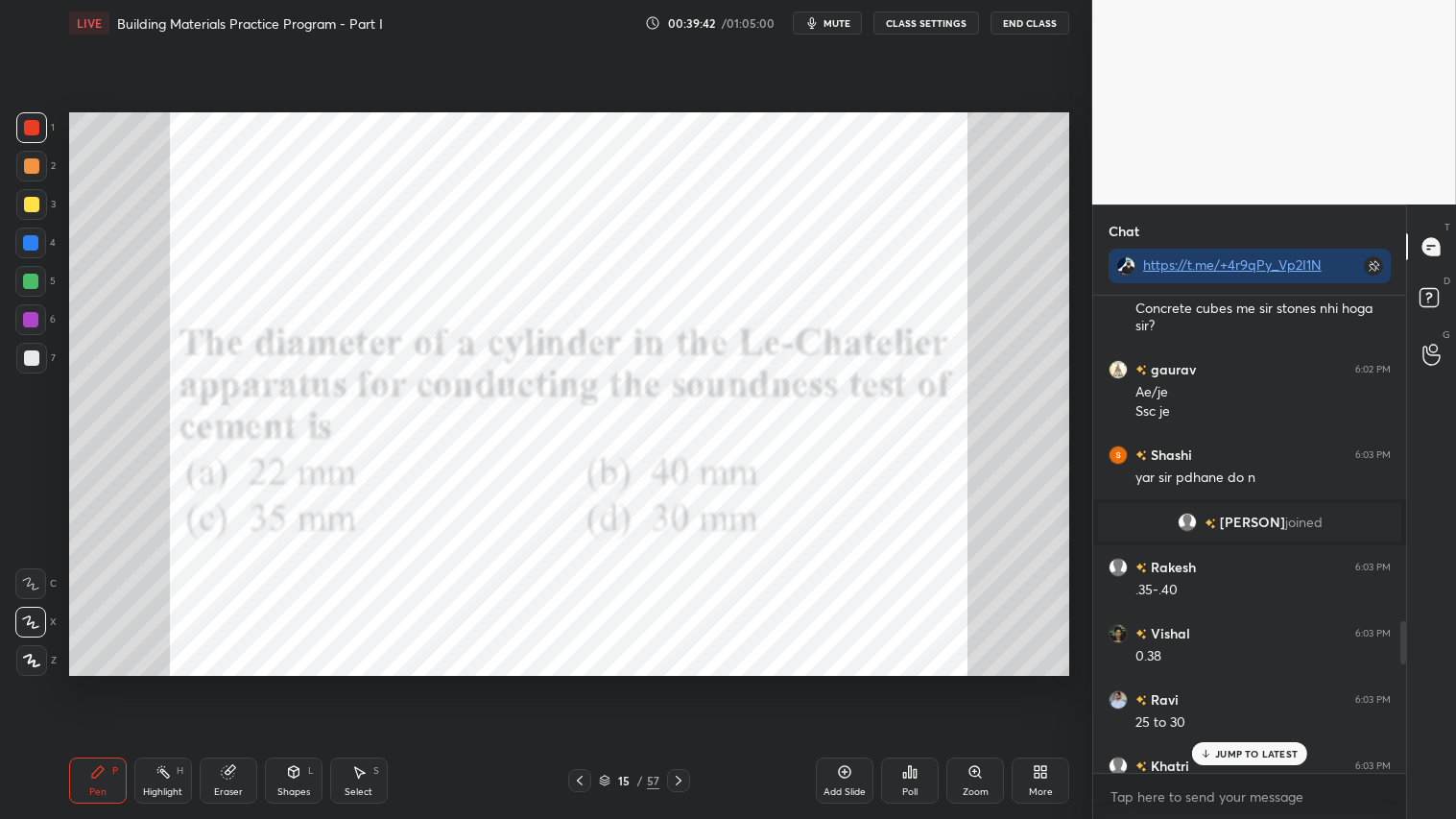 drag, startPoint x: 1402, startPoint y: 420, endPoint x: 1378, endPoint y: 805, distance: 385.74733 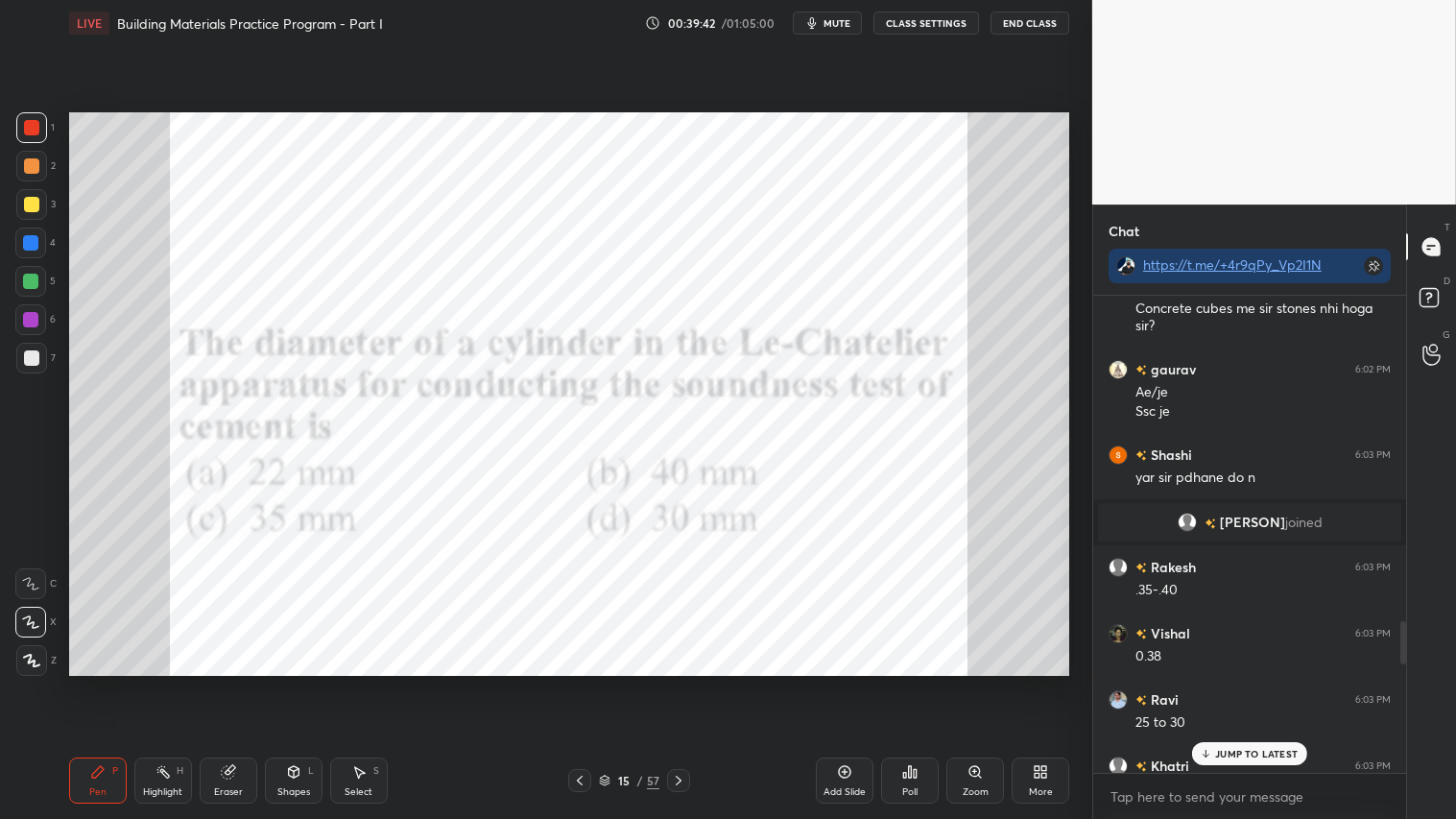 click on "[PERSON]  joined KS 6:01 PM vicat [PERSON] 6:01 PM Concrete cubes me sir stones nhi hoga sir? [PERSON] 6:02 PM Ae/je Ssc je [PERSON] 6:03 PM yar sir pdhane do n [PERSON]  joined [PERSON] 6:03 PM .35-.40 [PERSON] 6:03 PM 0.38 [PERSON] 6:03 PM 25 to 30 [PERSON] 6:03 PM 38% [PERSON] 6:03 PM 38 perc [PERSON] 6:03 PM 23% chemical reaction [PERSON] 6:03 PM 0.15 for gel space KS 6:03 PM 23 KS 6:04 PM 23+15=38 [PERSON]  joined [PERSON] 6:05 PM d [PERSON] 6:06 PM Lime [PERSON] 6:06 PM Free lime JUMP TO LATEST Enable hand raising Enable raise hand to speak to learners. Once enabled, chat will be turned off temporarily. Enable x" at bounding box center [1250, 557] 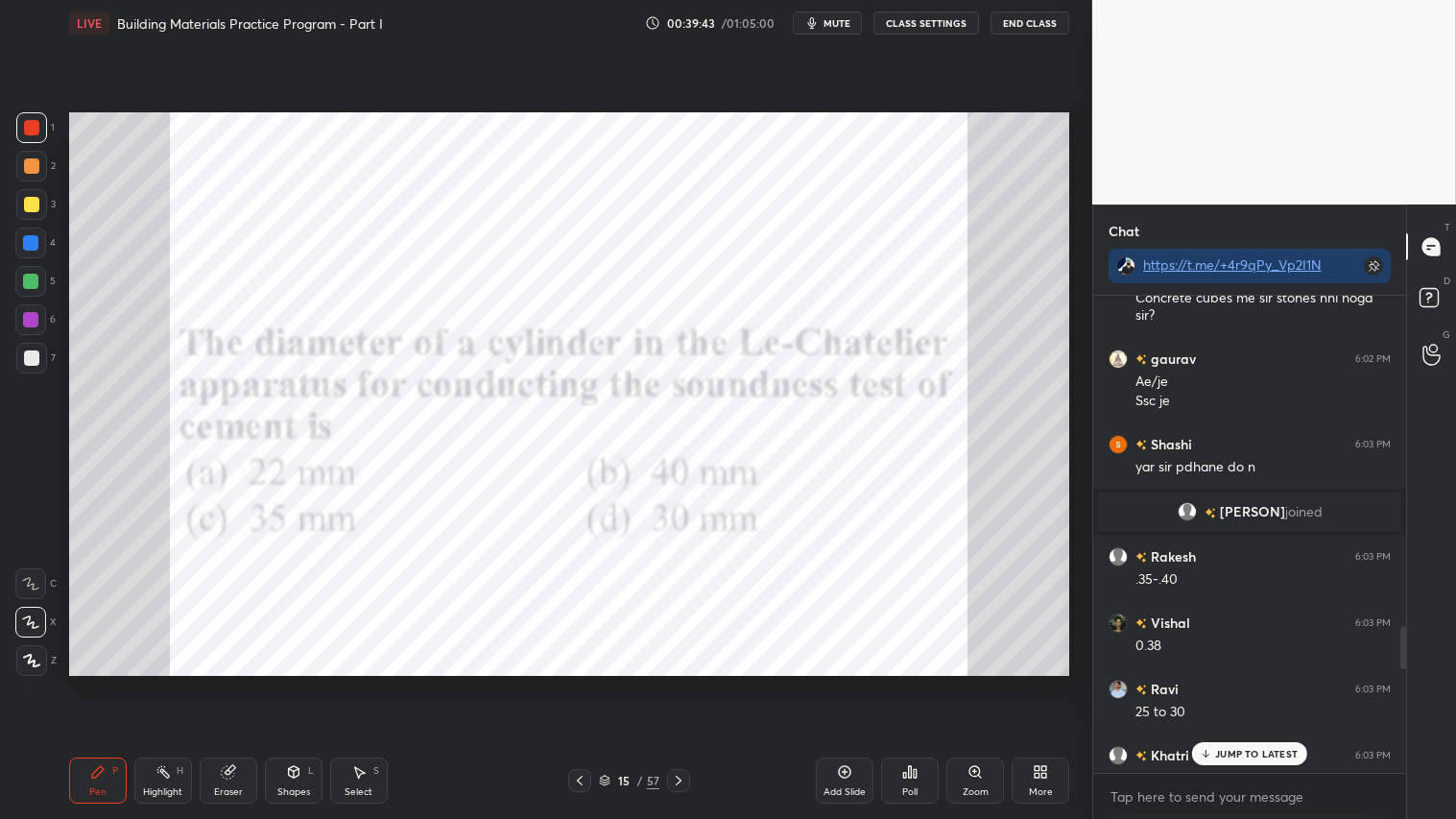 click on "JUMP TO LATEST" at bounding box center (1256, 754) 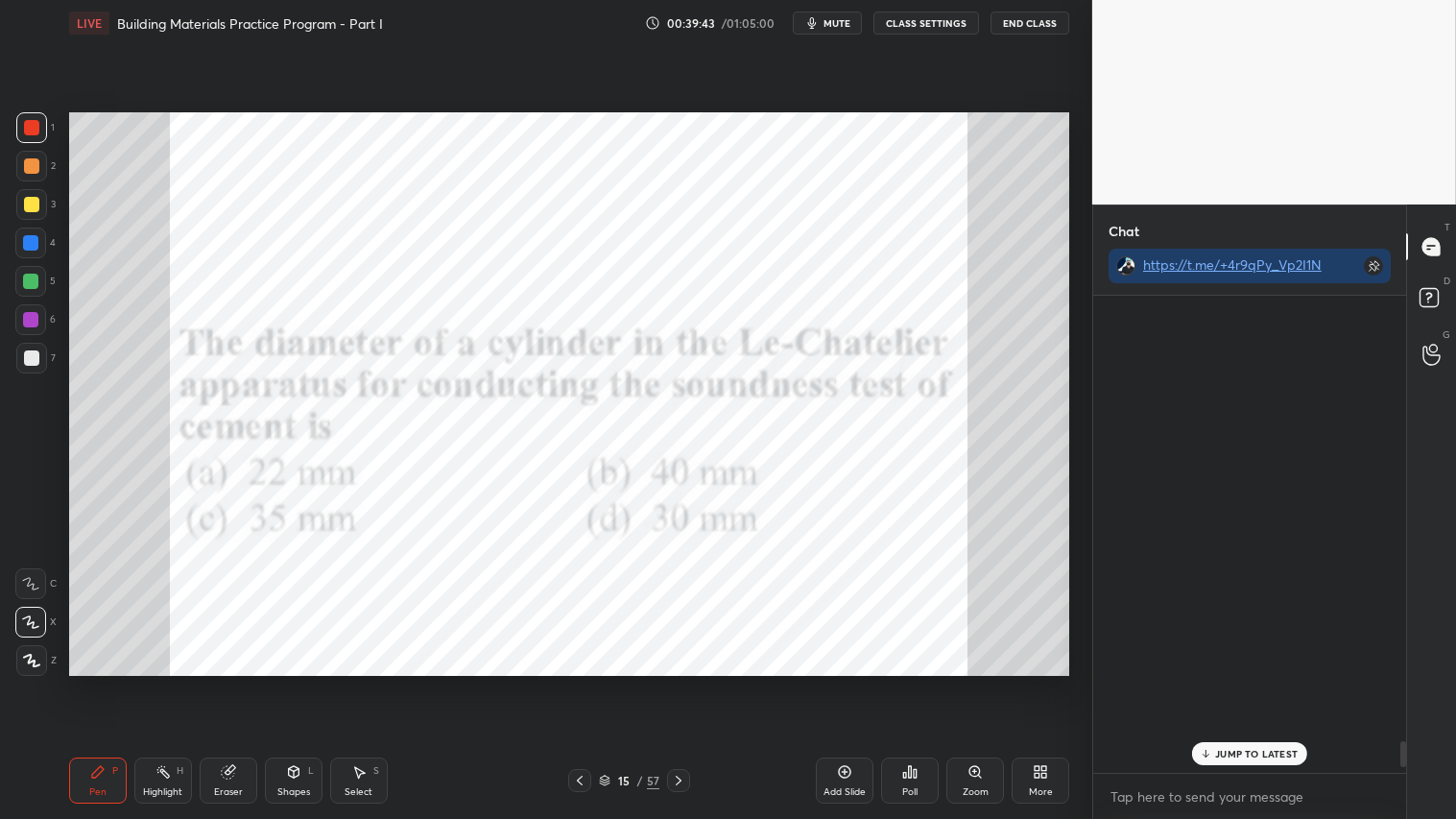 scroll, scrollTop: 8284, scrollLeft: 0, axis: vertical 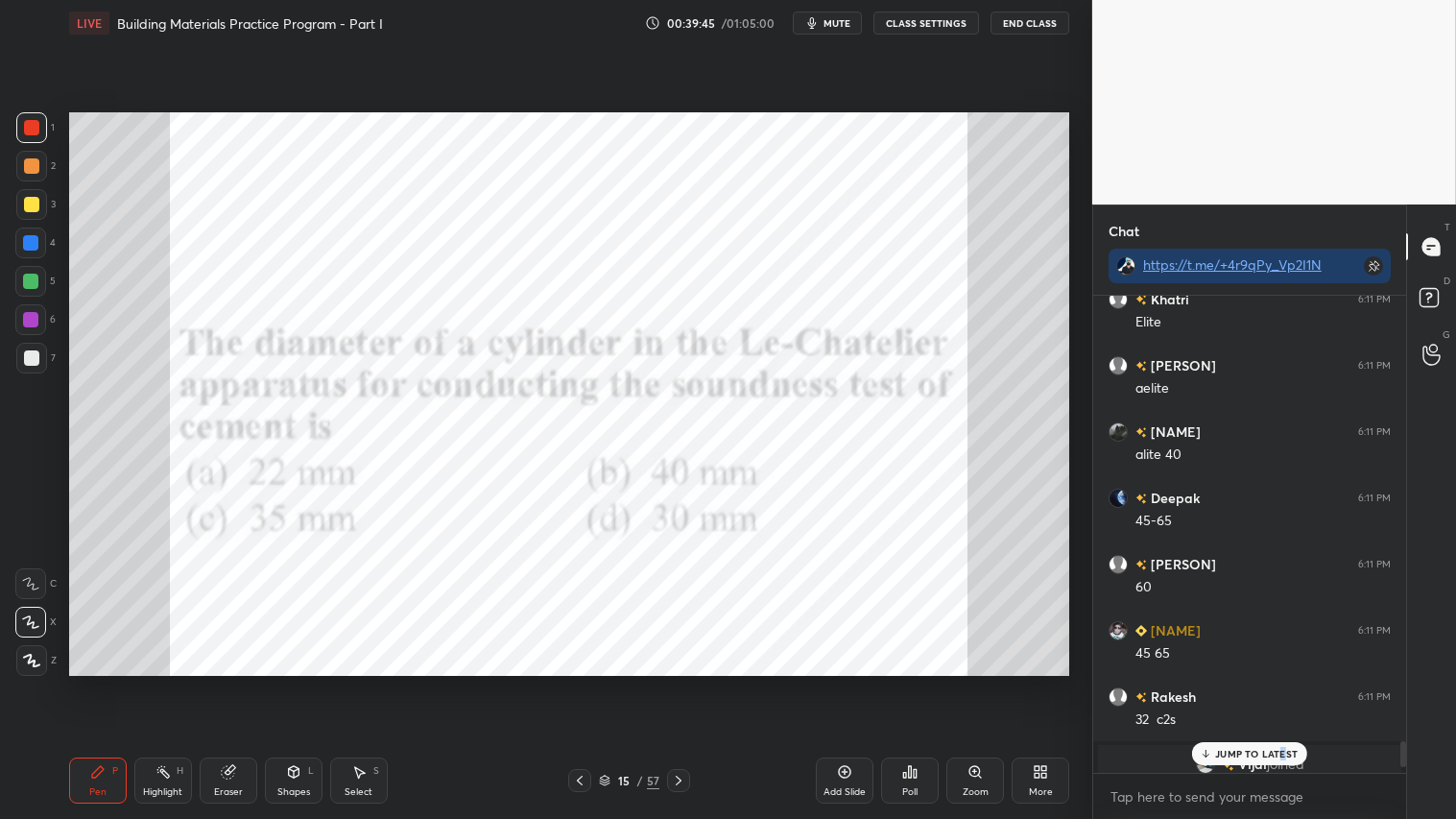 click on "JUMP TO LATEST" at bounding box center (1256, 754) 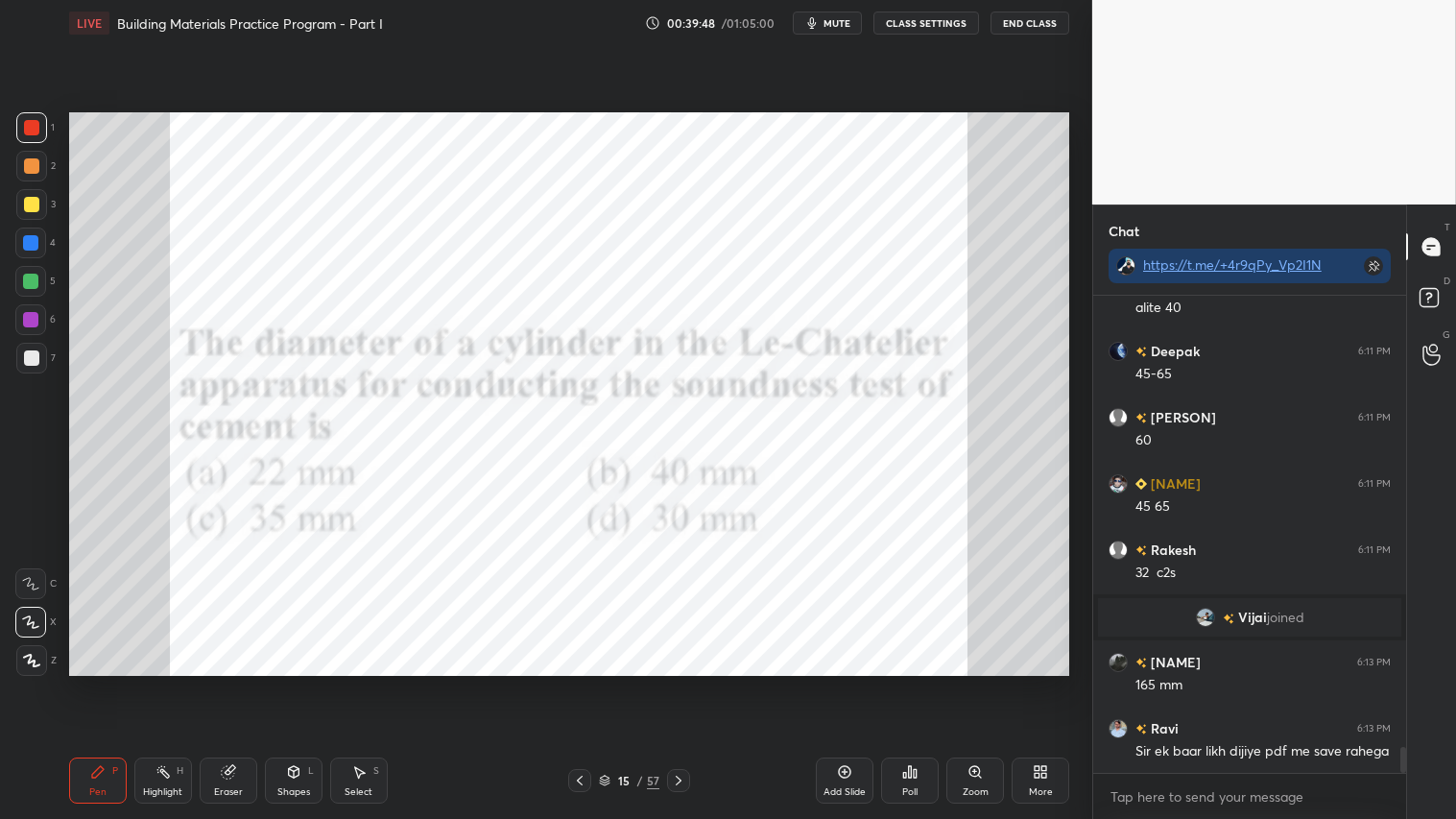 click at bounding box center (32, 128) 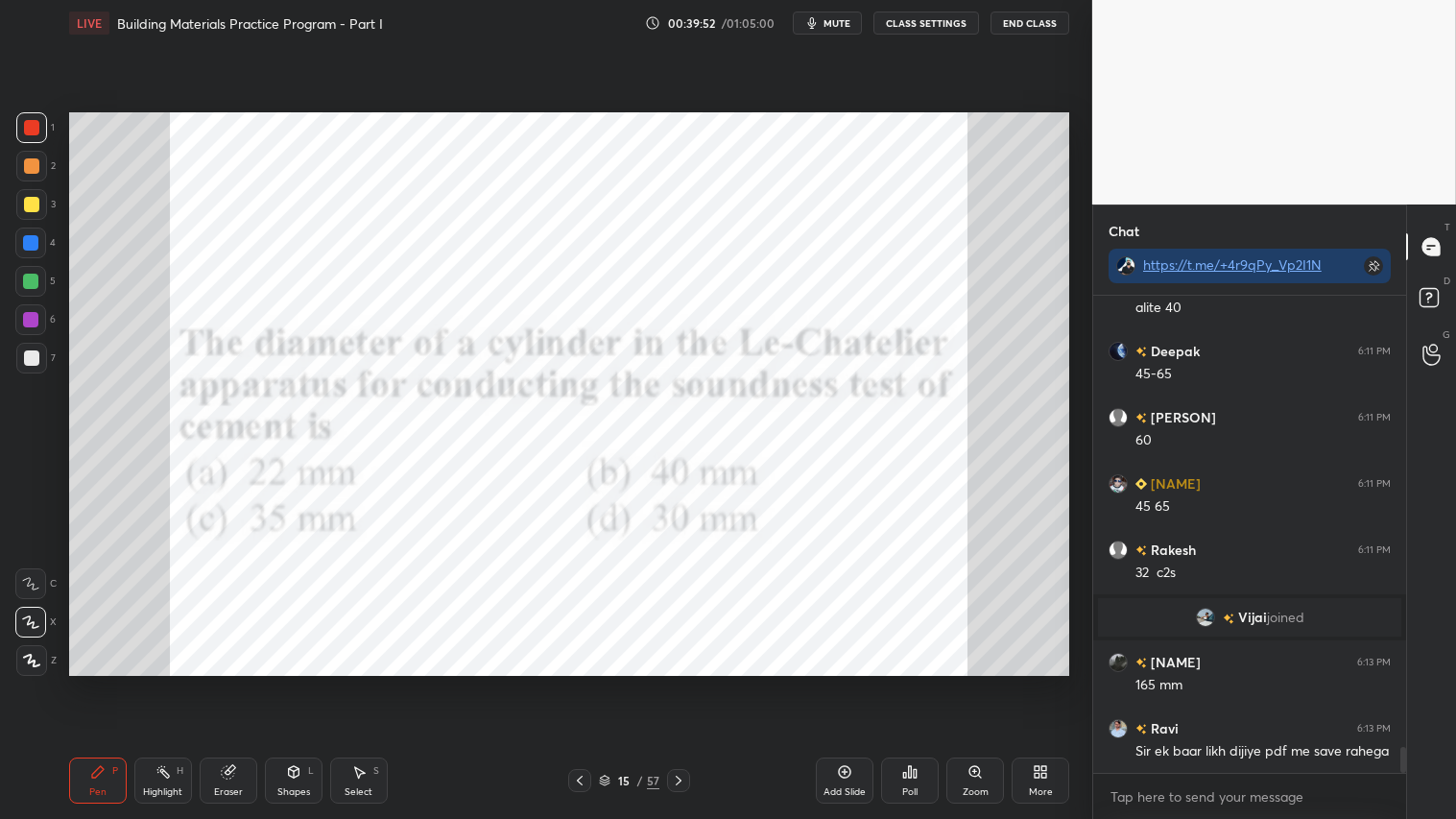 click at bounding box center [32, 128] 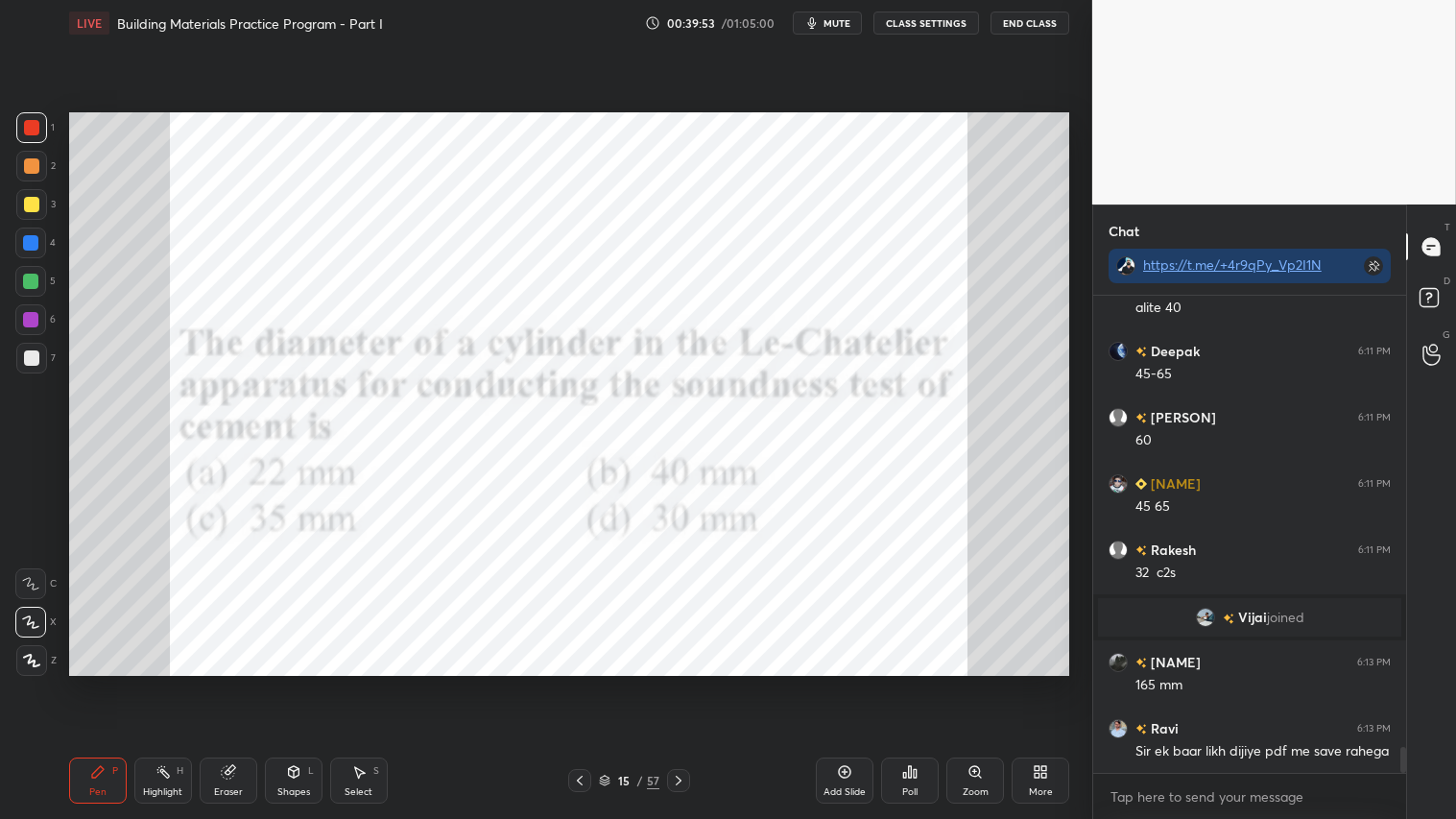 click on "Pen P" at bounding box center [98, 781] 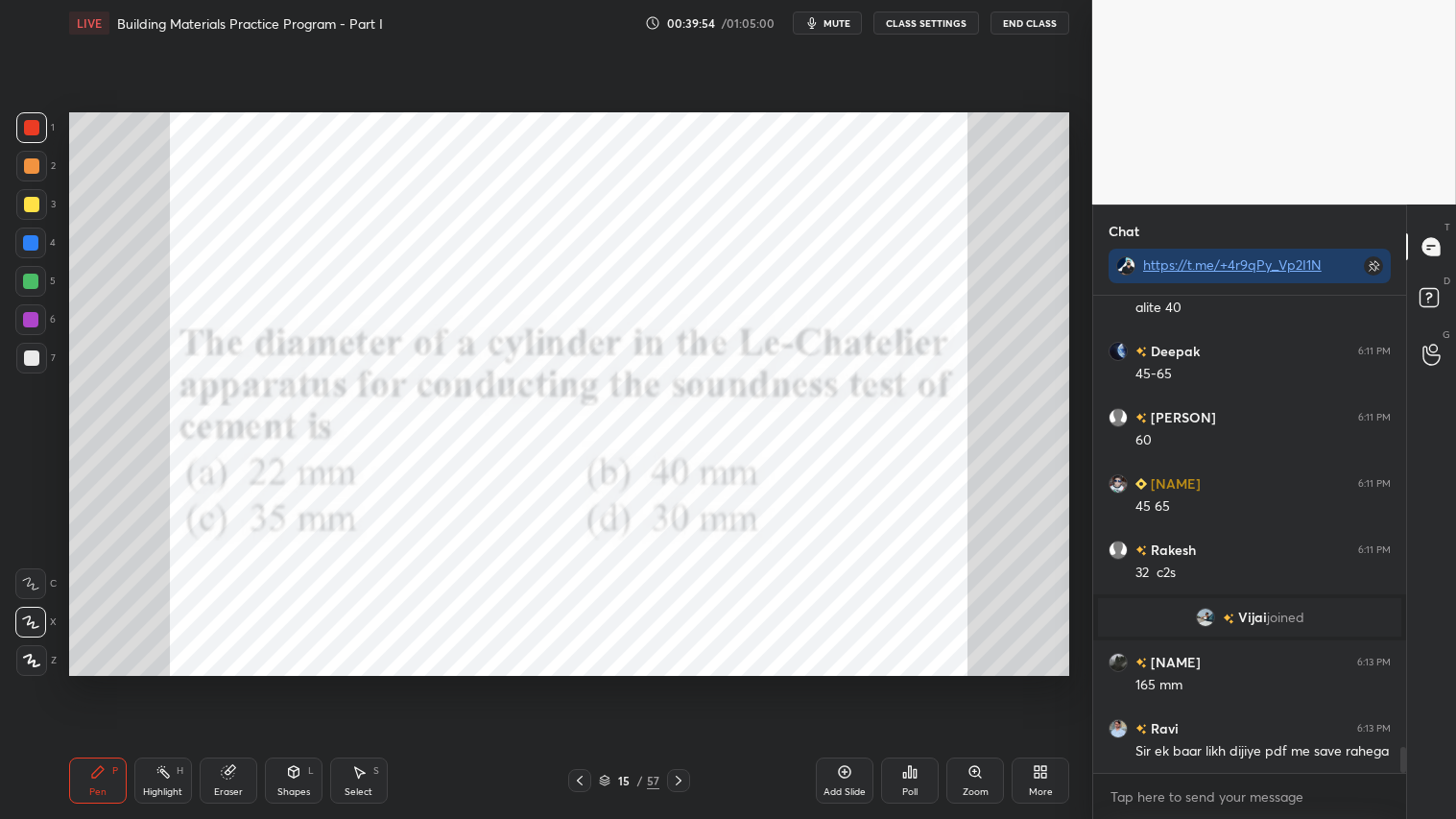 click 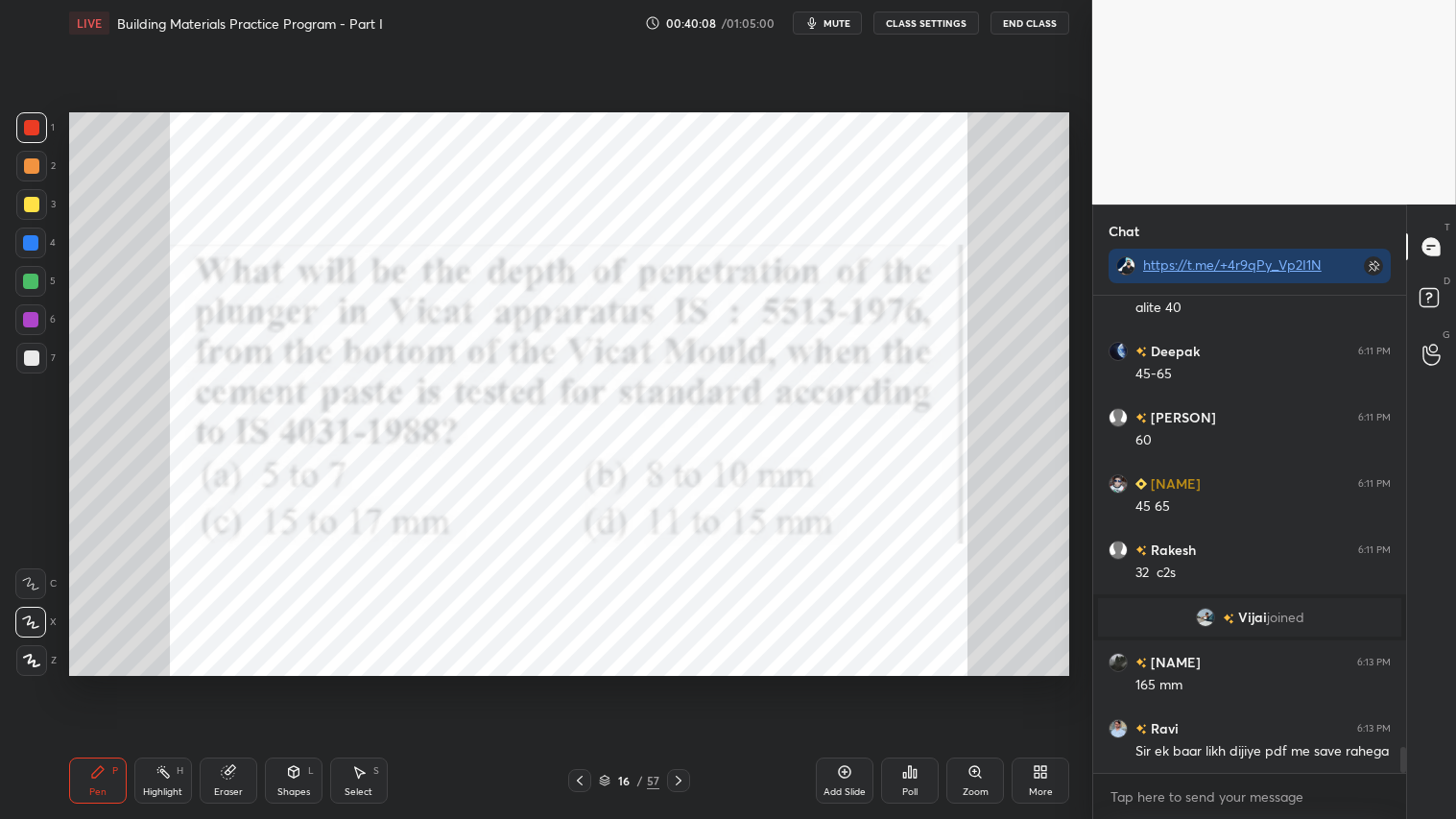 click on "Poll" at bounding box center [910, 781] 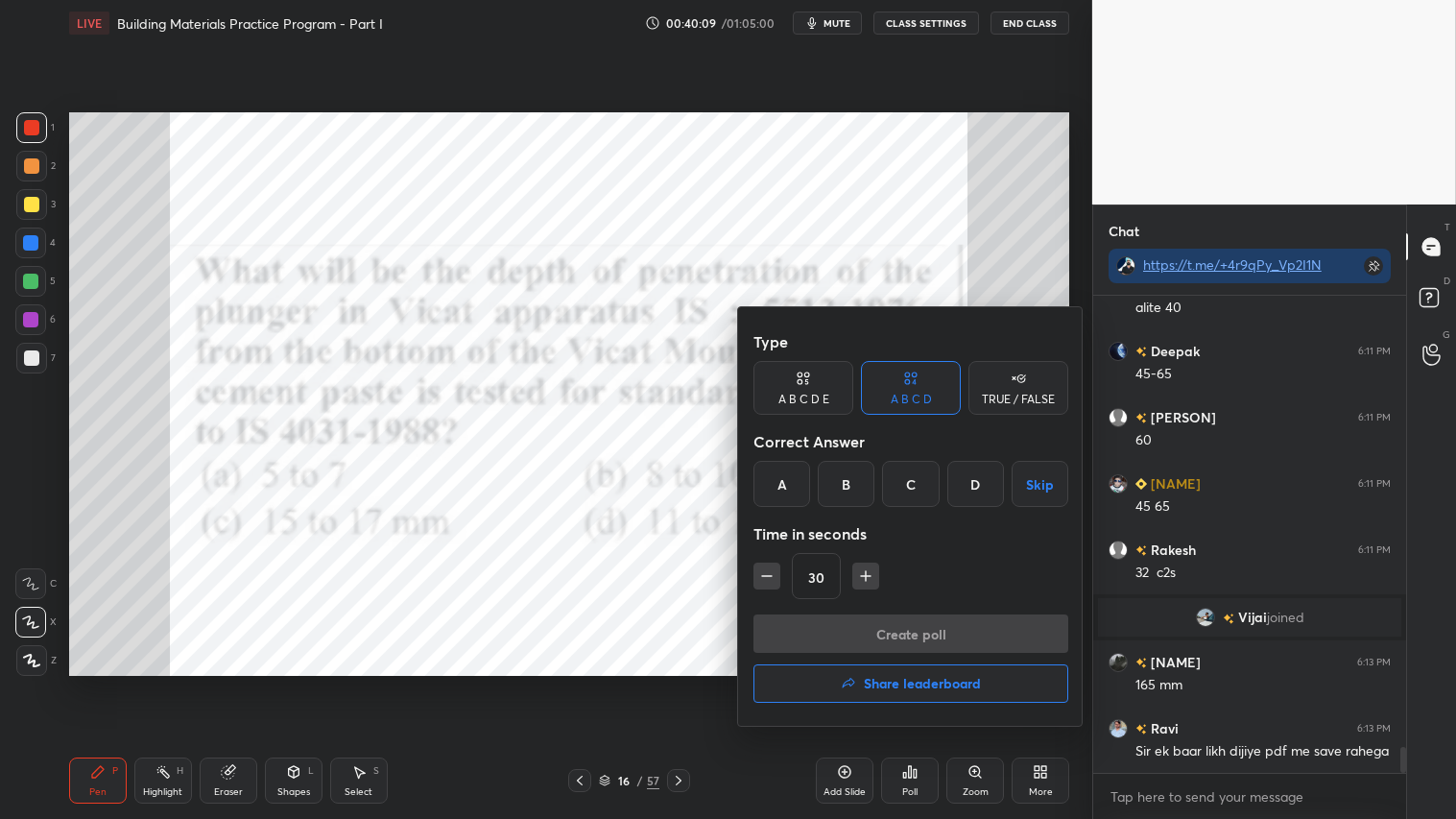 click on "A" at bounding box center [781, 484] 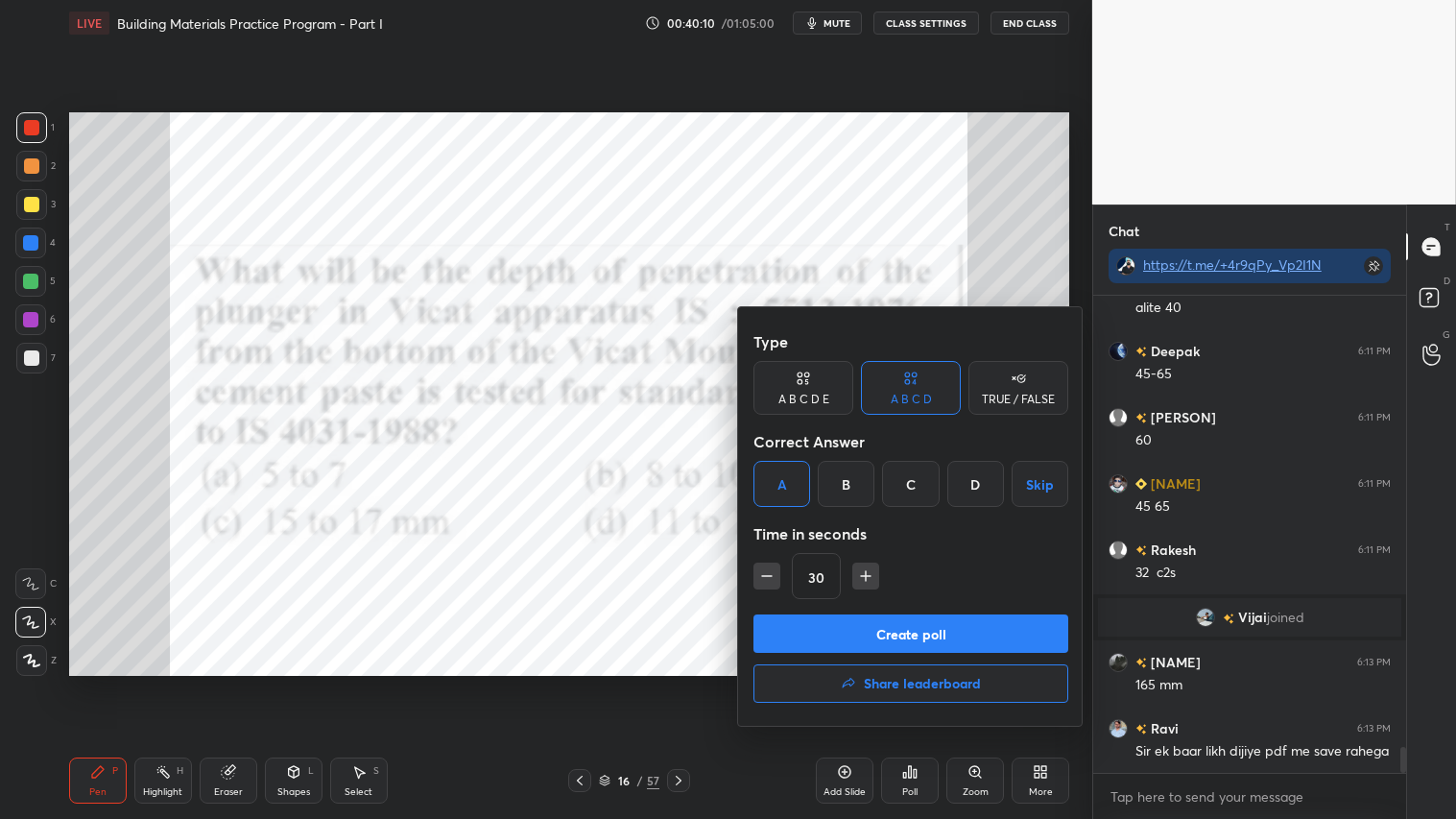 click on "Create poll" at bounding box center [911, 634] 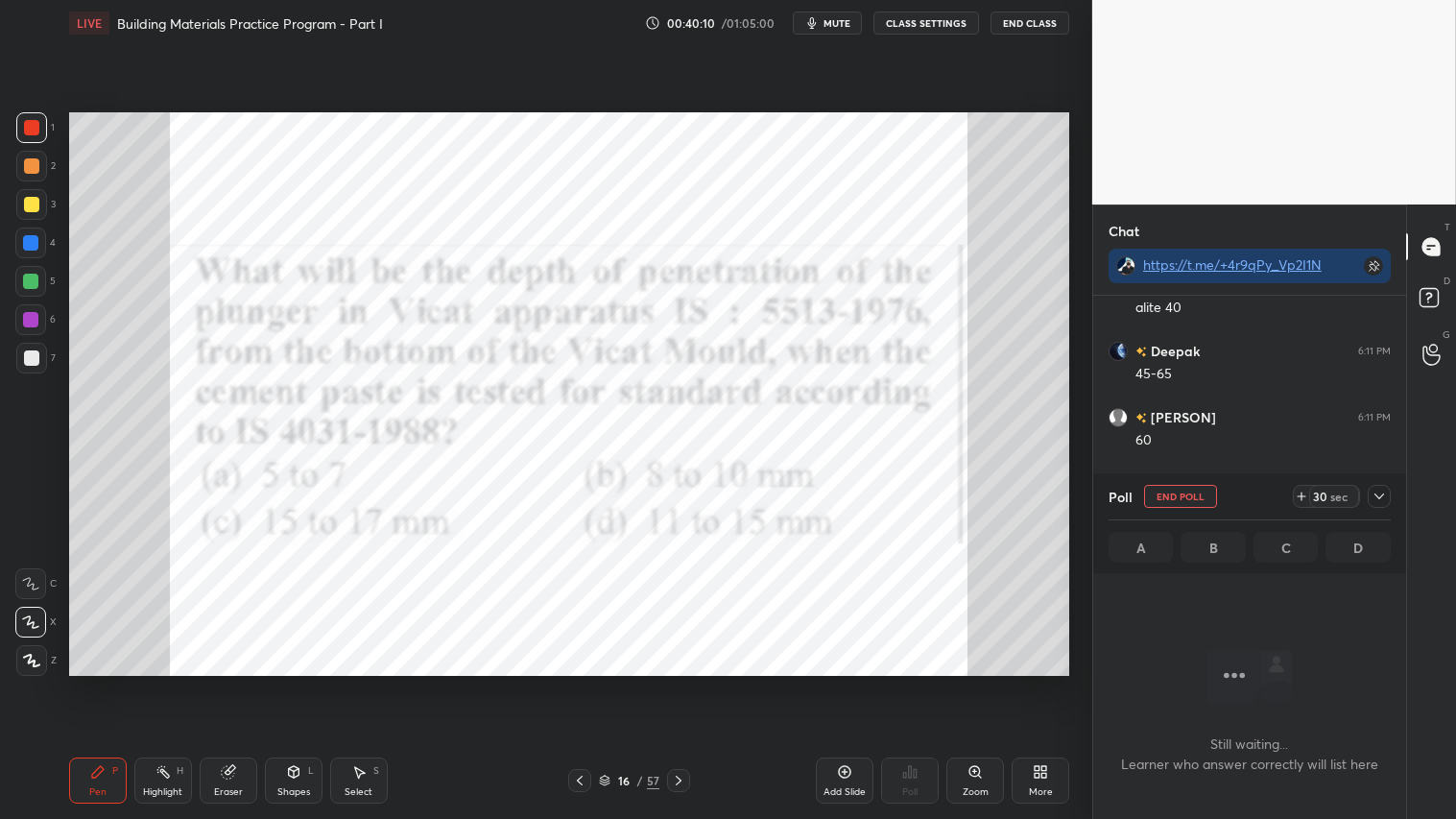 scroll, scrollTop: 381, scrollLeft: 307, axis: both 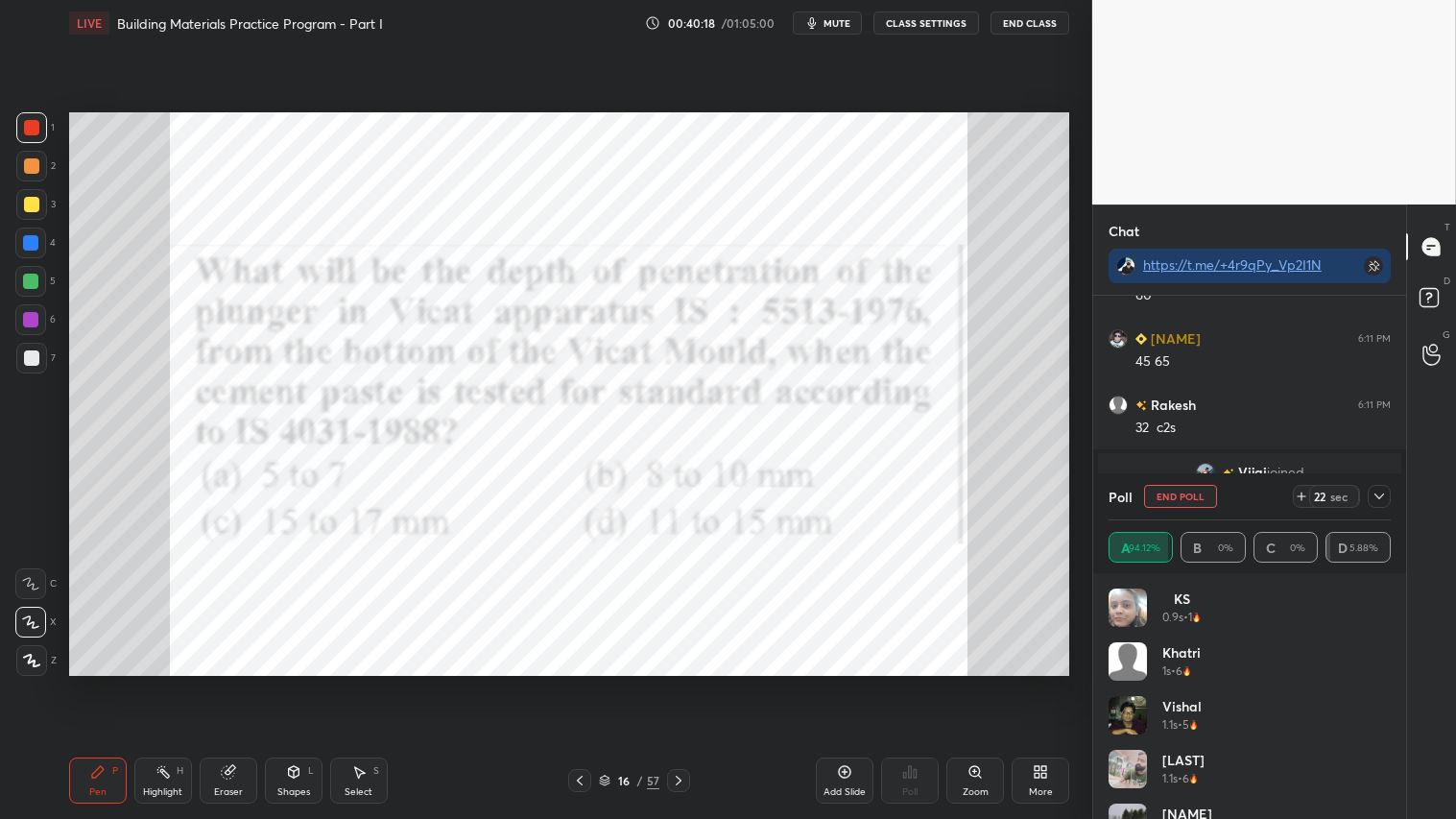 click 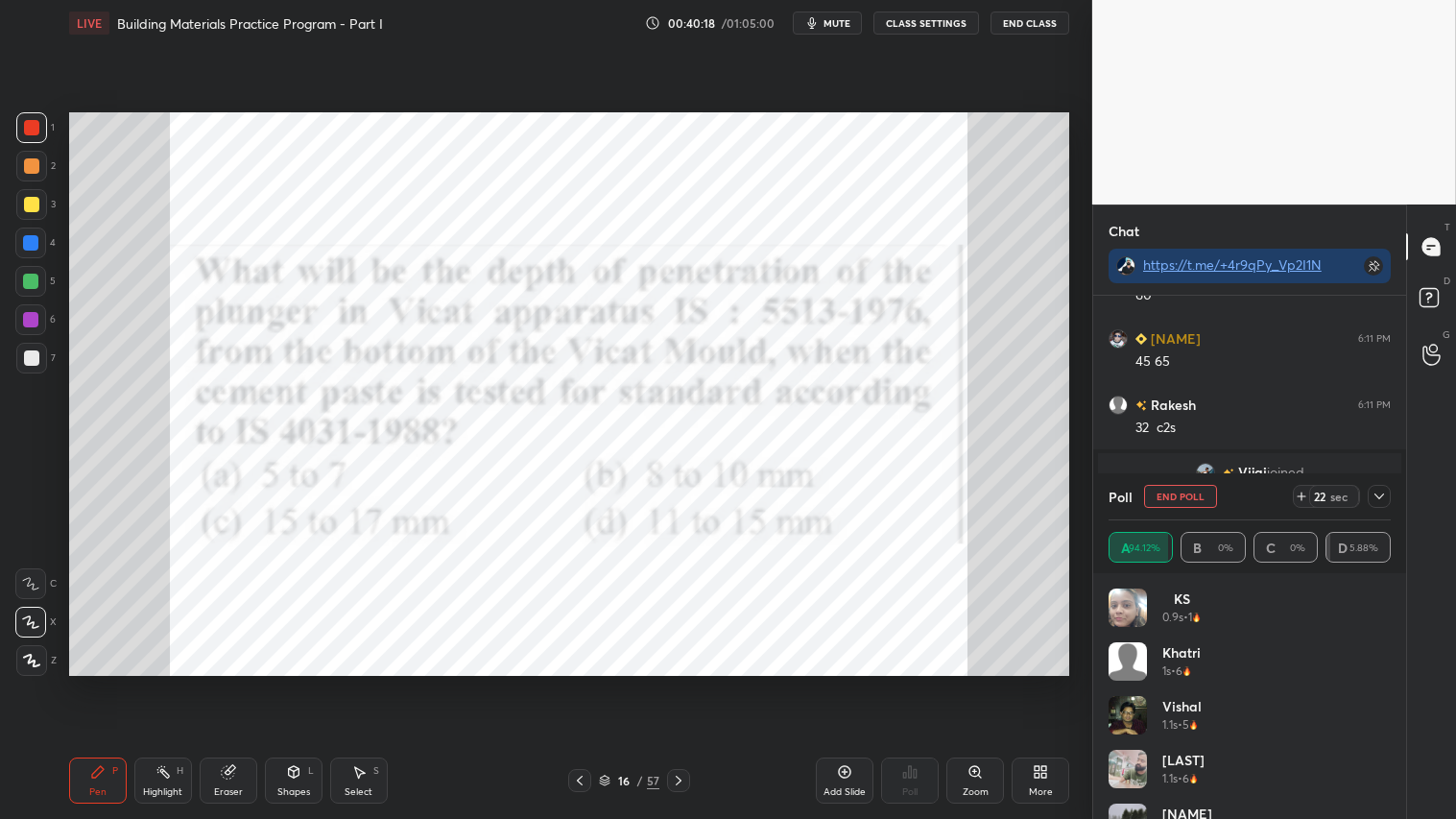 scroll, scrollTop: 125, scrollLeft: 276, axis: both 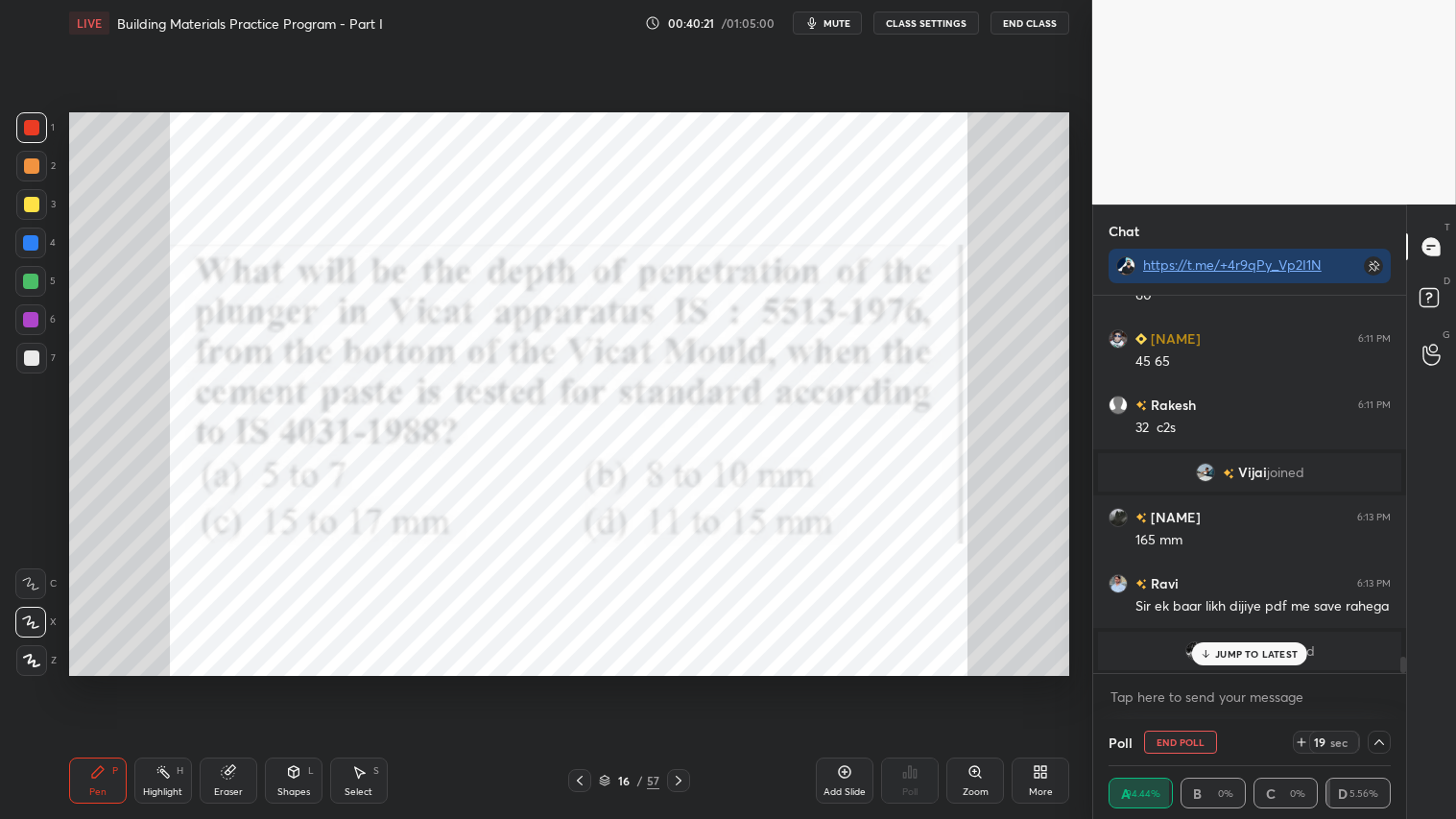click on "JUMP TO LATEST" at bounding box center (1256, 654) 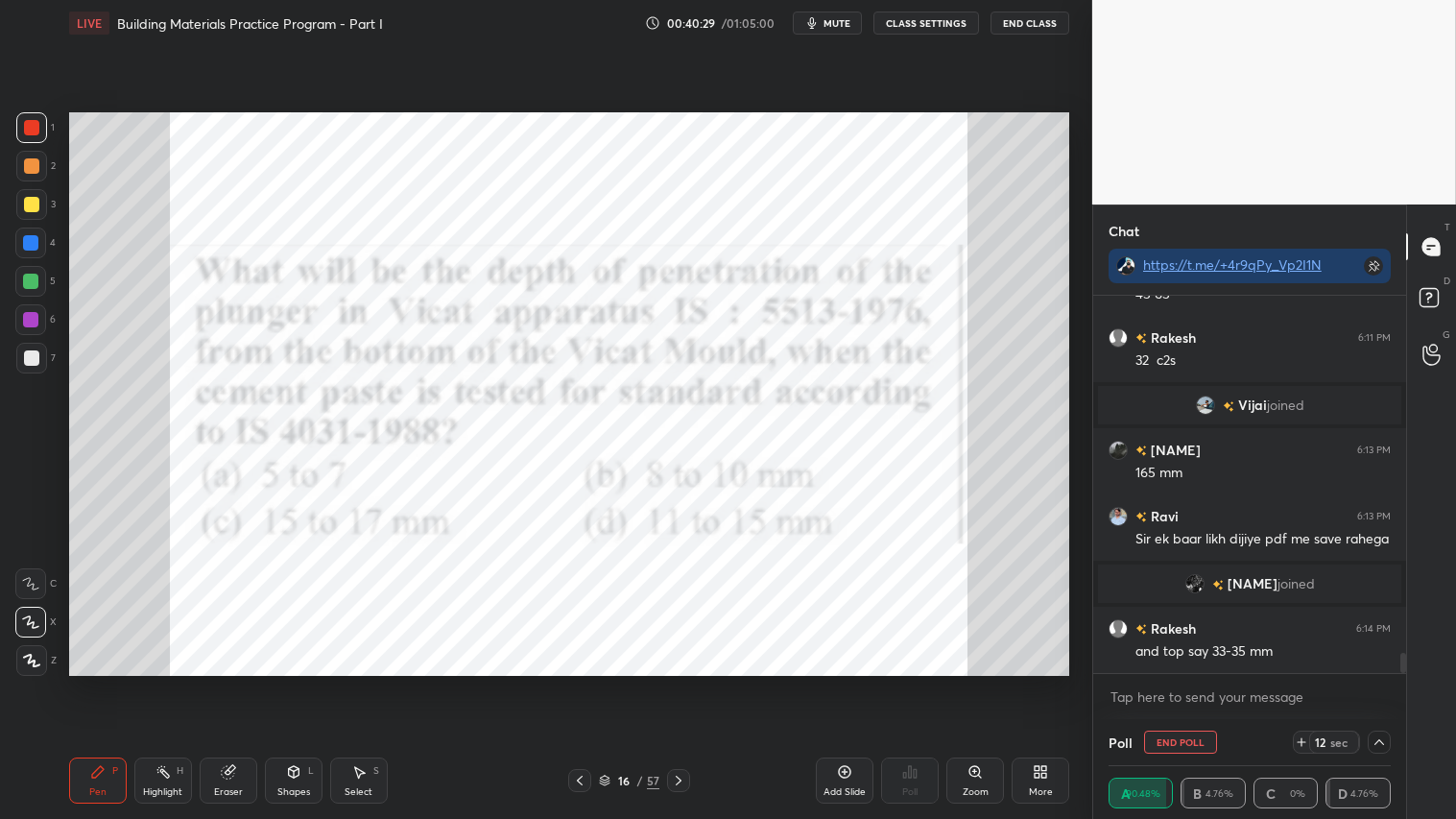 scroll, scrollTop: 6763, scrollLeft: 0, axis: vertical 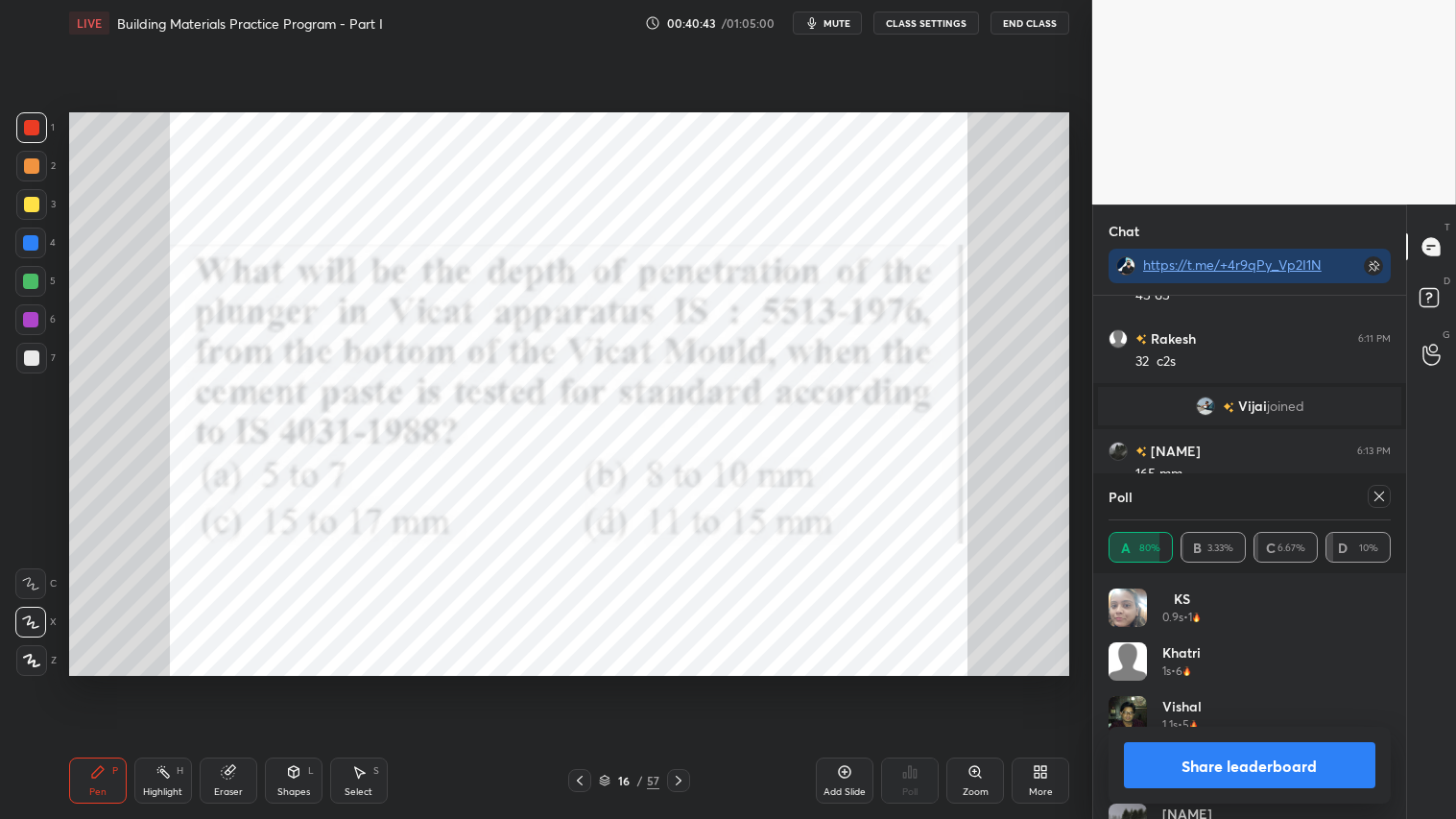 click on "Share leaderboard" at bounding box center (1250, 765) 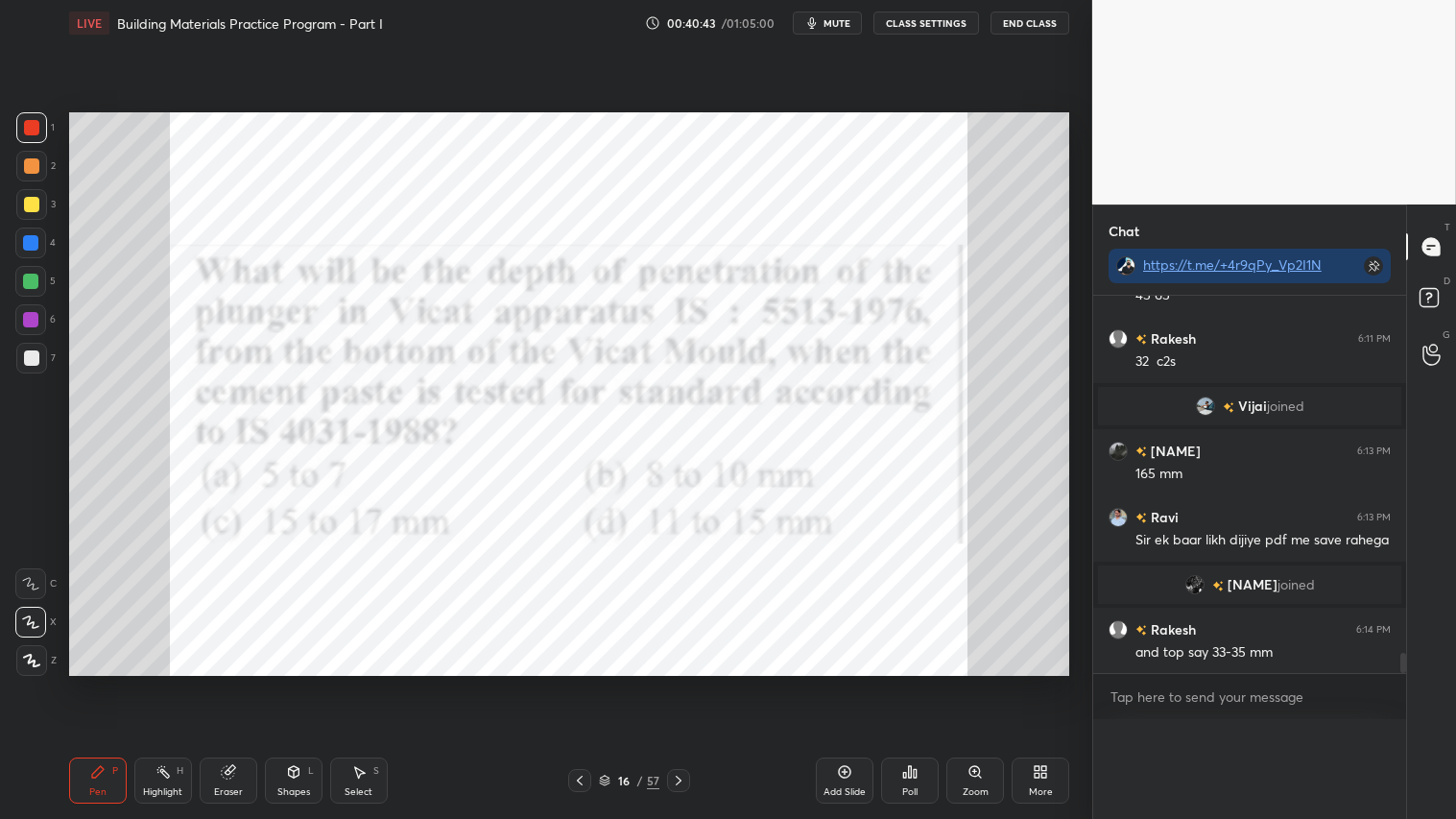 scroll, scrollTop: 0, scrollLeft: 0, axis: both 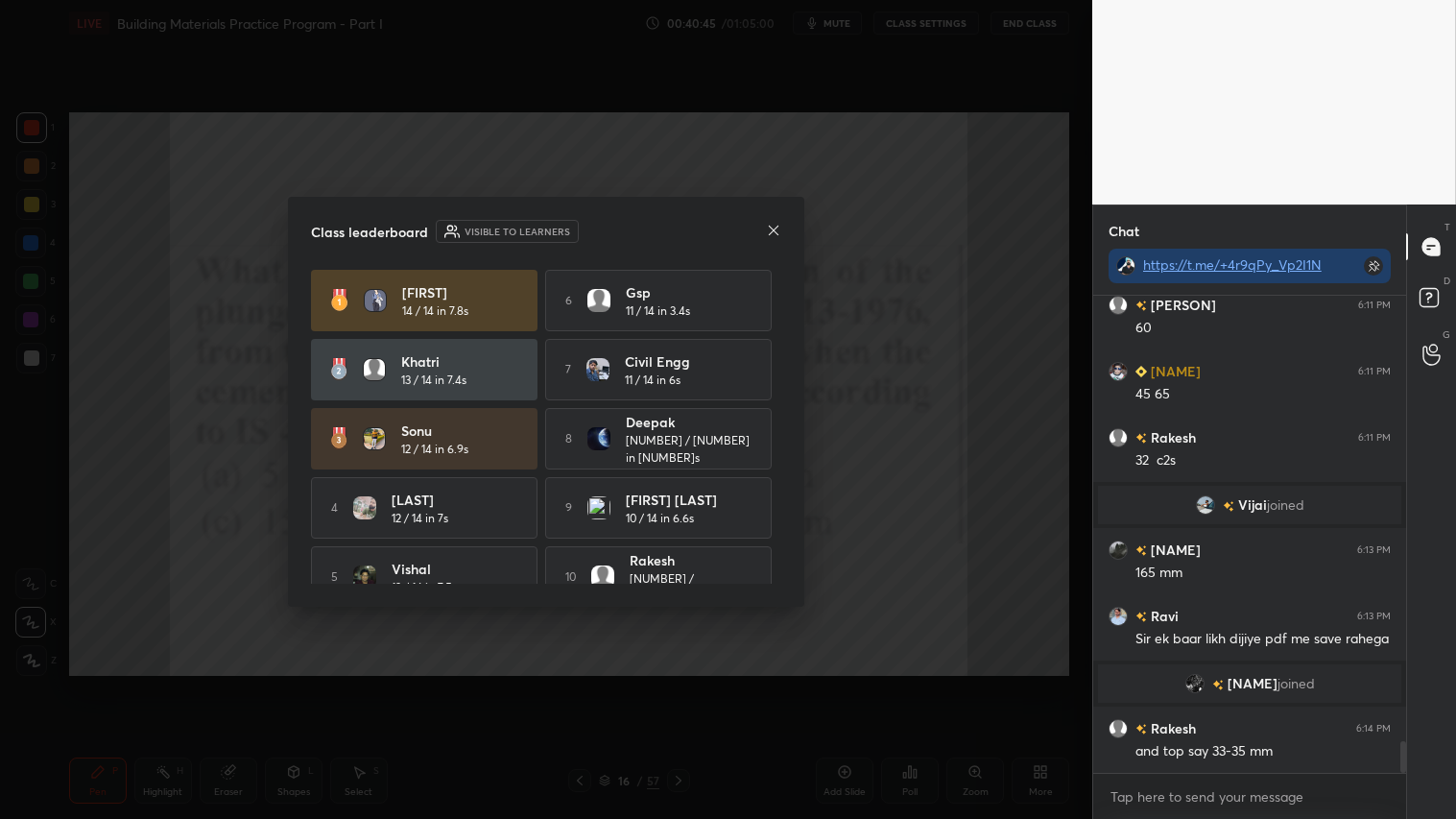 click 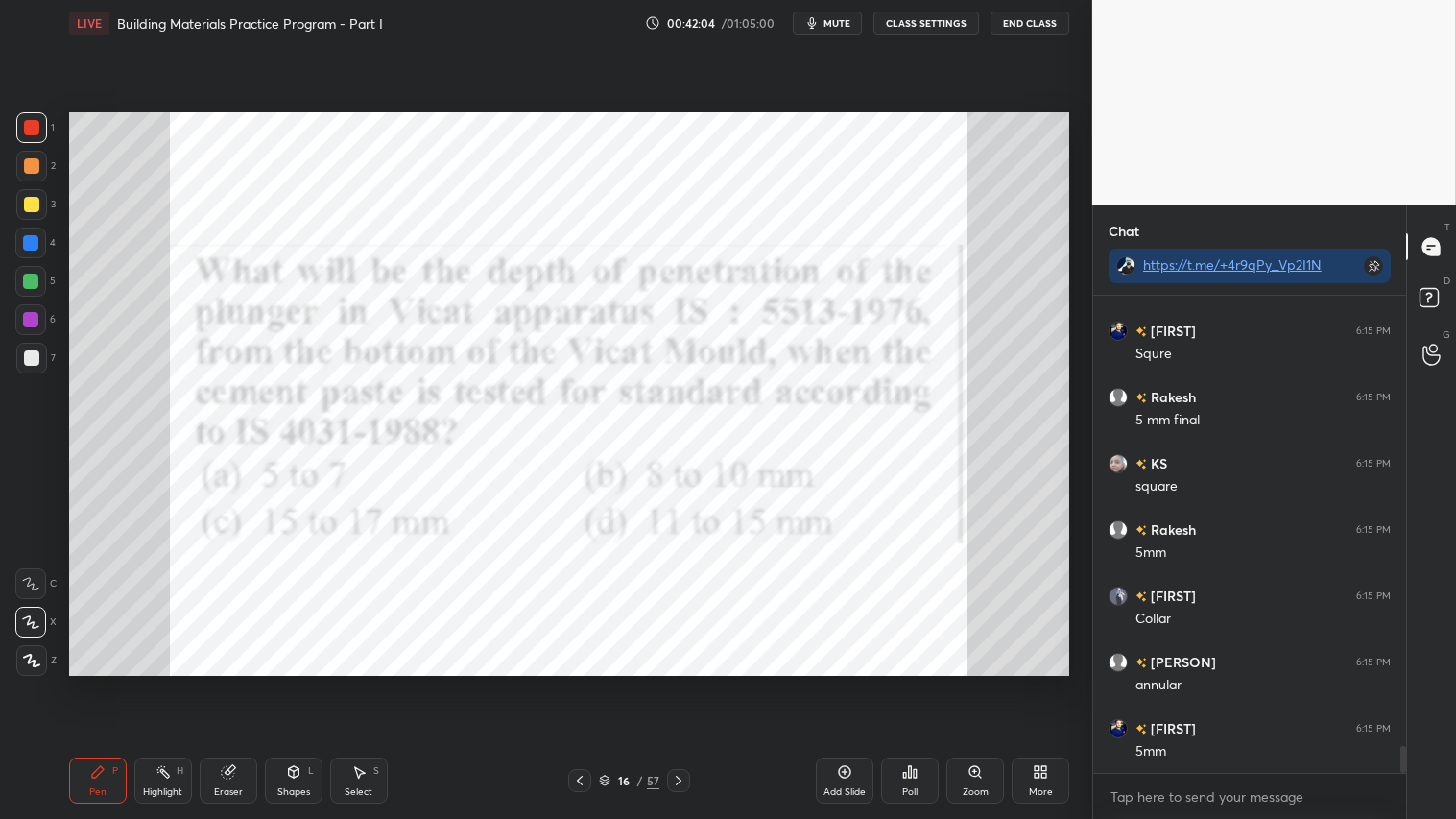 scroll, scrollTop: 7989, scrollLeft: 0, axis: vertical 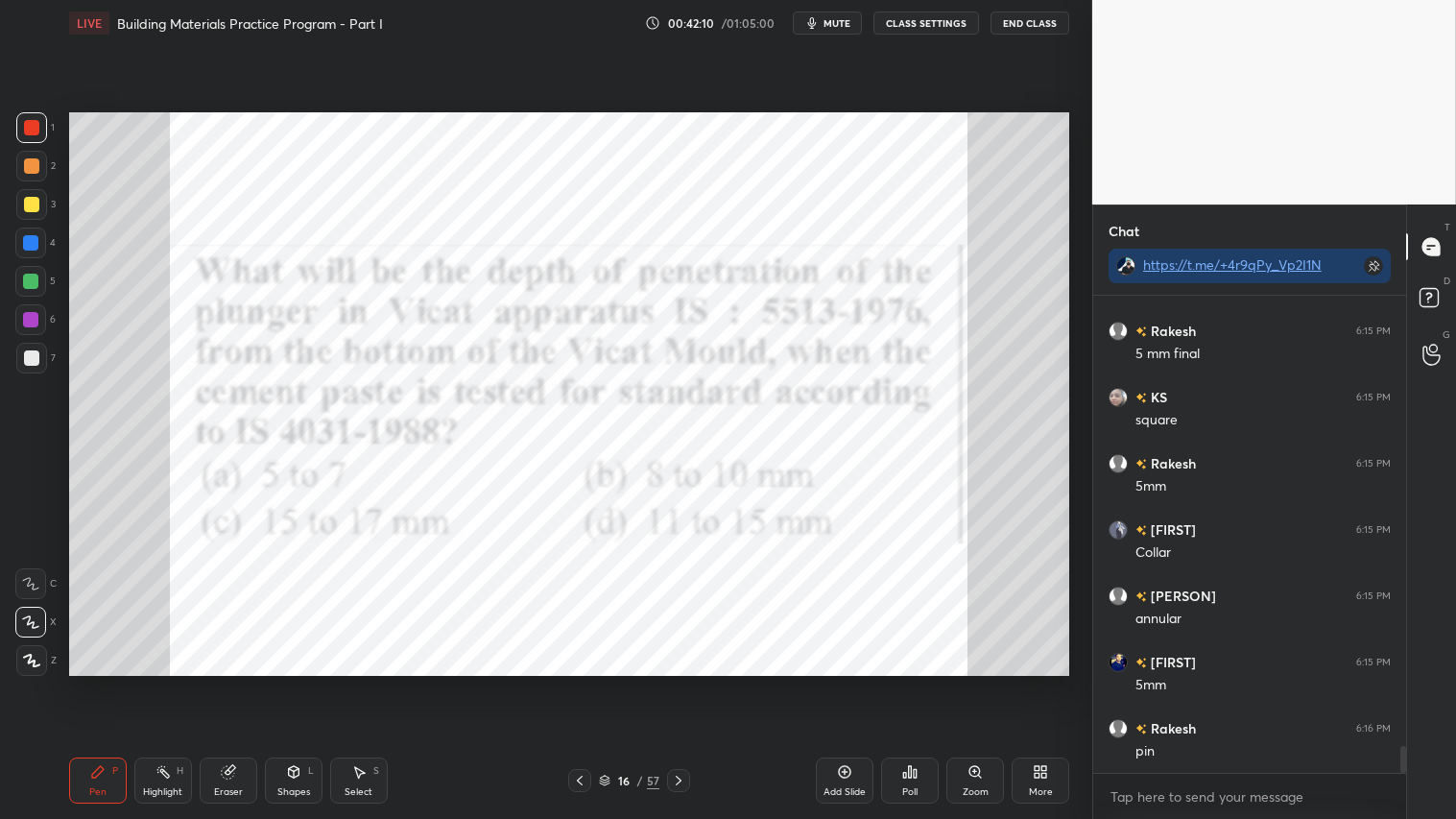 click at bounding box center [32, 128] 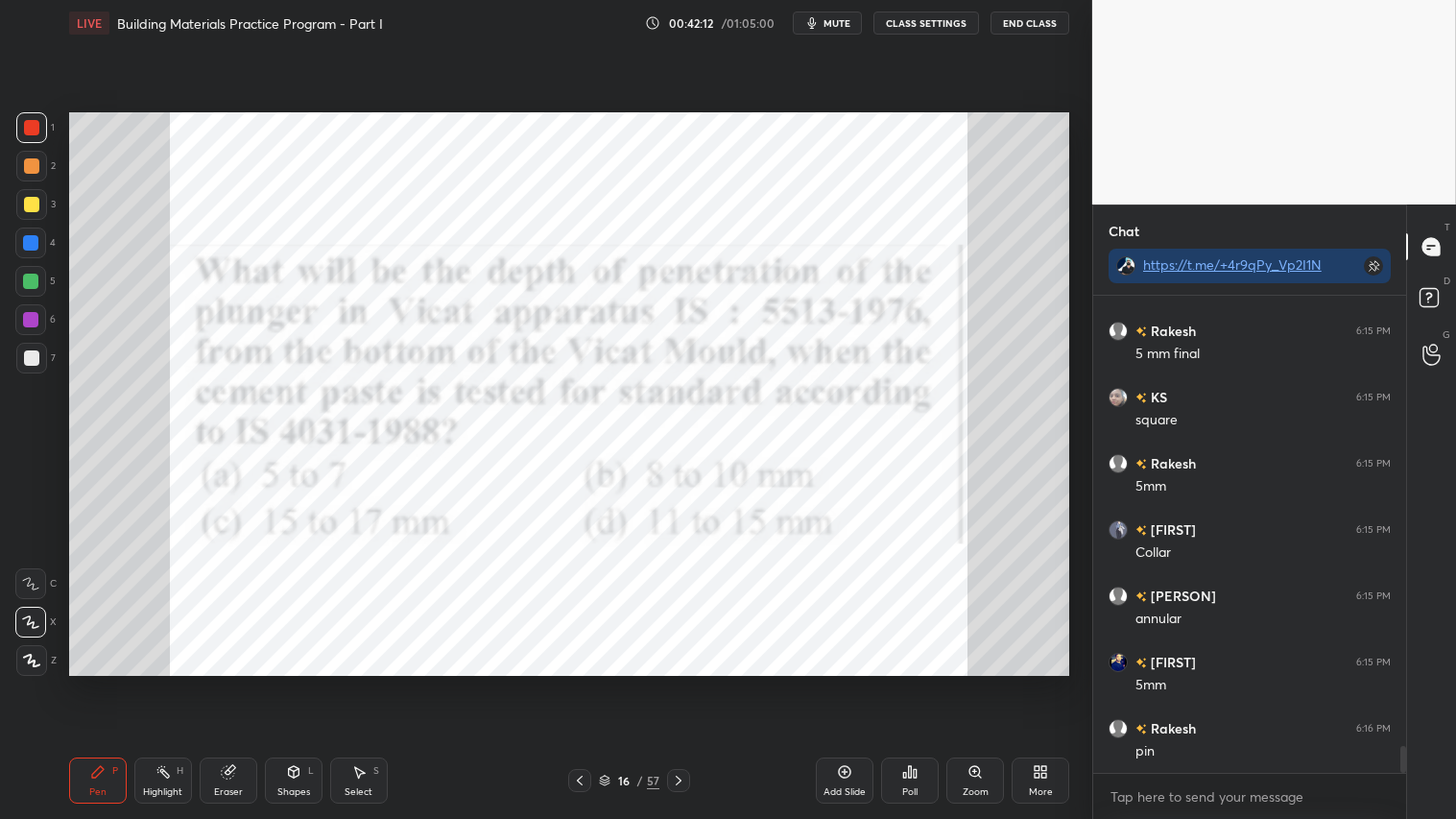 click 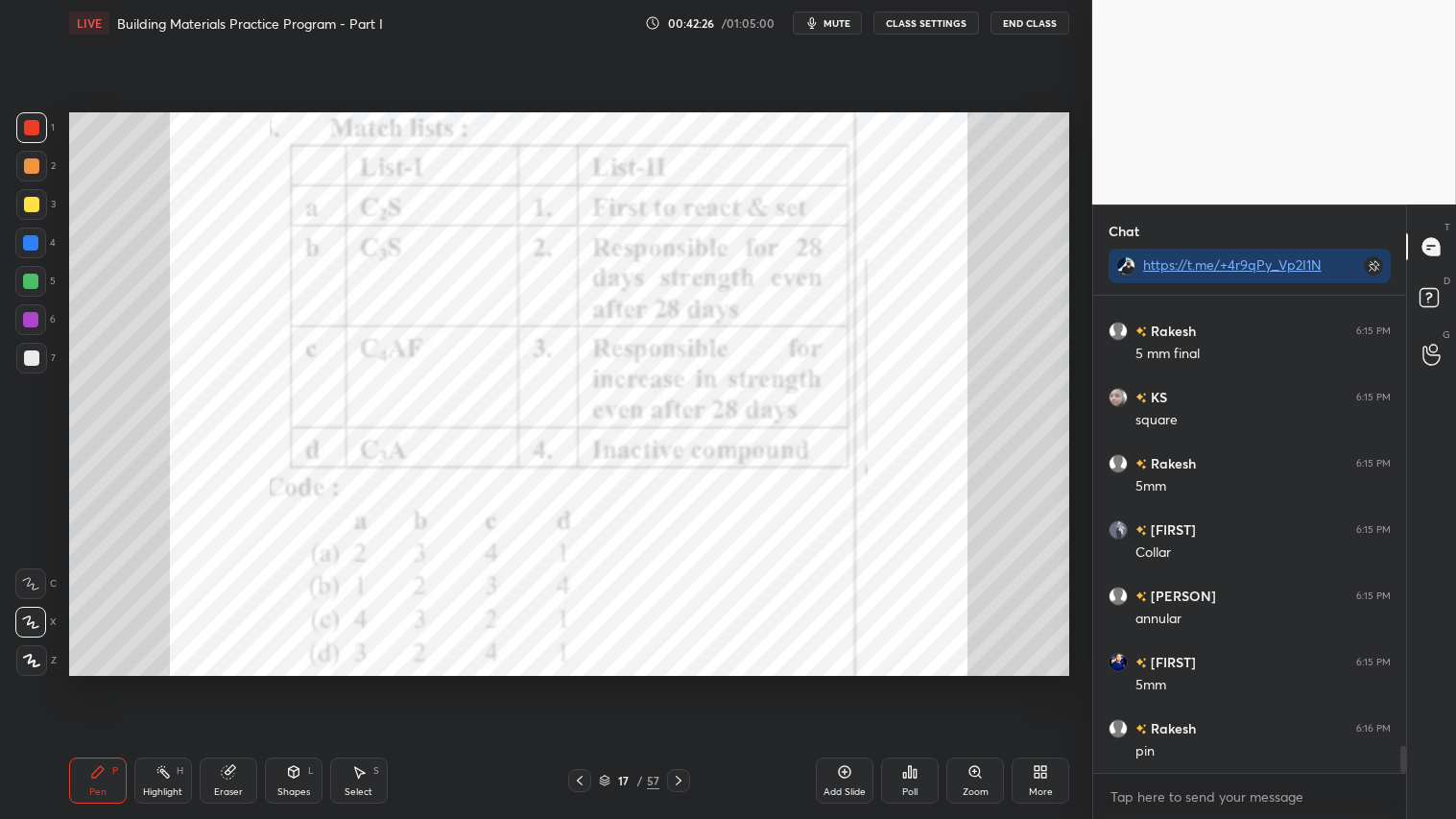 click 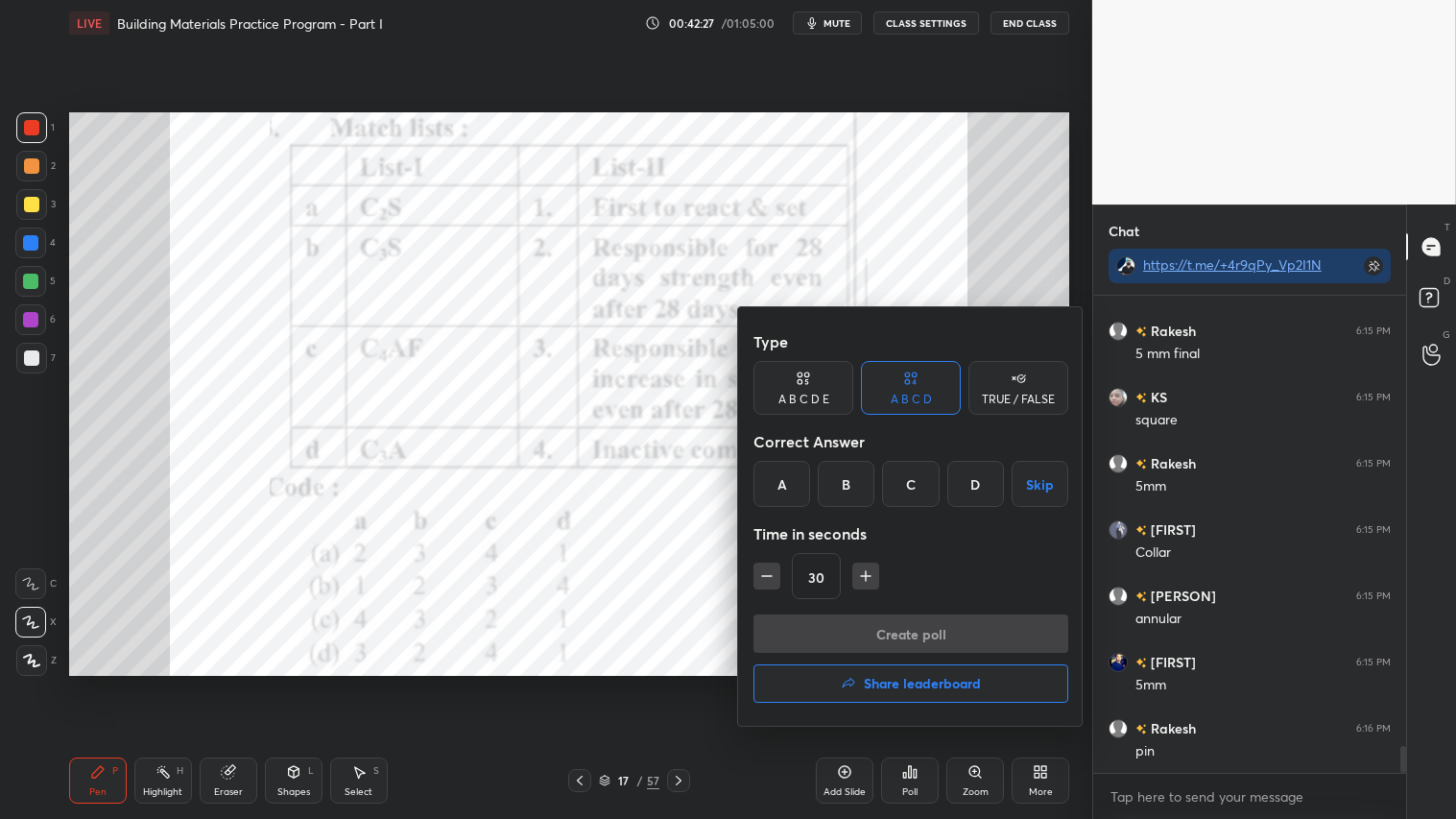 drag, startPoint x: 967, startPoint y: 490, endPoint x: 886, endPoint y: 619, distance: 152.32203 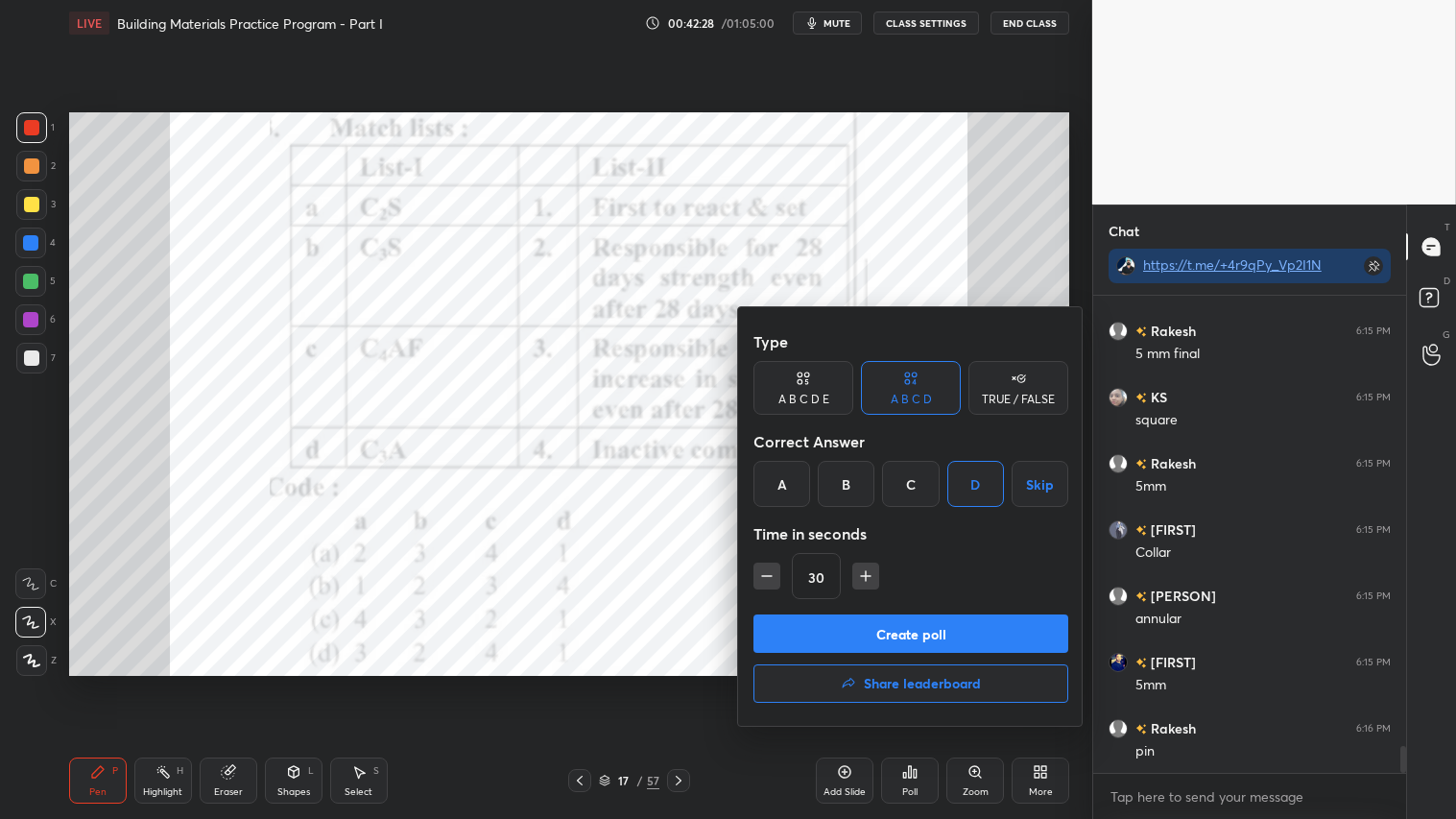 click 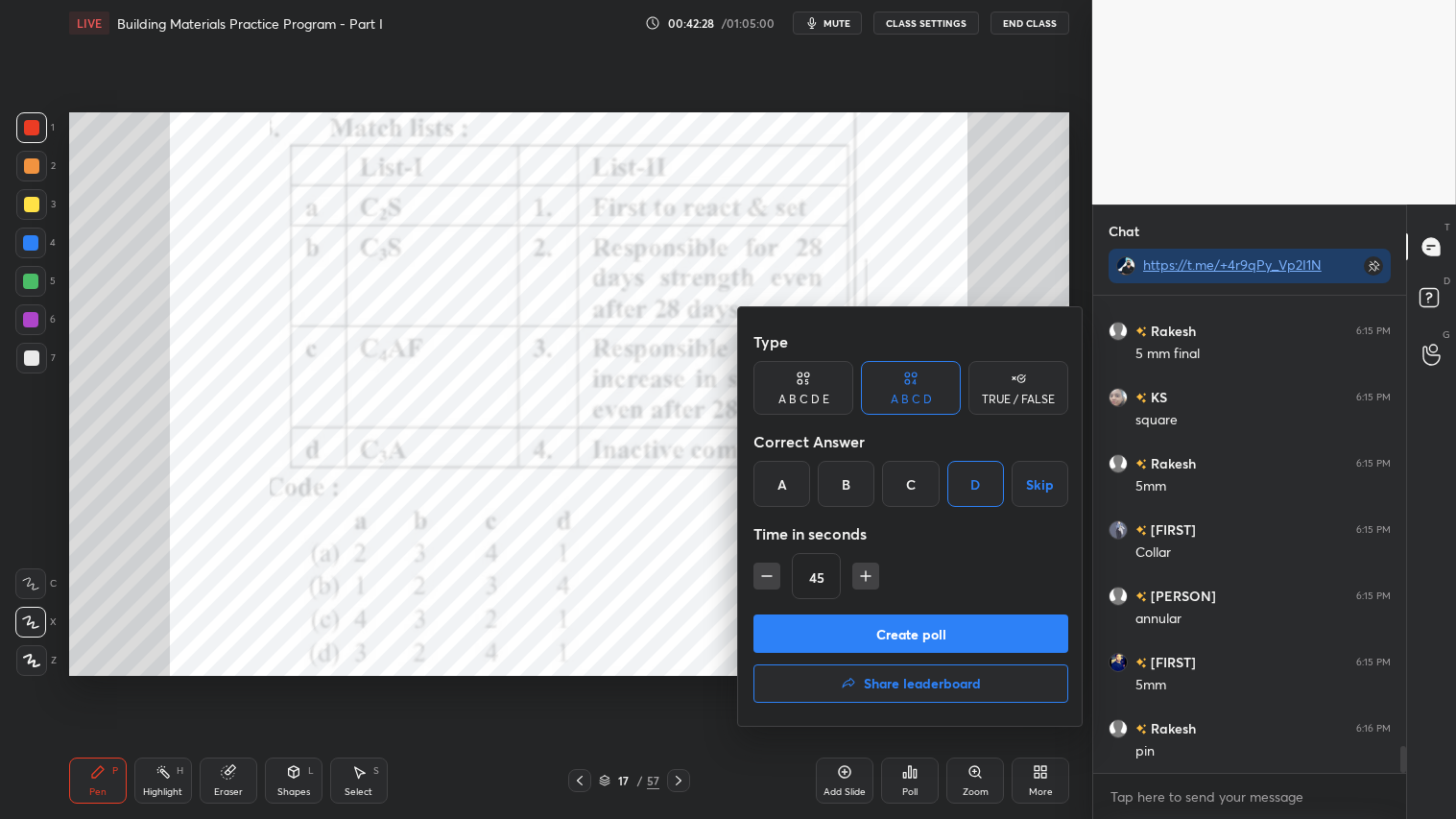 click on "Create poll" at bounding box center (911, 634) 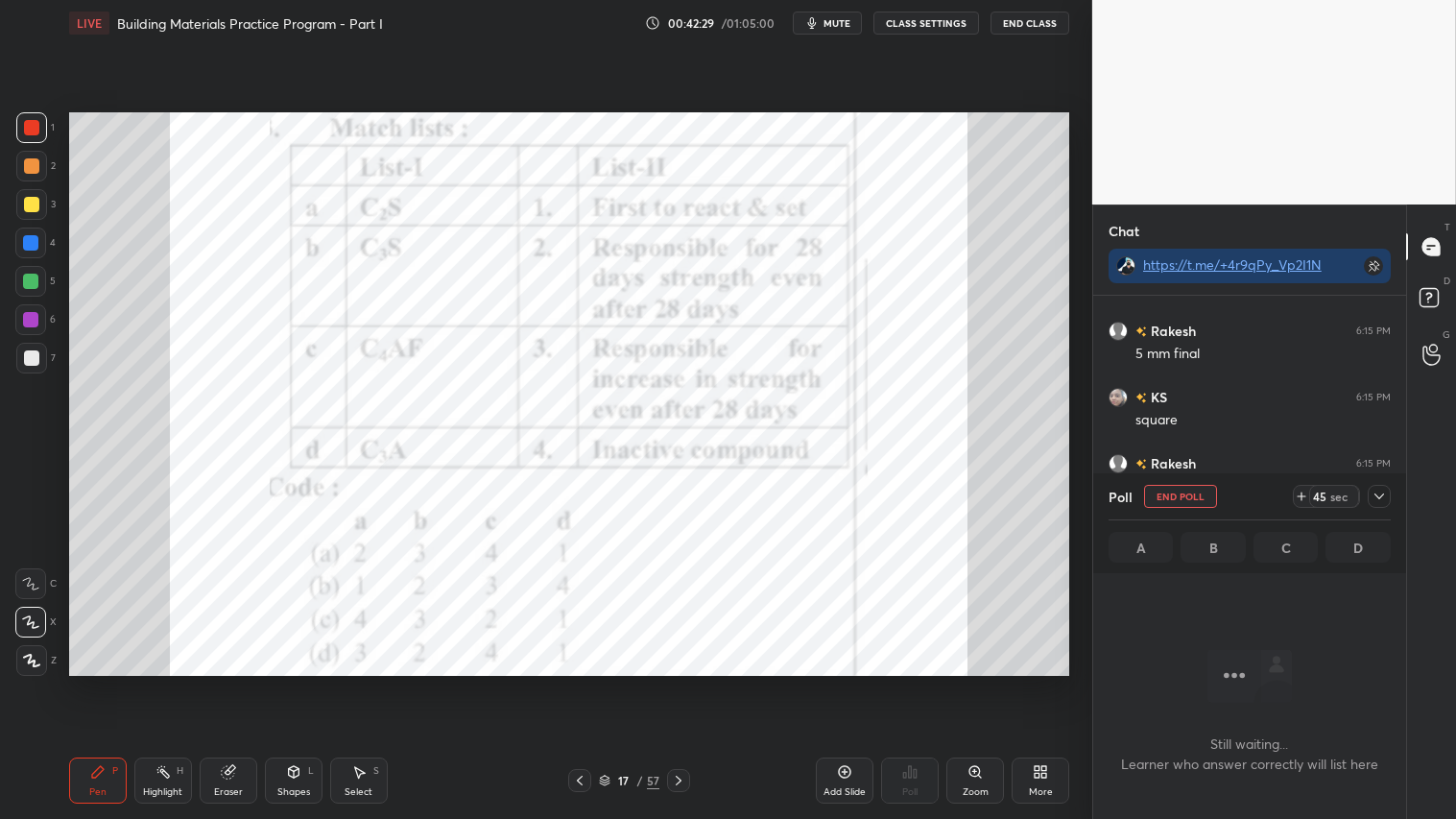 scroll, scrollTop: 377, scrollLeft: 307, axis: both 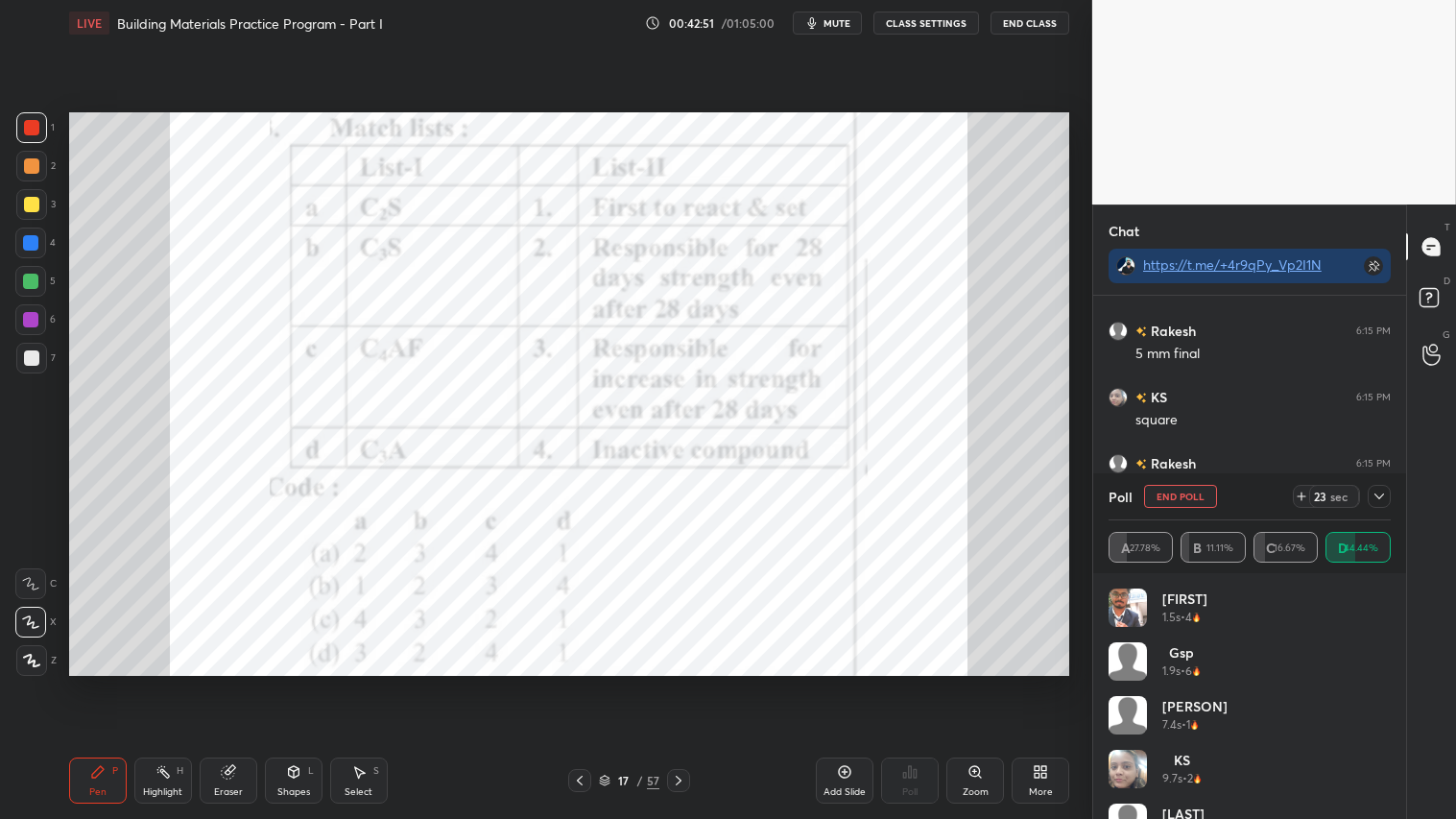 click 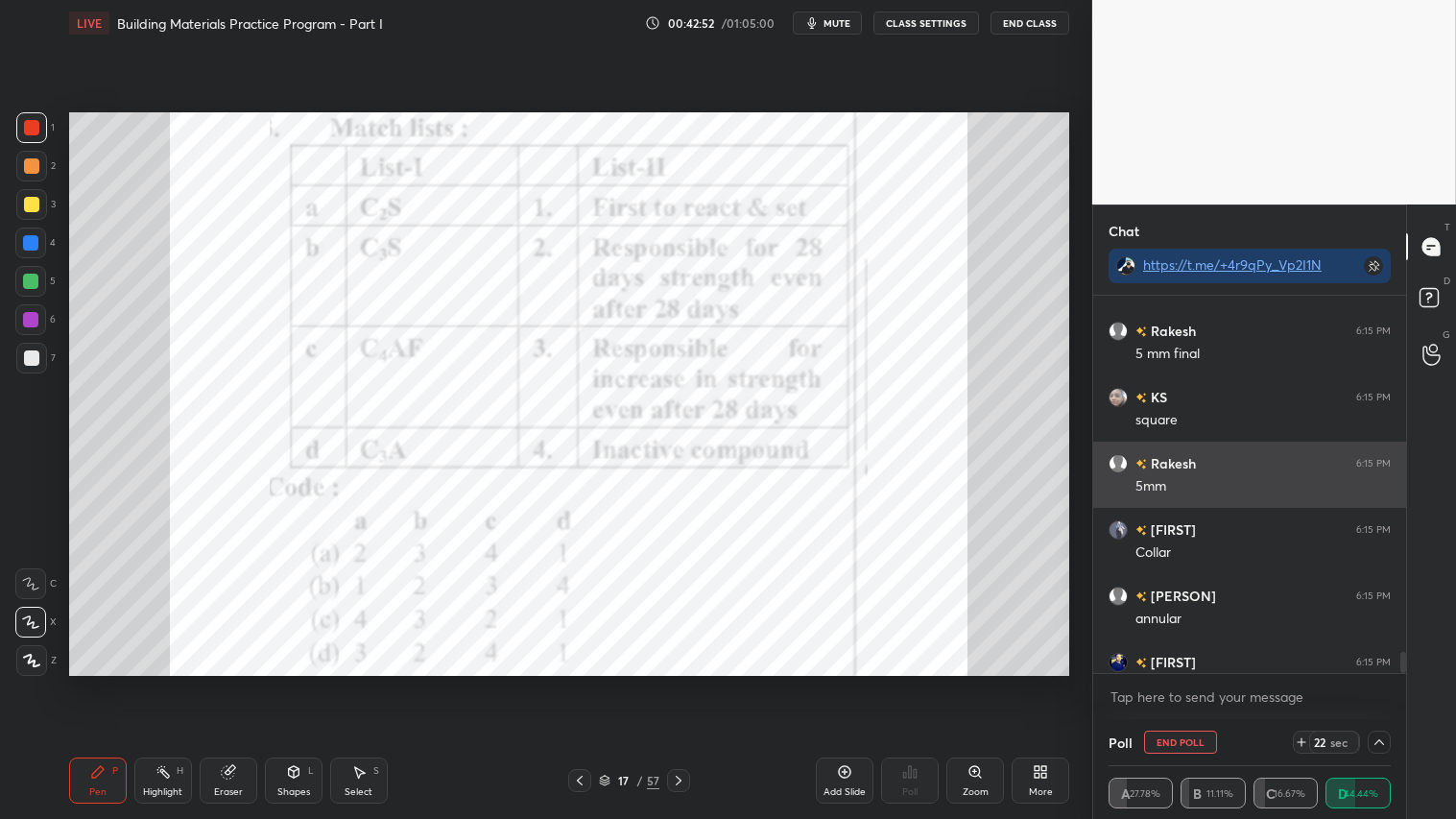scroll, scrollTop: 126, scrollLeft: 276, axis: both 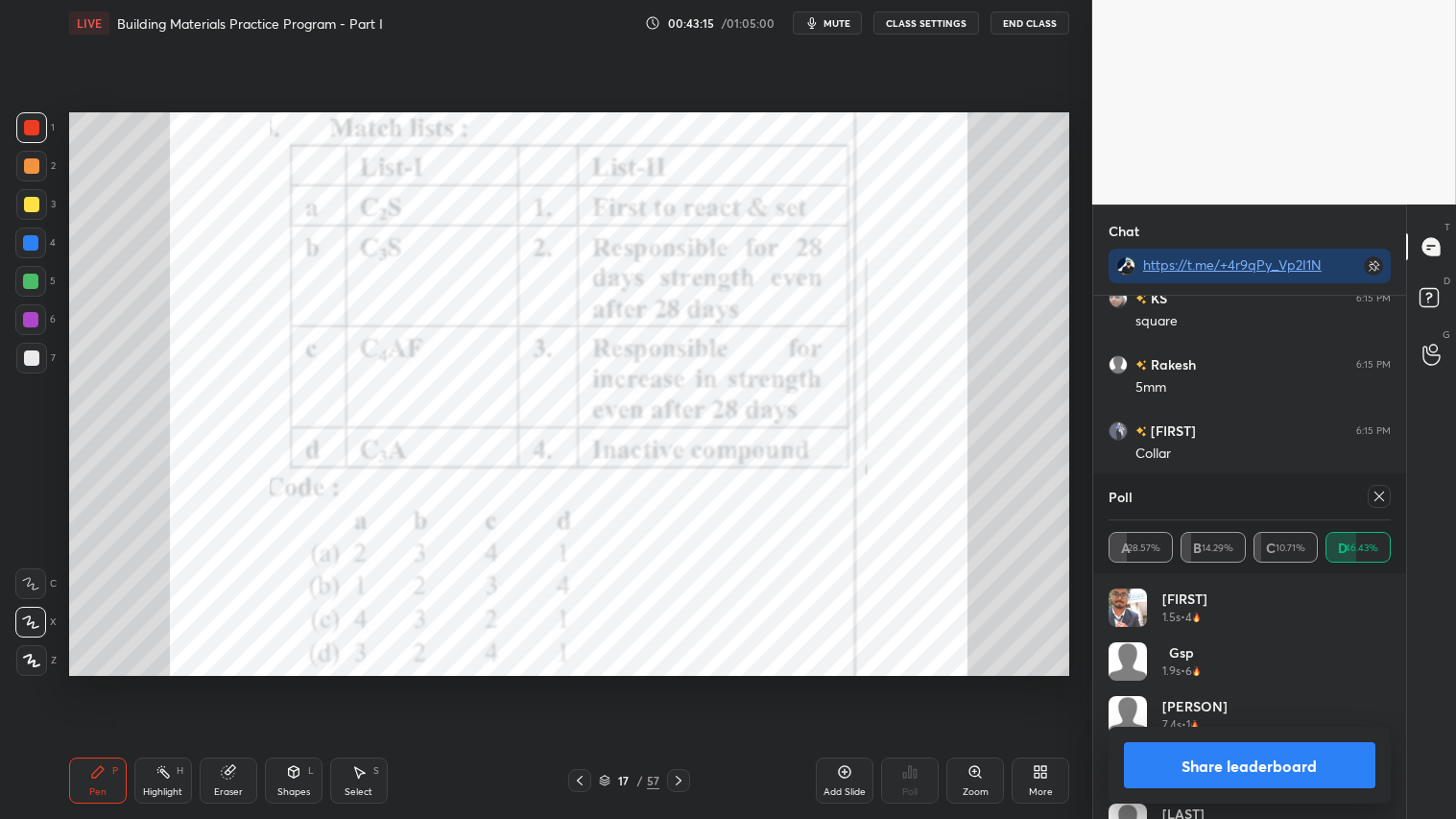 click on "Share leaderboard" at bounding box center [1250, 765] 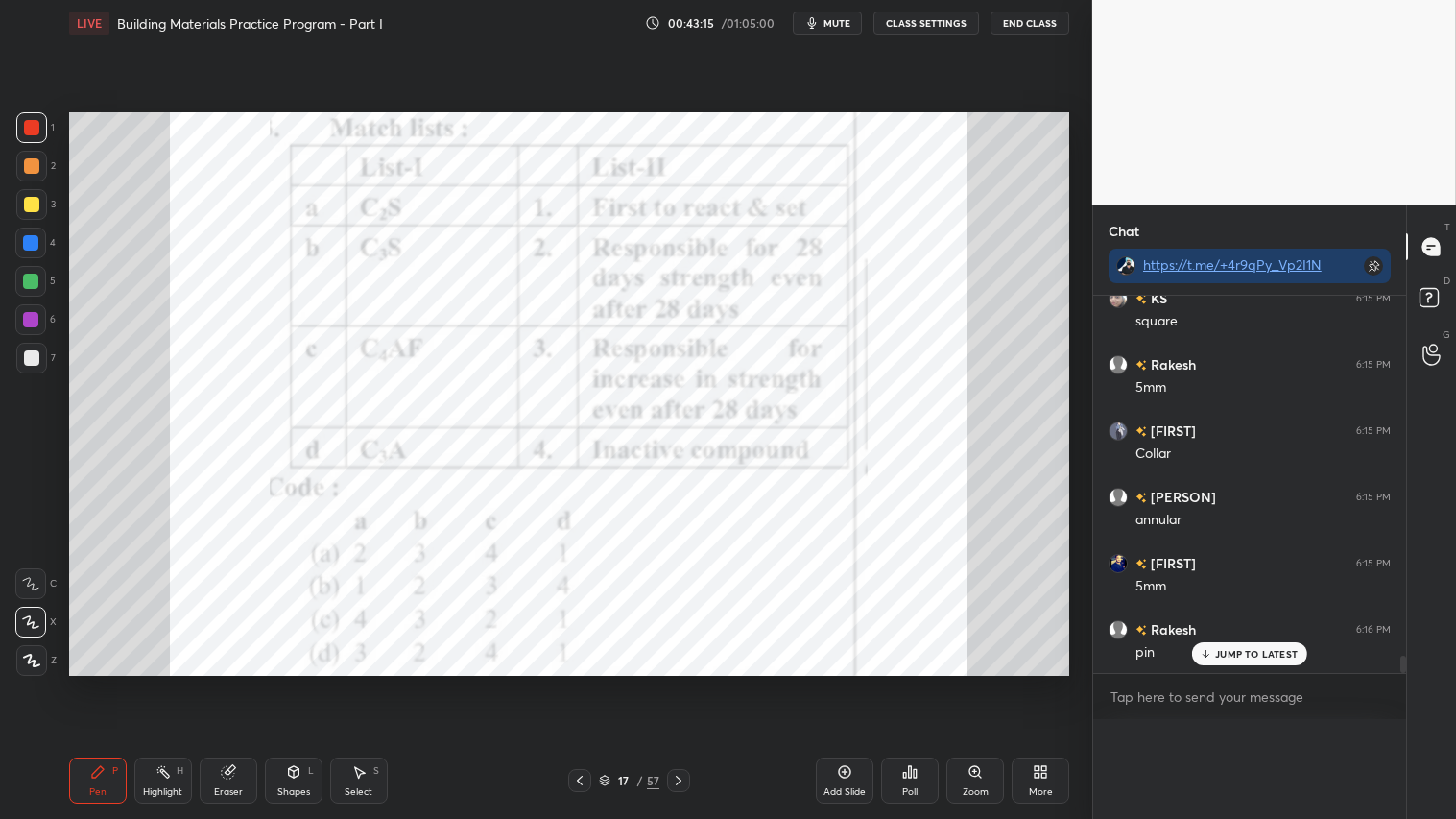 scroll, scrollTop: 0, scrollLeft: 0, axis: both 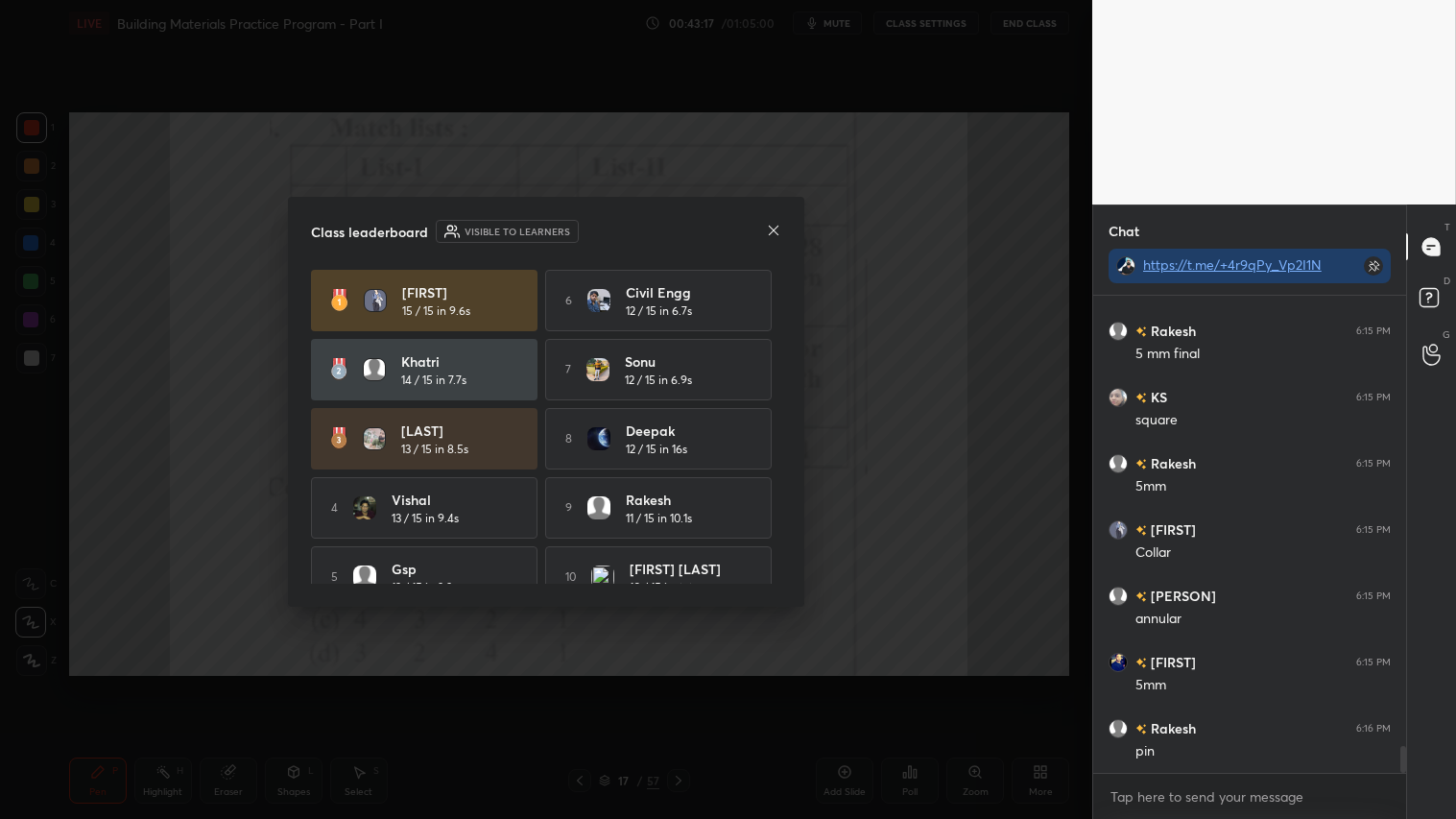 click 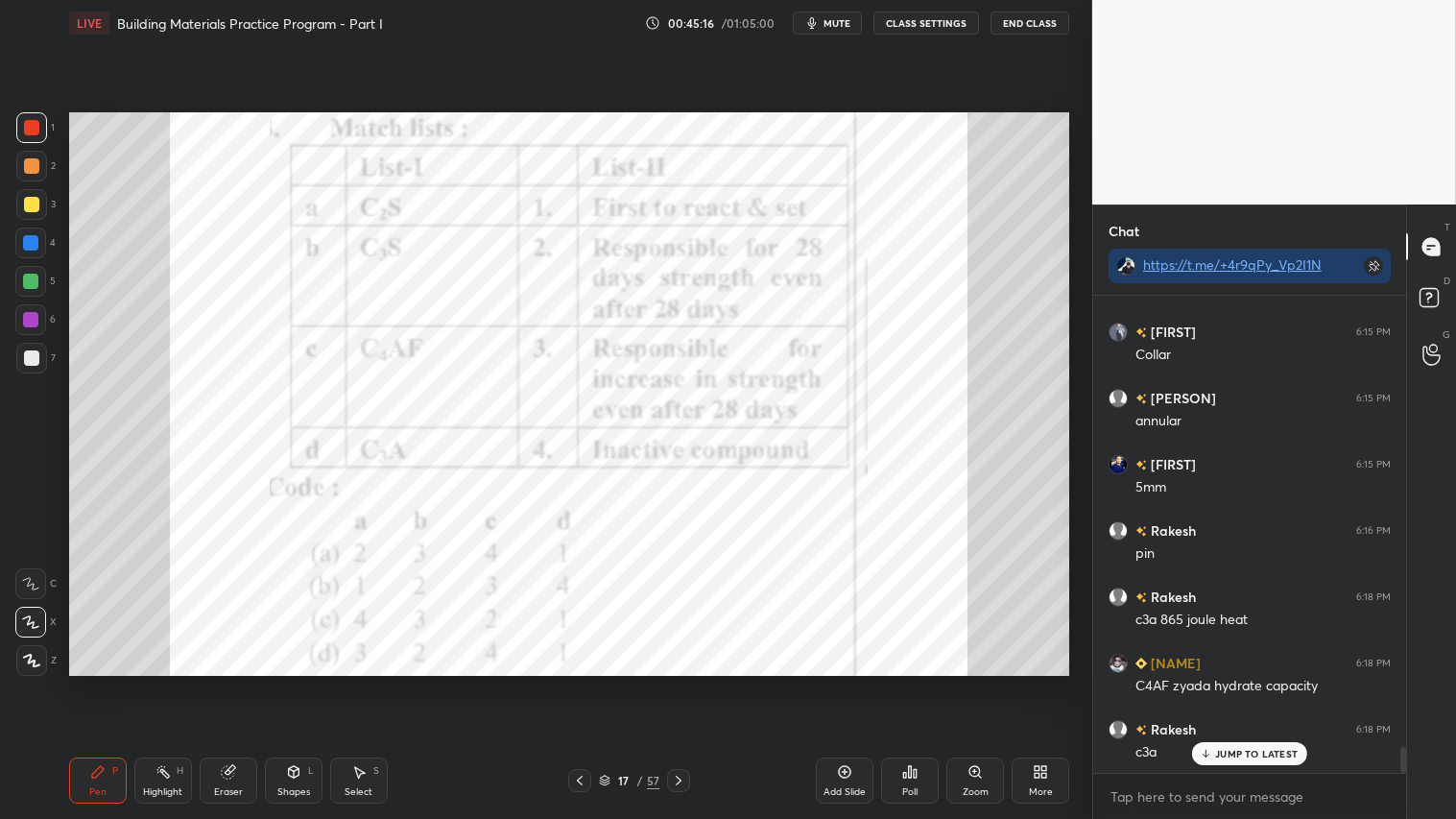 scroll, scrollTop: 8253, scrollLeft: 0, axis: vertical 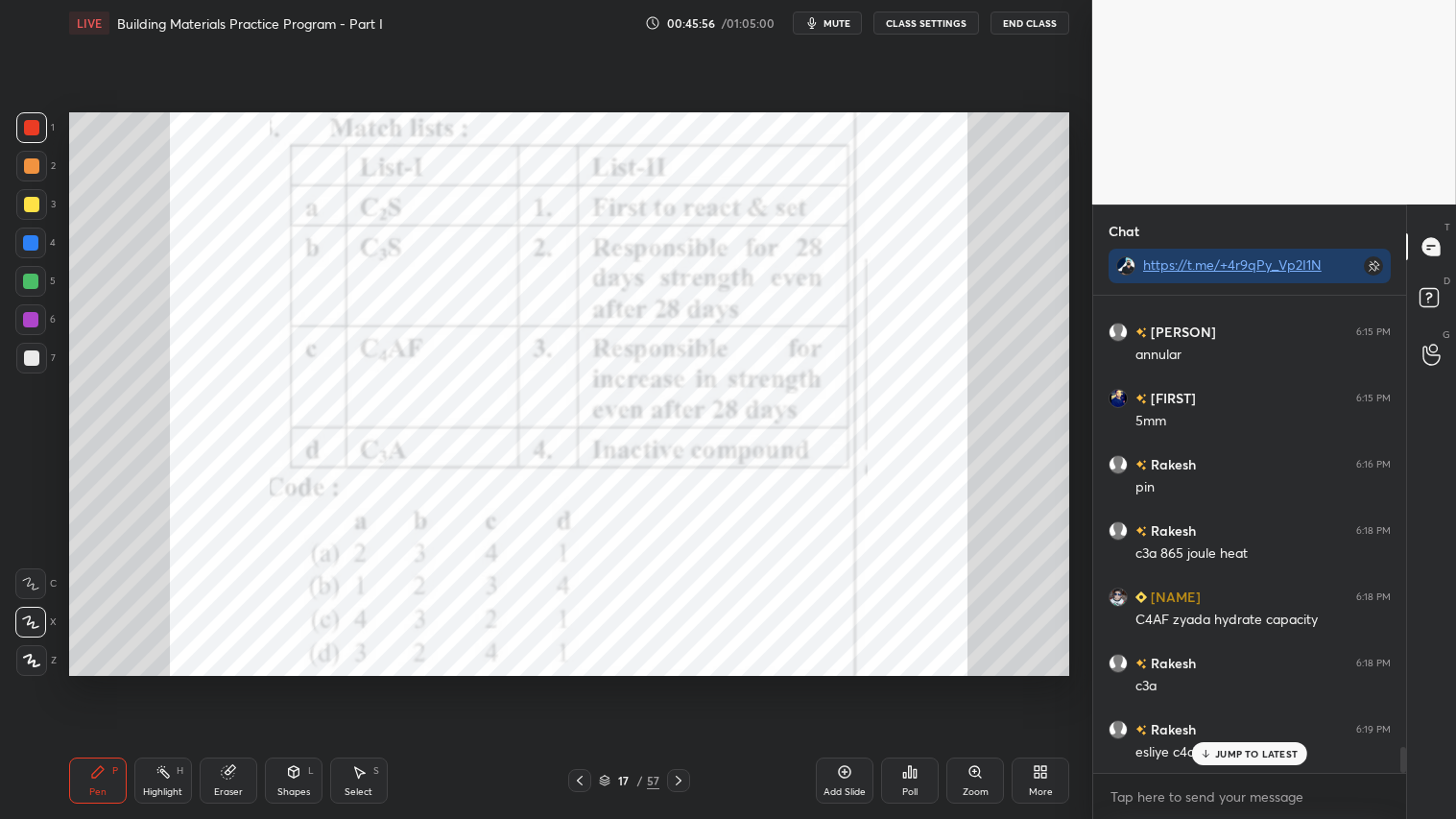 click 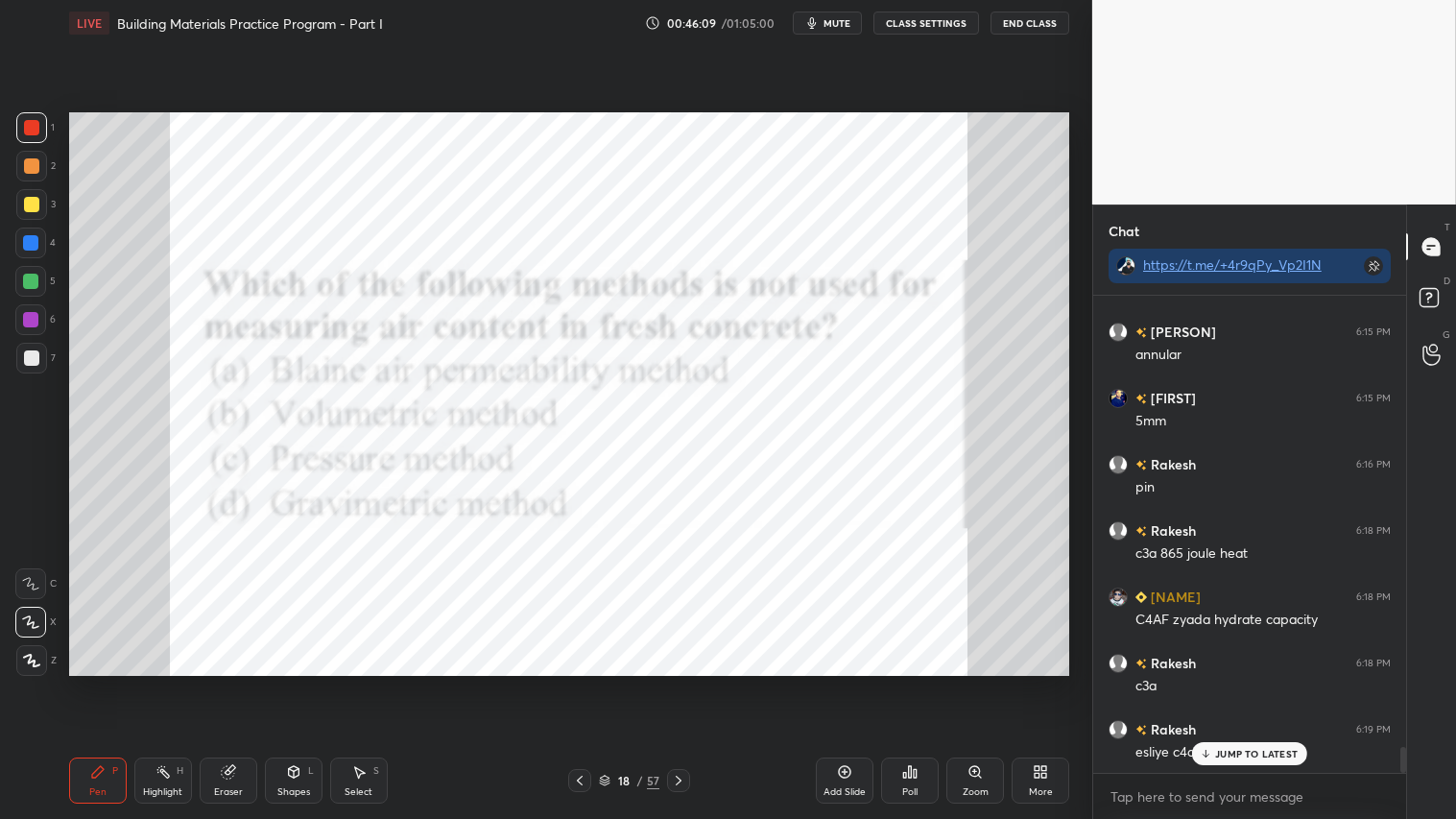 click on "Poll" at bounding box center [910, 781] 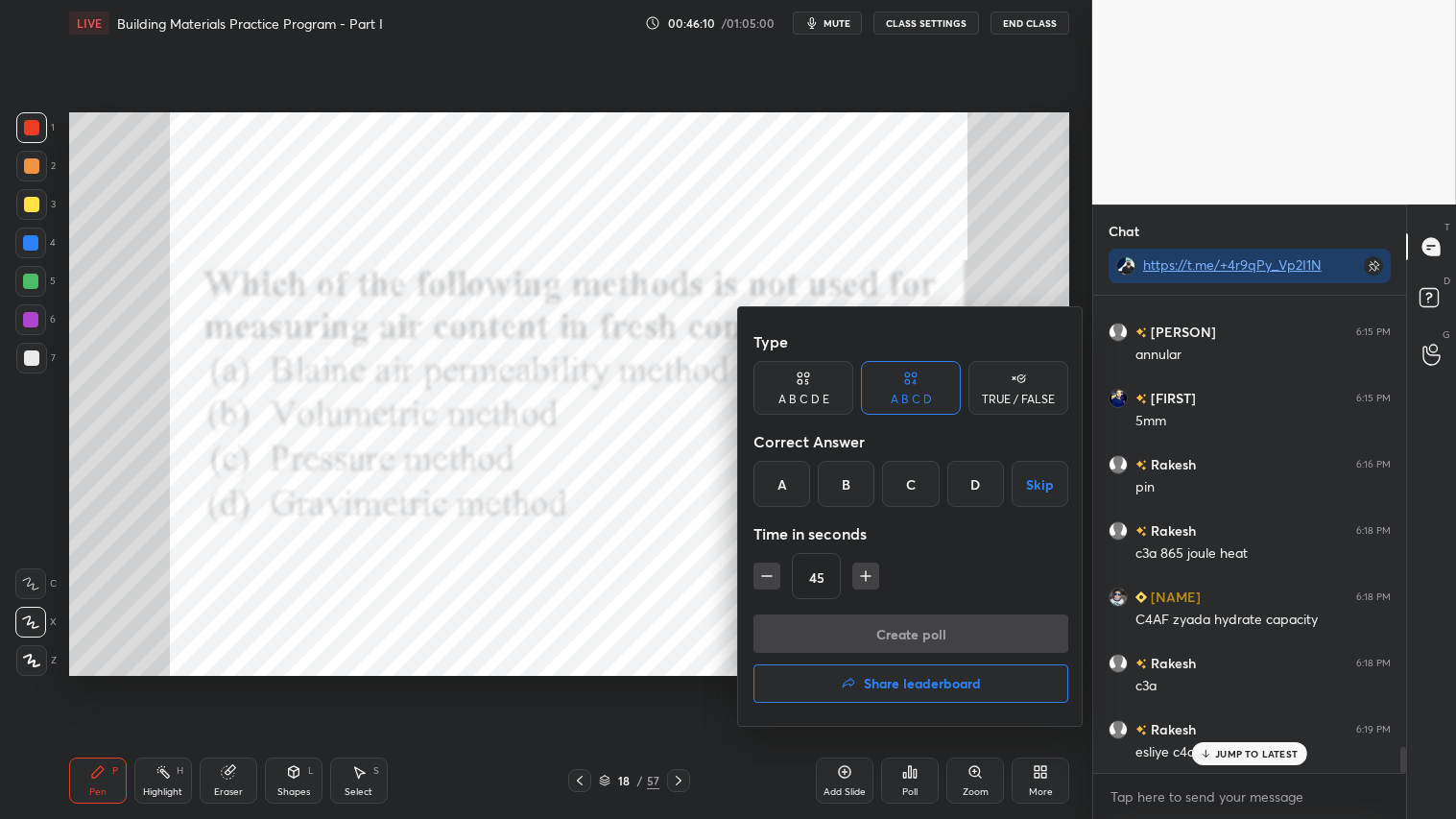 click on "A" at bounding box center [781, 484] 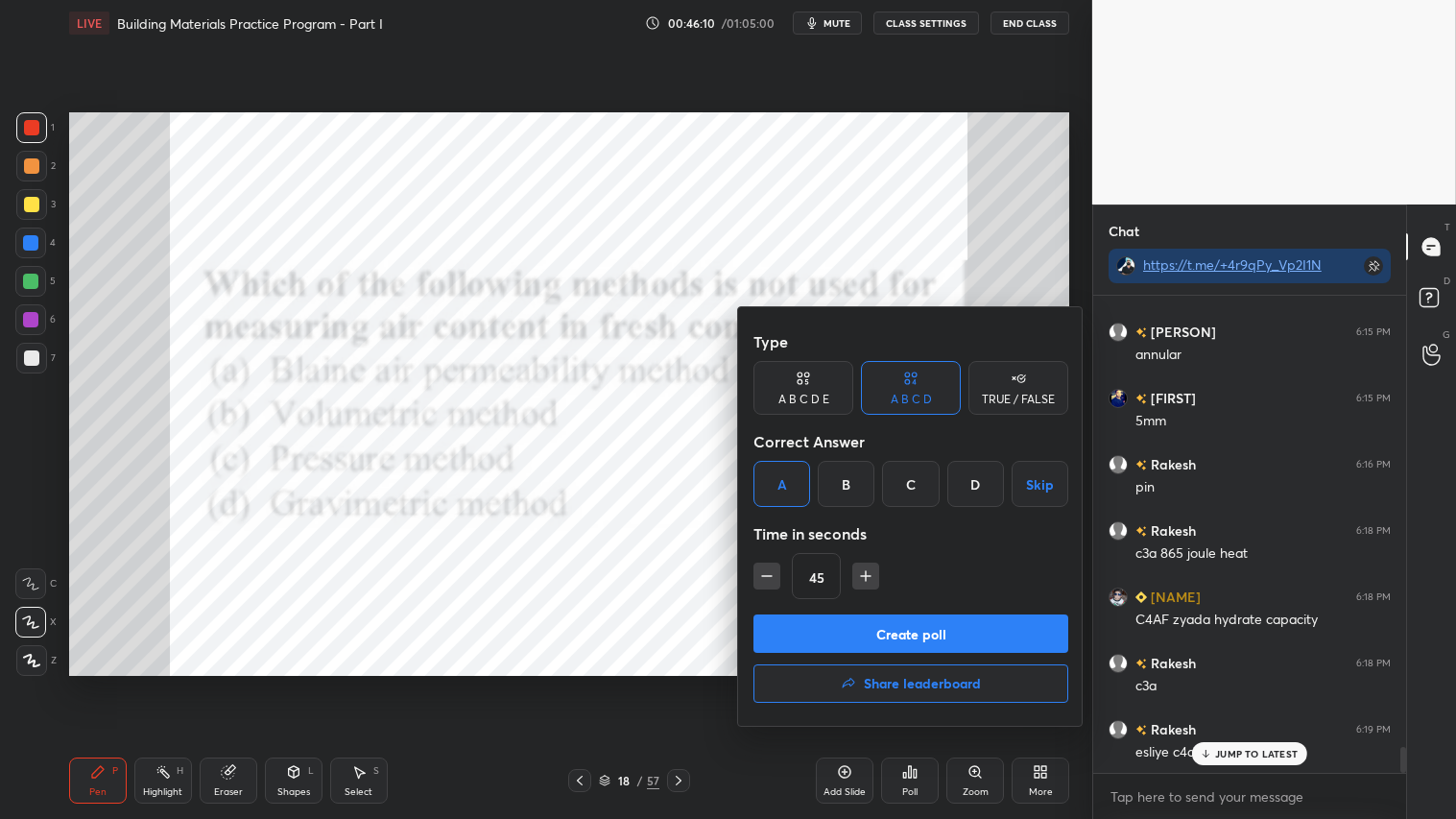 click 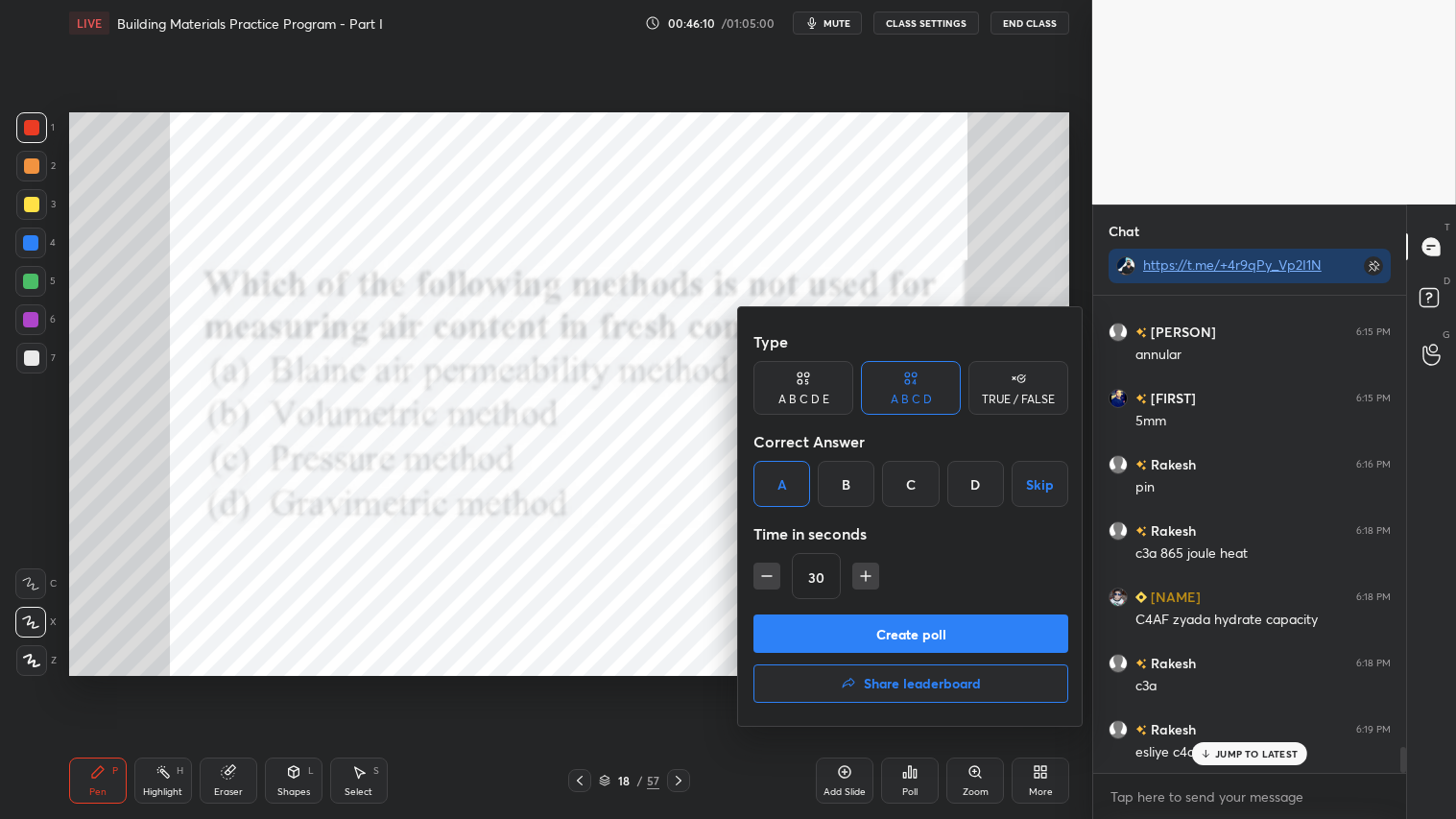 click on "Create poll" at bounding box center [911, 634] 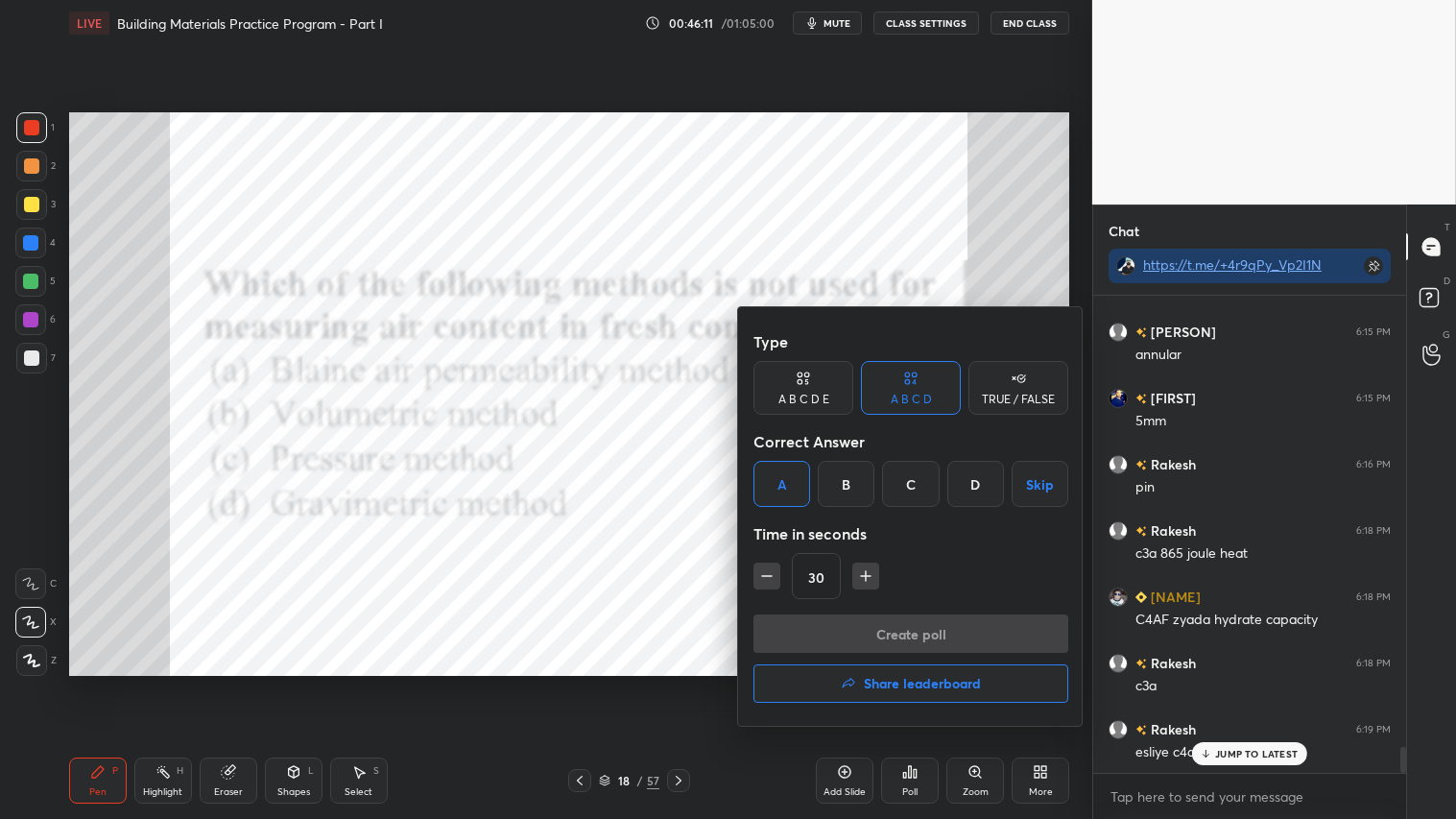 scroll, scrollTop: 439, scrollLeft: 307, axis: both 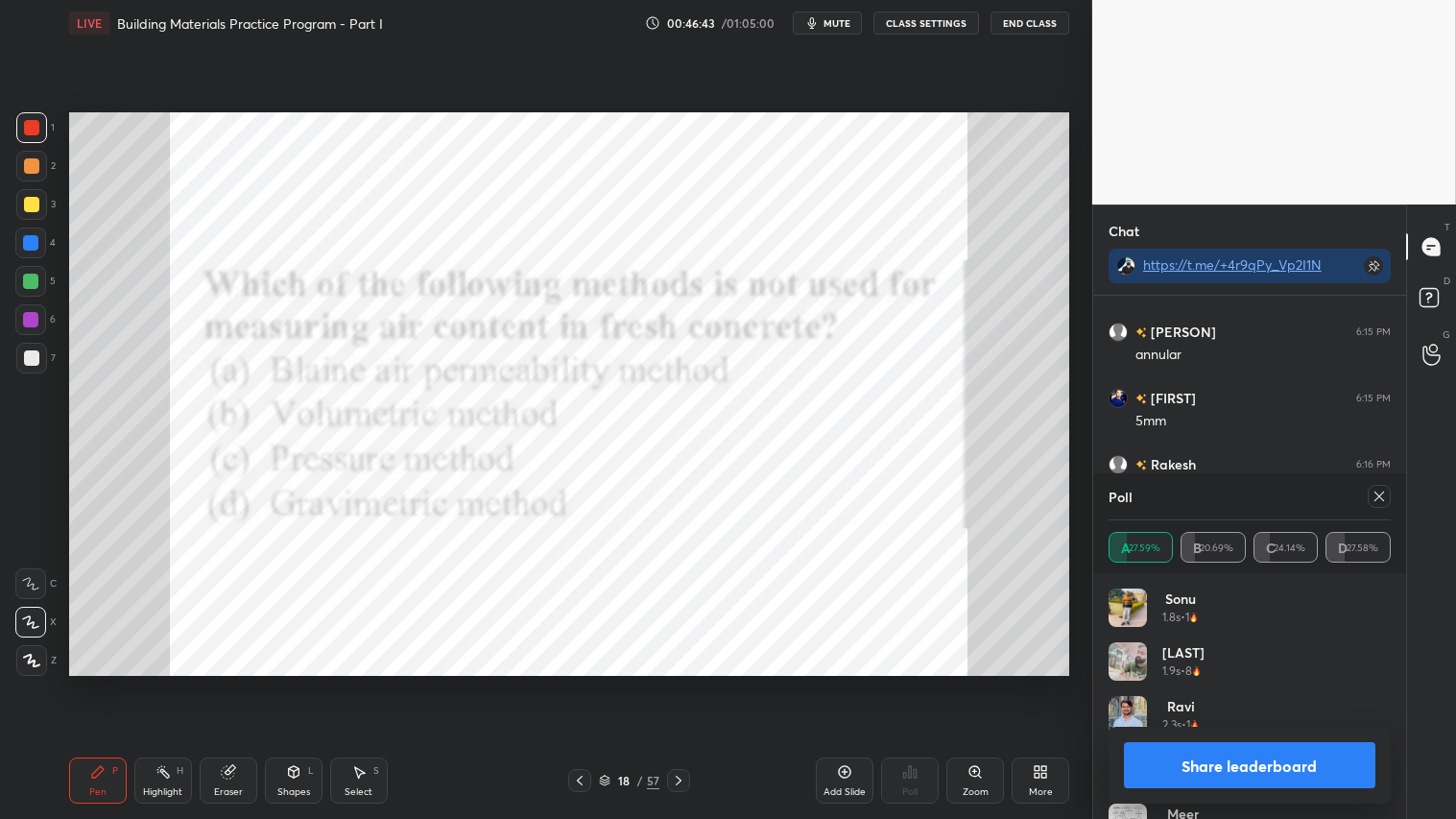 click on "Share leaderboard" at bounding box center (1250, 765) 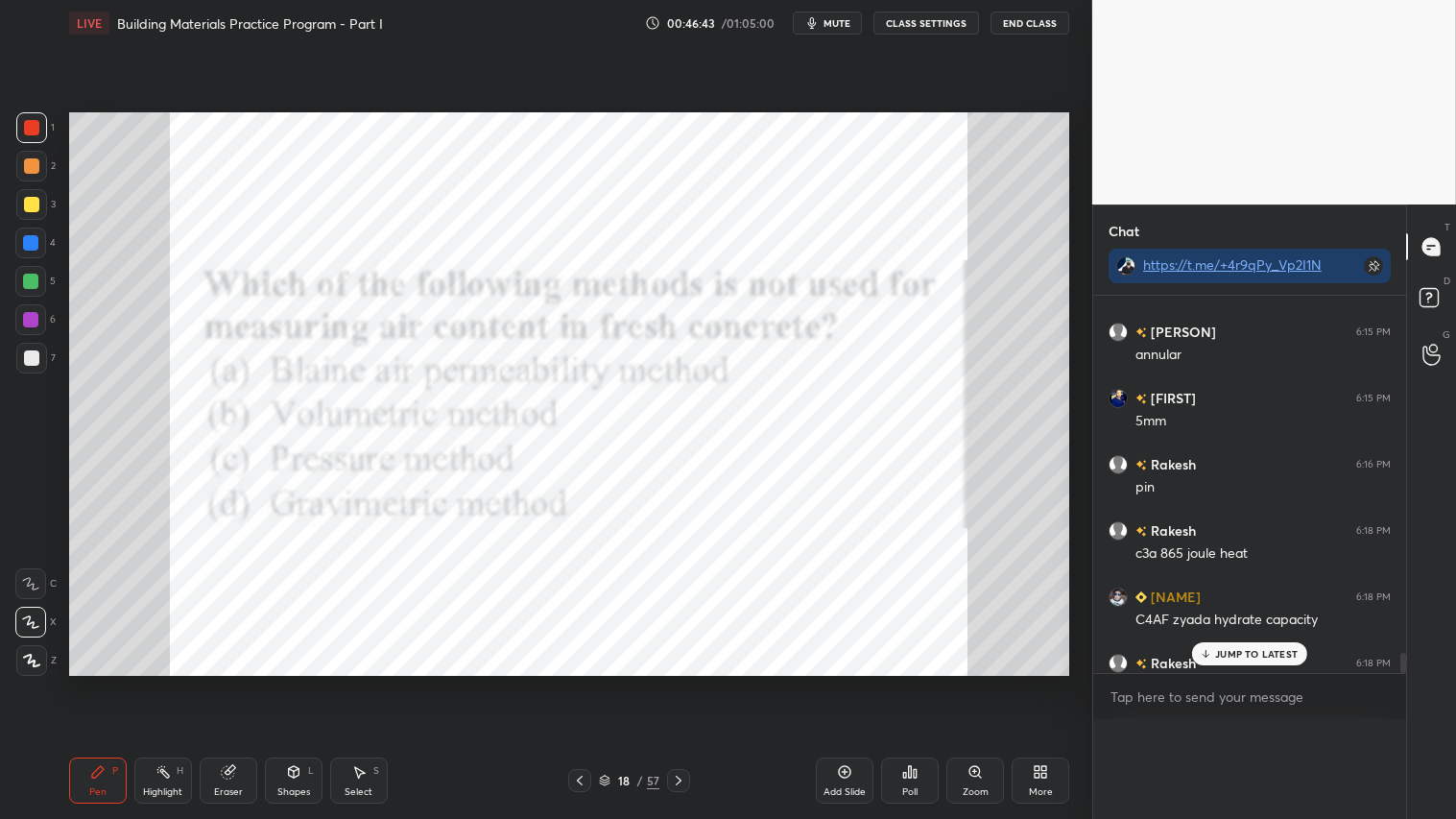 scroll, scrollTop: 0, scrollLeft: 0, axis: both 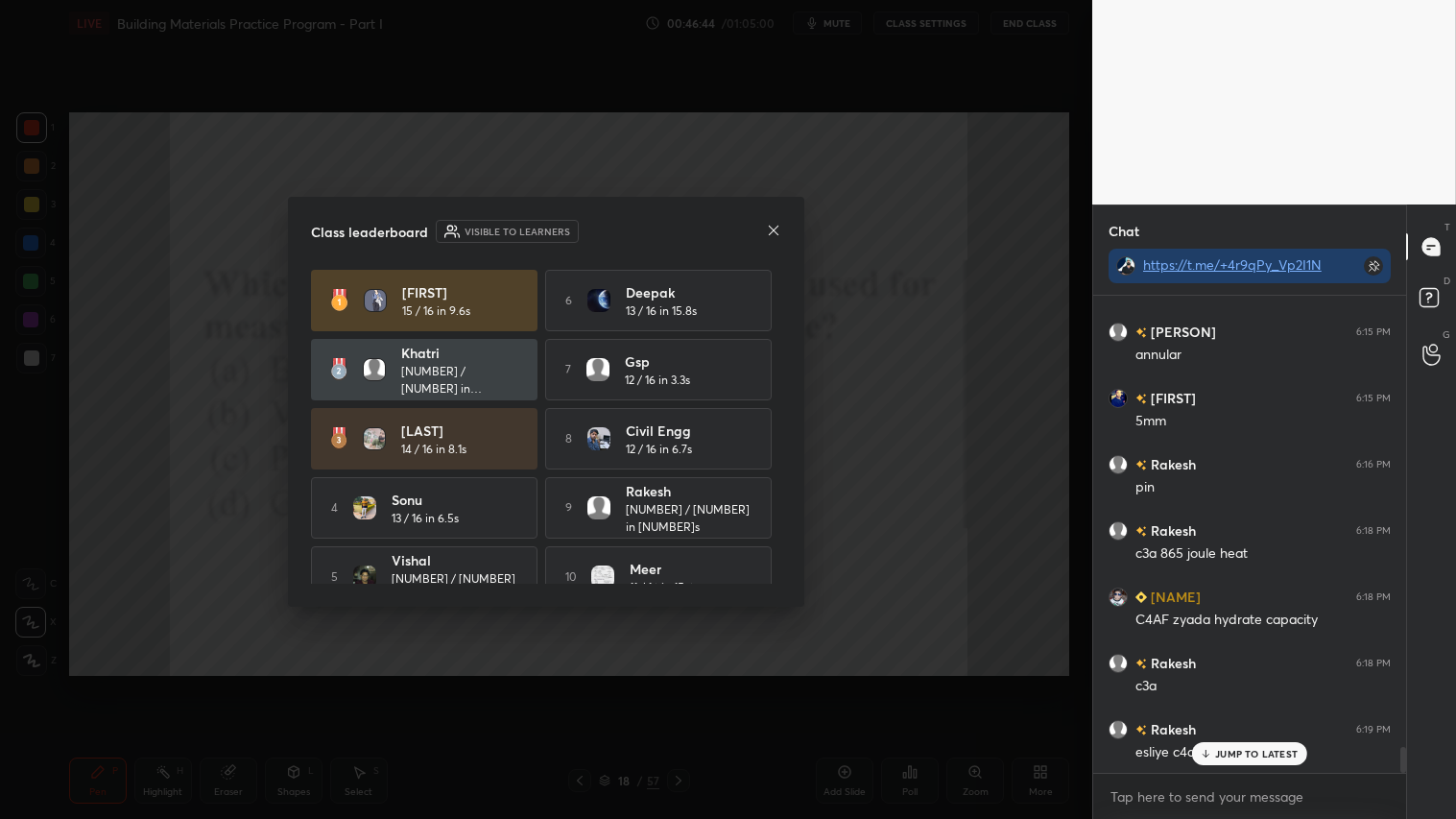 click 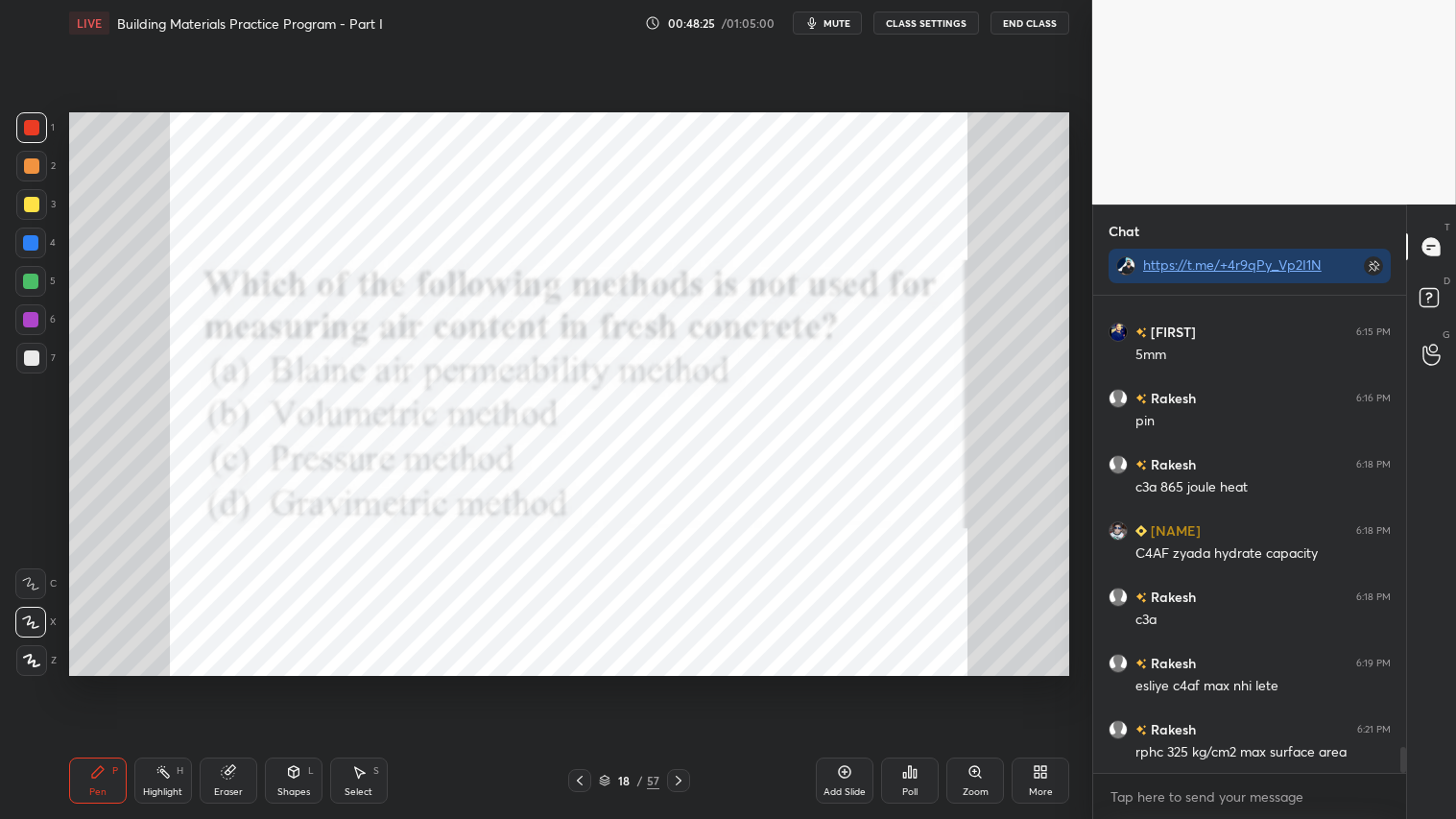 scroll, scrollTop: 8387, scrollLeft: 0, axis: vertical 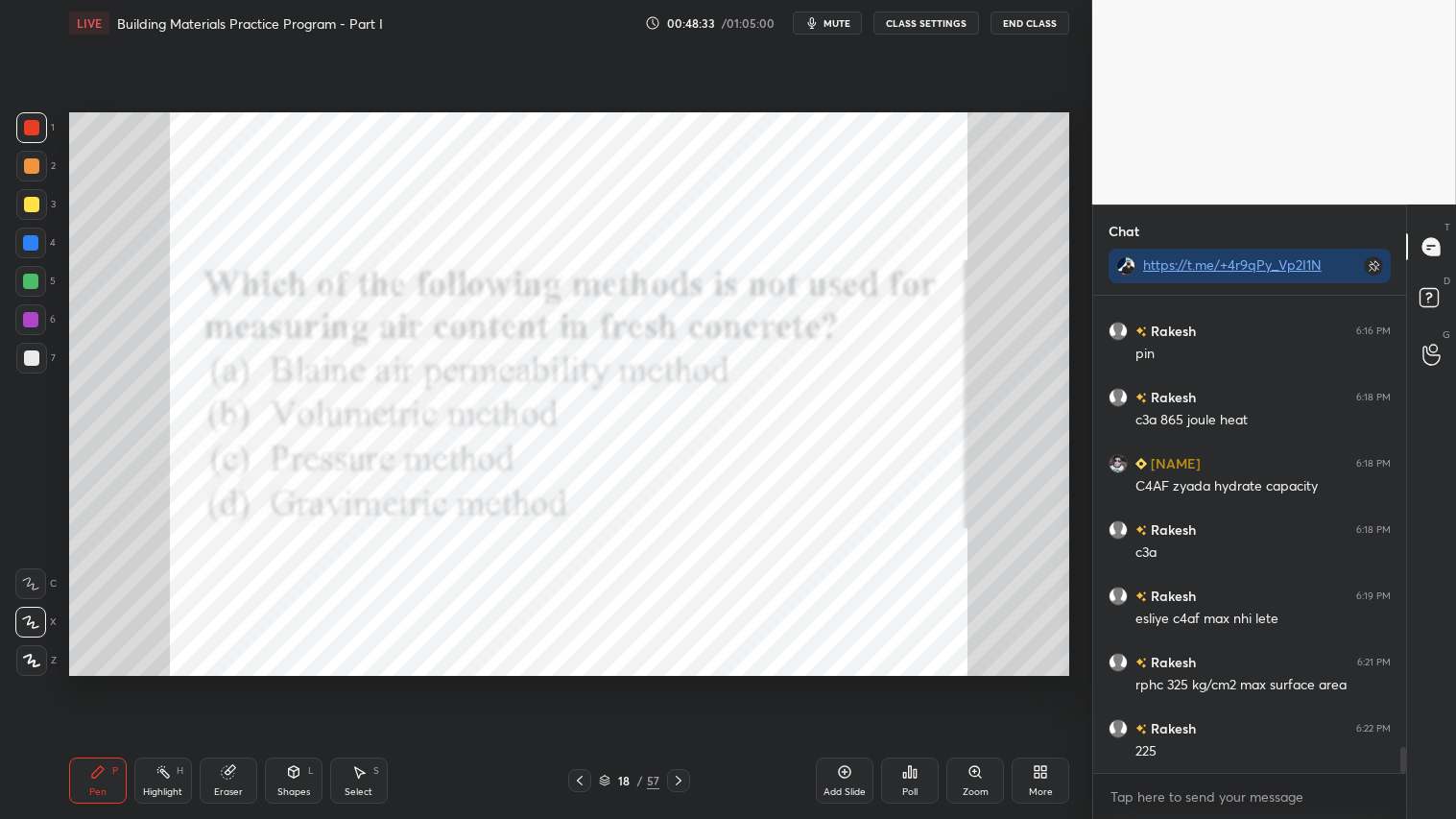 click 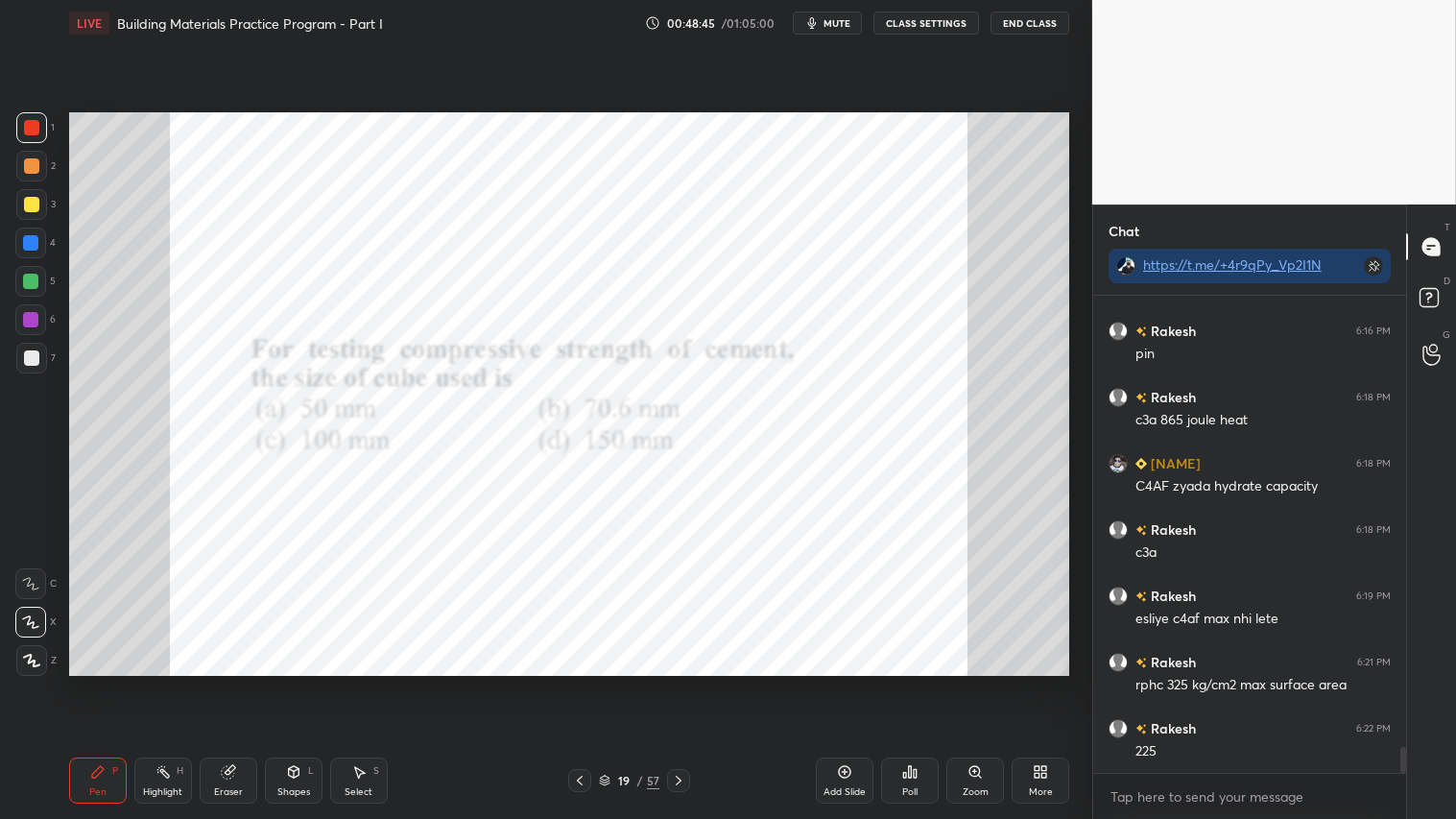 click on "Poll" at bounding box center [910, 781] 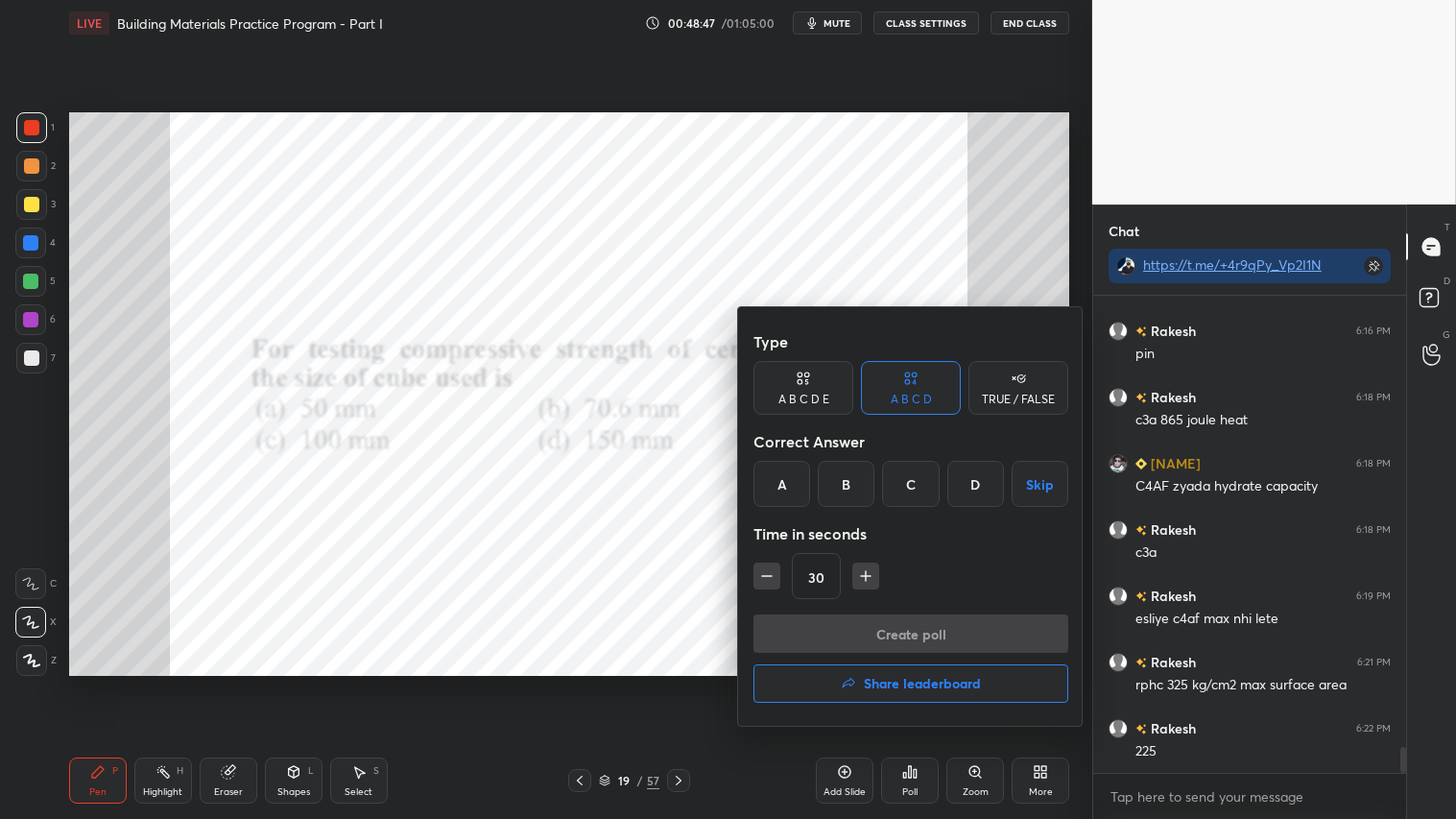 click on "B" at bounding box center (846, 484) 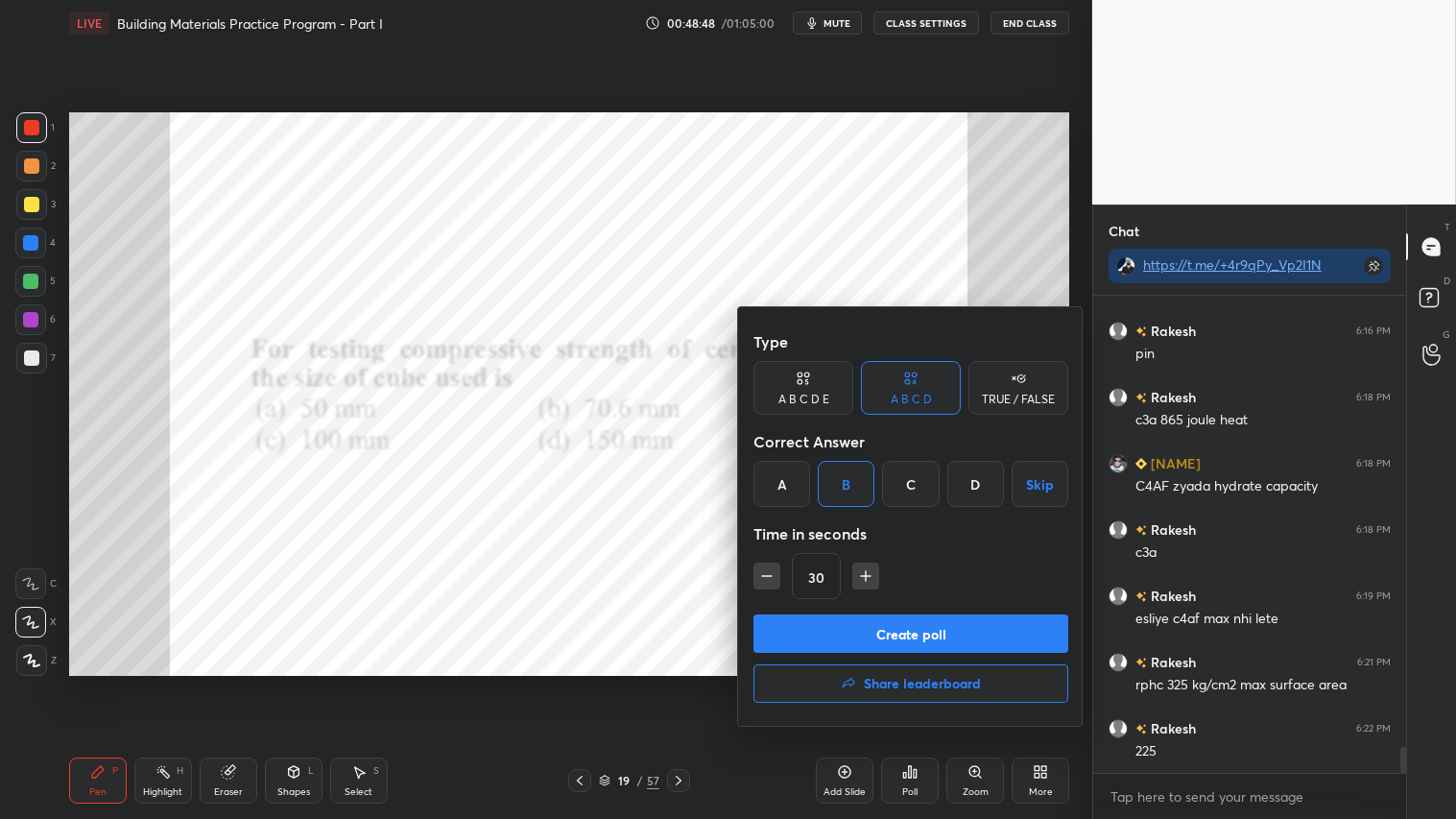 click on "Create poll" at bounding box center (911, 634) 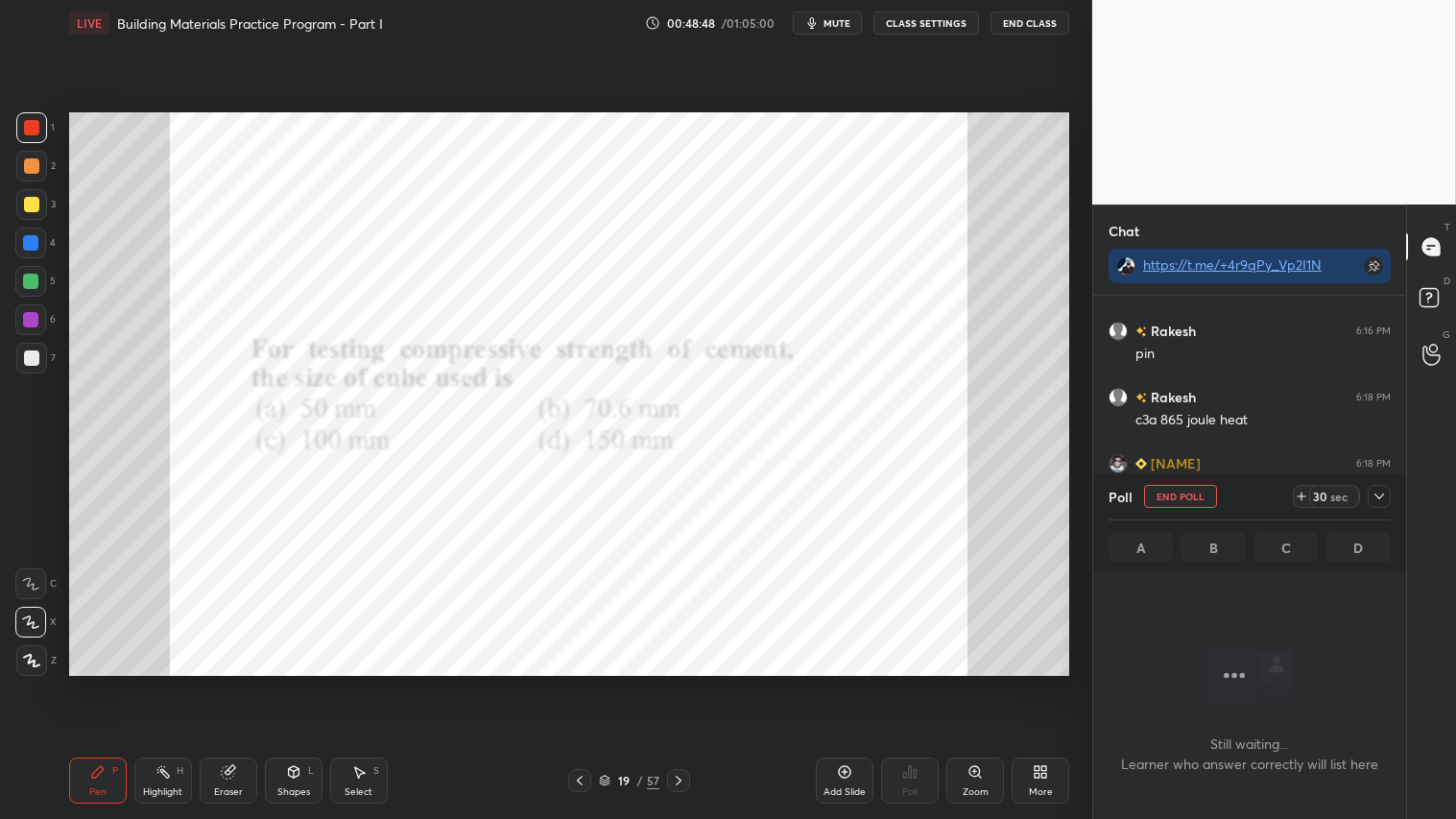 scroll, scrollTop: 381, scrollLeft: 307, axis: both 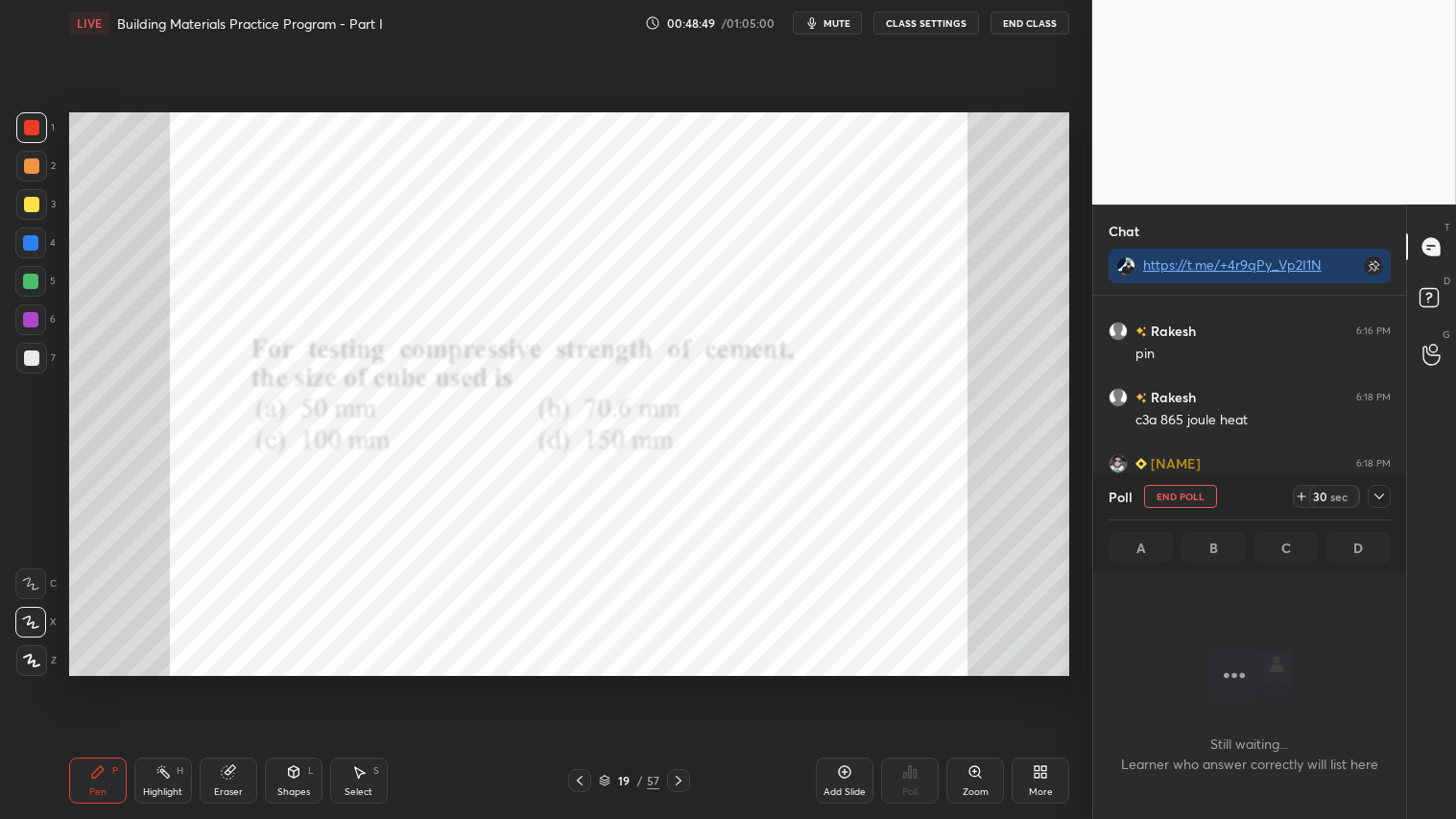 click on "mute" at bounding box center (837, 23) 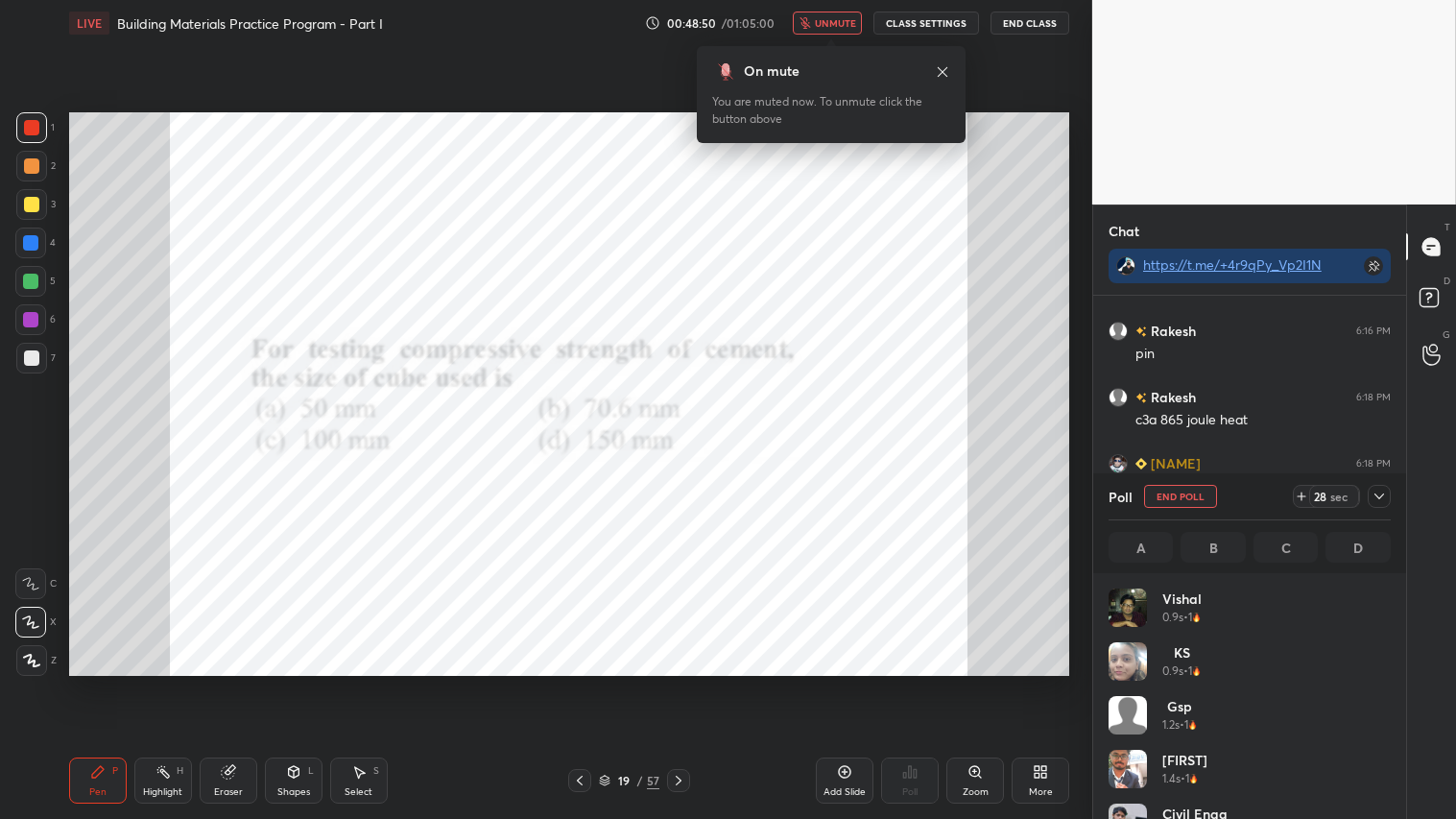 scroll, scrollTop: 6, scrollLeft: 6, axis: both 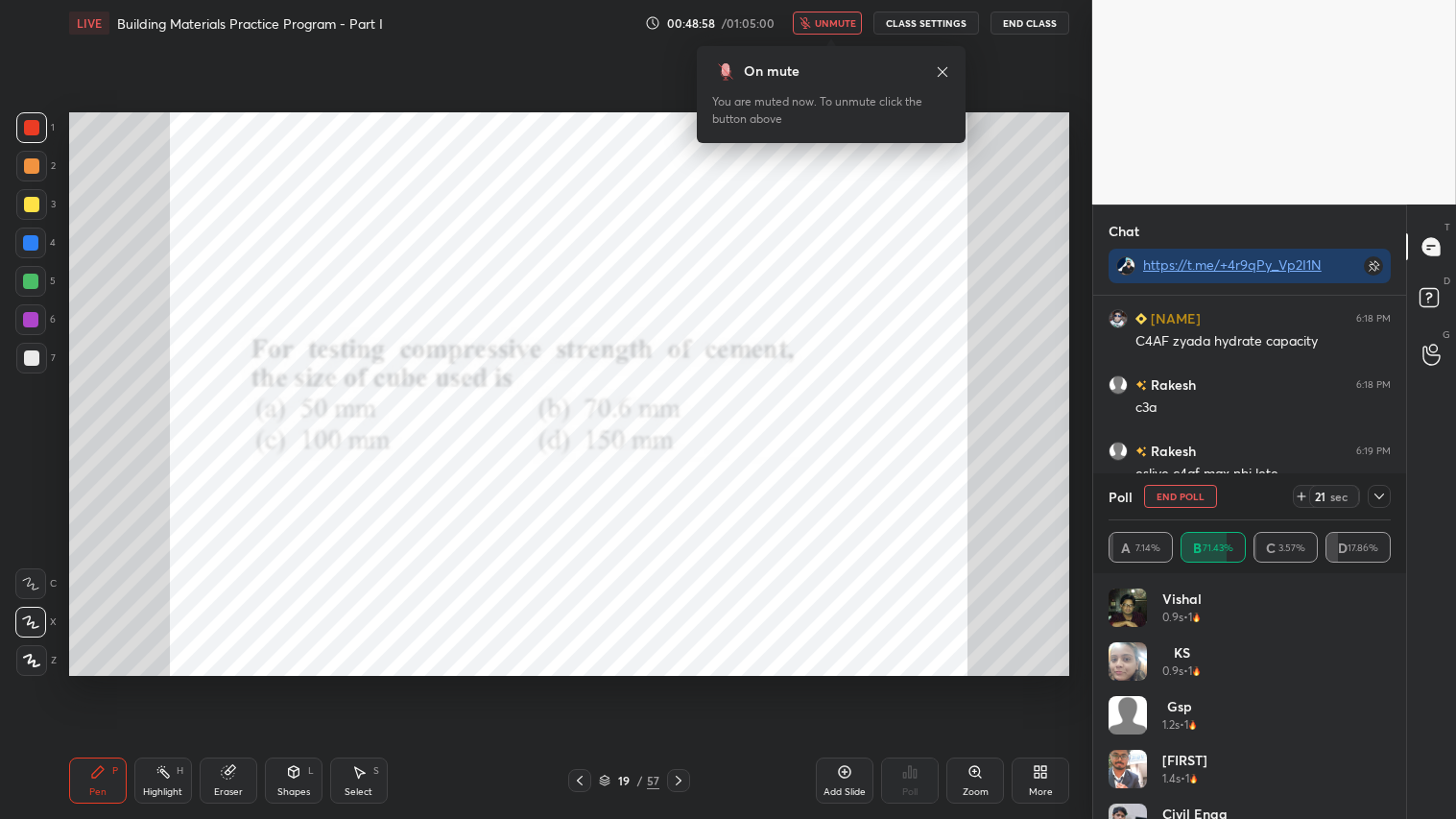 click 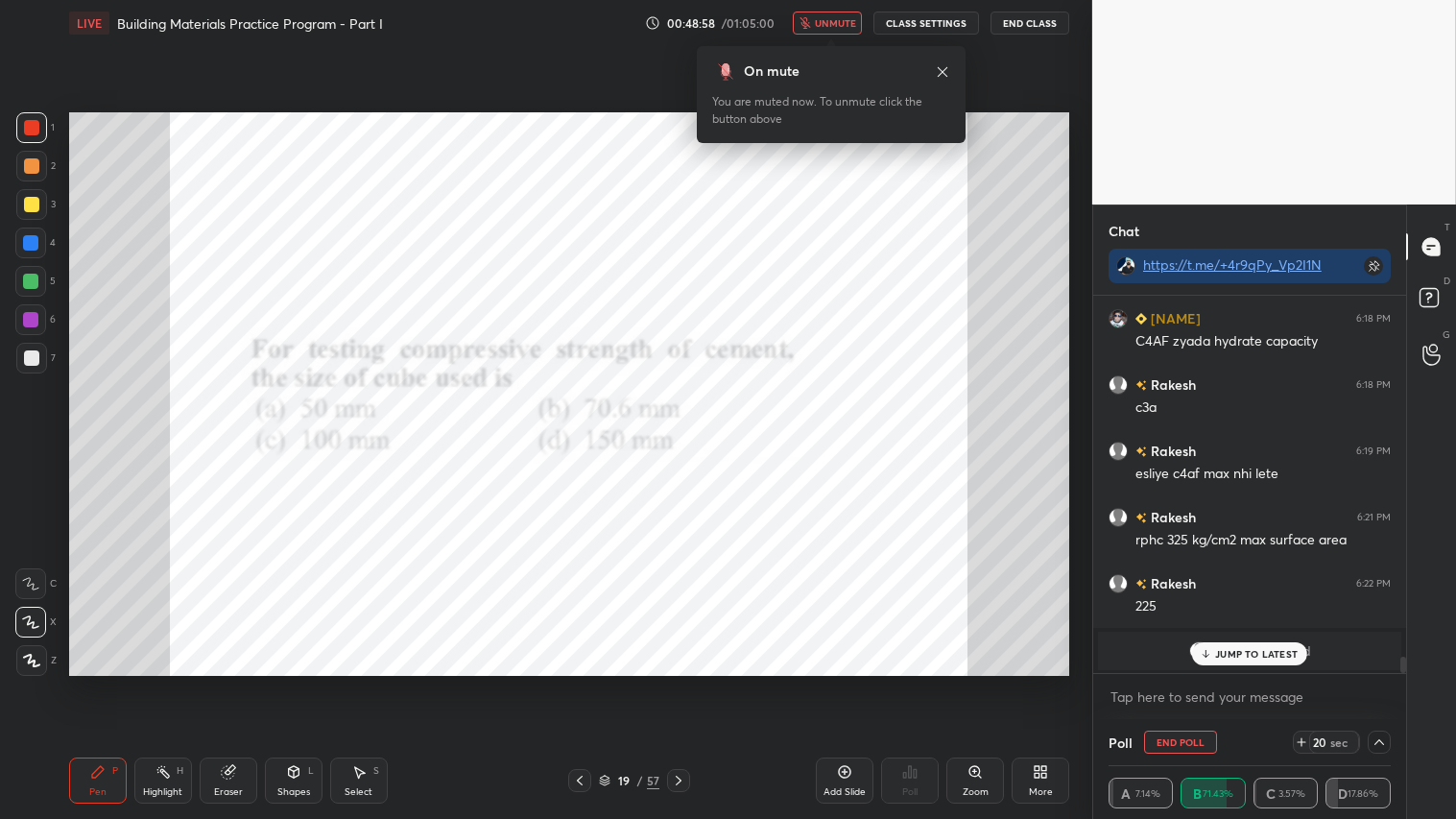 scroll, scrollTop: 1, scrollLeft: 6, axis: both 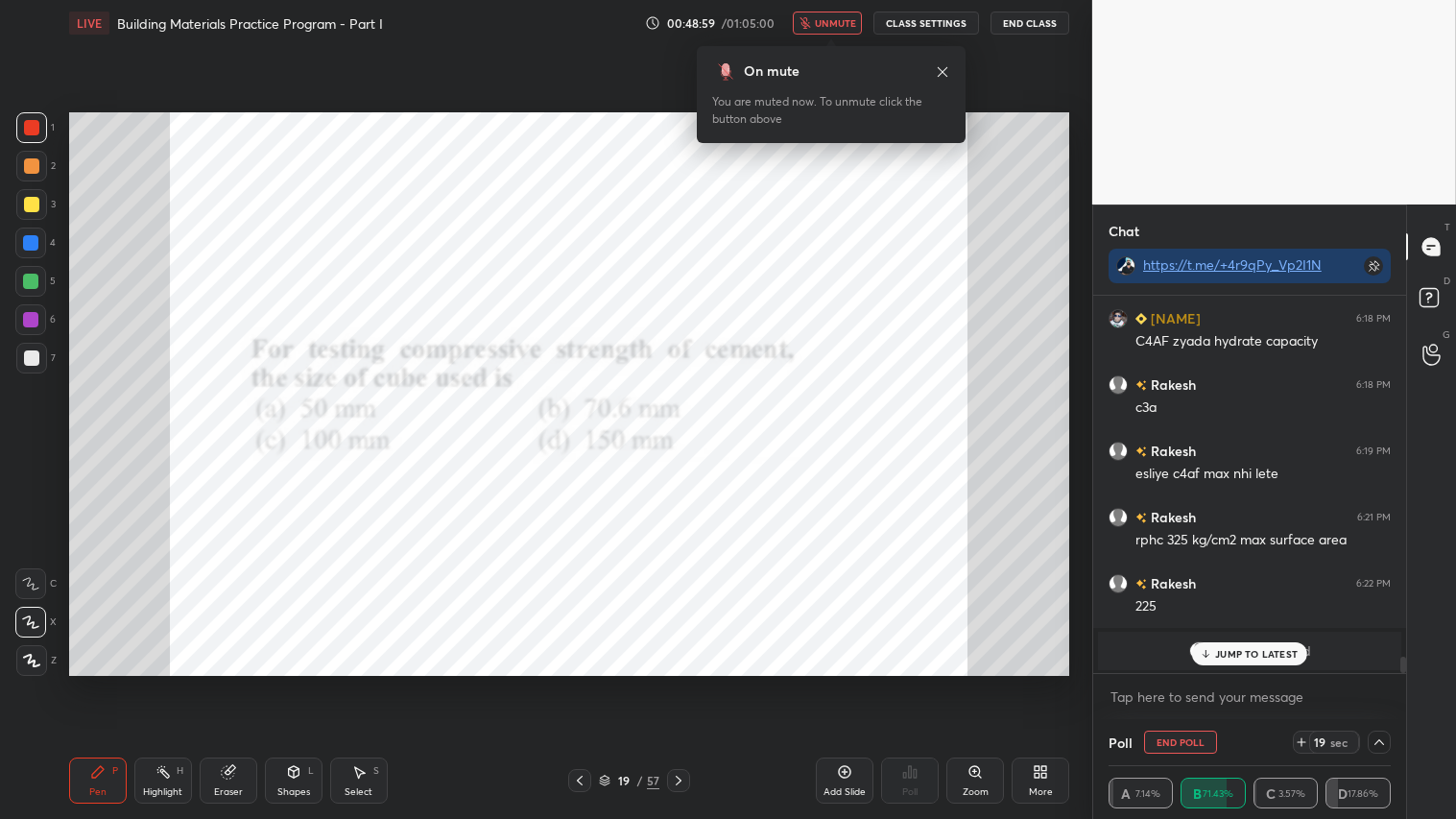 click on "JUMP TO LATEST" at bounding box center (1256, 654) 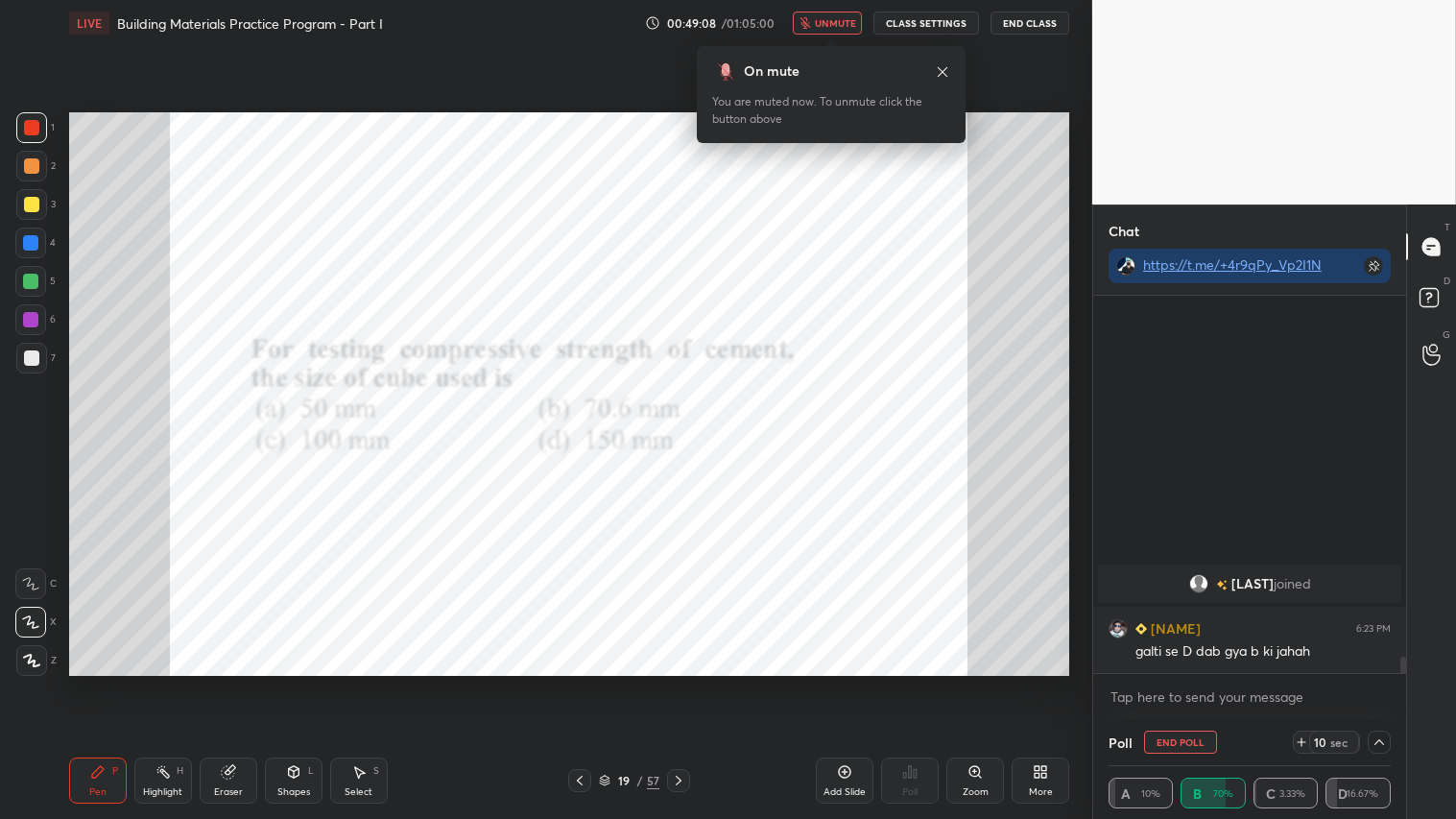 scroll, scrollTop: 8091, scrollLeft: 0, axis: vertical 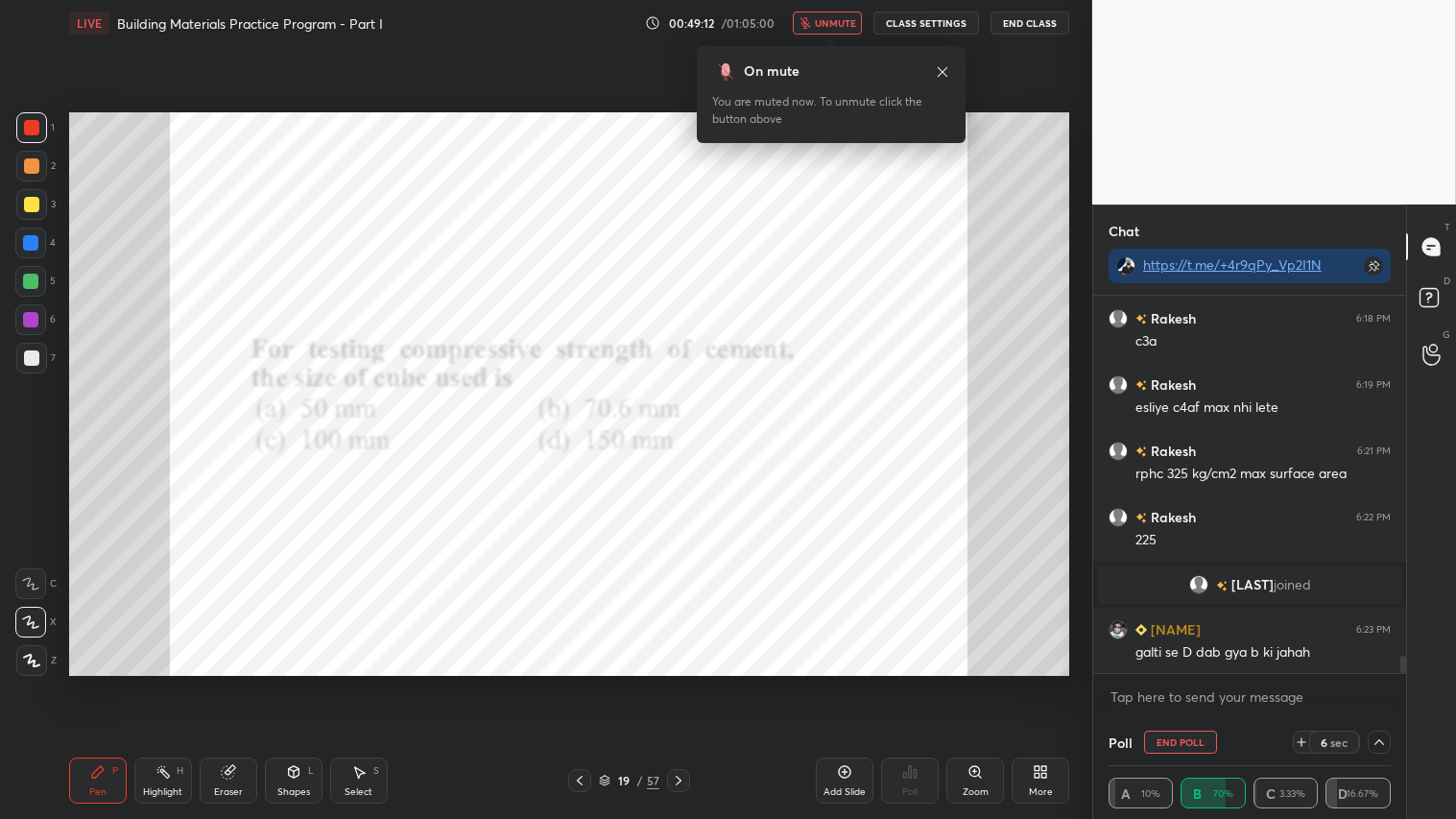 click on "unmute" at bounding box center [827, 23] 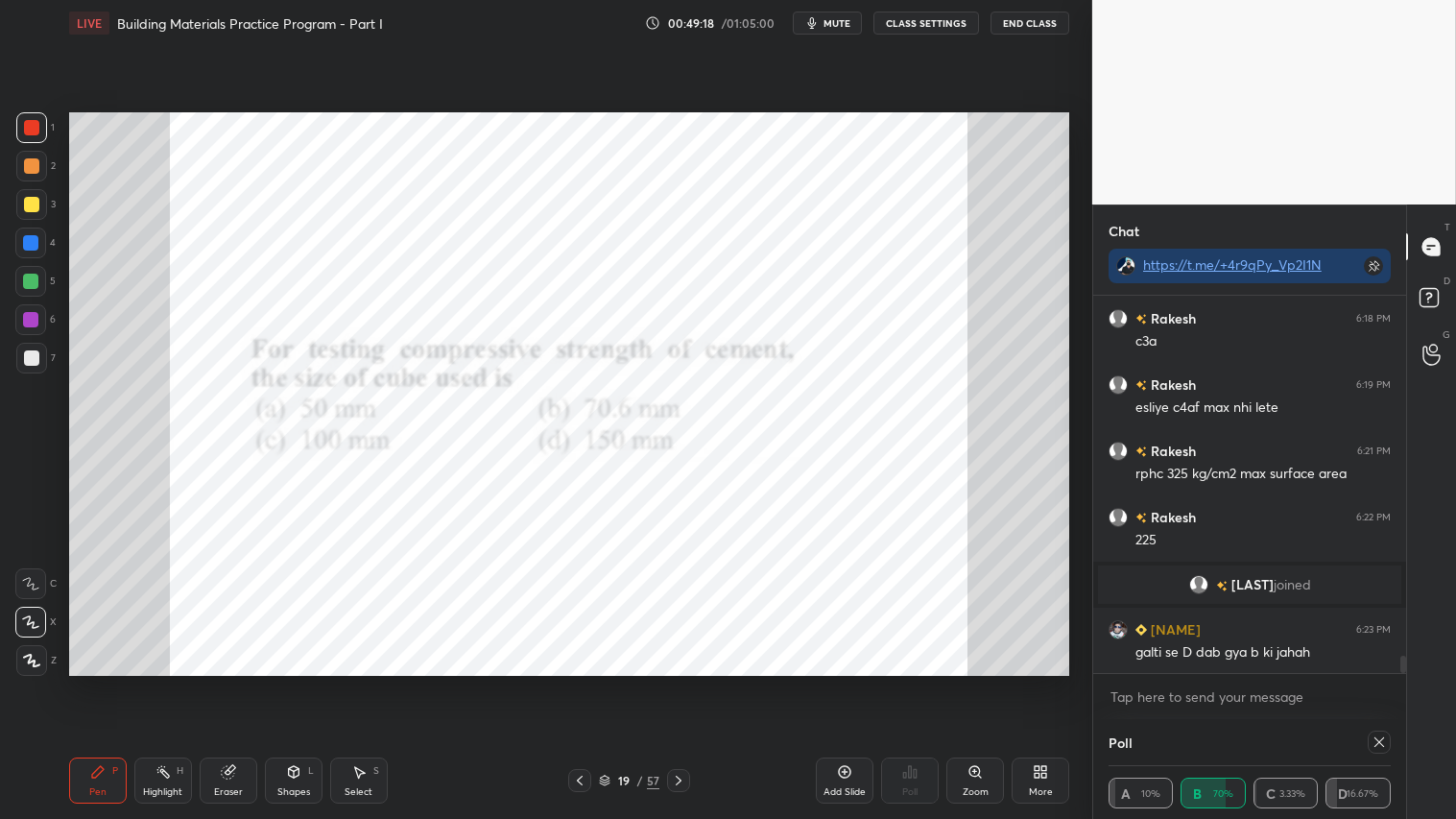 scroll, scrollTop: 5, scrollLeft: 6, axis: both 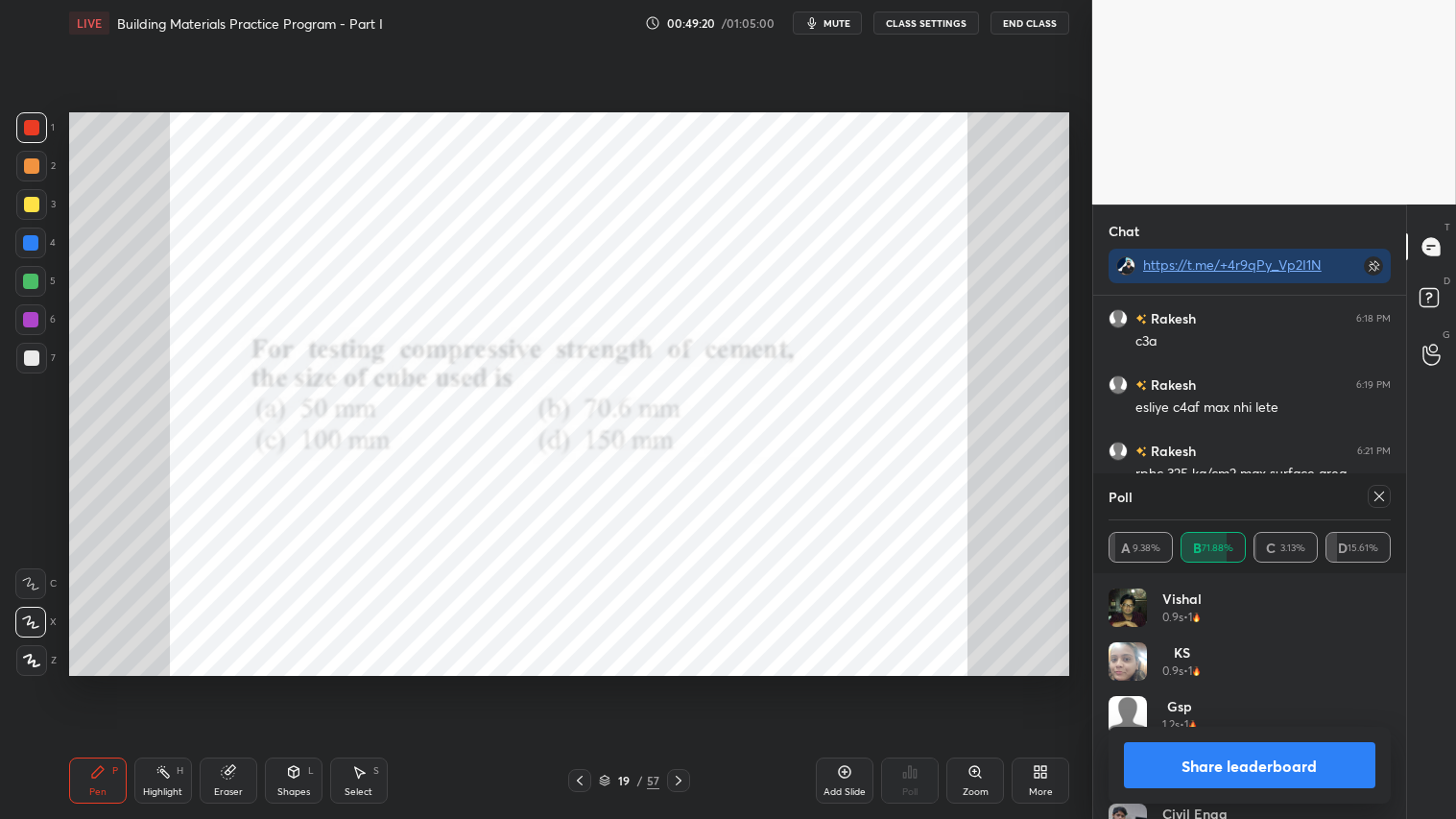 click on "Share leaderboard" at bounding box center [1250, 765] 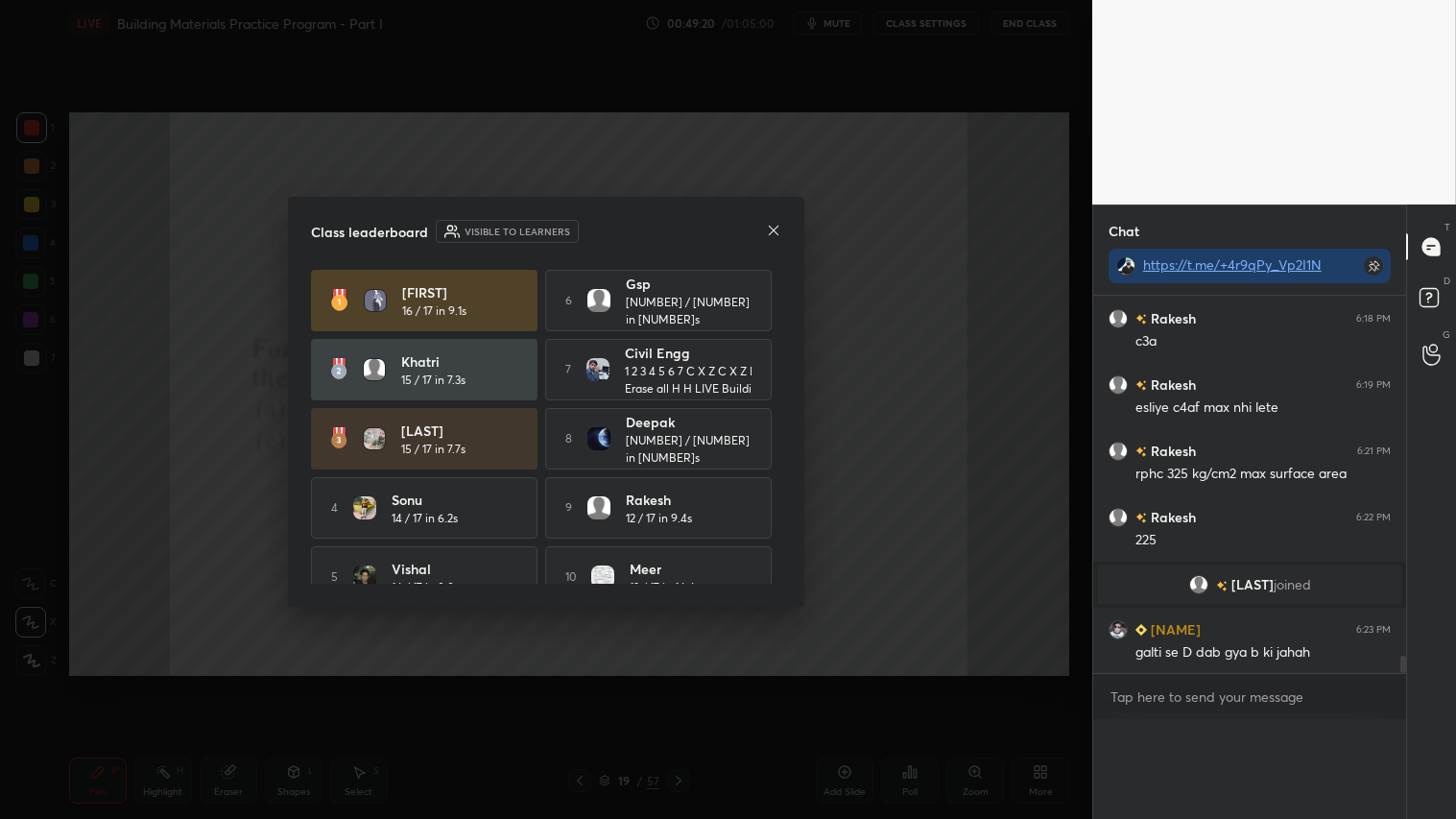 scroll, scrollTop: 0, scrollLeft: 0, axis: both 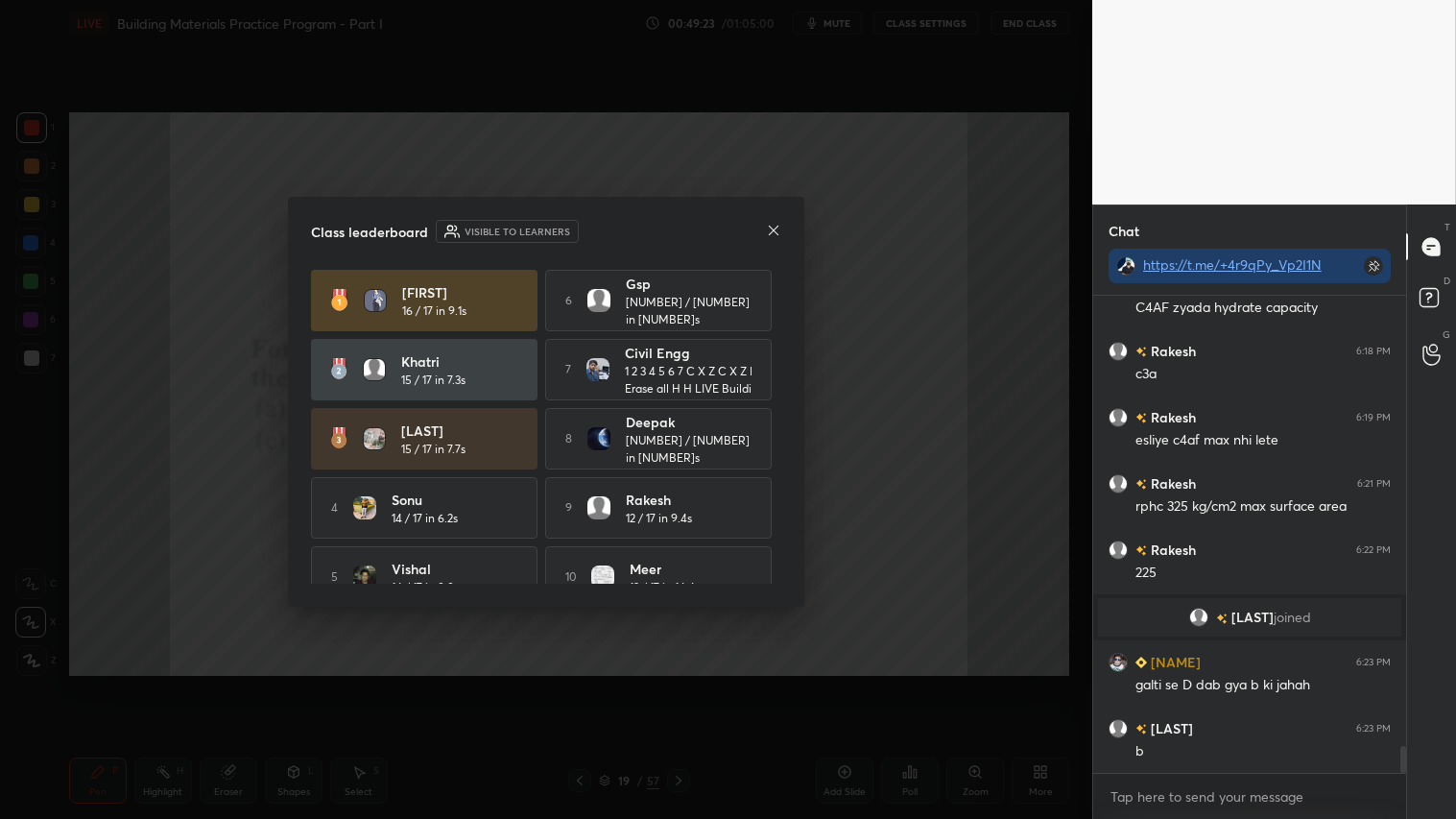 click 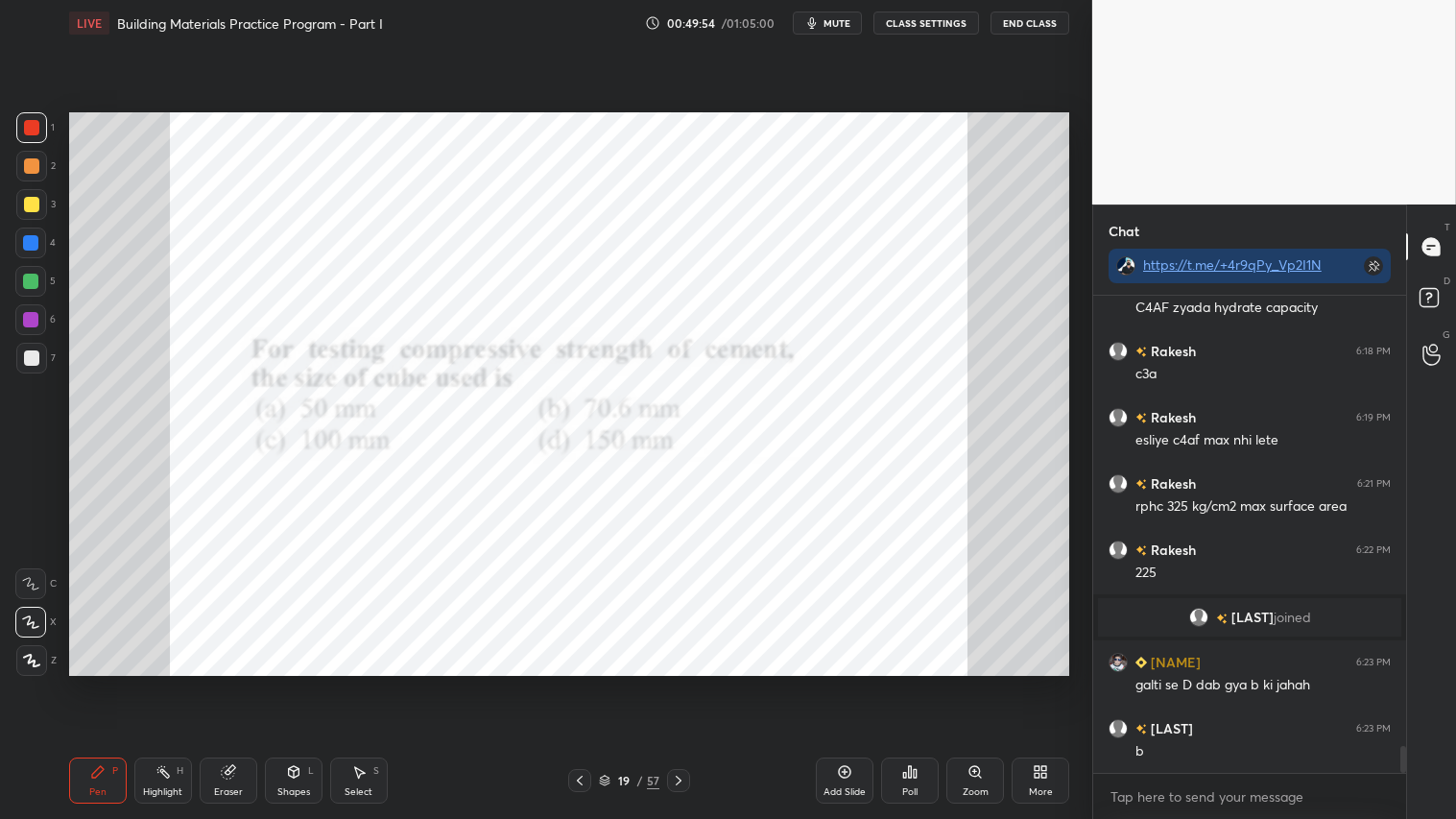 click at bounding box center [32, 128] 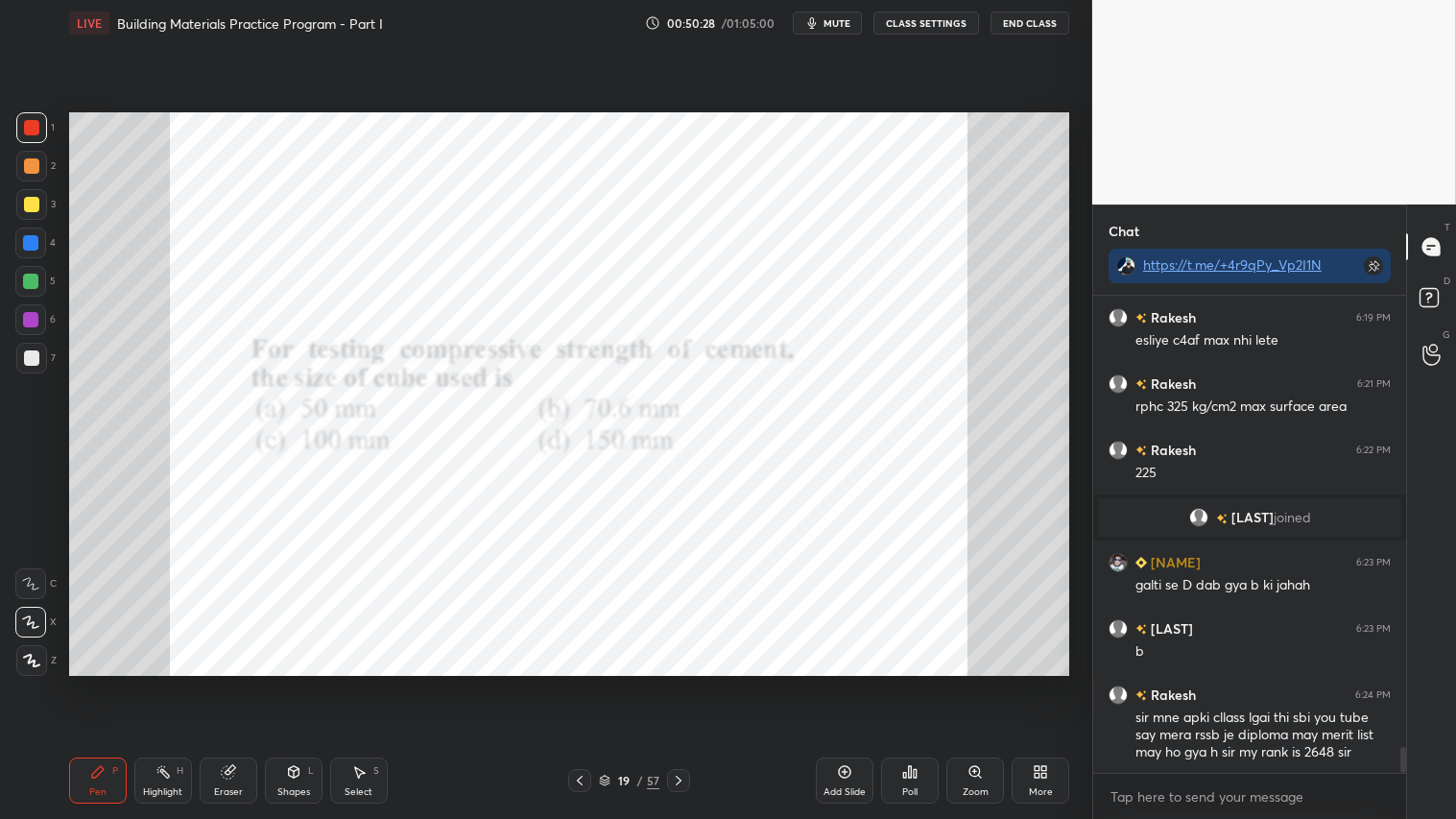 scroll, scrollTop: 8243, scrollLeft: 0, axis: vertical 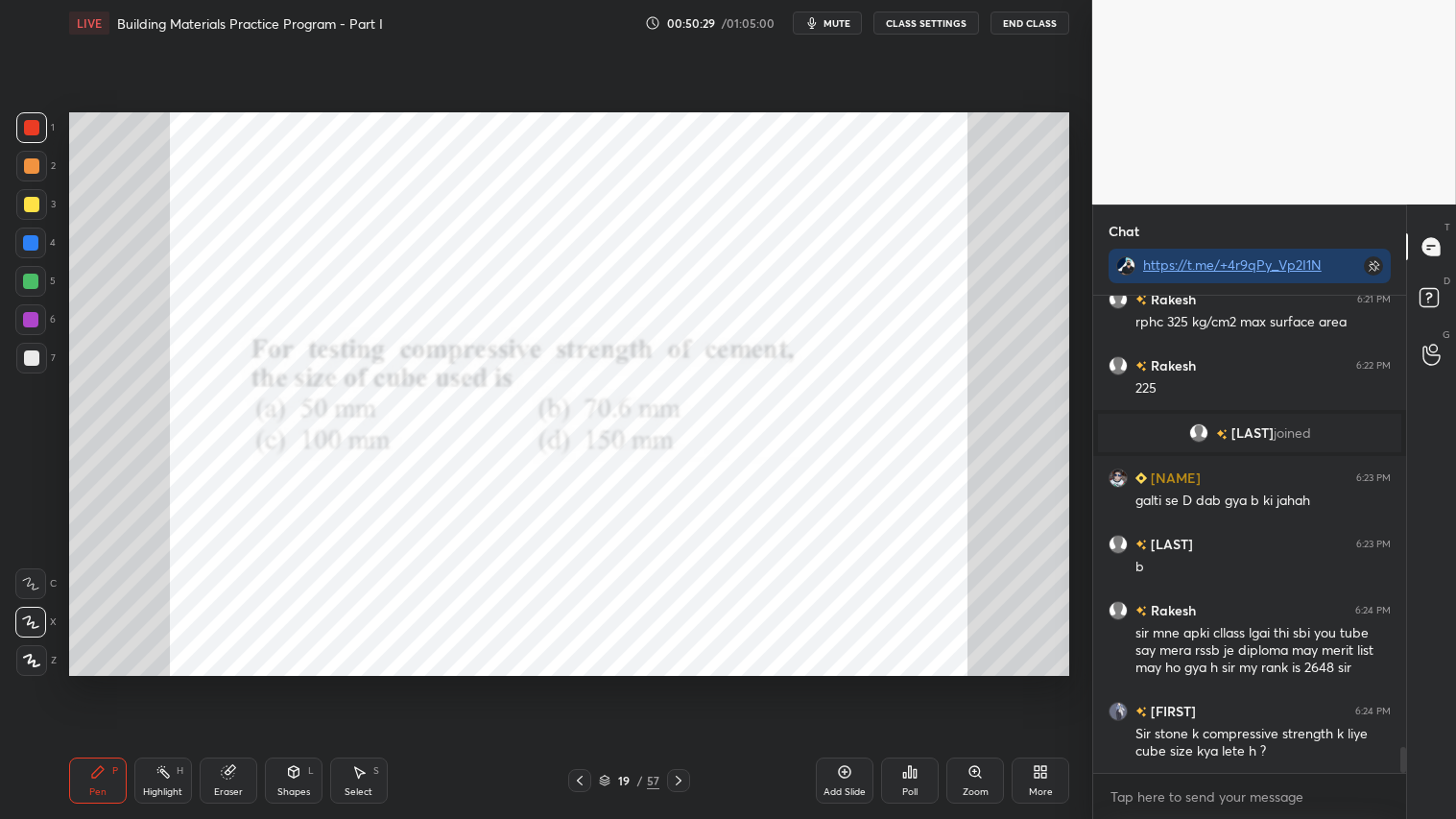 click at bounding box center [32, 128] 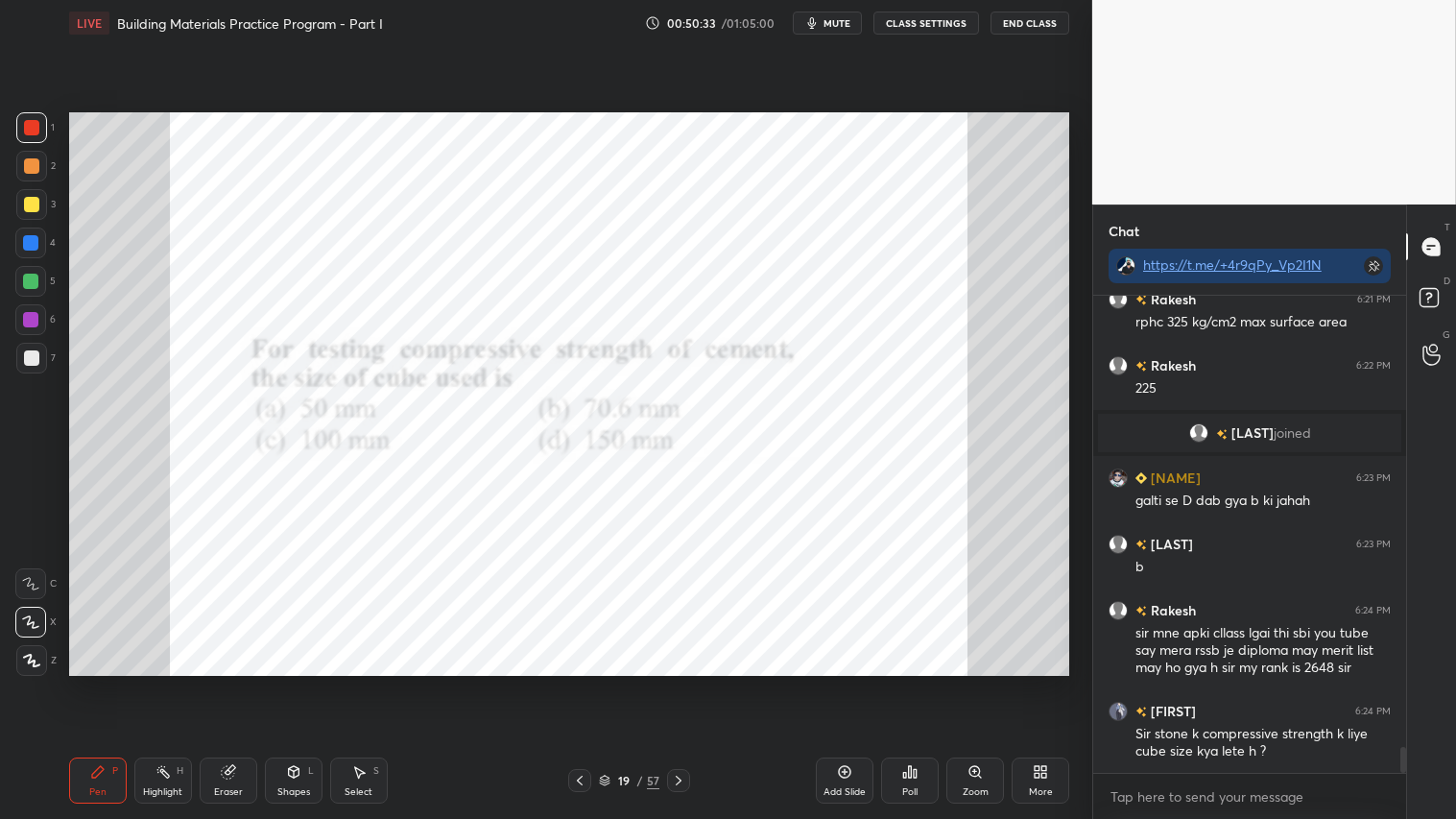 click at bounding box center [32, 128] 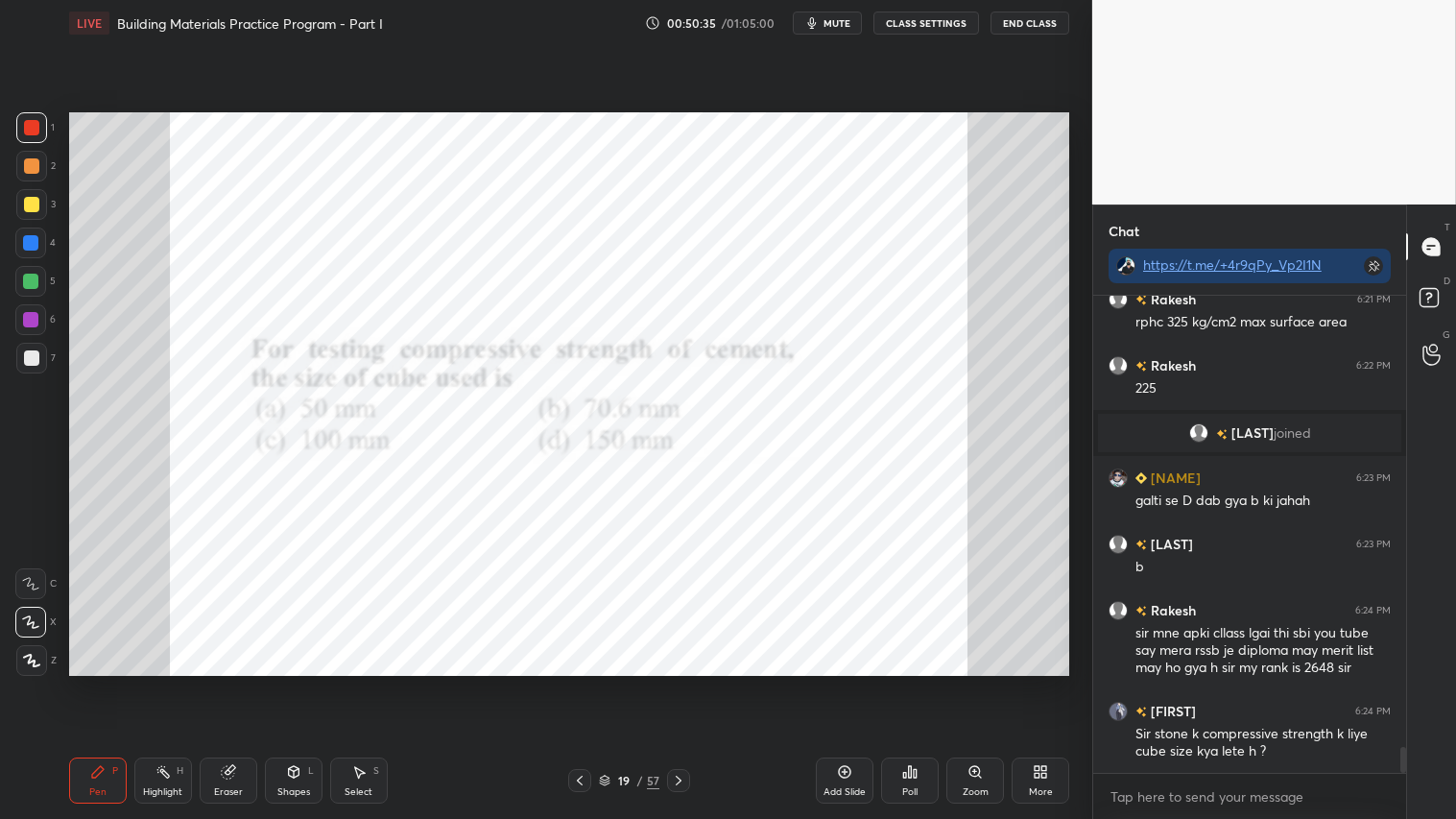 click at bounding box center (32, 128) 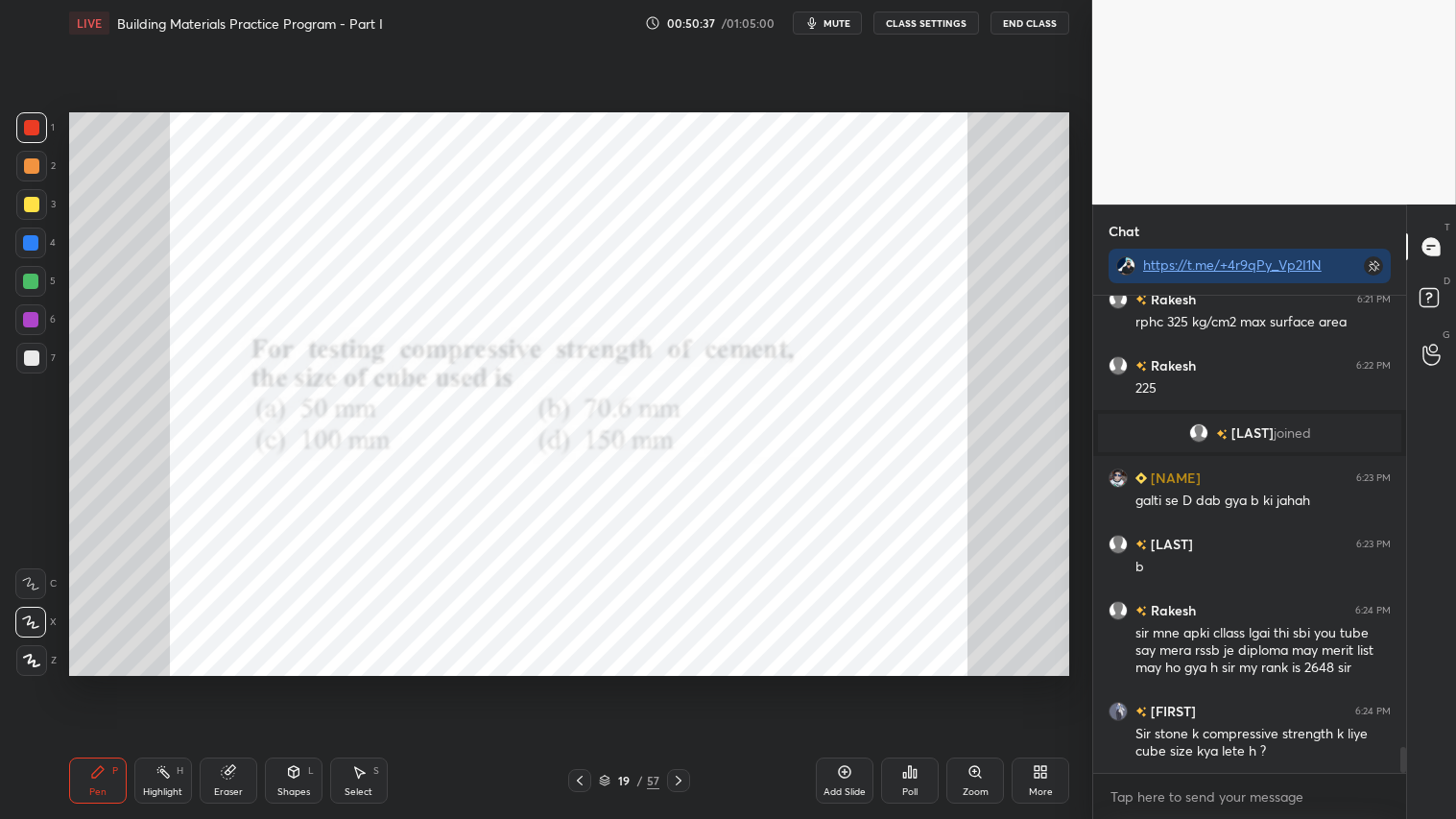 click 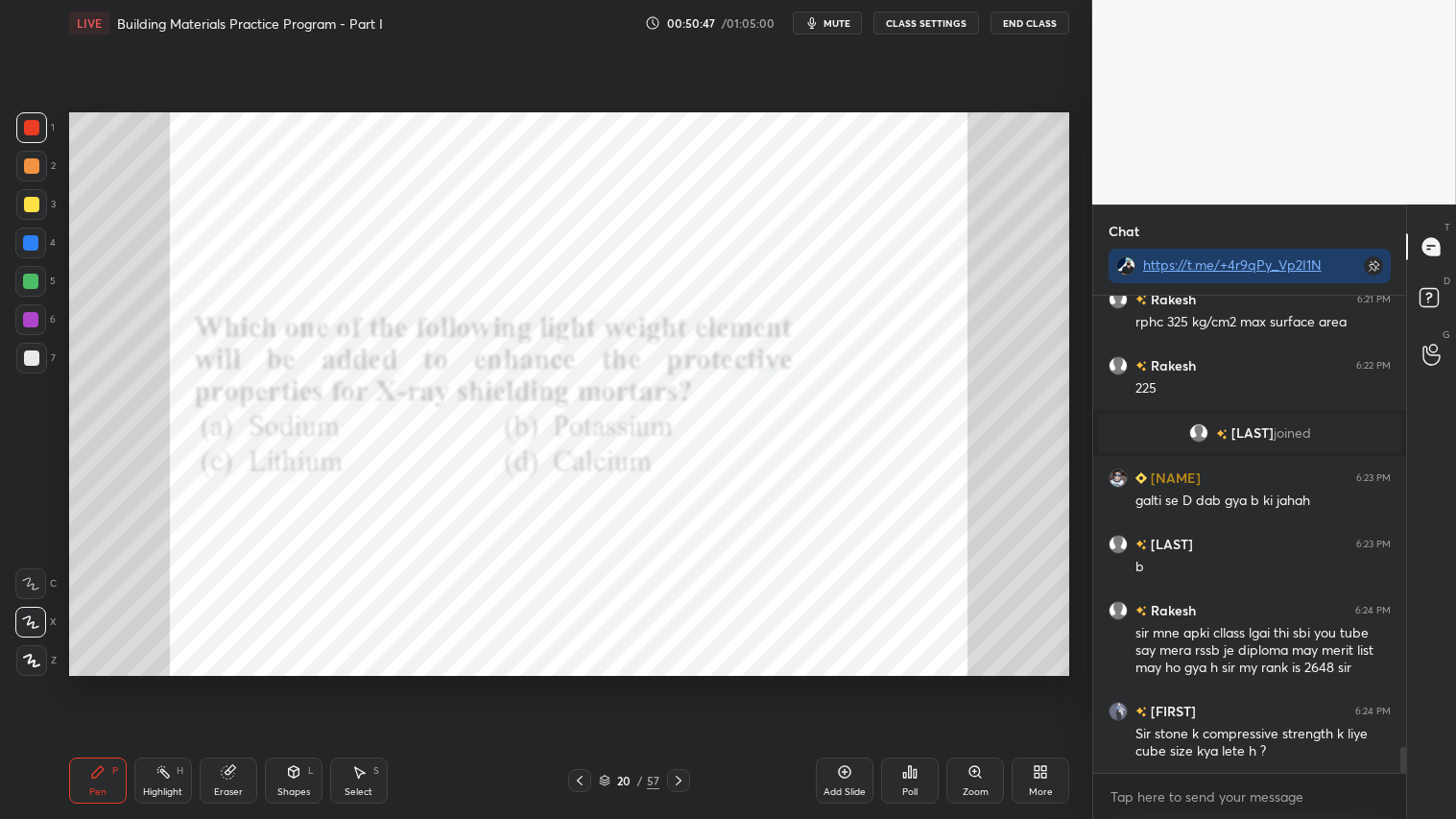 click on "Poll" at bounding box center [910, 792] 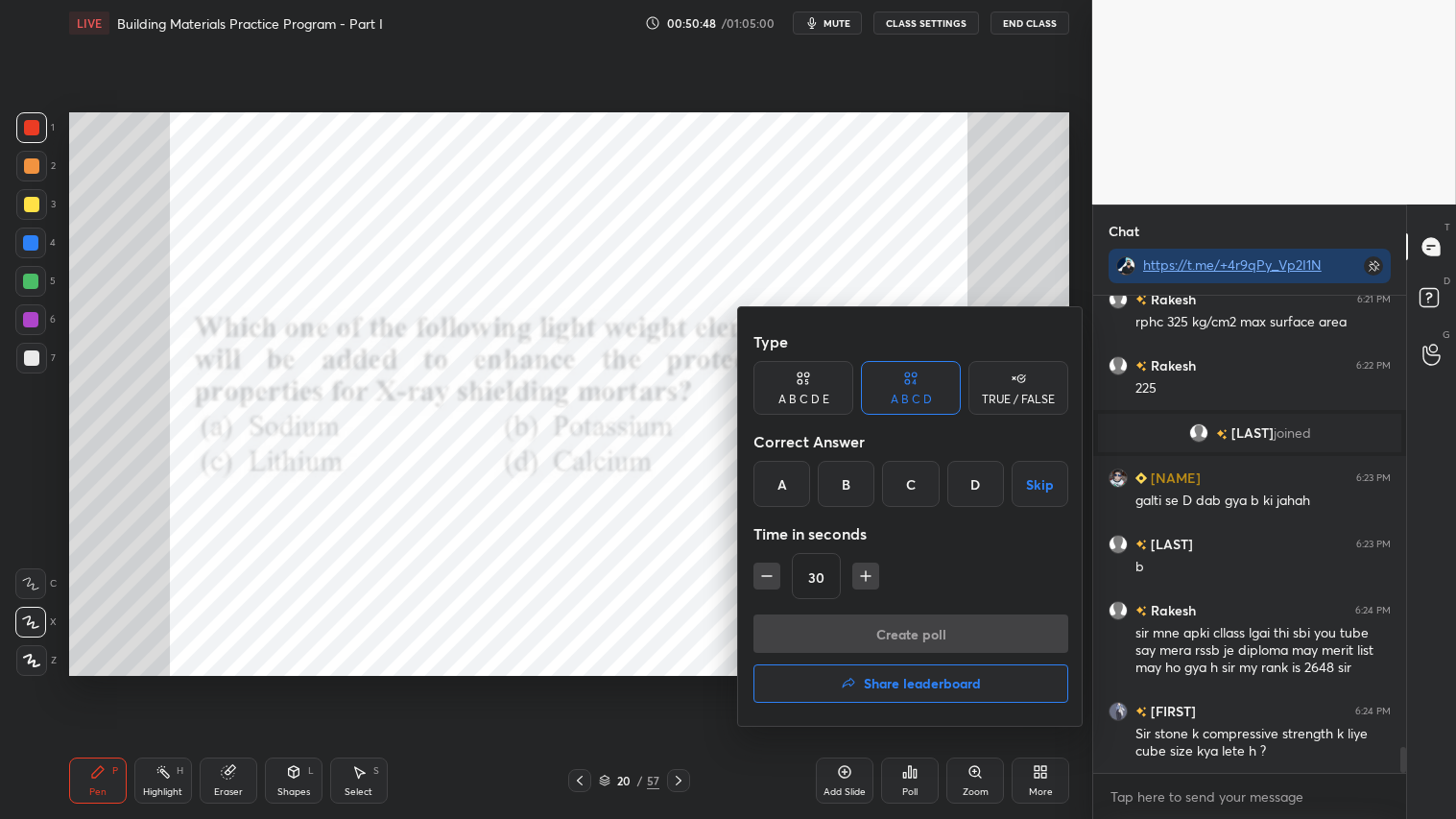 click on "C" at bounding box center [910, 484] 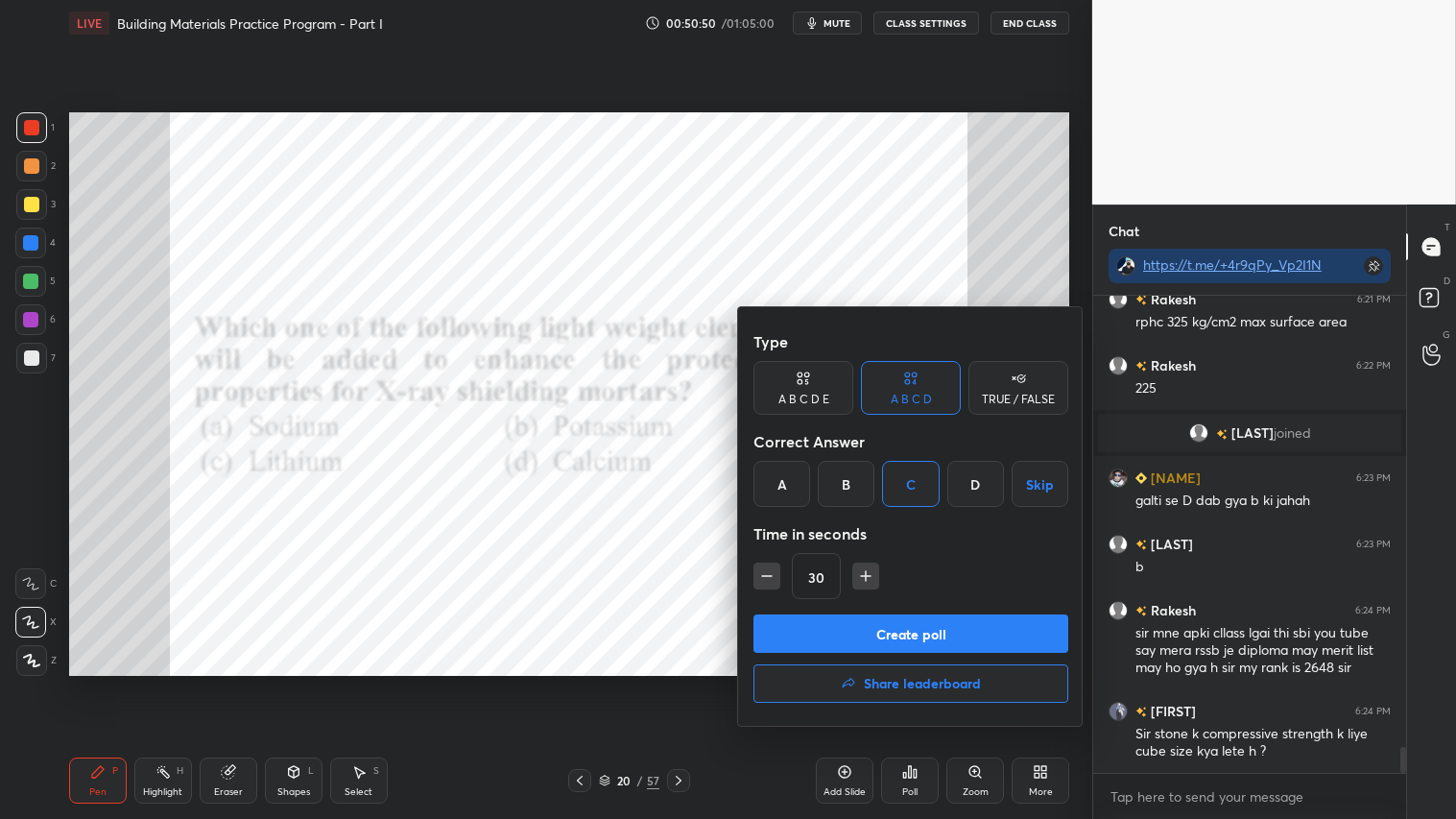 click on "Create poll" at bounding box center [911, 634] 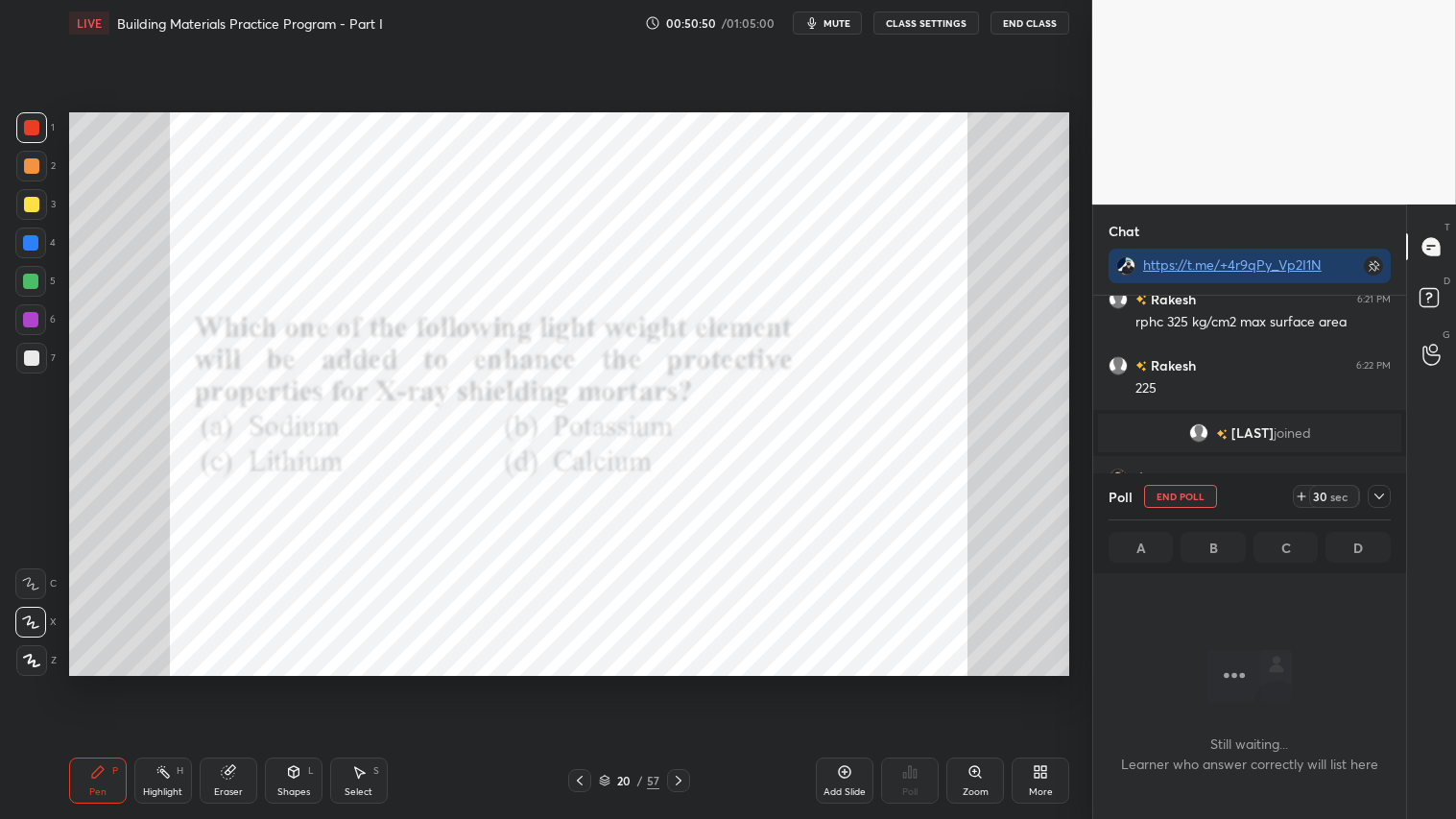 scroll, scrollTop: 381, scrollLeft: 307, axis: both 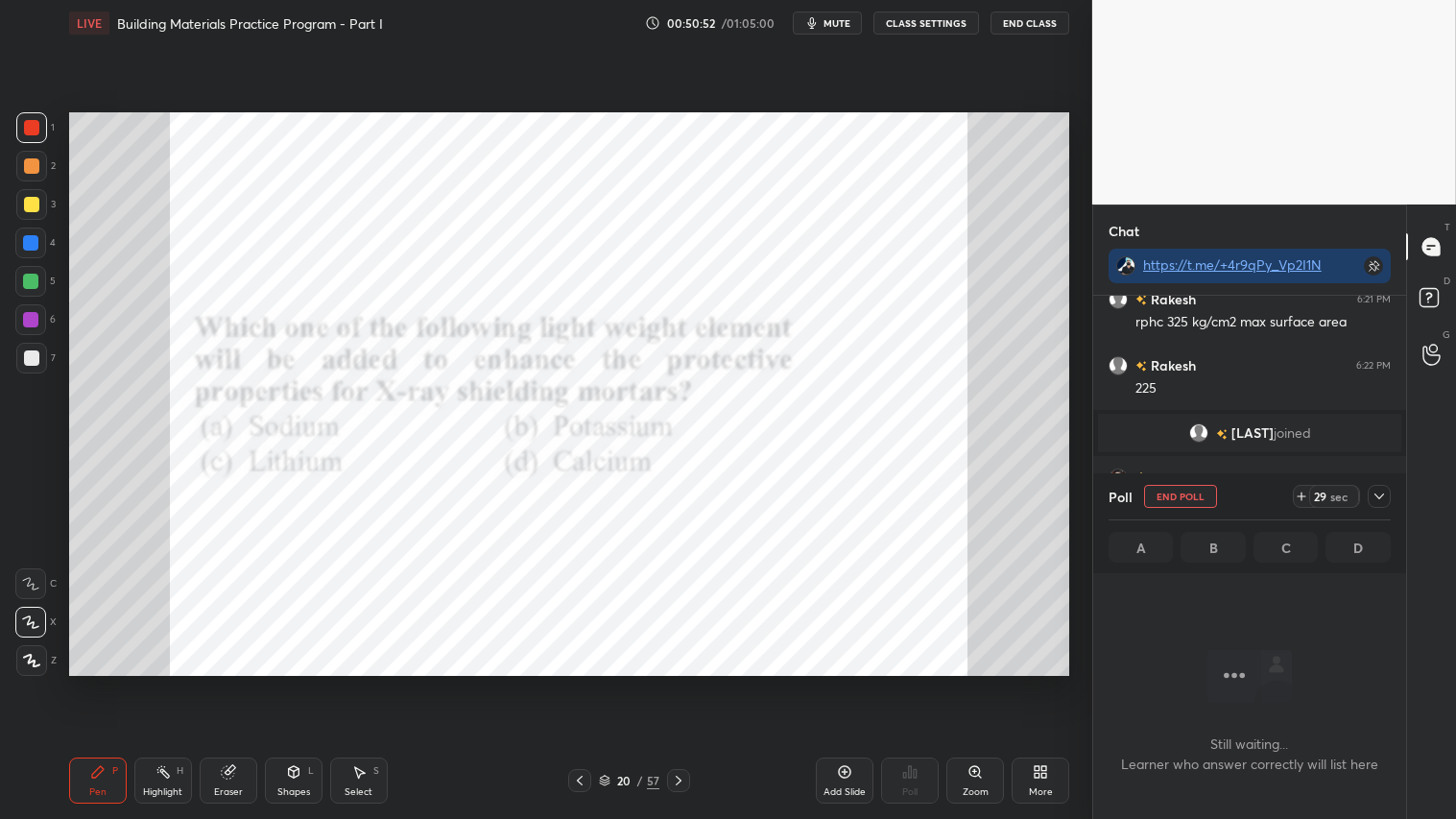 click on "mute" at bounding box center [827, 23] 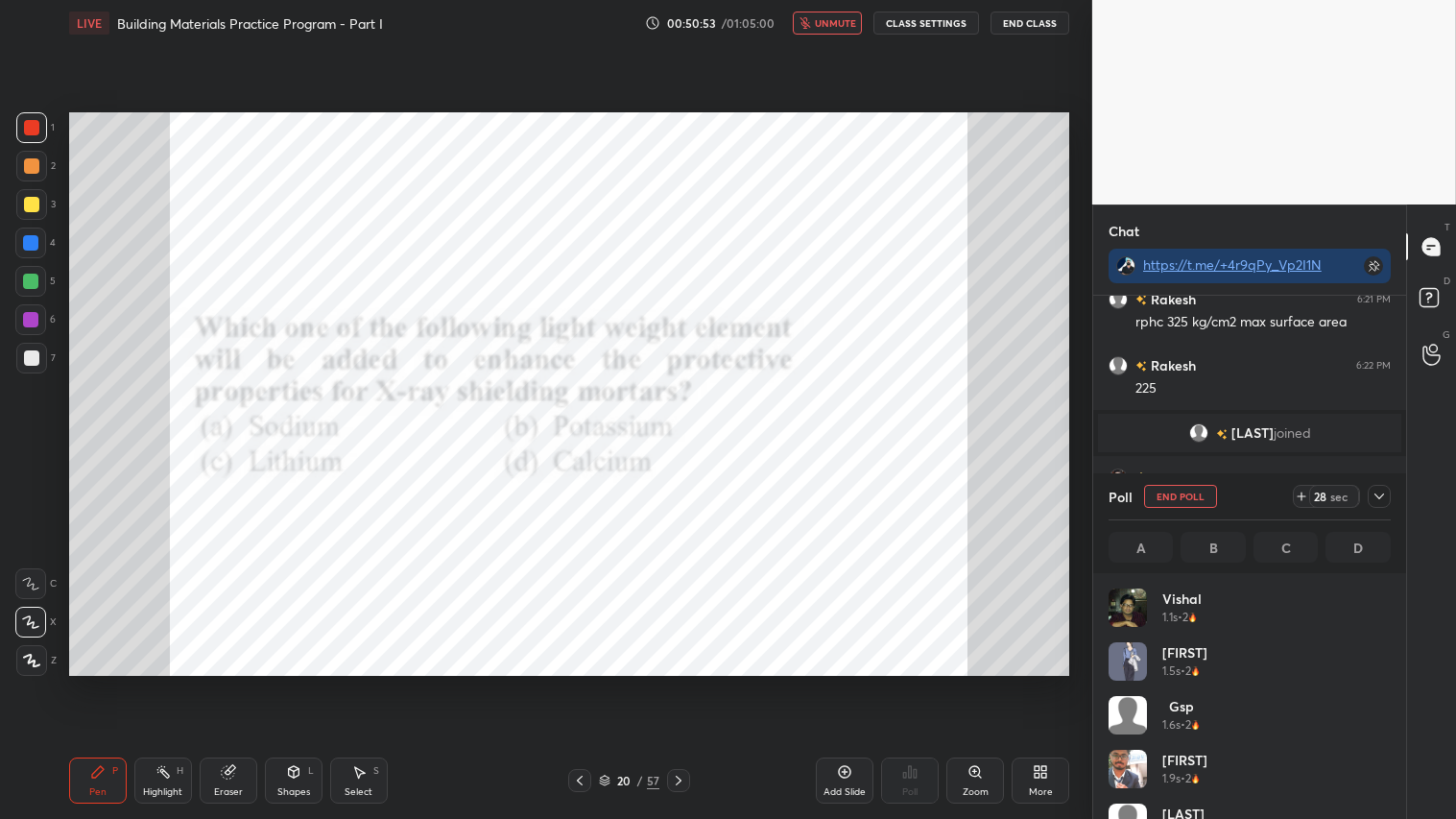 scroll, scrollTop: 6, scrollLeft: 6, axis: both 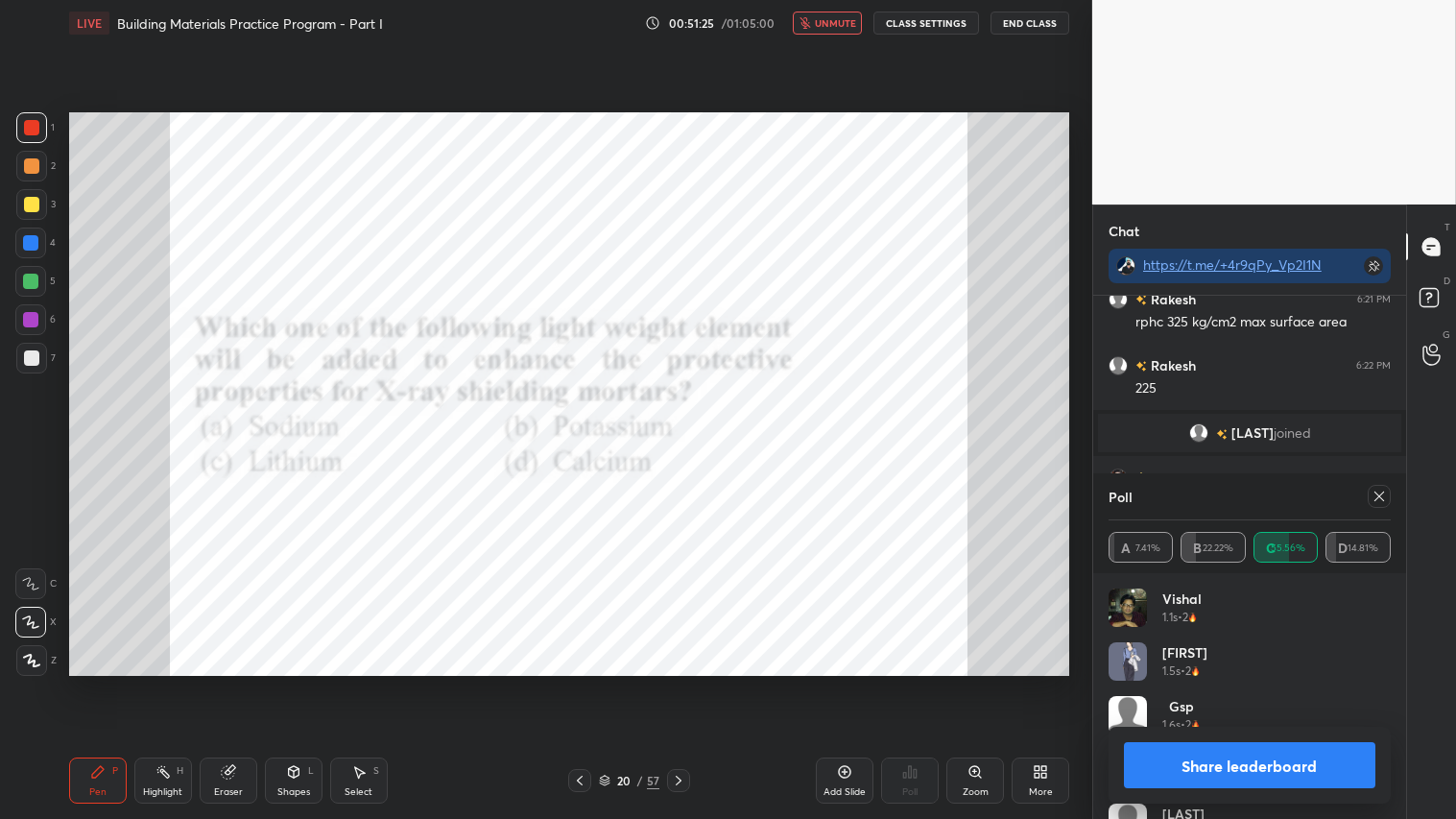 click on "Share leaderboard" at bounding box center [1250, 765] 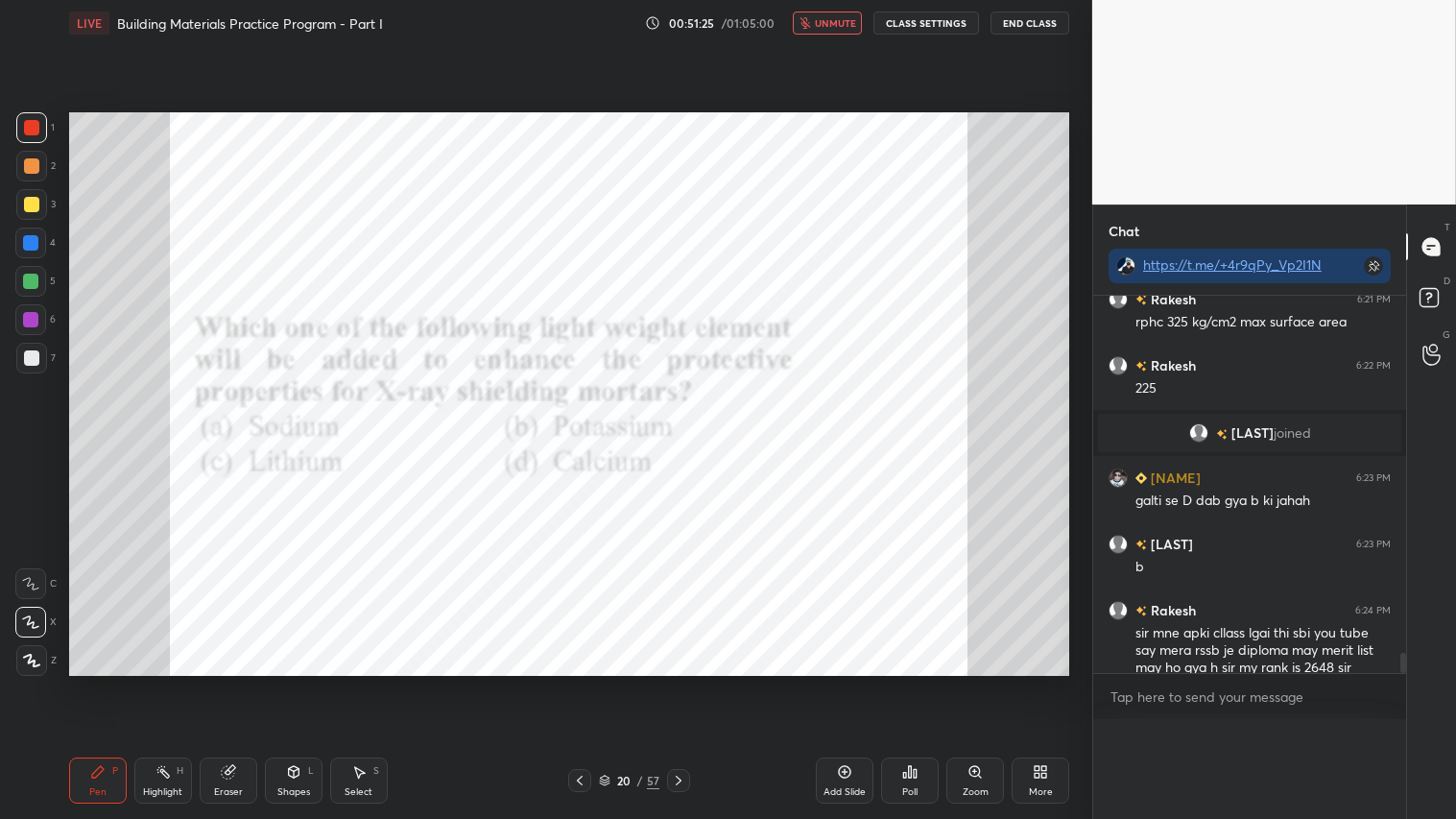 scroll, scrollTop: 19, scrollLeft: 276, axis: both 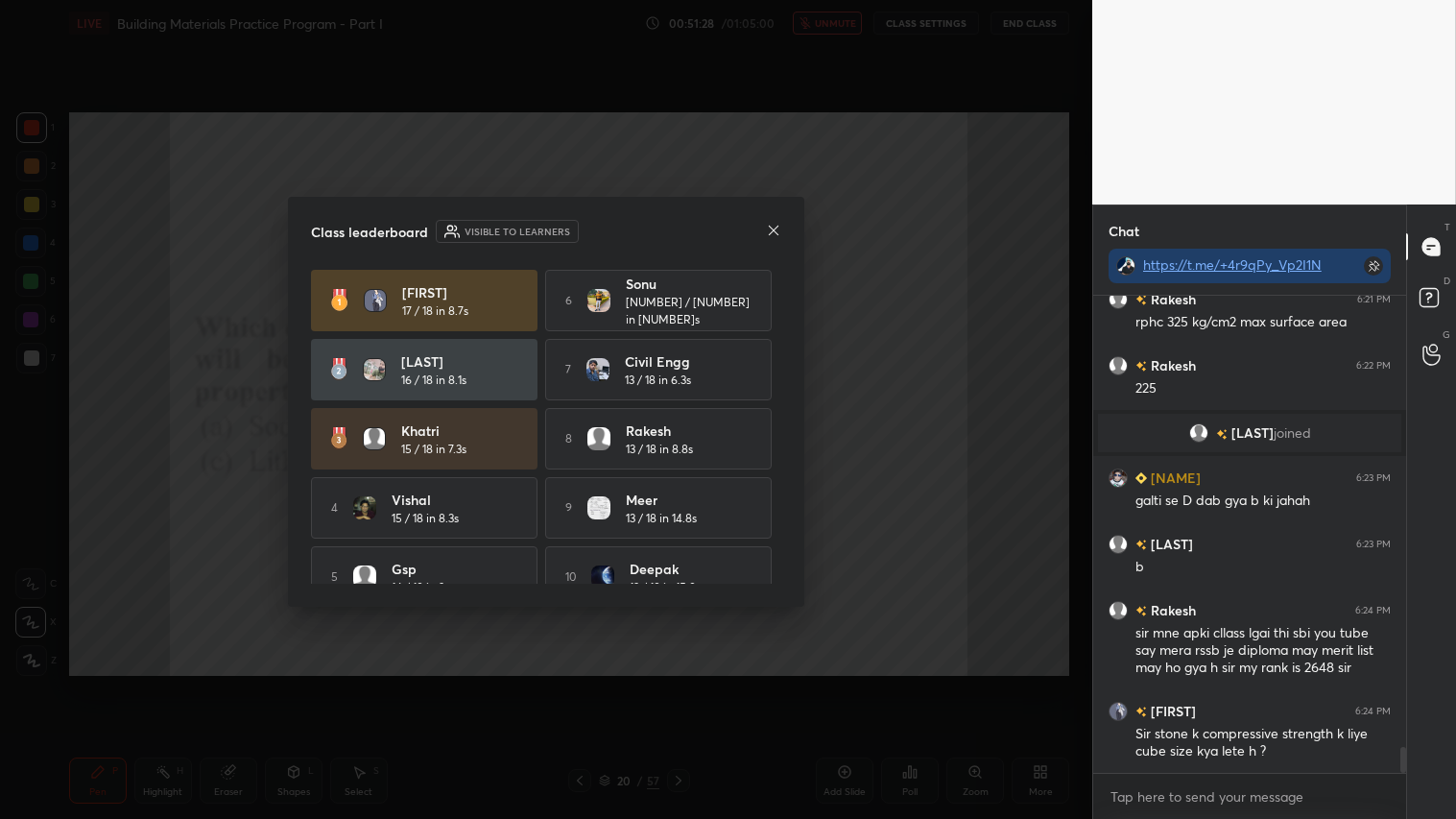 click 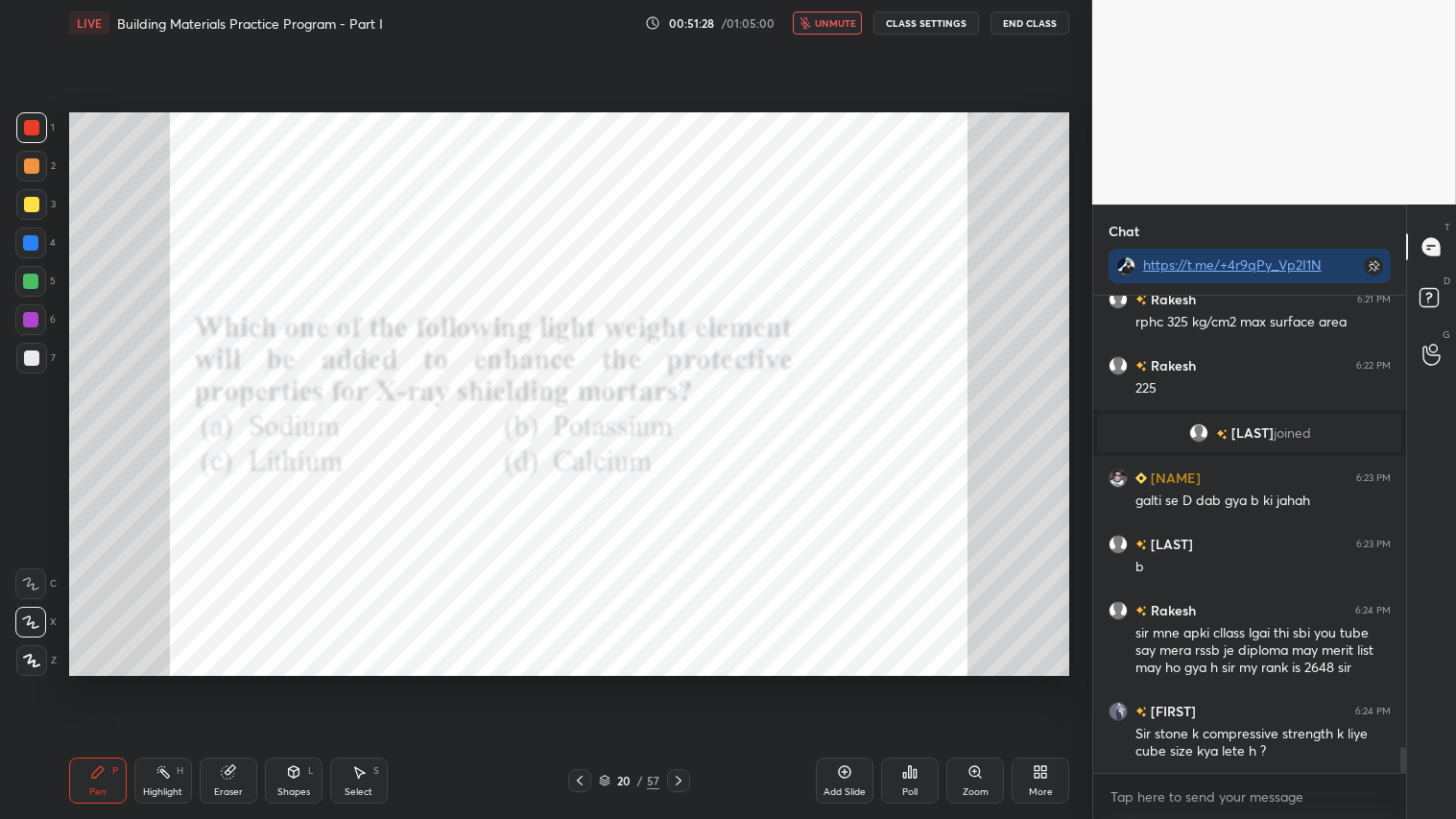 scroll, scrollTop: 8289, scrollLeft: 0, axis: vertical 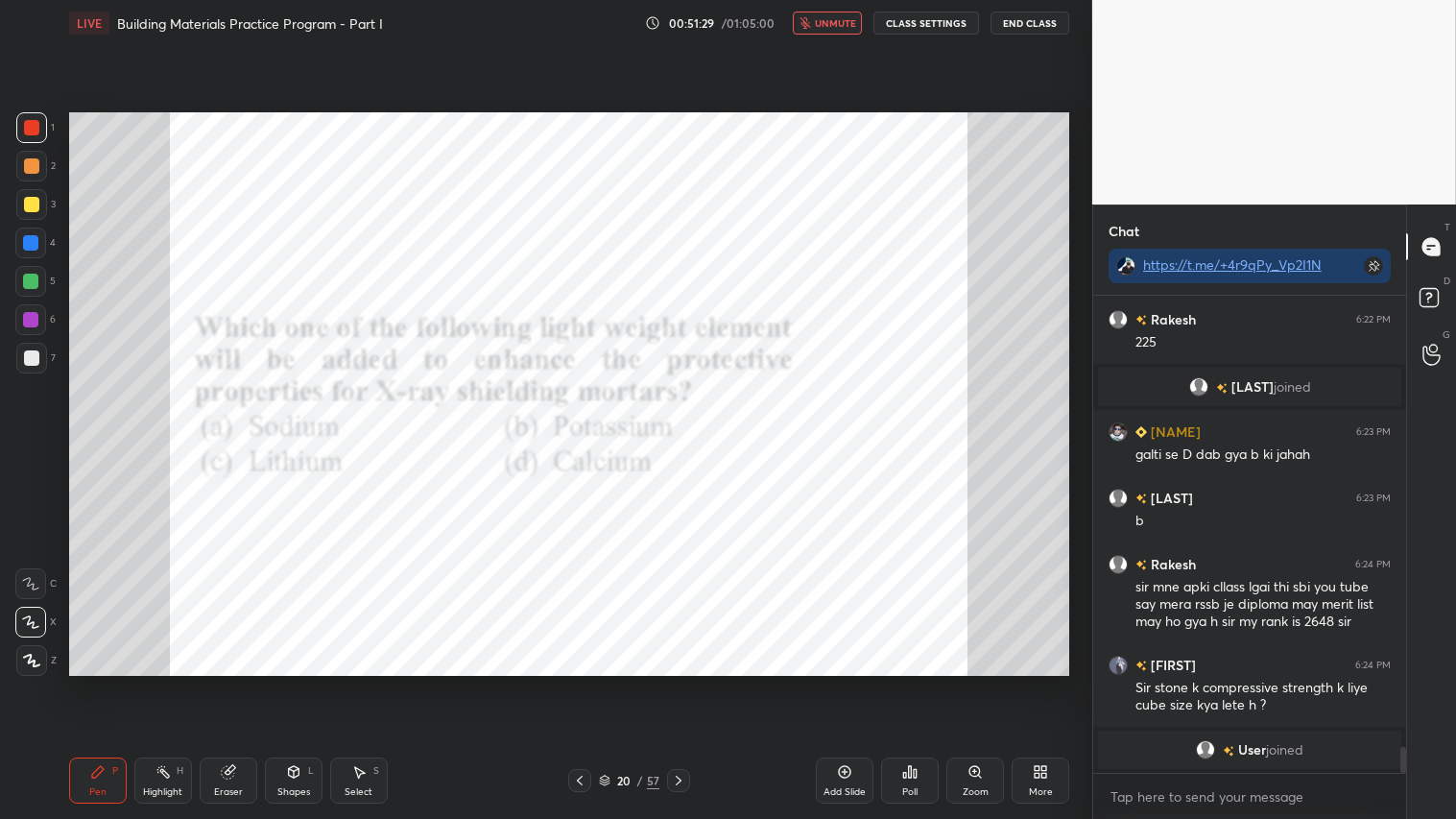 click on "unmute" at bounding box center [827, 23] 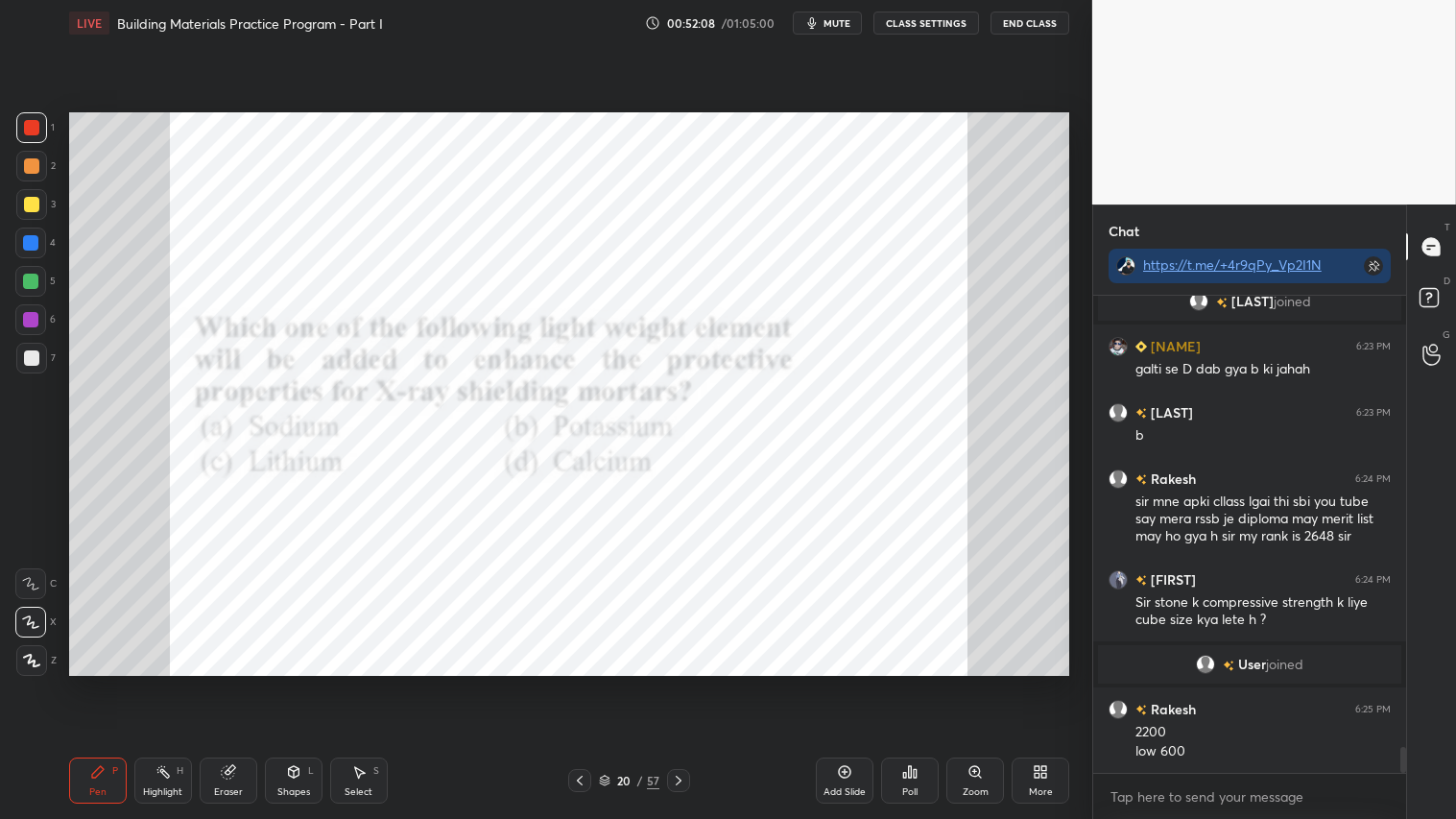 scroll, scrollTop: 8404, scrollLeft: 0, axis: vertical 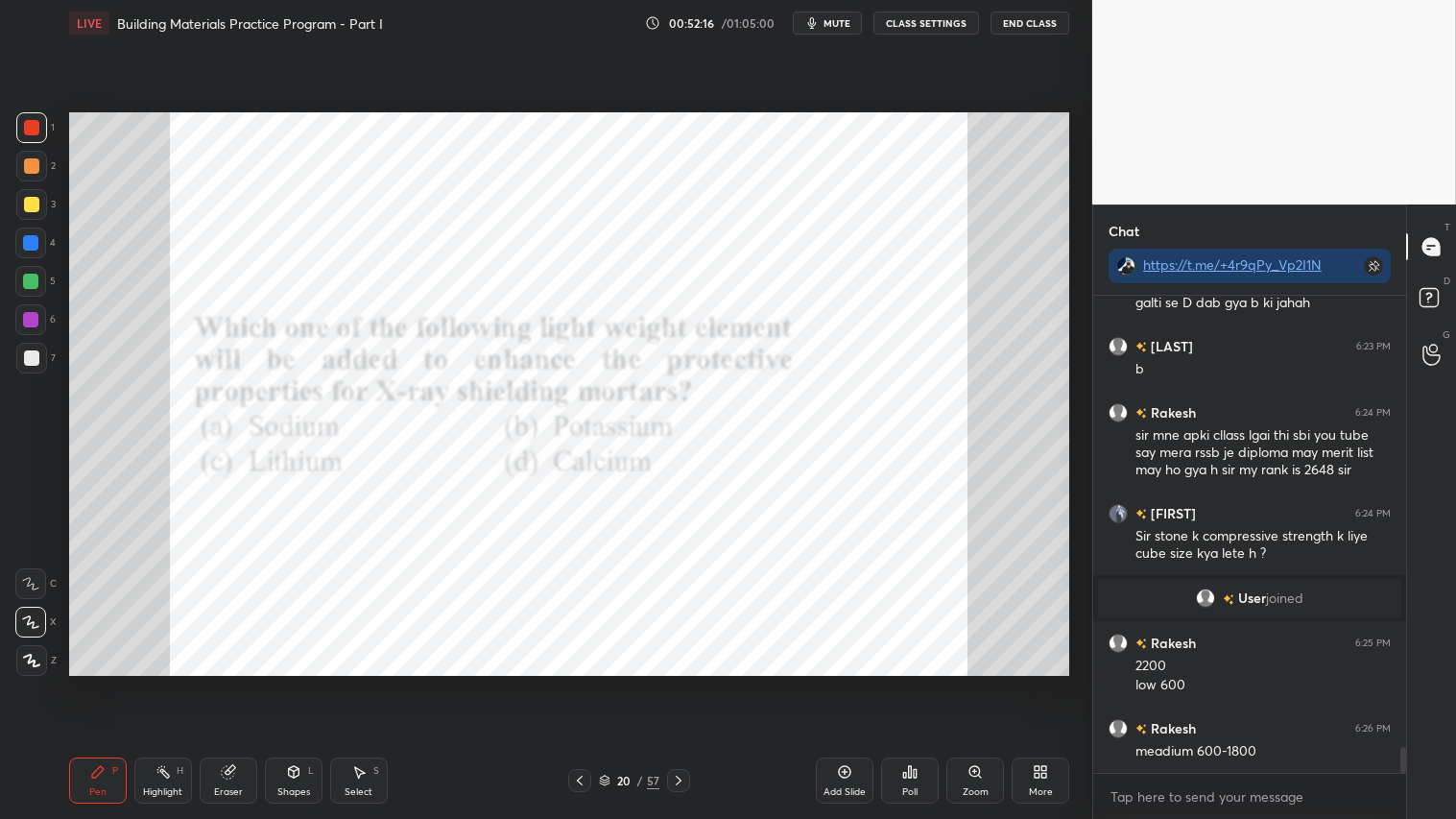 click at bounding box center [32, 128] 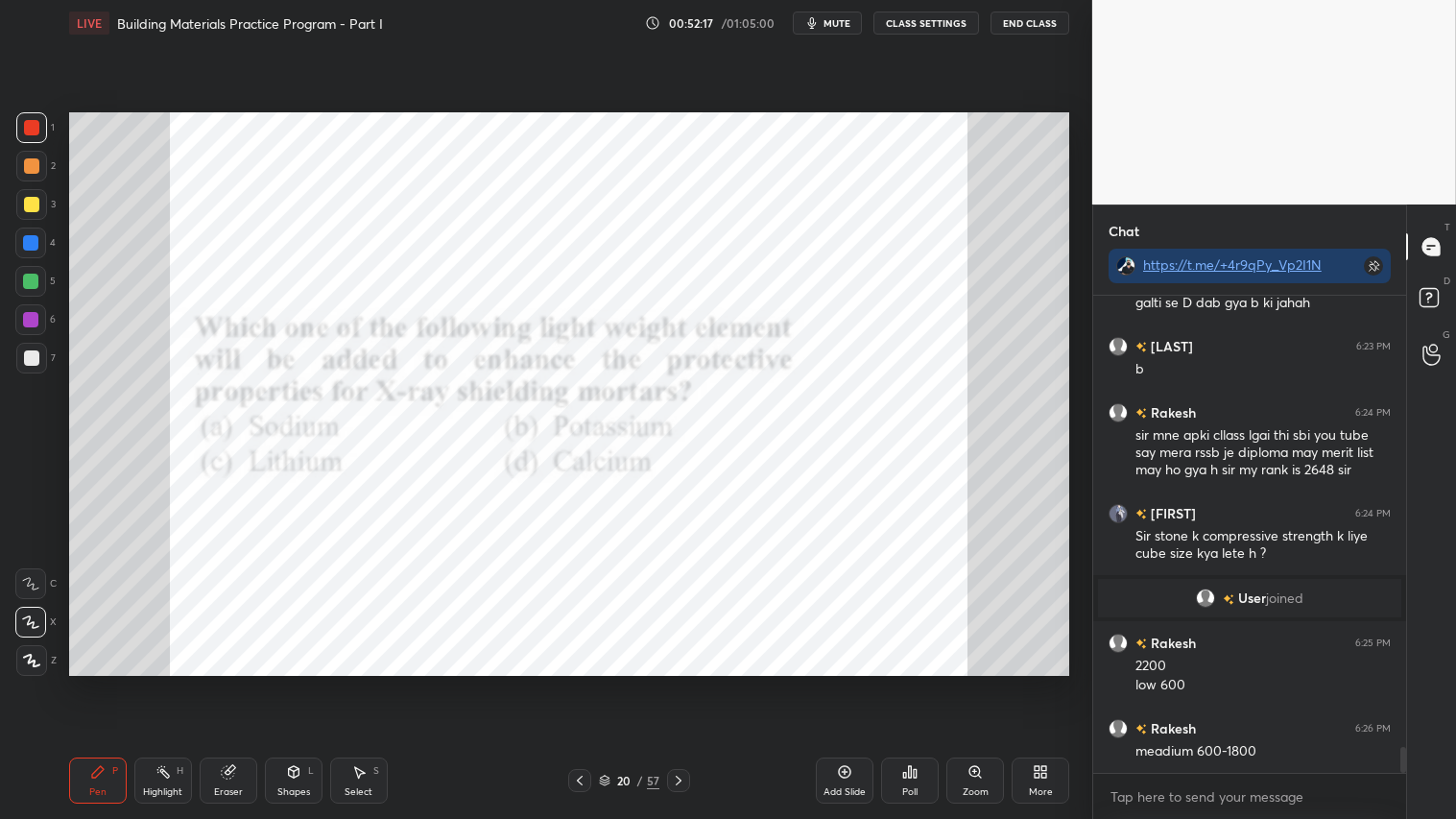click on "Pen" at bounding box center (98, 792) 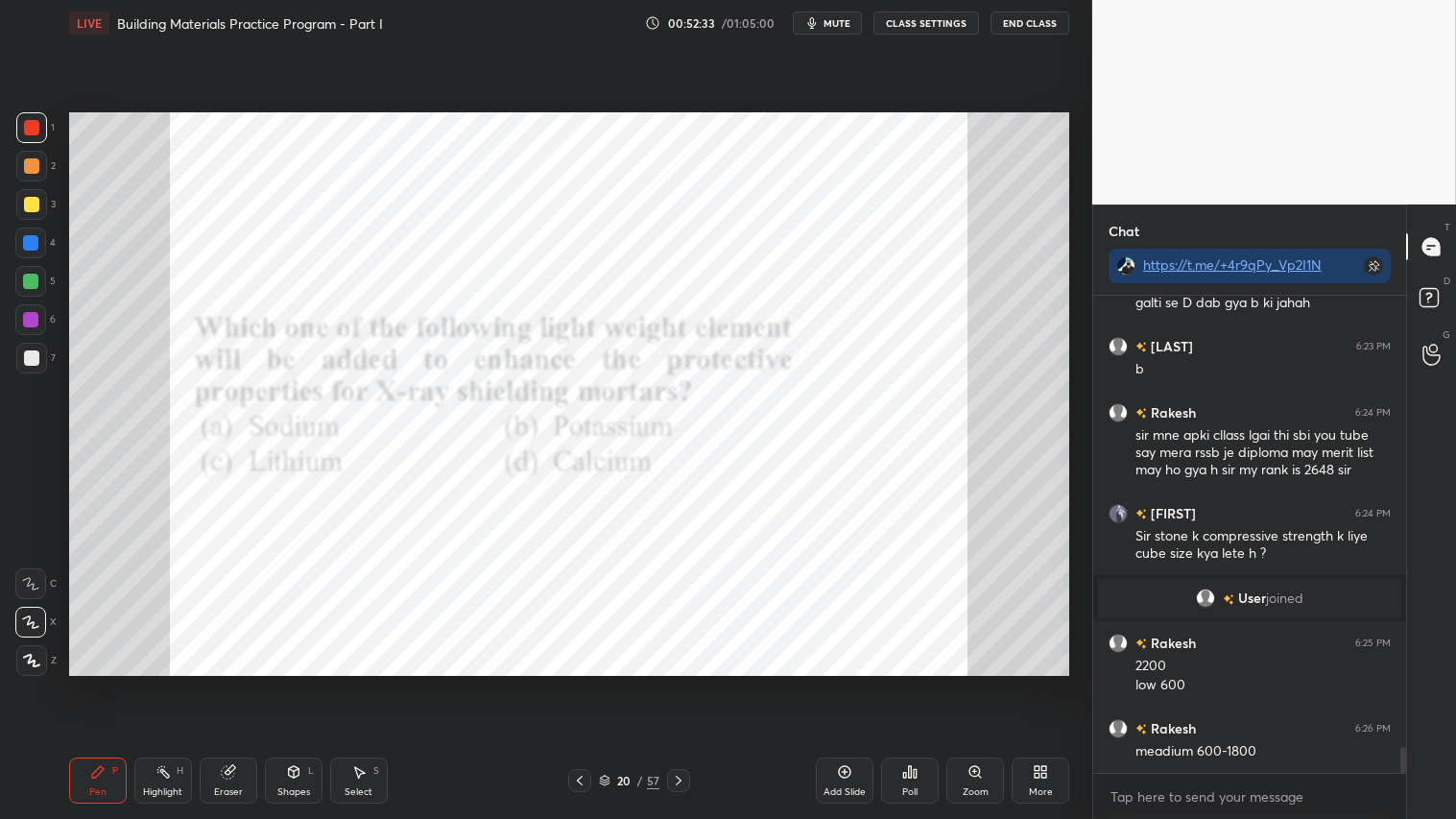 click 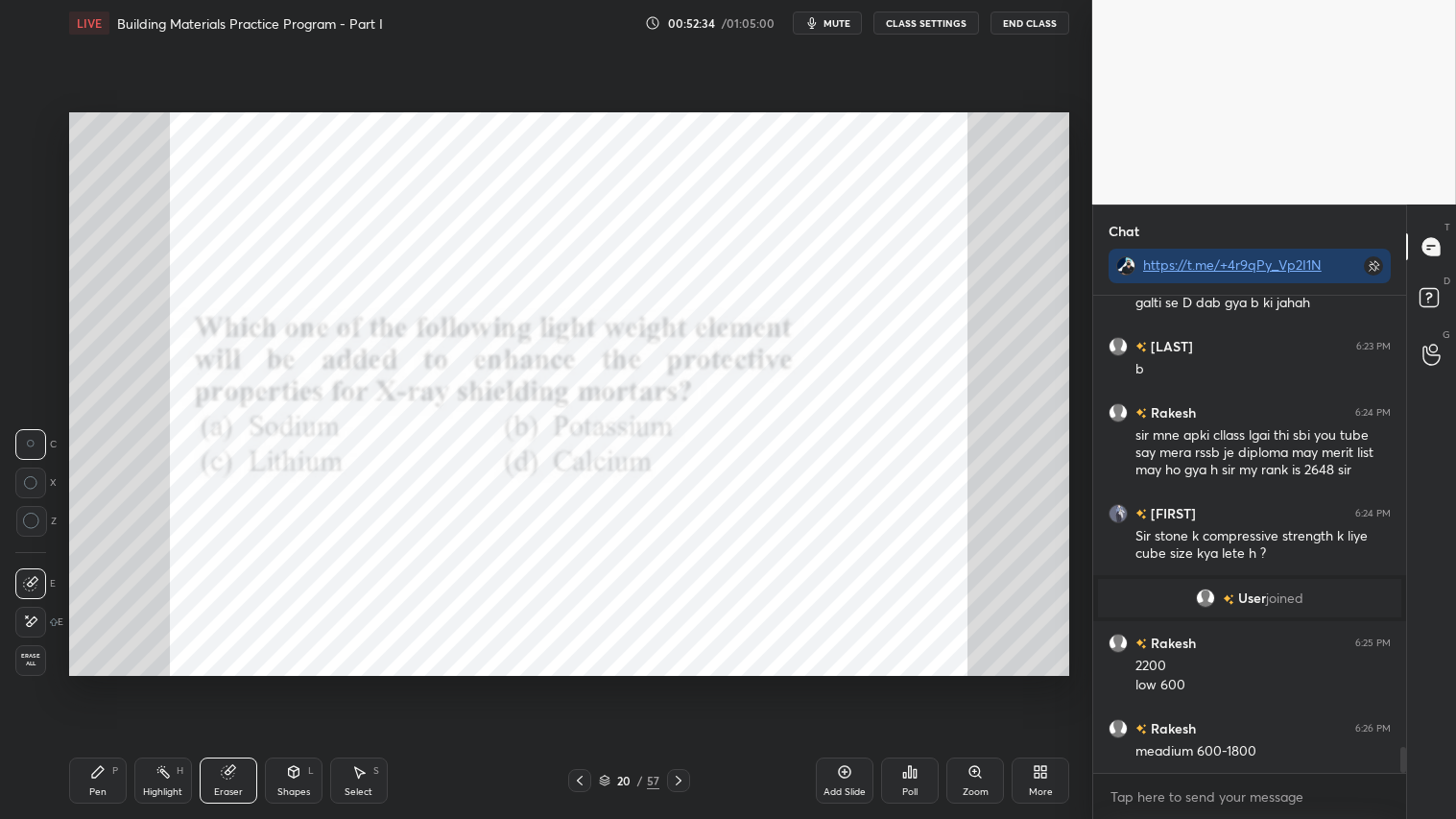 click on "Erase all" at bounding box center [31, 660] 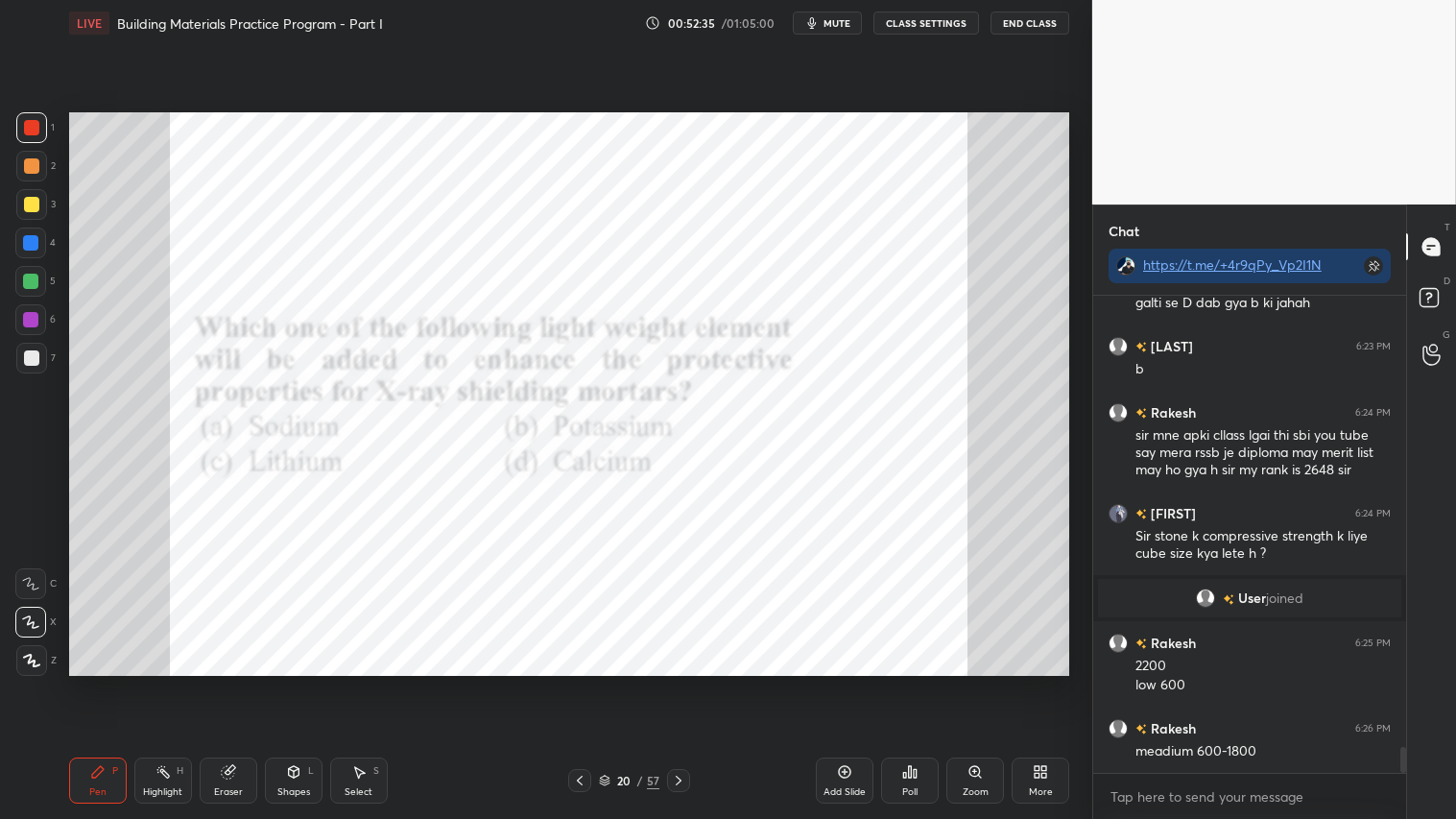 click on "Pen P" at bounding box center [98, 781] 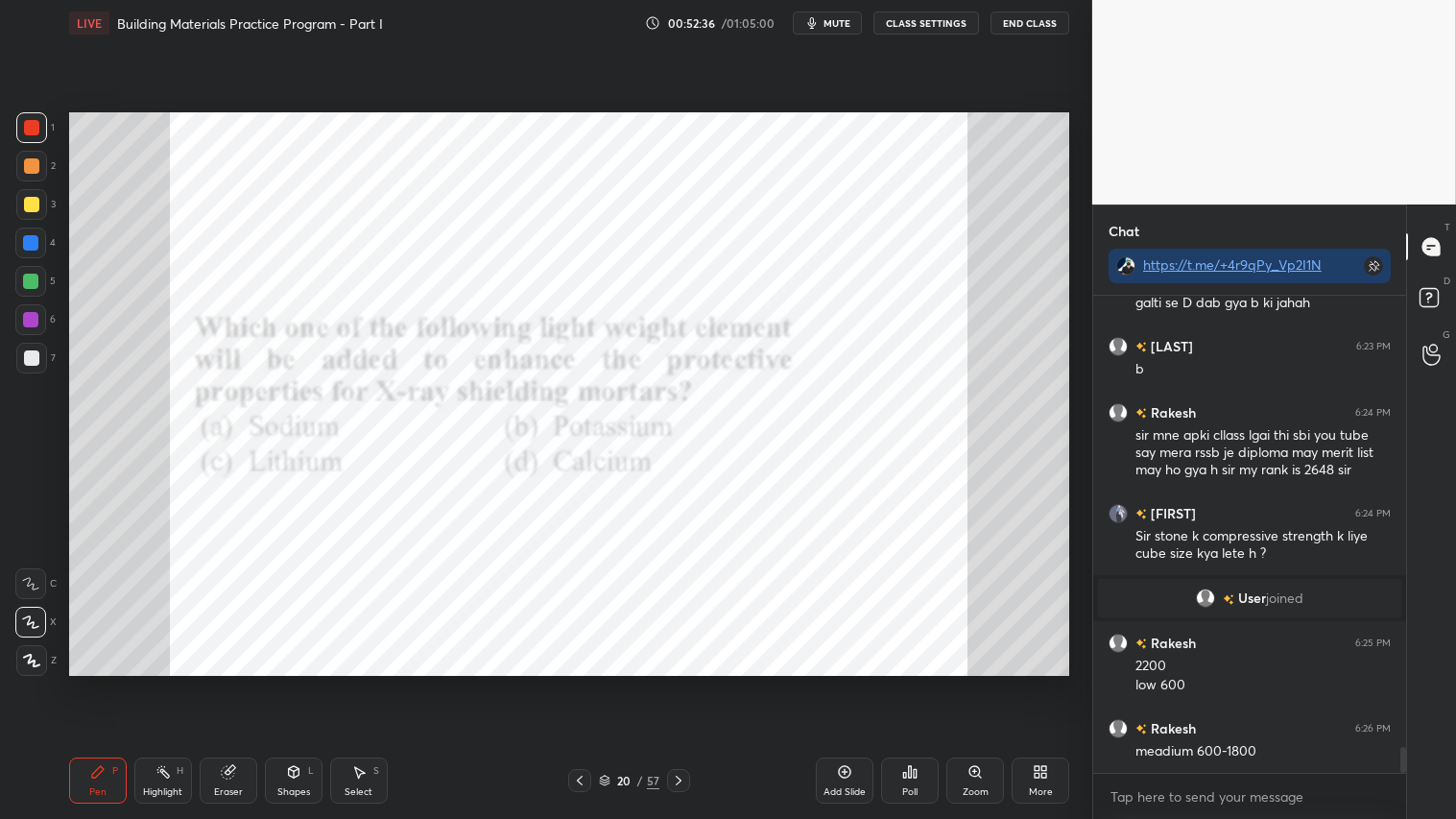 click on "1" at bounding box center (36, 132) 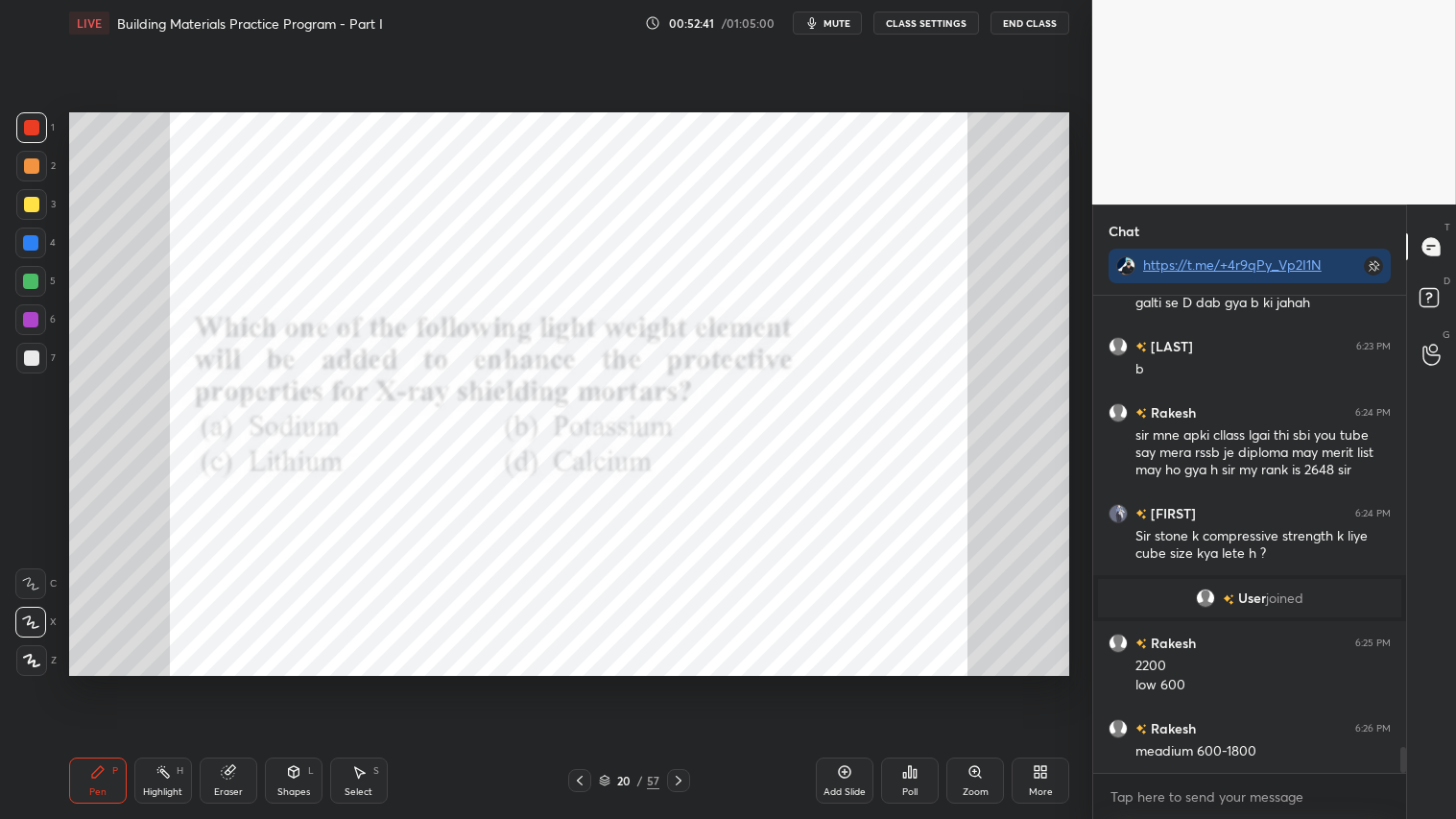drag, startPoint x: 23, startPoint y: 140, endPoint x: 60, endPoint y: 140, distance: 37 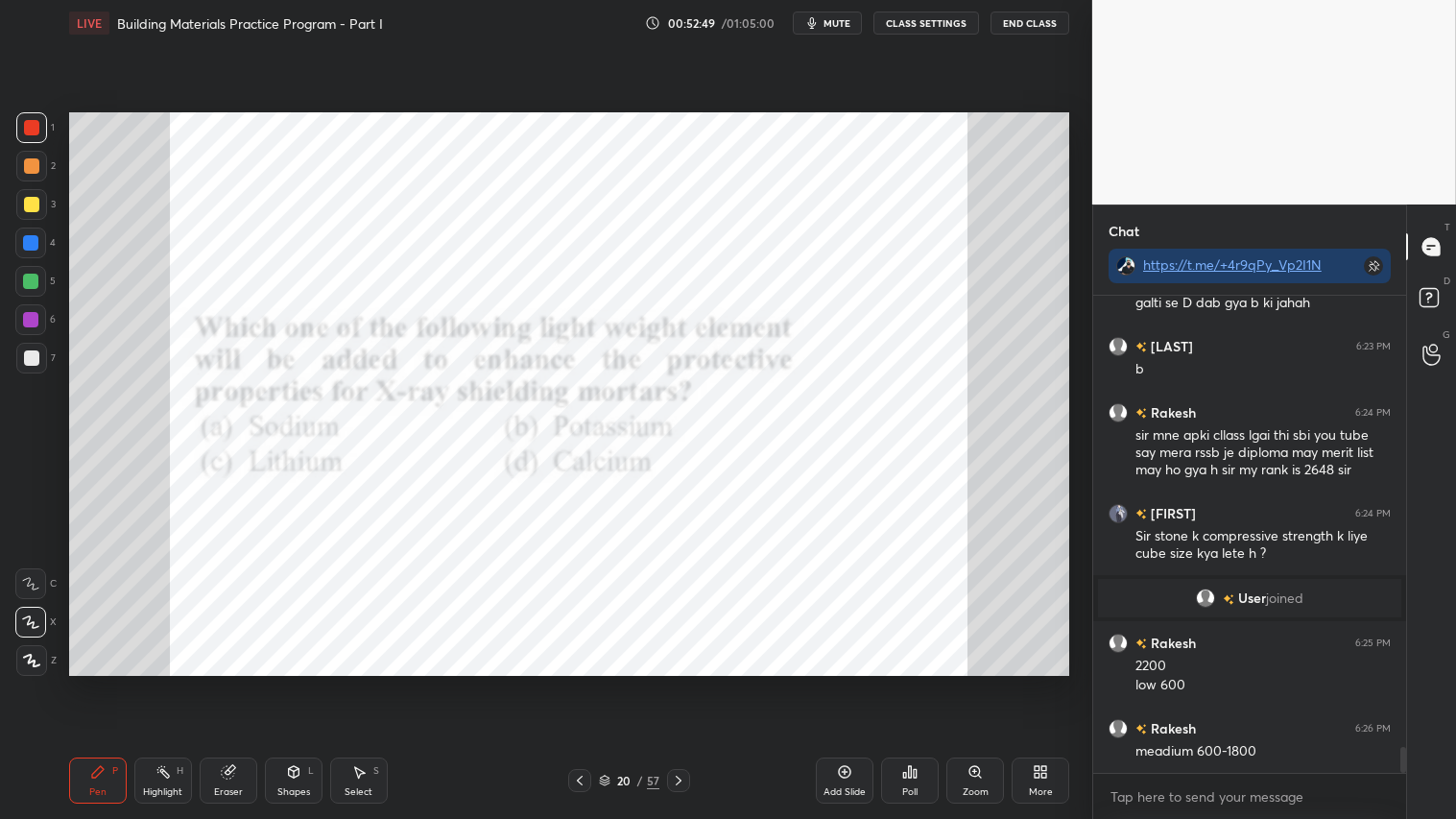 click 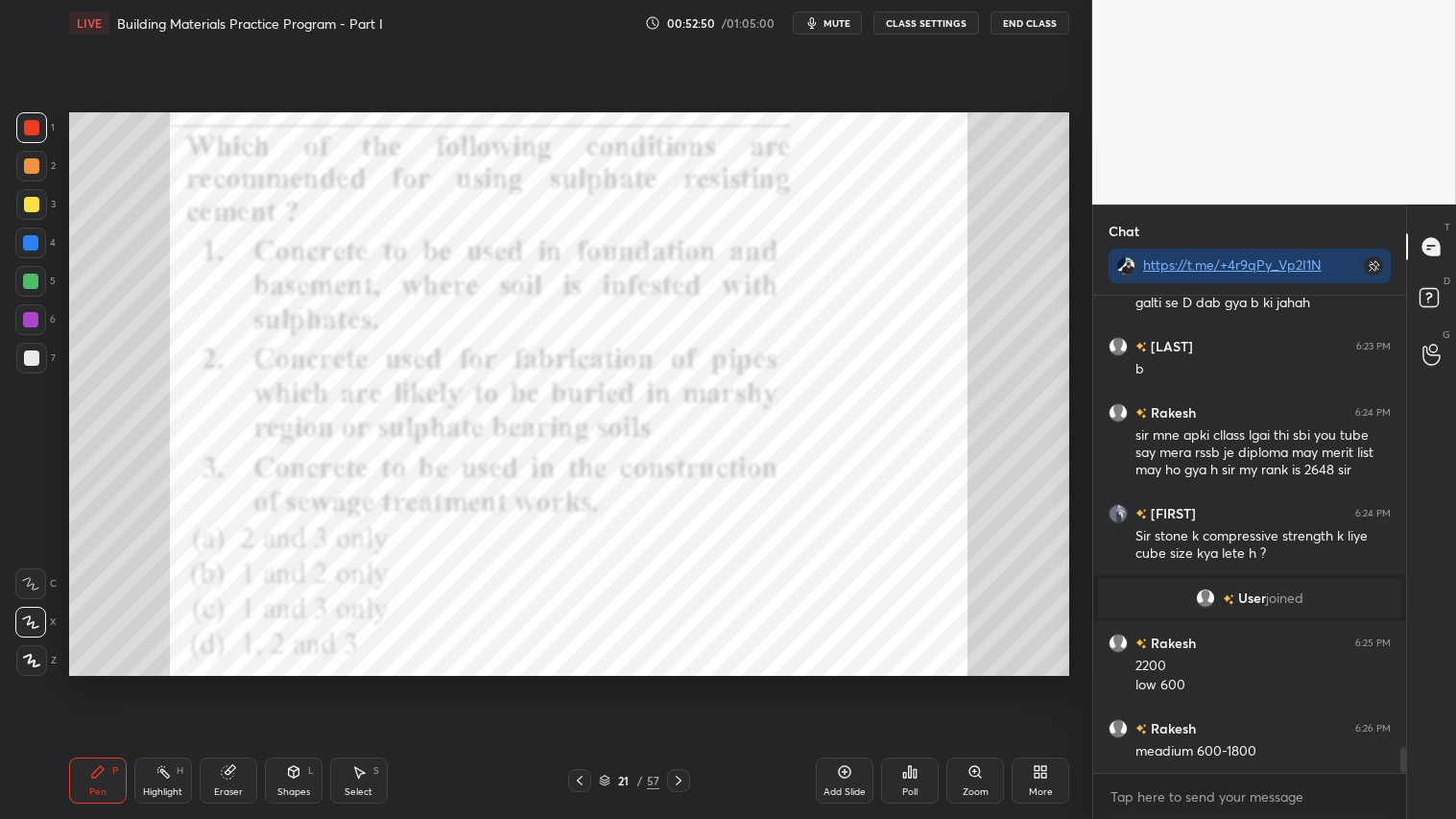 scroll, scrollTop: 8488, scrollLeft: 0, axis: vertical 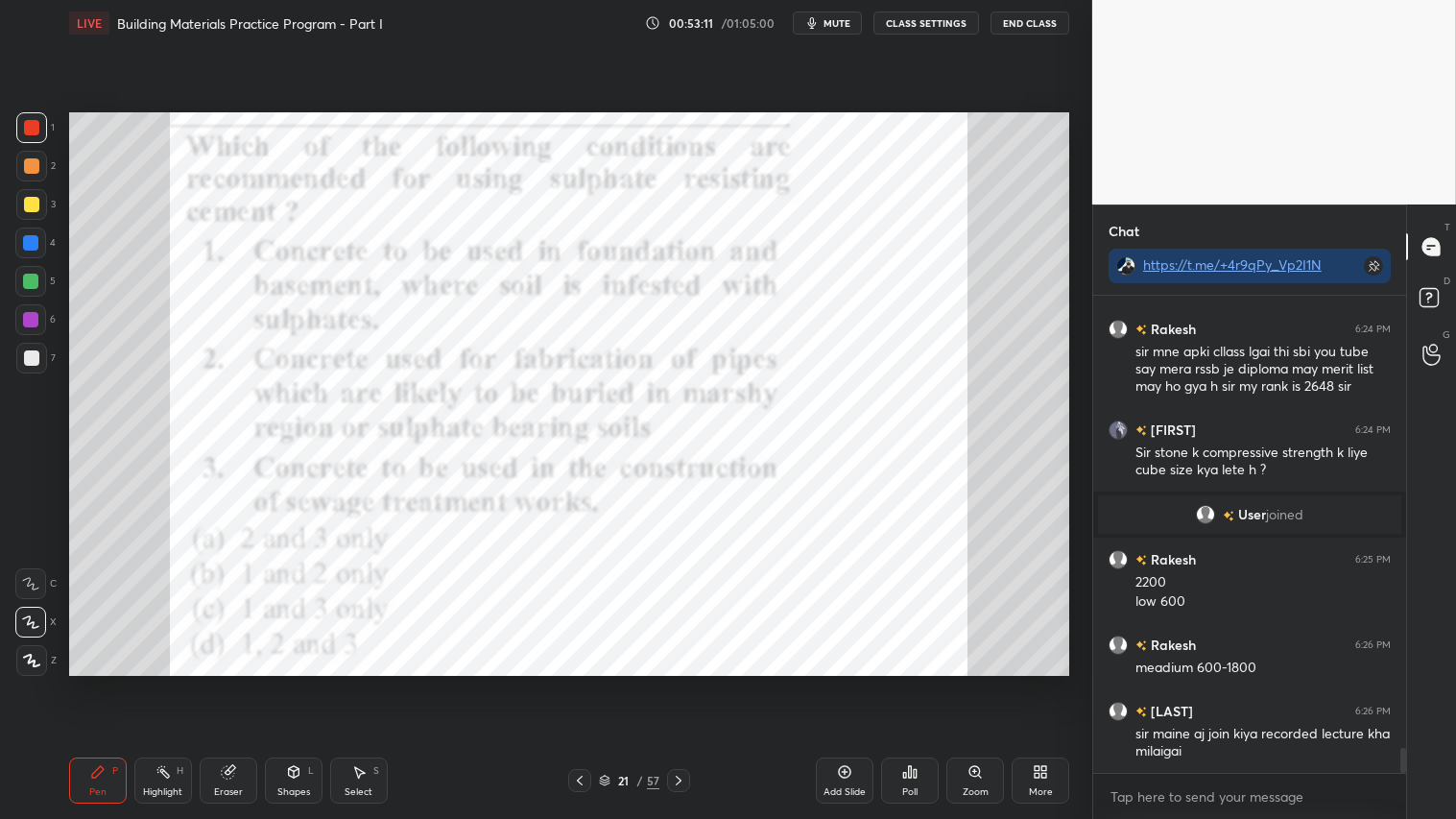 click on "Poll" at bounding box center (910, 781) 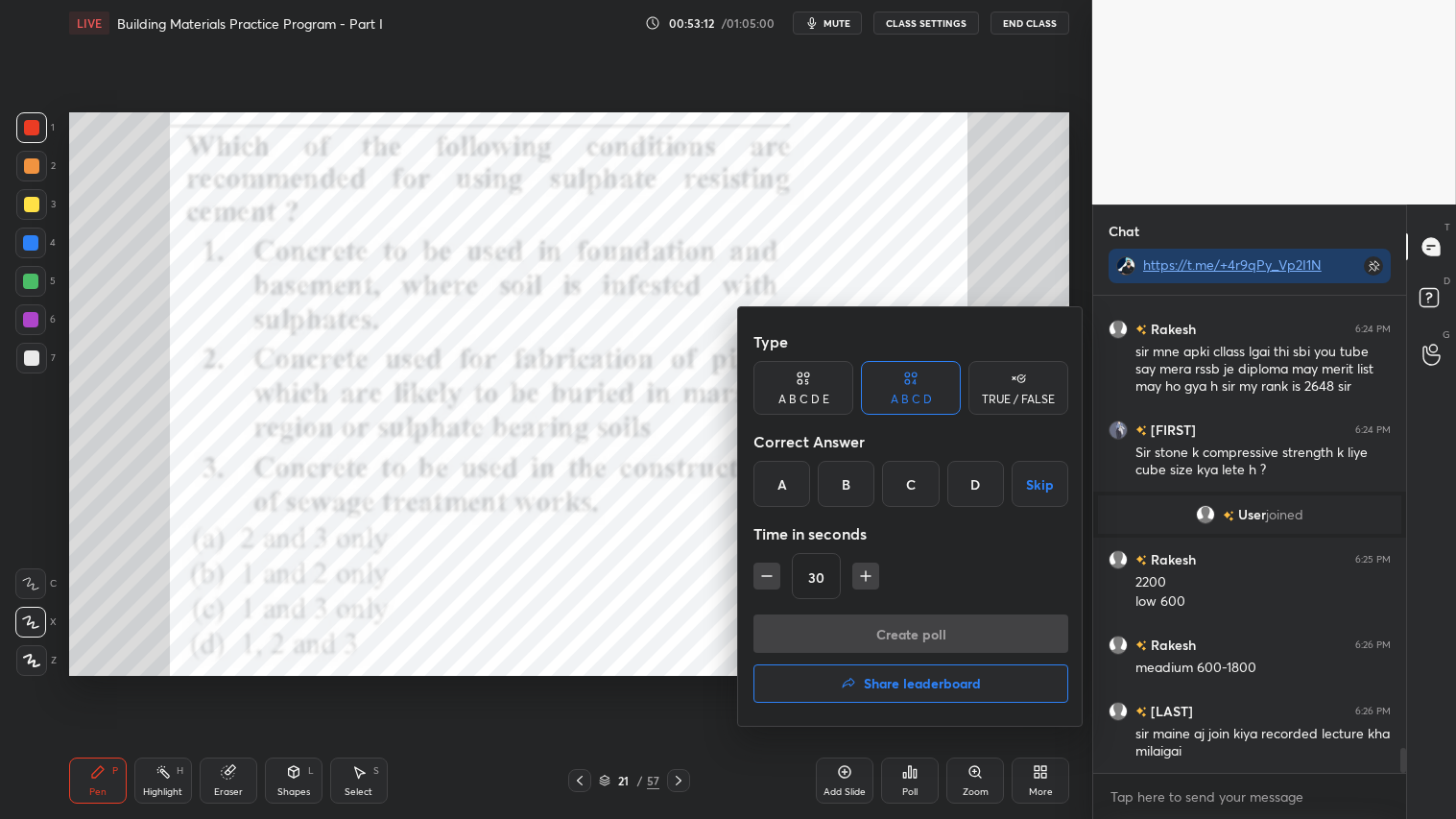 click on "B" at bounding box center [846, 484] 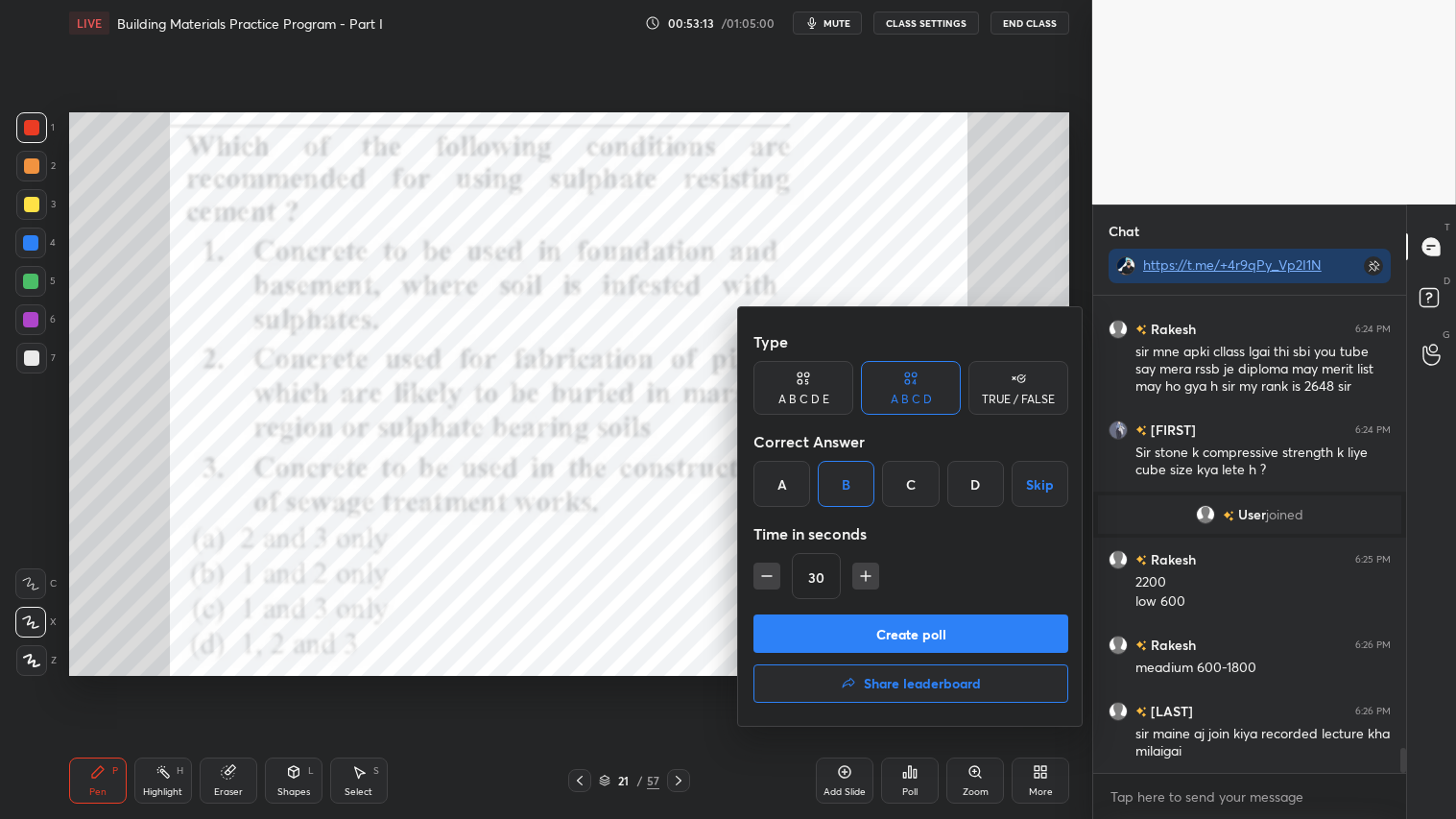click on "Create poll" at bounding box center (911, 634) 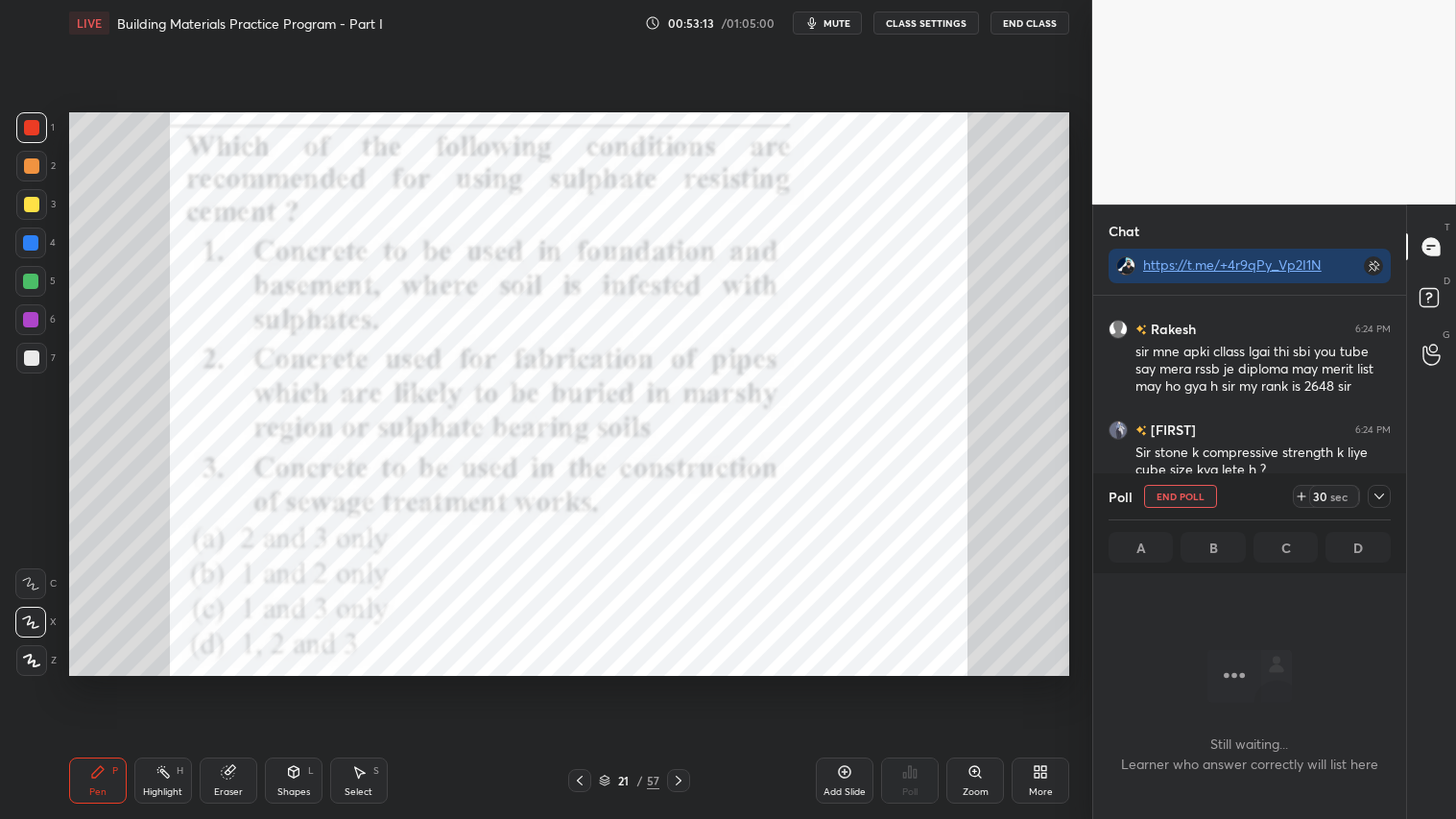 scroll, scrollTop: 8570, scrollLeft: 0, axis: vertical 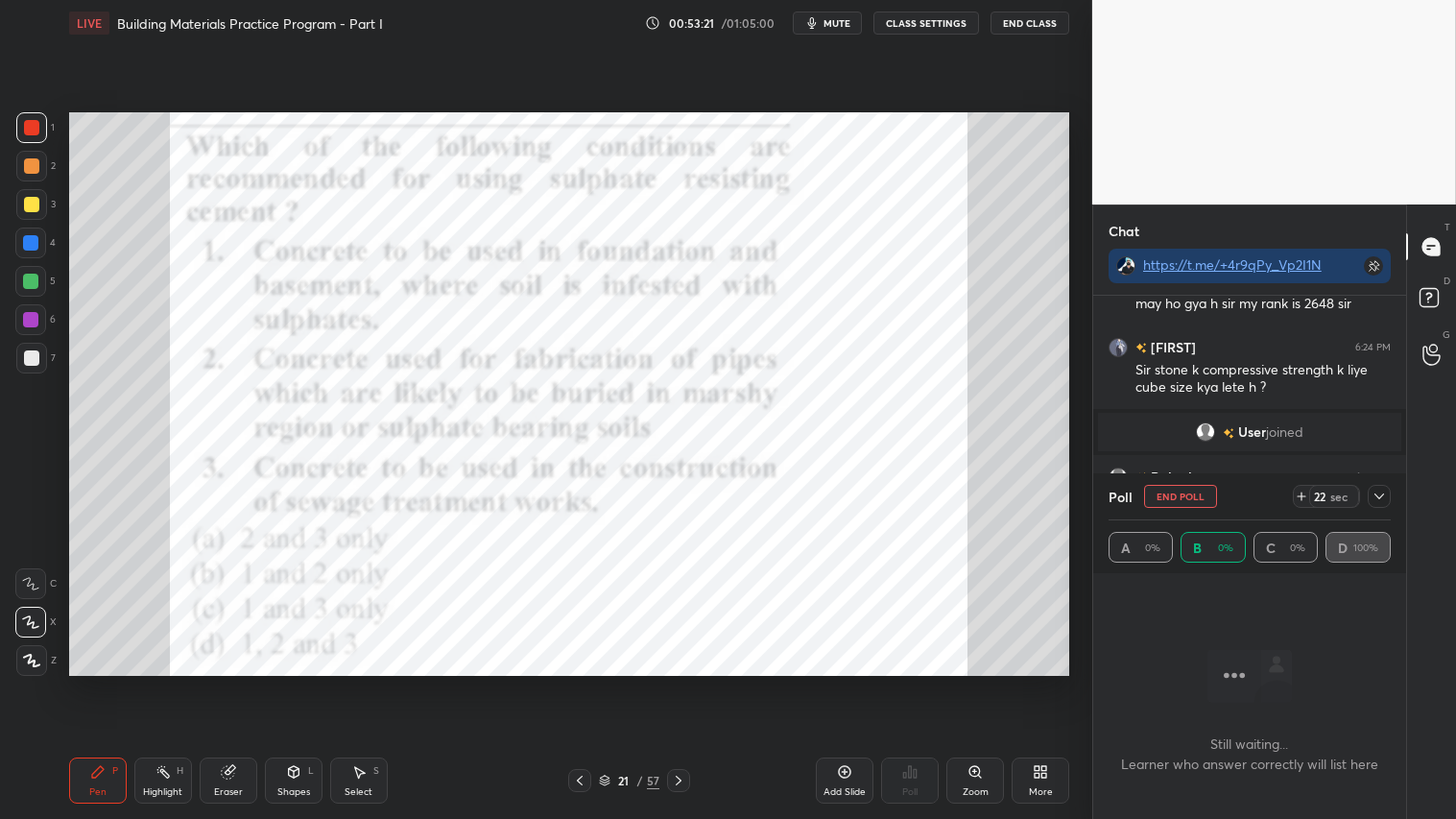 click on "End Poll" at bounding box center (1181, 496) 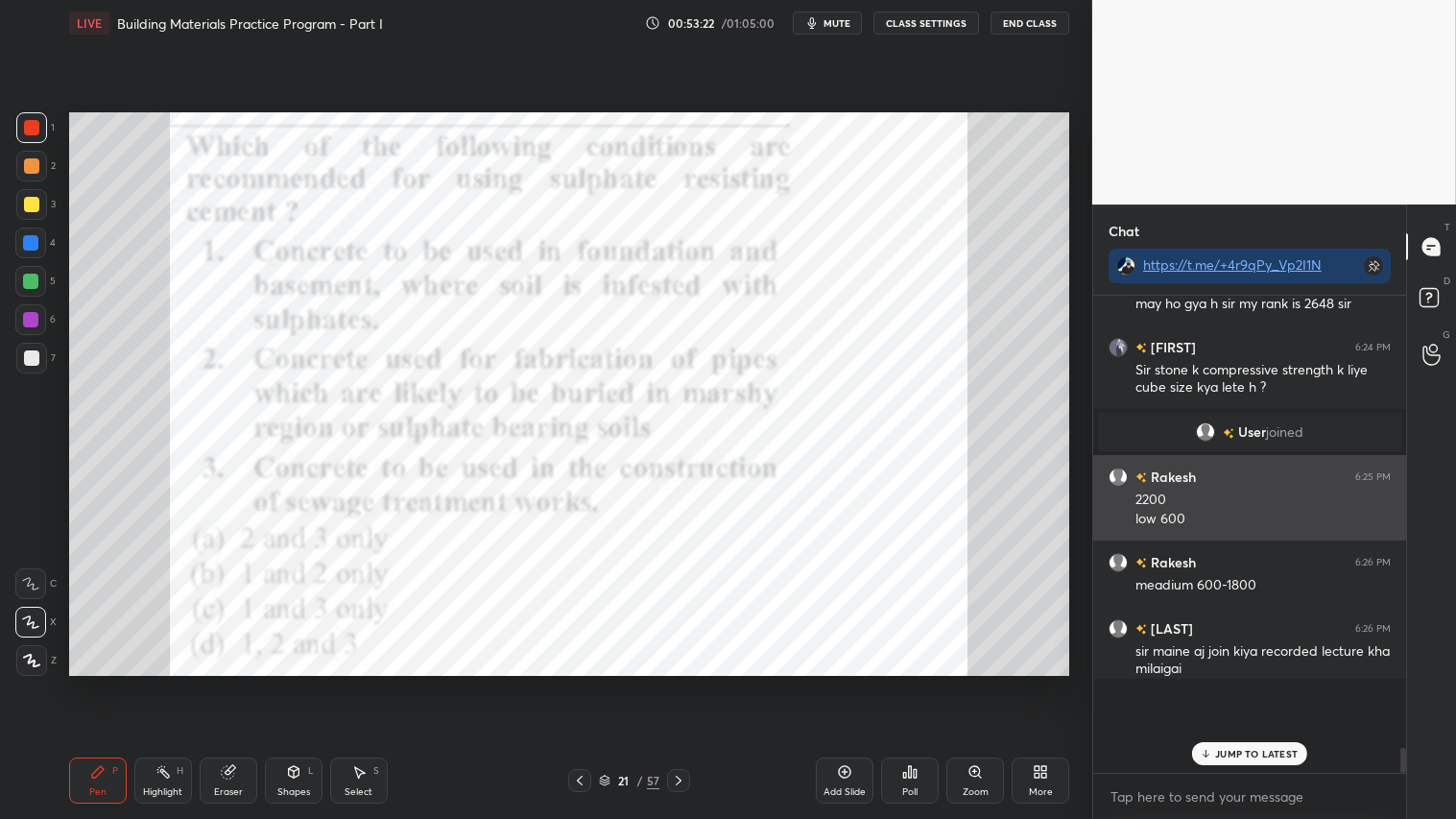 scroll, scrollTop: 6, scrollLeft: 5, axis: both 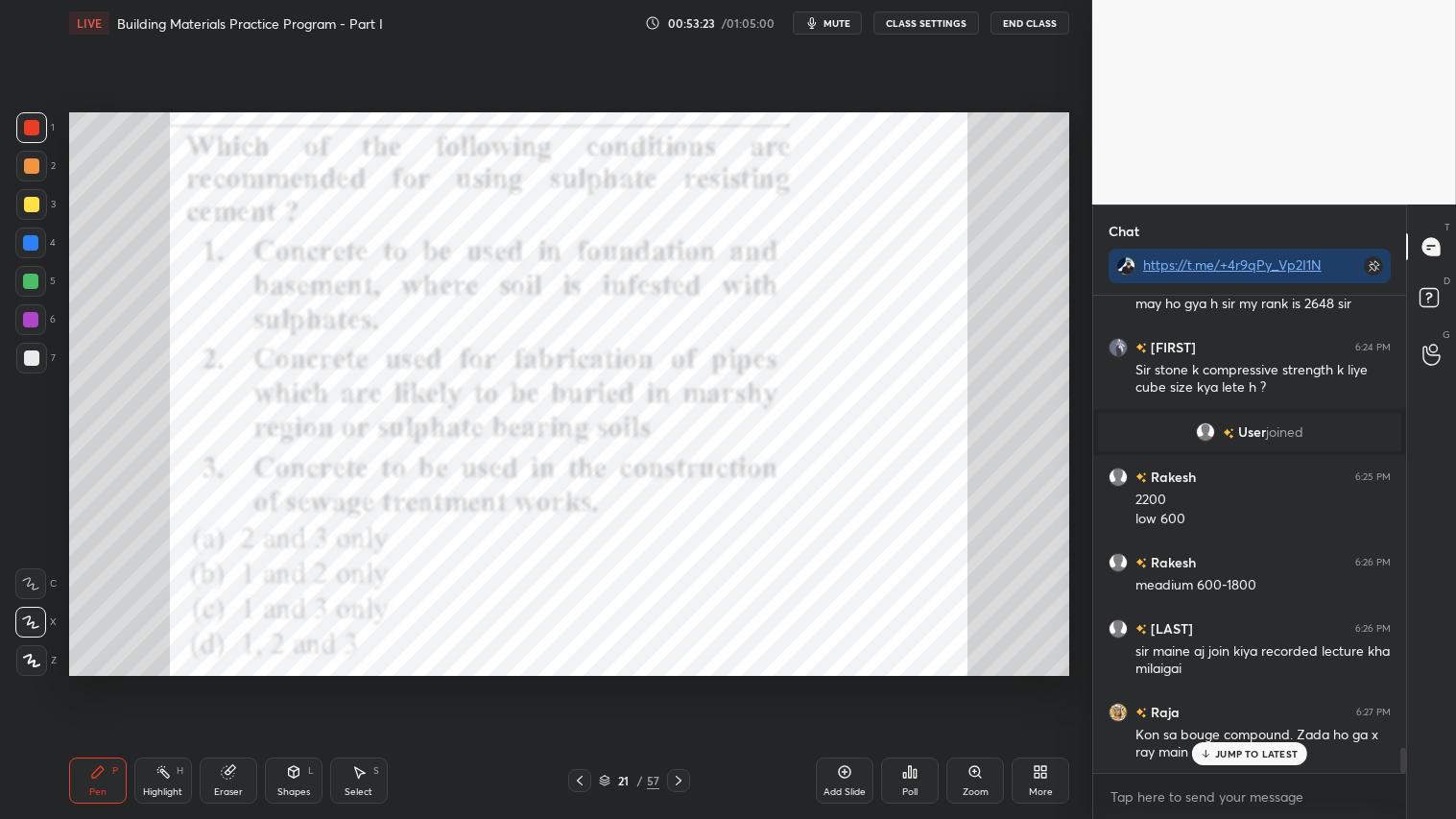 click on "Poll" at bounding box center (910, 781) 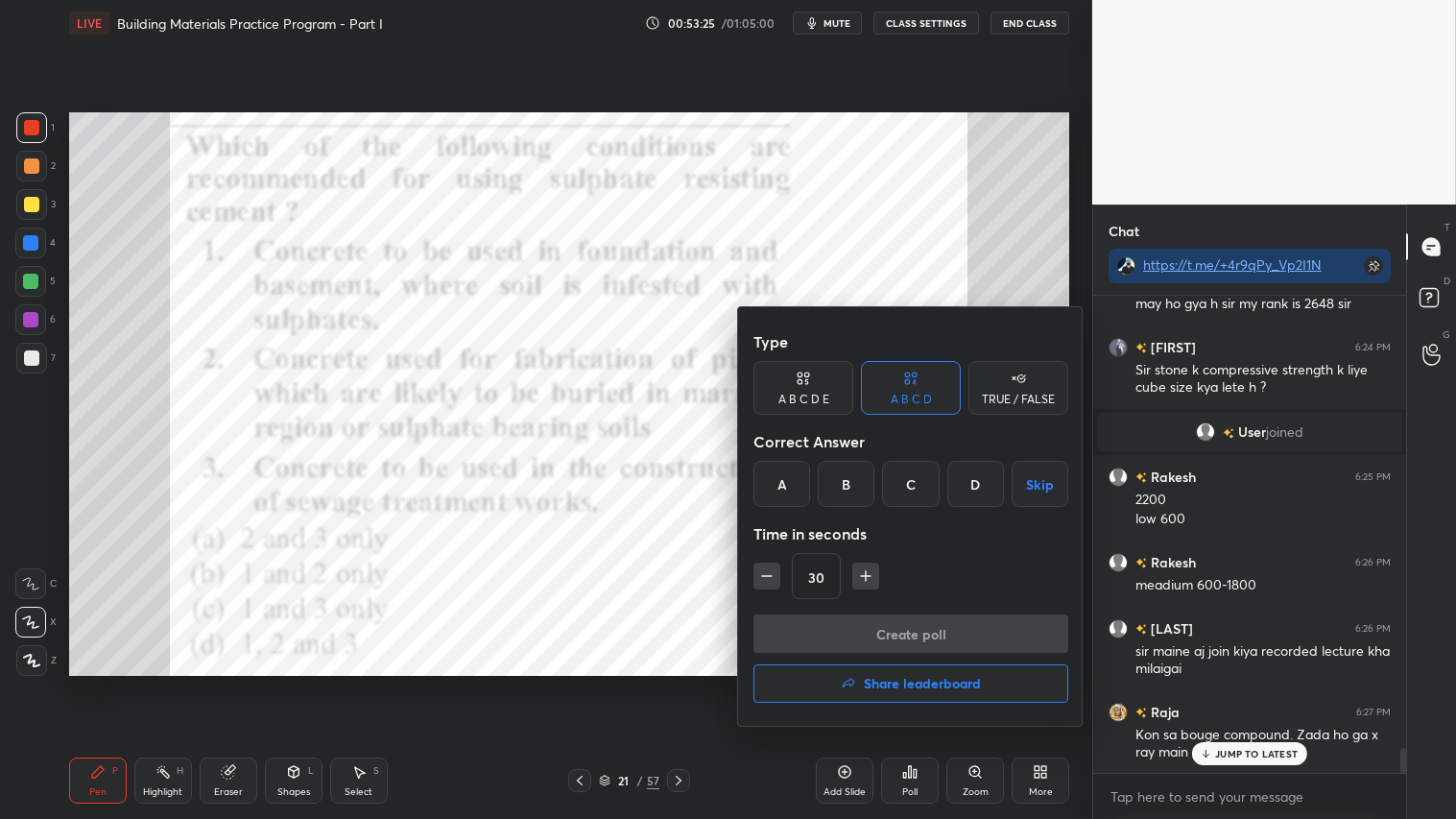 click on "A" at bounding box center [781, 484] 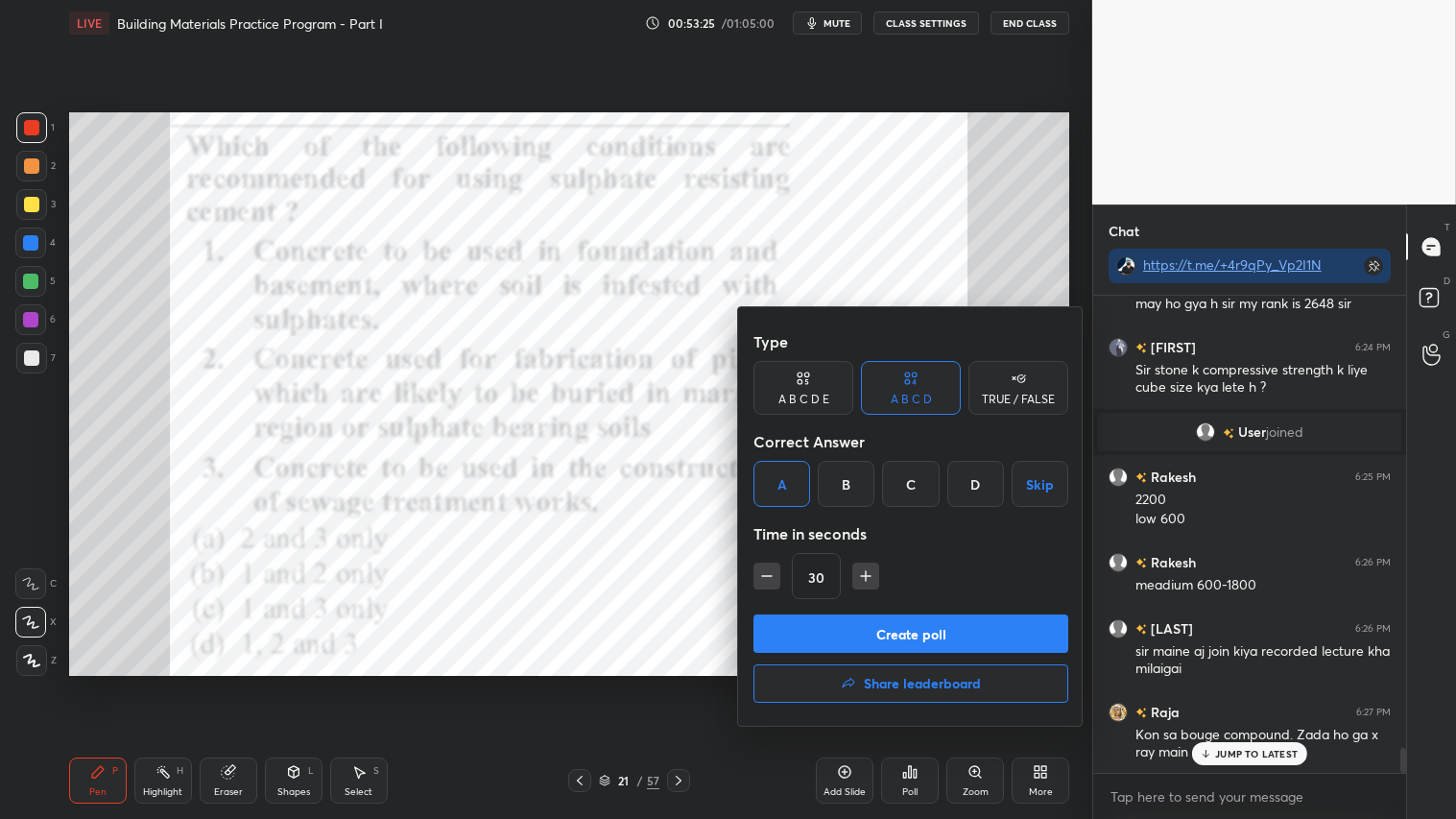 click on "Create poll" at bounding box center (911, 634) 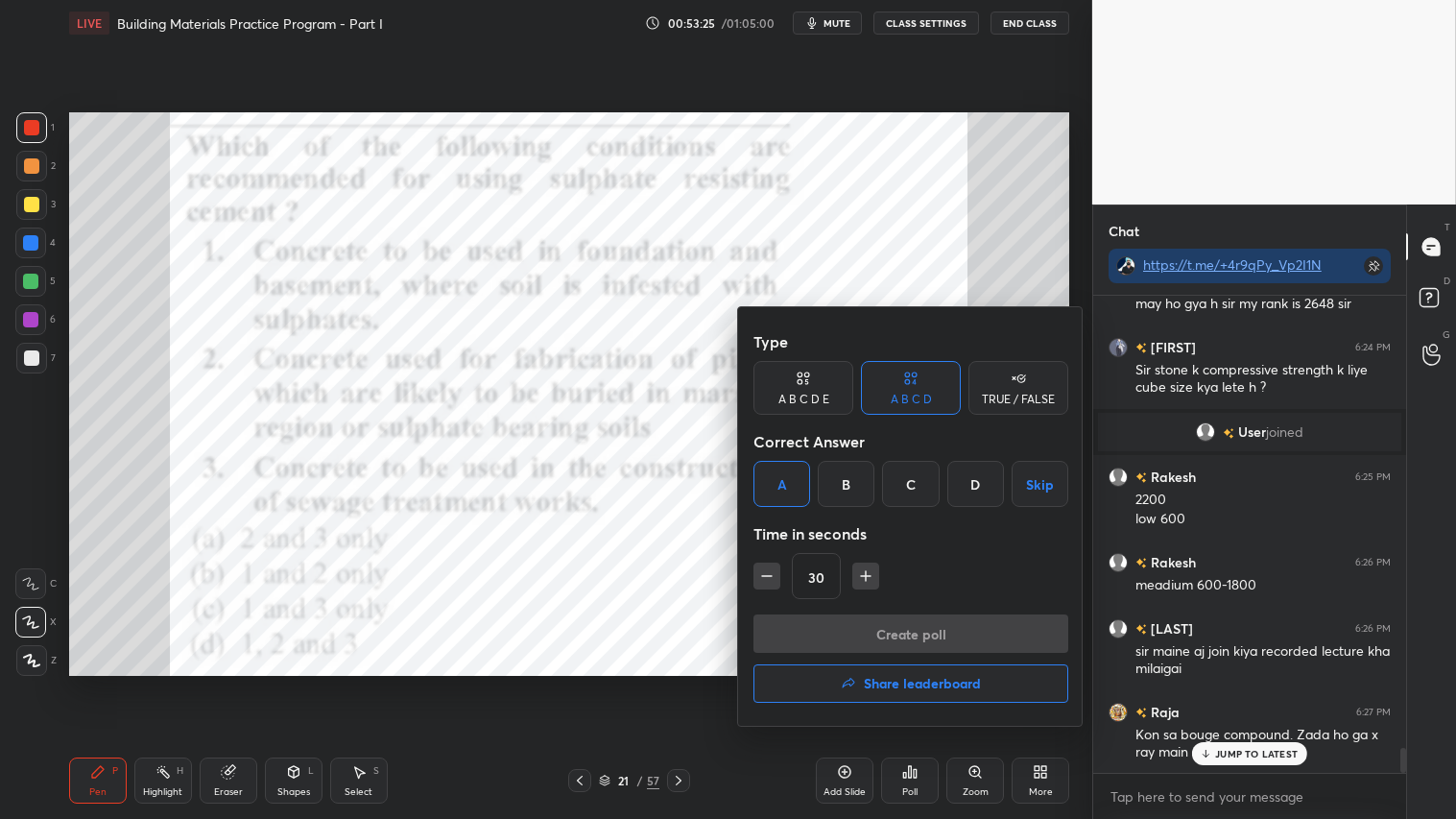scroll, scrollTop: 430, scrollLeft: 307, axis: both 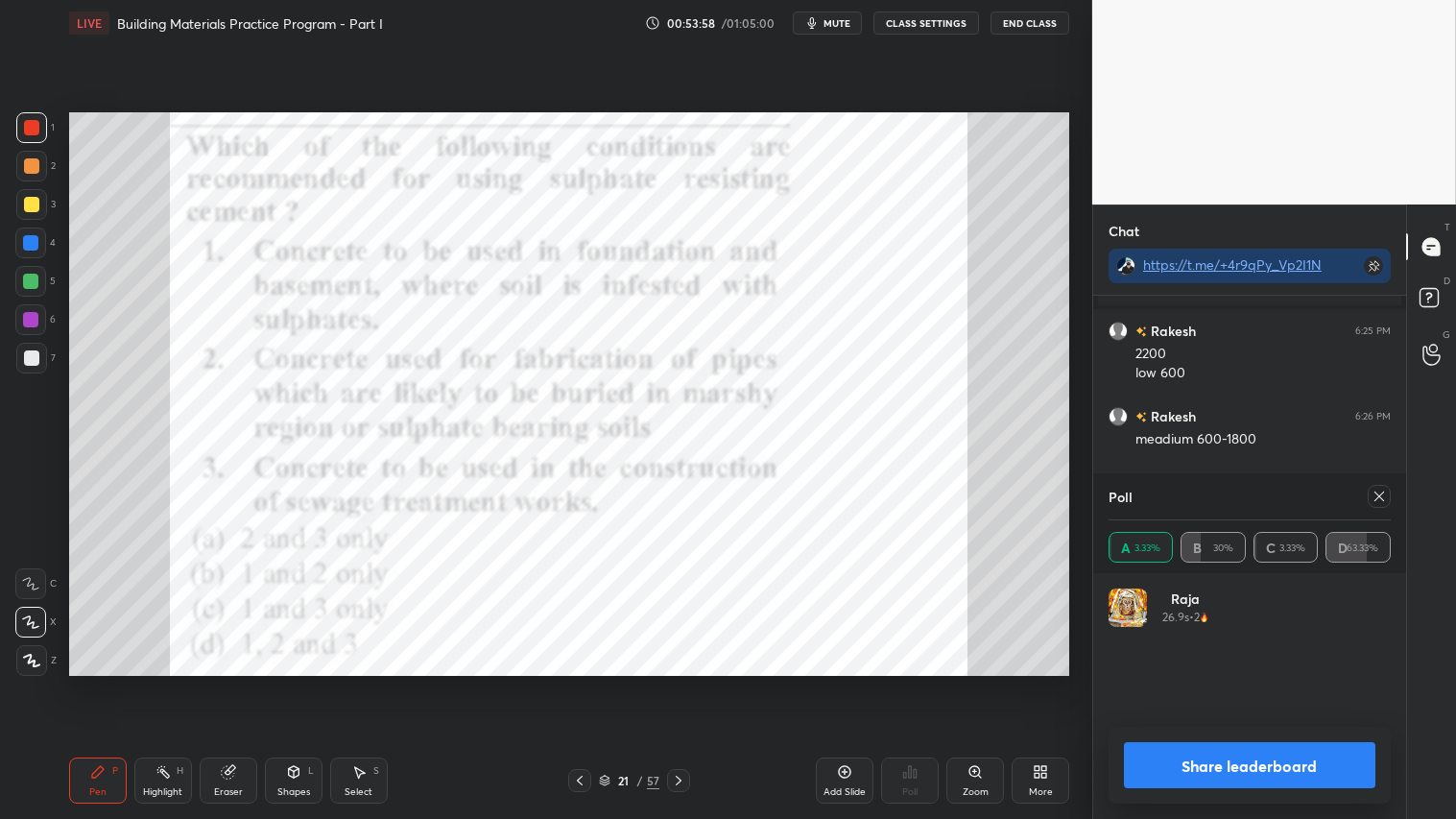click on "Share leaderboard" at bounding box center (1250, 765) 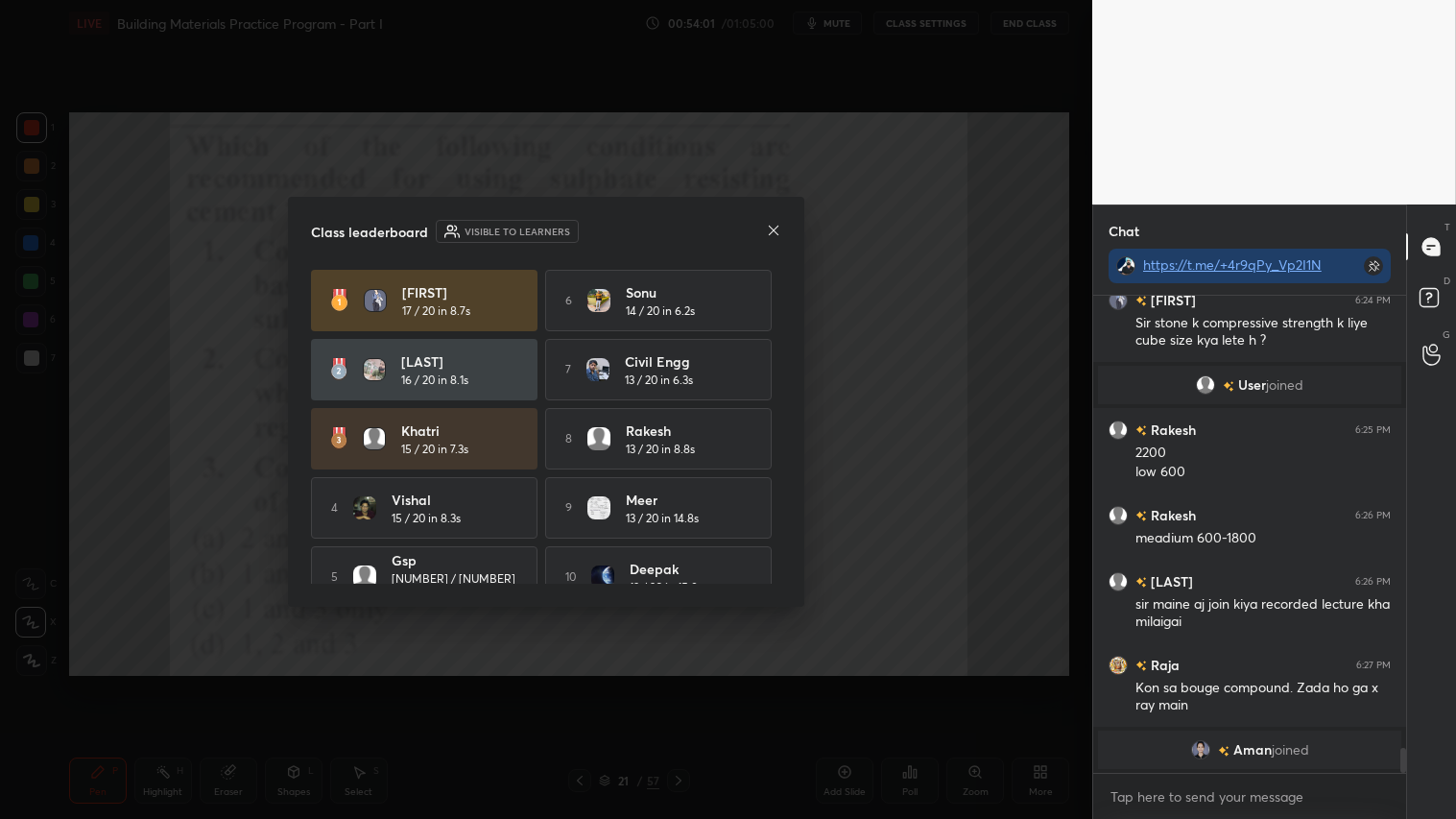 click 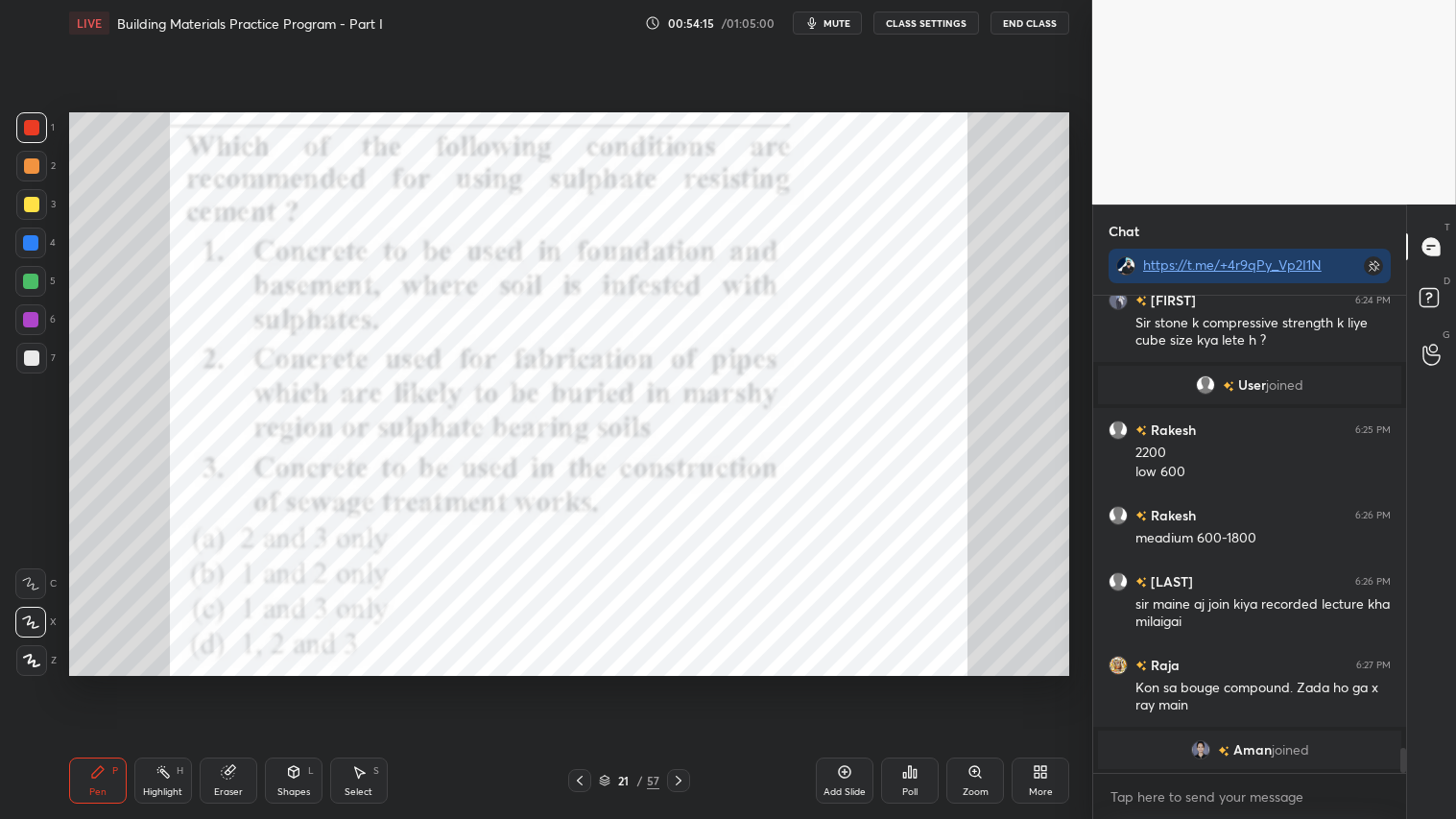 click at bounding box center (32, 128) 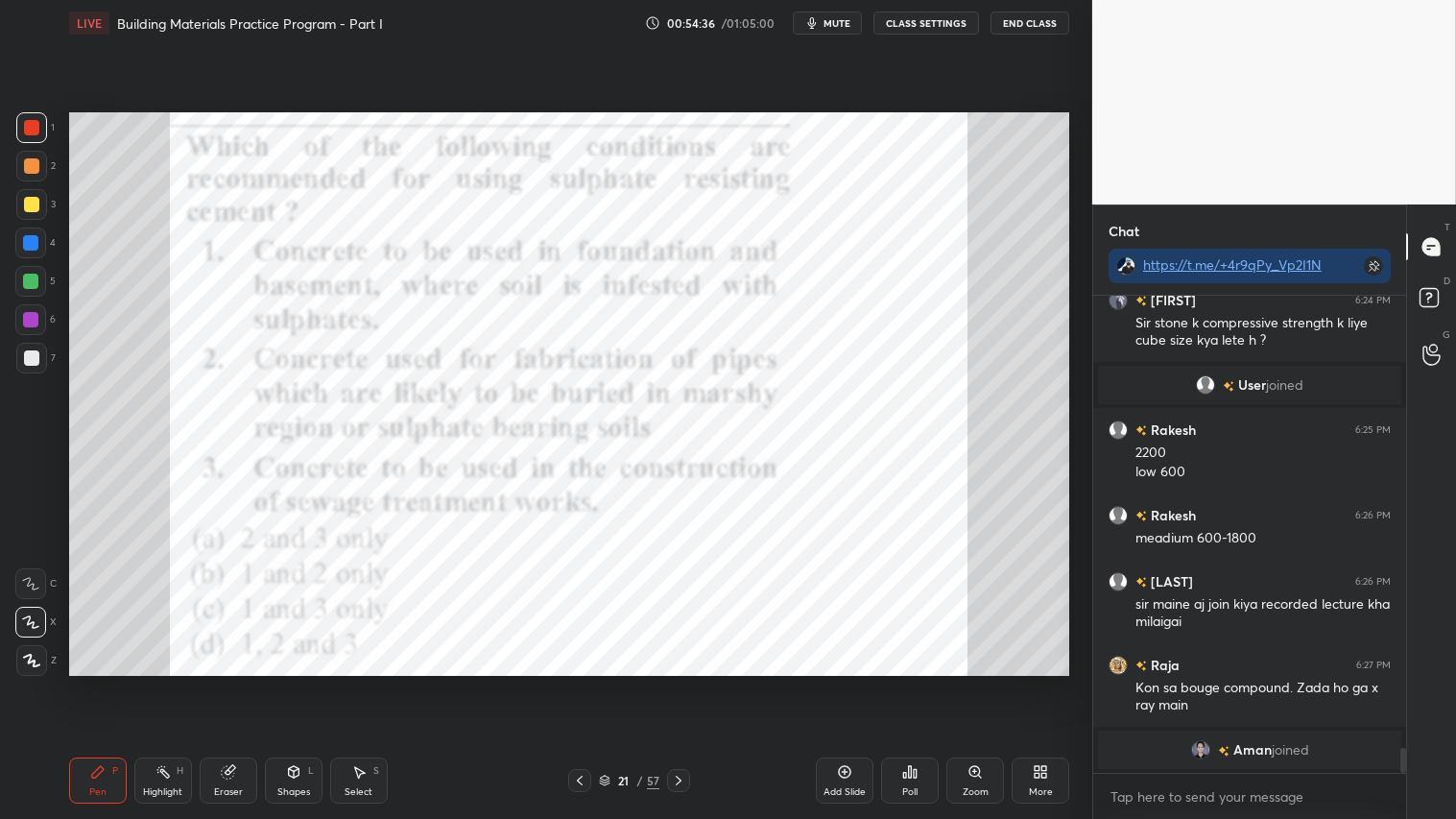 scroll, scrollTop: 8639, scrollLeft: 0, axis: vertical 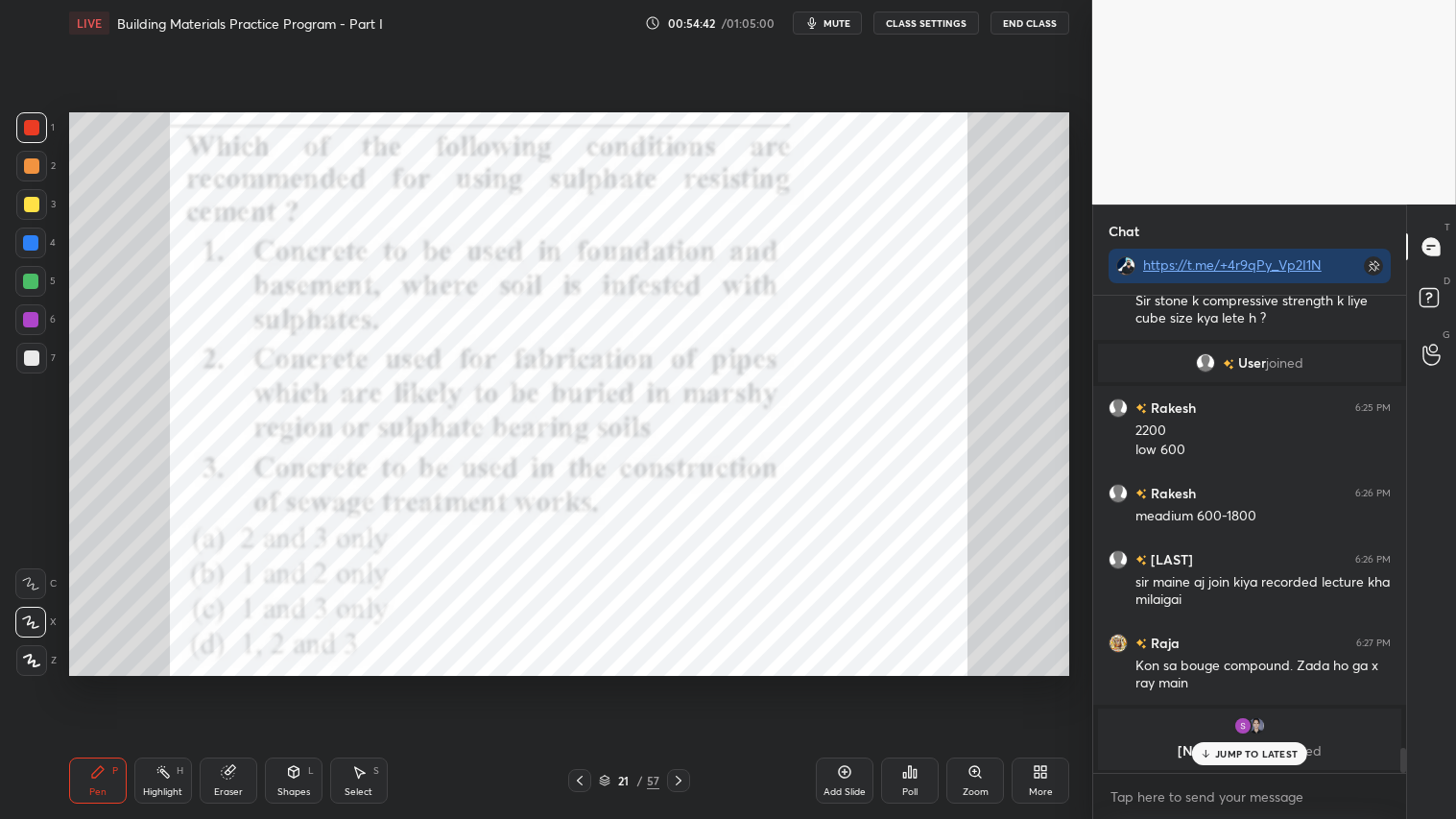 click at bounding box center [32, 128] 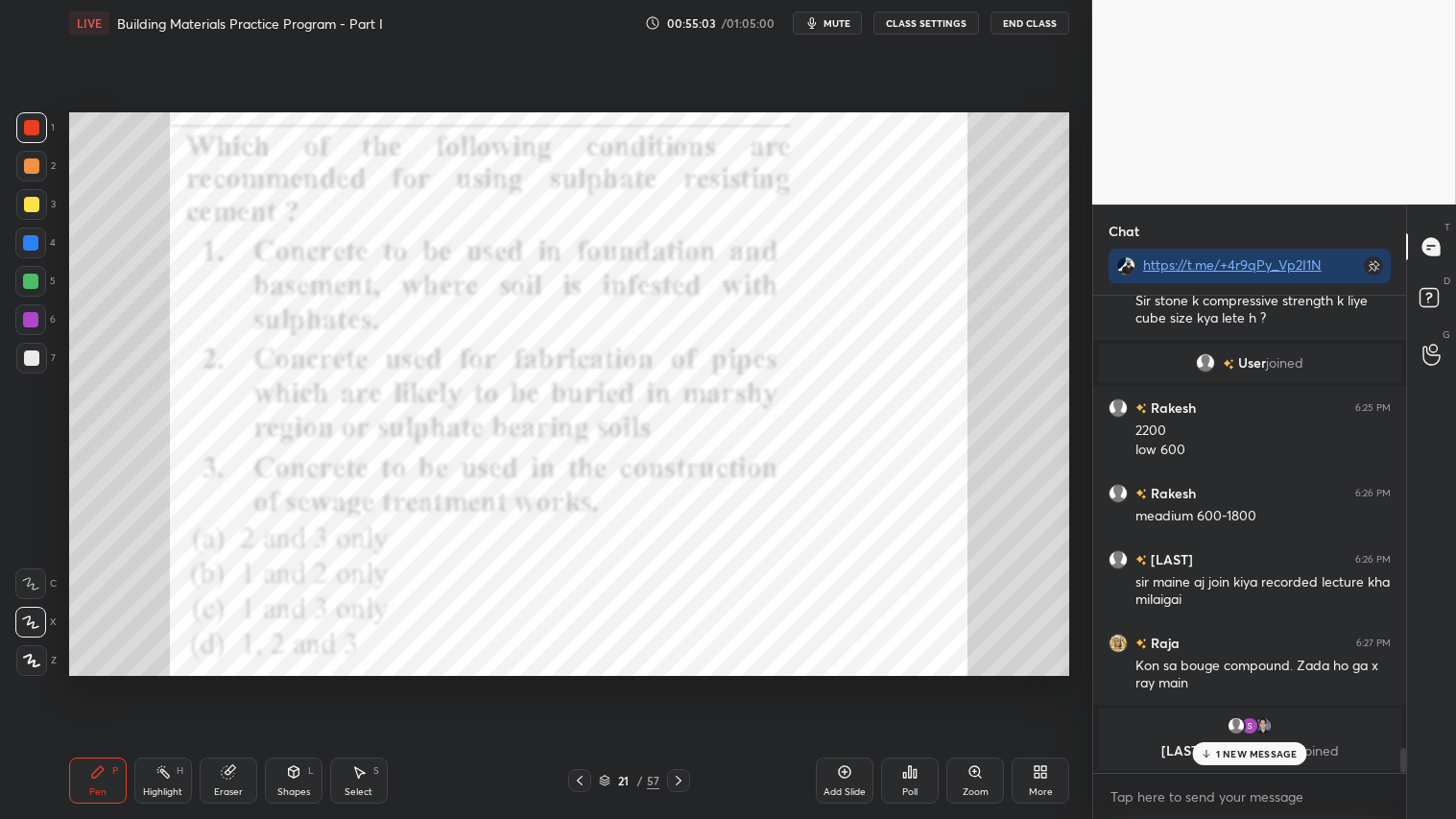 scroll, scrollTop: 8560, scrollLeft: 0, axis: vertical 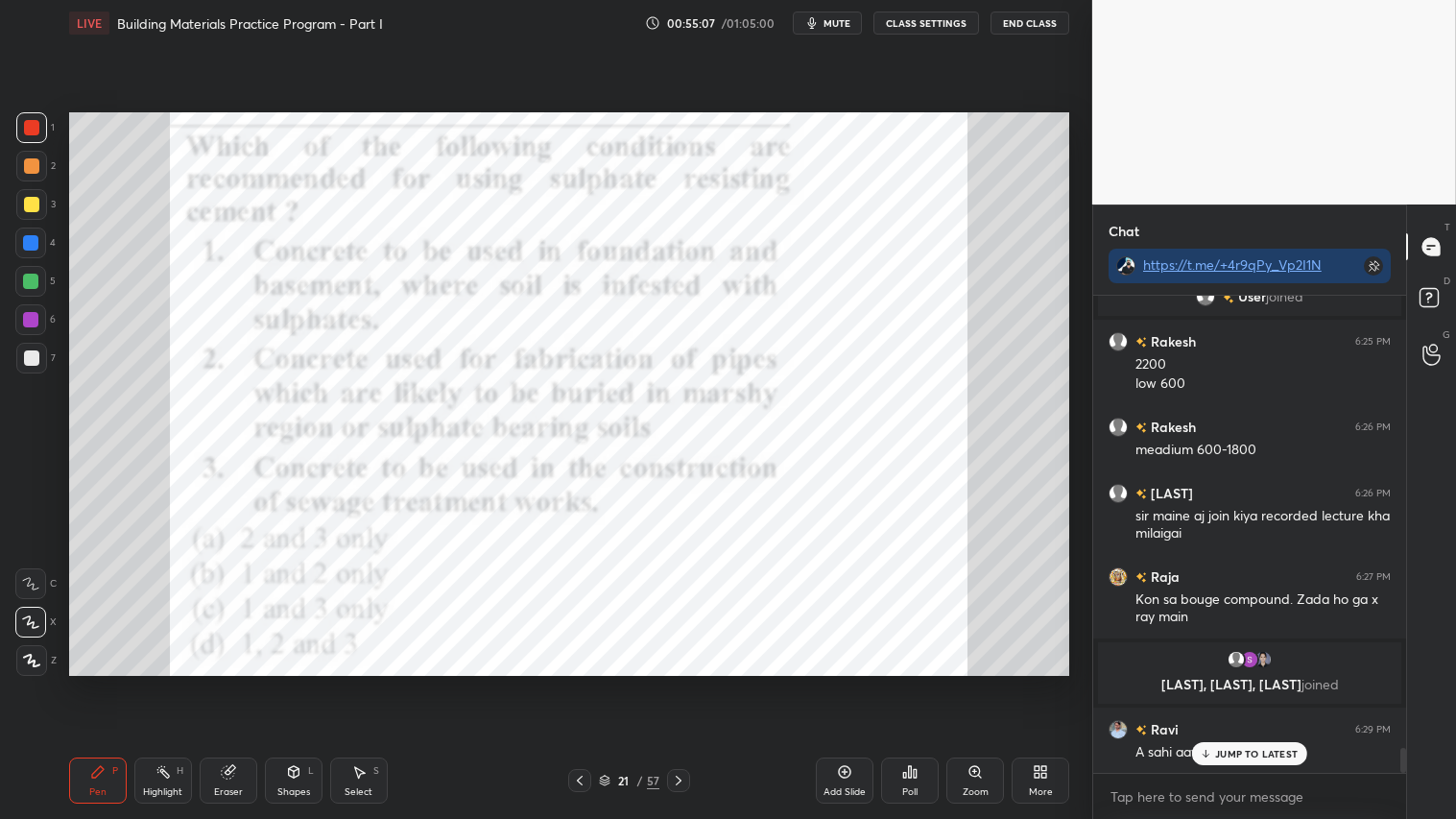 click 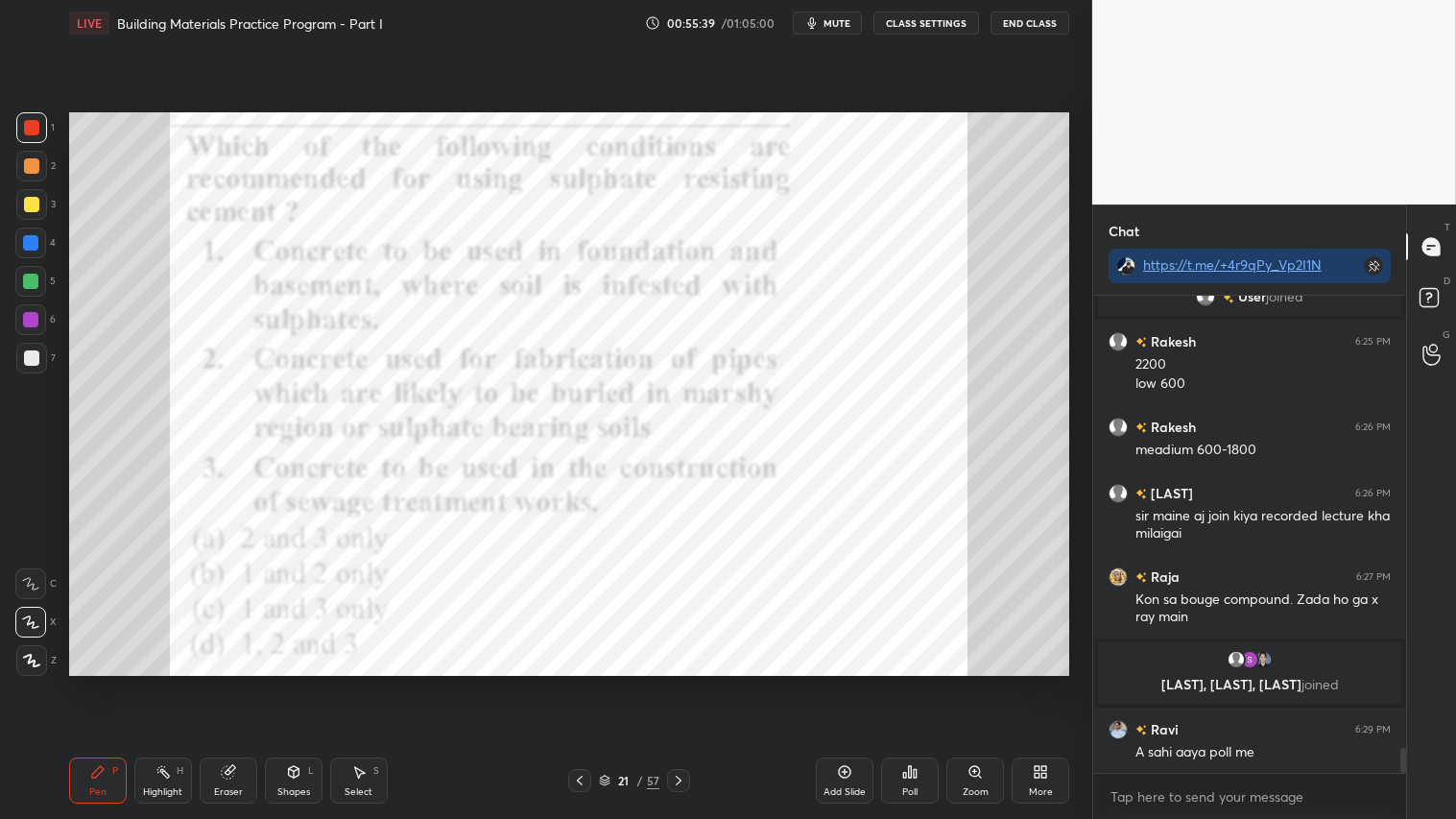 scroll, scrollTop: 8644, scrollLeft: 0, axis: vertical 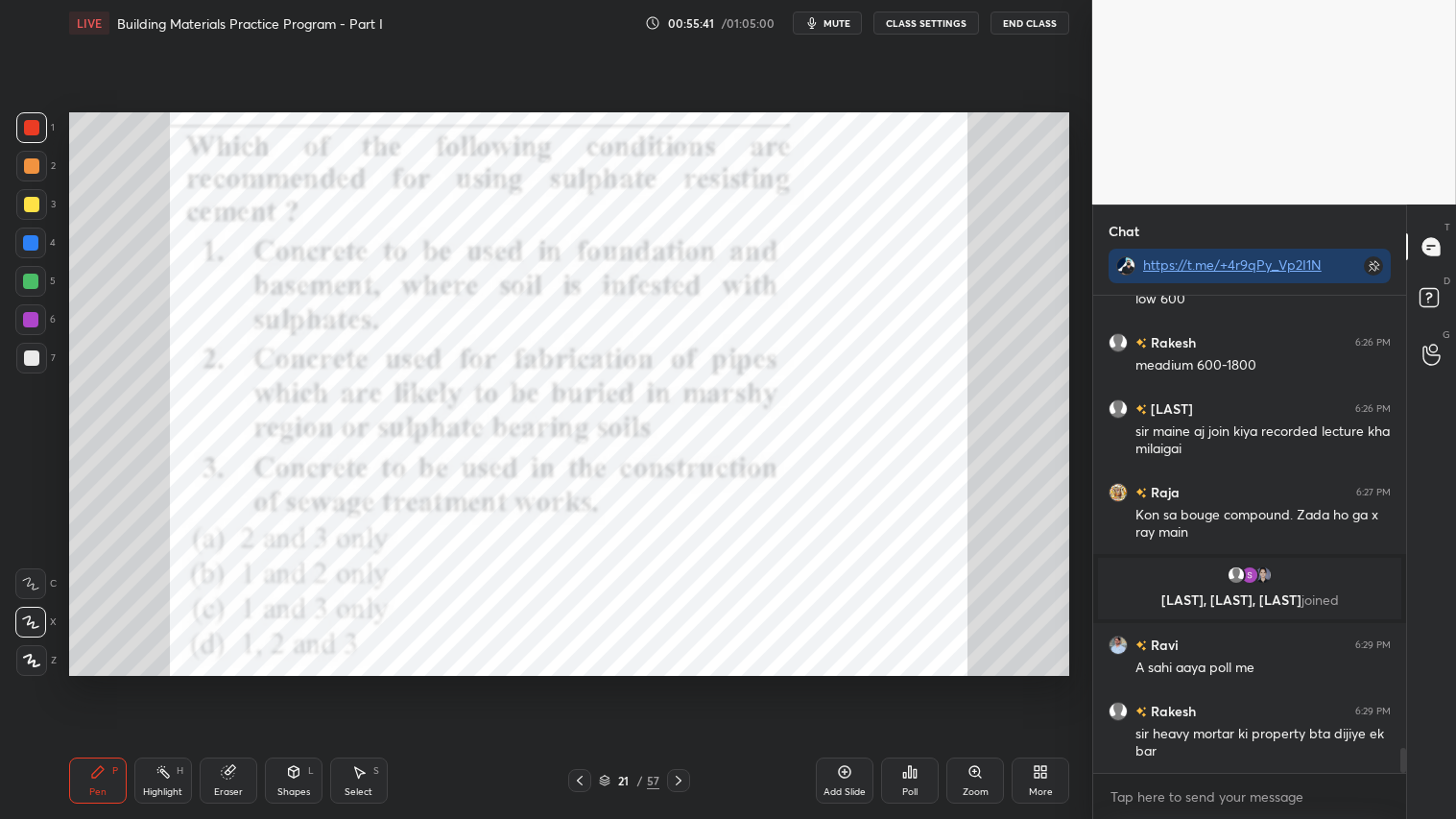 click at bounding box center (32, 128) 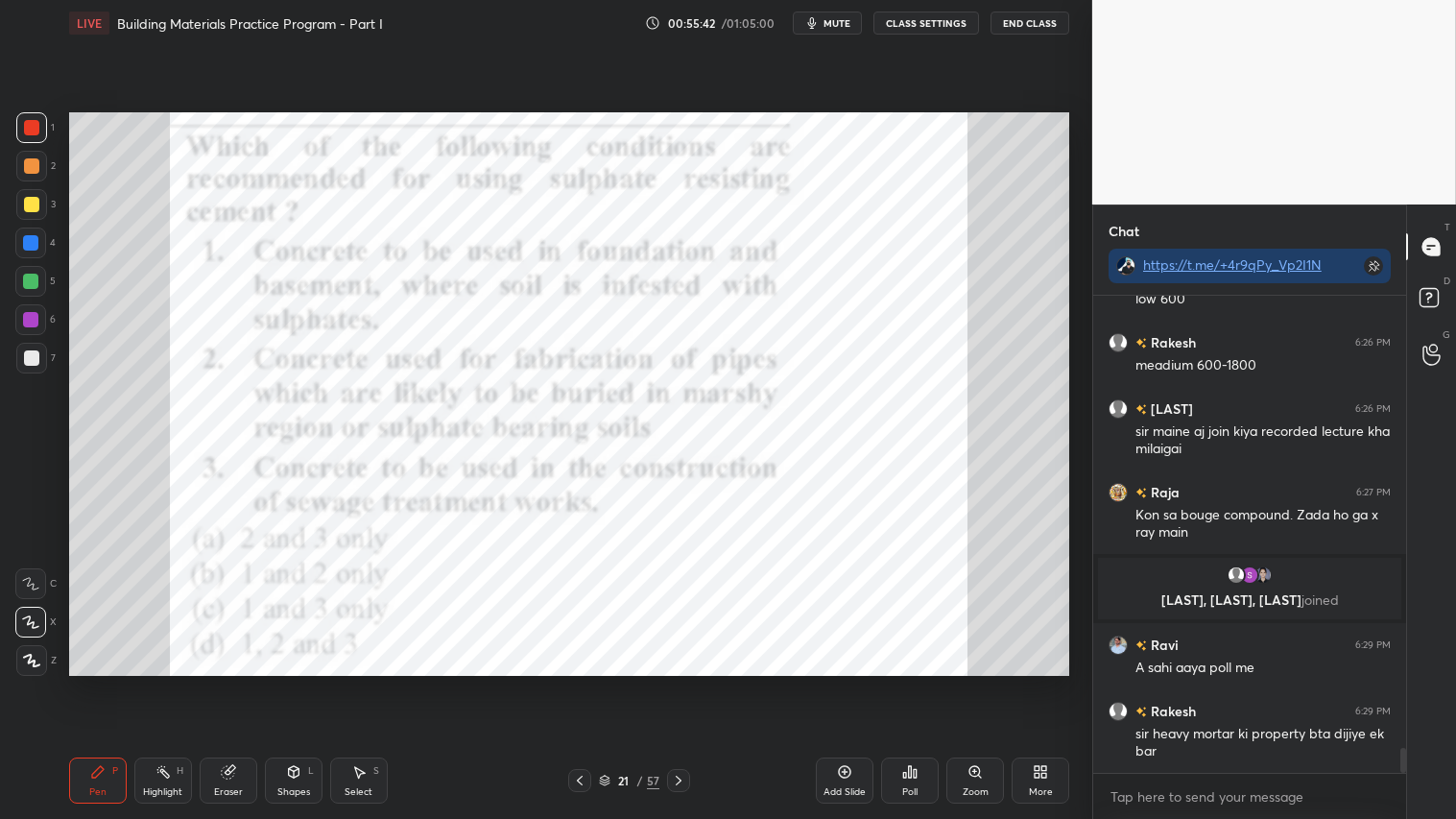 click 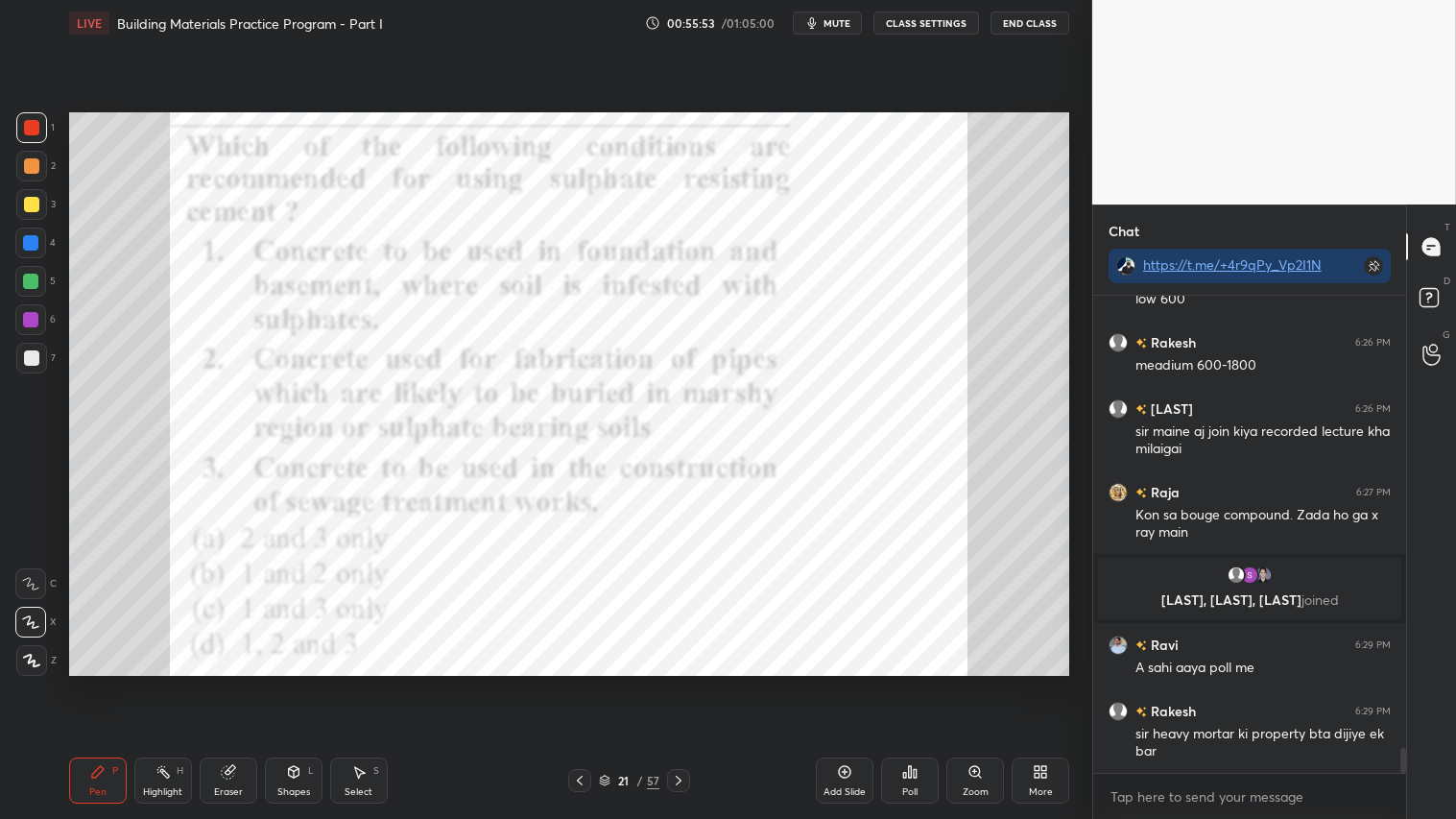 scroll, scrollTop: 8710, scrollLeft: 0, axis: vertical 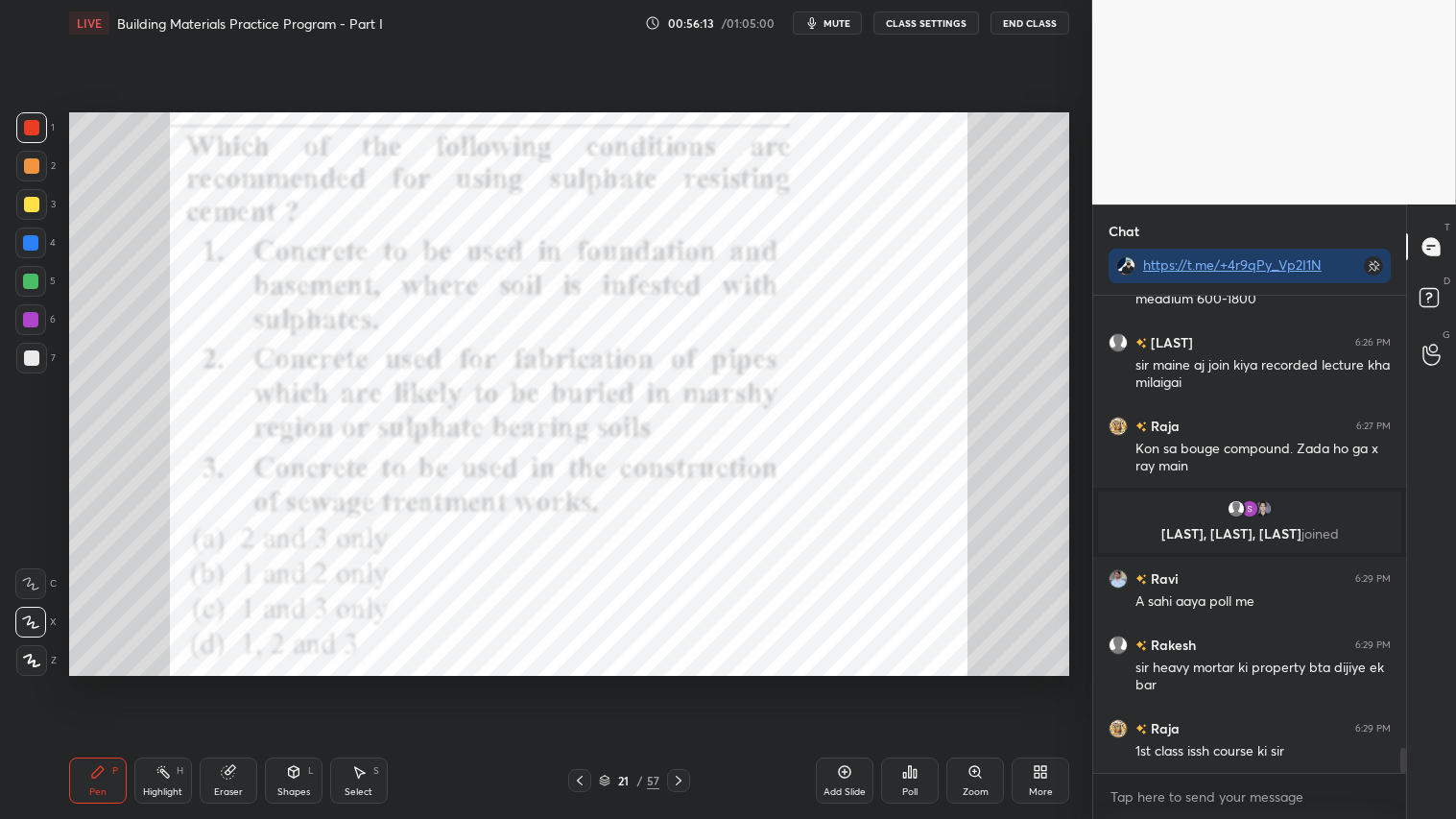 drag, startPoint x: 34, startPoint y: 117, endPoint x: 50, endPoint y: 265, distance: 148.86235 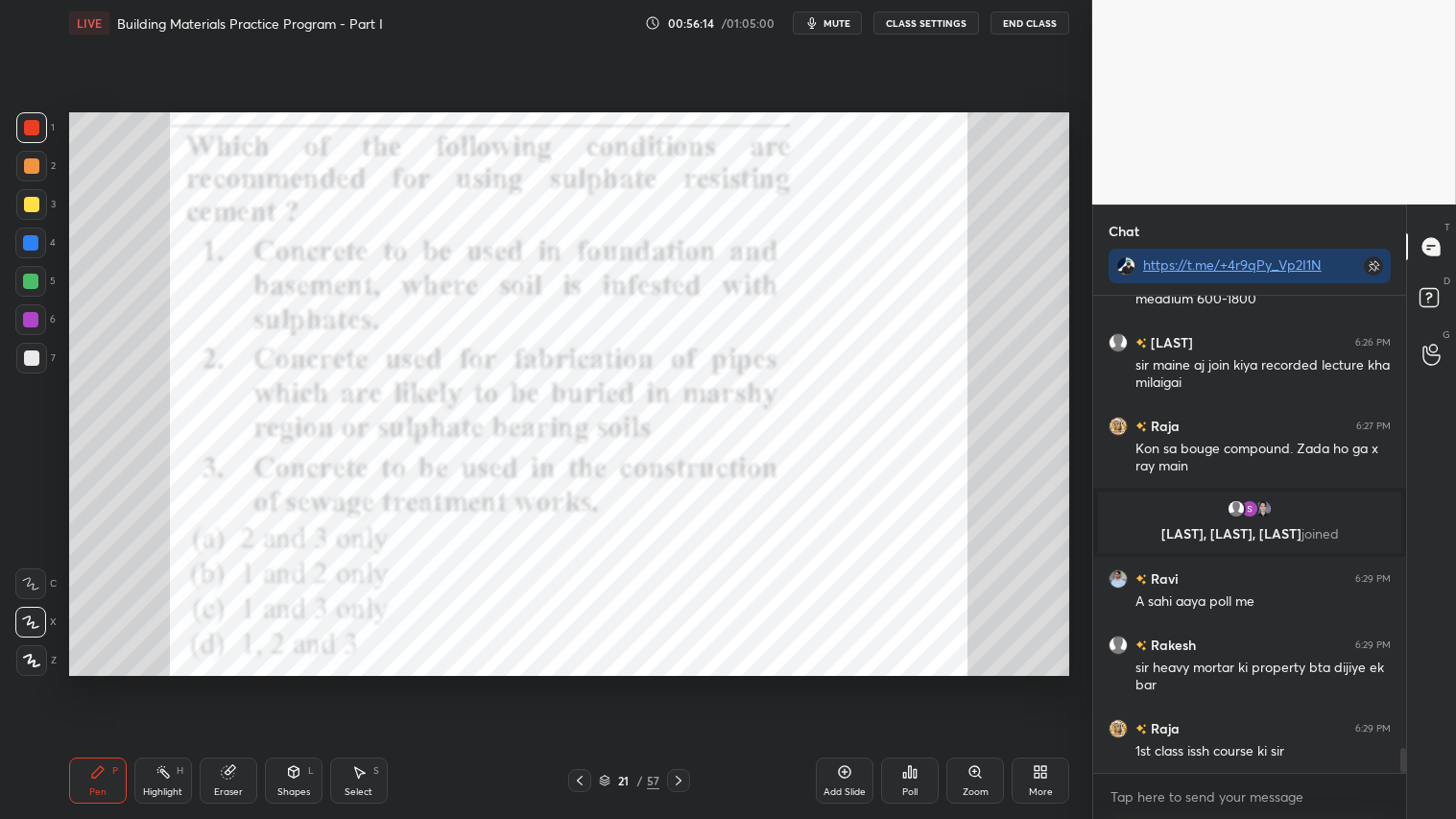 click on "Pen P" at bounding box center [98, 781] 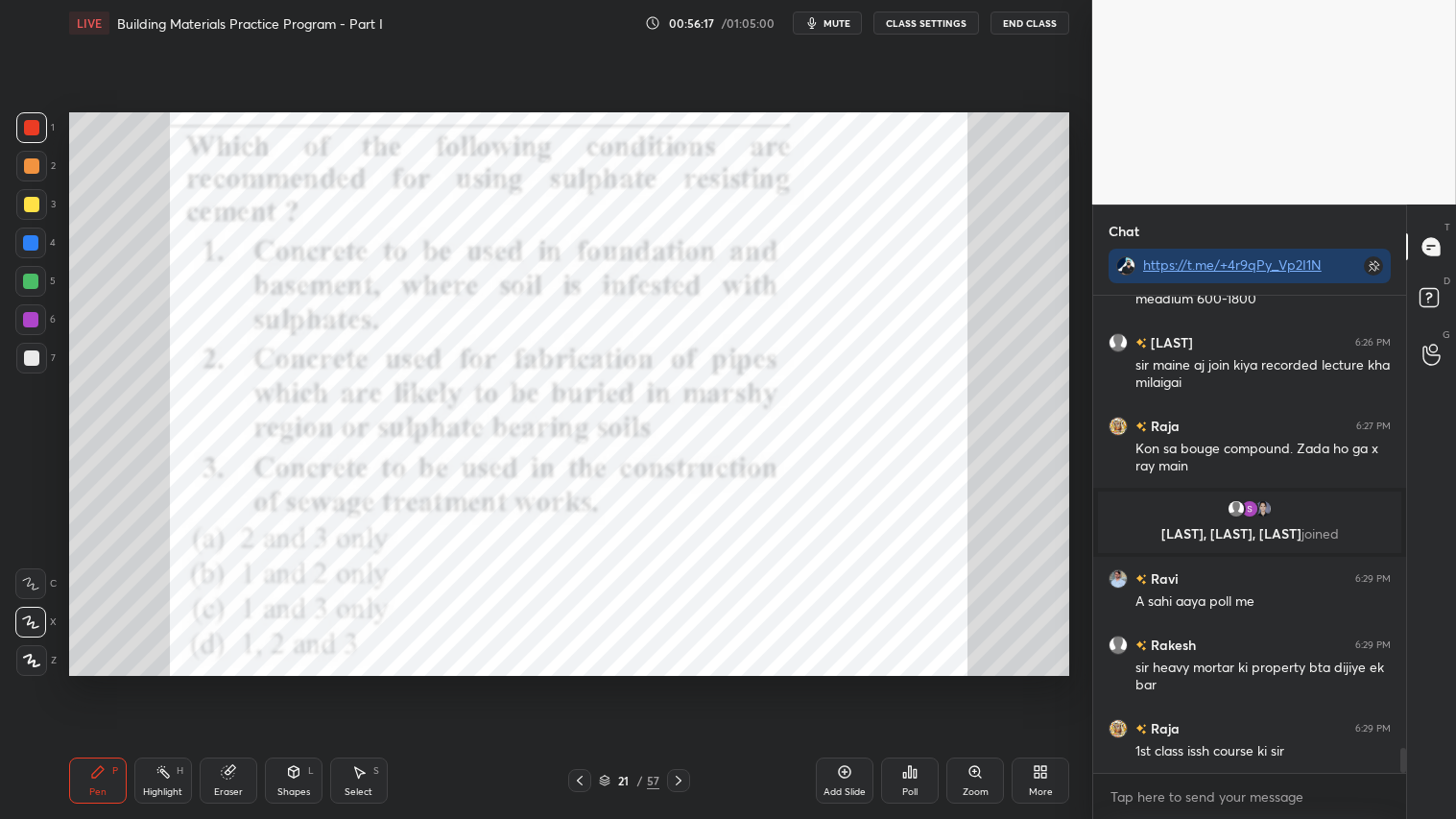click 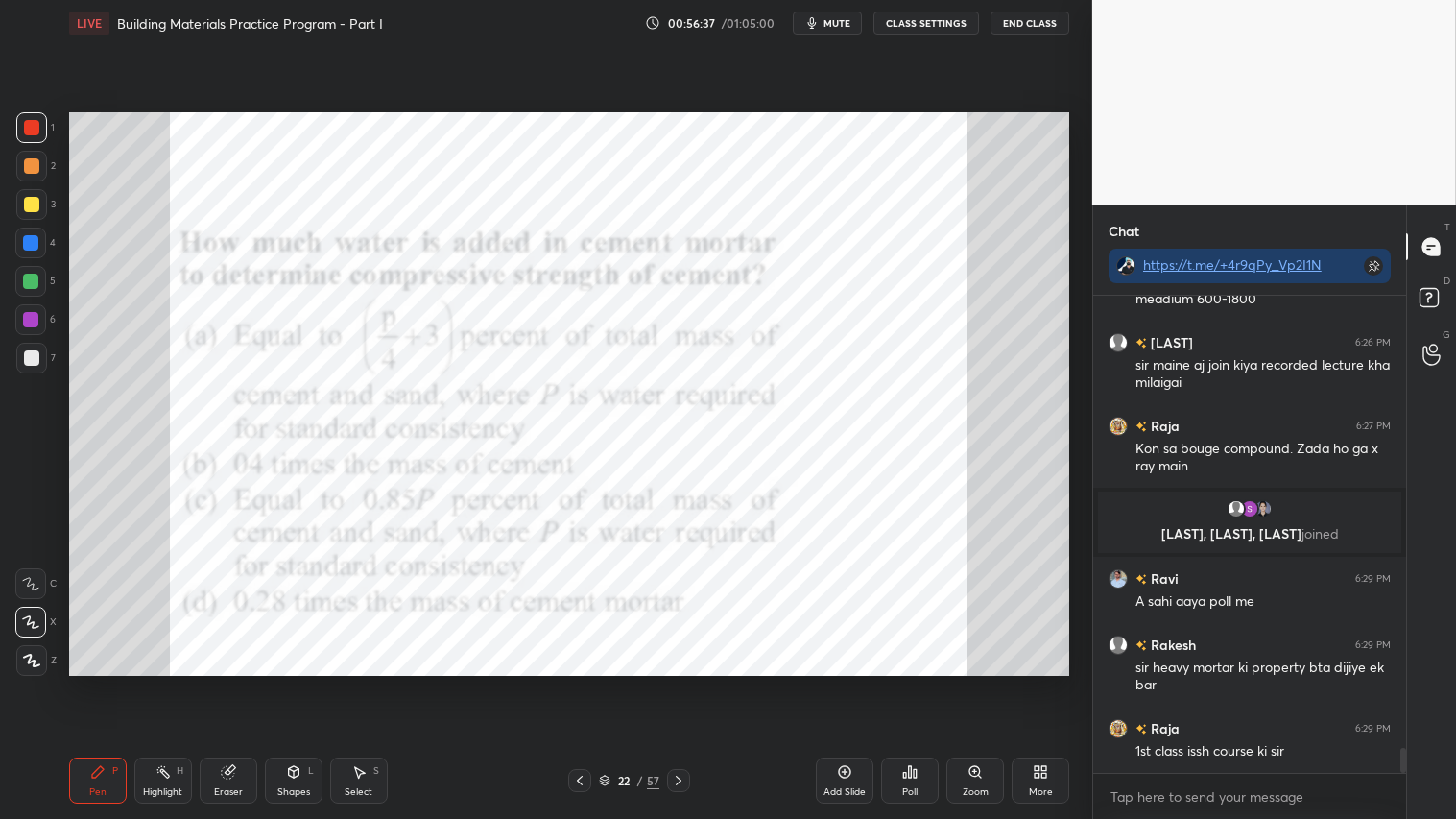 click on "Poll" at bounding box center [910, 781] 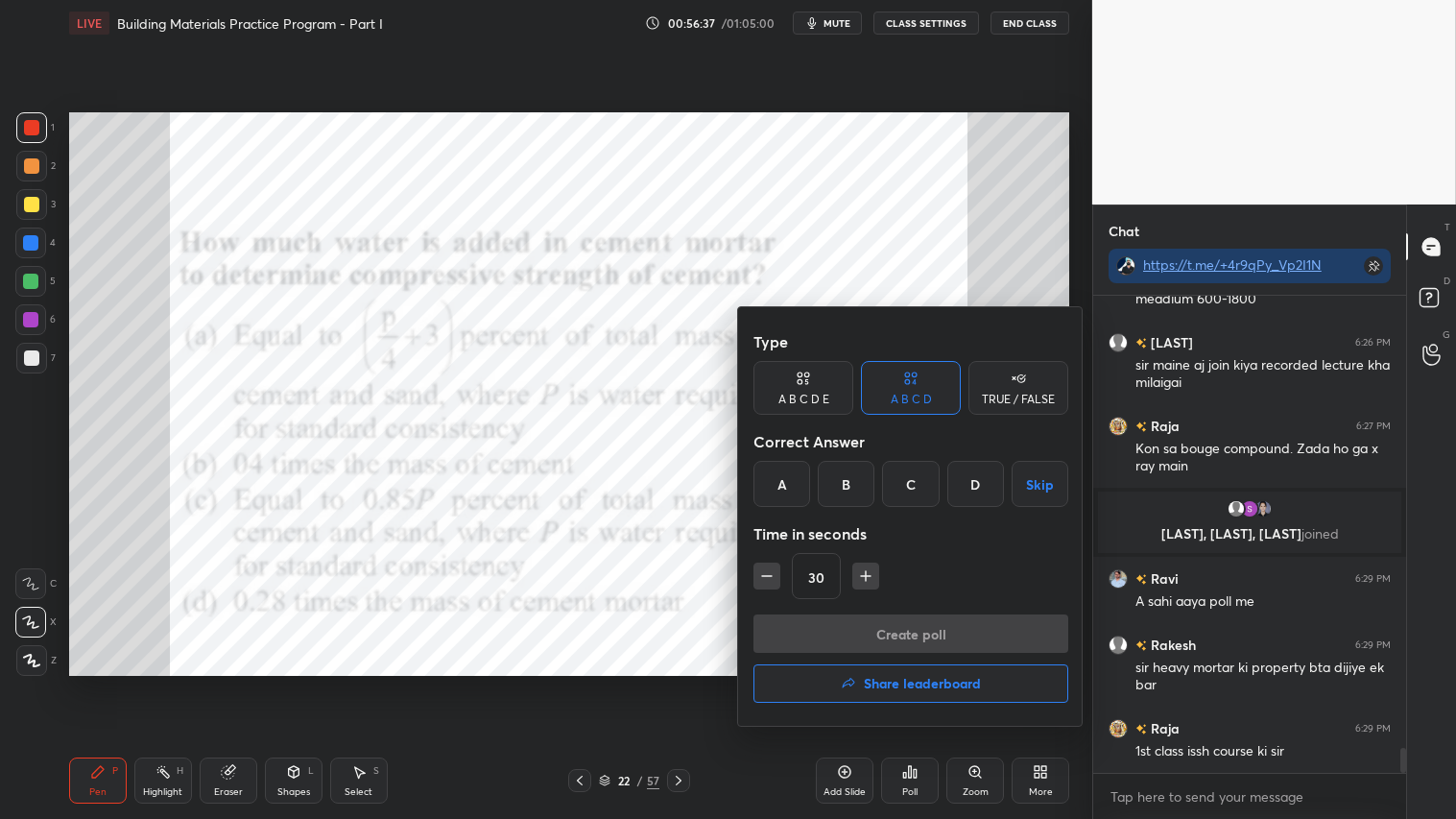 click at bounding box center (728, 409) 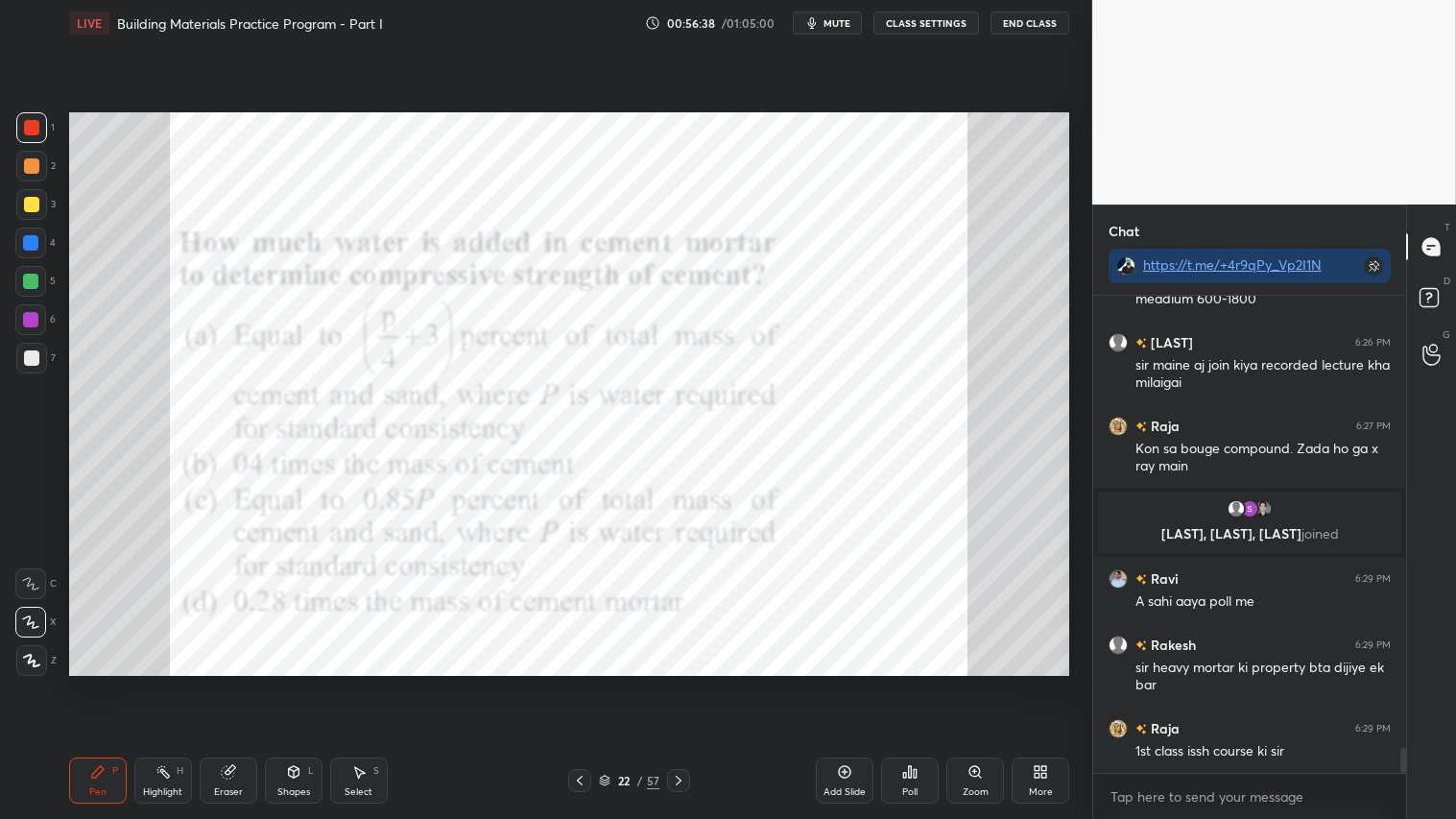 click on "Type A B C D E A B C D TRUE / FALSE Correct Answer A B C D Skip Time in seconds 30 Create poll" at bounding box center (728, 409) 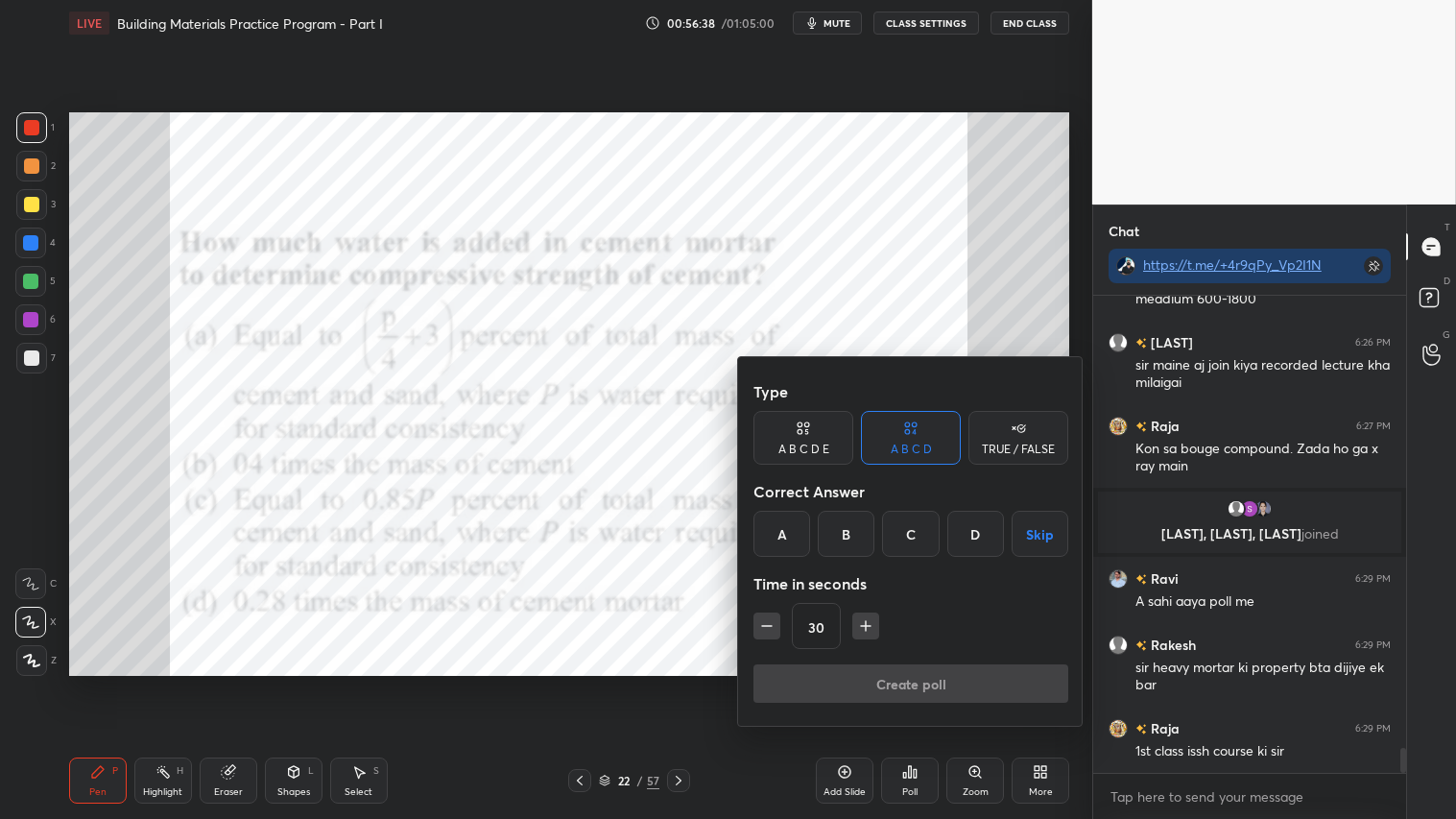 click at bounding box center [728, 409] 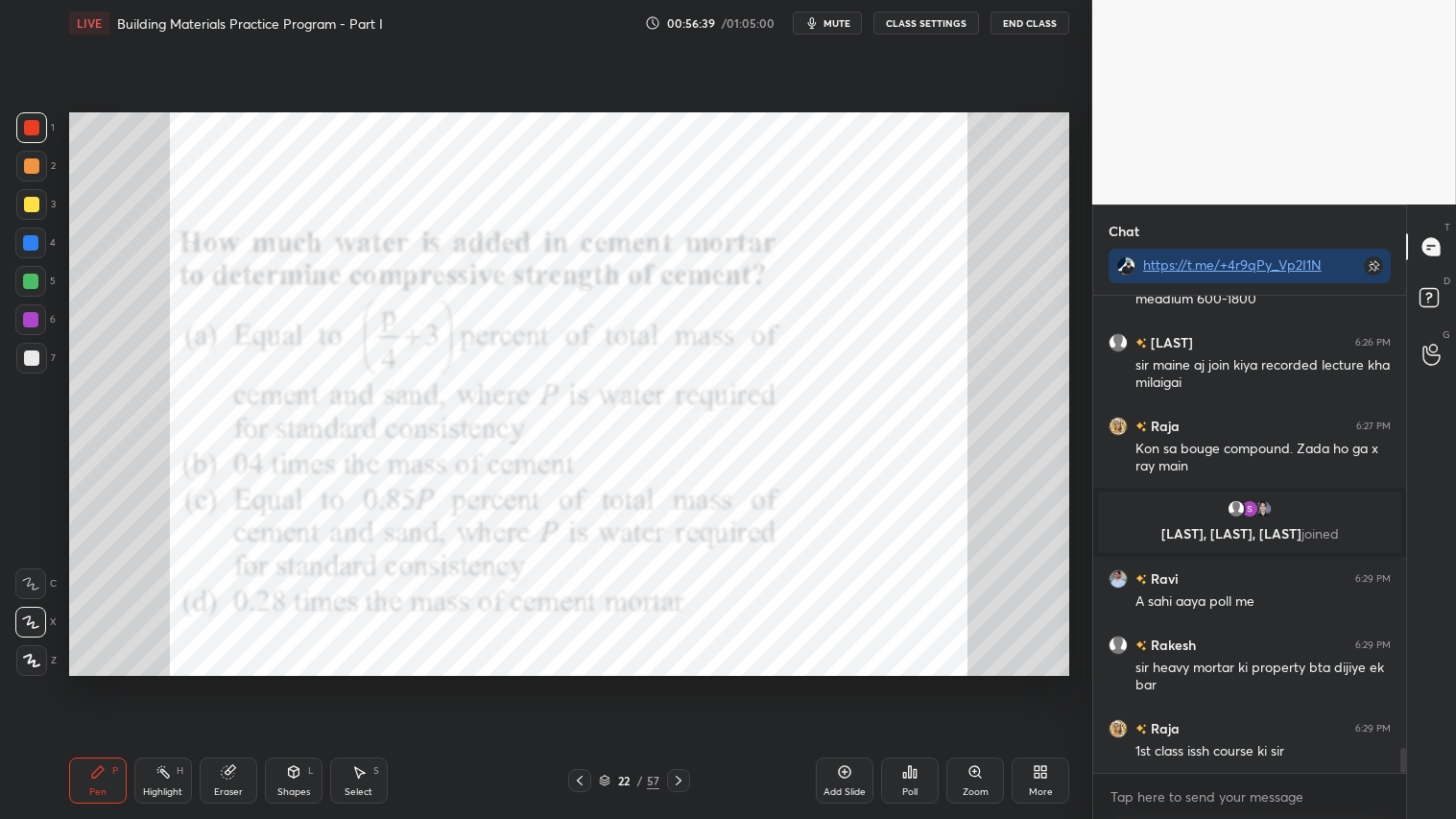 click on "Poll" at bounding box center [910, 781] 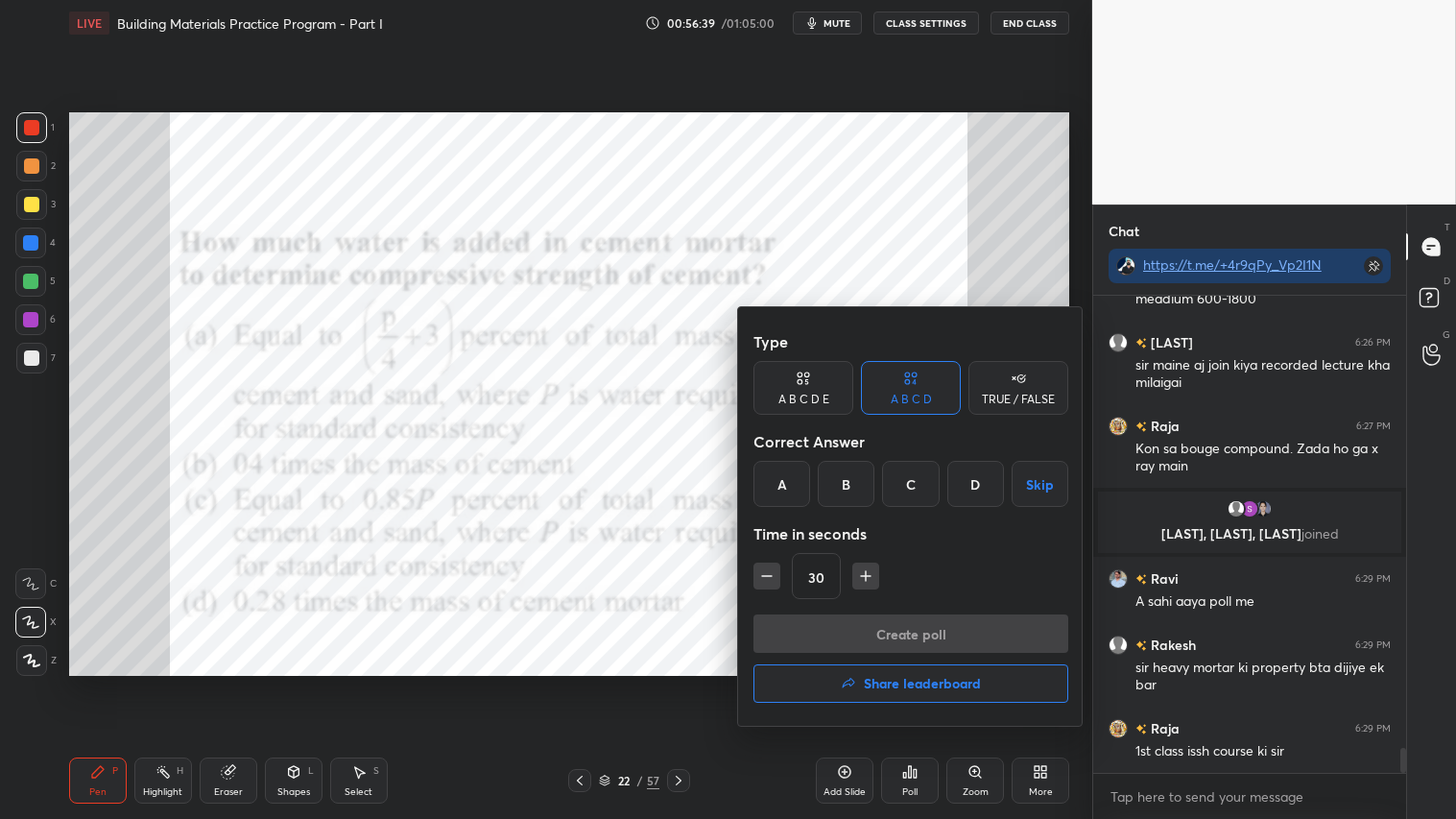 click at bounding box center [728, 409] 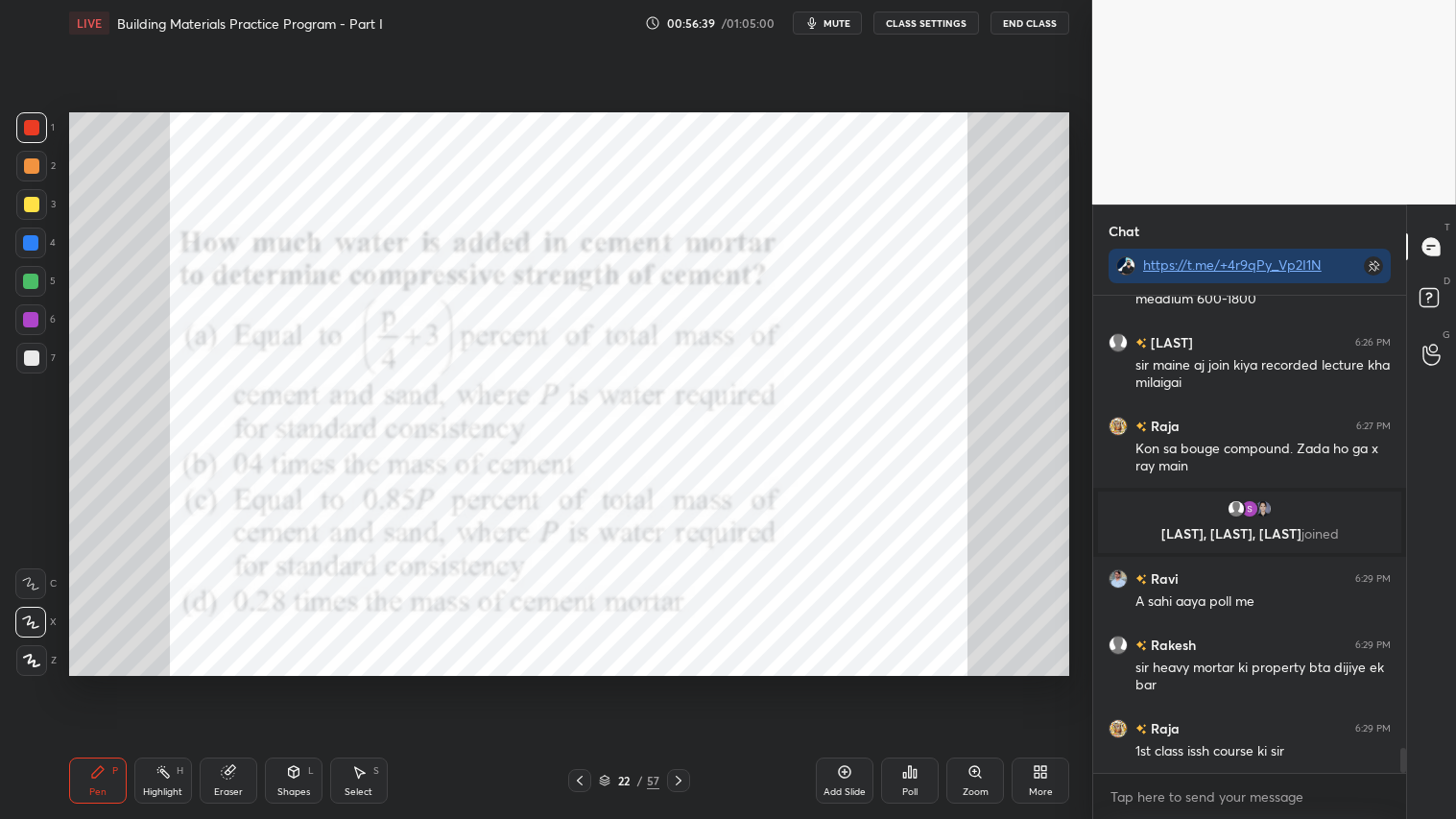 click on "Type A B C D E A B C D TRUE / FALSE Correct Answer A B C D Skip Time in seconds 30 Create poll Share leaderboard" at bounding box center (728, 409) 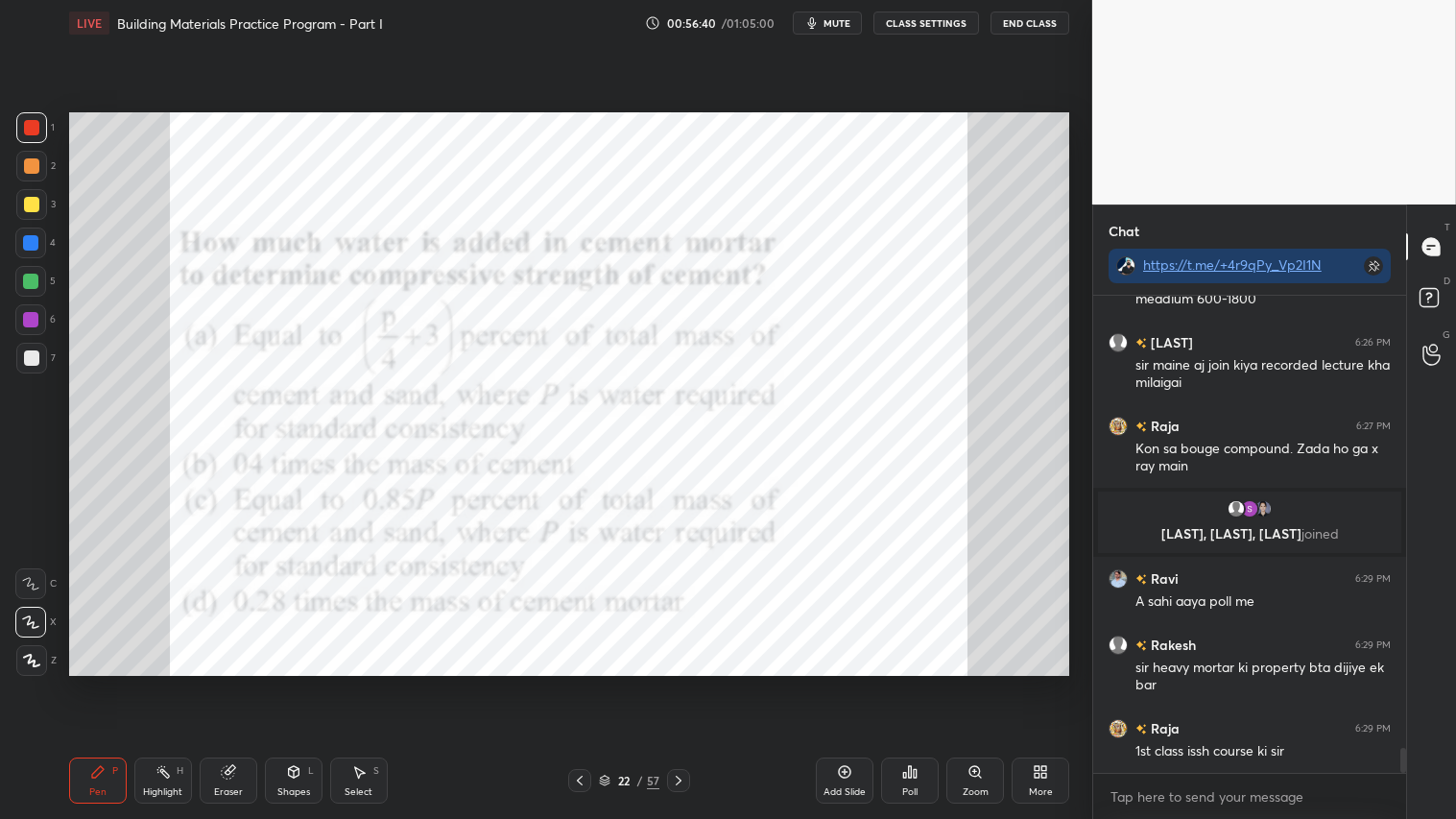 click on "Add Slide" at bounding box center (845, 781) 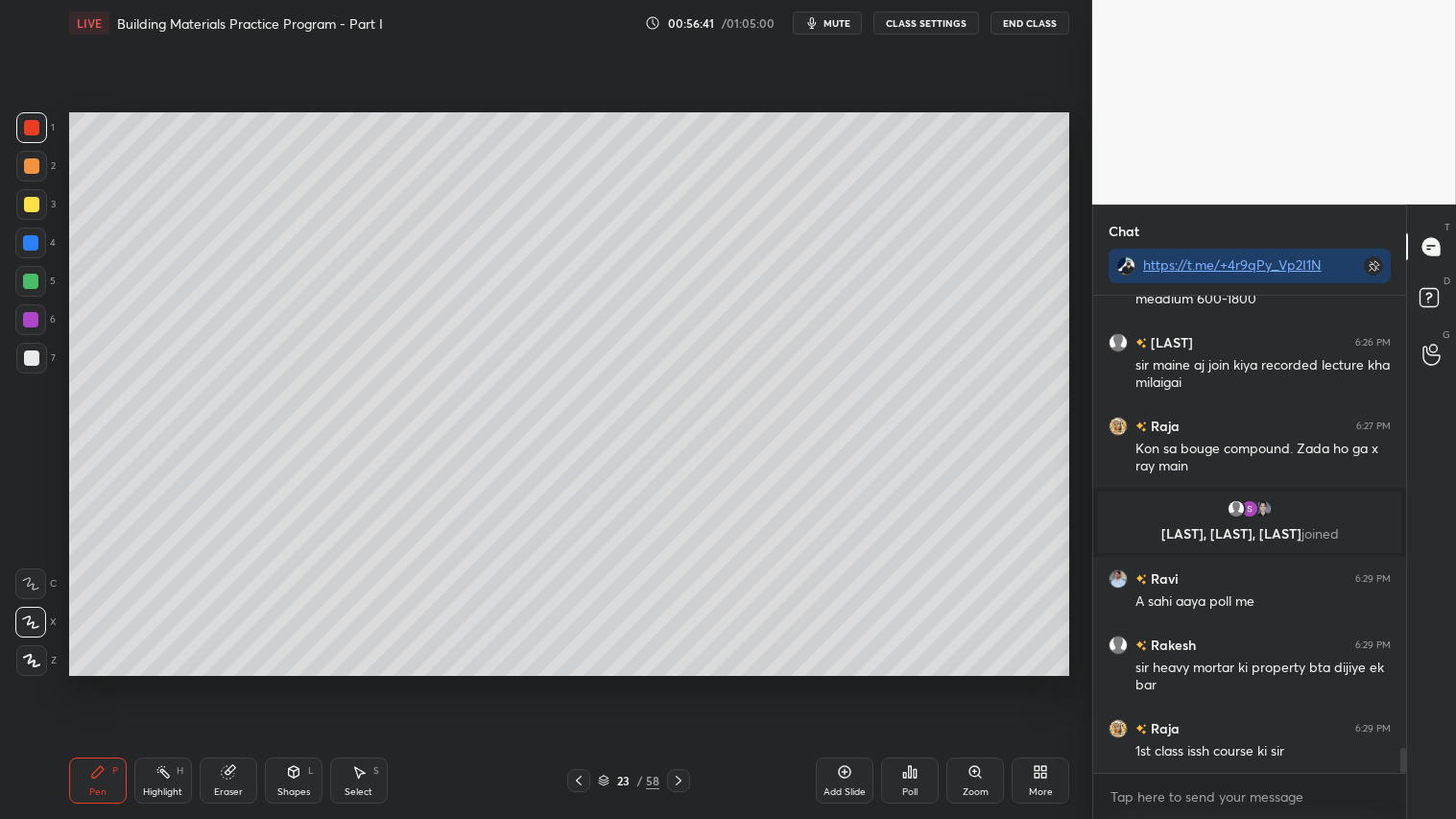 click at bounding box center [579, 781] 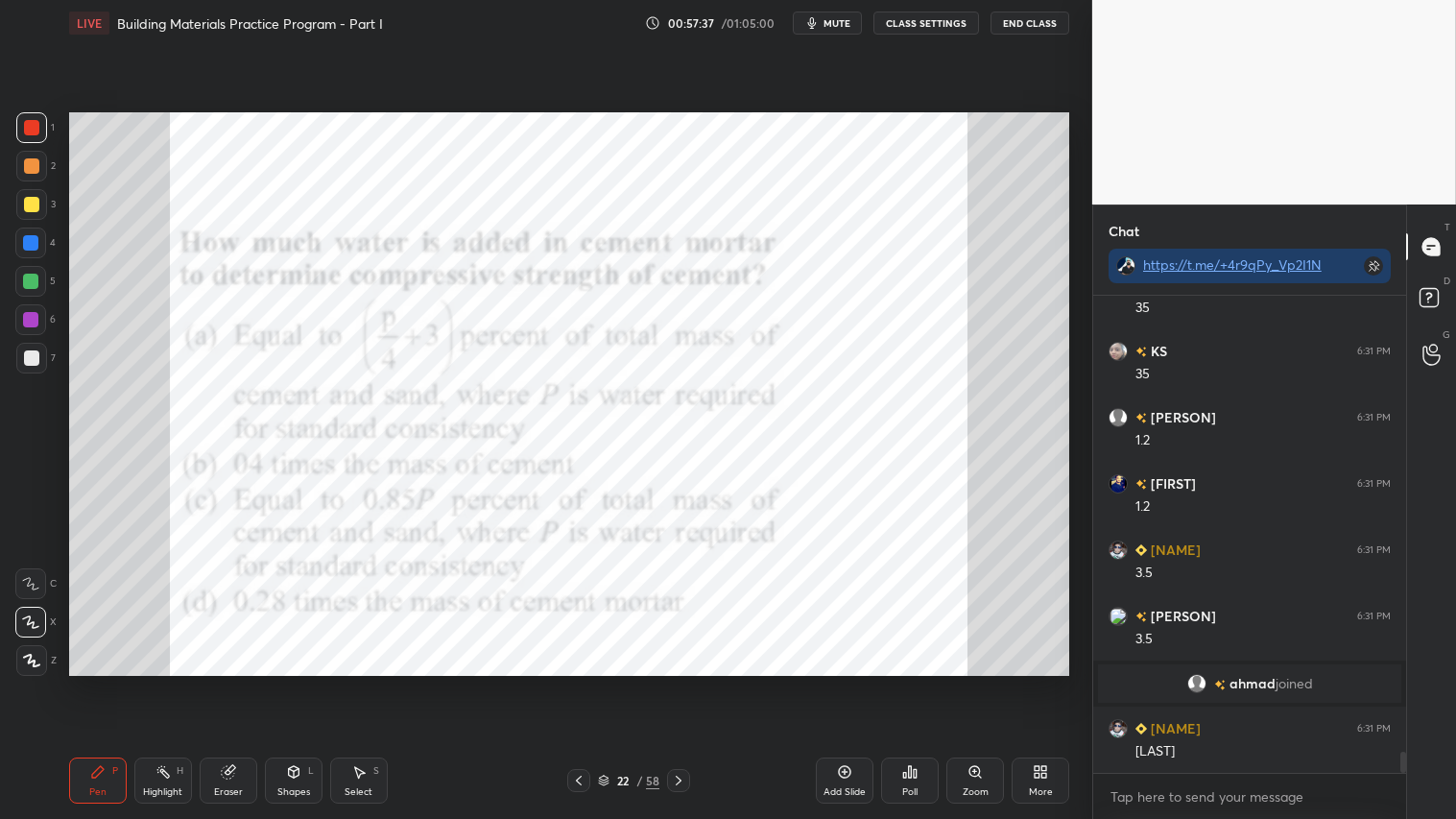 scroll, scrollTop: 10381, scrollLeft: 0, axis: vertical 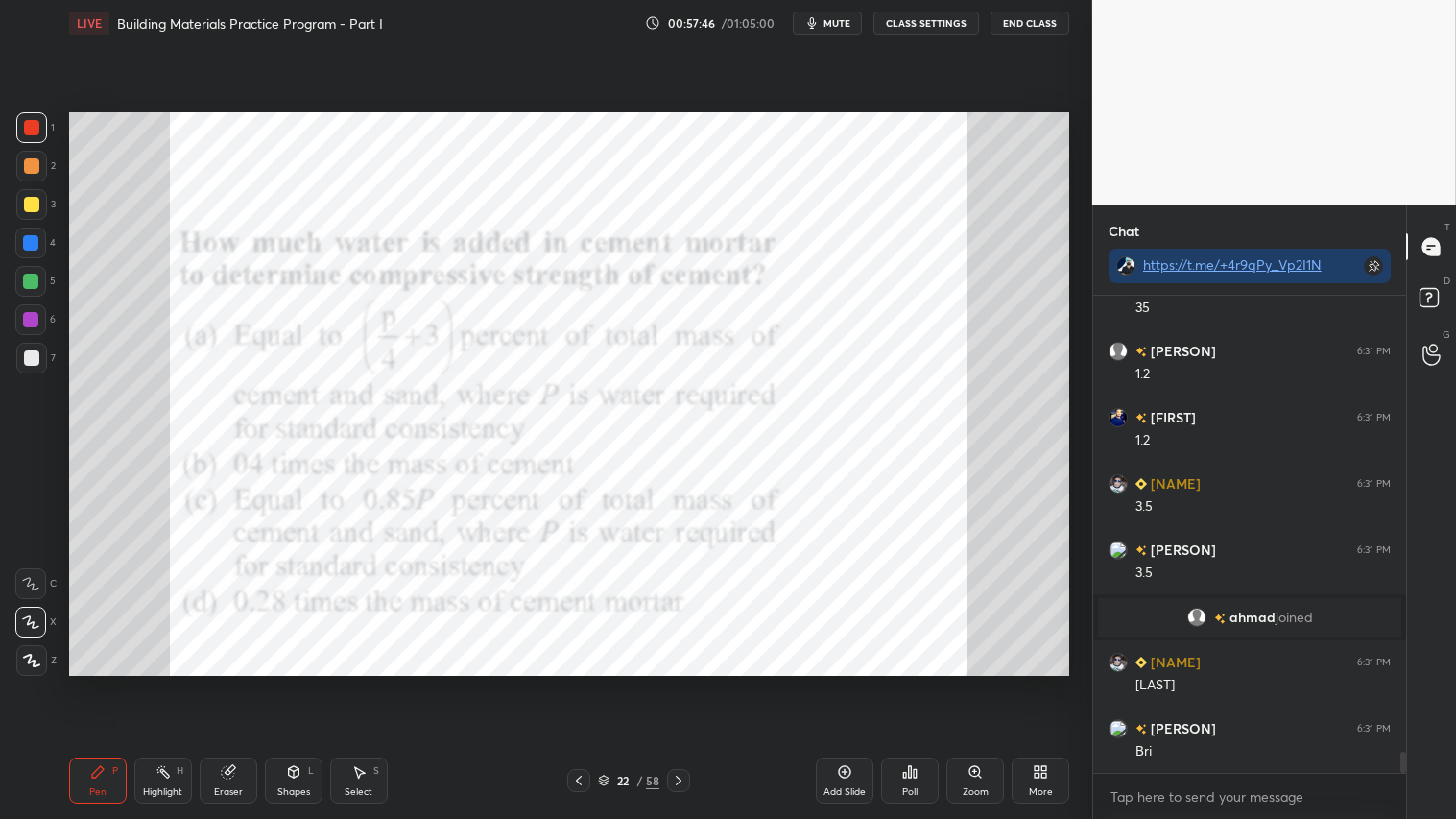 click 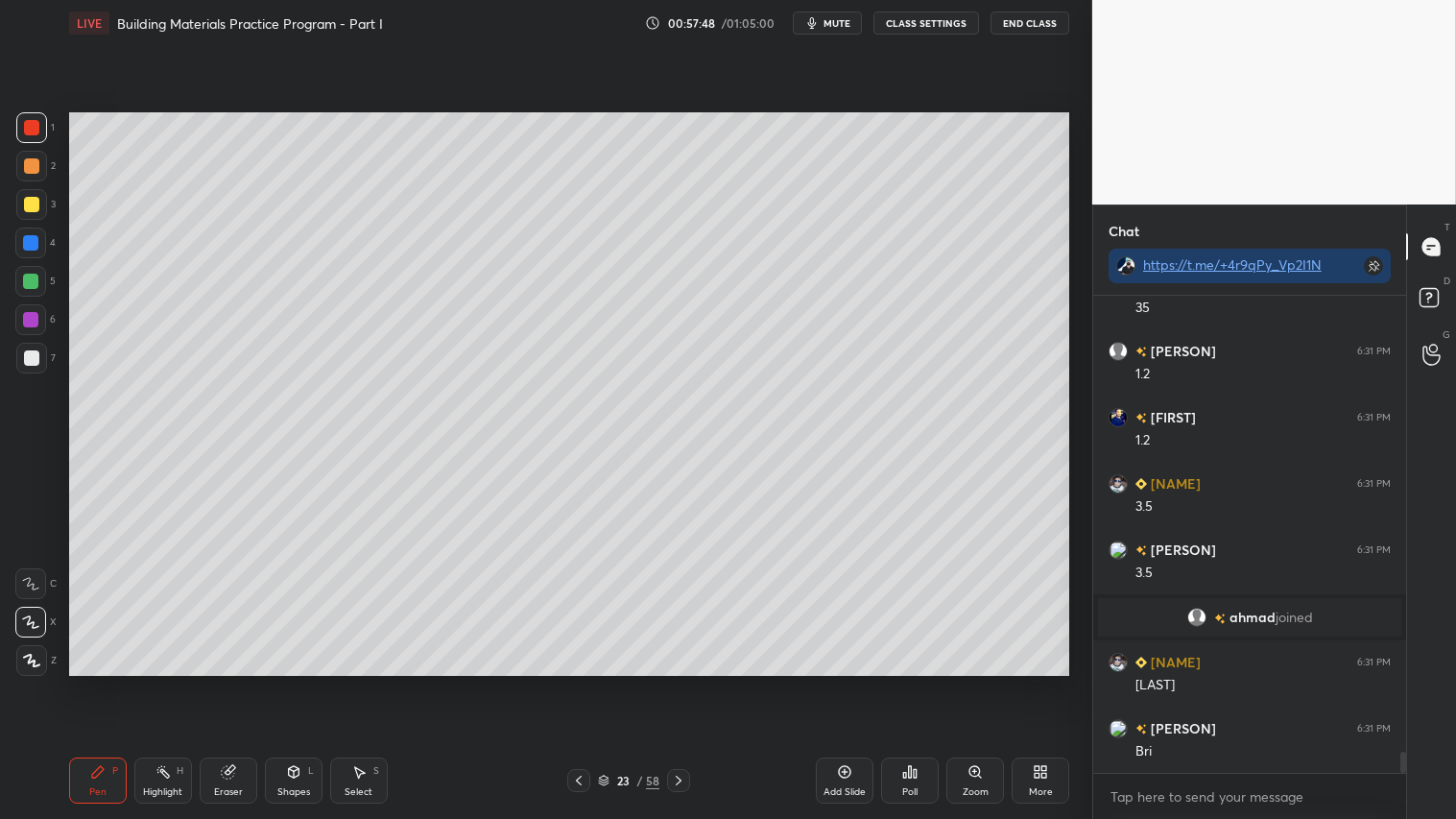 click at bounding box center [679, 781] 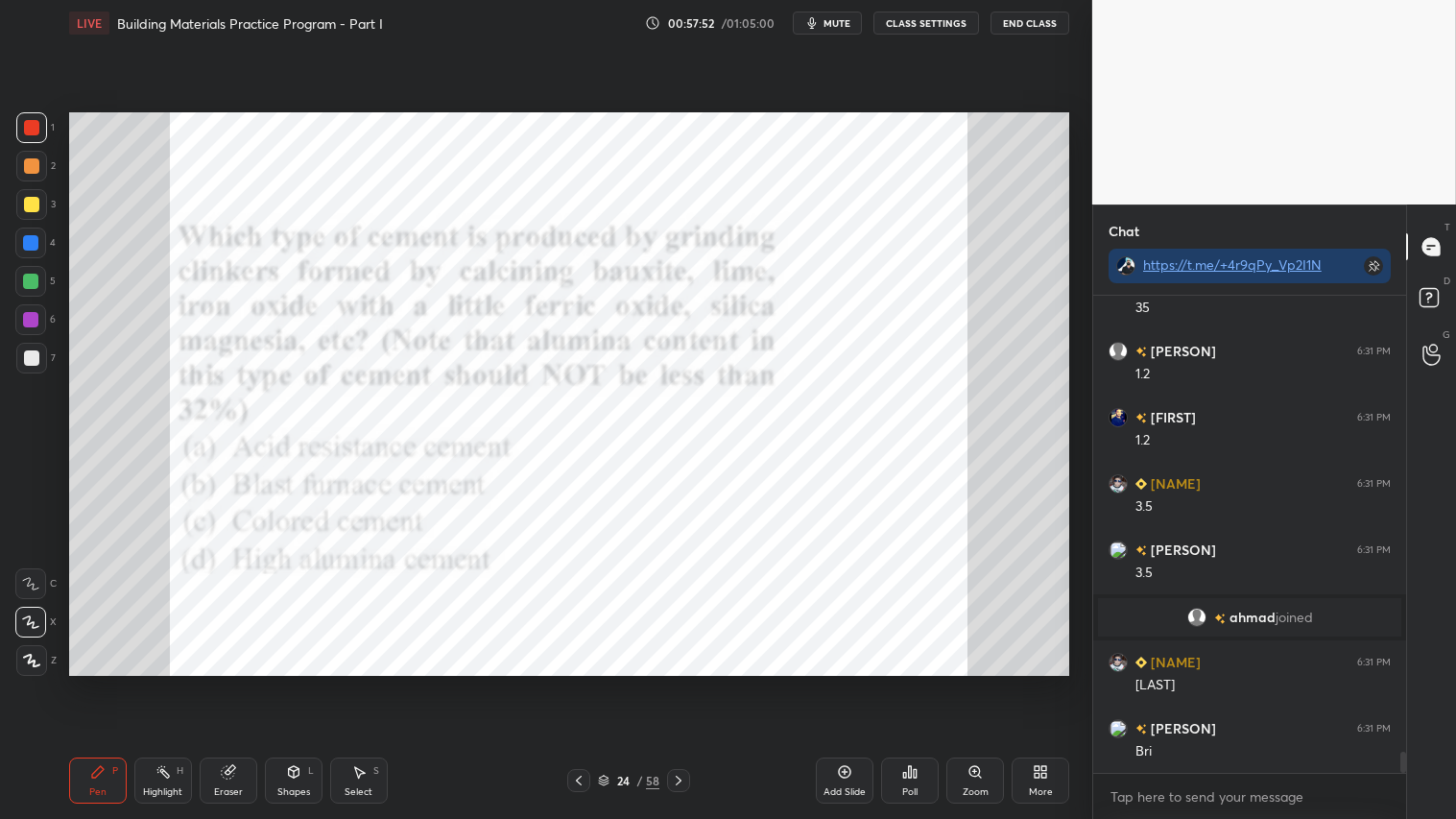 click on "Poll" at bounding box center [910, 781] 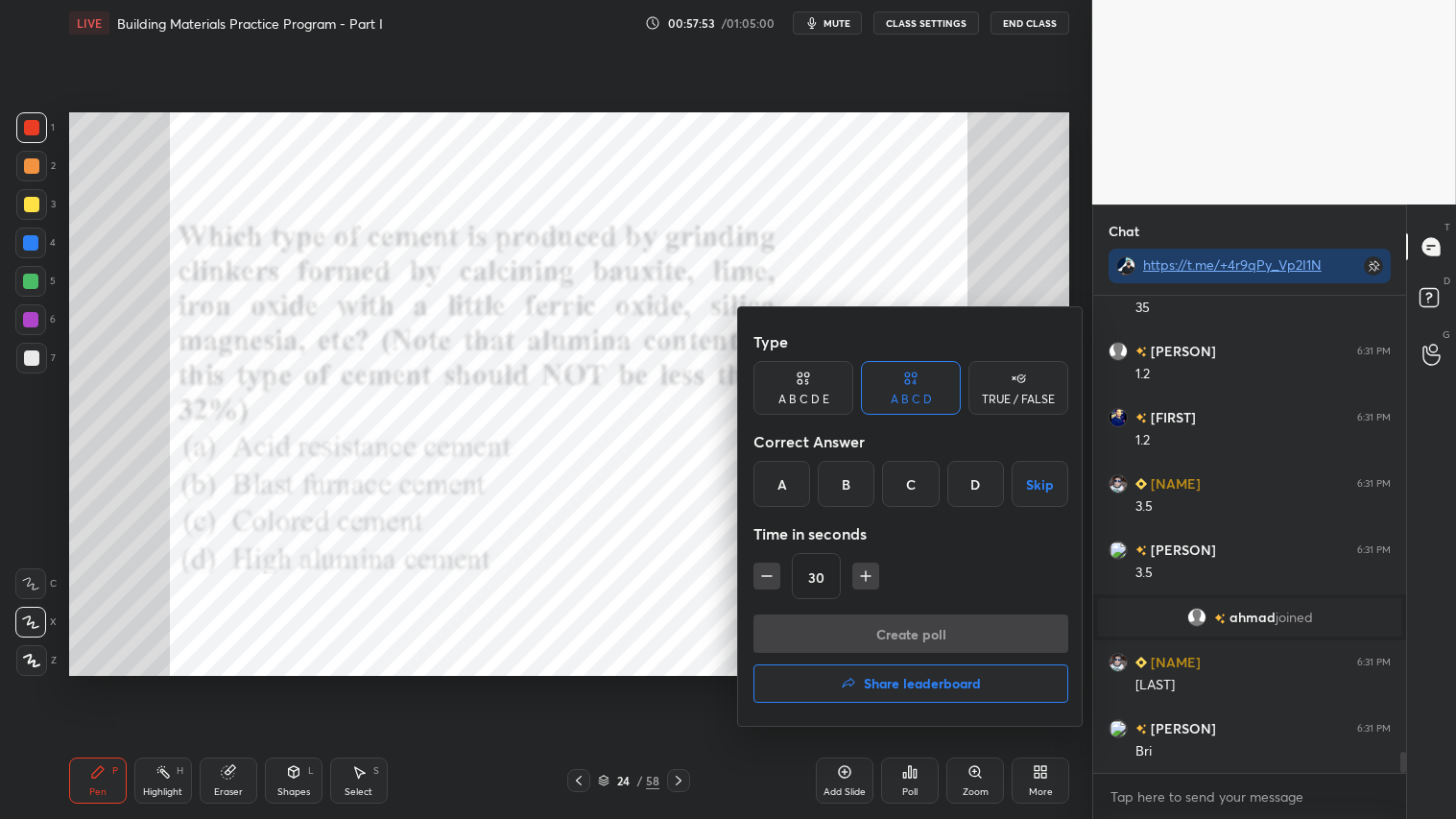 click on "D" at bounding box center (975, 484) 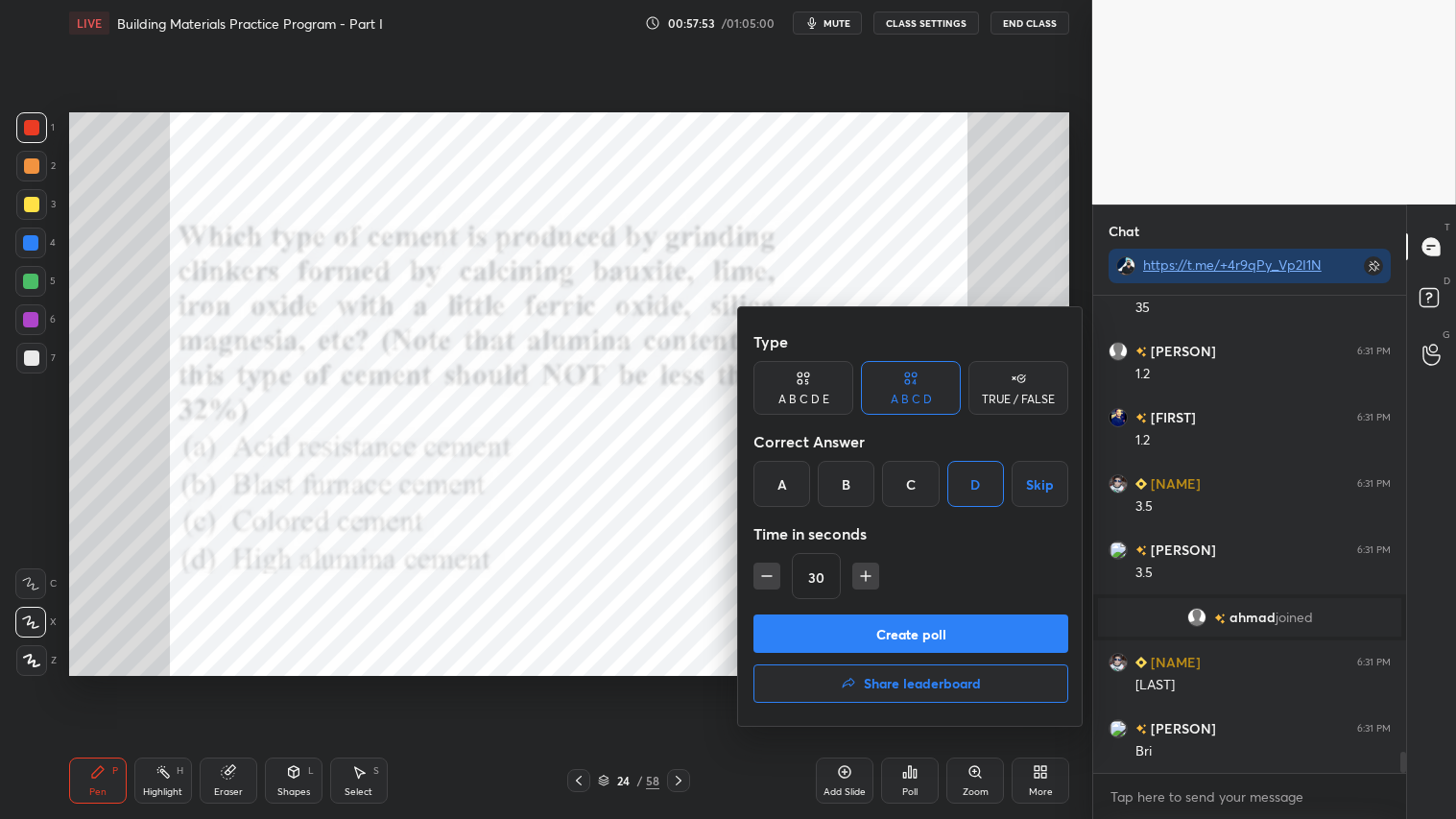 click on "Create poll" at bounding box center (911, 634) 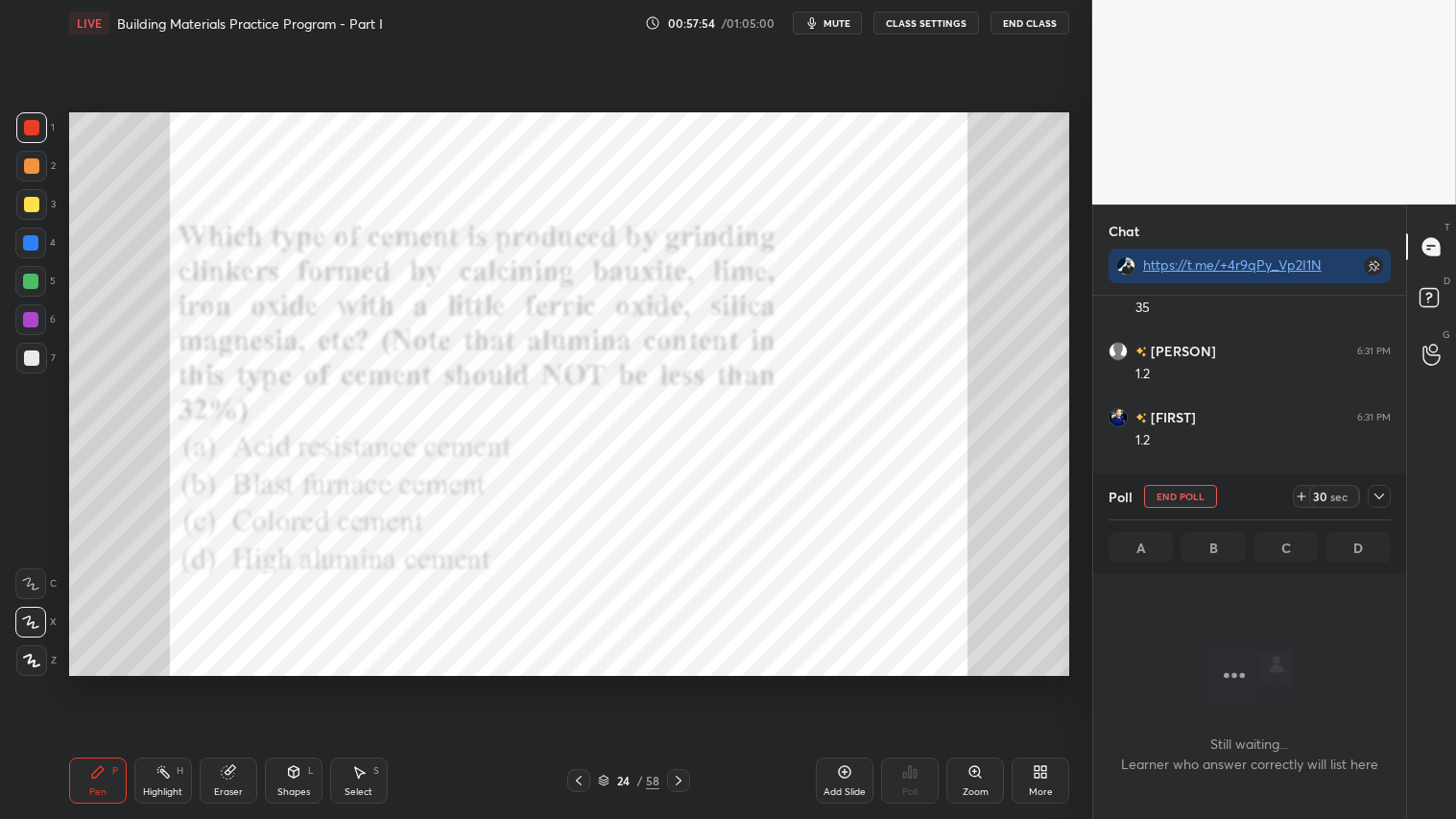 scroll, scrollTop: 381, scrollLeft: 307, axis: both 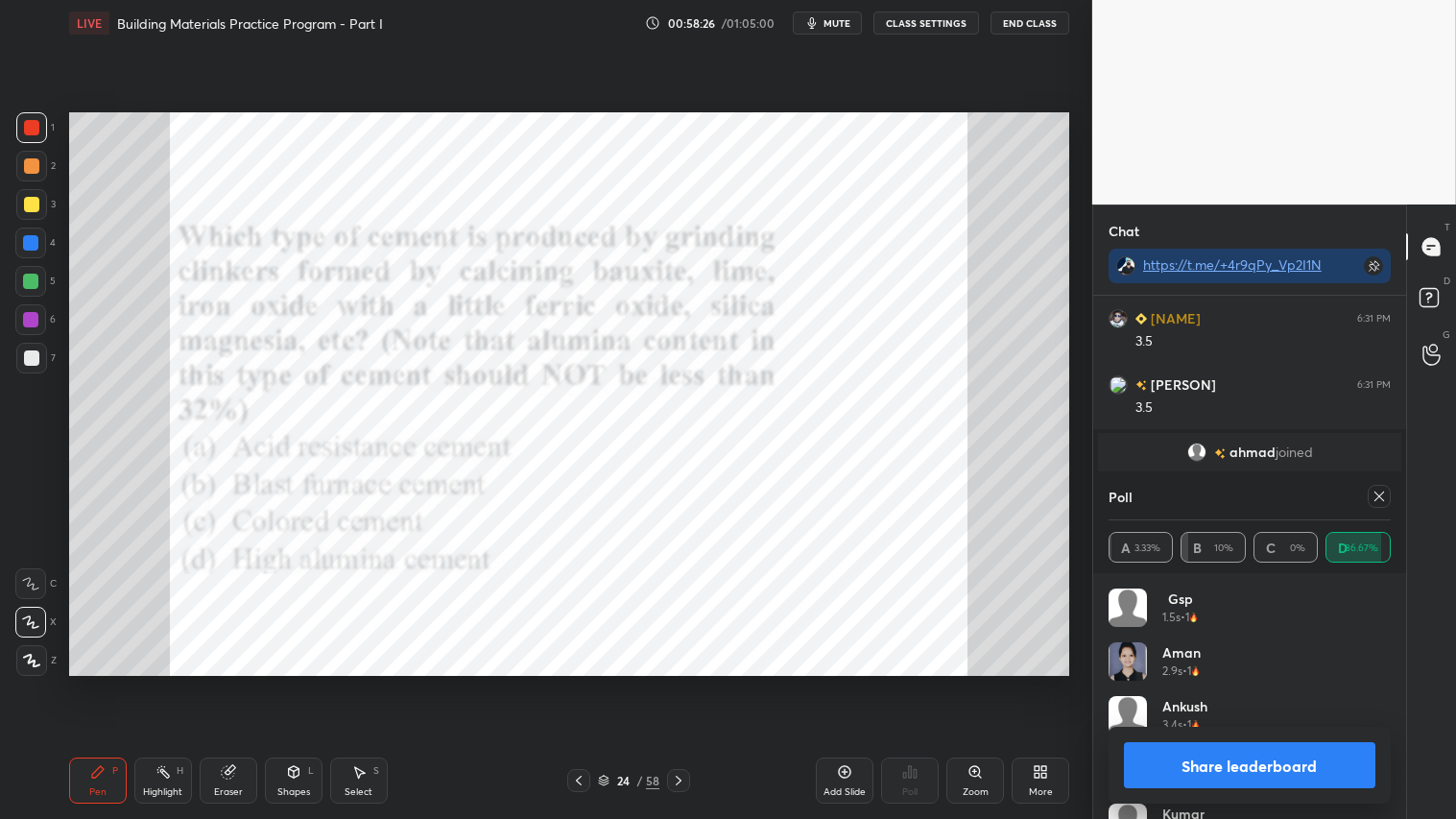 click on "Share leaderboard" at bounding box center (1250, 765) 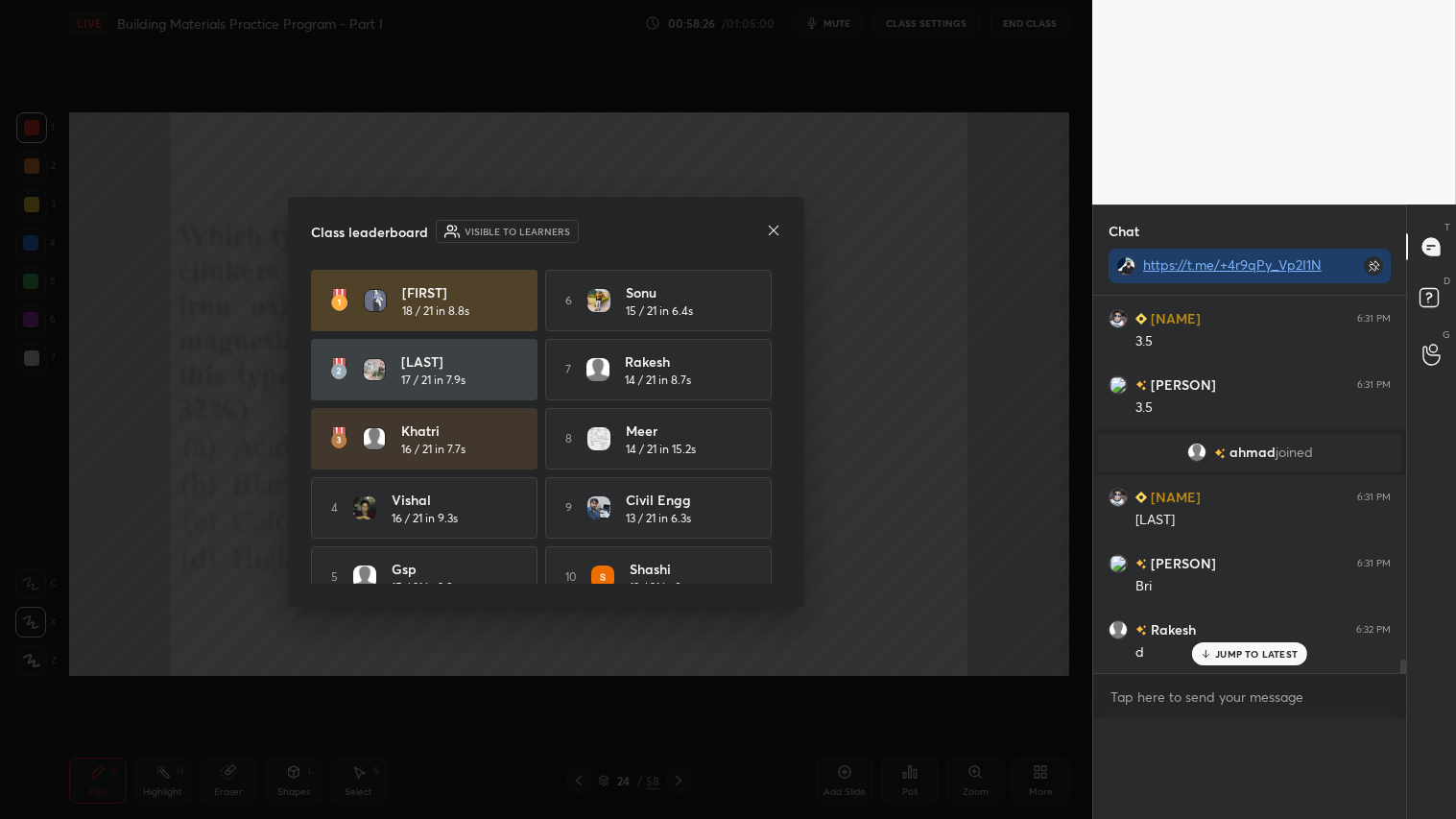 scroll, scrollTop: 0, scrollLeft: 0, axis: both 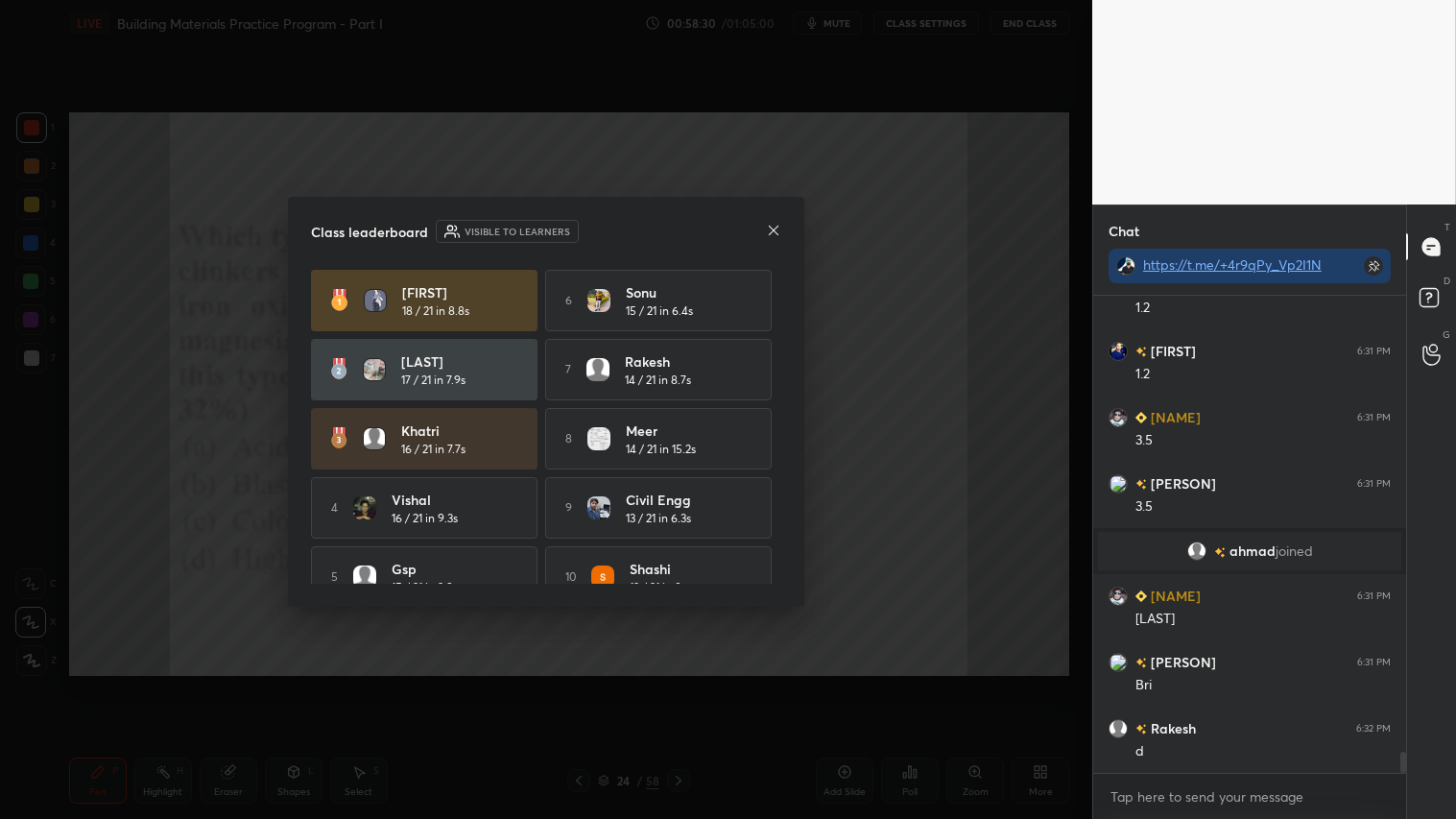 click 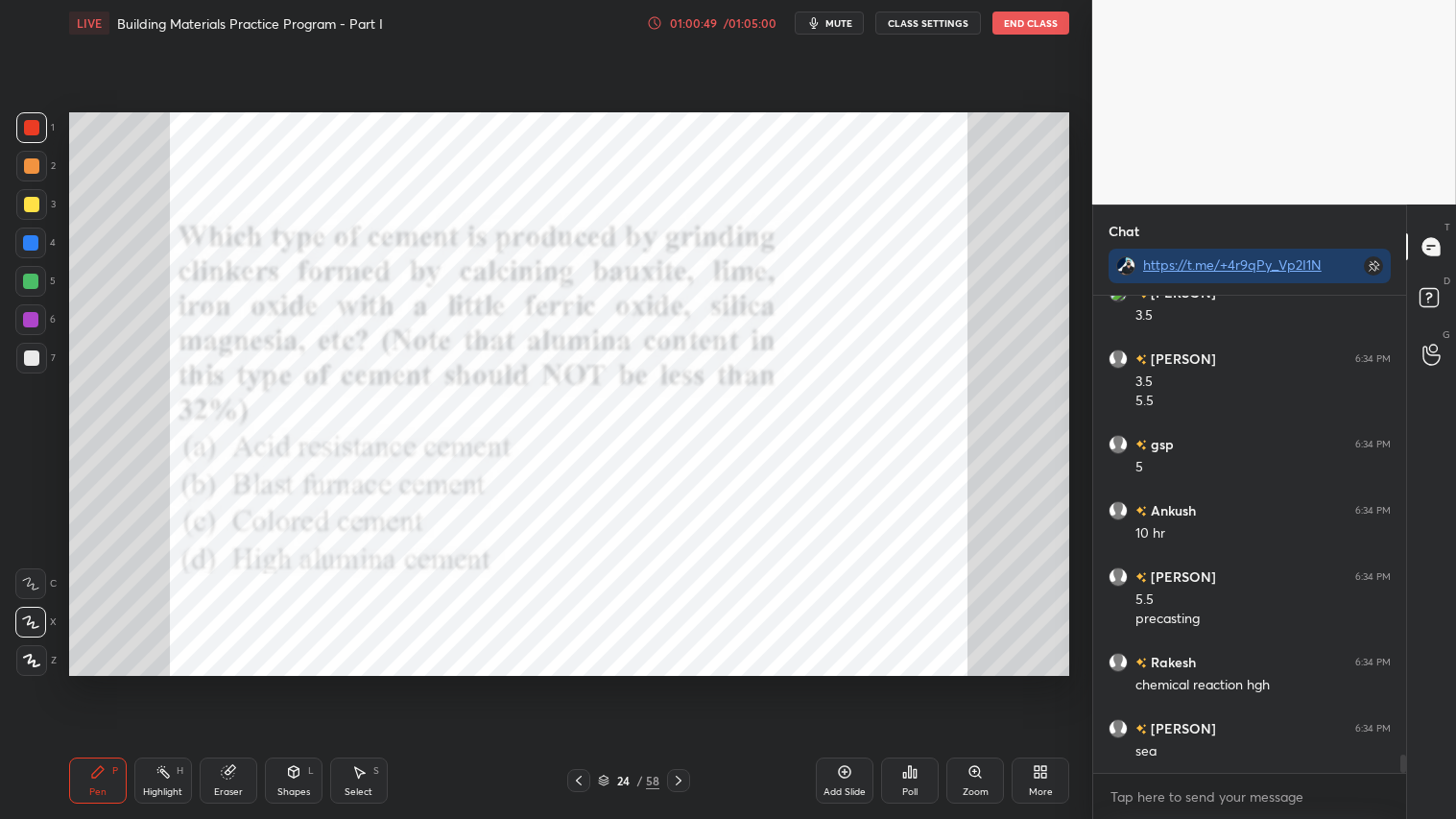 scroll, scrollTop: 11744, scrollLeft: 0, axis: vertical 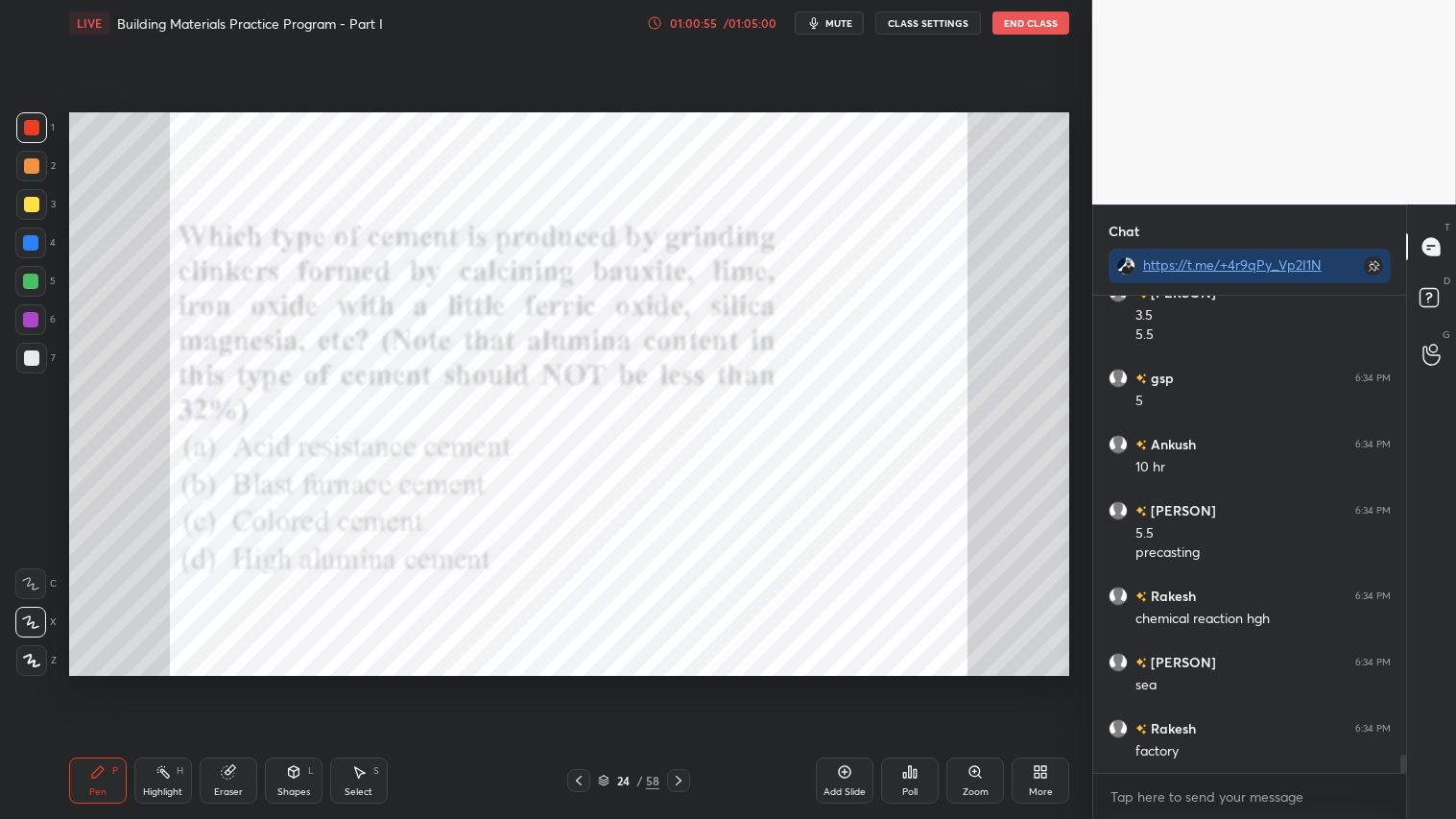 click on "1" at bounding box center (36, 128) 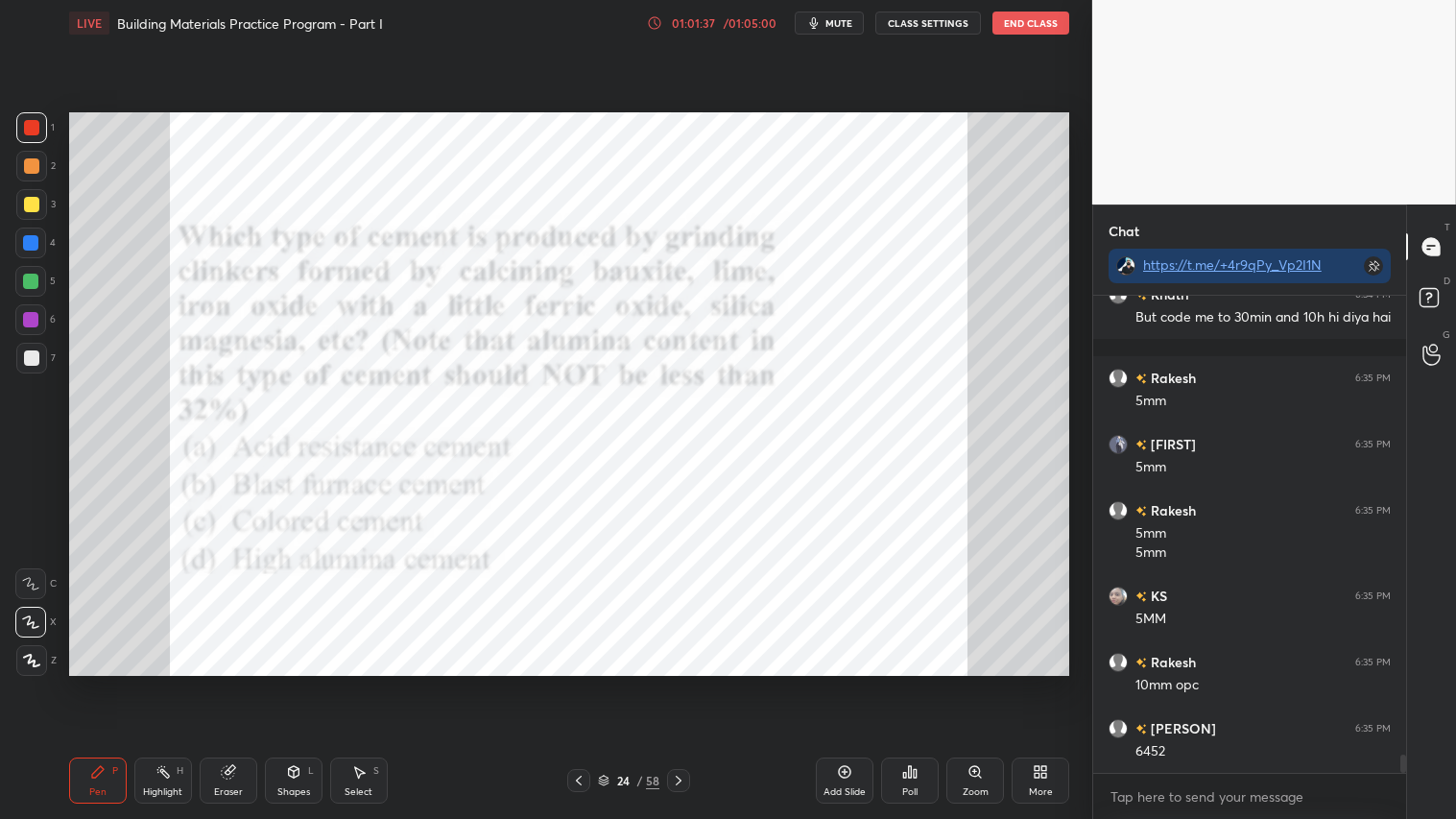 scroll, scrollTop: 12311, scrollLeft: 0, axis: vertical 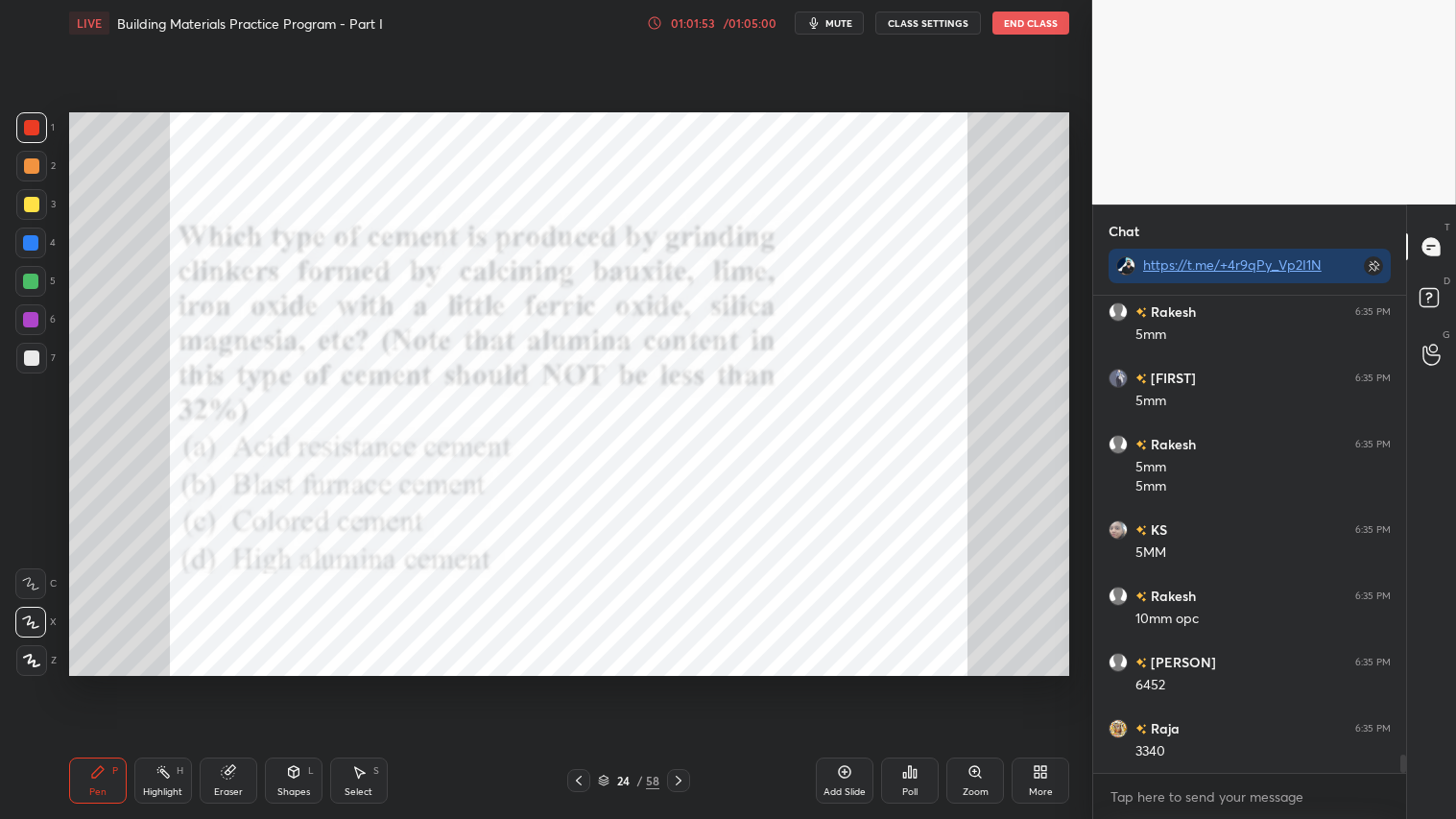 drag, startPoint x: 33, startPoint y: 125, endPoint x: 36, endPoint y: 215, distance: 90.04999 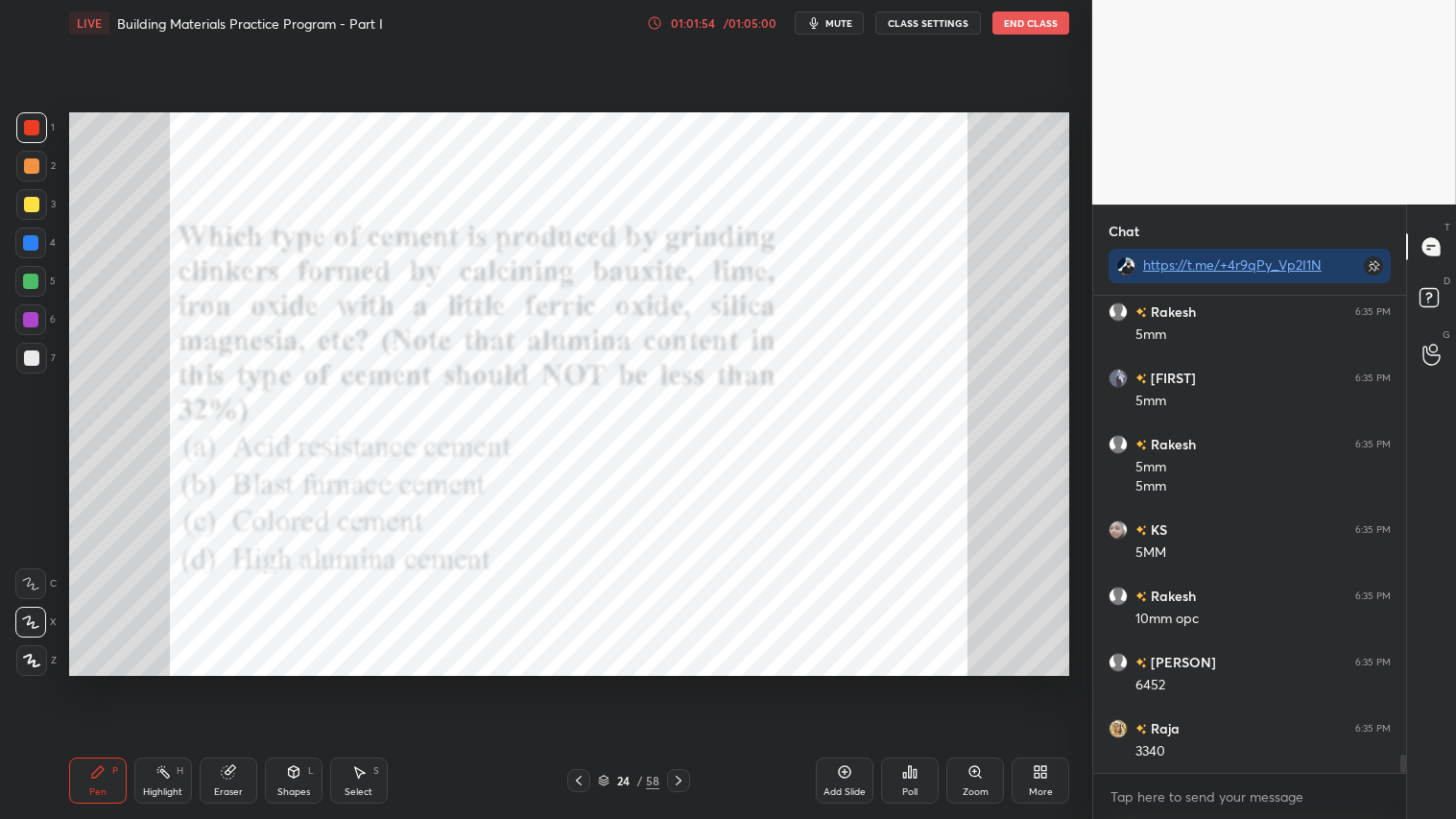 drag, startPoint x: 86, startPoint y: 784, endPoint x: 74, endPoint y: 779, distance: 13 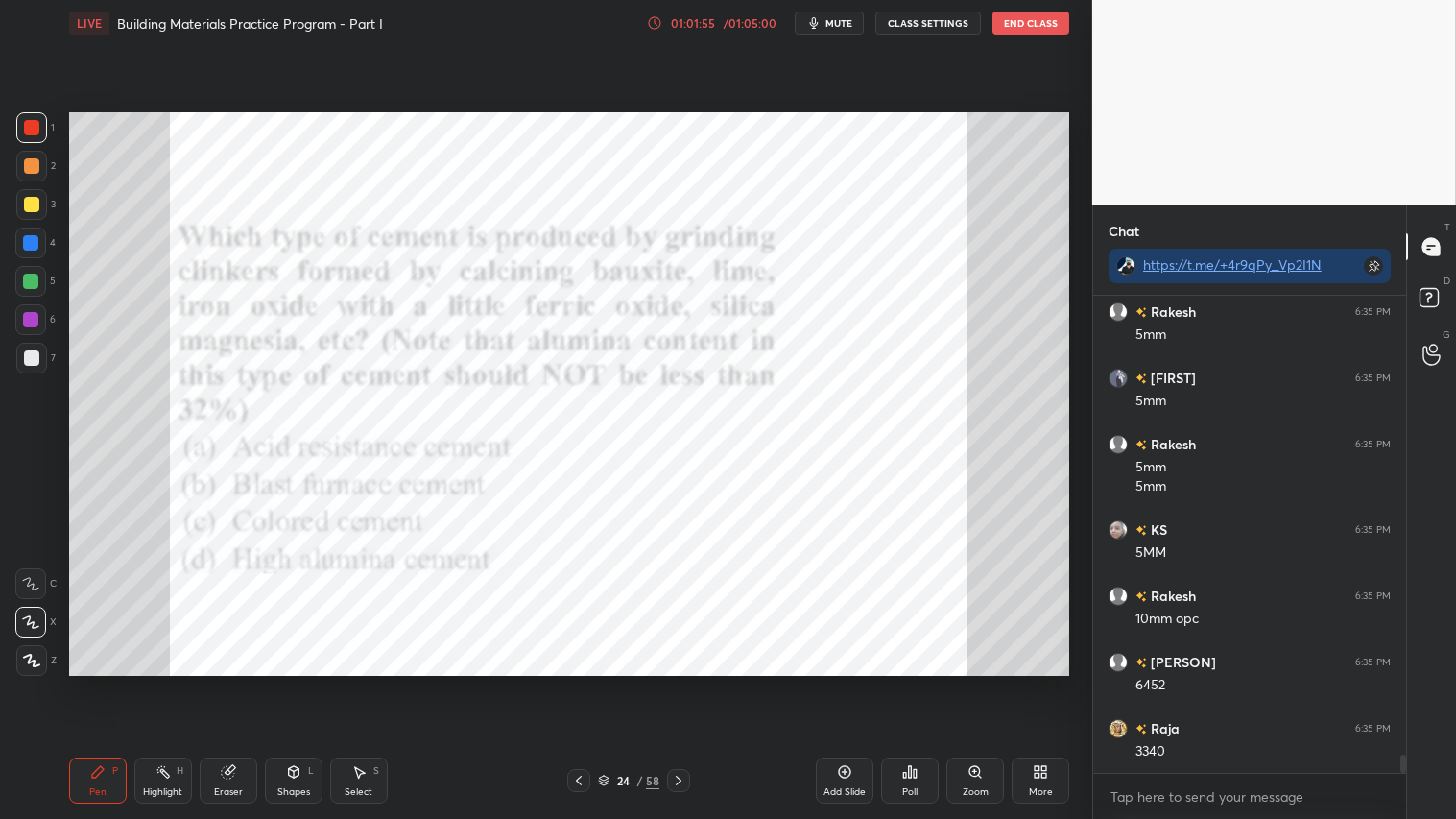 click 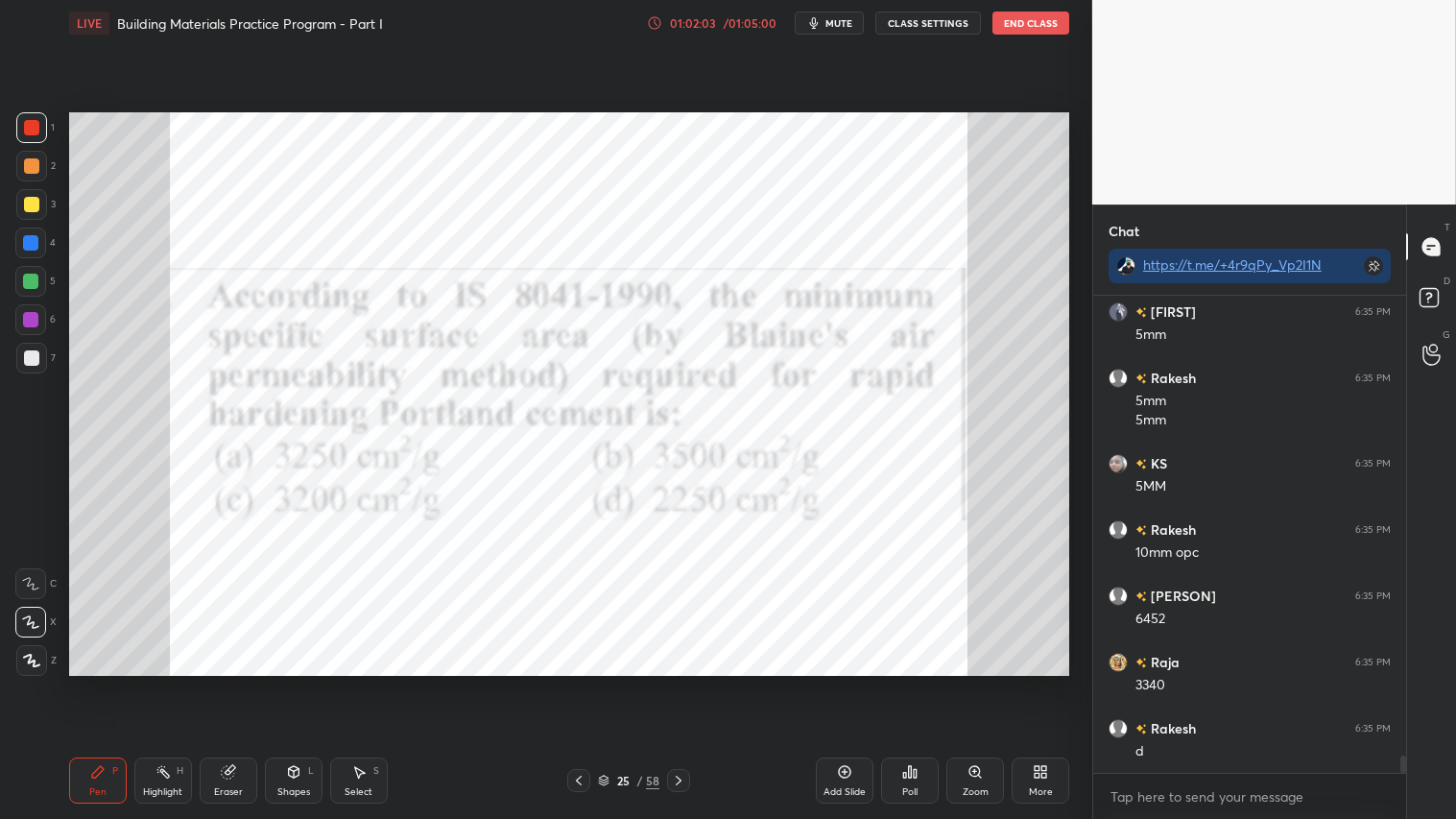 scroll, scrollTop: 12396, scrollLeft: 0, axis: vertical 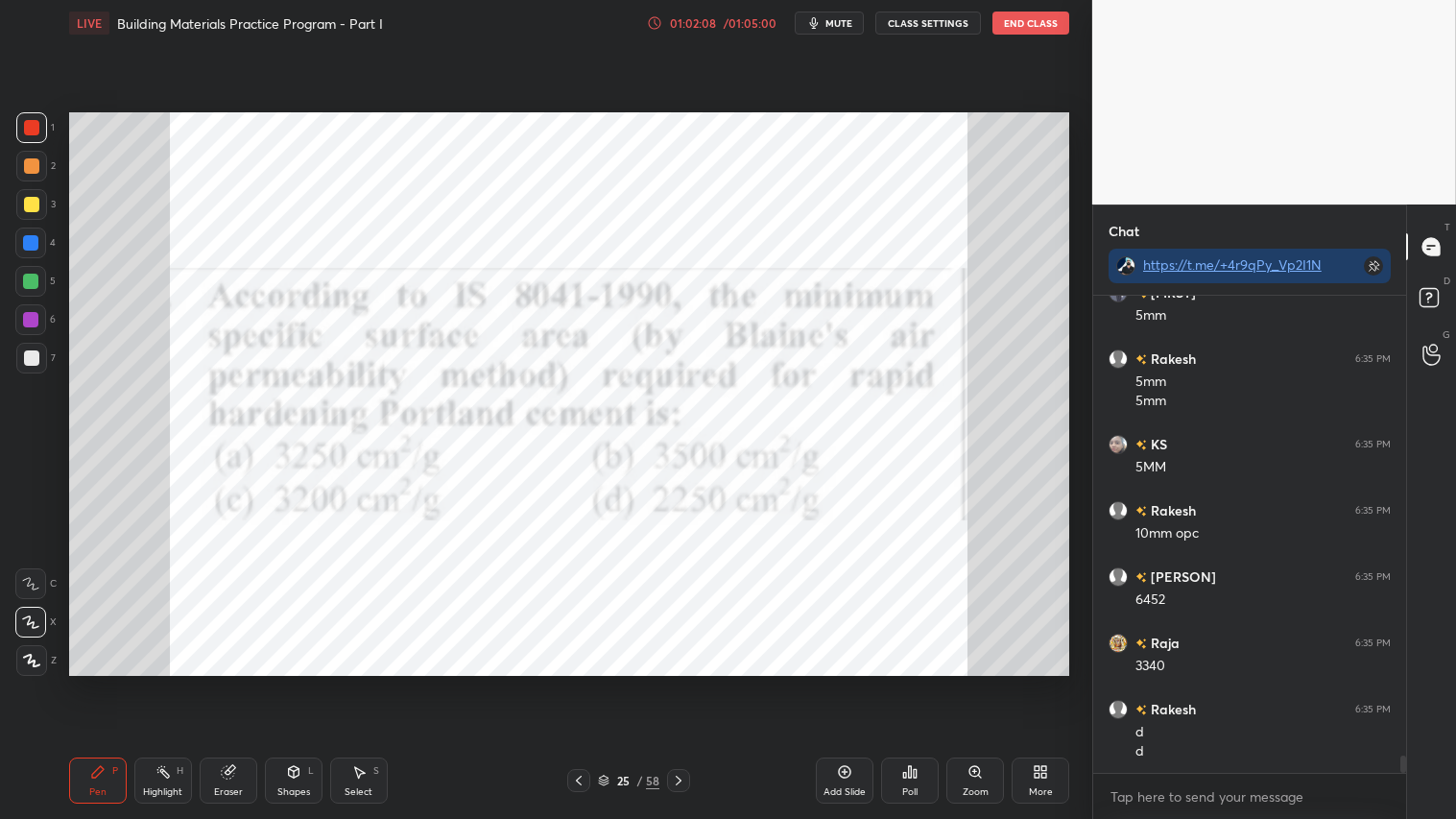 click on "Poll" at bounding box center (910, 781) 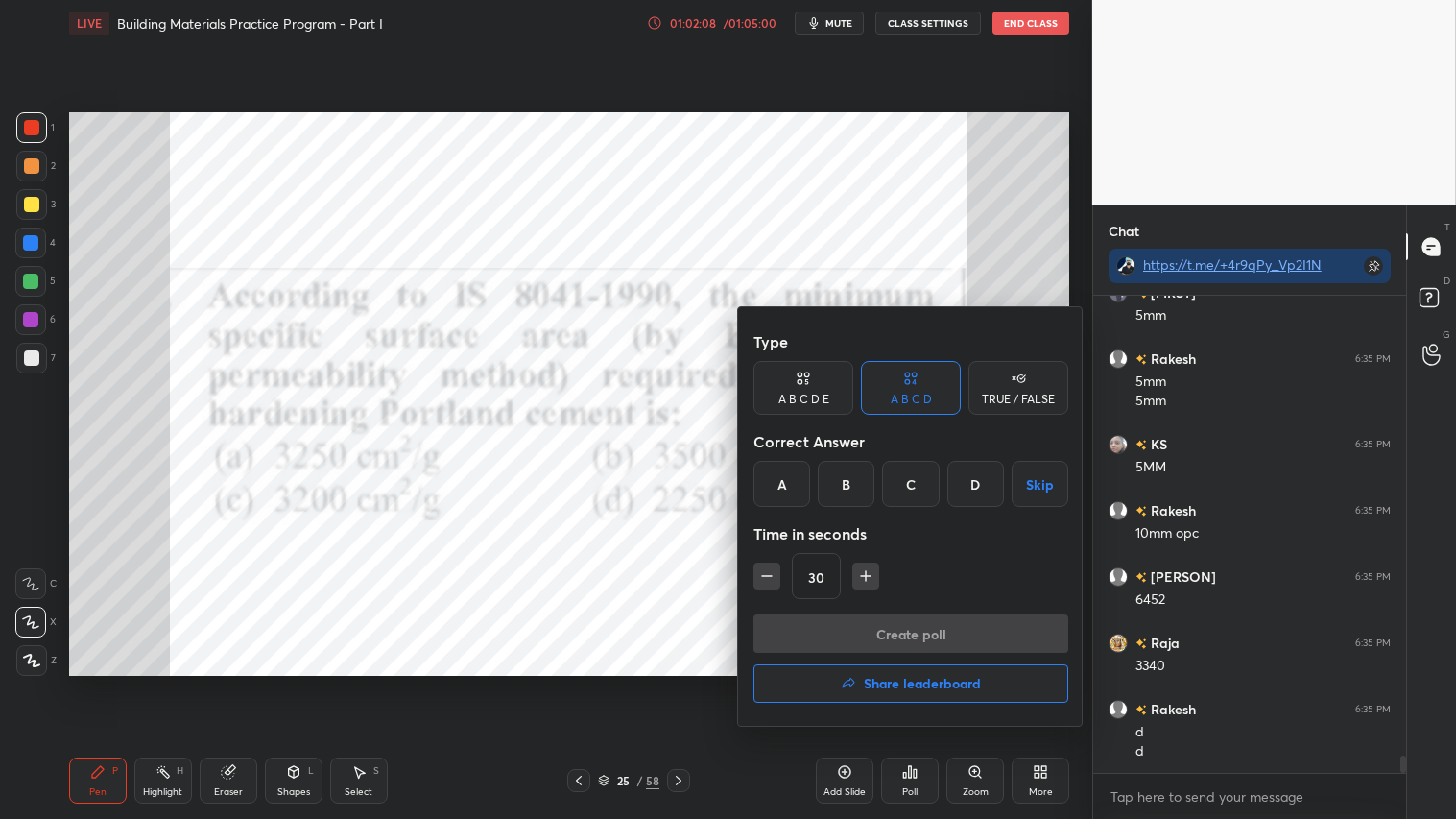scroll, scrollTop: 12463, scrollLeft: 0, axis: vertical 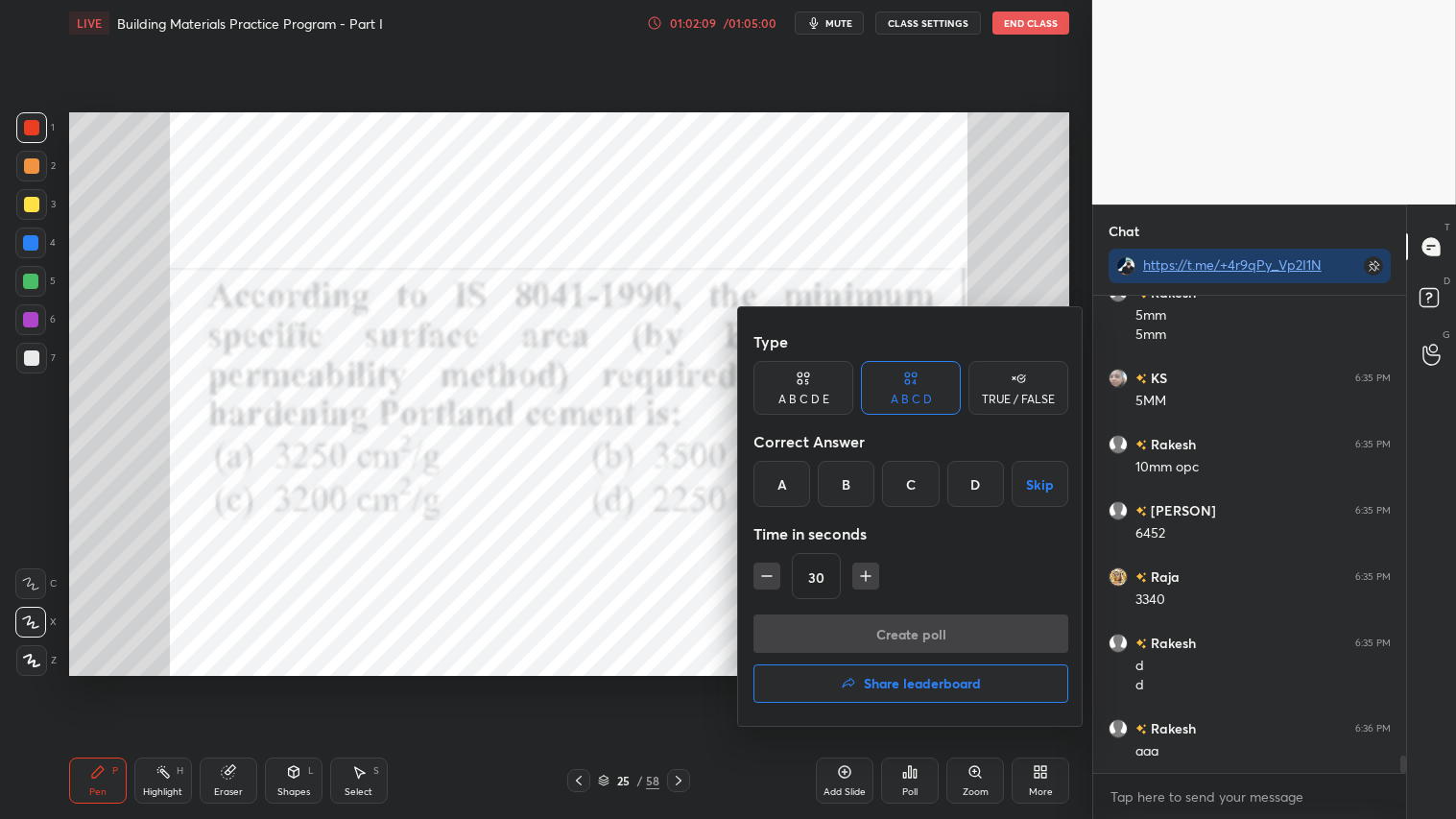 click on "A" at bounding box center (781, 484) 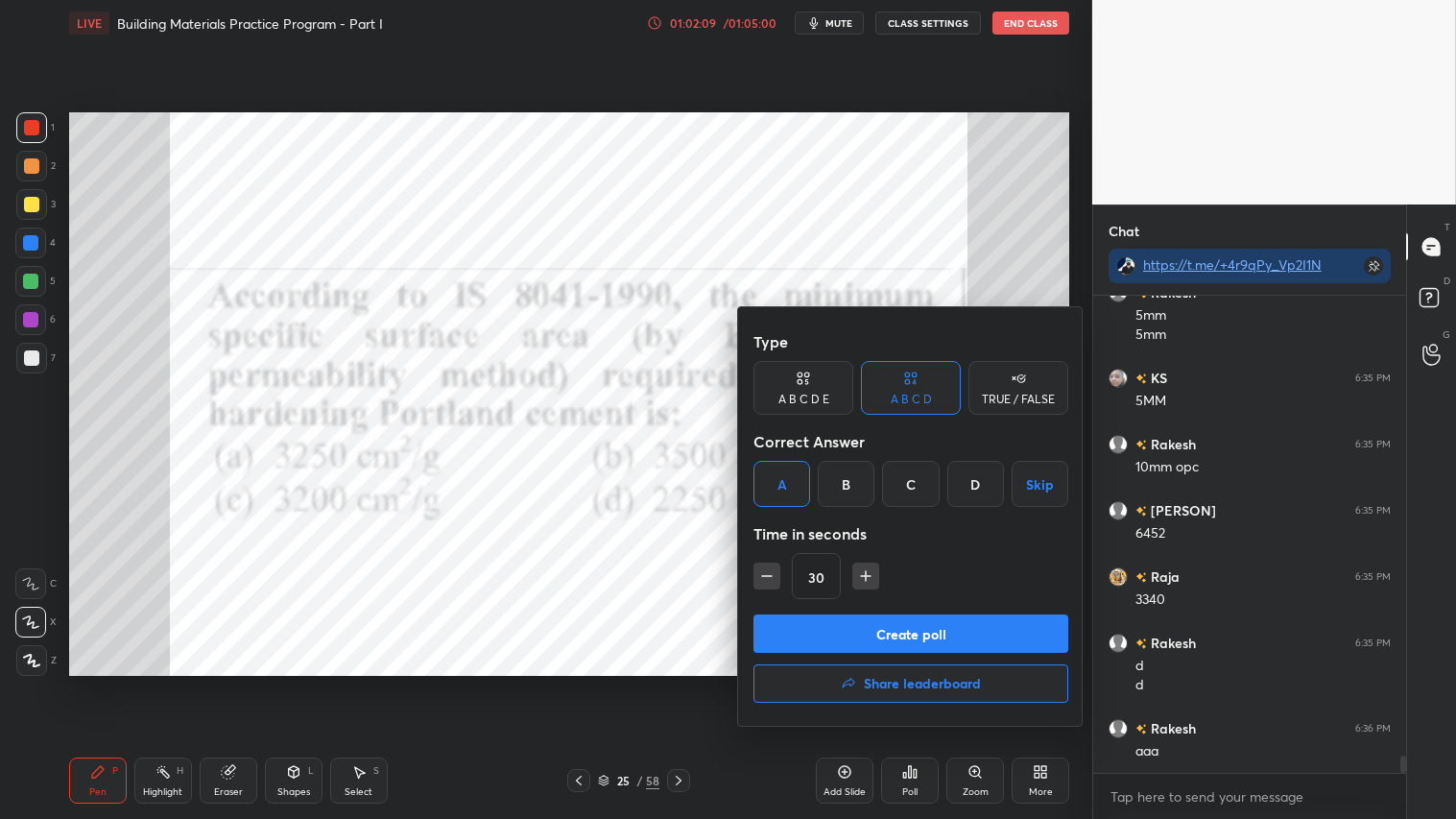 scroll, scrollTop: 12482, scrollLeft: 0, axis: vertical 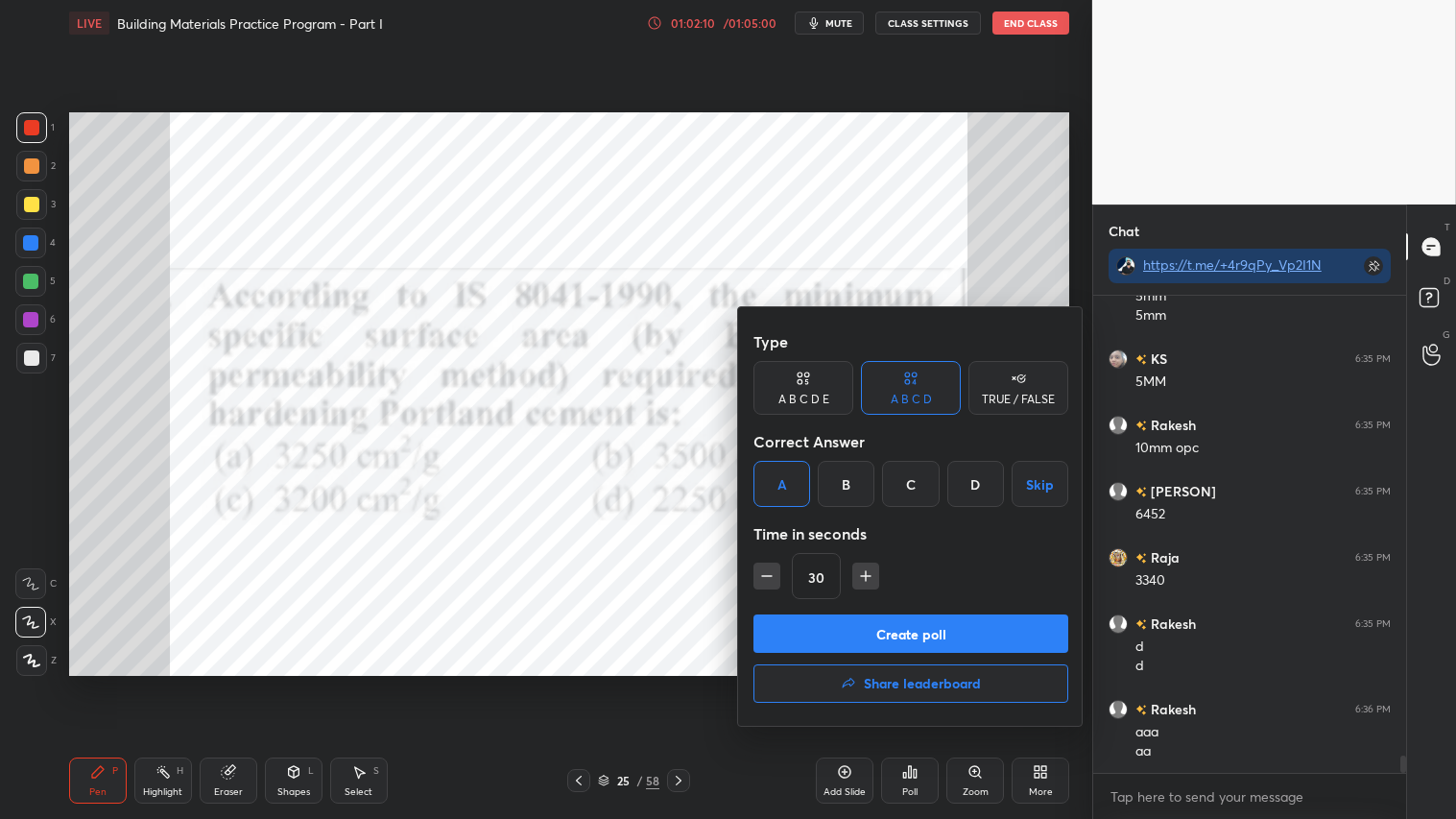 click on "Create poll" at bounding box center [911, 634] 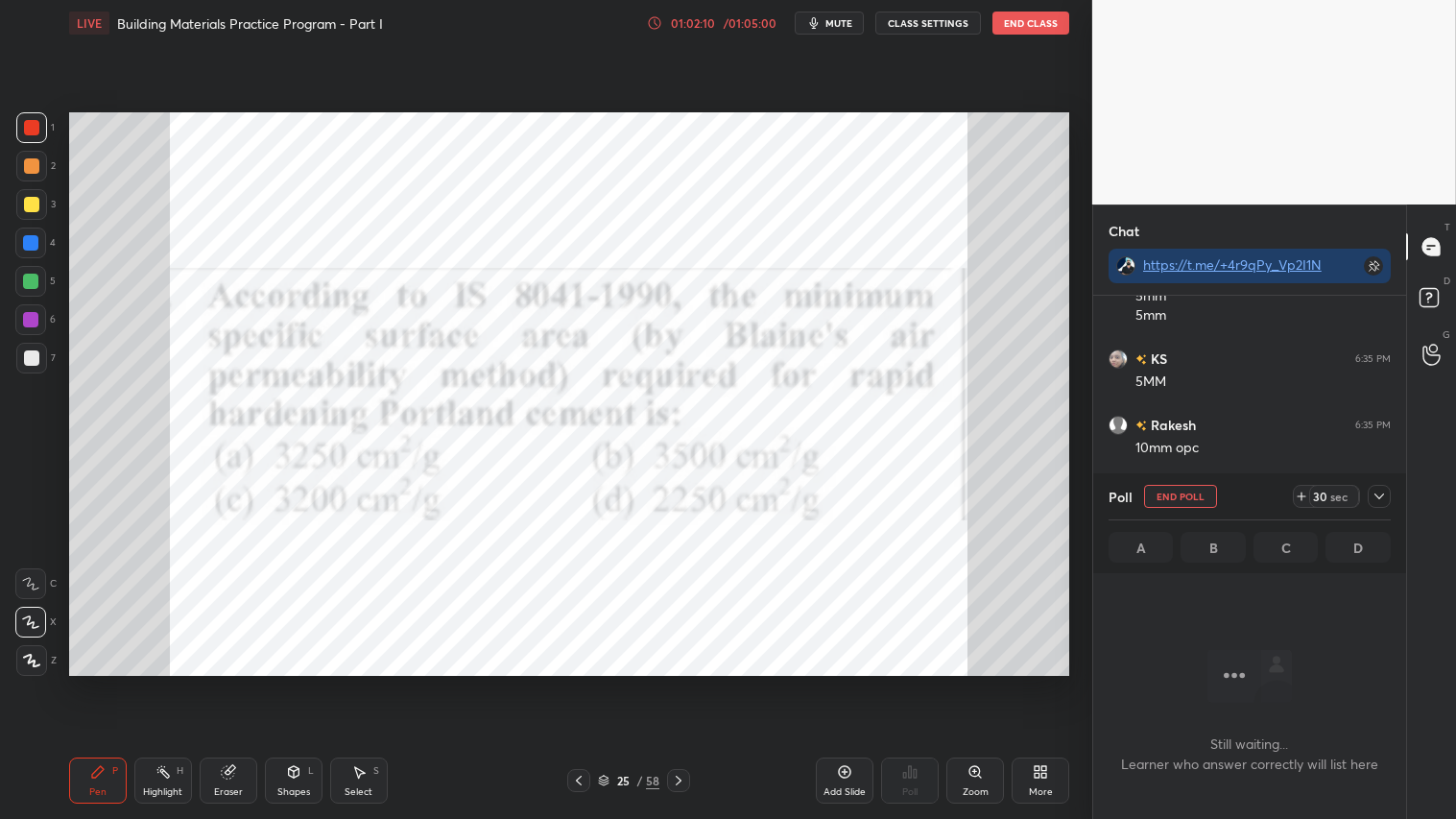 scroll, scrollTop: 381, scrollLeft: 307, axis: both 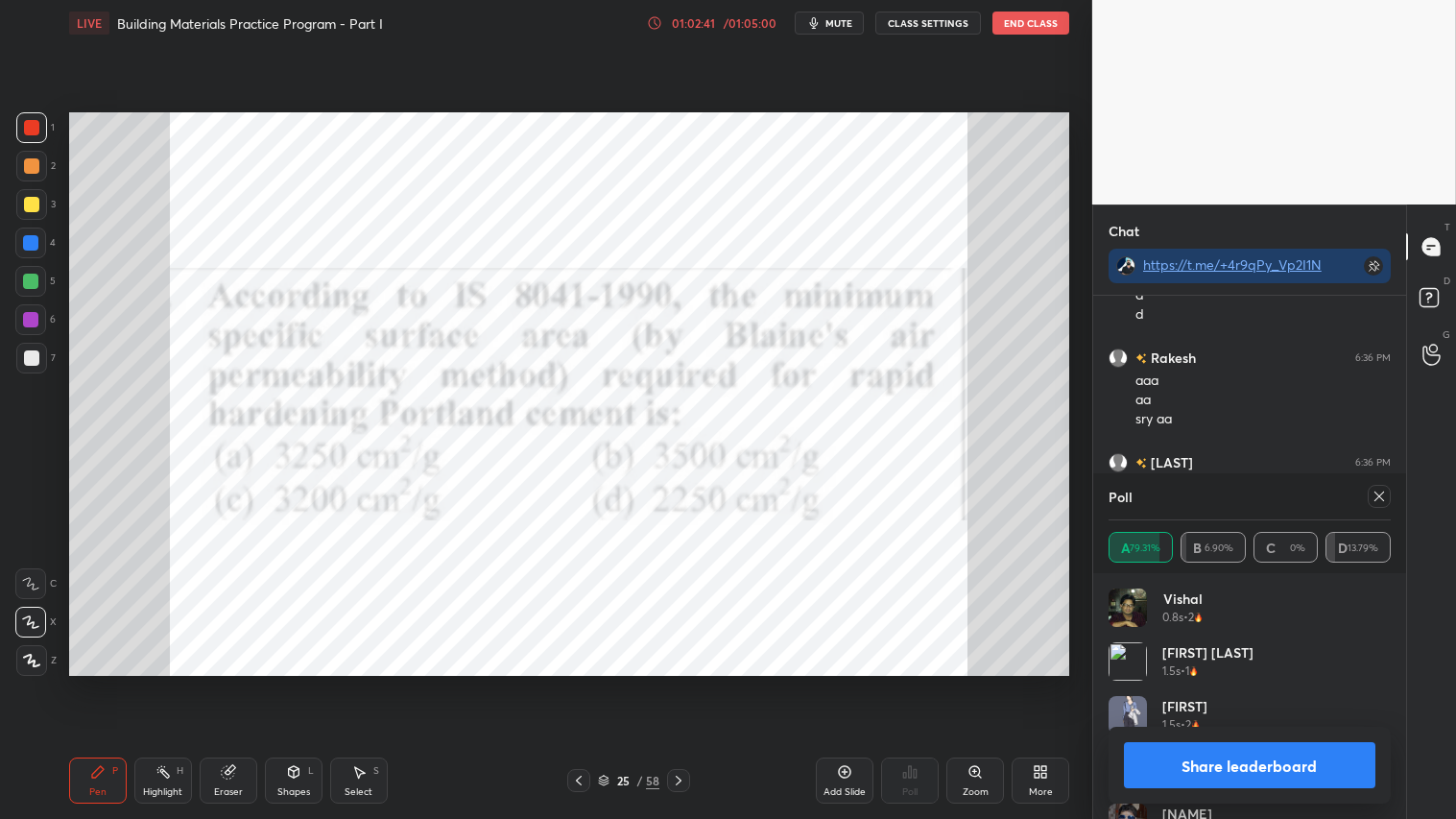 click on "Share leaderboard" at bounding box center (1250, 765) 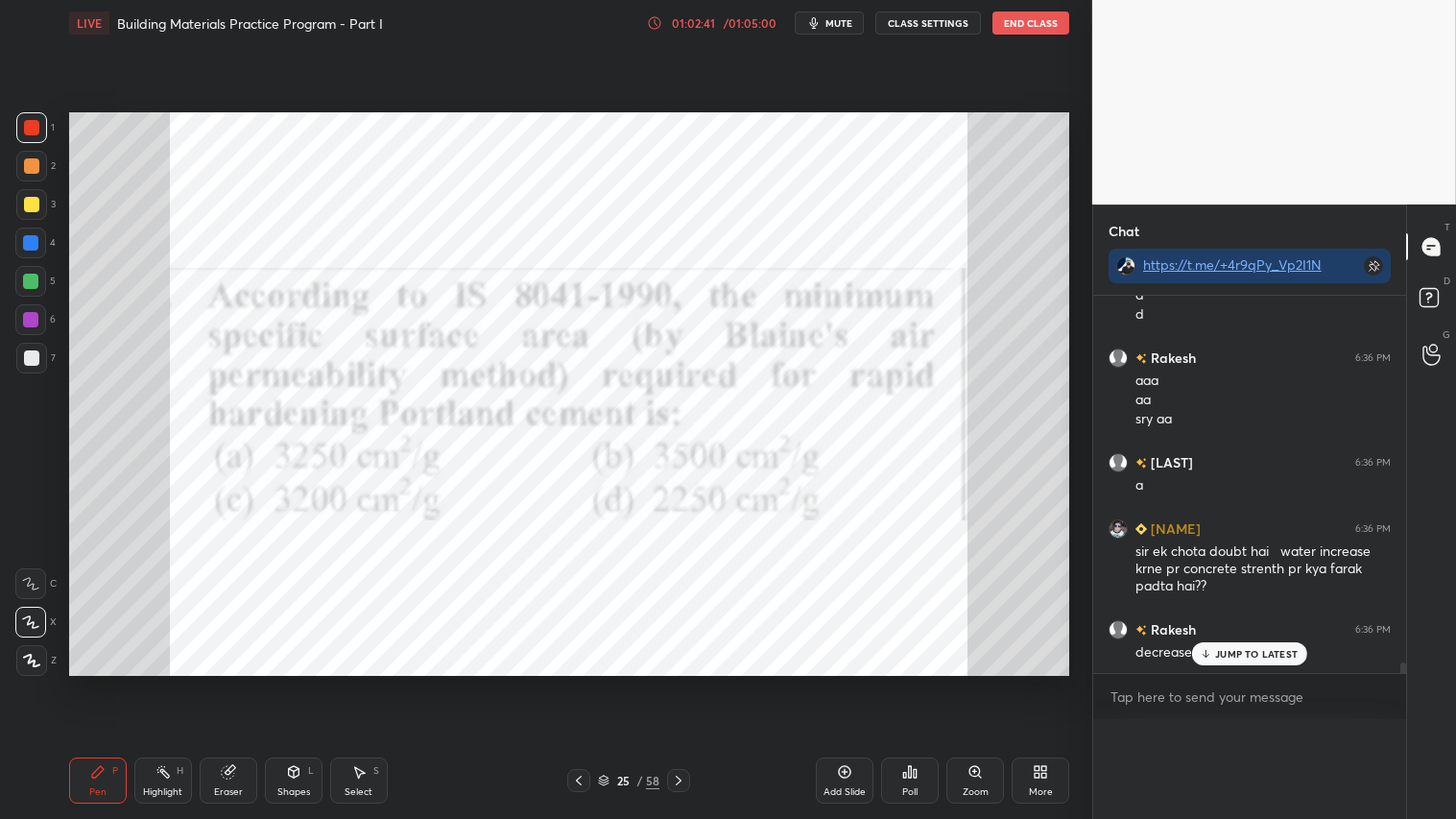 scroll, scrollTop: 19, scrollLeft: 276, axis: both 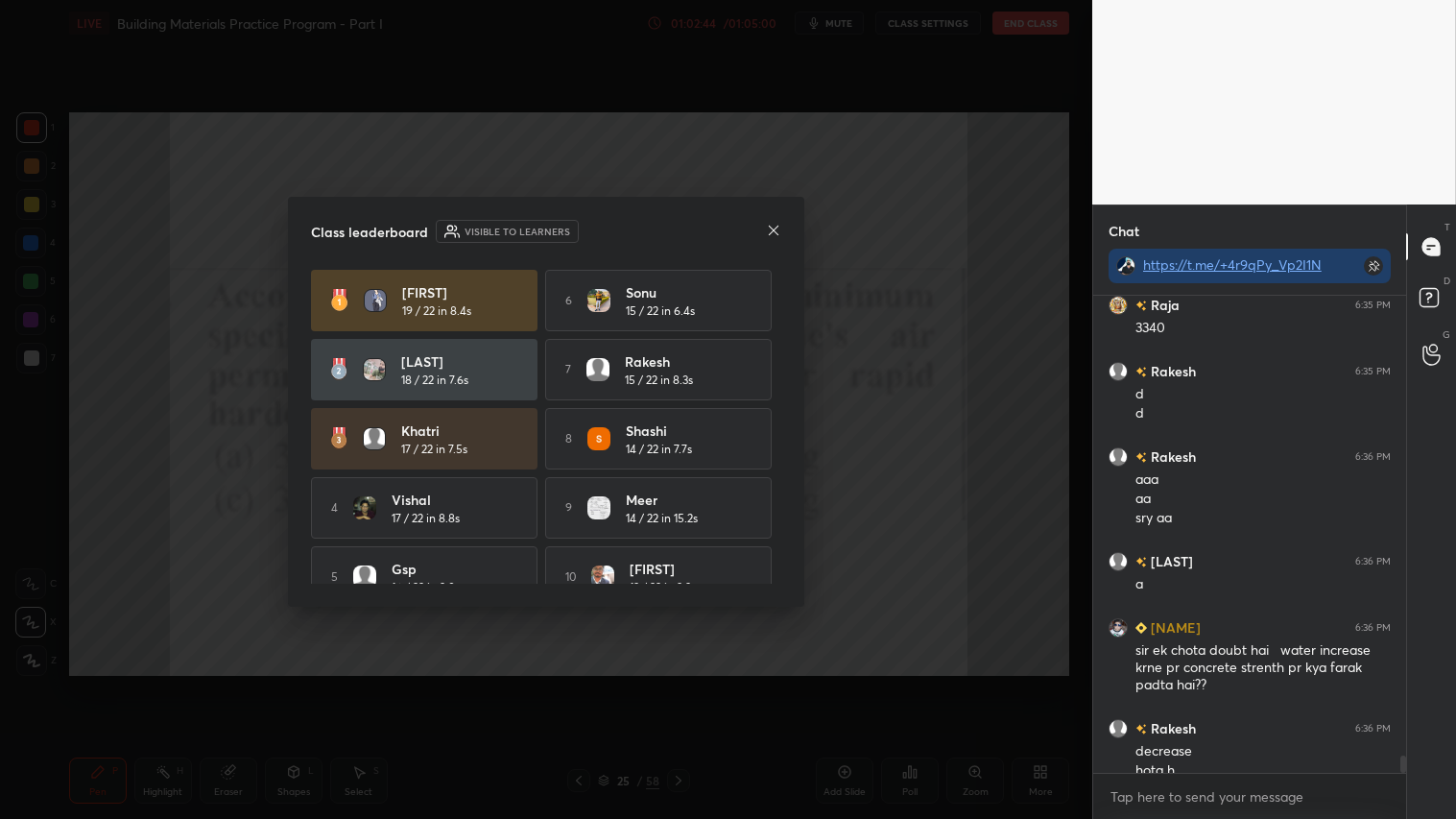 click 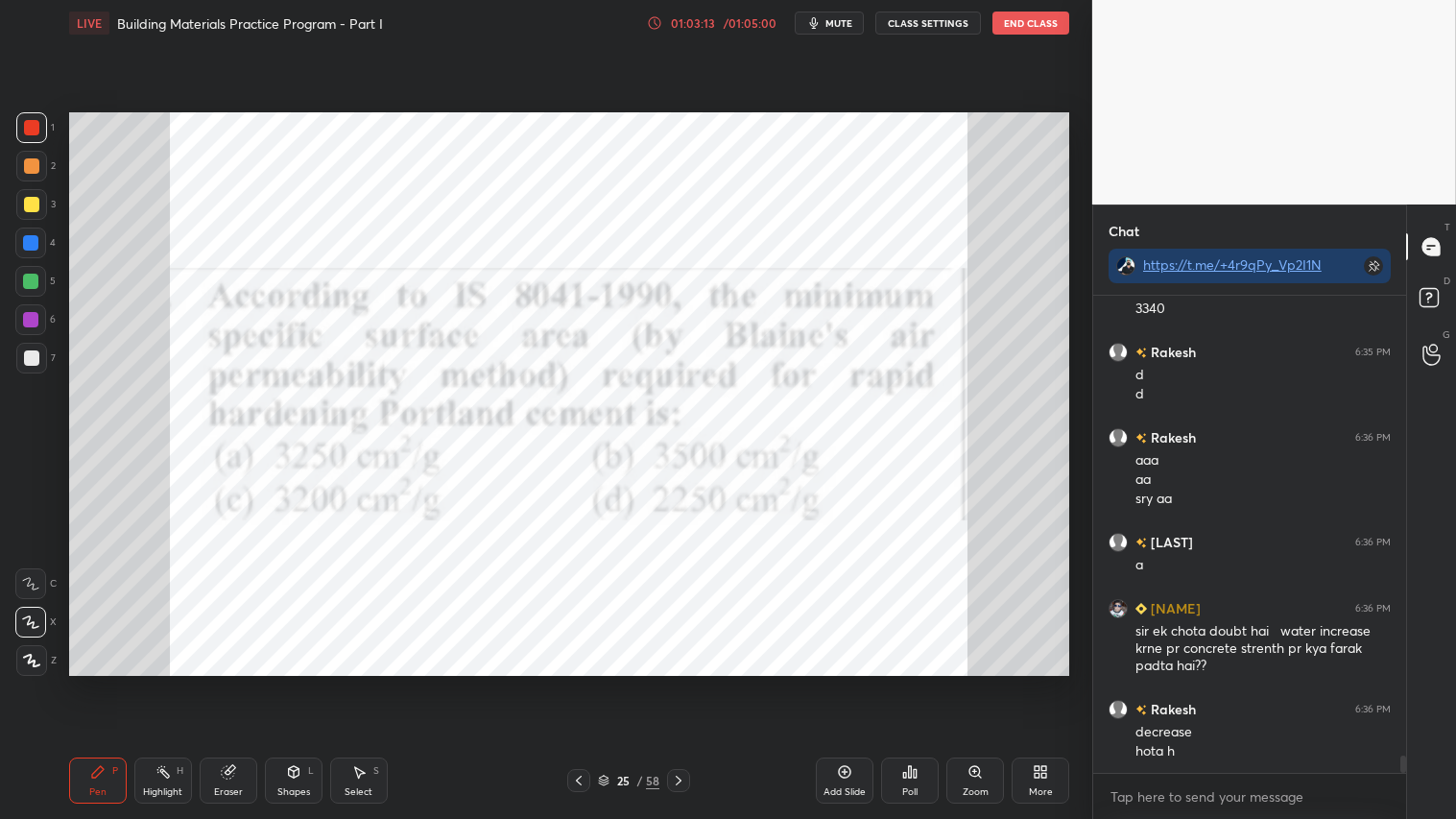scroll, scrollTop: 12820, scrollLeft: 0, axis: vertical 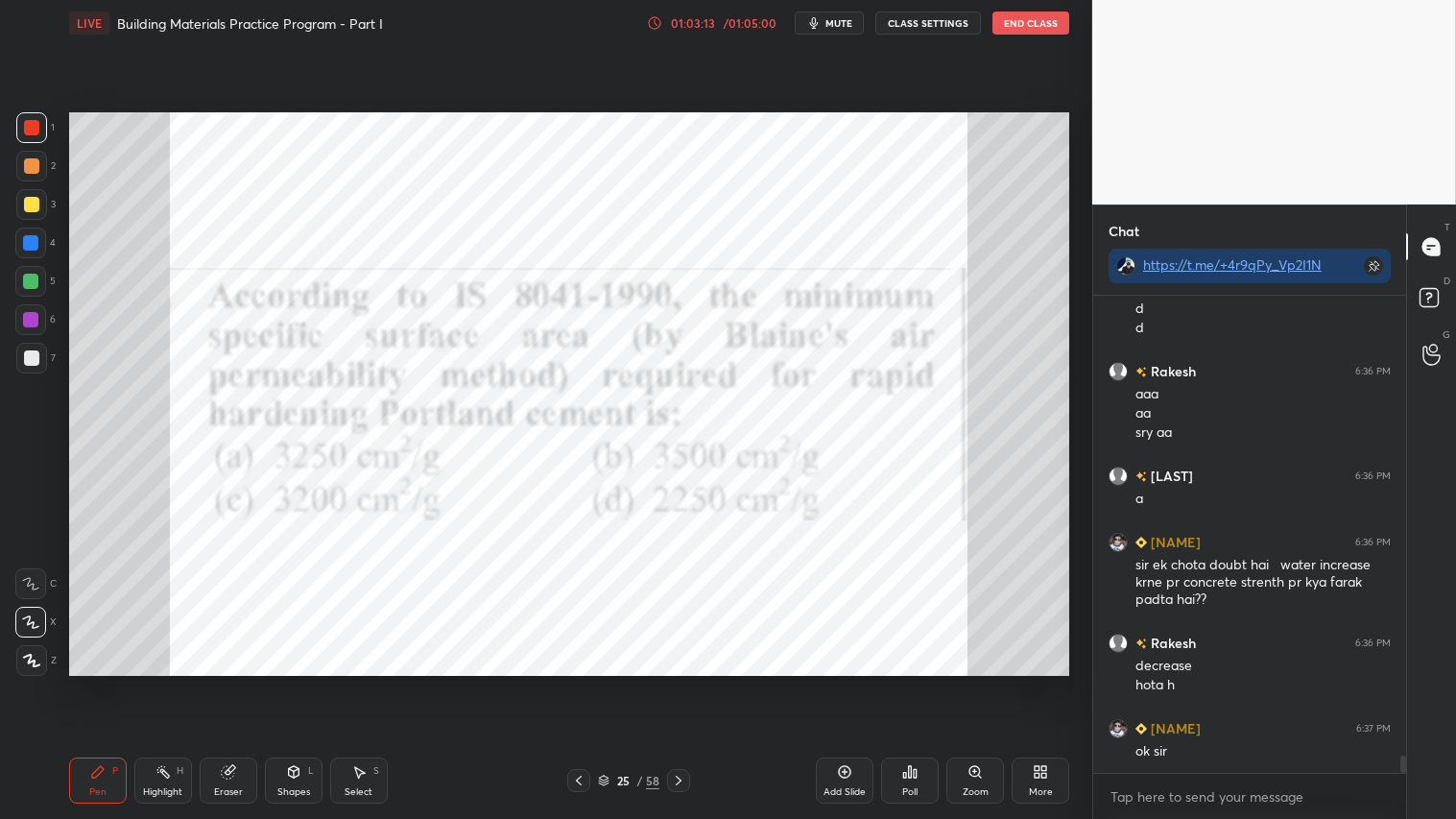 click at bounding box center [32, 128] 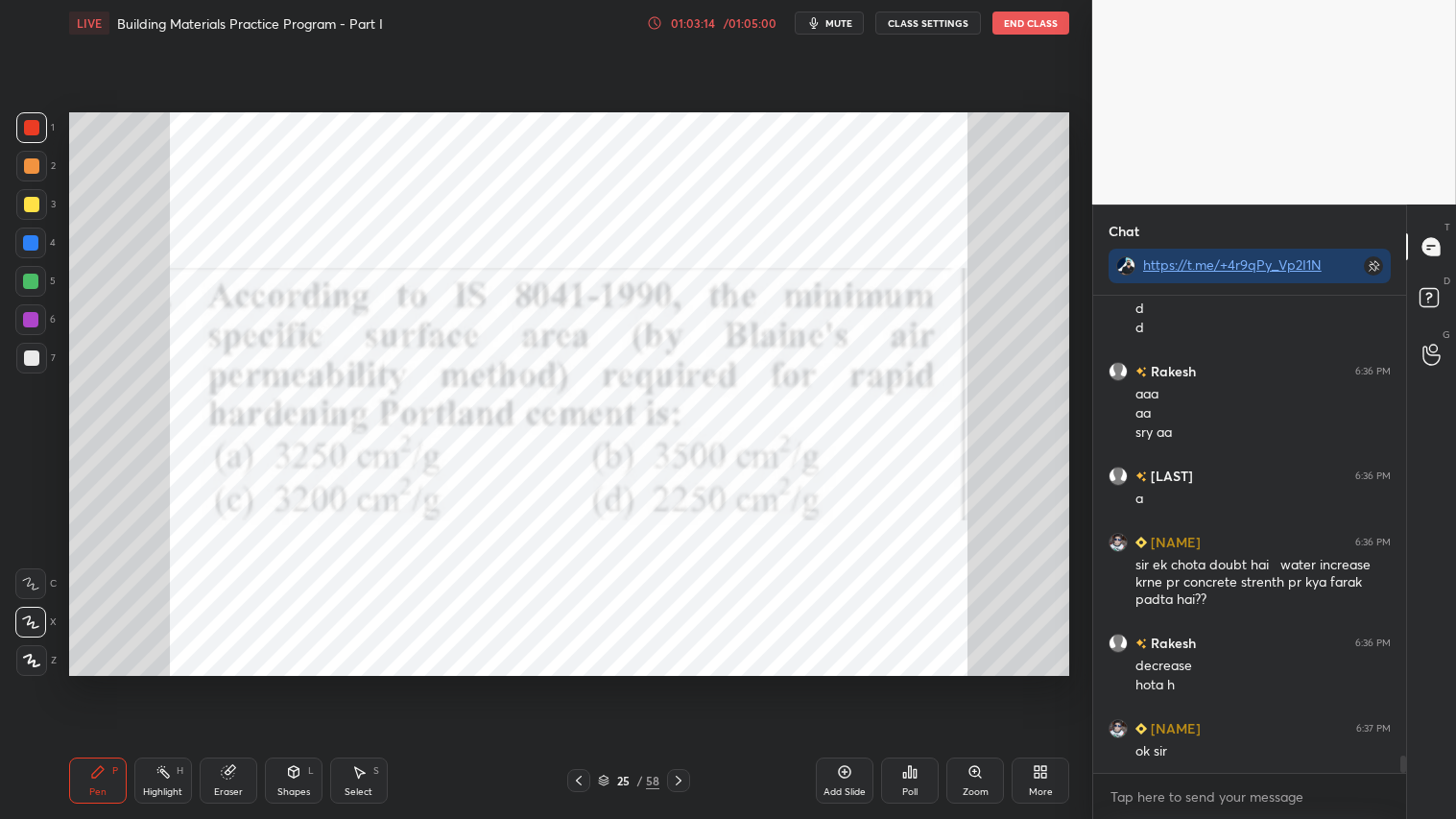 click on "Pen P" at bounding box center (98, 781) 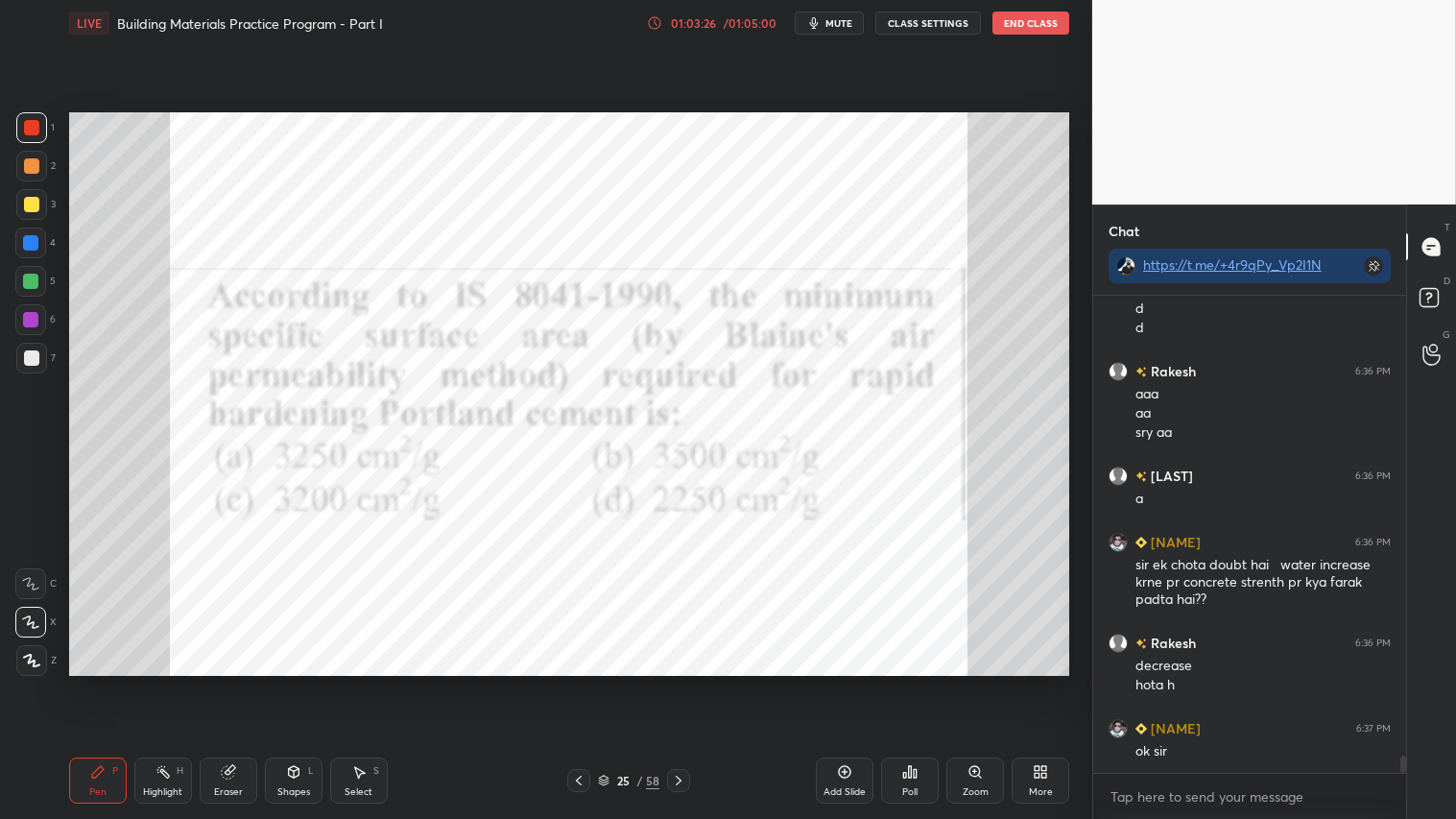 scroll, scrollTop: 12886, scrollLeft: 0, axis: vertical 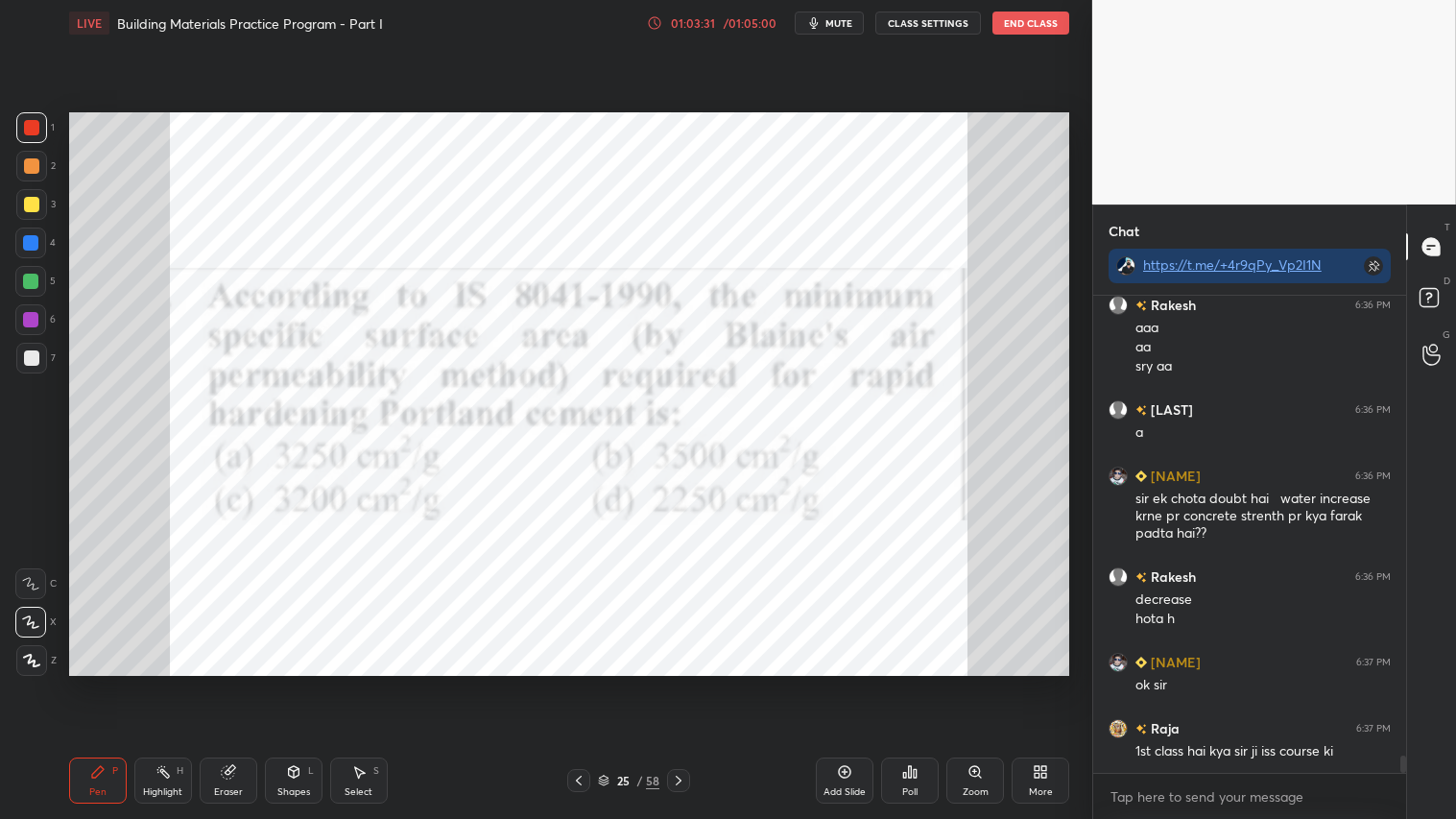 click on "01:03:31" at bounding box center [693, 23] 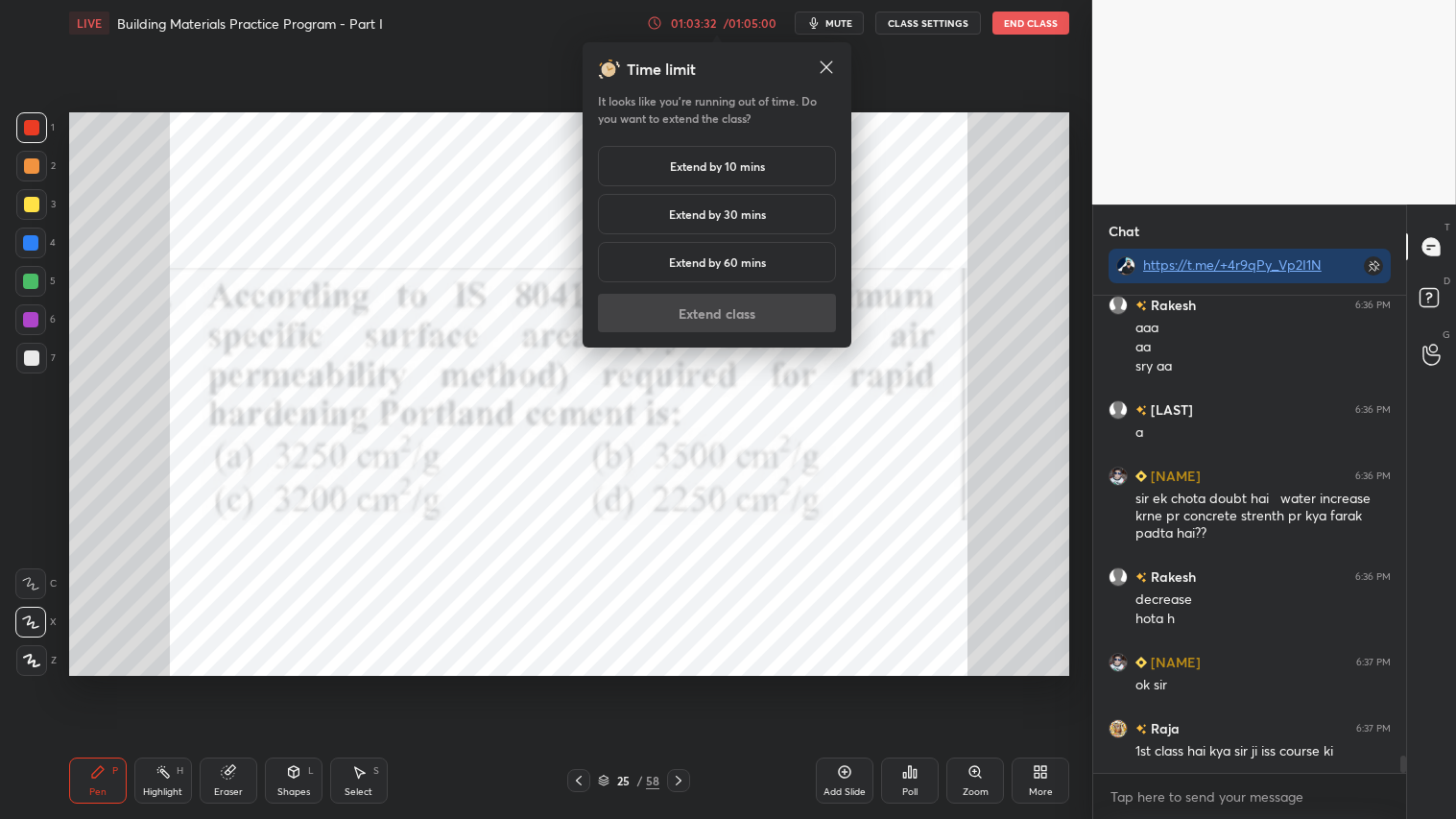 click on "Extend by 10 mins" at bounding box center [717, 166] 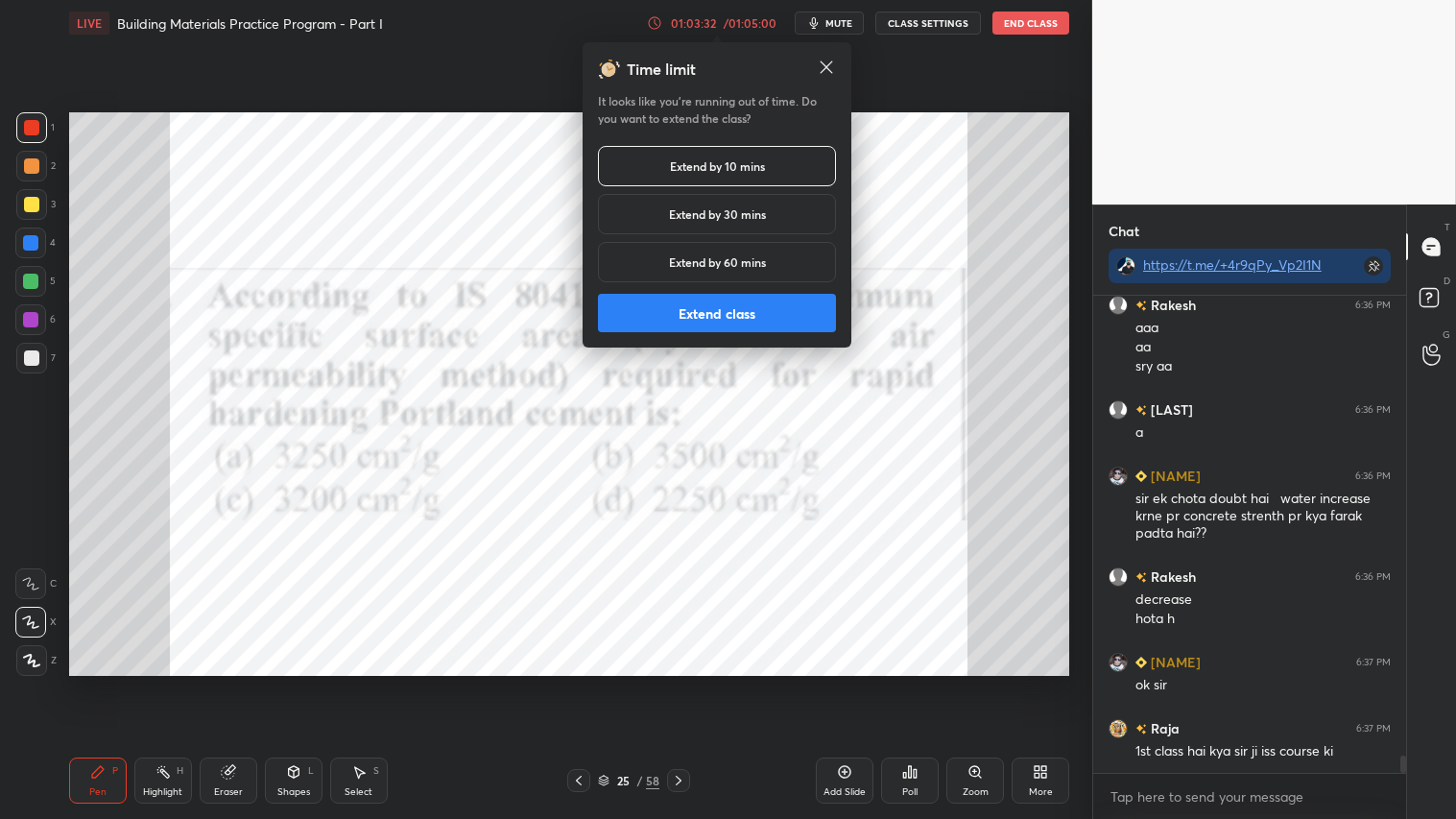 click on "Extend class" at bounding box center [717, 313] 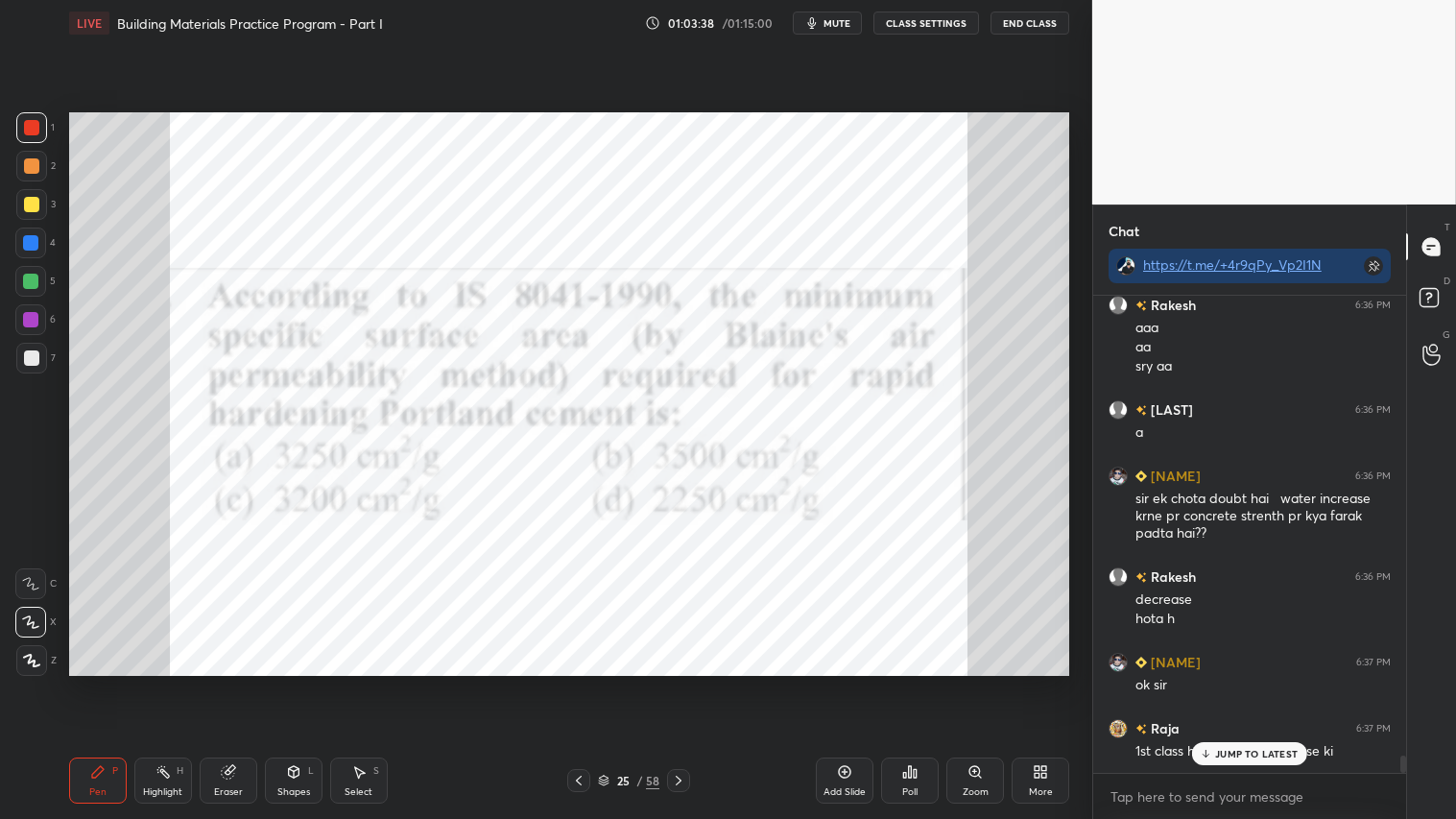 scroll, scrollTop: 12969, scrollLeft: 0, axis: vertical 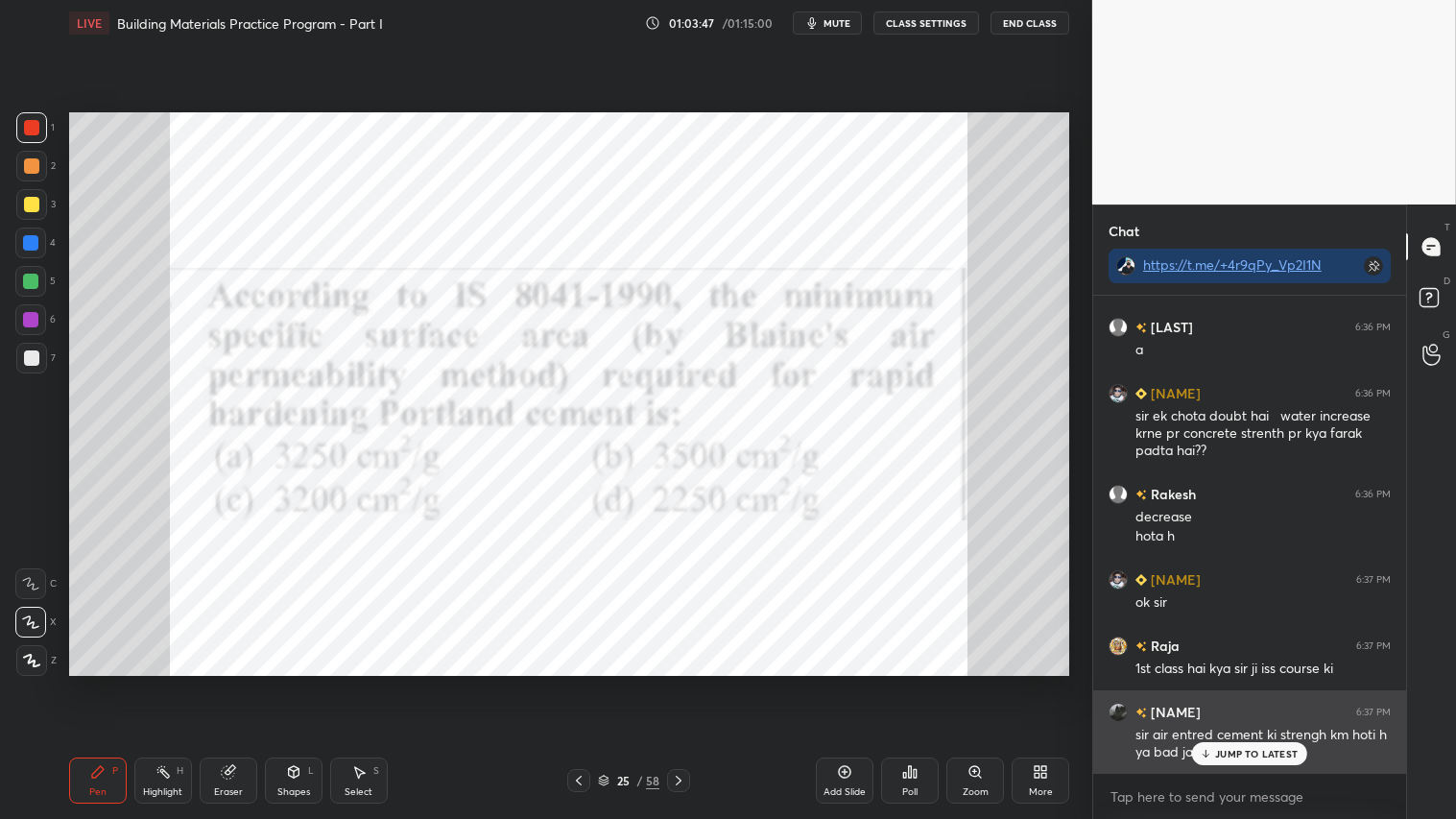 click on "JUMP TO LATEST" at bounding box center (1256, 754) 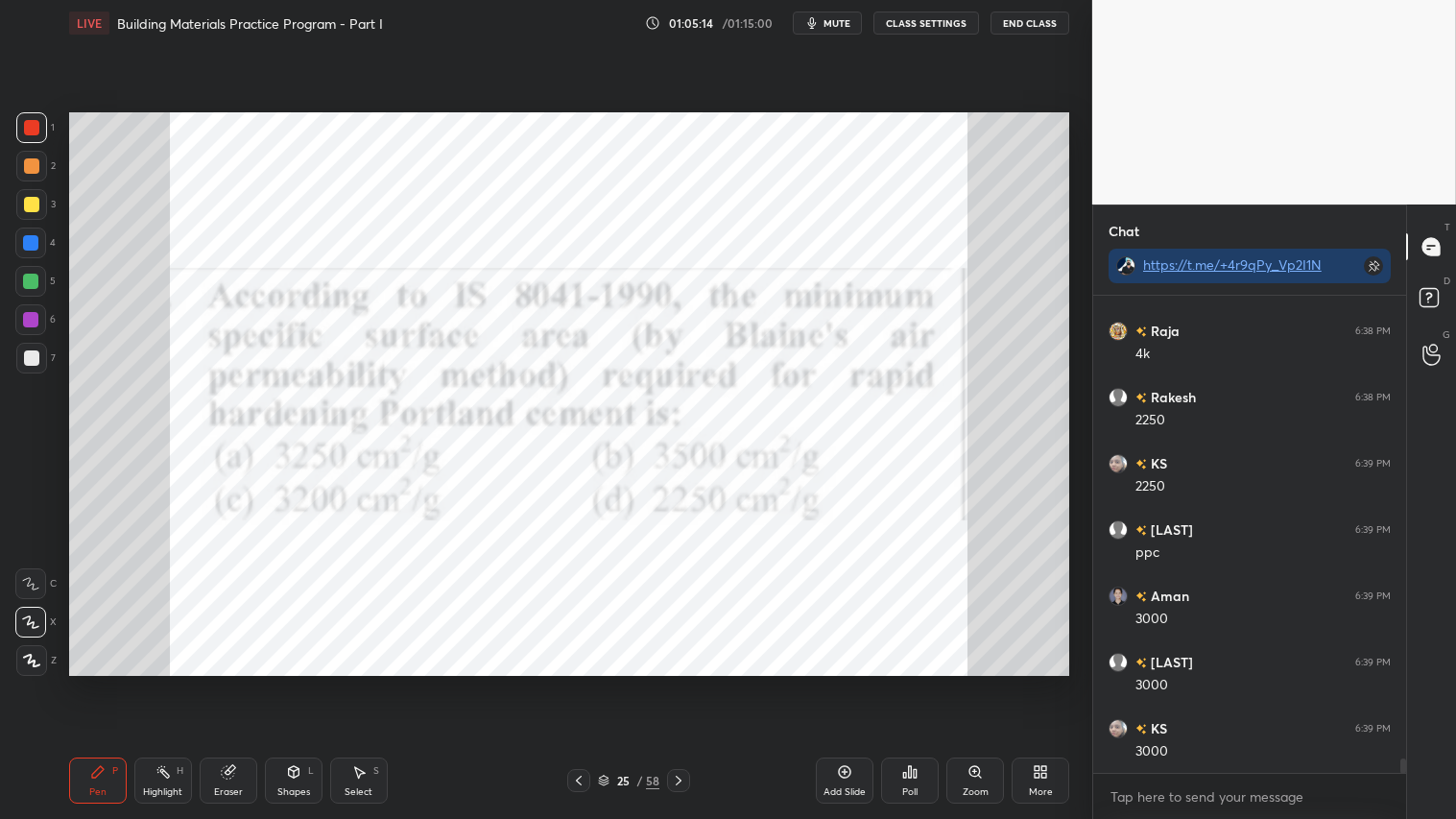 scroll, scrollTop: 15552, scrollLeft: 0, axis: vertical 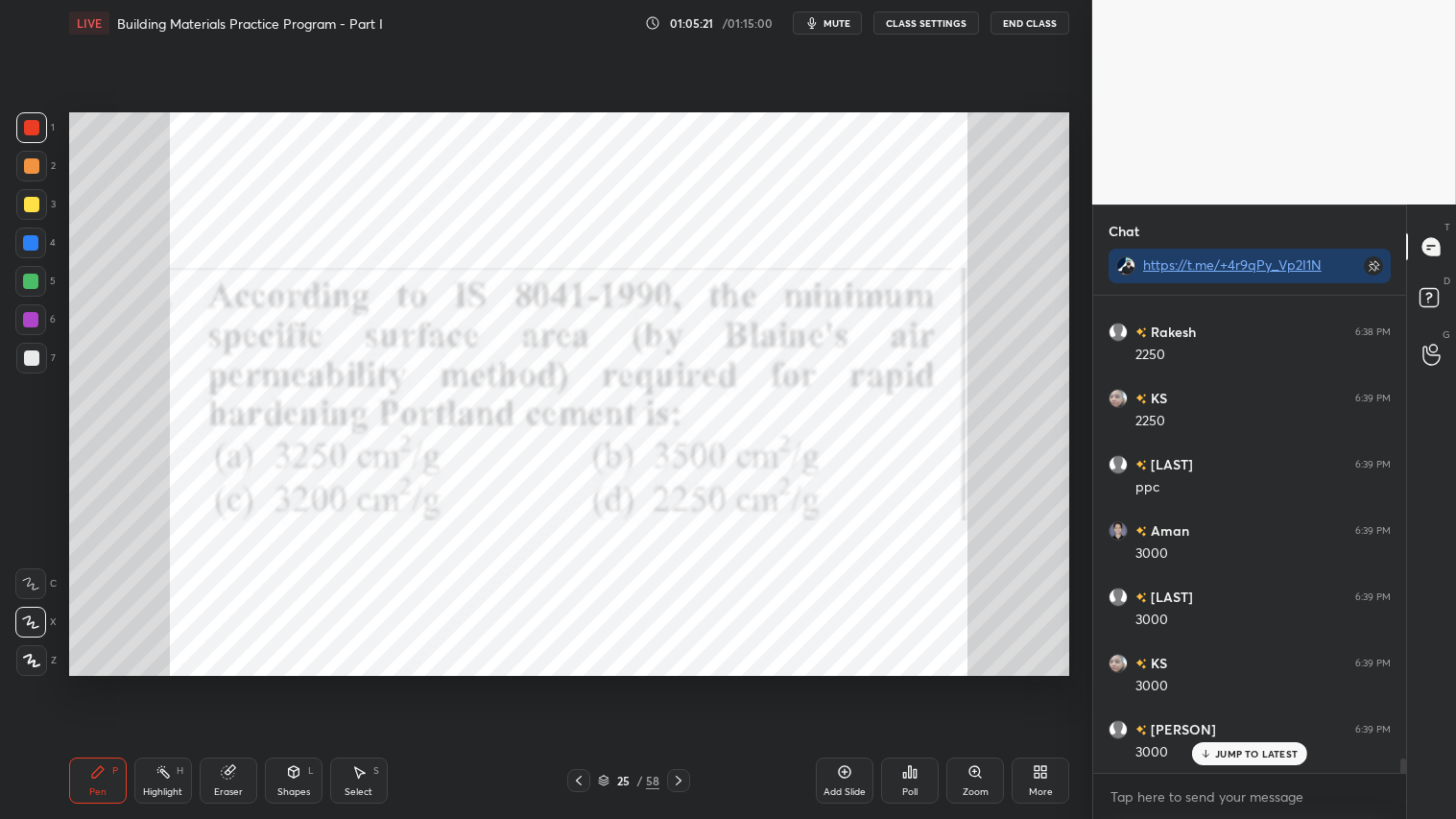 click at bounding box center [32, 128] 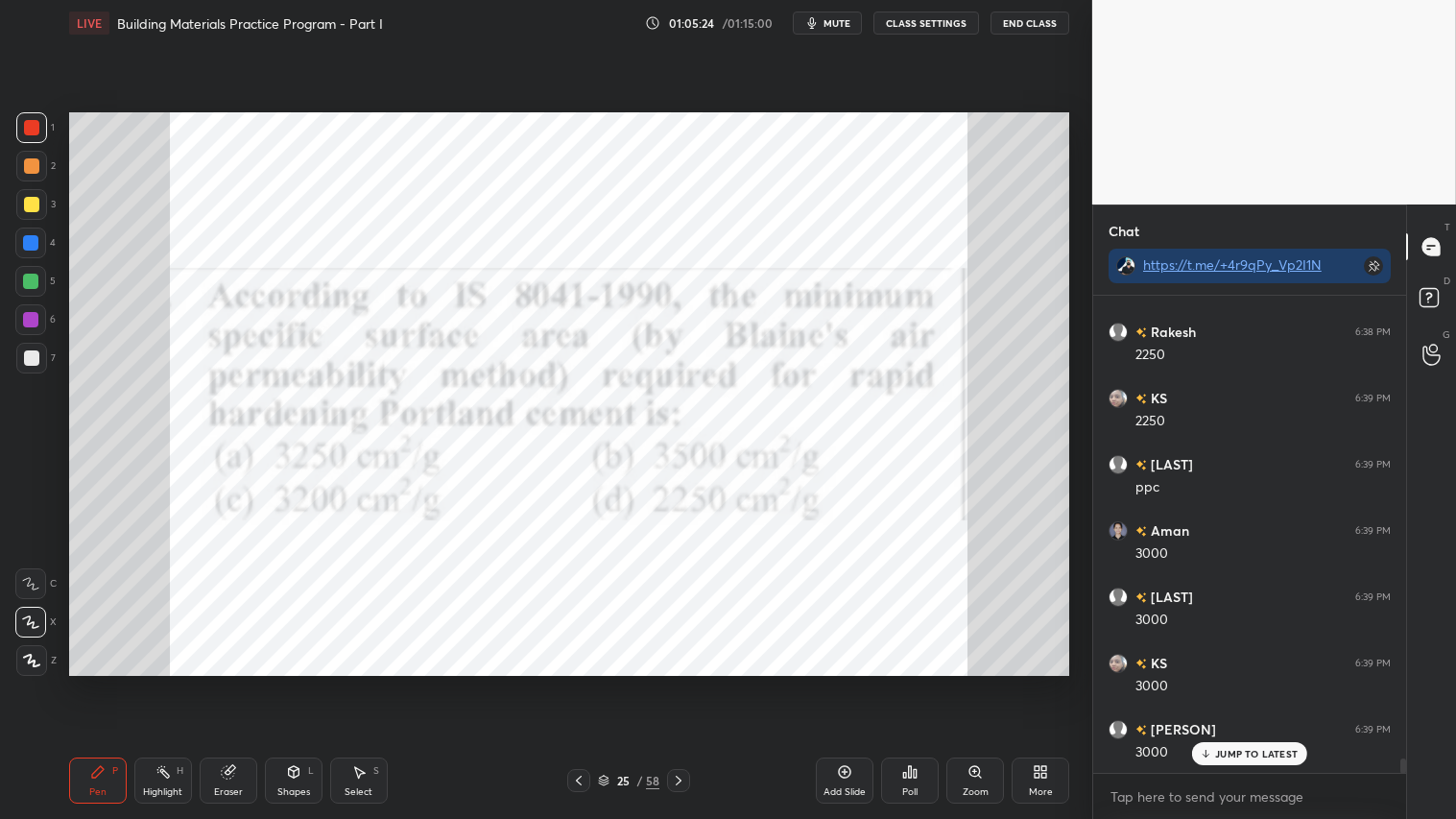scroll, scrollTop: 15619, scrollLeft: 0, axis: vertical 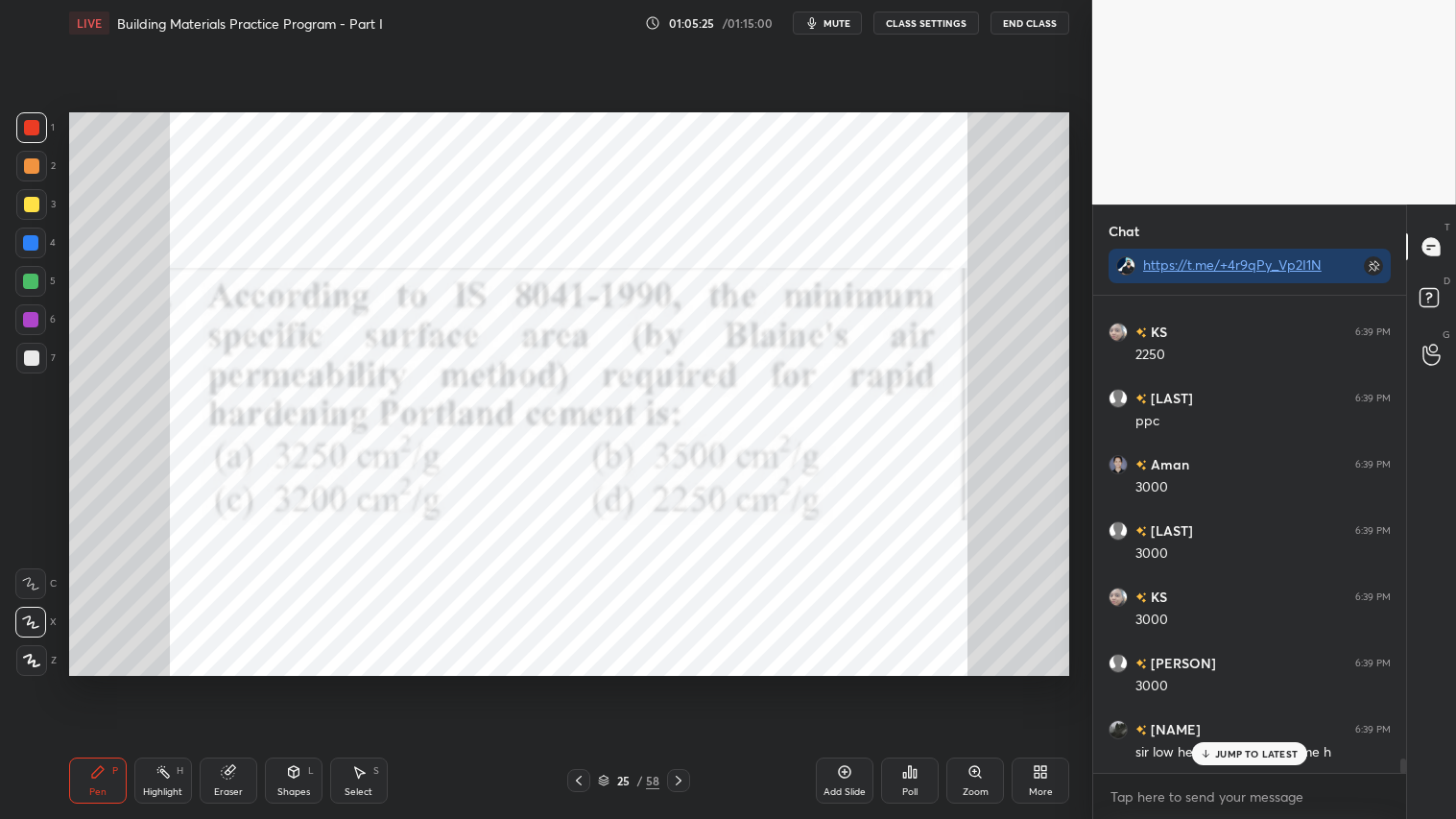 click on "JUMP TO LATEST" at bounding box center (1256, 754) 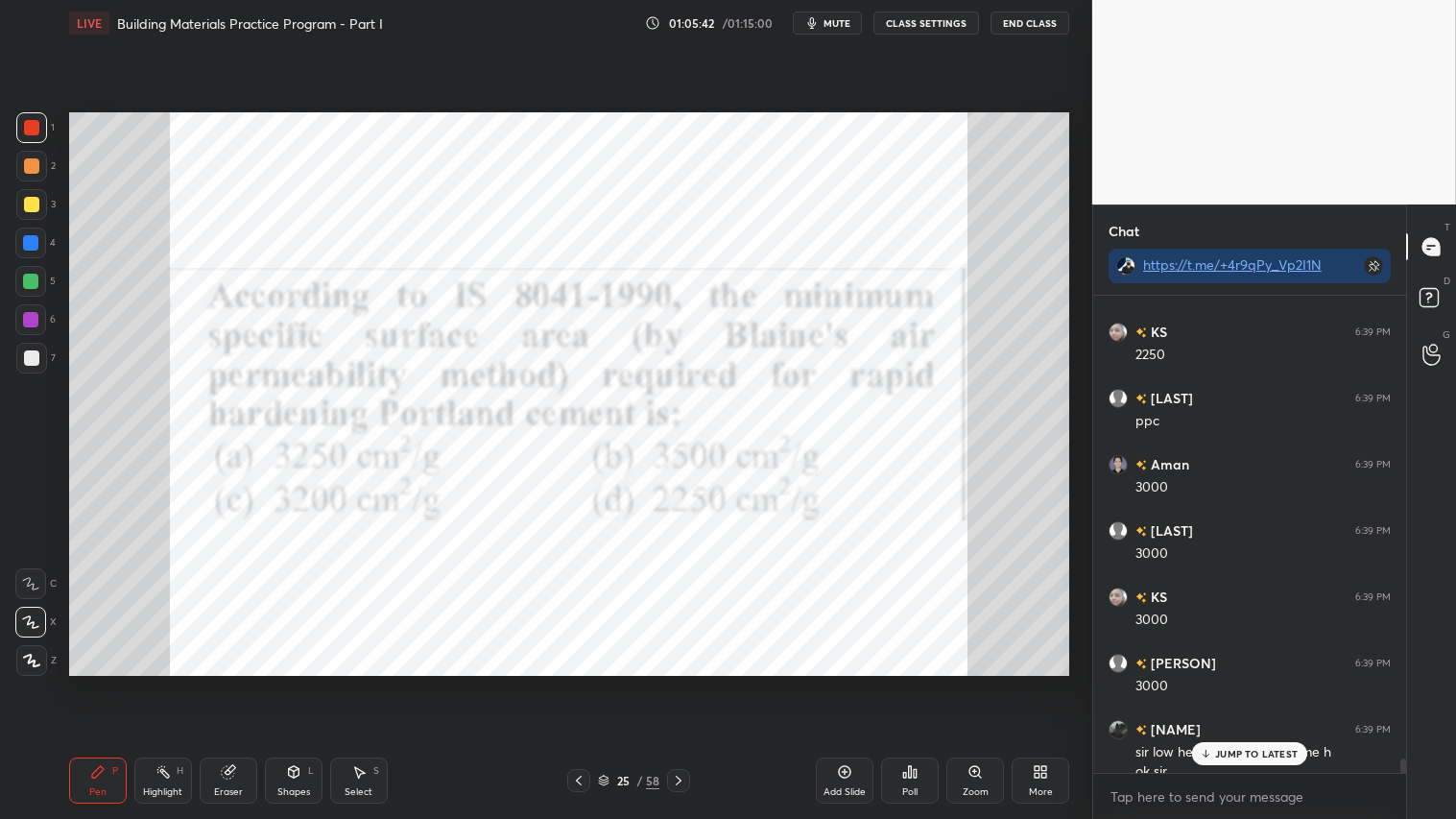 scroll, scrollTop: 15638, scrollLeft: 0, axis: vertical 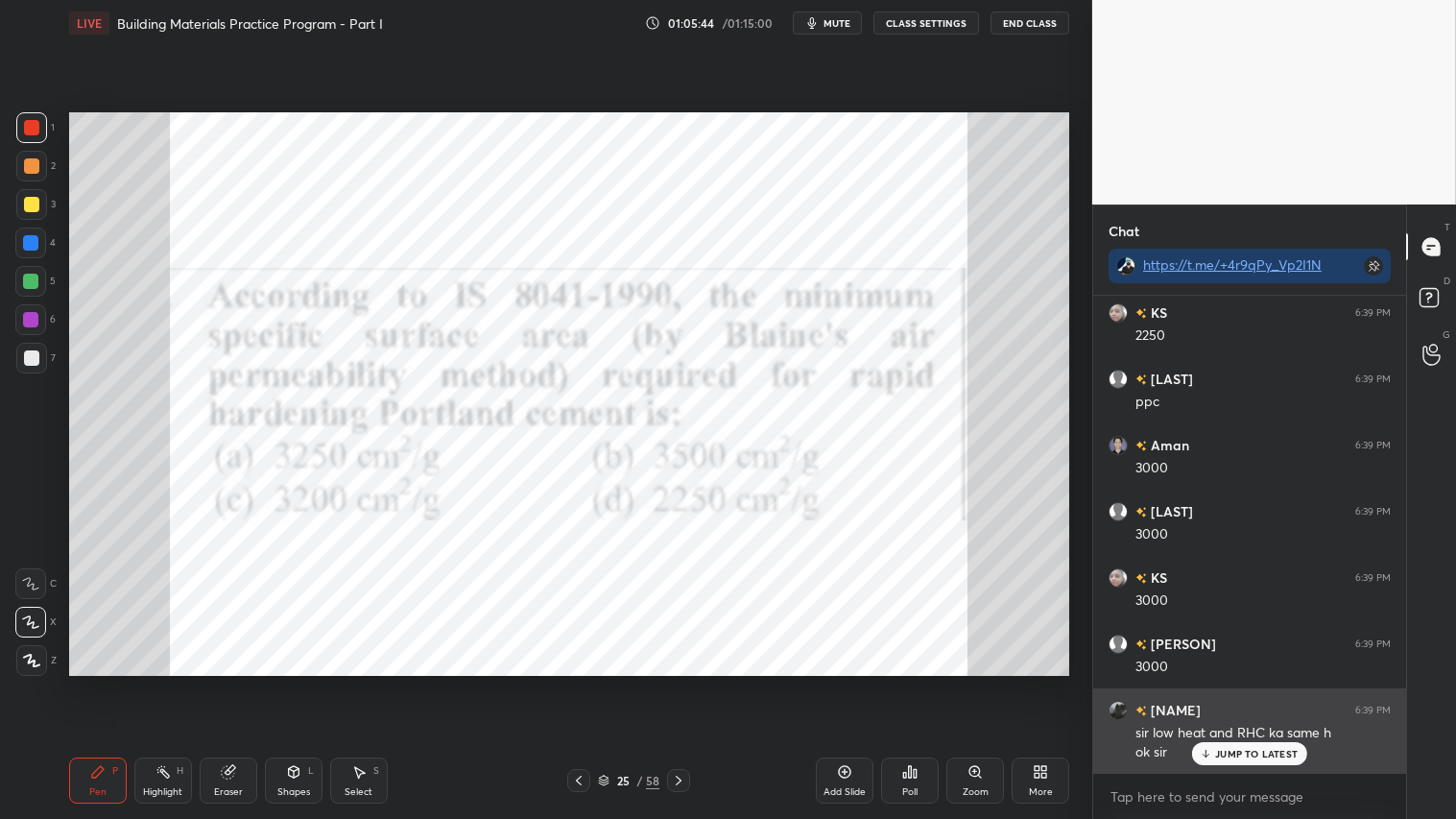 click on "JUMP TO LATEST" at bounding box center [1256, 754] 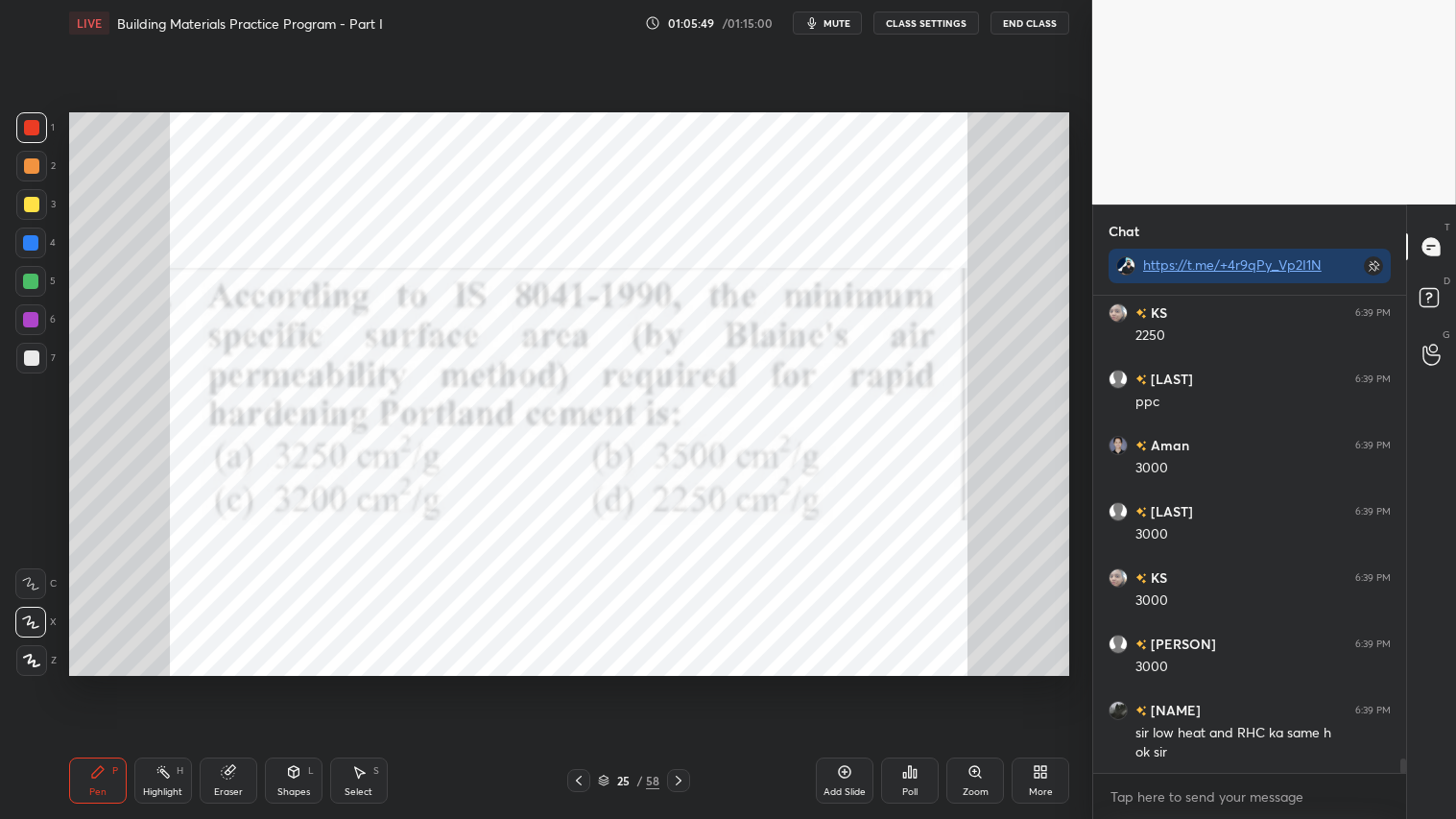 click at bounding box center [32, 128] 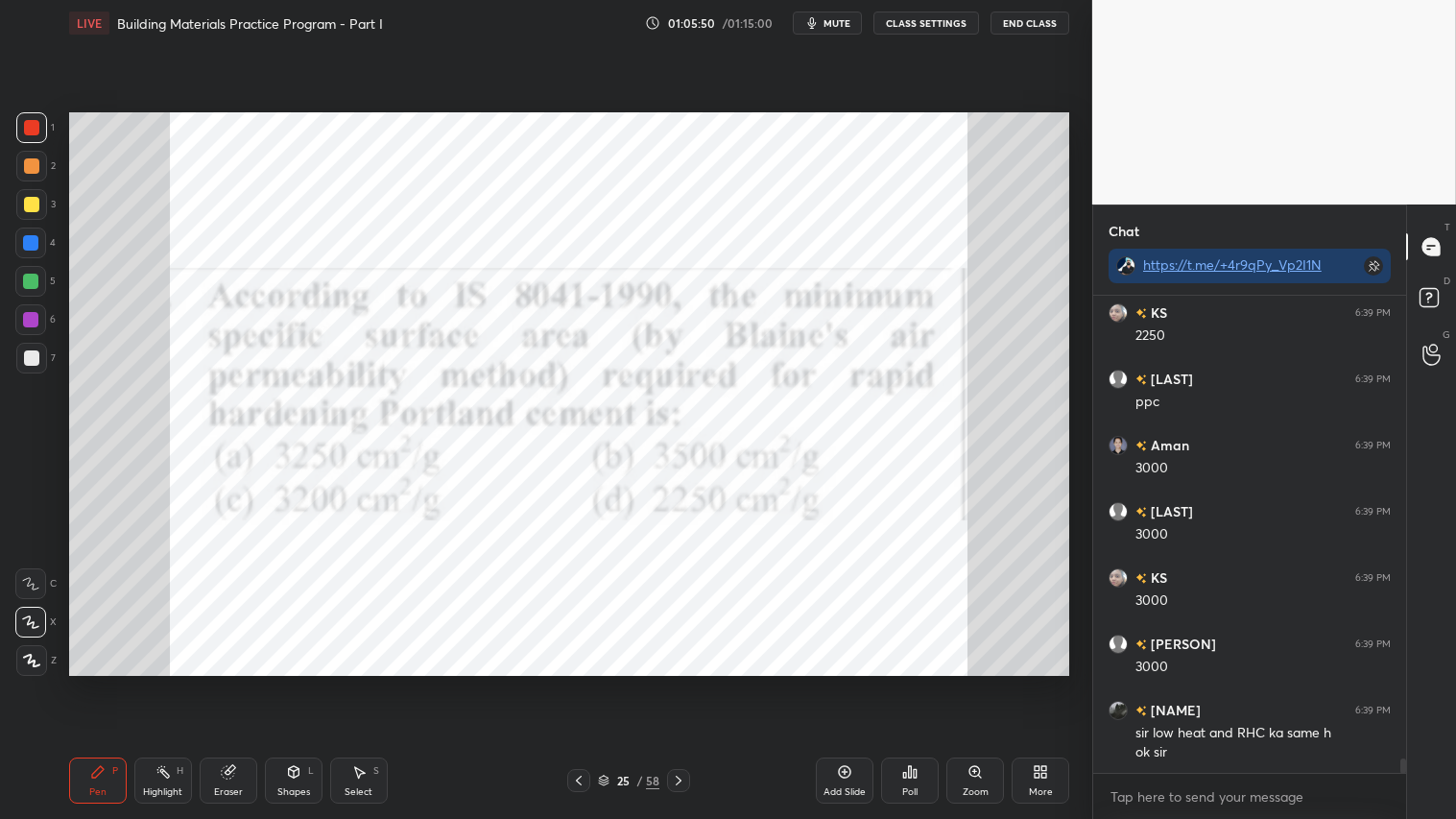 scroll, scrollTop: 15704, scrollLeft: 0, axis: vertical 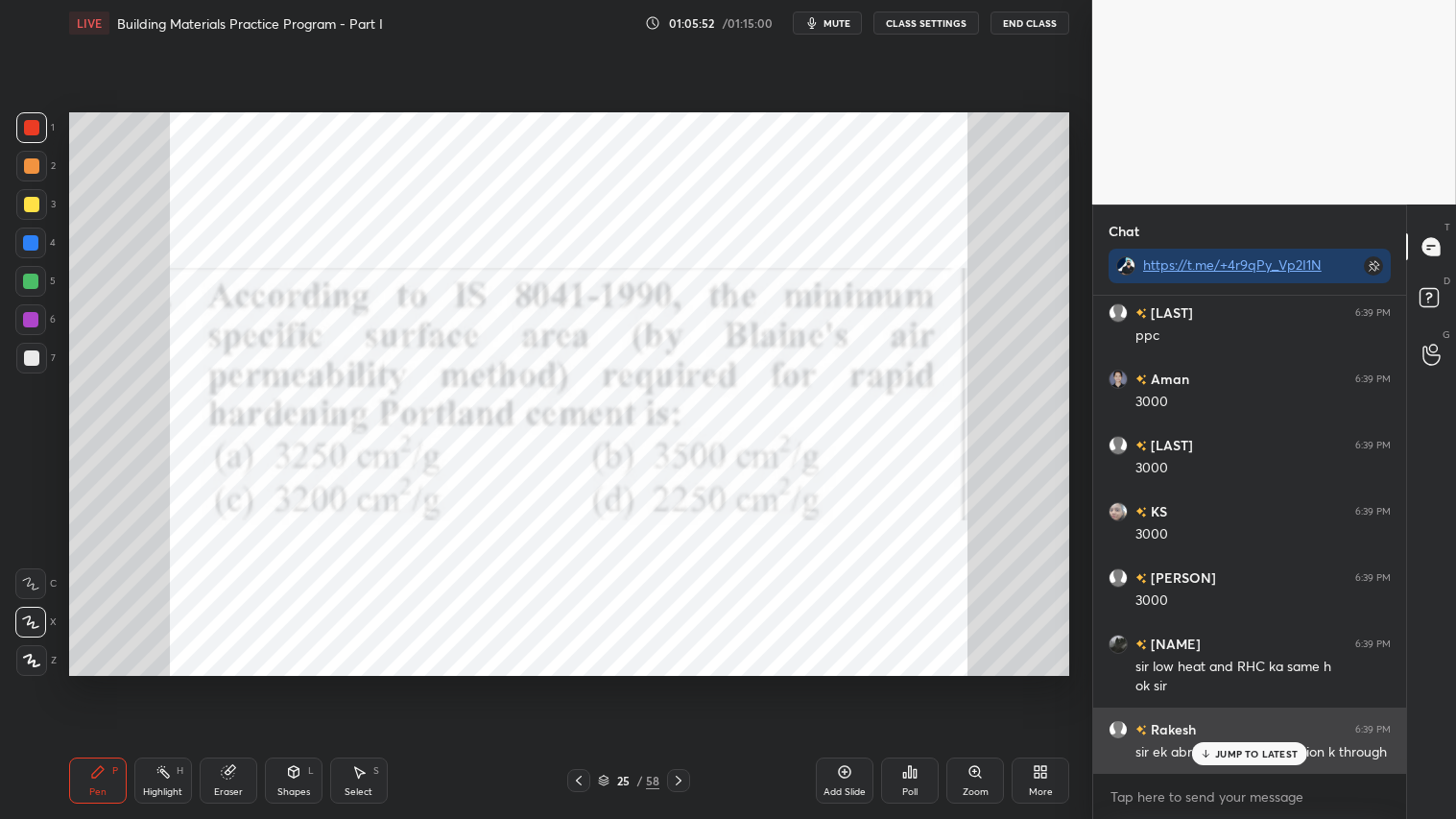 click on "JUMP TO LATEST" at bounding box center [1256, 754] 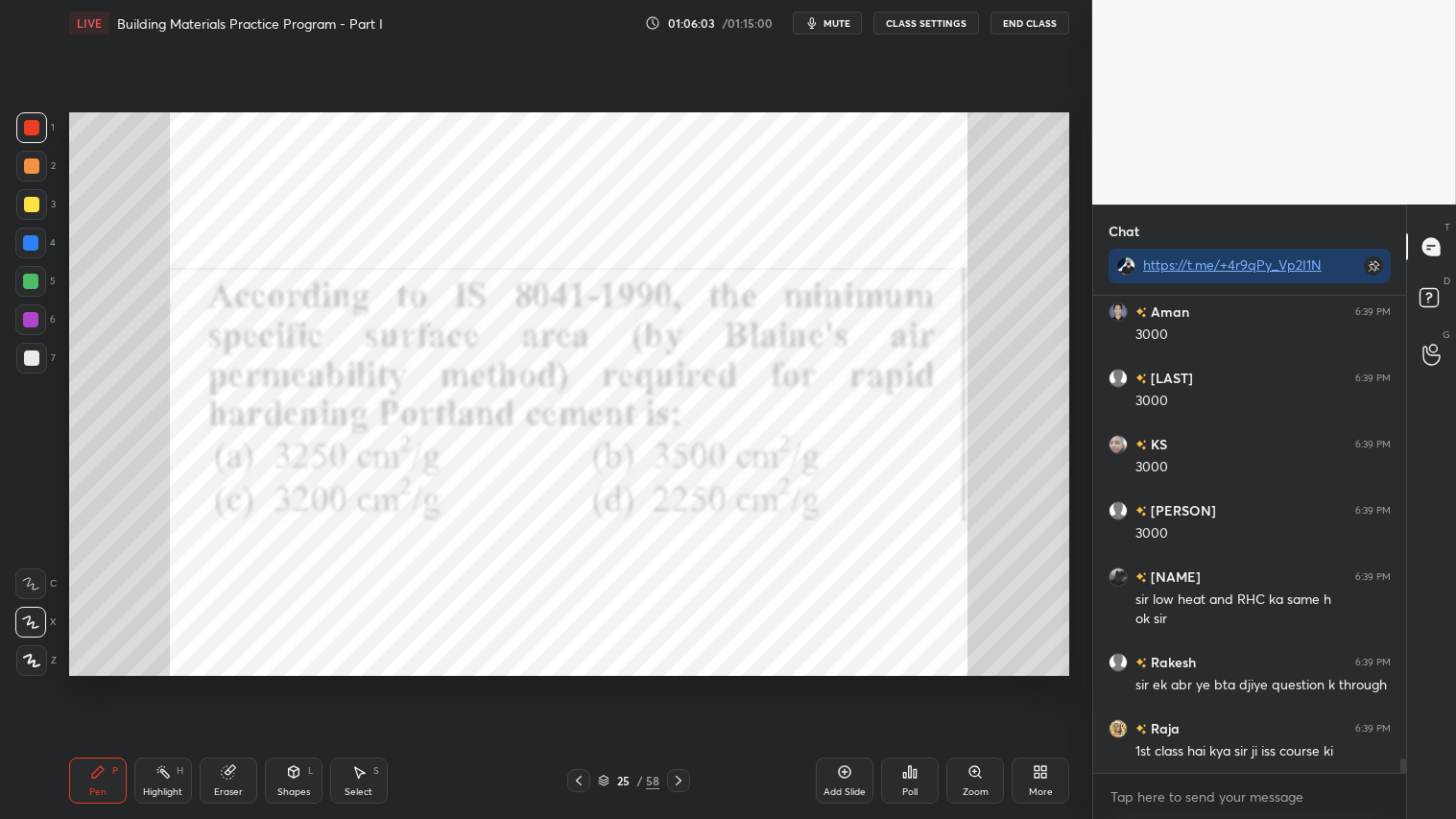 scroll, scrollTop: 15838, scrollLeft: 0, axis: vertical 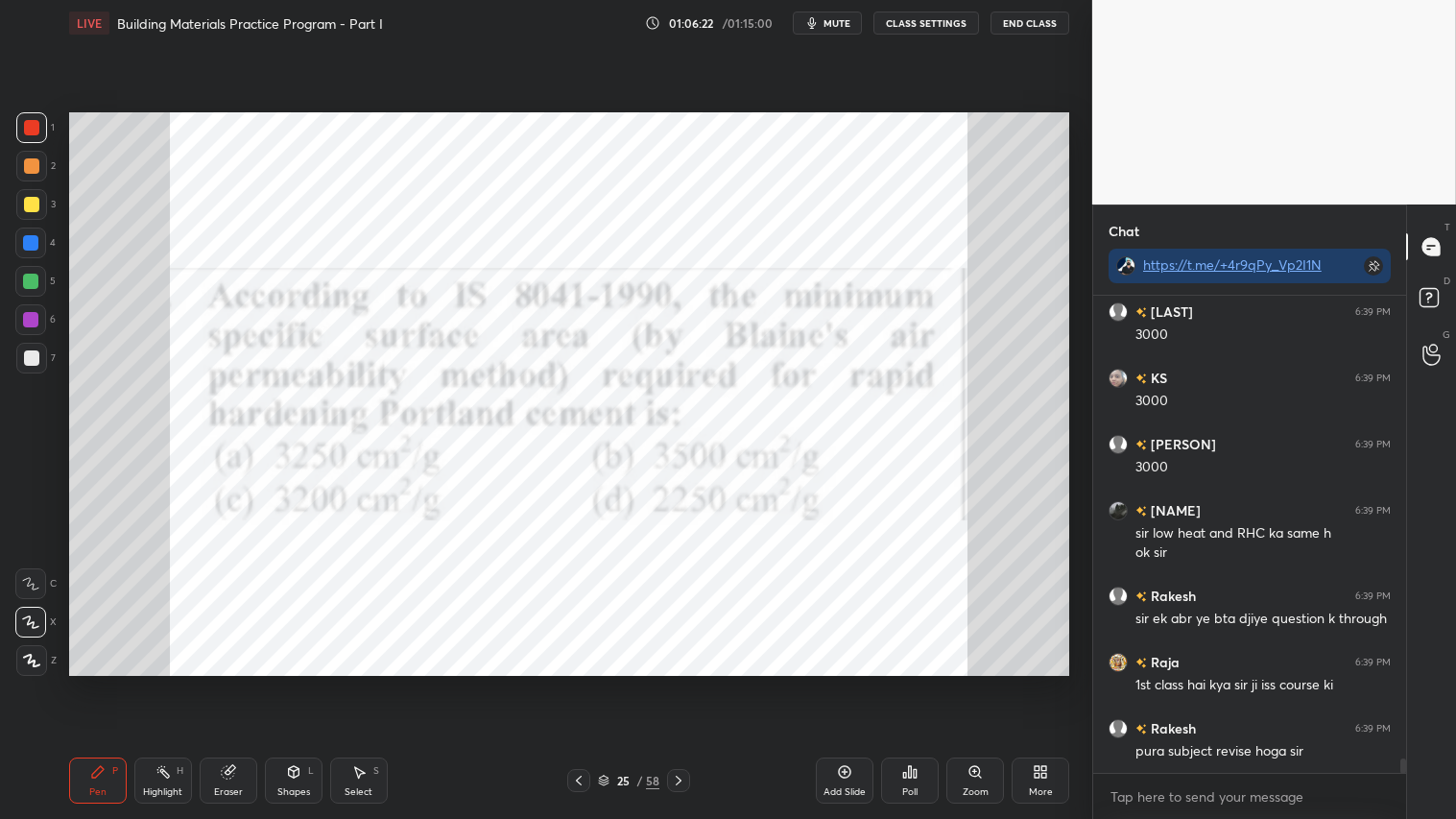click at bounding box center [32, 128] 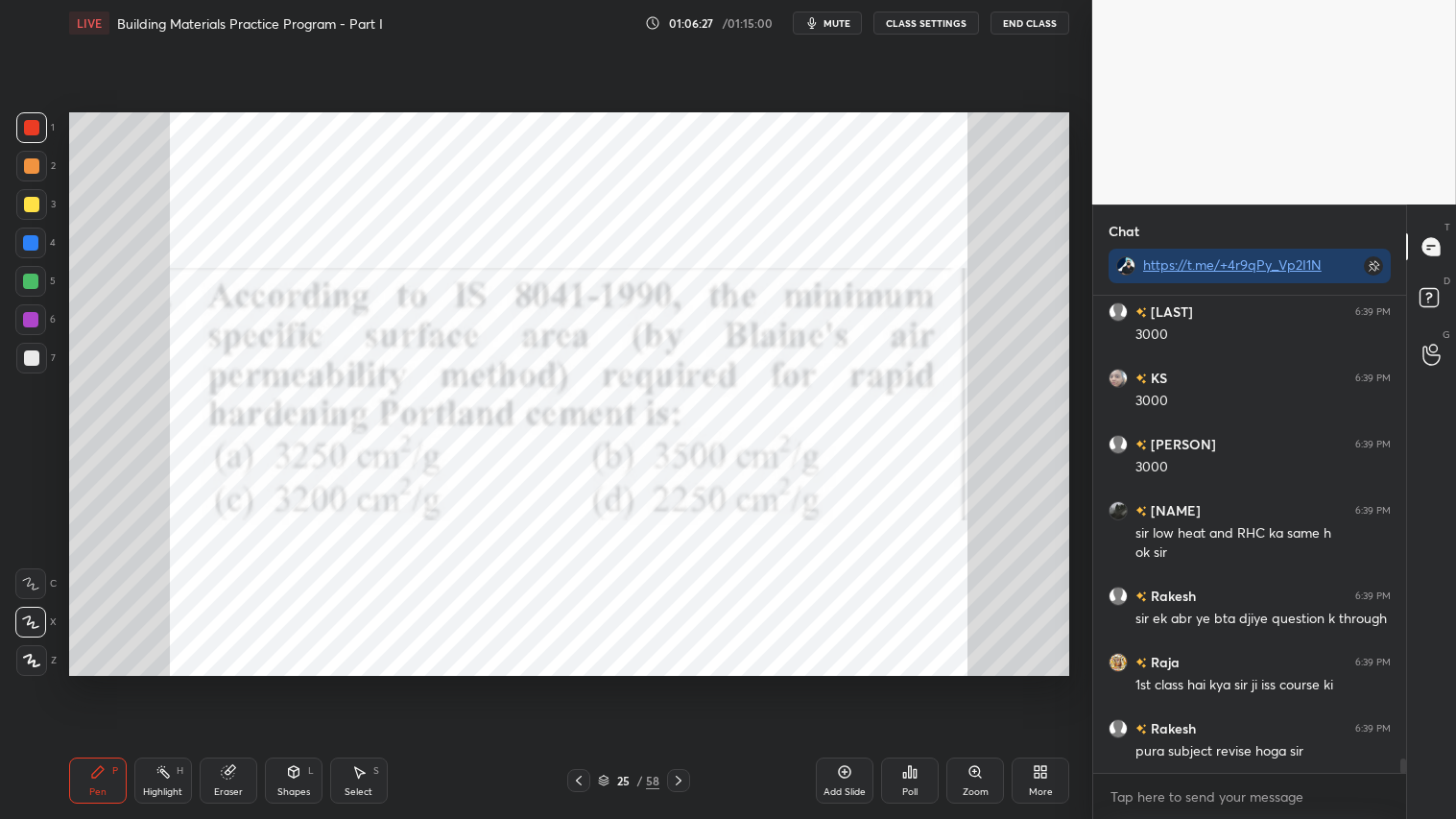 scroll, scrollTop: 15904, scrollLeft: 0, axis: vertical 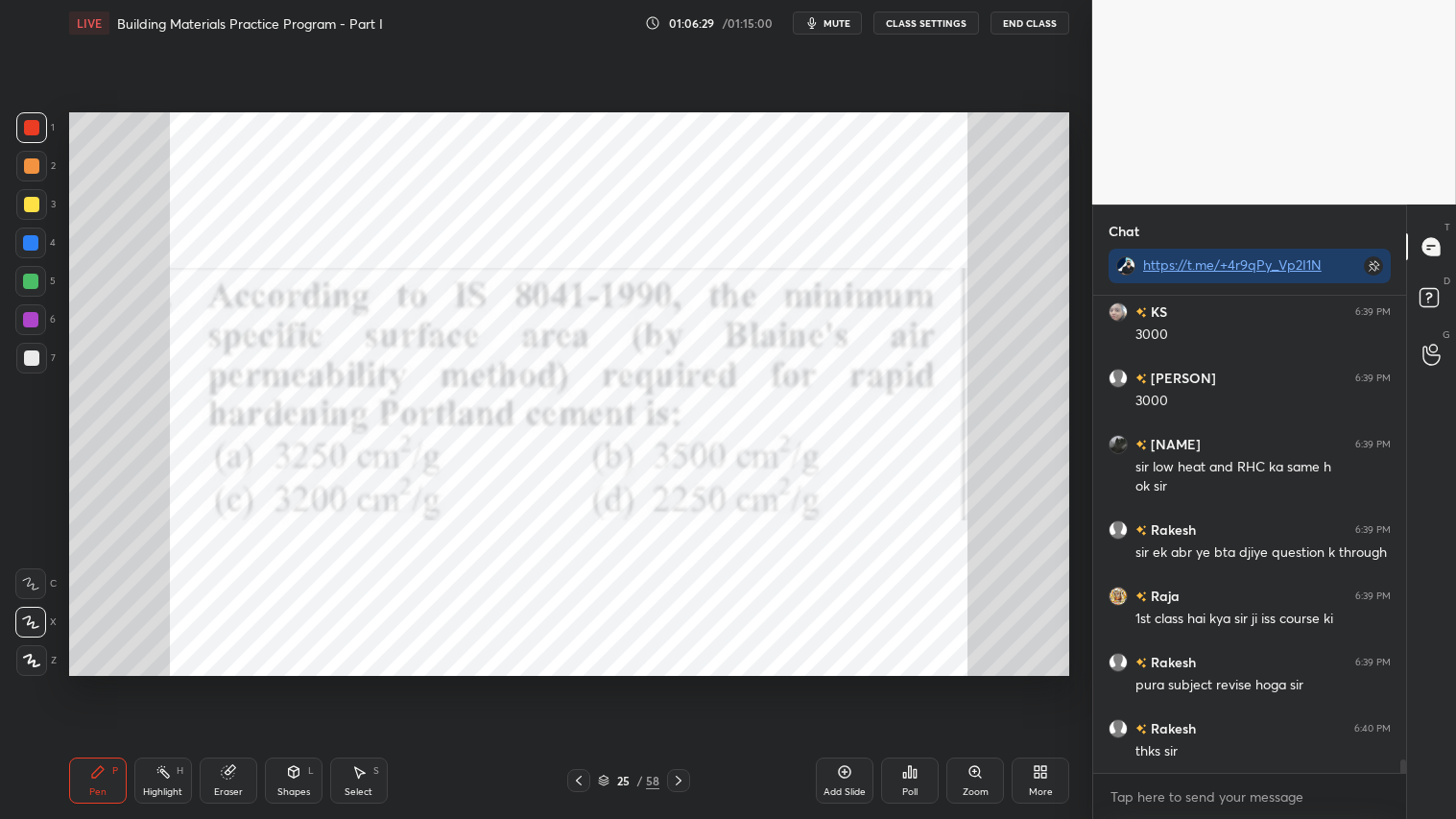 click at bounding box center [32, 128] 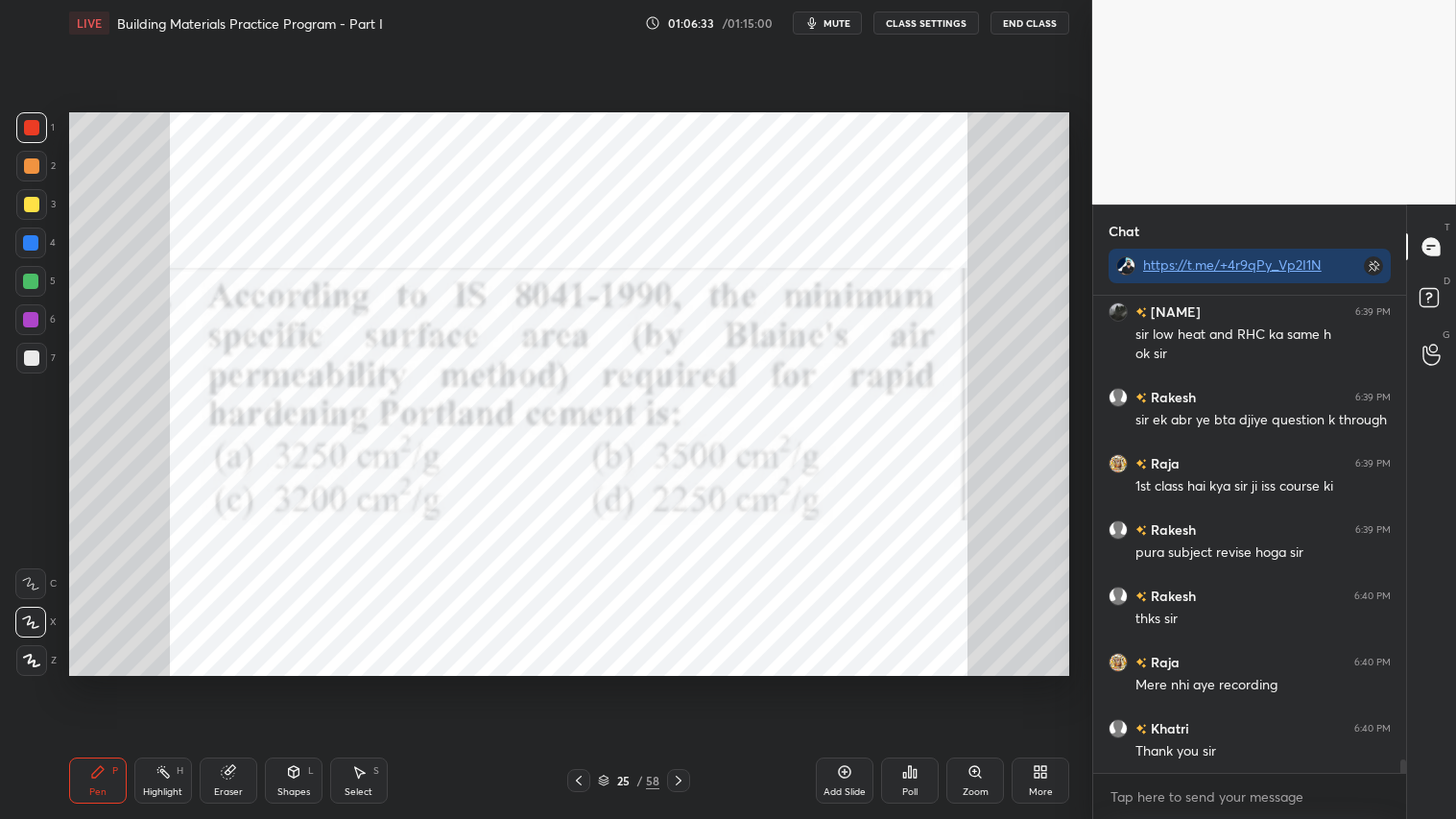 scroll, scrollTop: 16103, scrollLeft: 0, axis: vertical 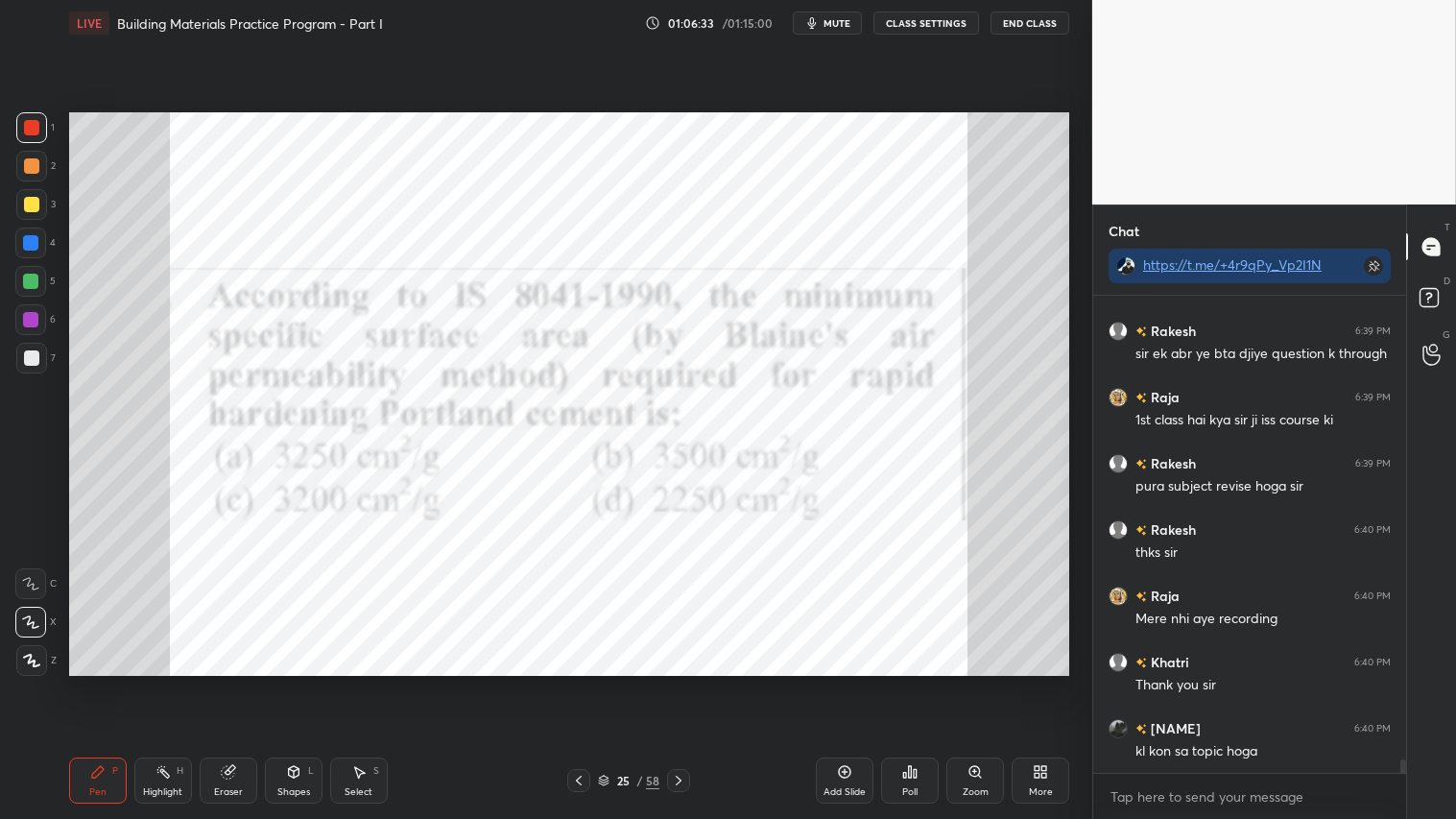 click at bounding box center (32, 128) 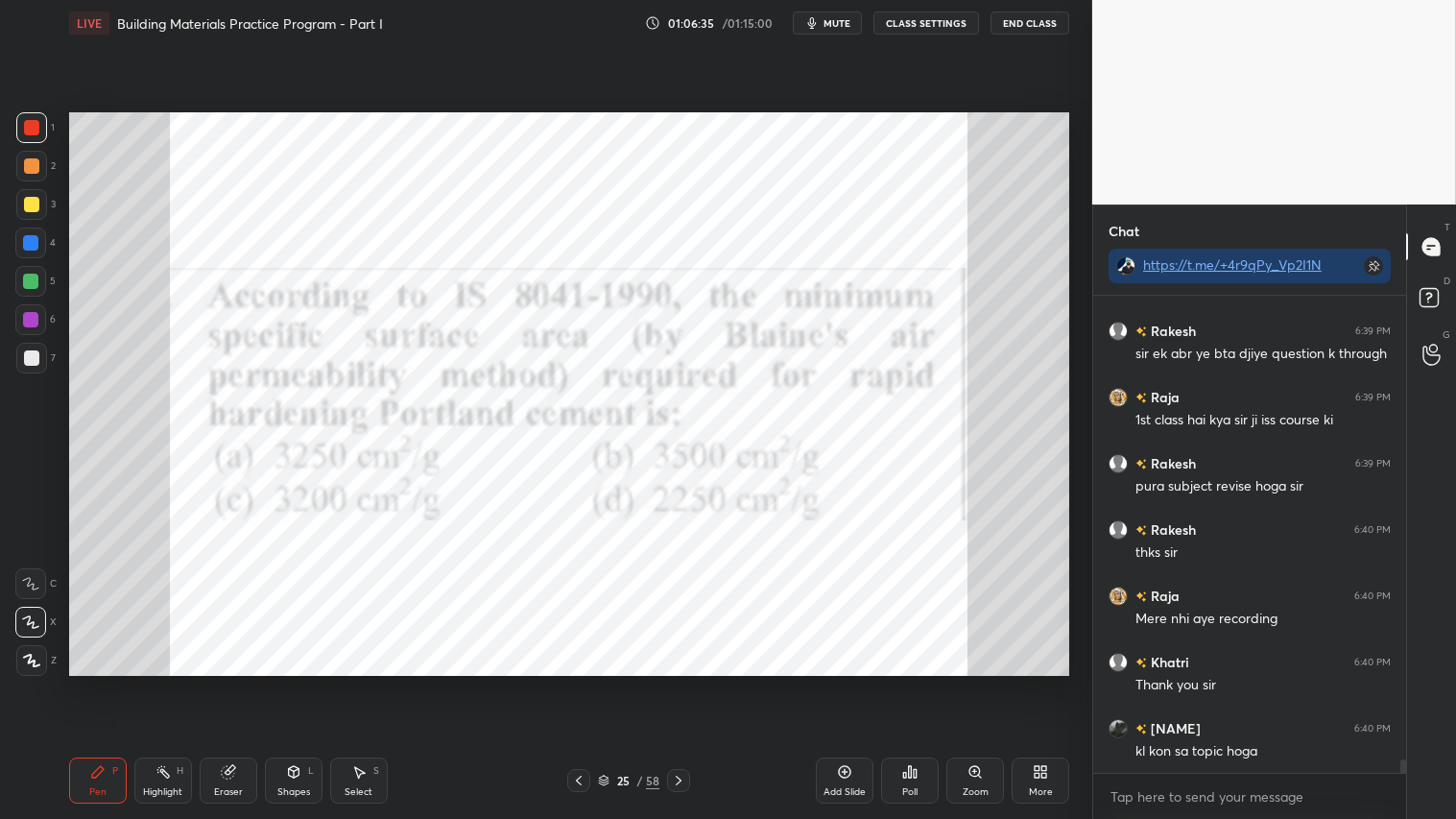click on "Pen P" at bounding box center [98, 781] 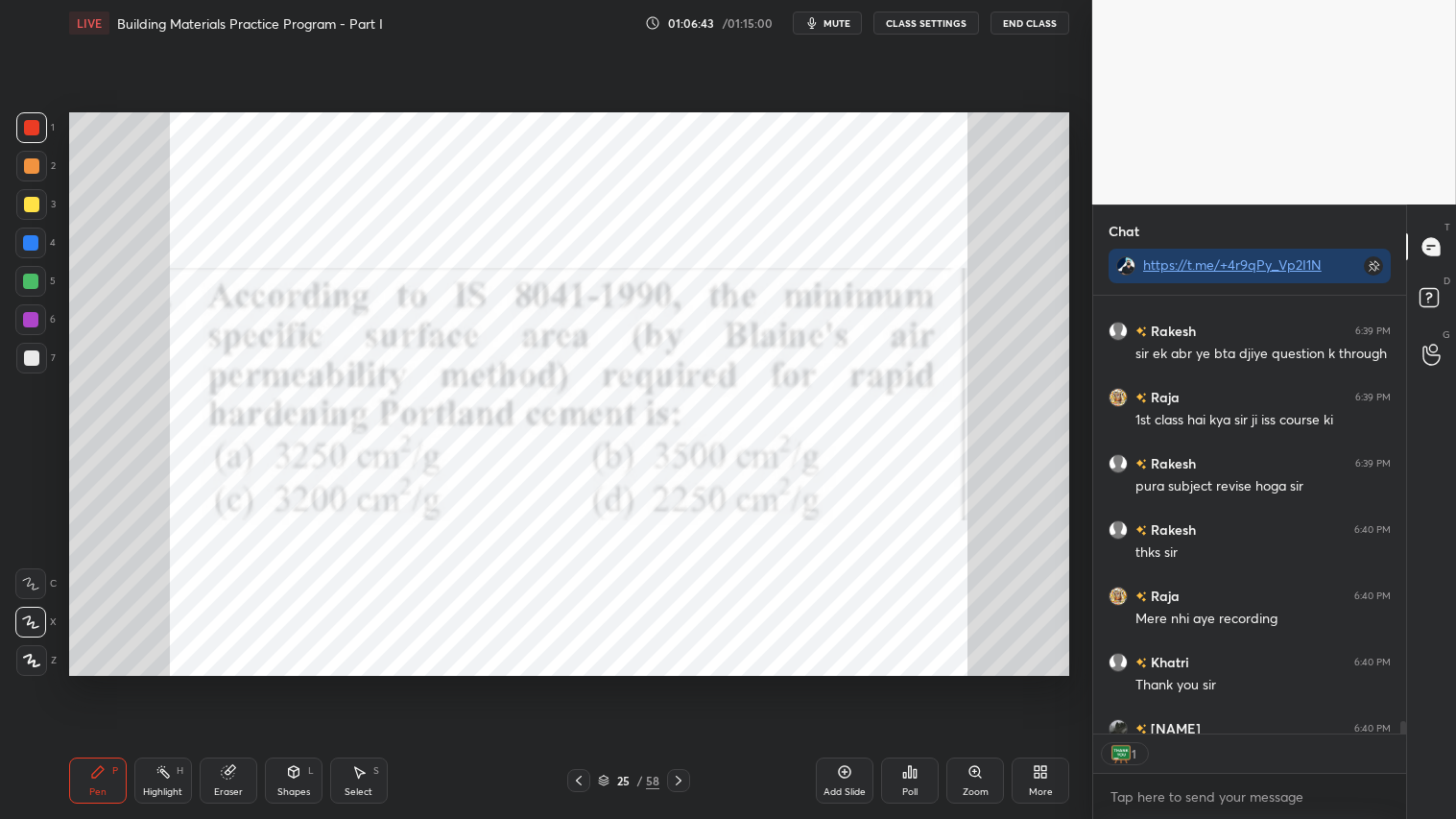 scroll, scrollTop: 433, scrollLeft: 307, axis: both 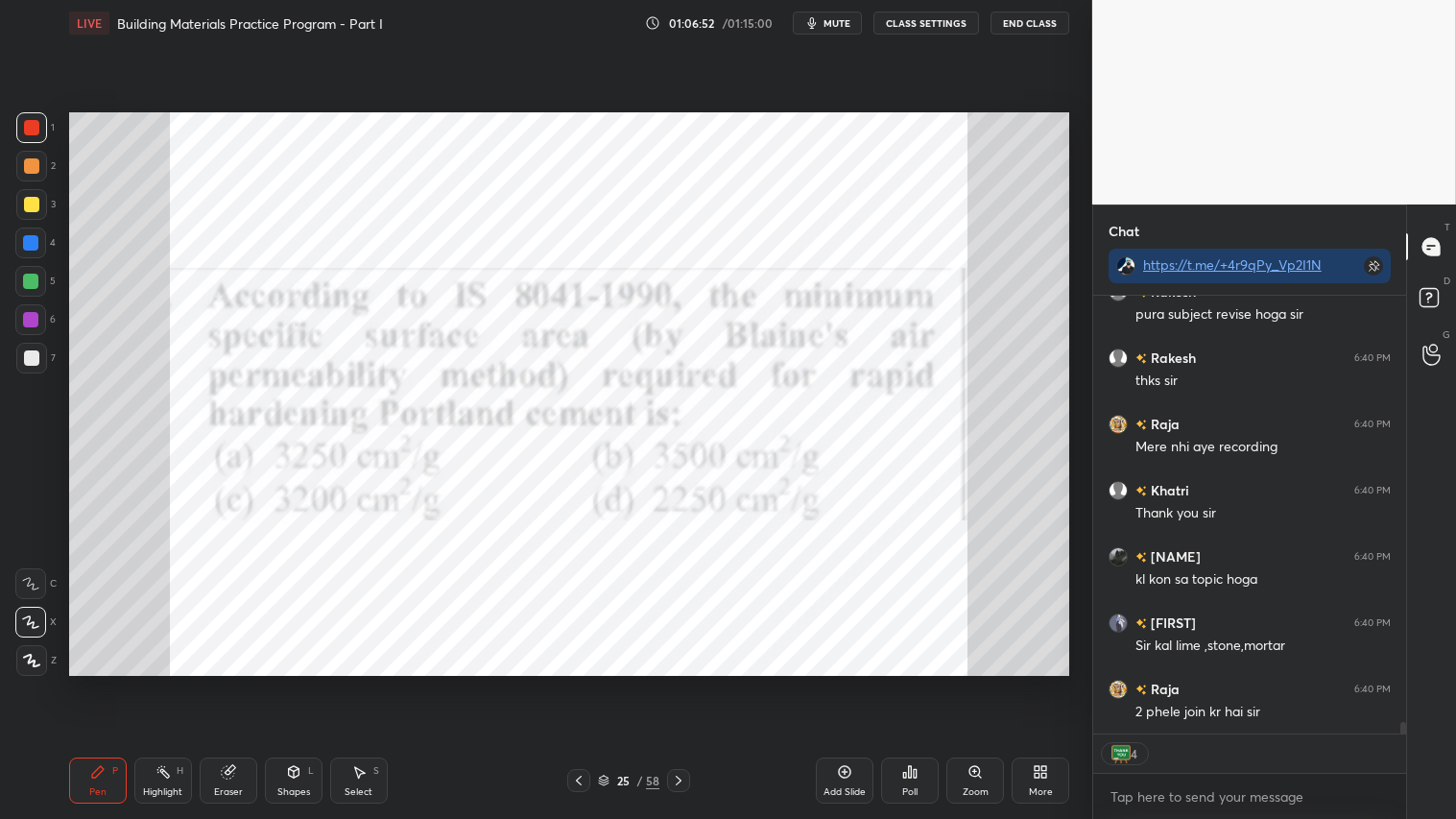 click at bounding box center (32, 128) 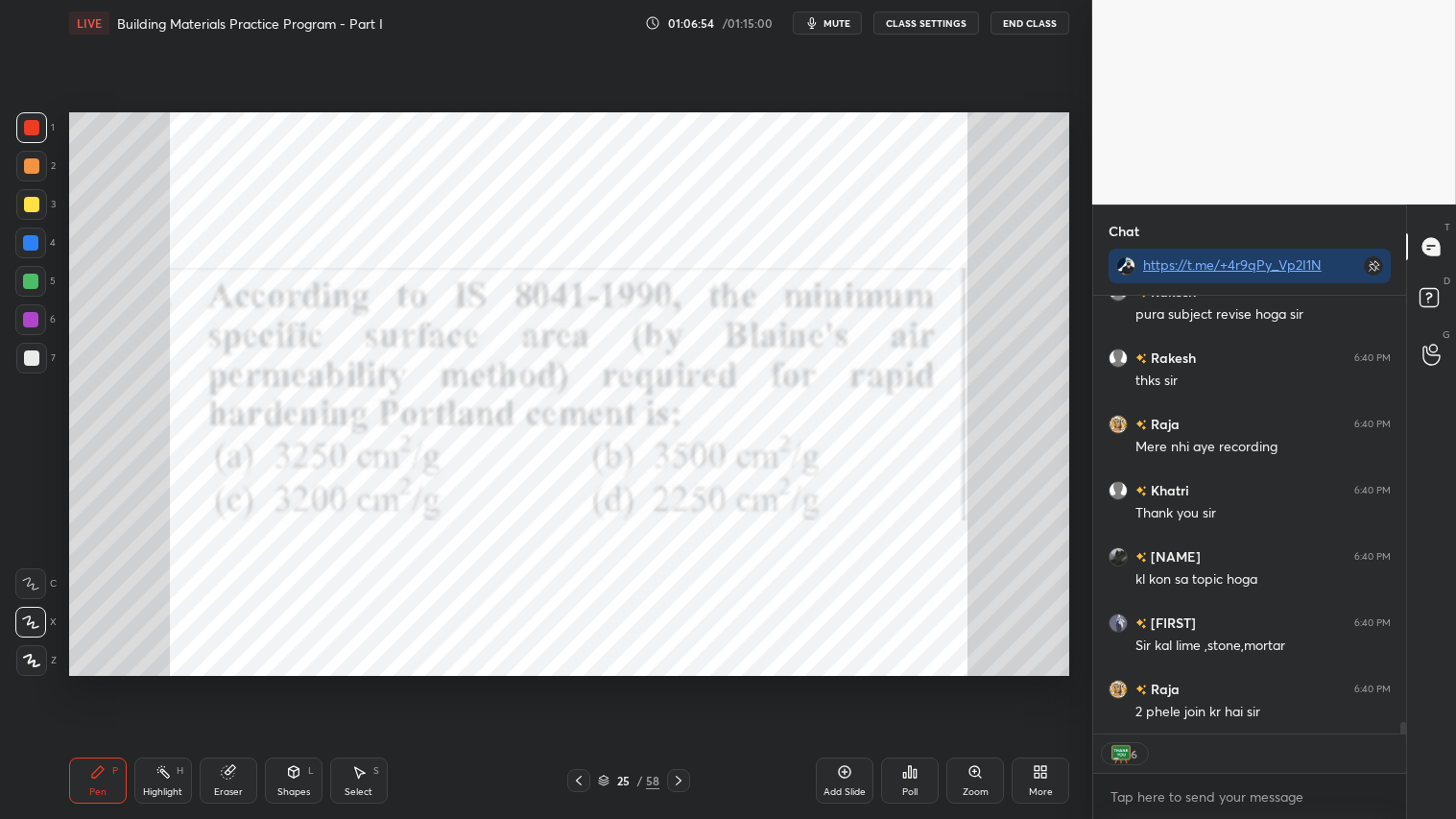 click on "Pen P" at bounding box center (98, 781) 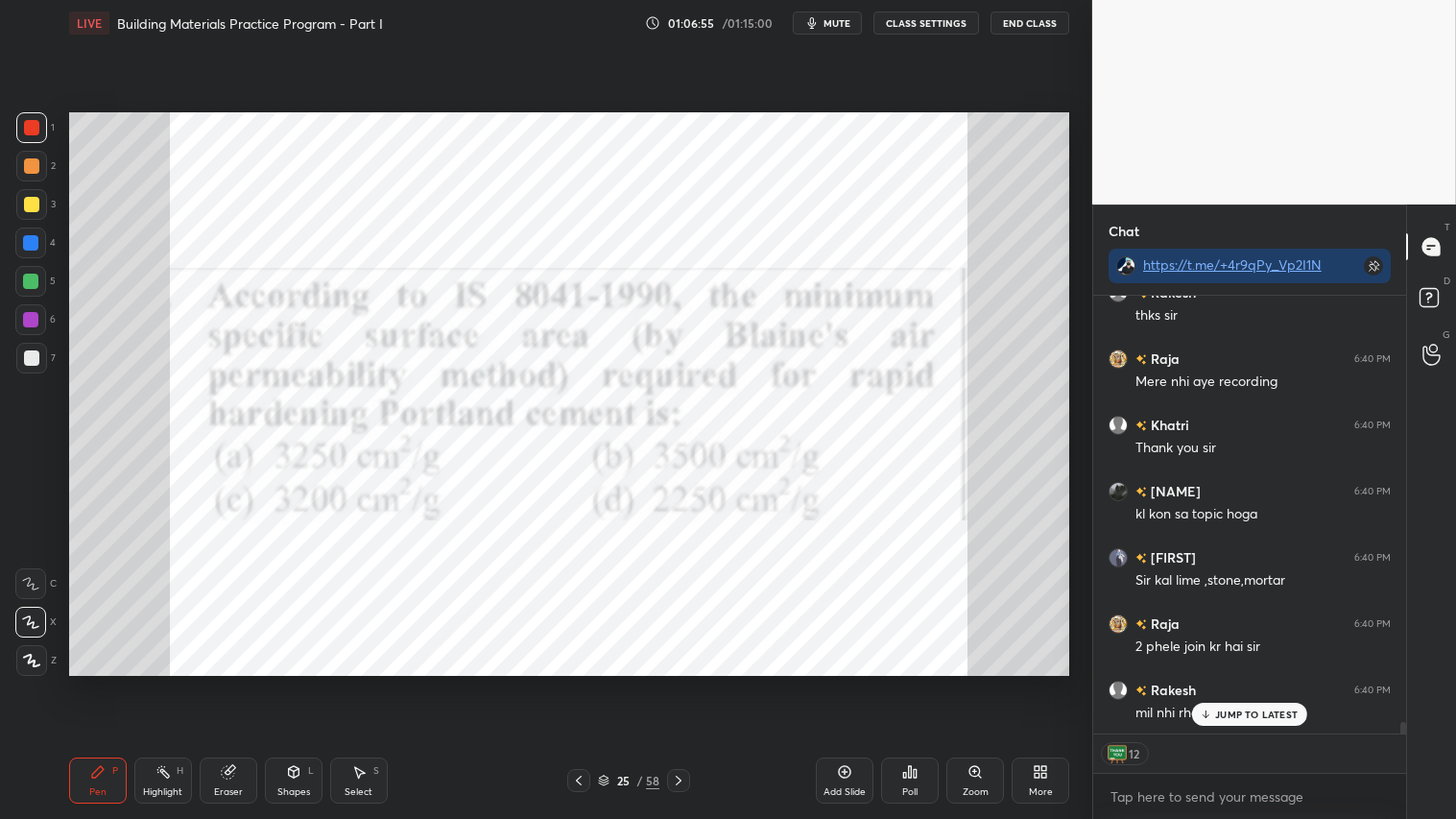 click on "End Class" at bounding box center [1030, 23] 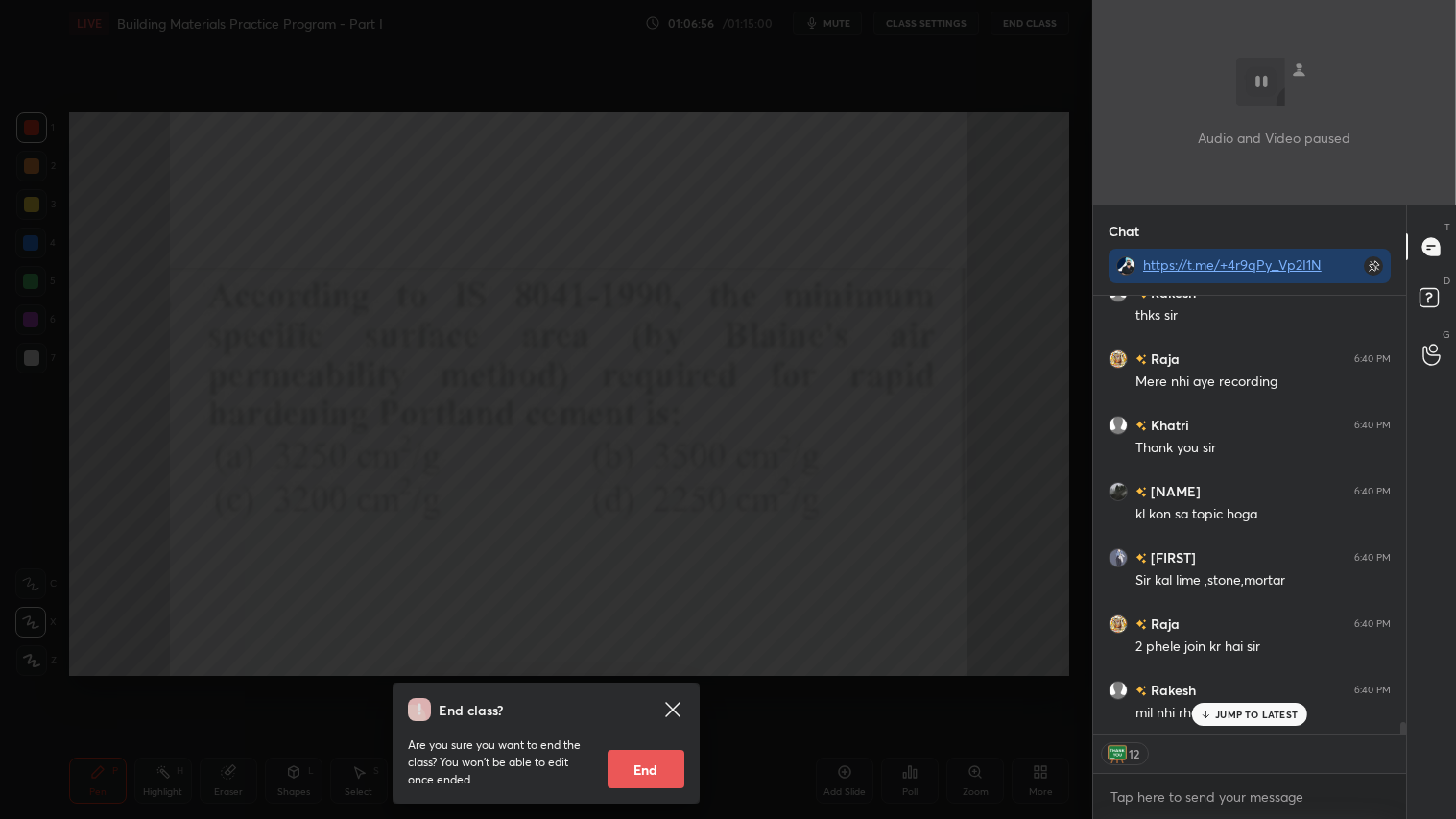scroll, scrollTop: 16406, scrollLeft: 0, axis: vertical 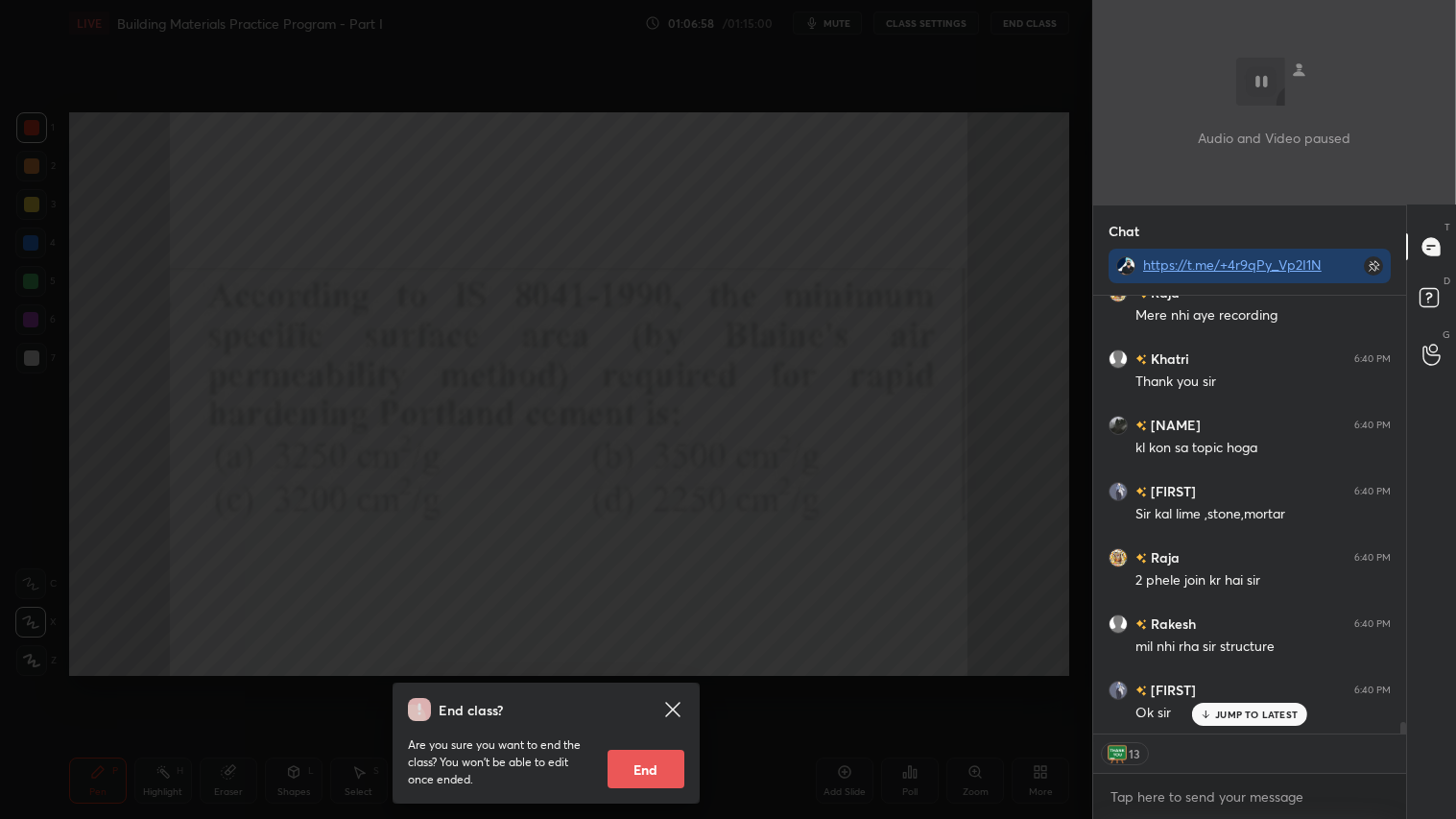 click on "End" at bounding box center [646, 769] 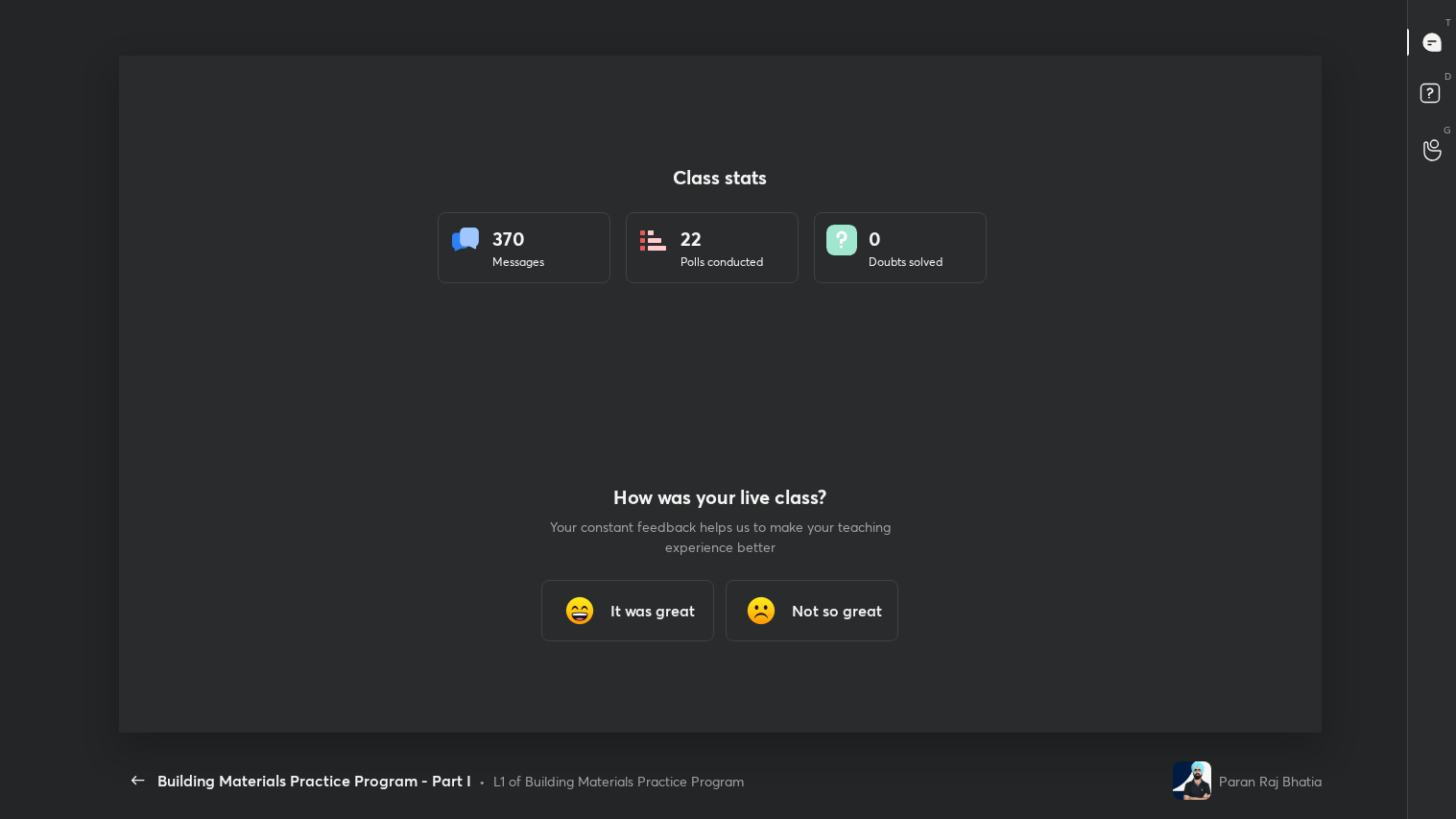 scroll, scrollTop: 95317, scrollLeft: 94761, axis: both 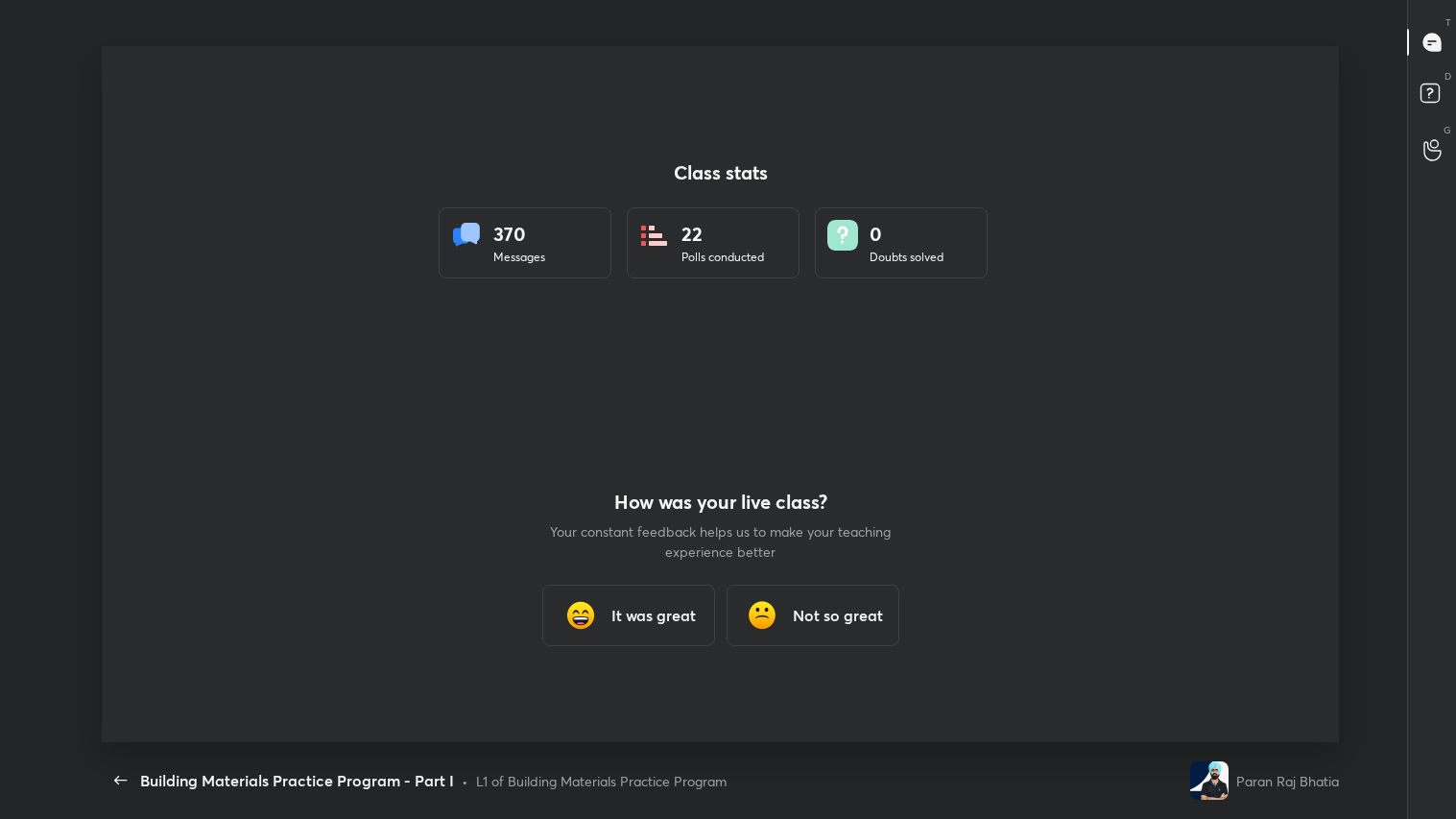 click on "It was great" at bounding box center (654, 615) 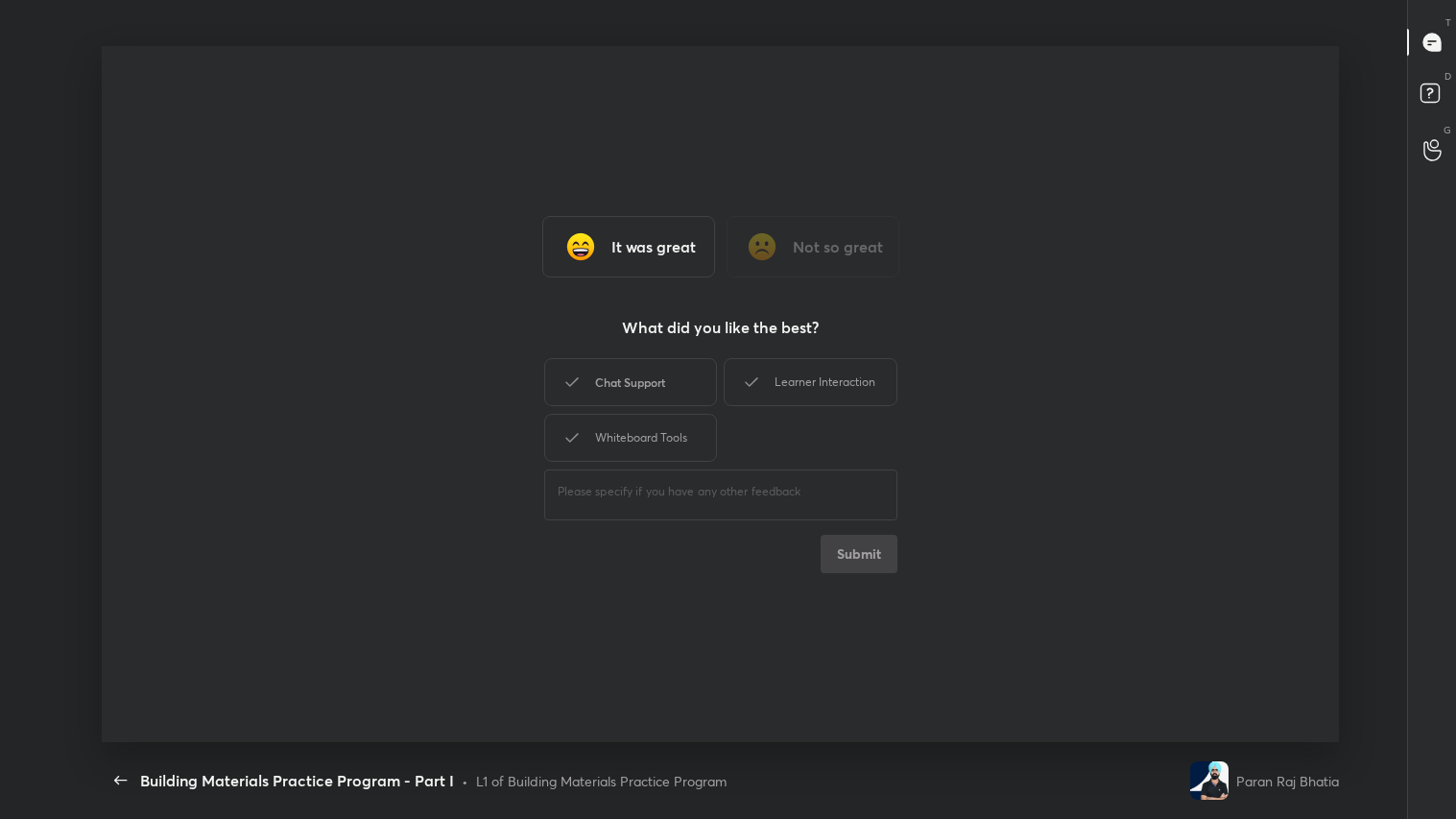 drag, startPoint x: 677, startPoint y: 382, endPoint x: 677, endPoint y: 397, distance: 15 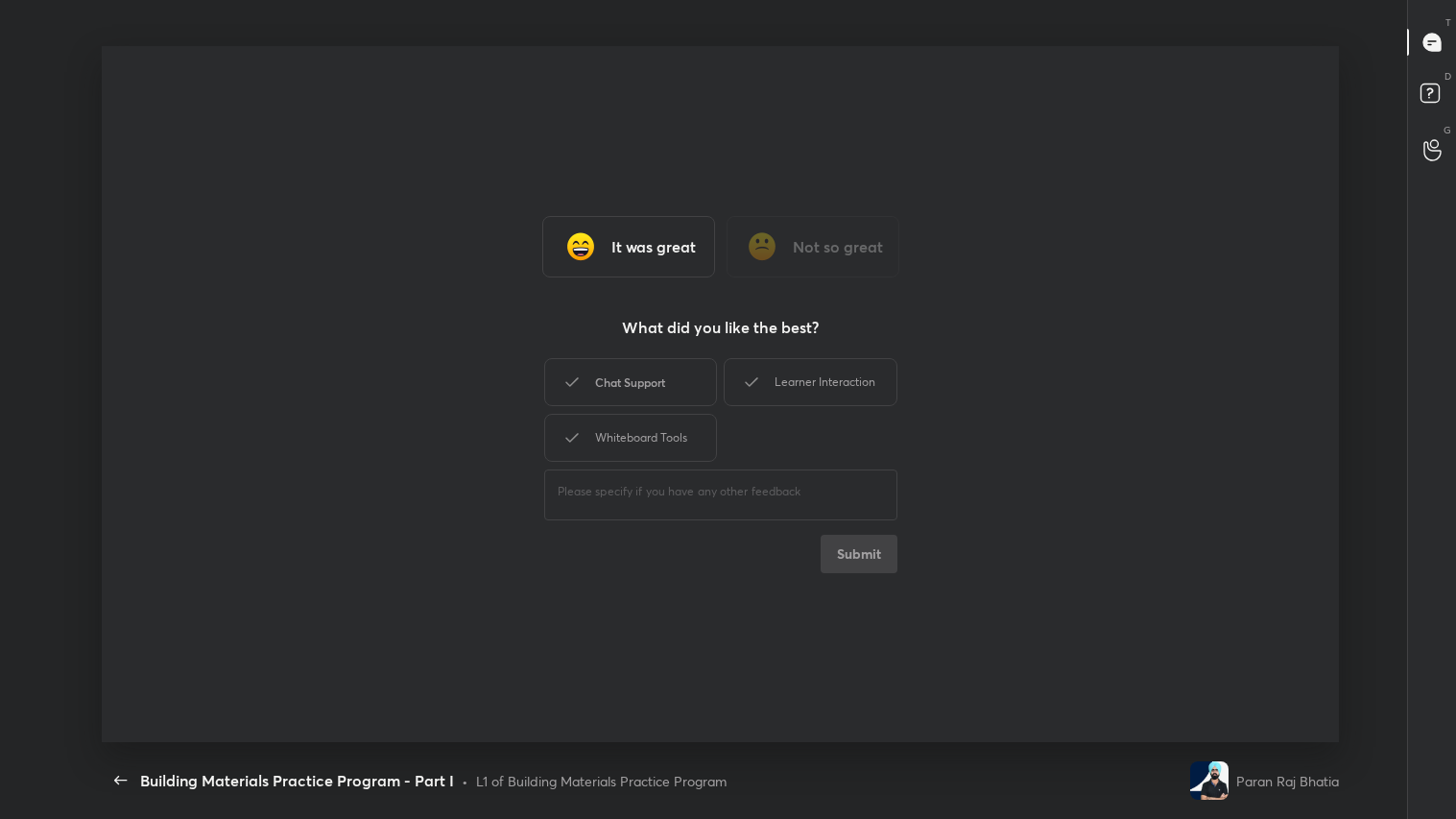 click on "Chat Support" at bounding box center [631, 382] 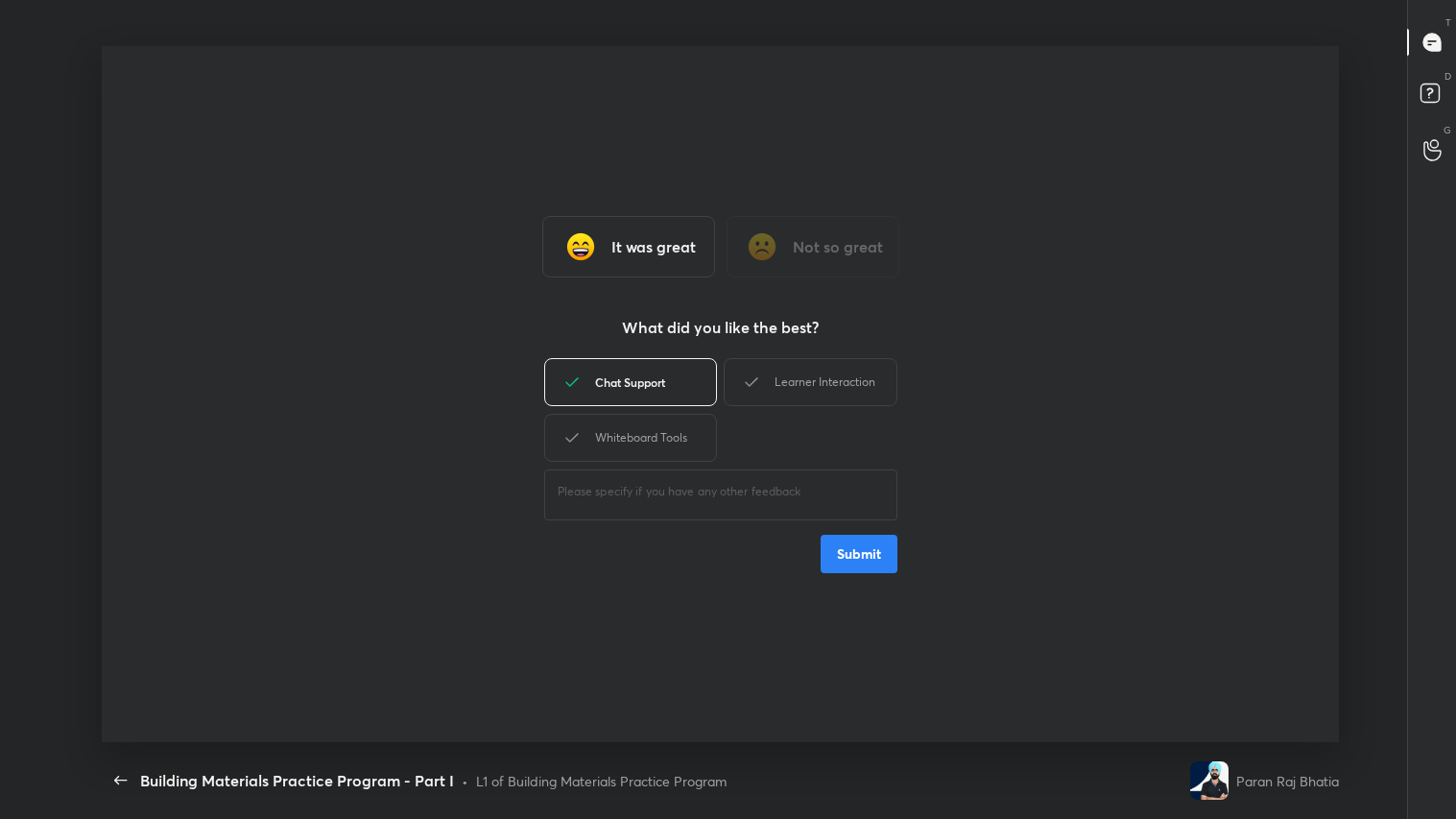 click on "Whiteboard Tools" at bounding box center [631, 438] 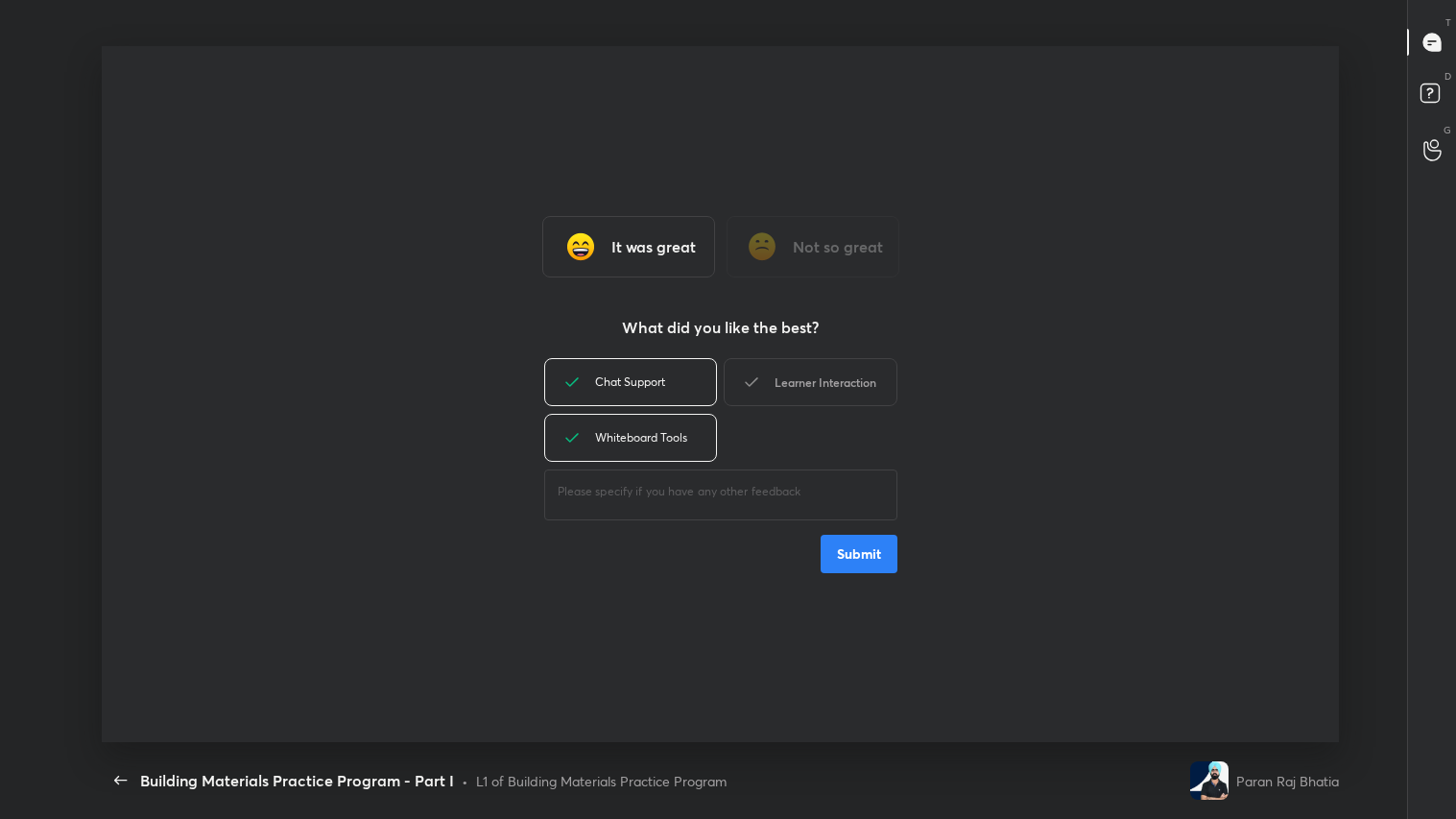 click on "Learner Interaction" at bounding box center (810, 382) 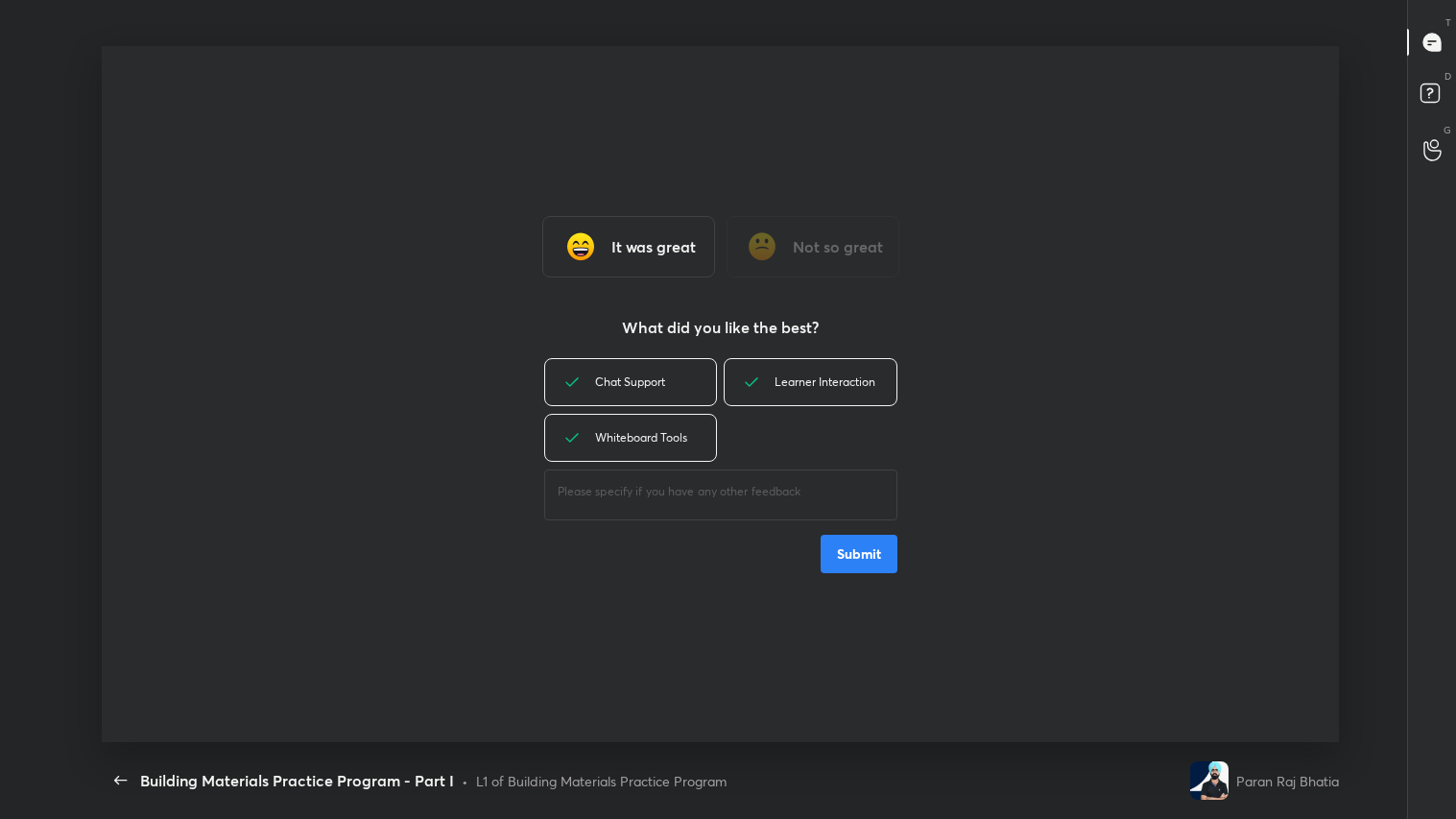 click on "Submit" at bounding box center [859, 554] 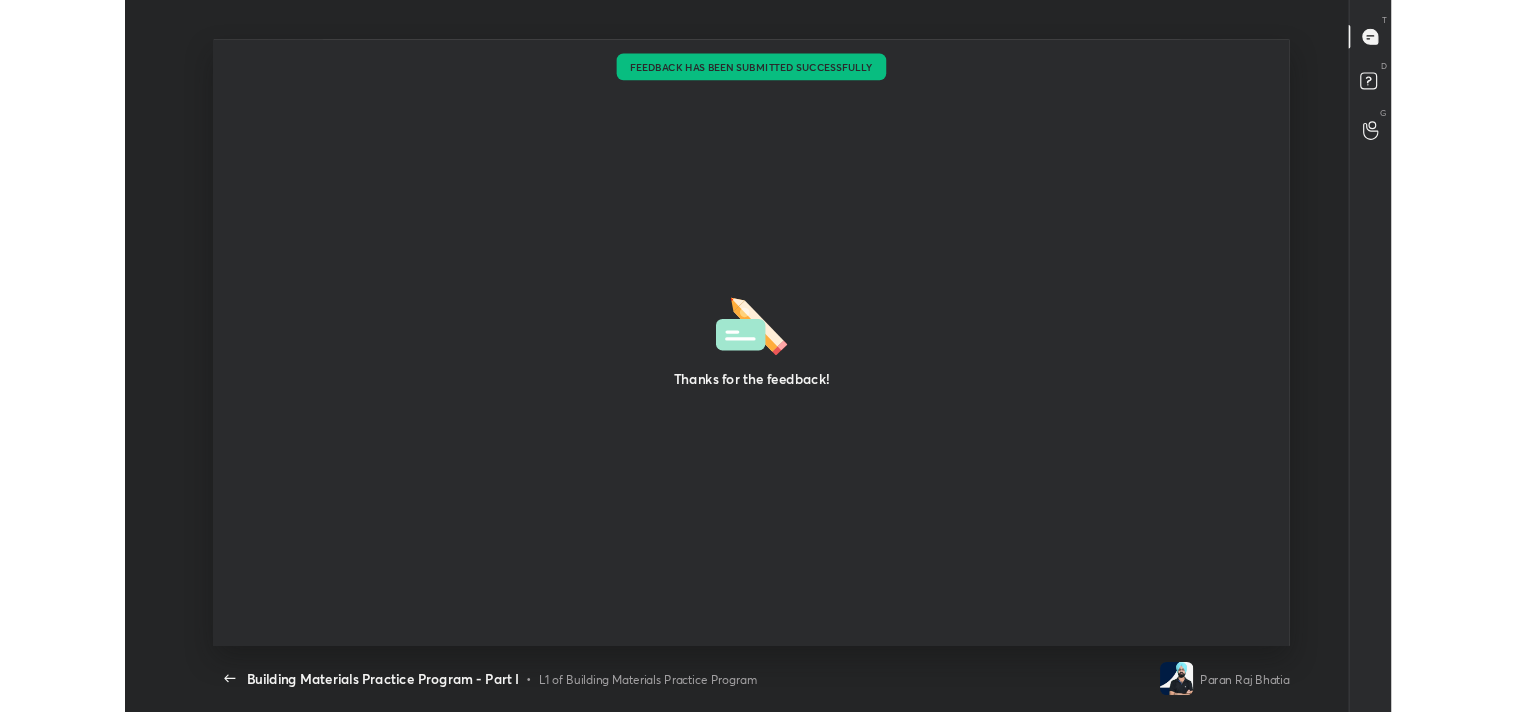 scroll, scrollTop: 6, scrollLeft: 1, axis: both 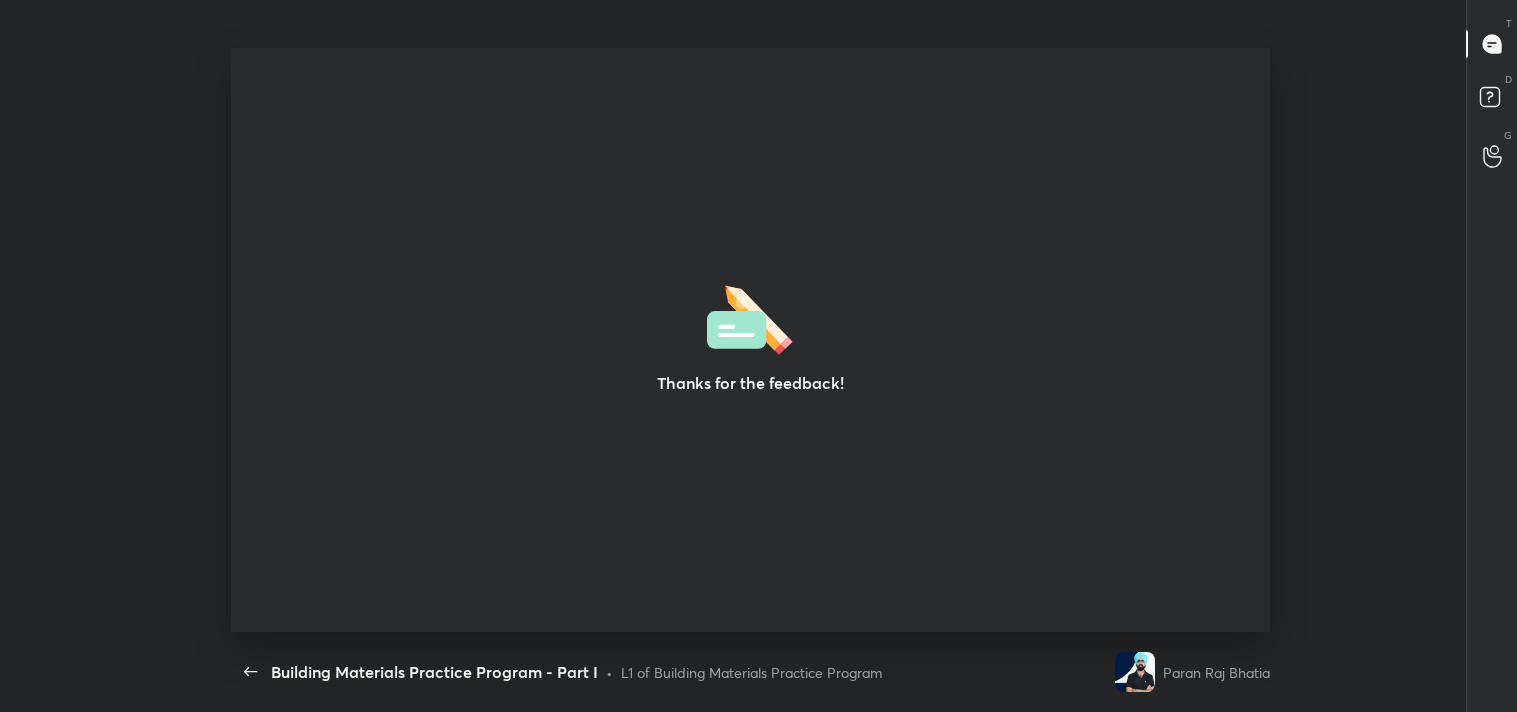 type on "x" 